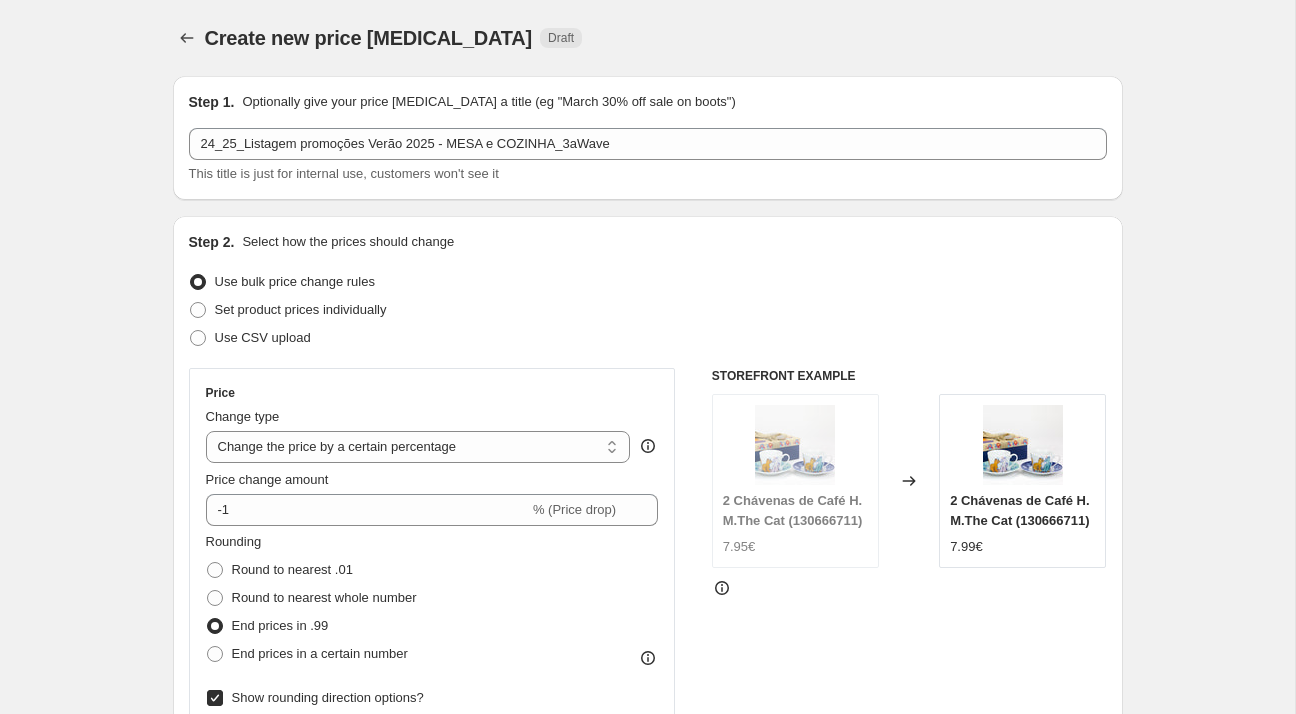 select on "percentage" 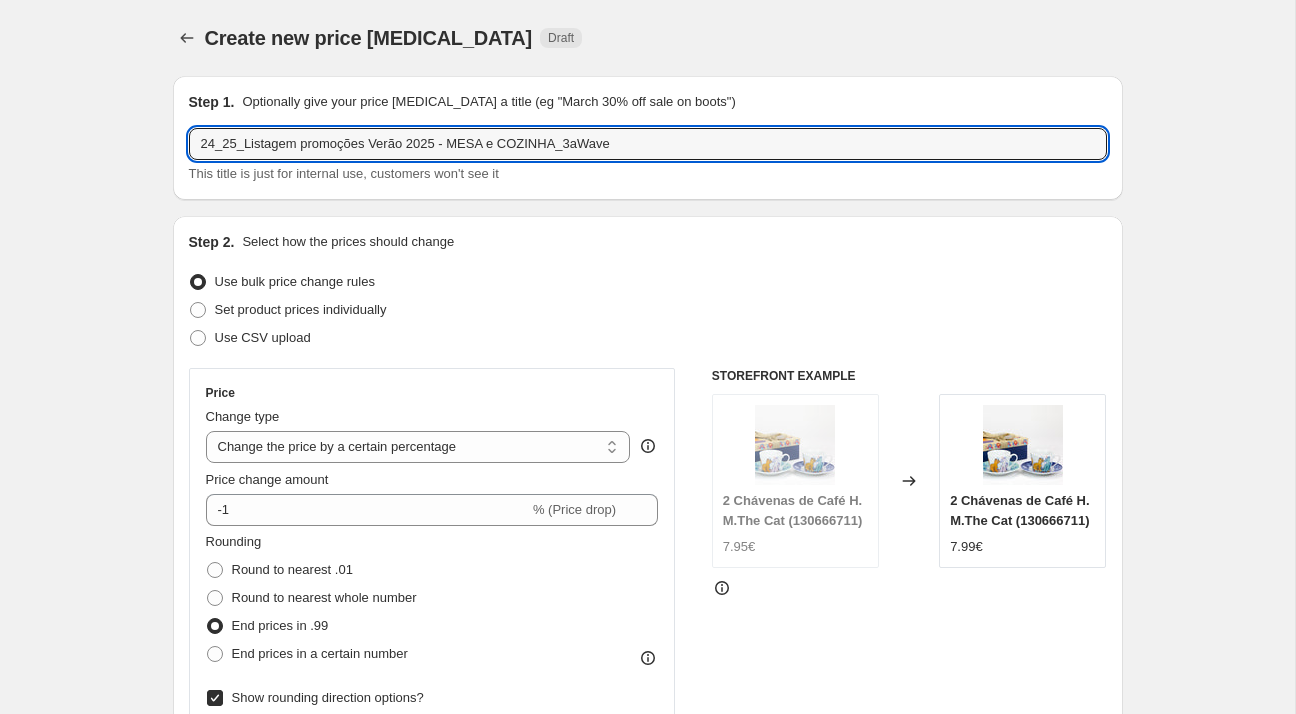 click on "24_25_Listagem promoções Verão 2025 - MESA e COZINHA_3aWave" at bounding box center (648, 144) 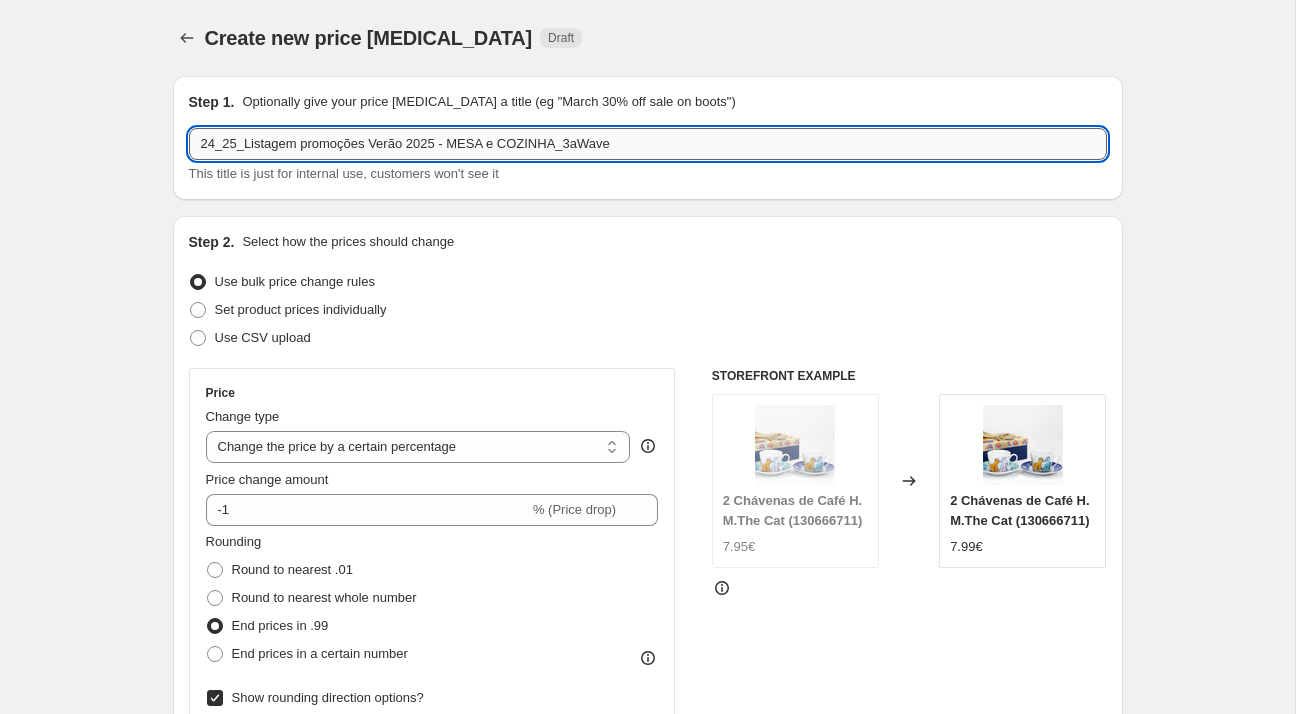 click on "24_25_Listagem promoções Verão 2025 - MESA e COZINHA_3aWave" at bounding box center [648, 144] 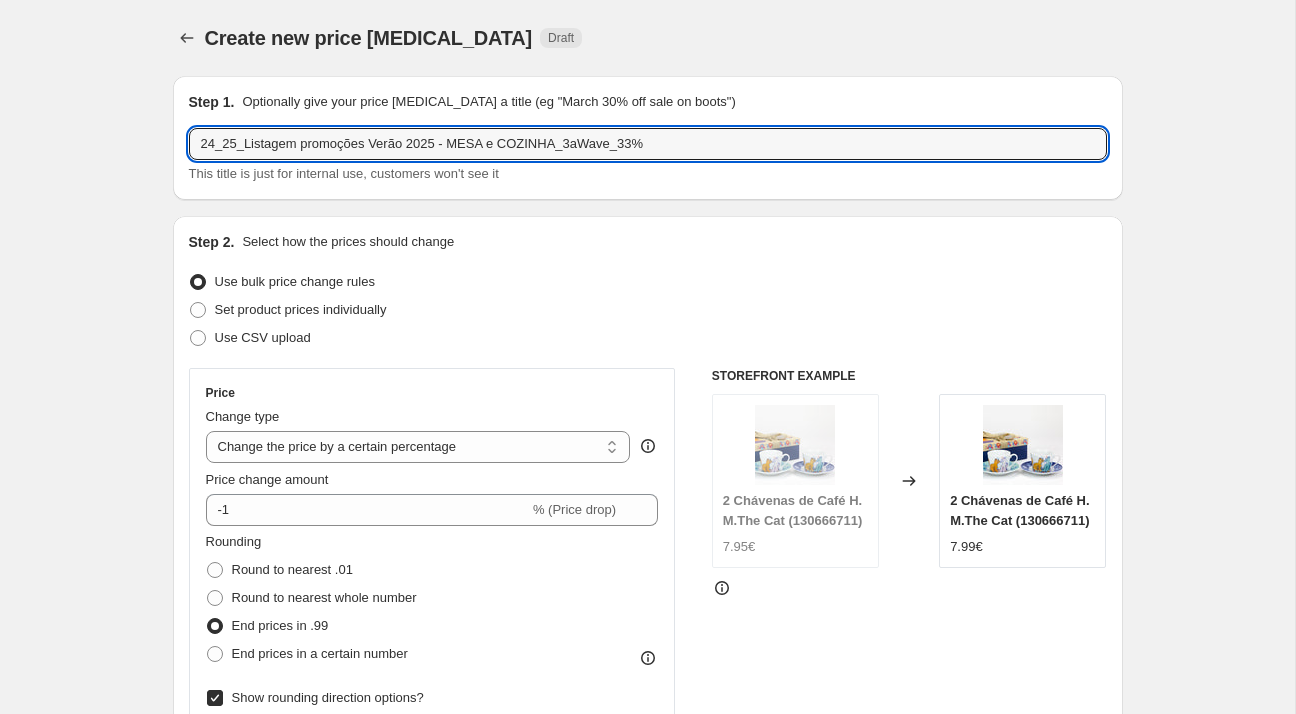 type on "24_25_Listagem promoções Verão 2025 - MESA e COZINHA_3aWave_33%" 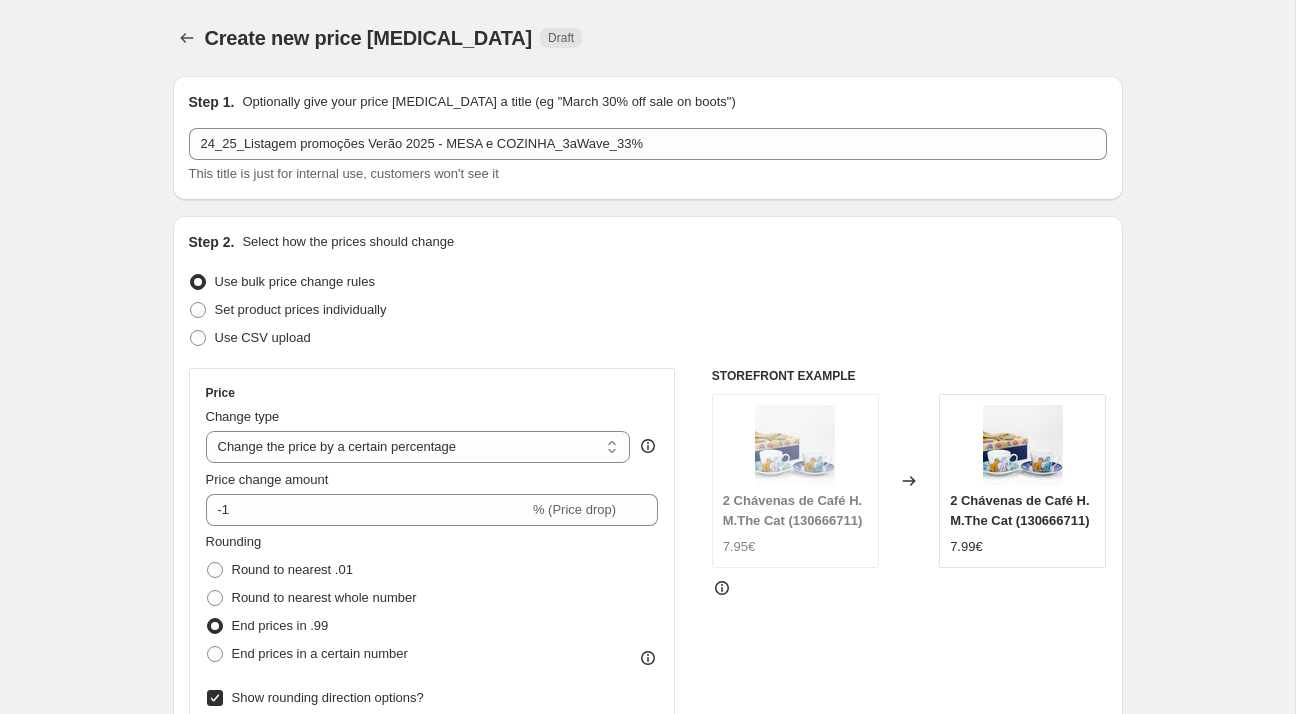 click on "Price Change type Change the price to a certain amount Change the price by a certain amount Change the price by a certain percentage Change the price to the current compare at price (price before sale) Change the price by a certain amount relative to the compare at price Change the price by a certain percentage relative to the compare at price Don't change the price Change the price by a certain percentage relative to the cost per item Change price to certain cost margin Change the price by a certain percentage Price change amount -1 % (Price drop) Rounding Round to nearest .01 Round to nearest whole number End prices in .99 End prices in a certain number Show rounding direction options? Rounding direction Standard rounding Always round up Always round down" at bounding box center (432, 610) 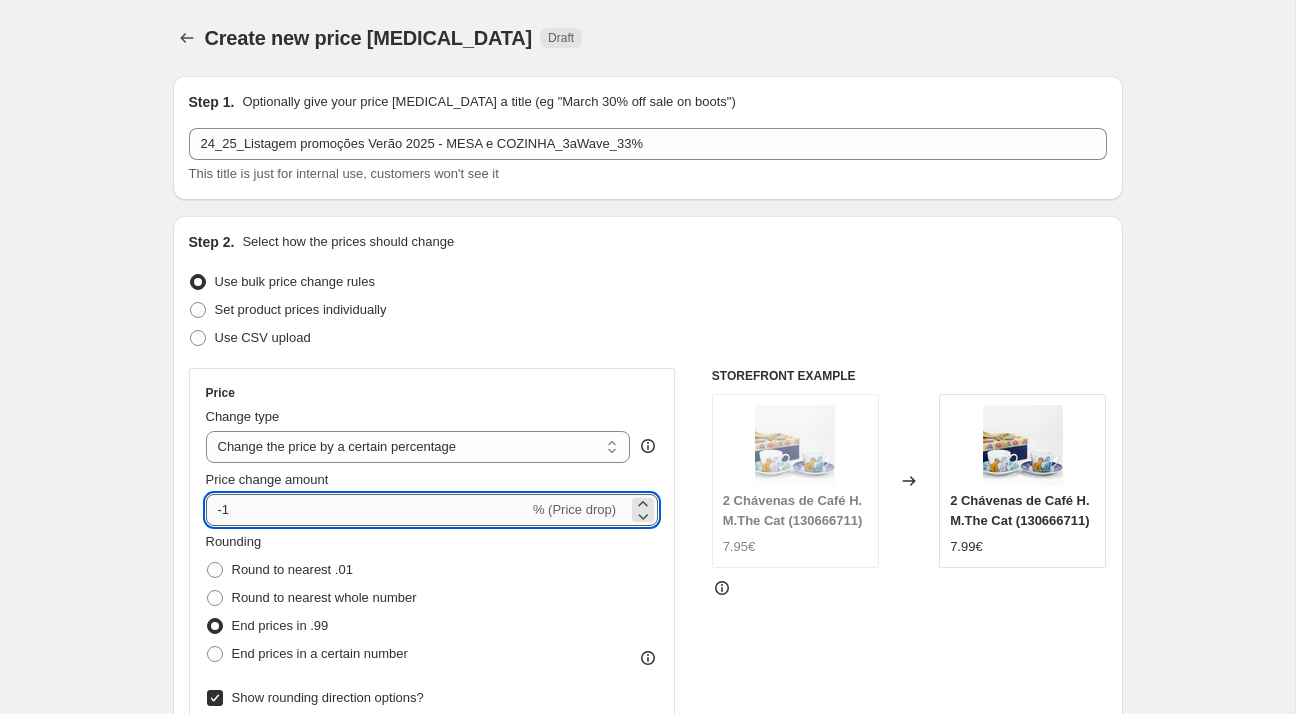 click on "-1" at bounding box center [367, 510] 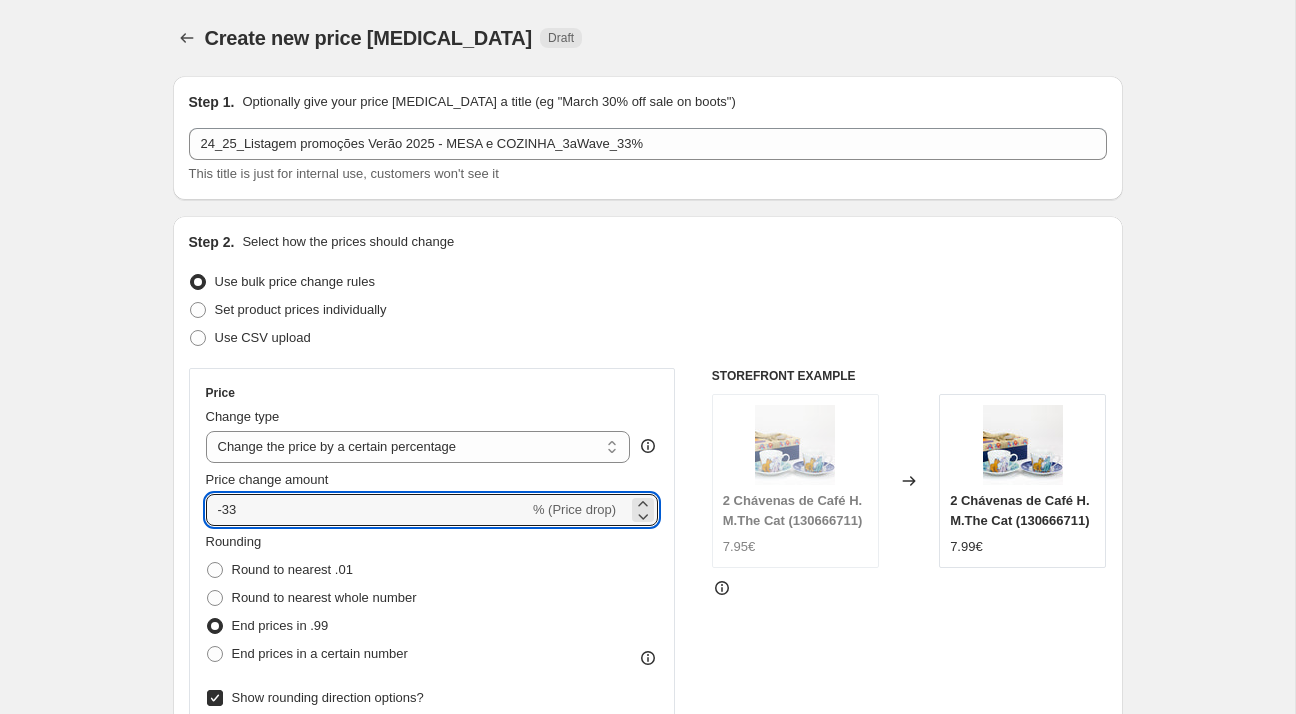 type on "-33" 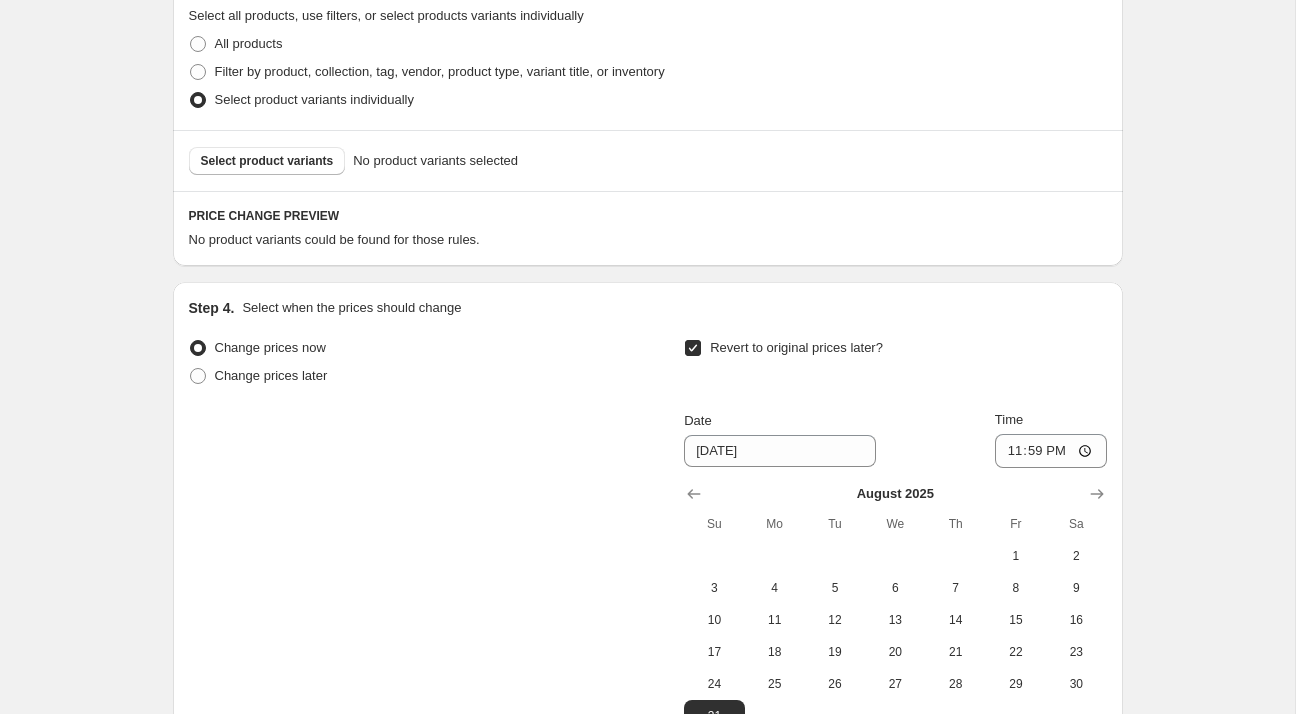 scroll, scrollTop: 1100, scrollLeft: 0, axis: vertical 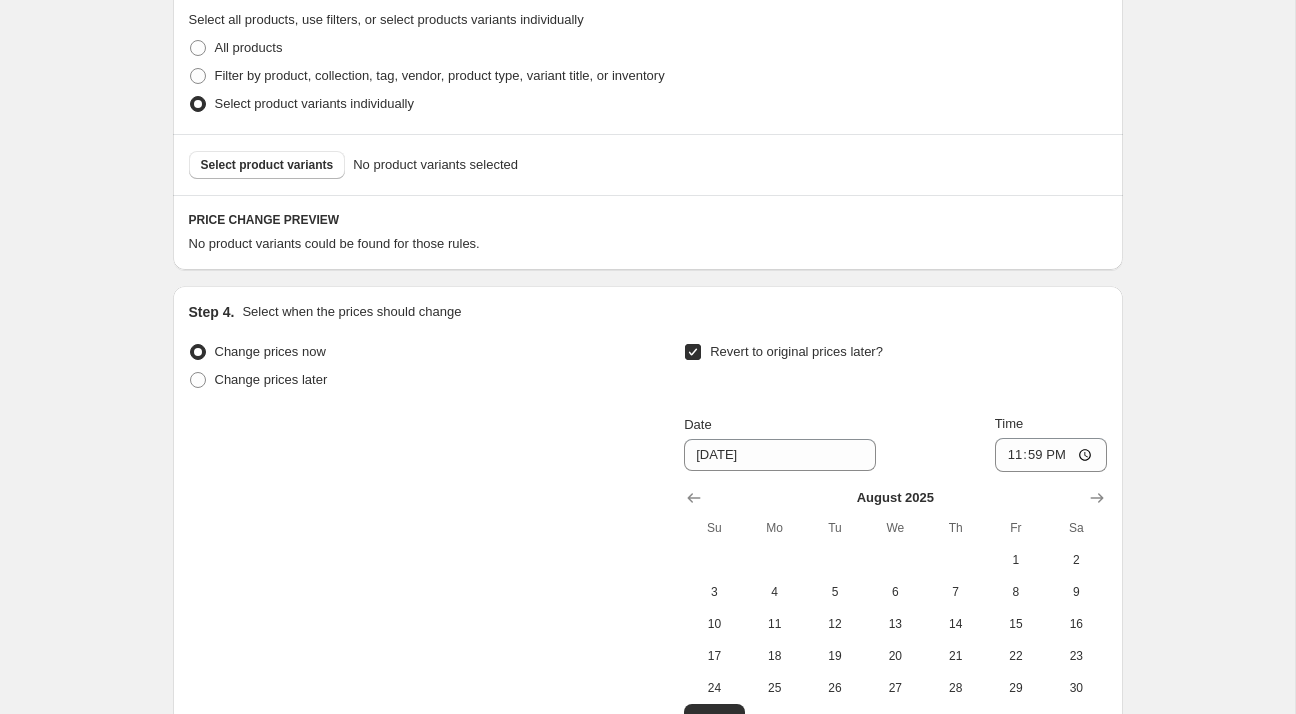 click on "Select product variants No   product variants selected" at bounding box center [648, 164] 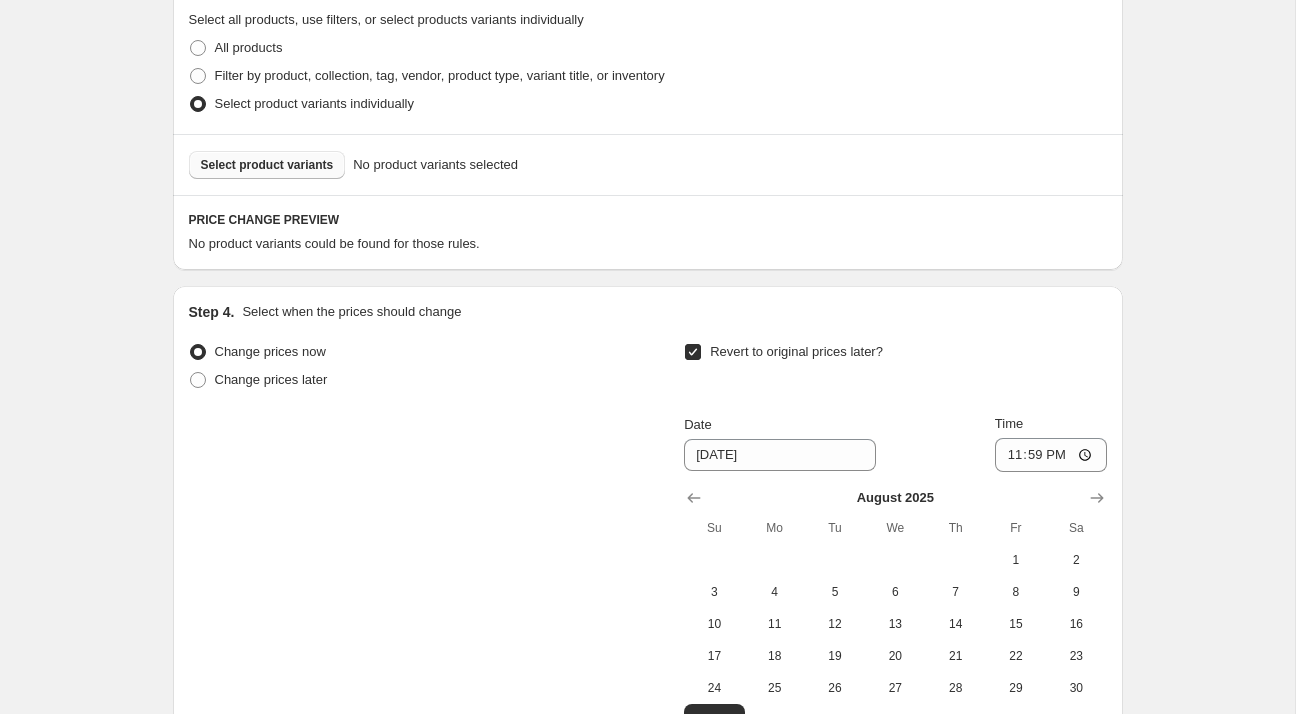 click on "Select product variants" at bounding box center [267, 165] 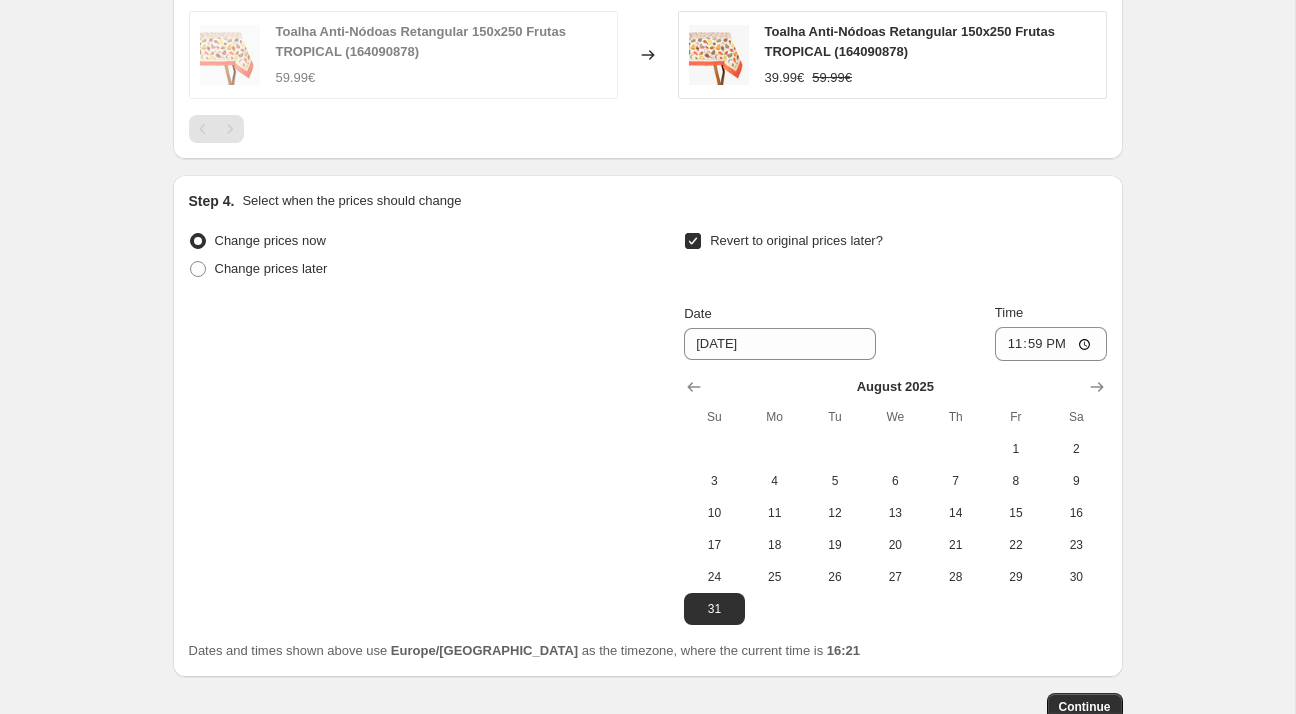scroll, scrollTop: 1480, scrollLeft: 0, axis: vertical 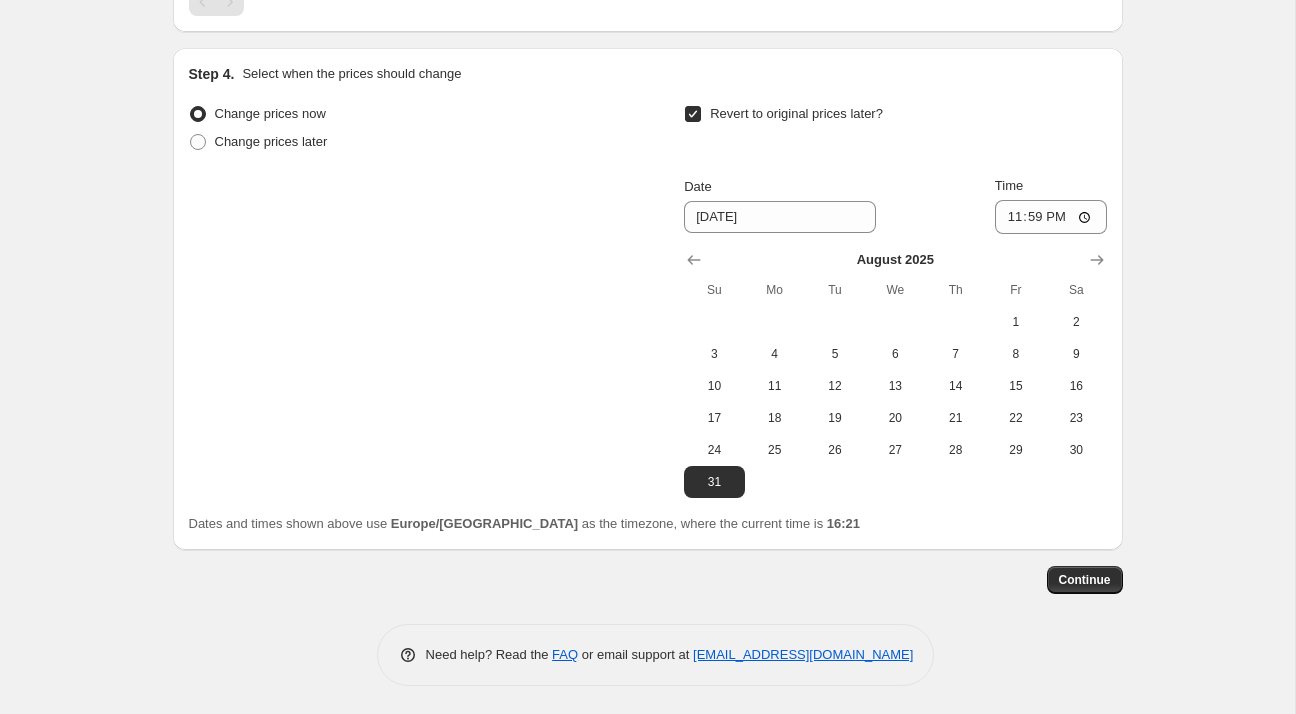 click on "Step 1. Optionally give your price change job a title (eg "March 30% off sale on boots") 24_25_Listagem promoções Verão 2025 - MESA e COZINHA_3aWave_33% This title is just for internal use, customers won't see it Step 2. Select how the prices should change Use bulk price change rules Set product prices individually Use CSV upload Price Change type Change the price to a certain amount Change the price by a certain amount Change the price by a certain percentage Change the price to the current compare at price (price before sale) Change the price by a certain amount relative to the compare at price Change the price by a certain percentage relative to the compare at price Don't change the price Change the price by a certain percentage relative to the cost per item Change price to certain cost margin Change the price by a certain percentage Price change amount -33 % (Price drop) Rounding Round to nearest .01 Round to nearest whole number End prices in .99 End prices in a certain number Rounding direction 1" at bounding box center (640, -413) 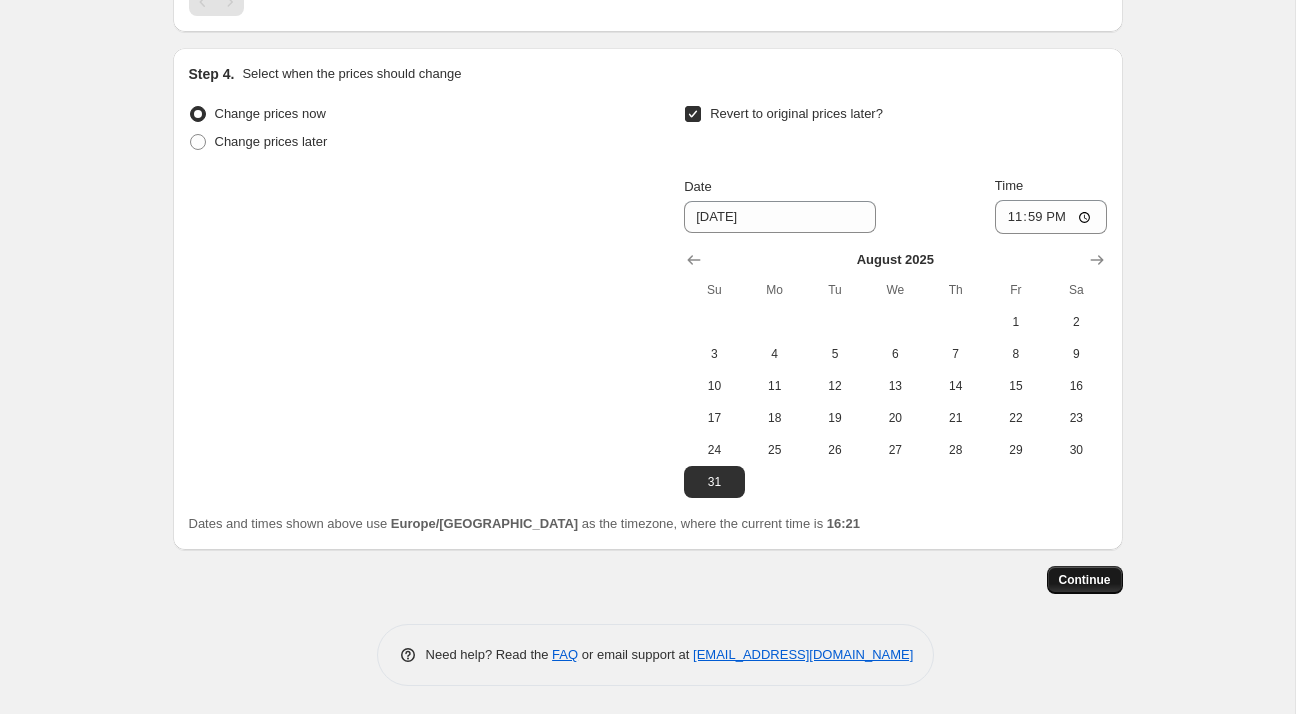 click on "Continue" at bounding box center (1085, 580) 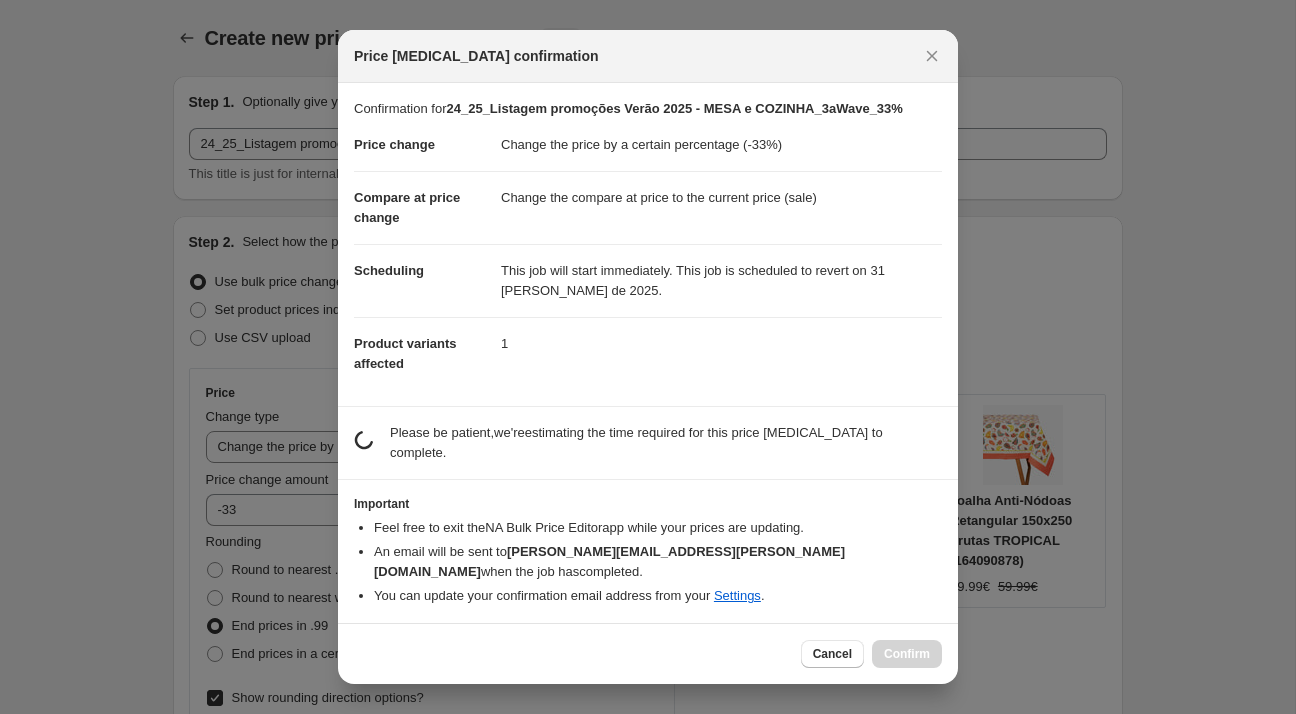 scroll, scrollTop: 0, scrollLeft: 0, axis: both 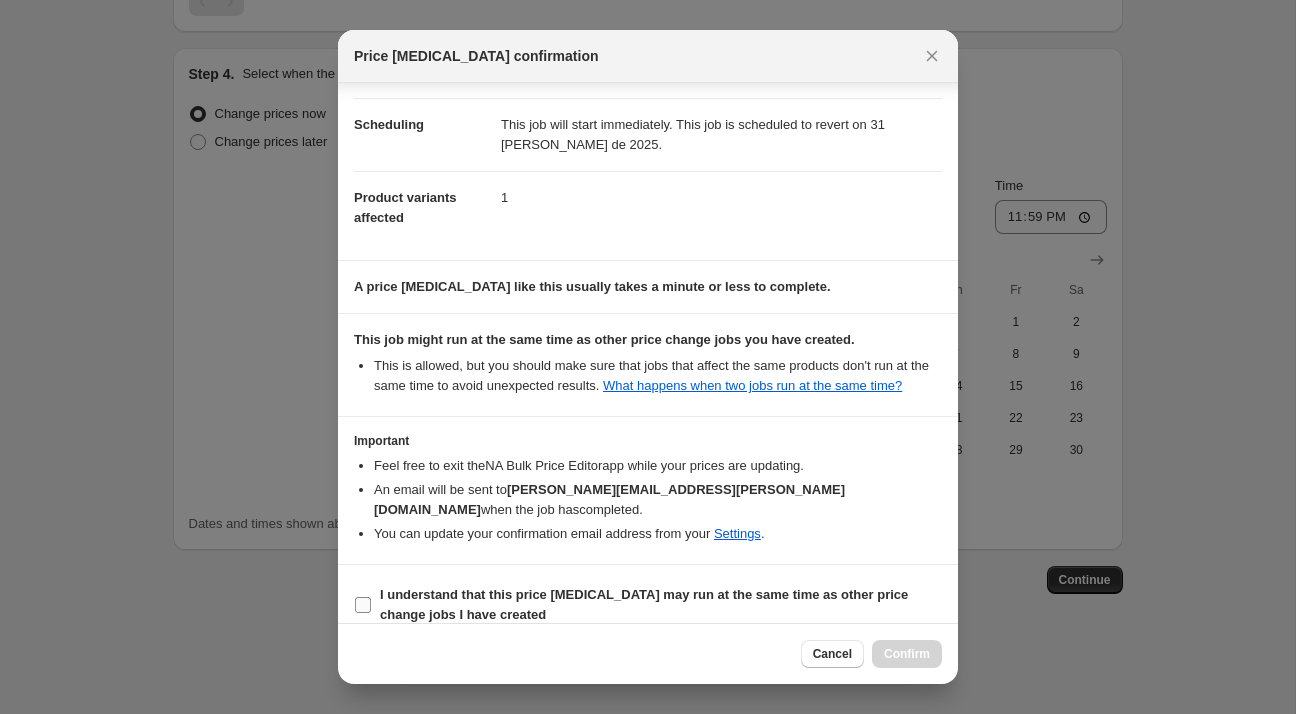 click on "I understand that this price [MEDICAL_DATA] may run at the same time as other price change jobs I have created" at bounding box center [661, 605] 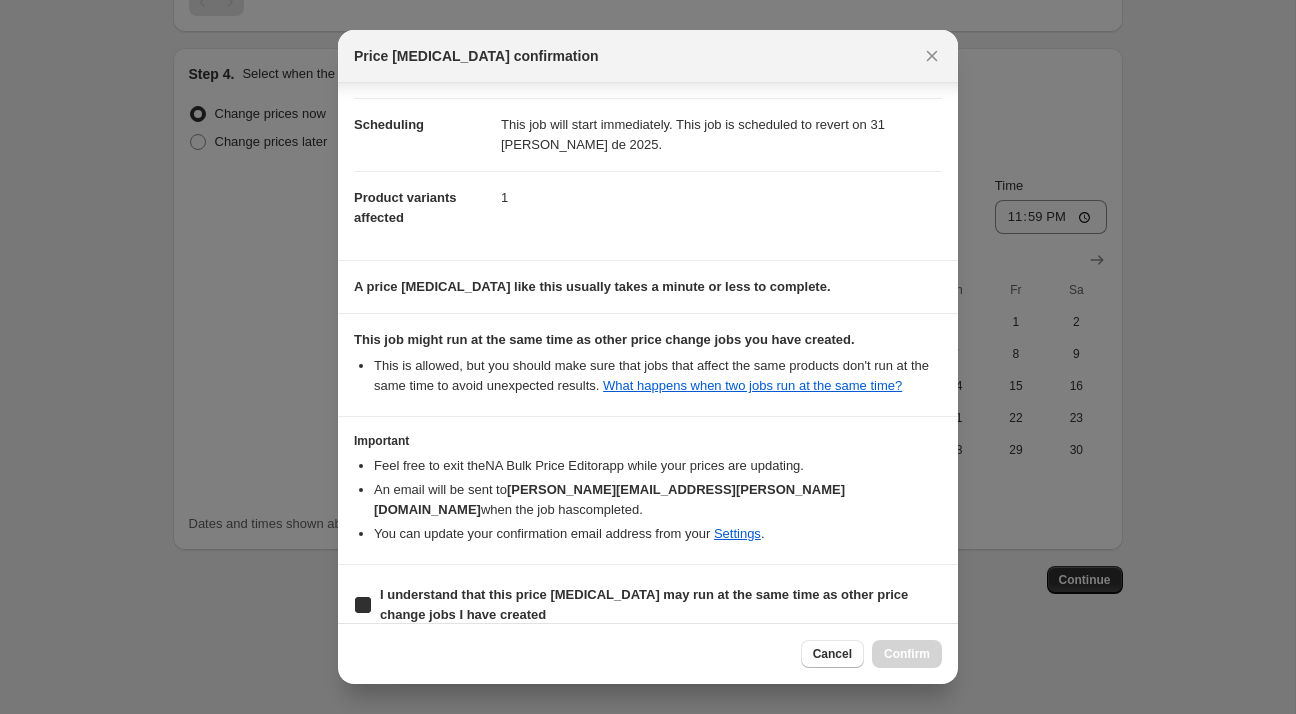checkbox on "true" 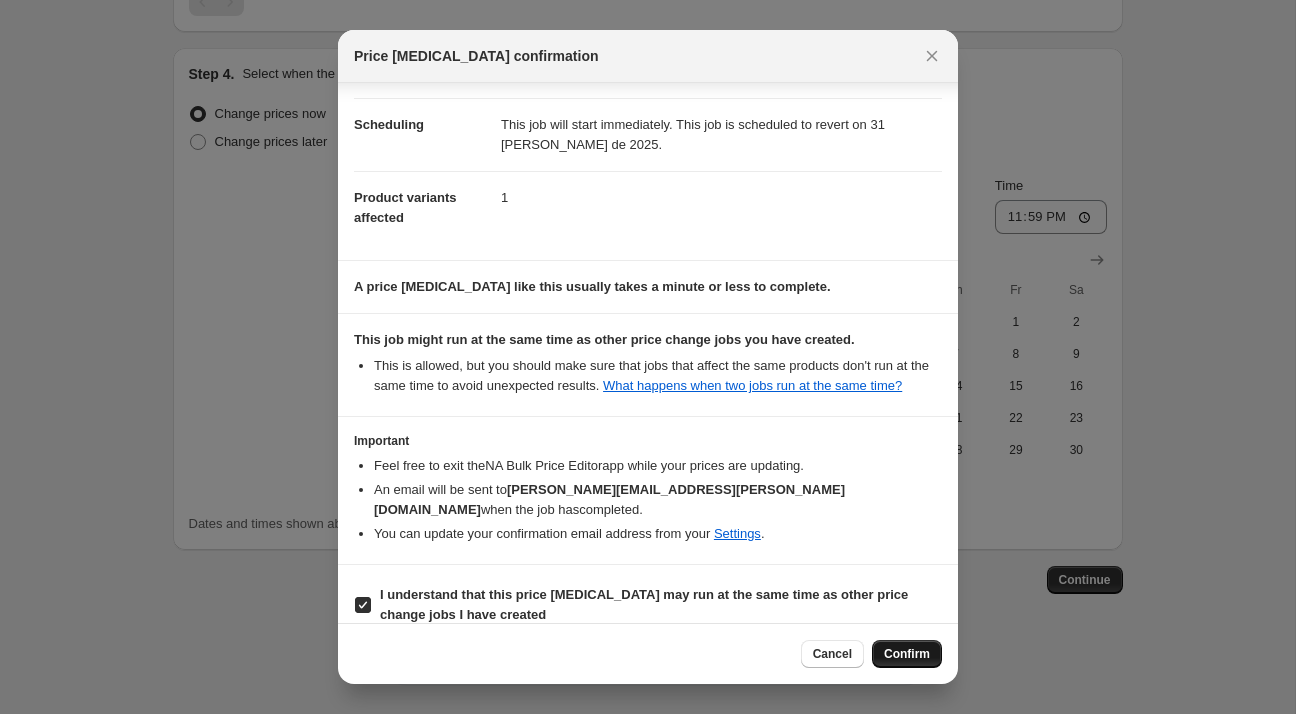 click on "Confirm" at bounding box center (907, 654) 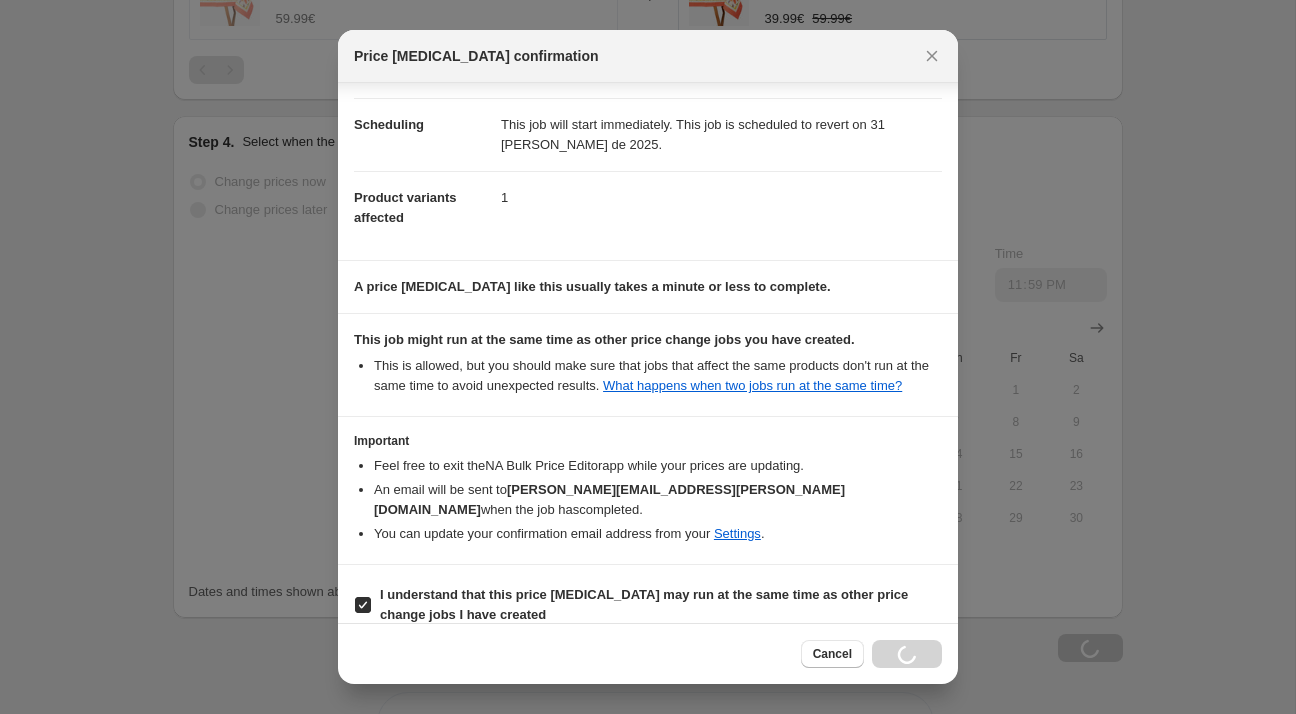scroll, scrollTop: 1548, scrollLeft: 0, axis: vertical 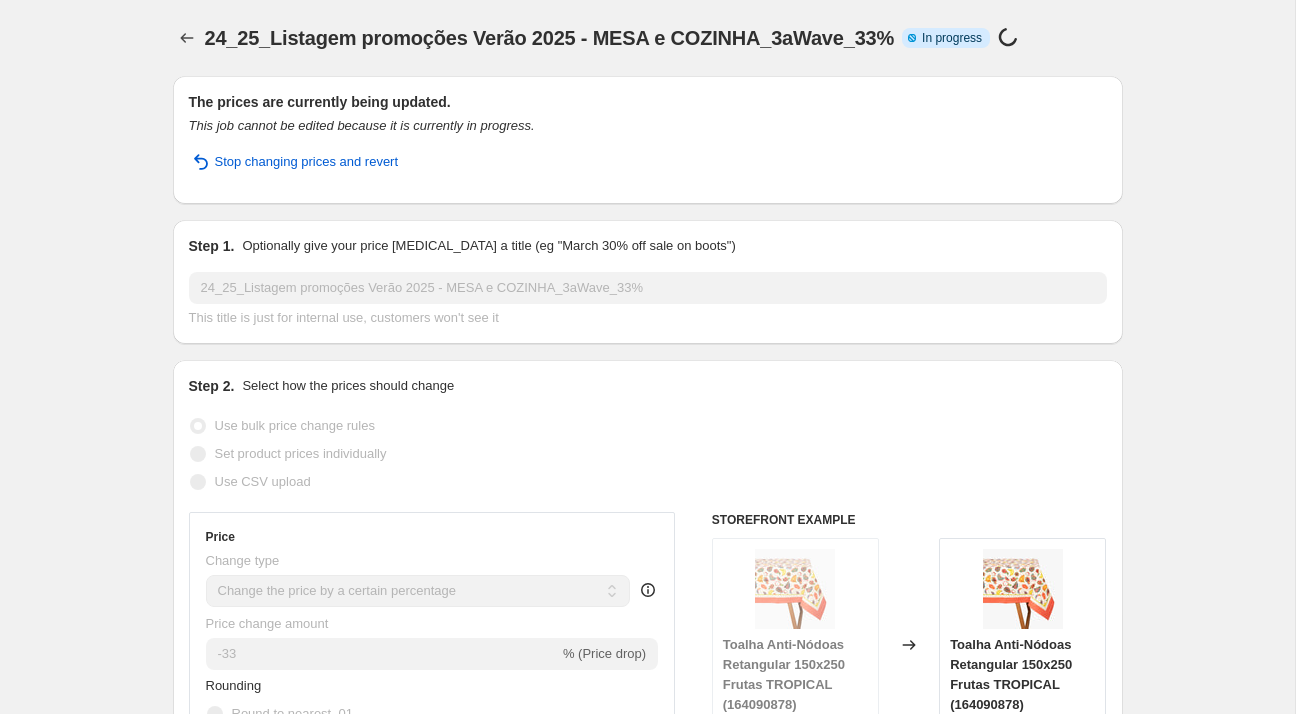 select on "percentage" 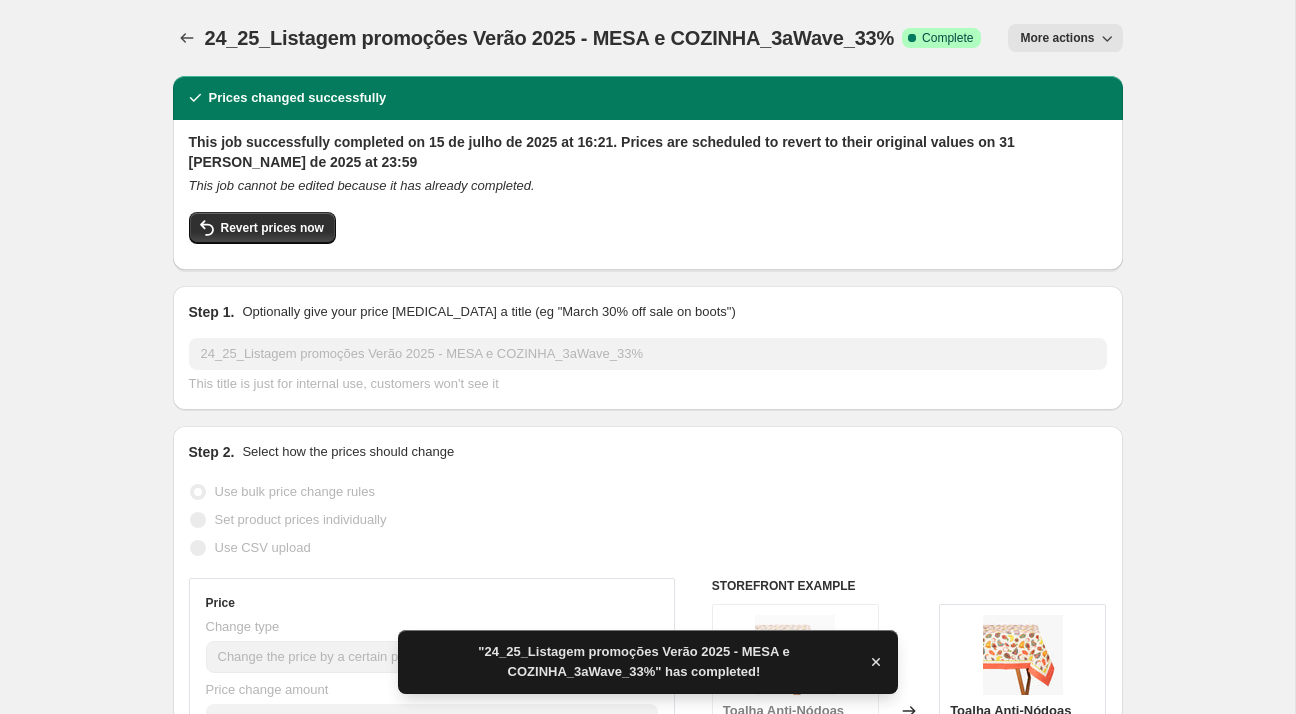 click on "24_25_Listagem promoções Verão 2025 - MESA e COZINHA_3aWave_33%" at bounding box center [550, 38] 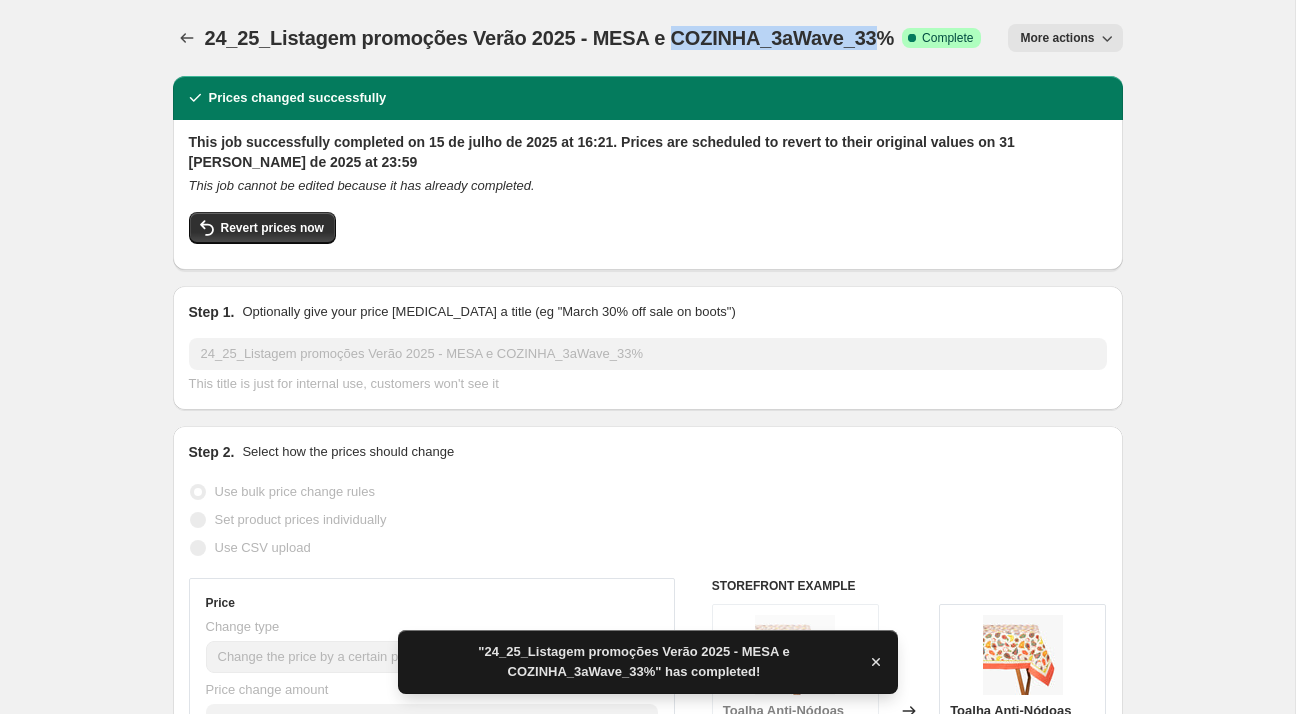 click on "24_25_Listagem promoções Verão 2025 - MESA e COZINHA_3aWave_33%" at bounding box center (550, 38) 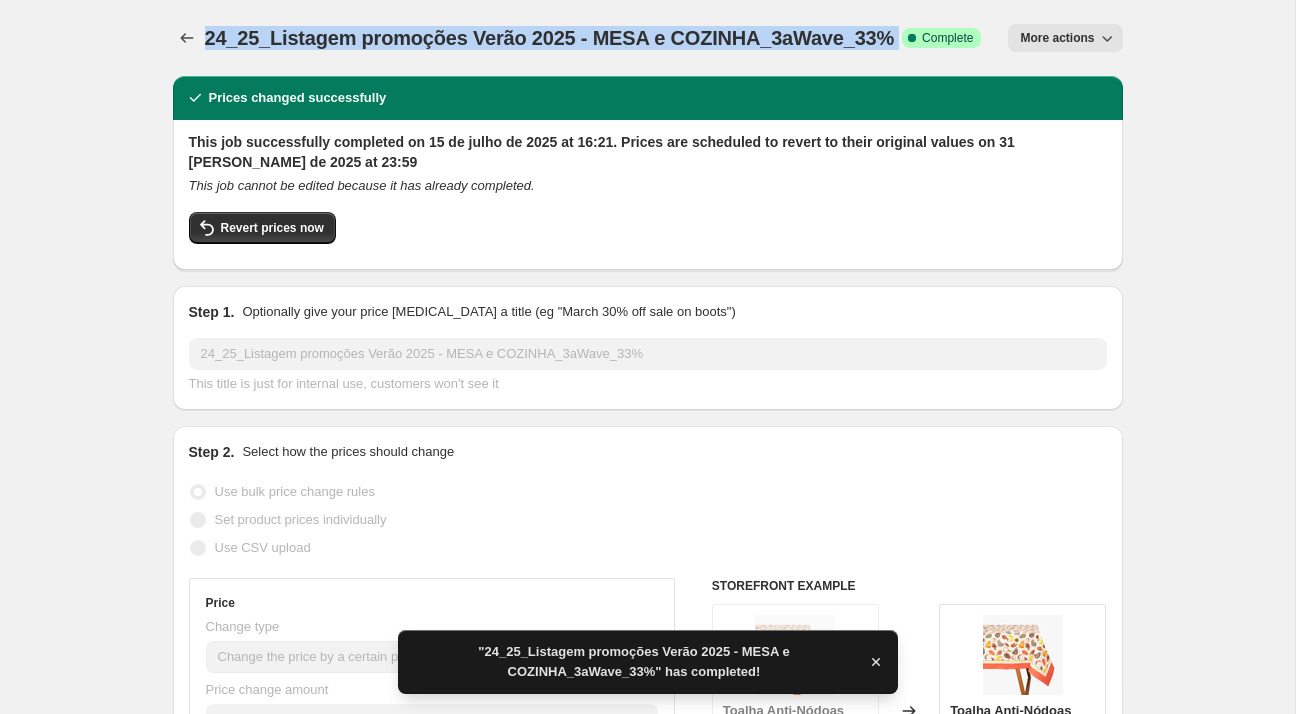 click on "24_25_Listagem promoções Verão 2025 - MESA e COZINHA_3aWave_33%" at bounding box center [550, 38] 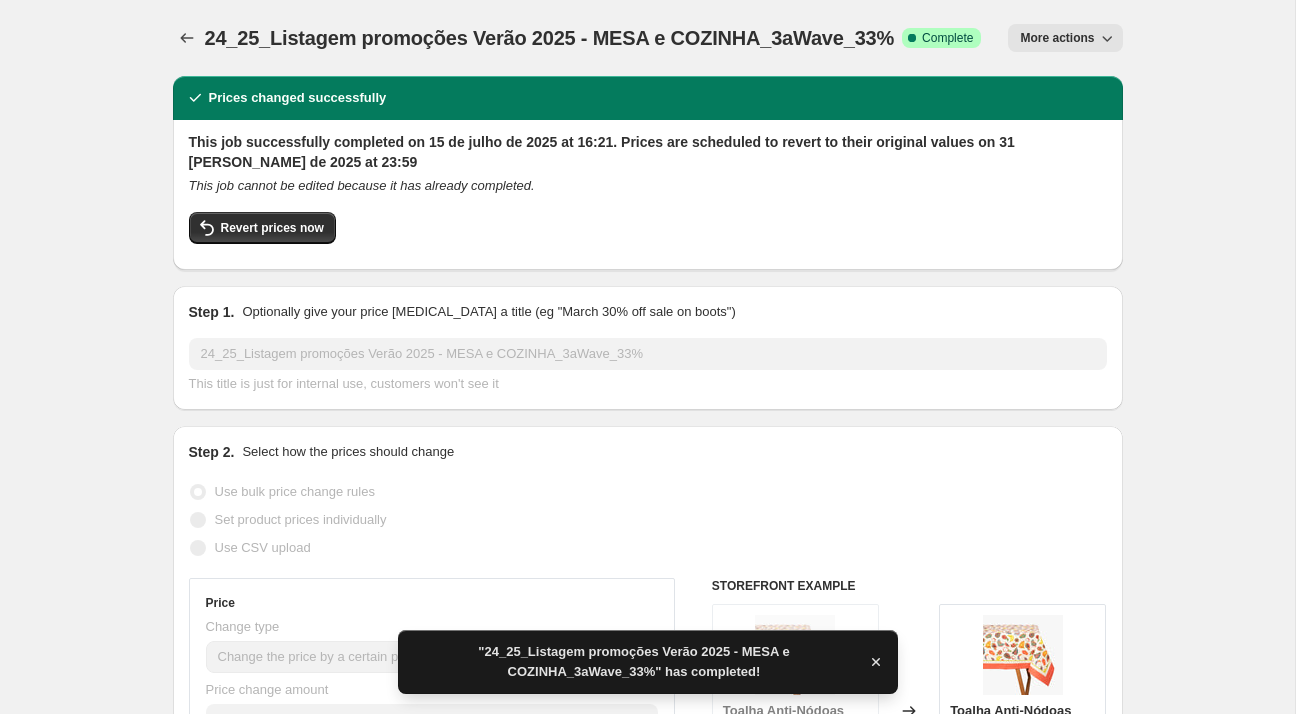 click on "24_25_Listagem promoções Verão 2025 - MESA e COZINHA_3aWave_33%. This page is ready 24_25_Listagem promoções Verão 2025 - MESA e COZINHA_3aWave_33% Success Complete Complete Price revert scheduling Copy to new job Export Recap CSV Delete job More actions More actions" at bounding box center (648, 38) 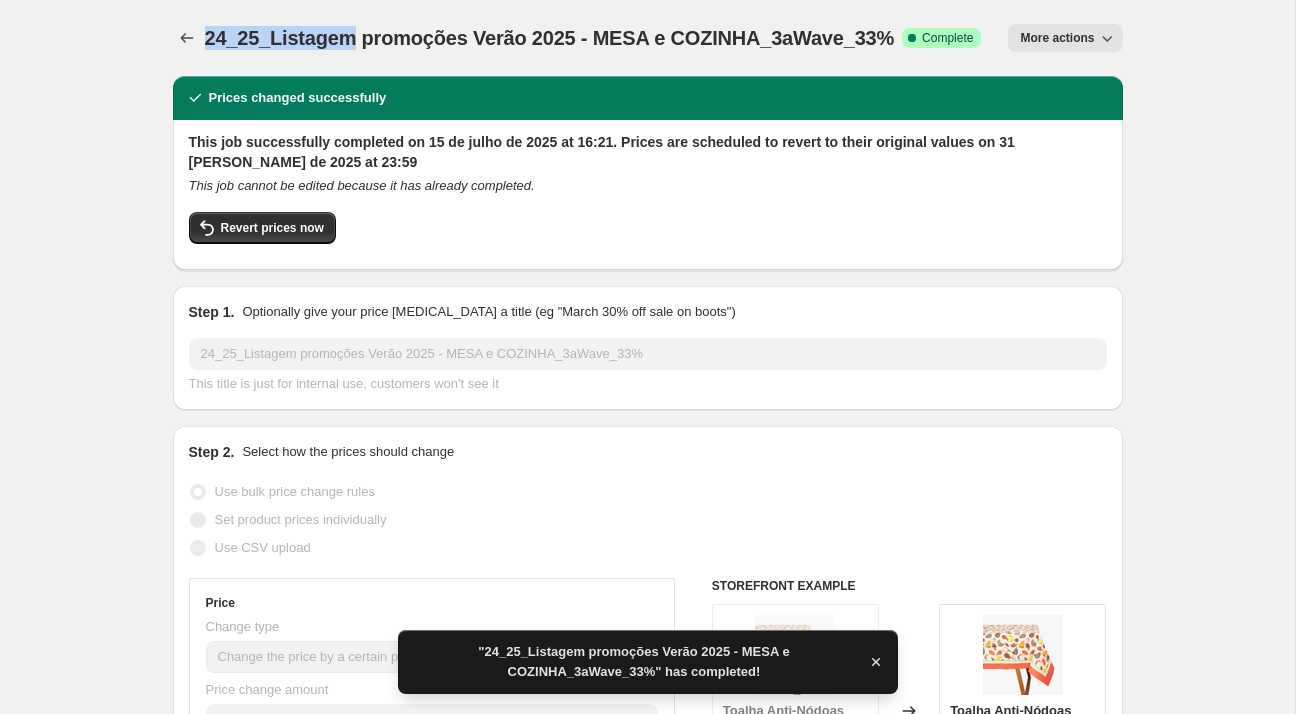 click on "24_25_Listagem promoções Verão 2025 - MESA e COZINHA_3aWave_33%. This page is ready 24_25_Listagem promoções Verão 2025 - MESA e COZINHA_3aWave_33% Success Complete Complete Price revert scheduling Copy to new job Export Recap CSV Delete job More actions More actions" at bounding box center (648, 38) 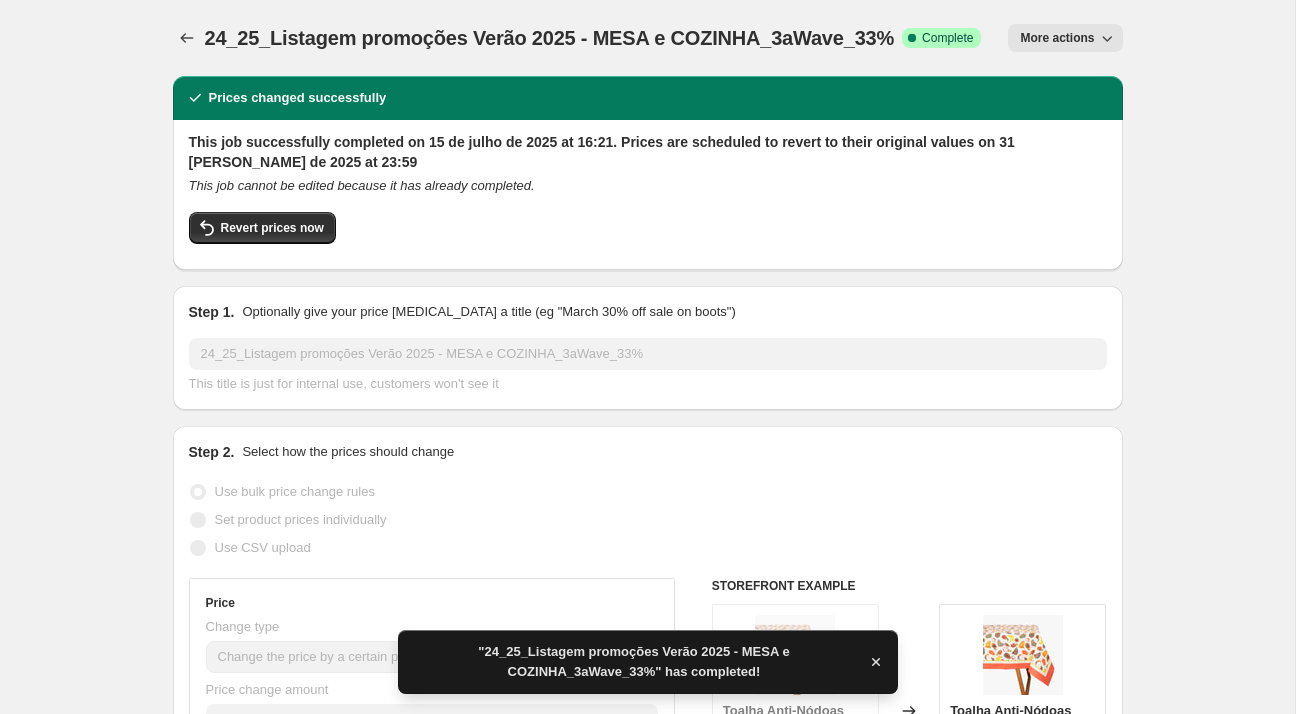 click on "24_25_Listagem promoções Verão 2025 - MESA e COZINHA_3aWave_33%. This page is ready 24_25_Listagem promoções Verão 2025 - MESA e COZINHA_3aWave_33% Success Complete Complete Price revert scheduling Copy to new job Export Recap CSV Delete job More actions More actions" at bounding box center [648, 38] 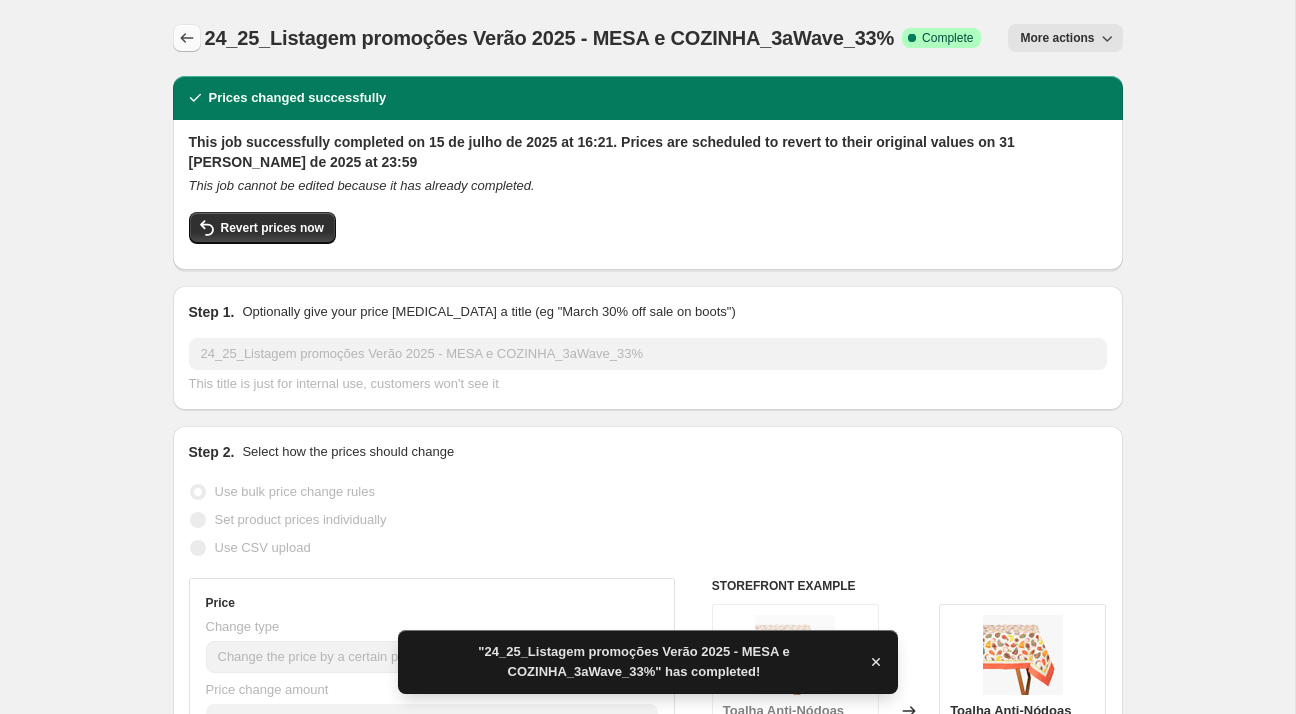 click 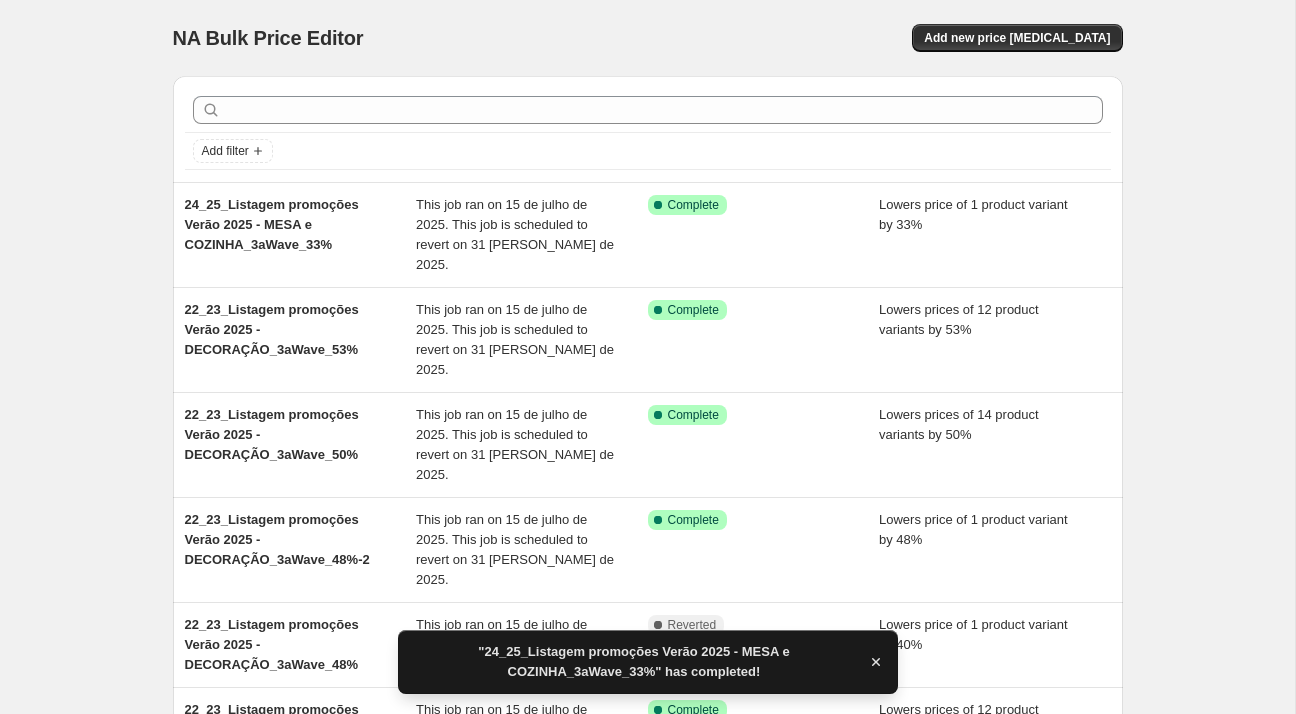 click on "NA Bulk Price Editor. This page is ready NA Bulk Price Editor Add new price change job" at bounding box center [648, 38] 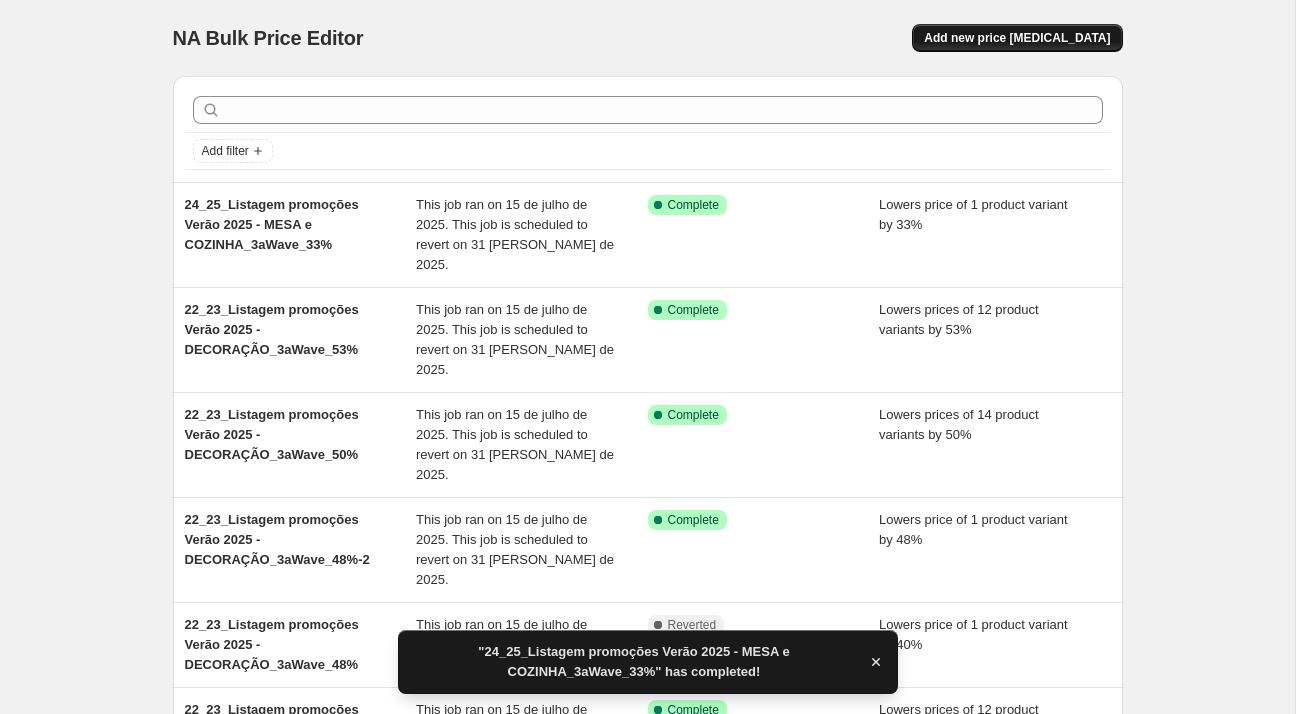 click on "Add new price [MEDICAL_DATA]" at bounding box center (1017, 38) 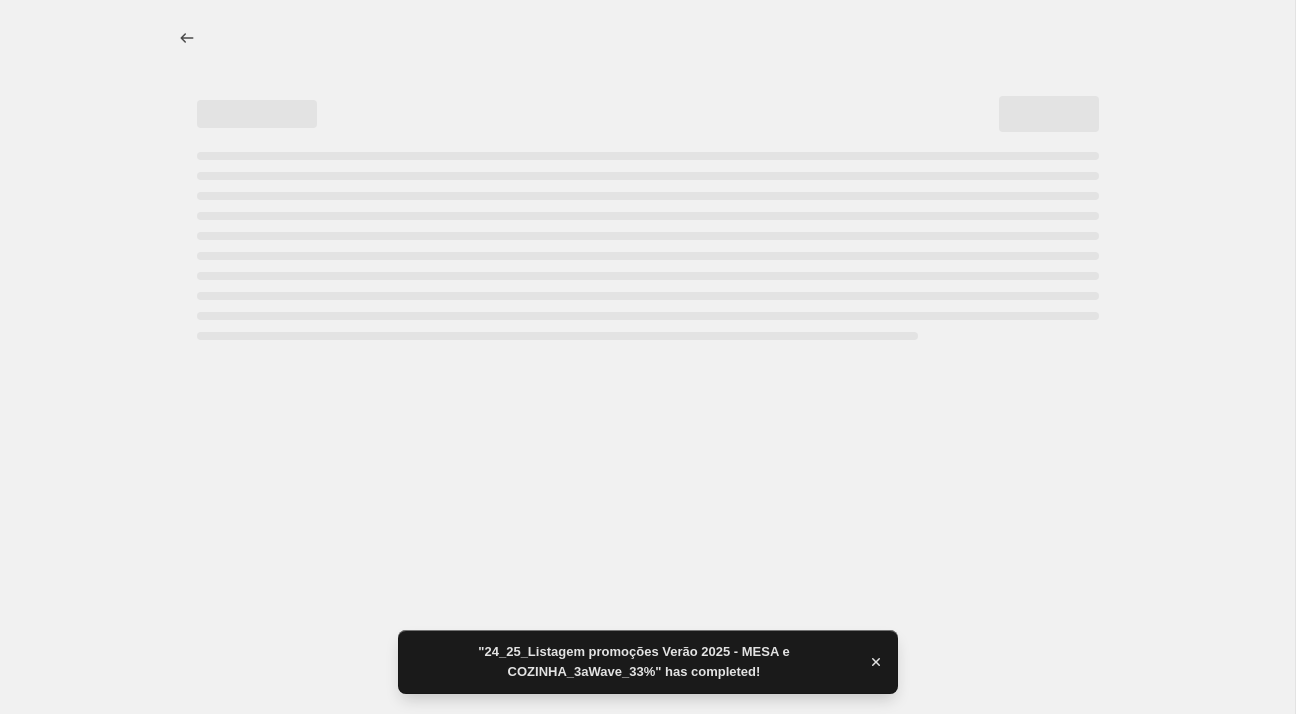 select on "percentage" 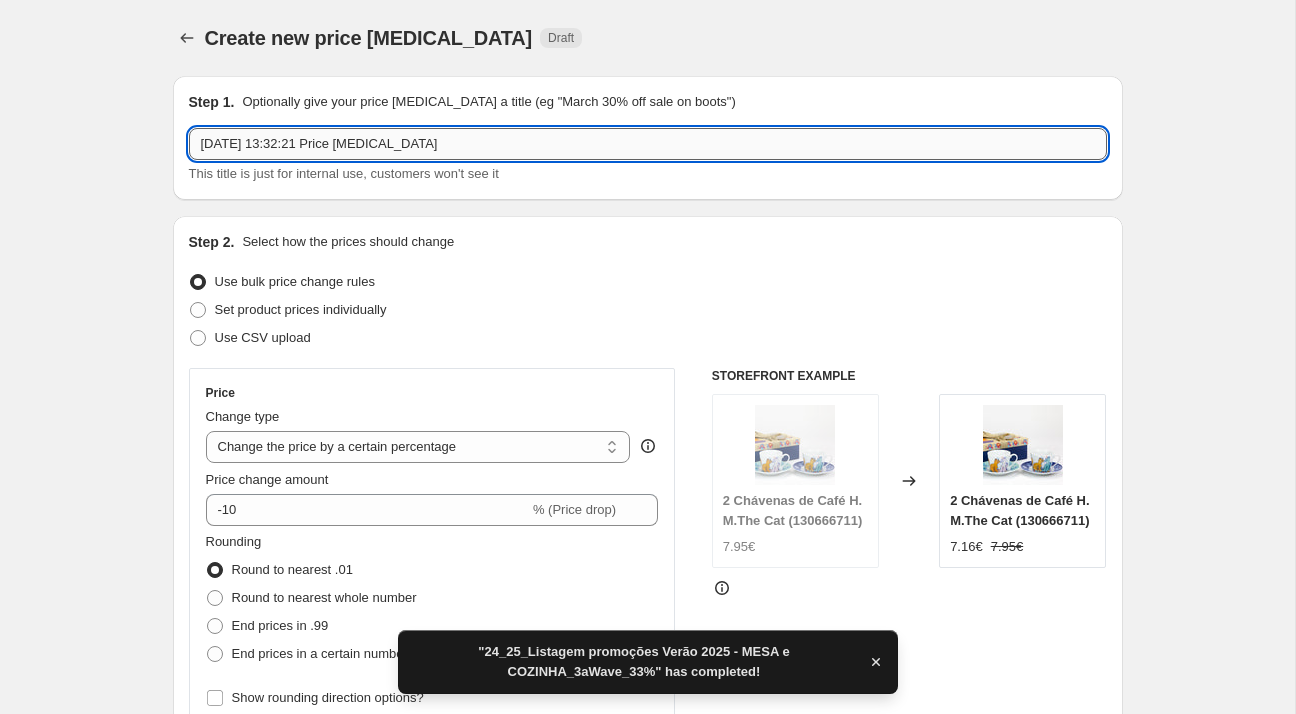 click on "[DATE] 13:32:21 Price [MEDICAL_DATA]" at bounding box center (648, 144) 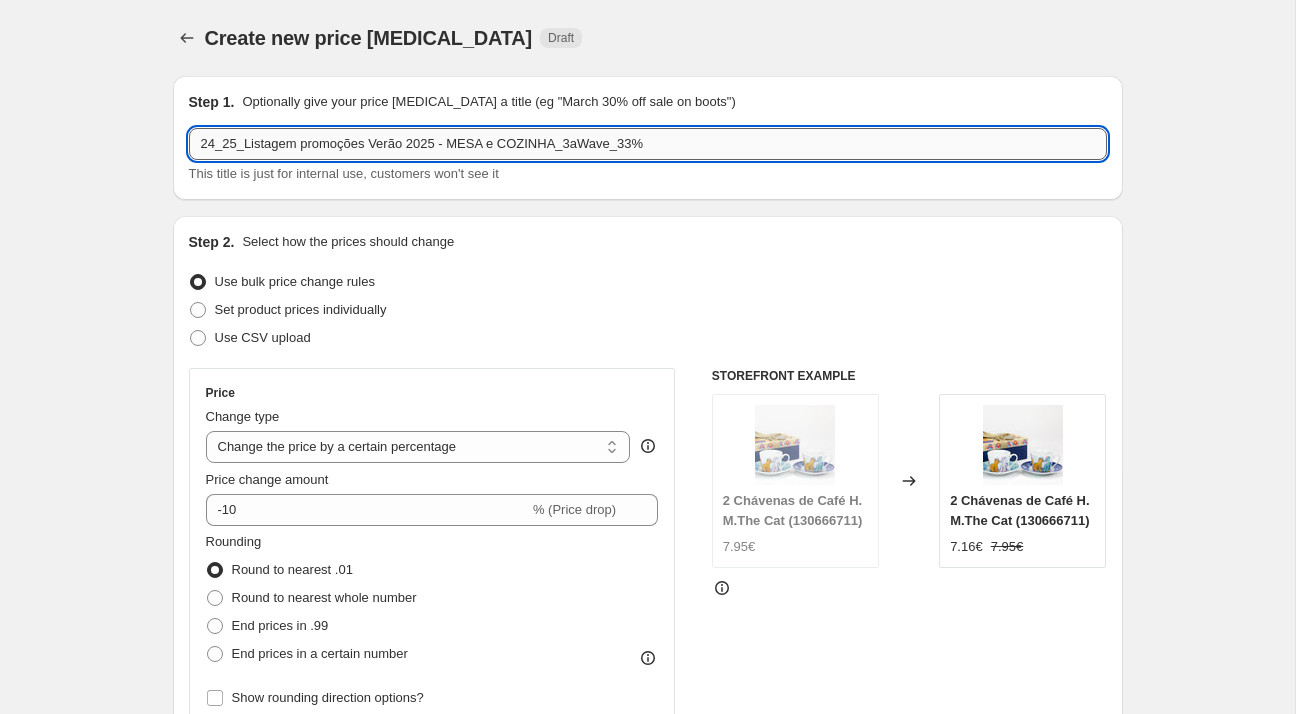 click on "24_25_Listagem promoções Verão 2025 - MESA e COZINHA_3aWave_33%" at bounding box center [648, 144] 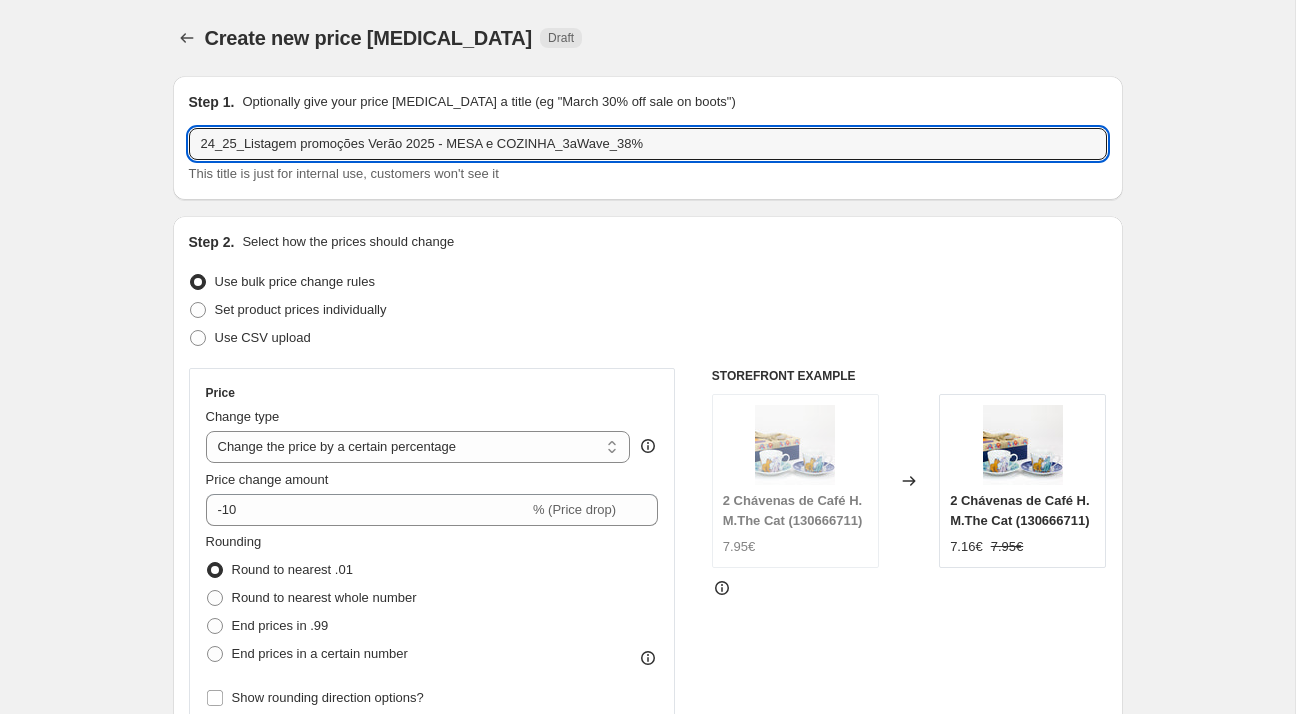 type on "24_25_Listagem promoções Verão 2025 - MESA e COZINHA_3aWave_38%" 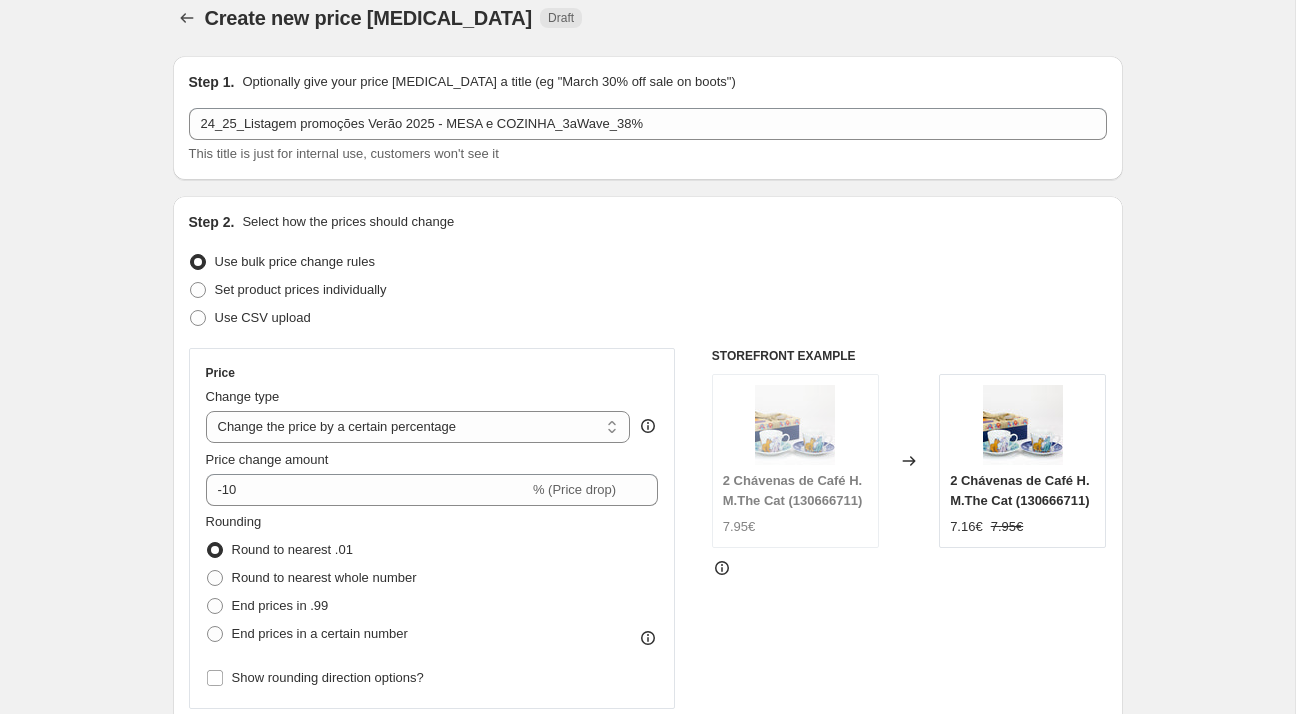 scroll, scrollTop: 63, scrollLeft: 0, axis: vertical 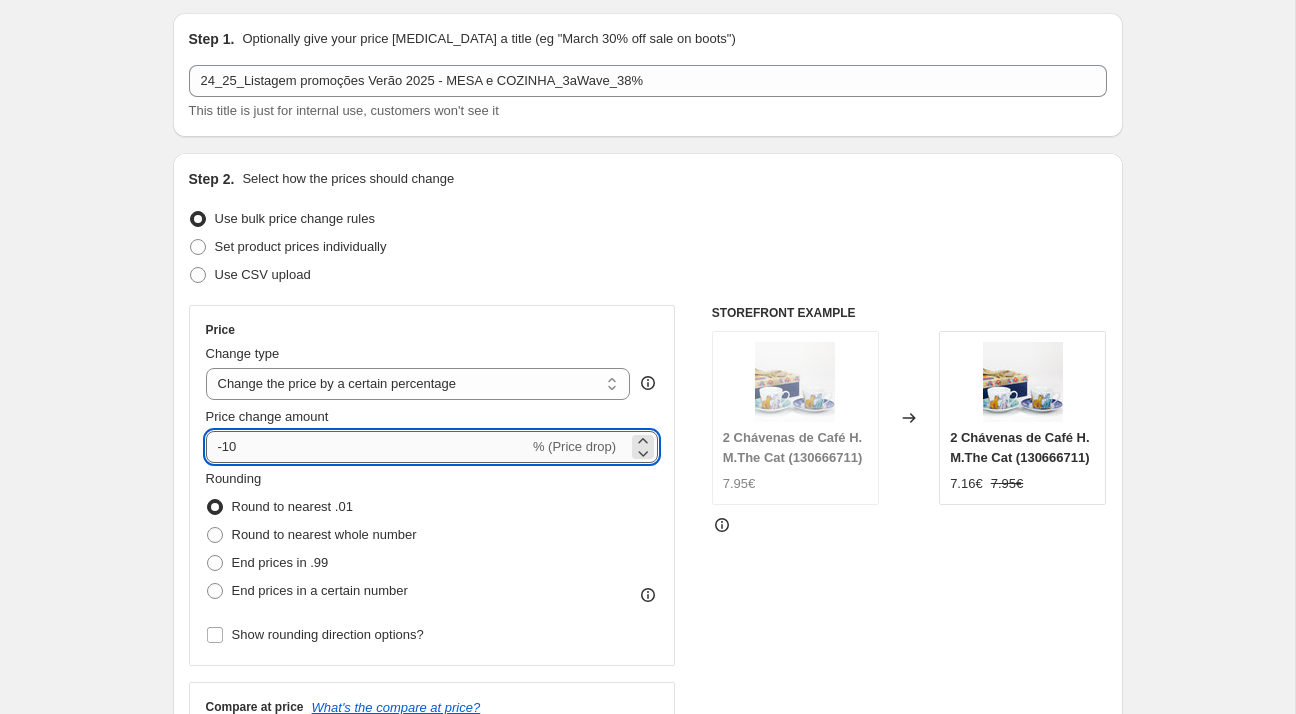 click on "-10" at bounding box center [367, 447] 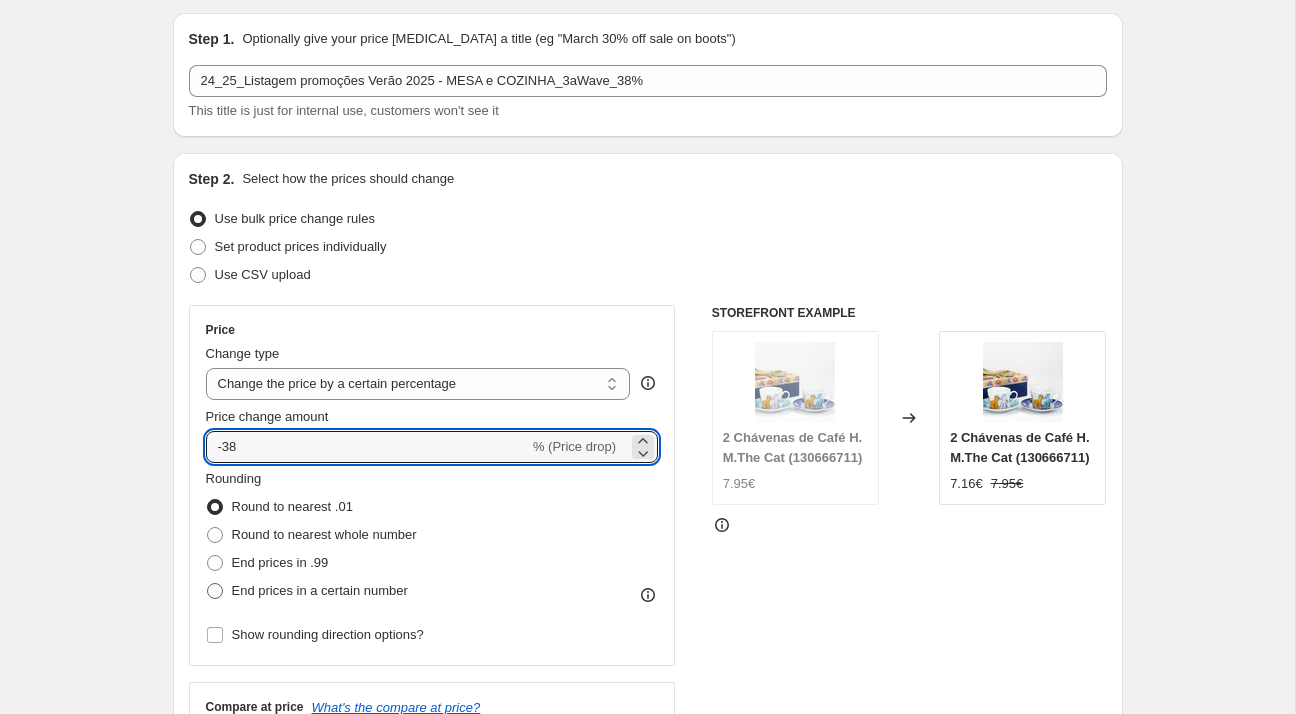 type on "-38" 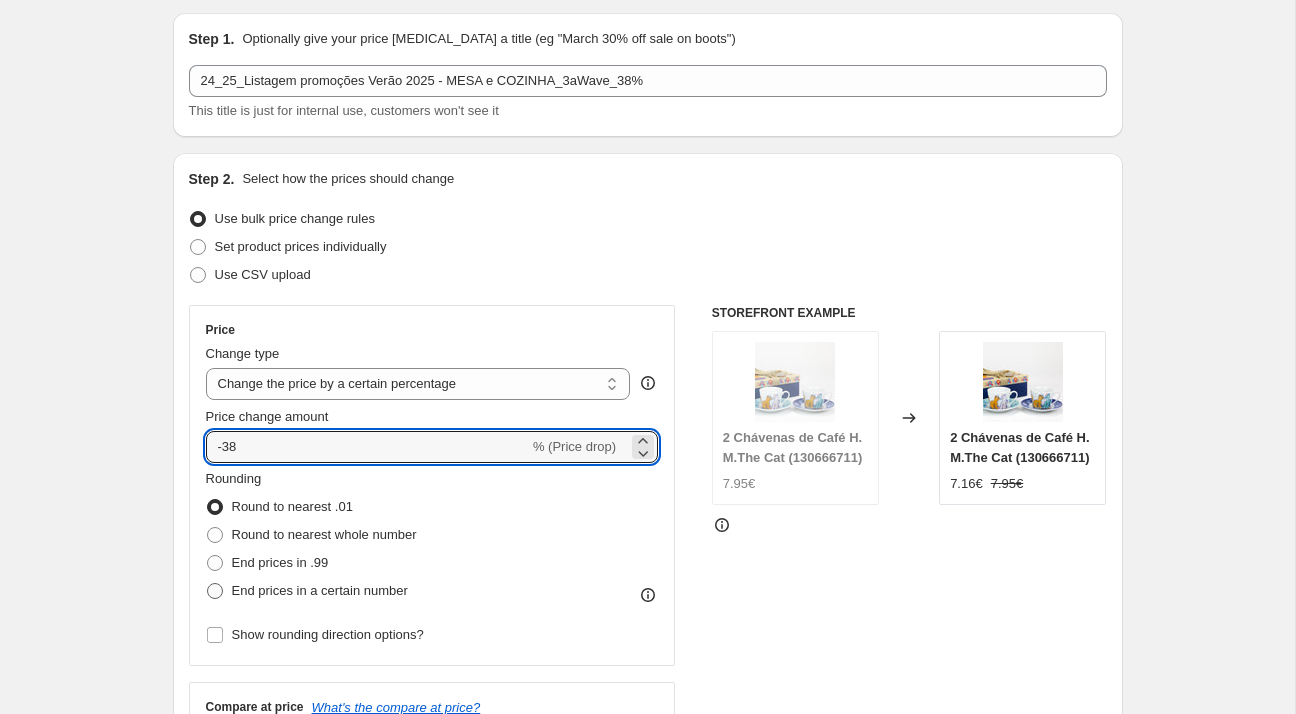 radio on "true" 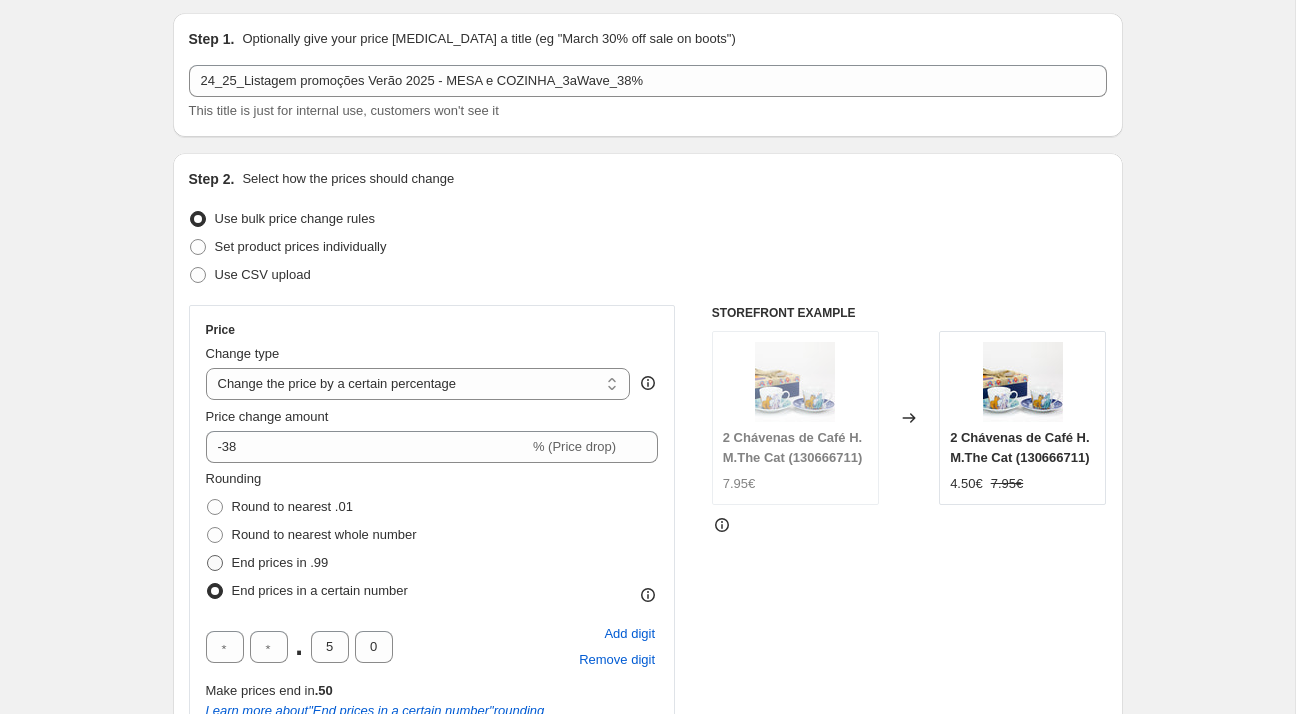 click on "End prices in .99" at bounding box center [267, 563] 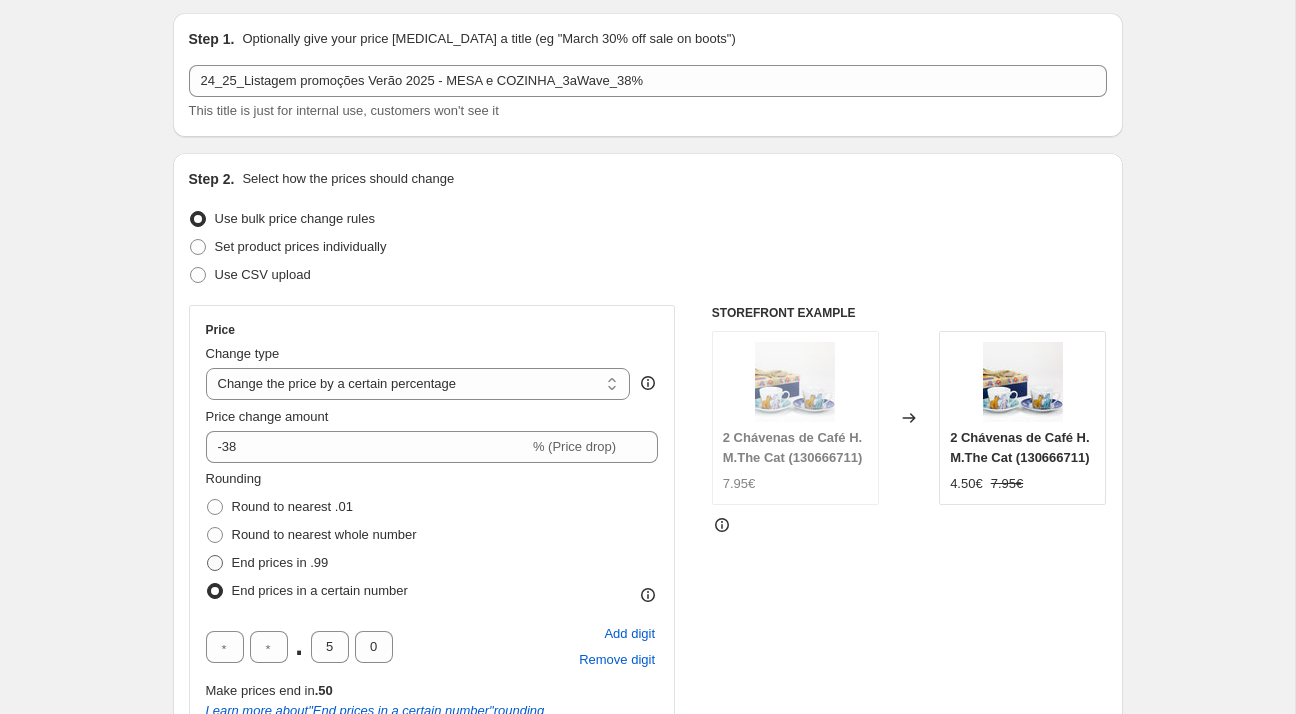 click on "End prices in .99" at bounding box center (207, 555) 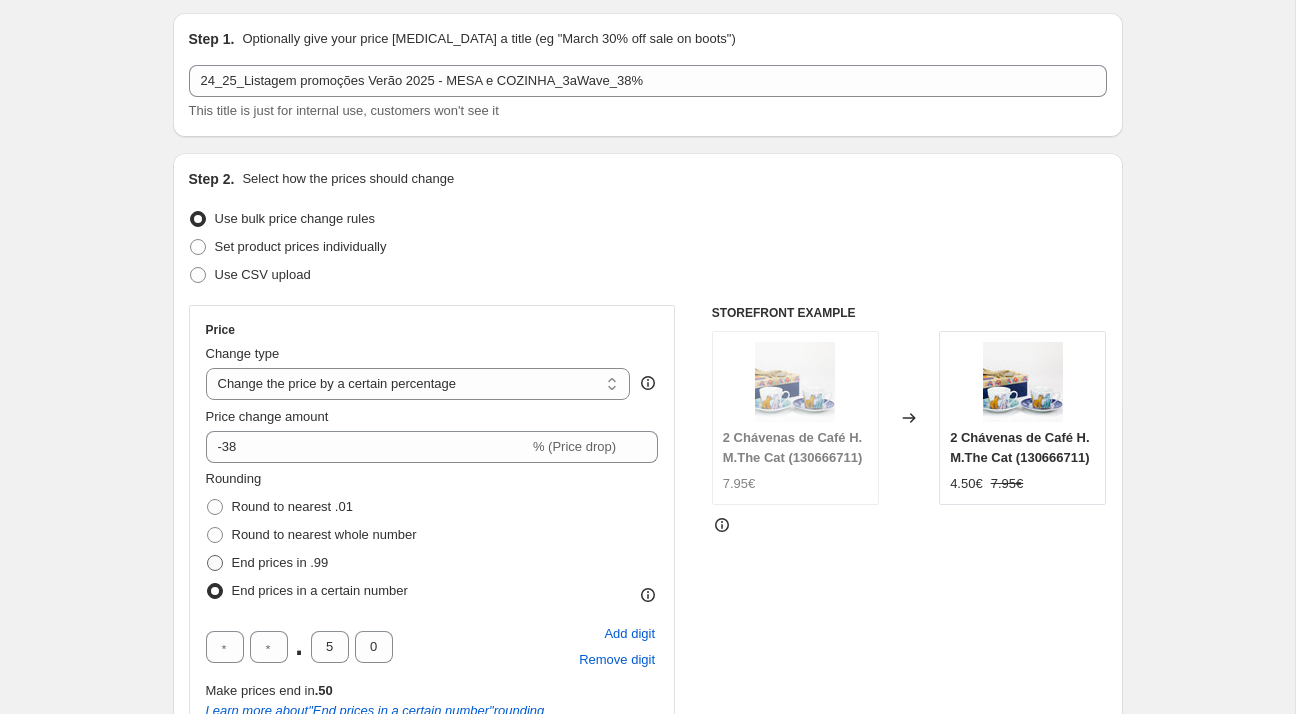 radio on "true" 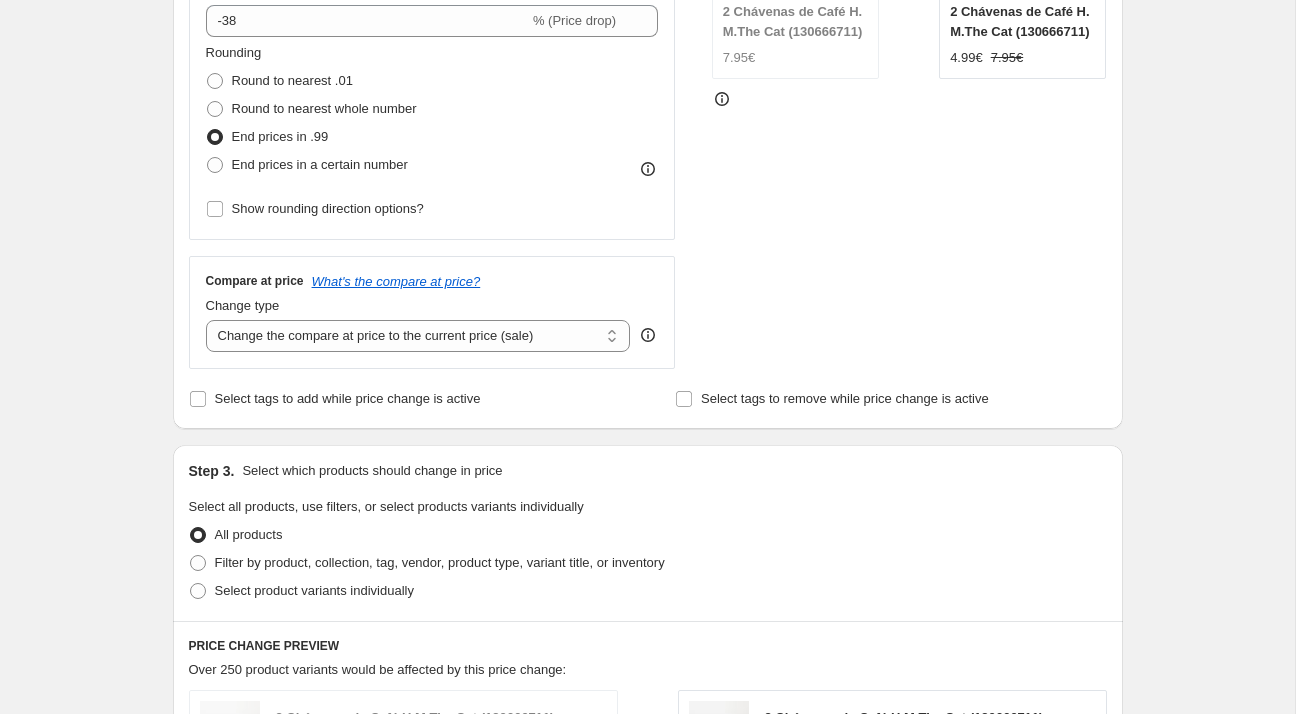 scroll, scrollTop: 588, scrollLeft: 0, axis: vertical 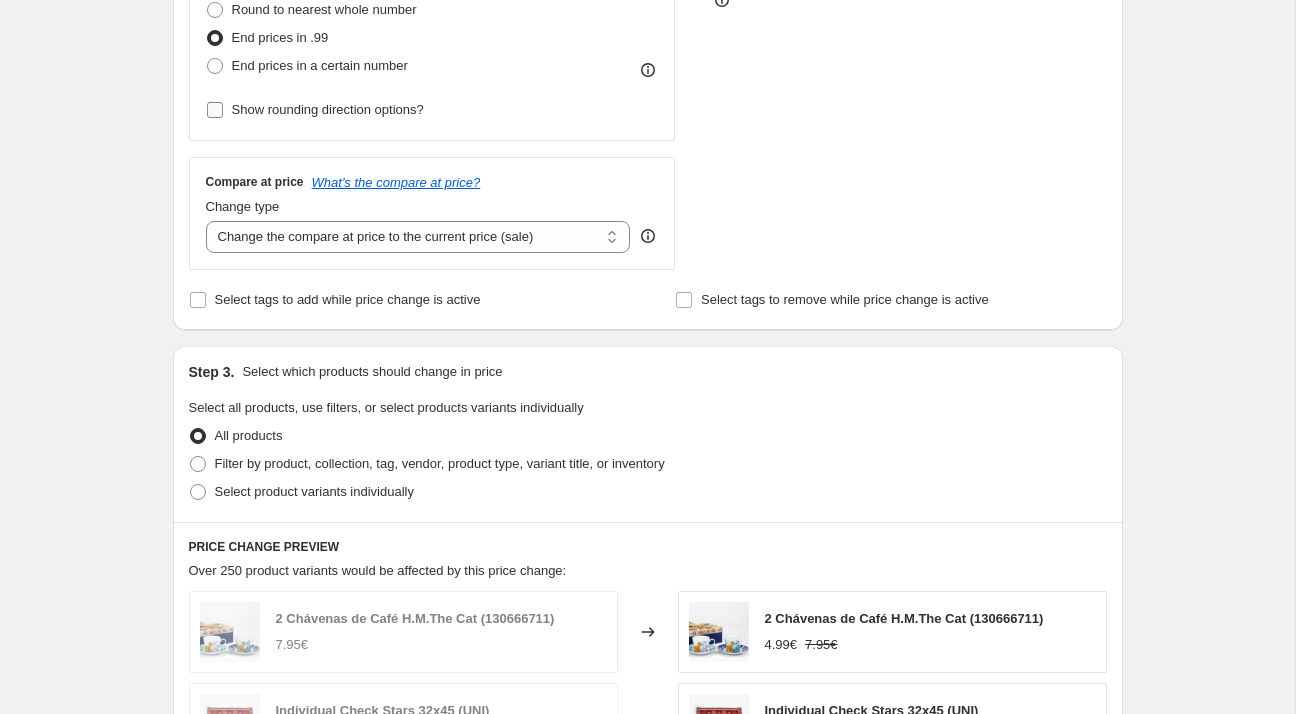 click on "Show rounding direction options?" at bounding box center (328, 109) 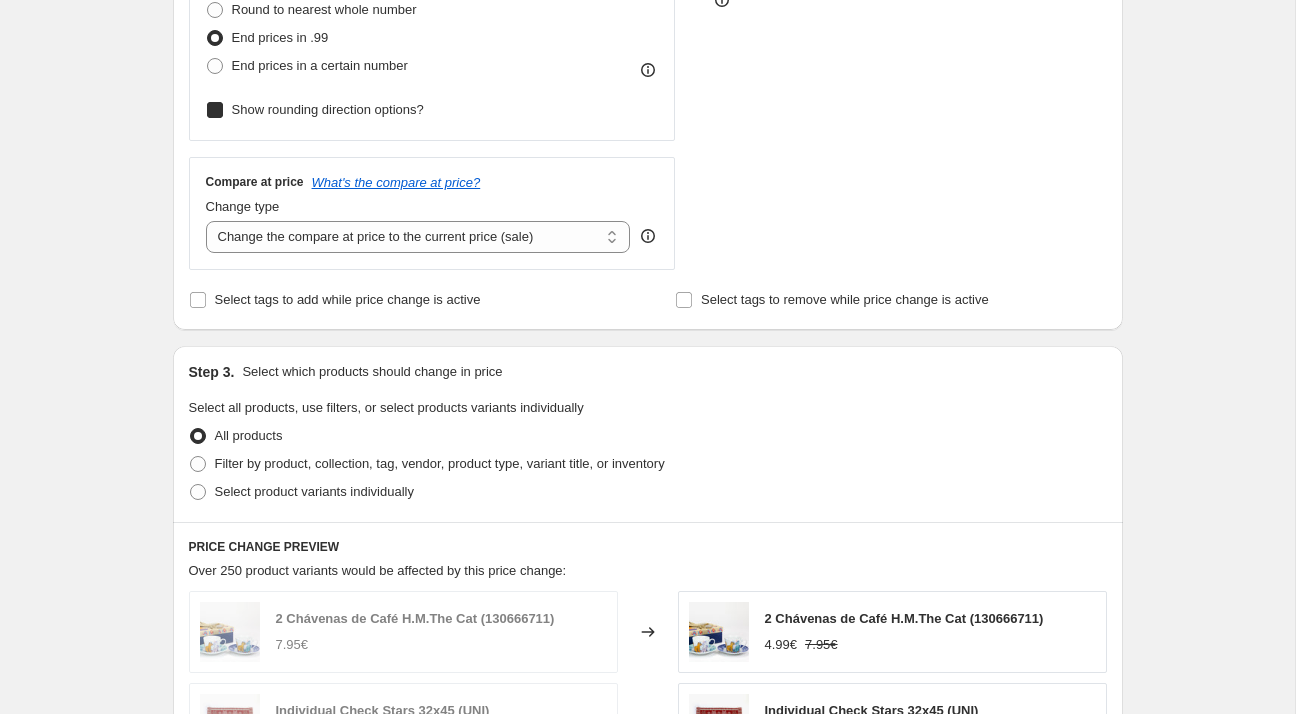 checkbox on "true" 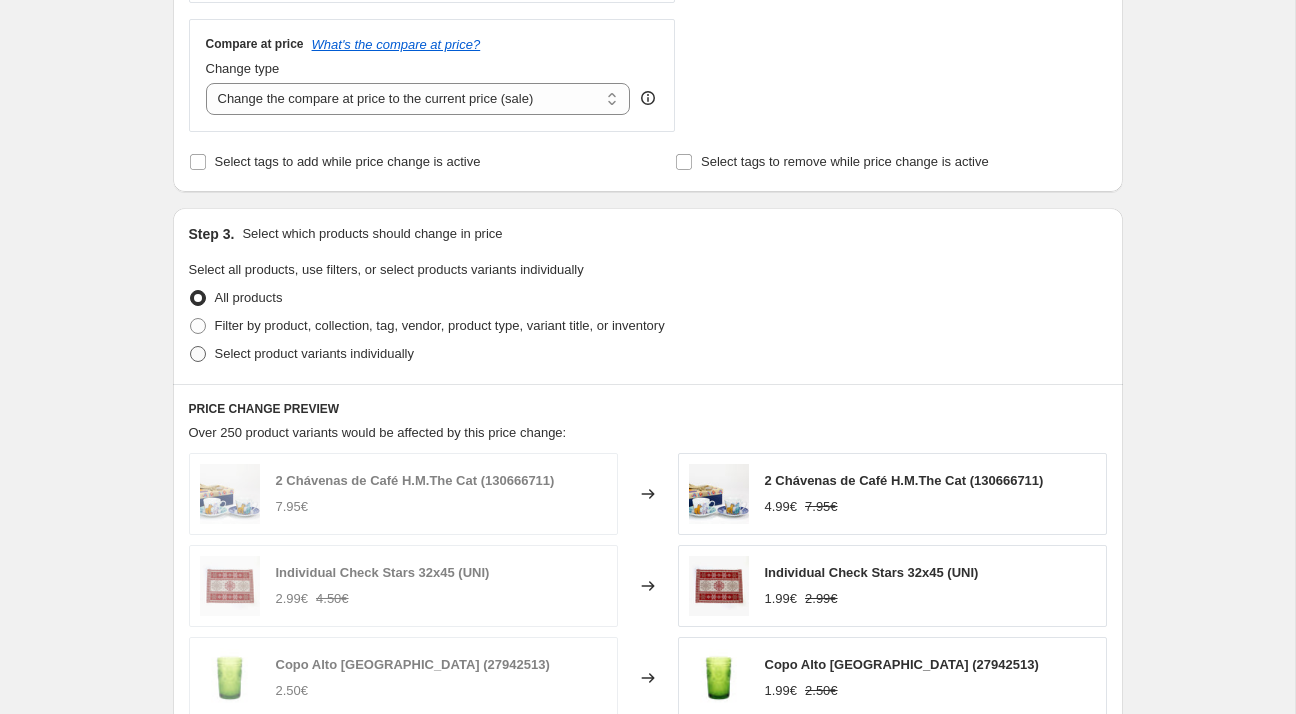 click on "Select product variants individually" at bounding box center (314, 353) 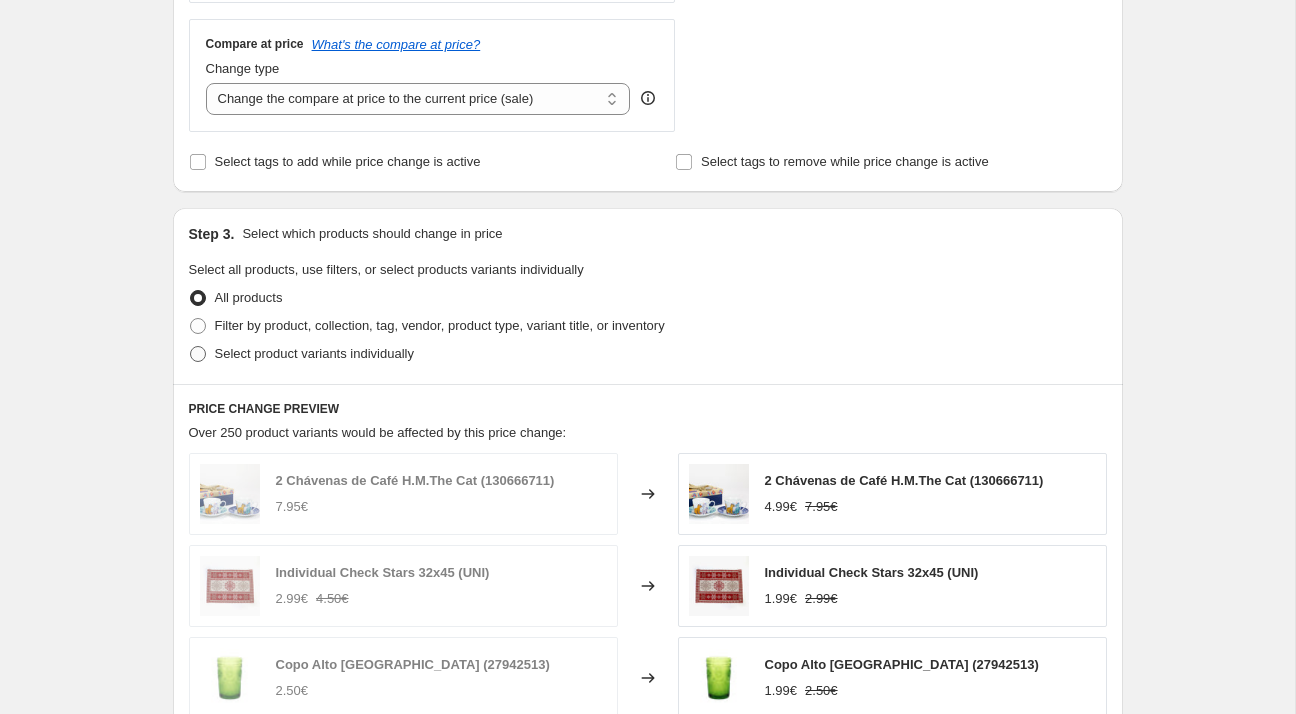 radio on "true" 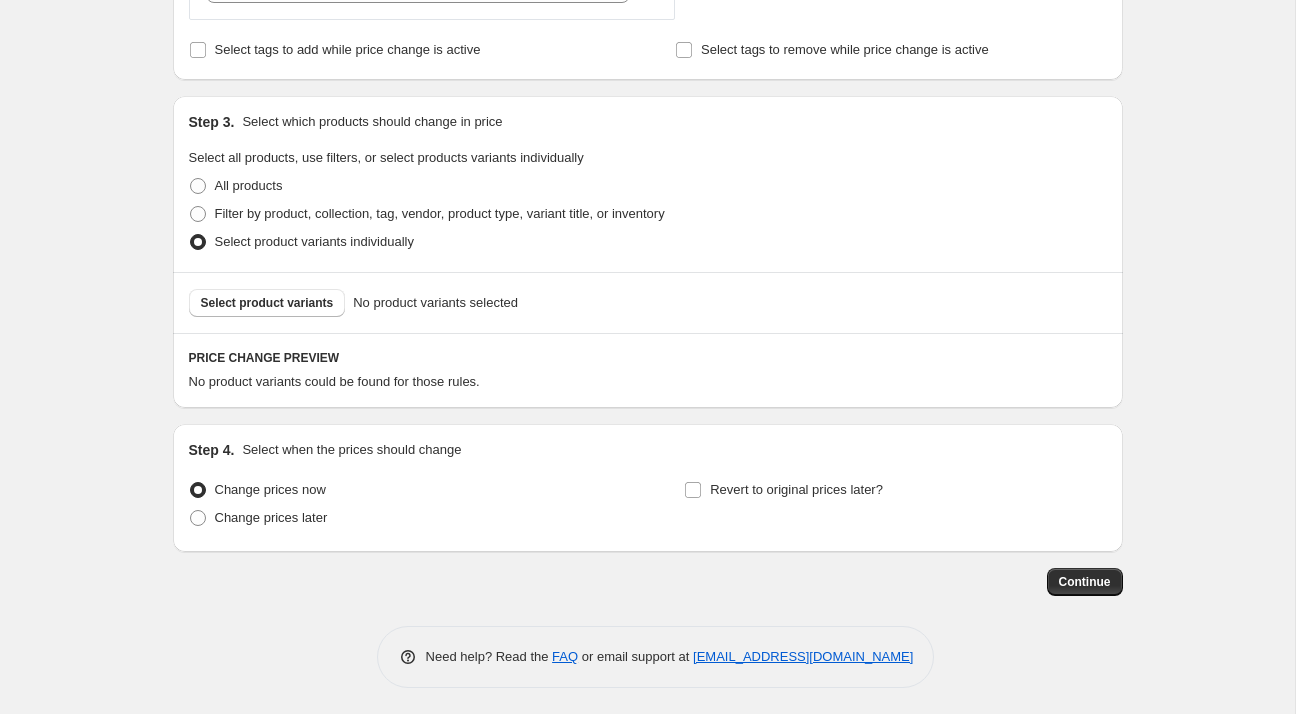 scroll, scrollTop: 964, scrollLeft: 0, axis: vertical 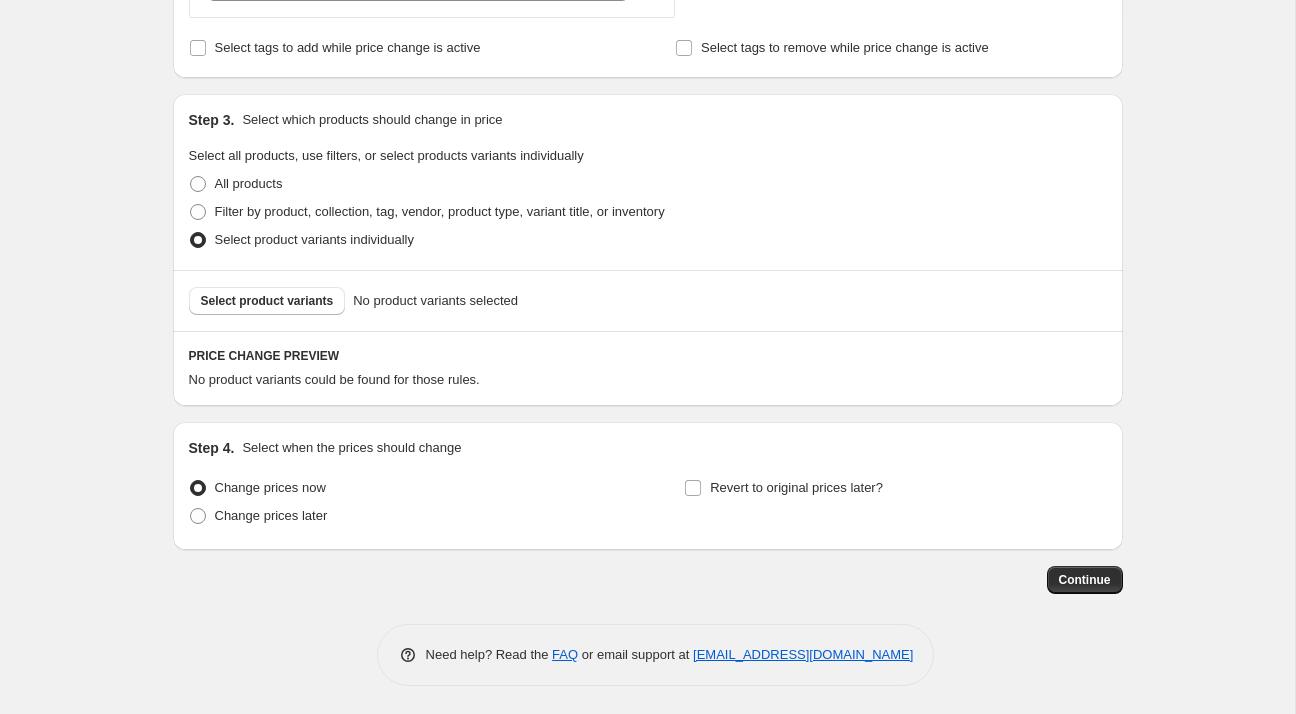 click on "Revert to original prices later?" at bounding box center [895, 504] 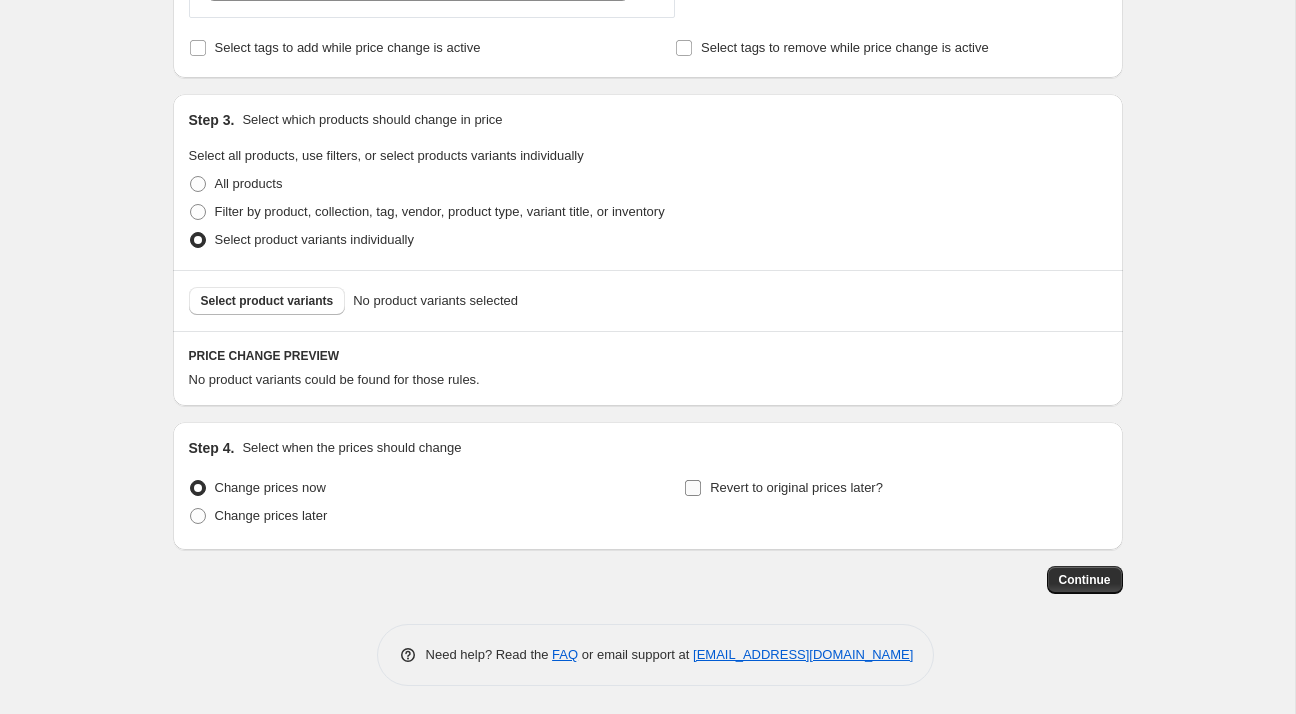 click on "Revert to original prices later?" at bounding box center [796, 487] 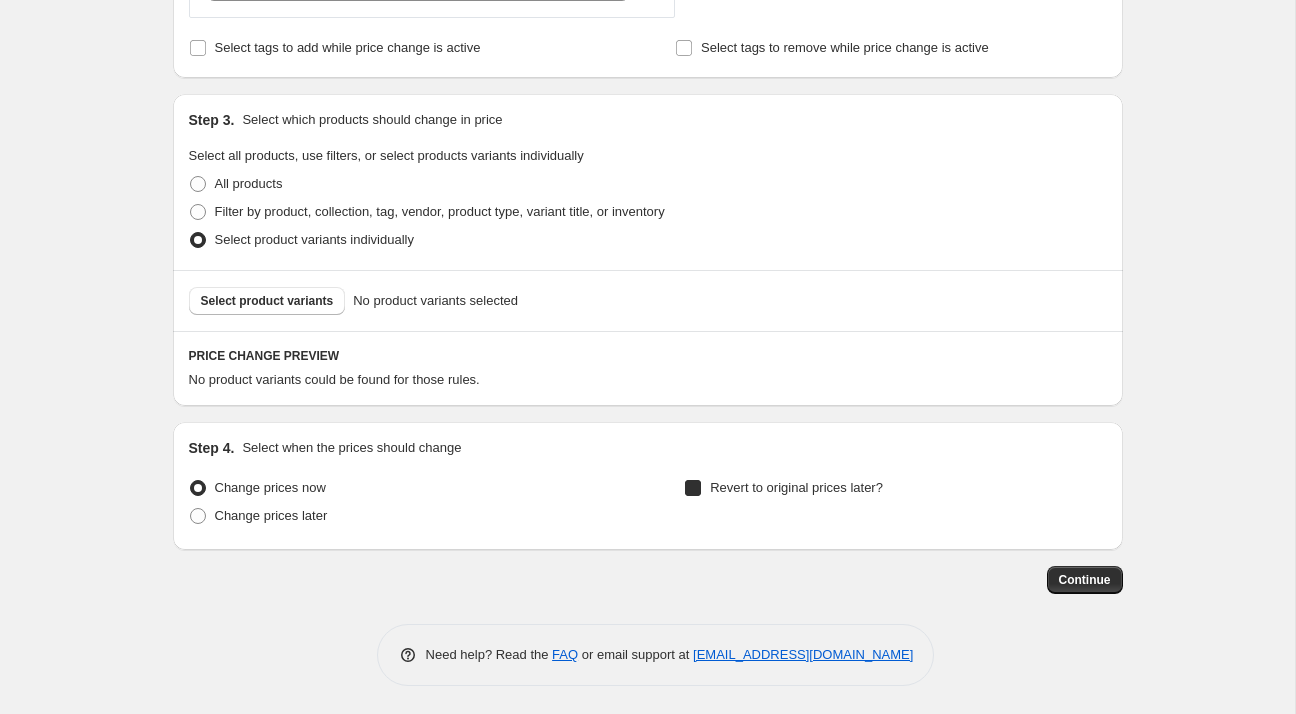 checkbox on "true" 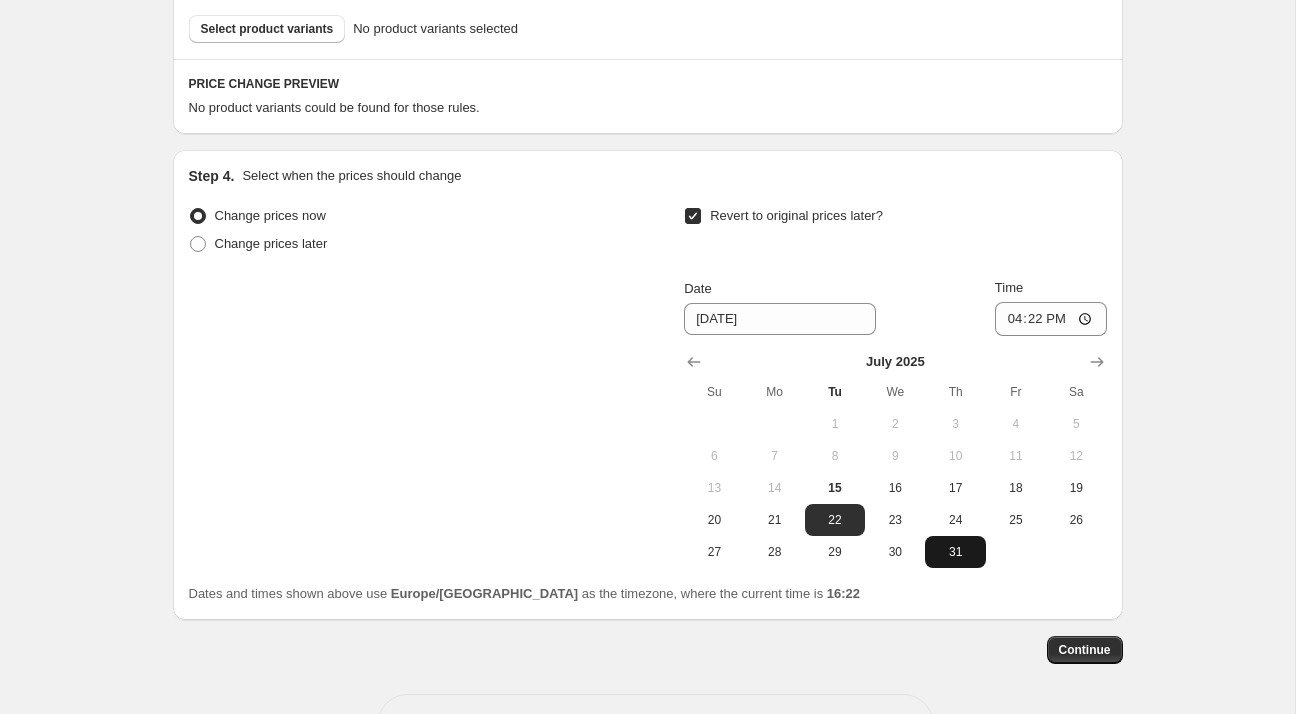 scroll, scrollTop: 1260, scrollLeft: 0, axis: vertical 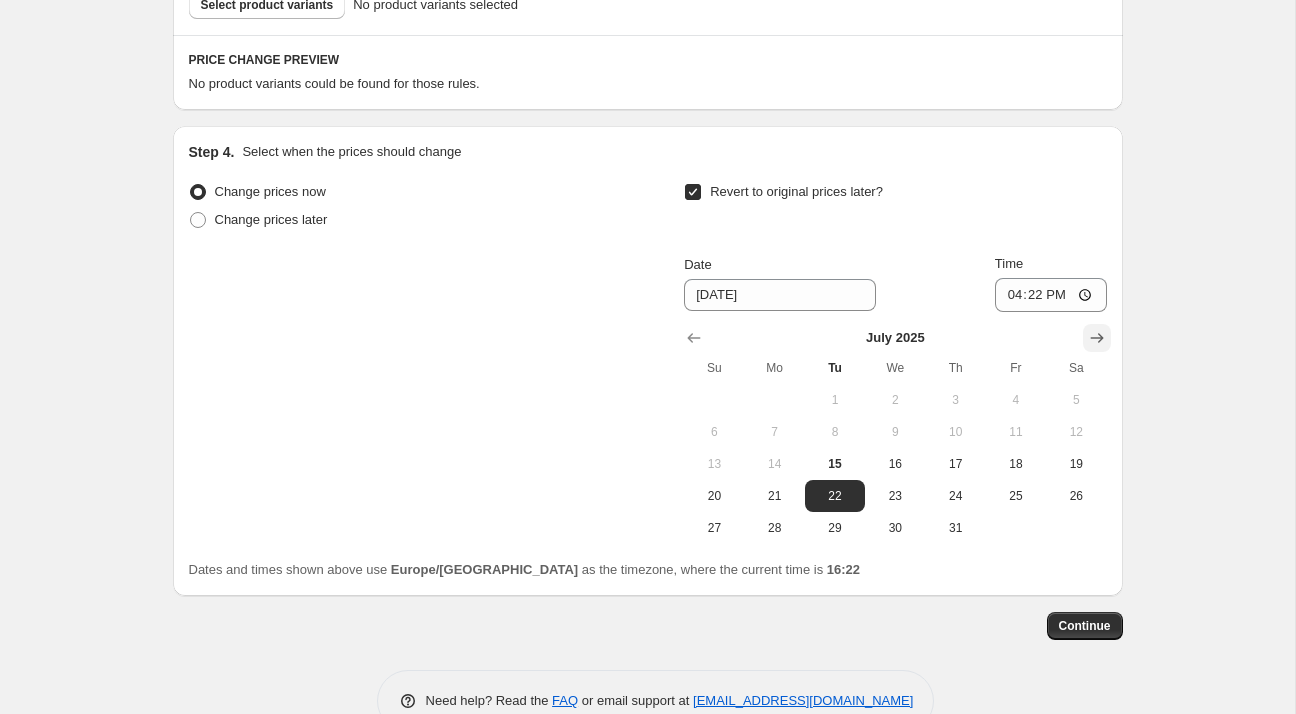 click at bounding box center [1097, 338] 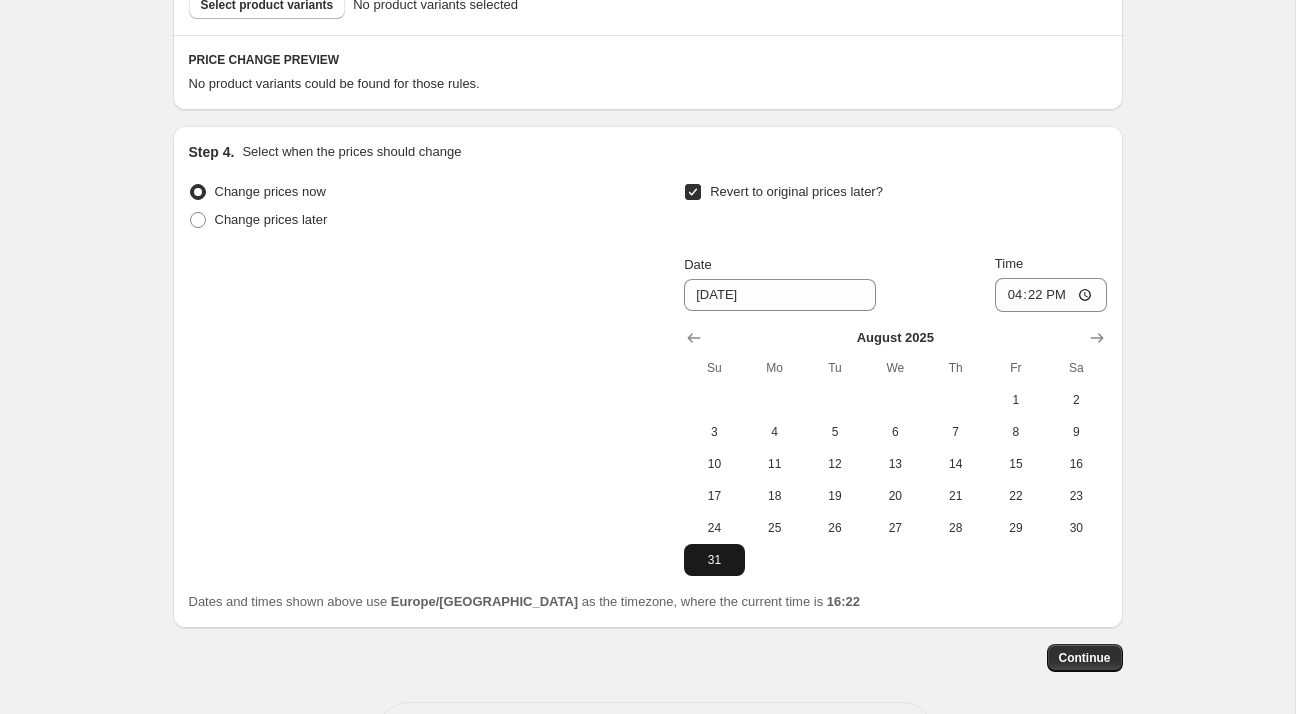 drag, startPoint x: 729, startPoint y: 557, endPoint x: 741, endPoint y: 543, distance: 18.439089 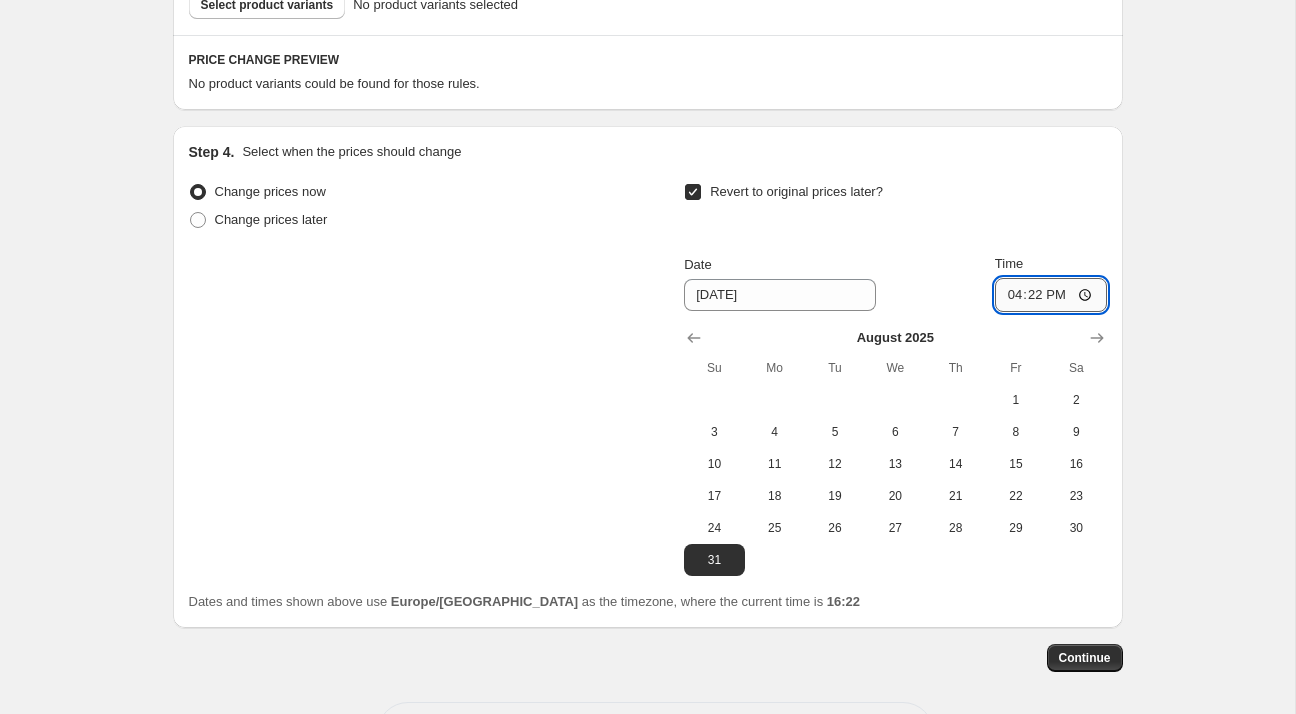 click on "16:22" at bounding box center (1051, 295) 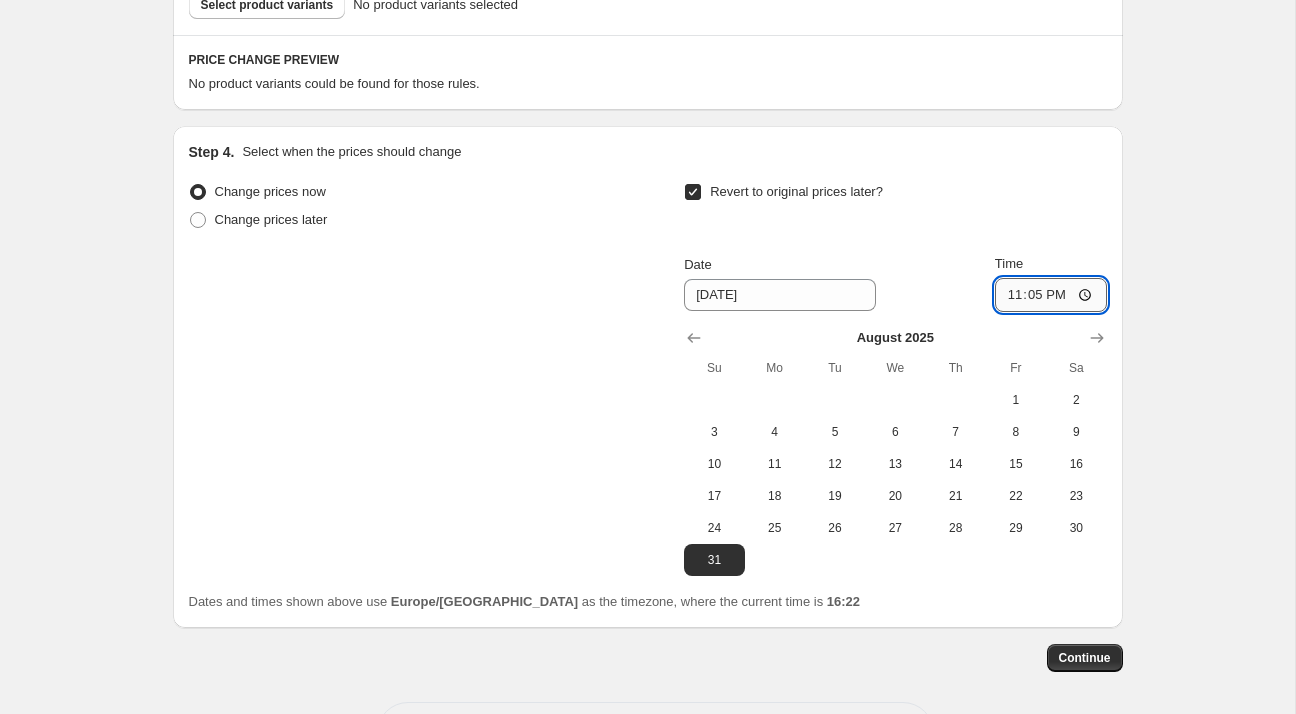 type on "23:59" 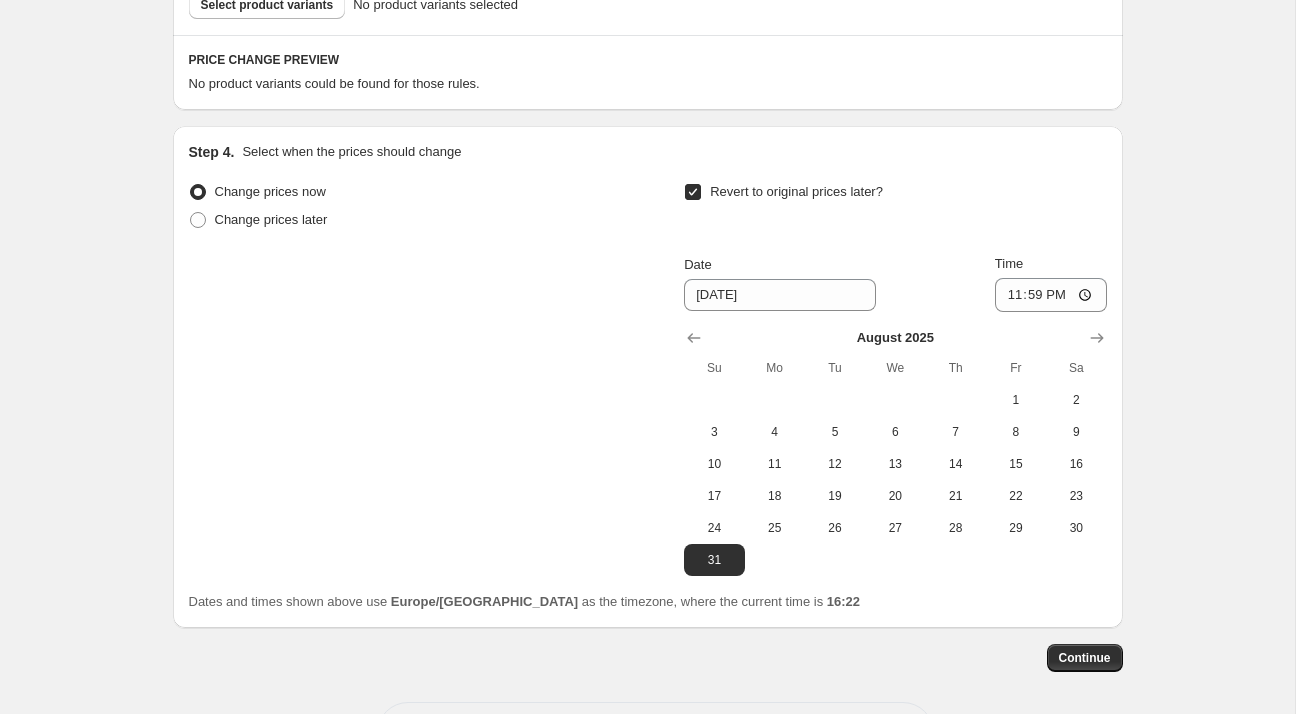 click on "Create new price change job. This page is ready Create new price change job Draft Step 1. Optionally give your price change job a title (eg "March 30% off sale on boots") 24_25_Listagem promoções Verão 2025 - MESA e COZINHA_3aWave_38% This title is just for internal use, customers won't see it Step 2. Select how the prices should change Use bulk price change rules Set product prices individually Use CSV upload Price Change type Change the price to a certain amount Change the price by a certain amount Change the price by a certain percentage Change the price to the current compare at price (price before sale) Change the price by a certain amount relative to the compare at price Change the price by a certain percentage relative to the compare at price Don't change the price Change the price by a certain percentage relative to the cost per item Change price to certain cost margin Change the price by a certain percentage Price change amount -38 % (Price drop) Rounding Round to nearest .01 End prices in .99 No" at bounding box center (647, -233) 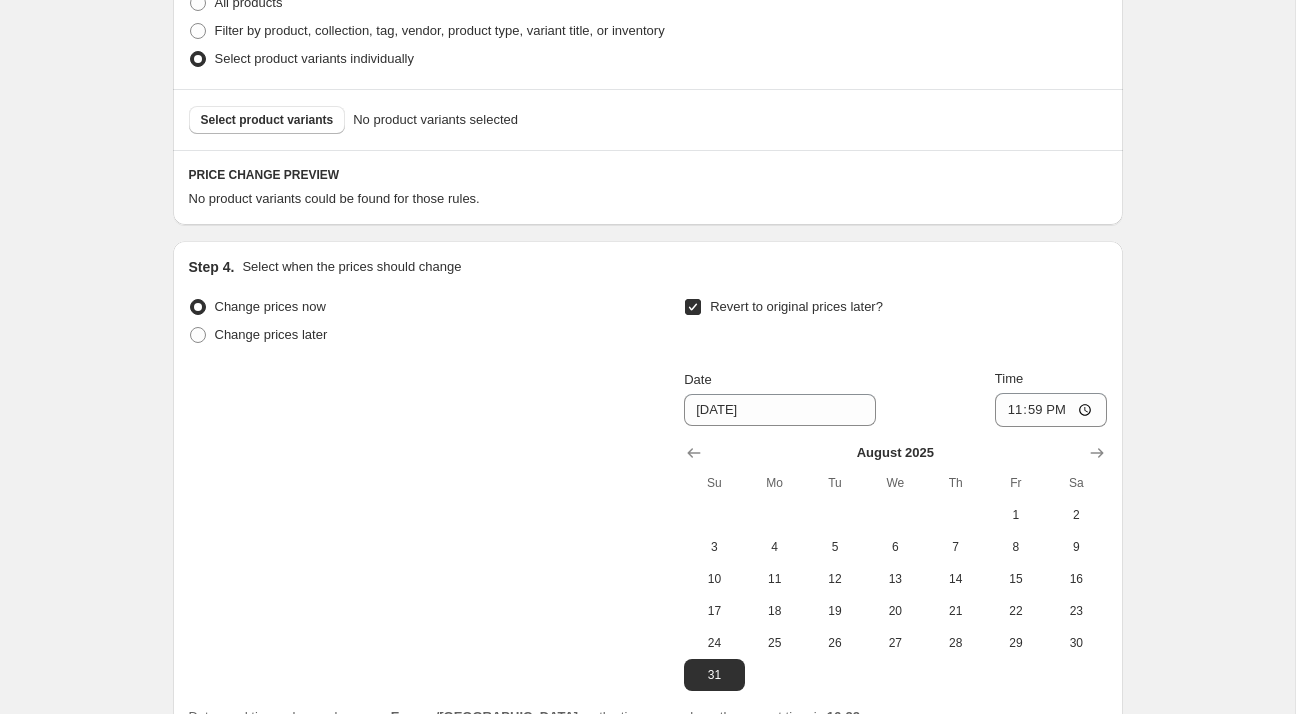scroll, scrollTop: 1136, scrollLeft: 0, axis: vertical 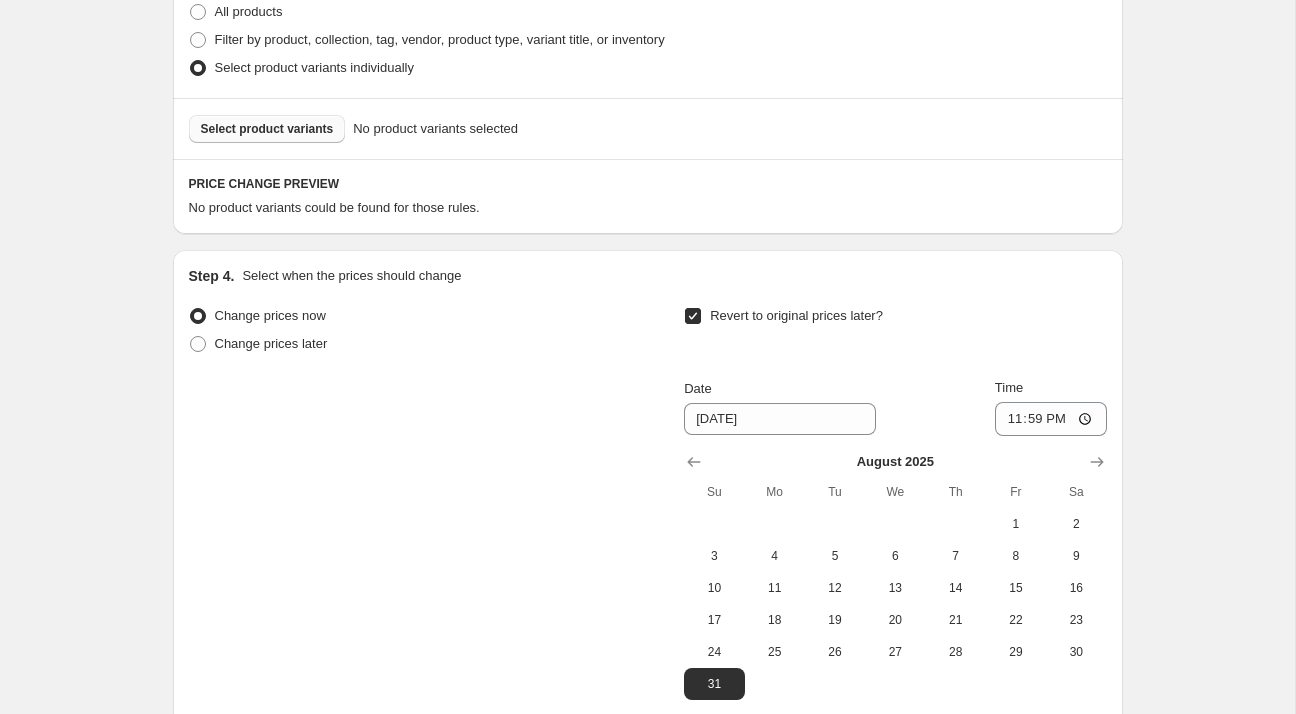click on "Select product variants" at bounding box center (267, 129) 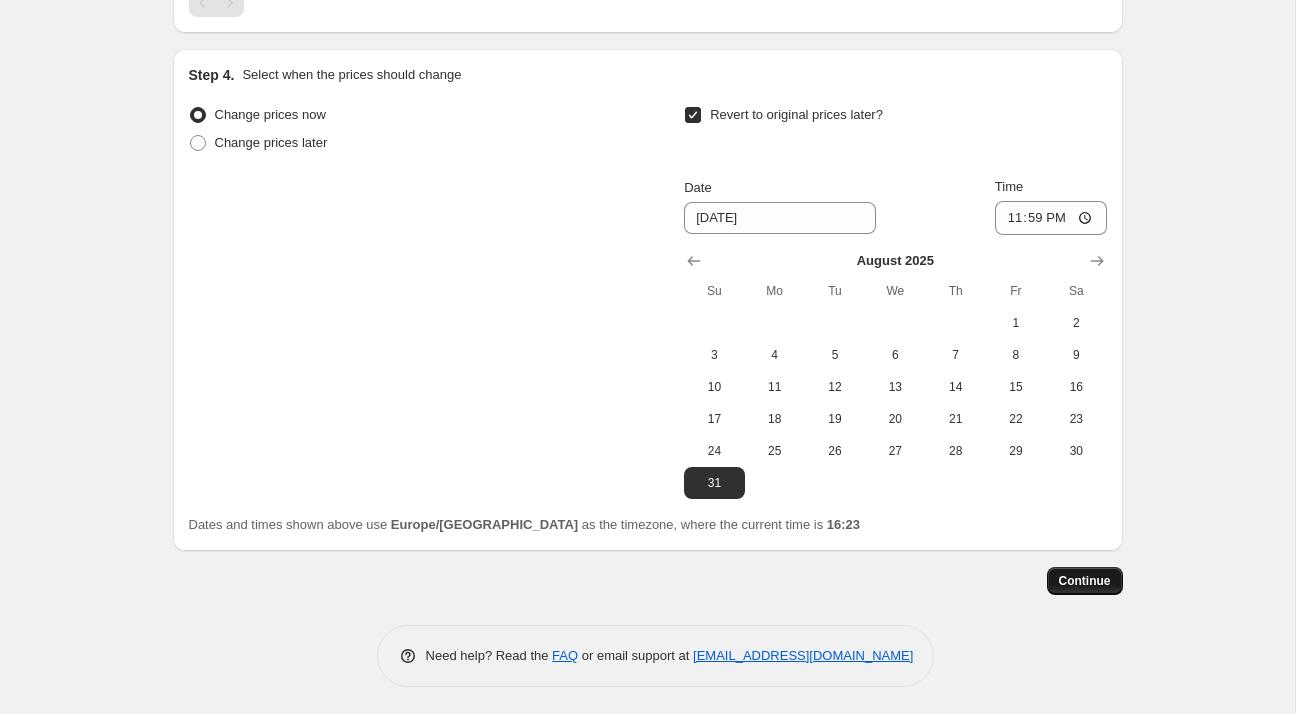 scroll, scrollTop: 1579, scrollLeft: 0, axis: vertical 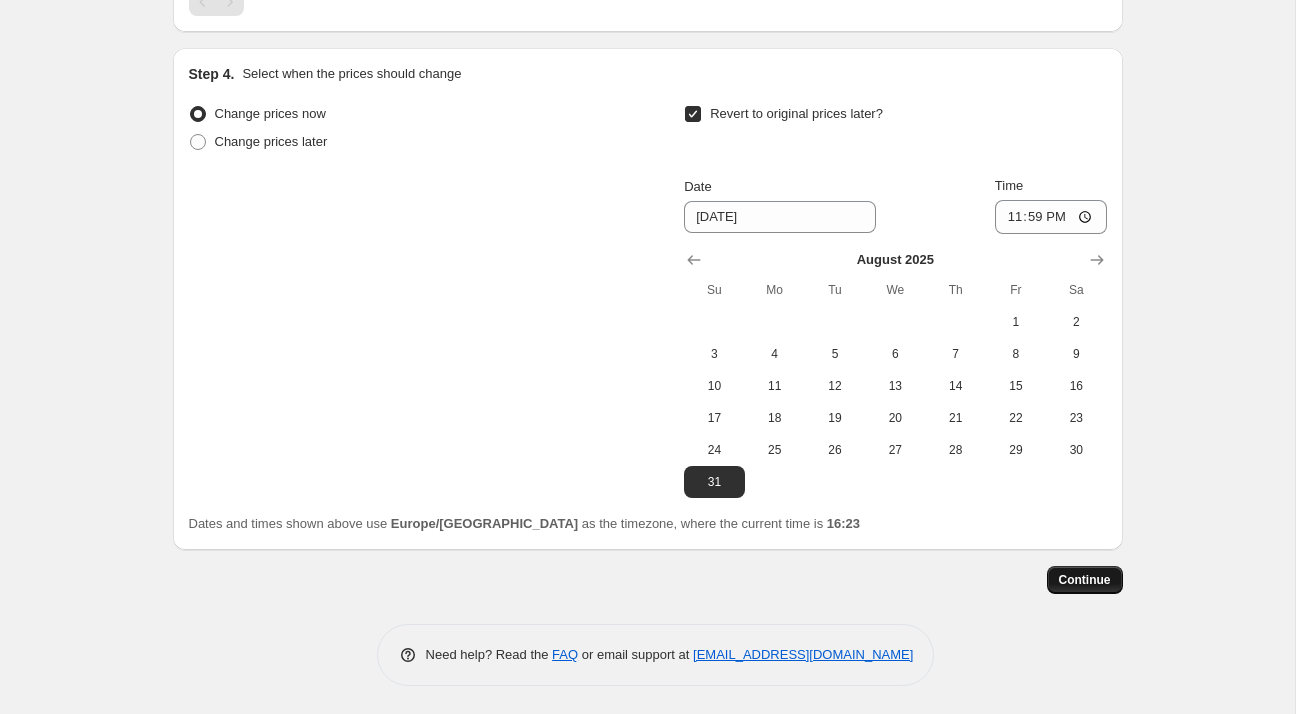 click on "Continue" at bounding box center (1085, 580) 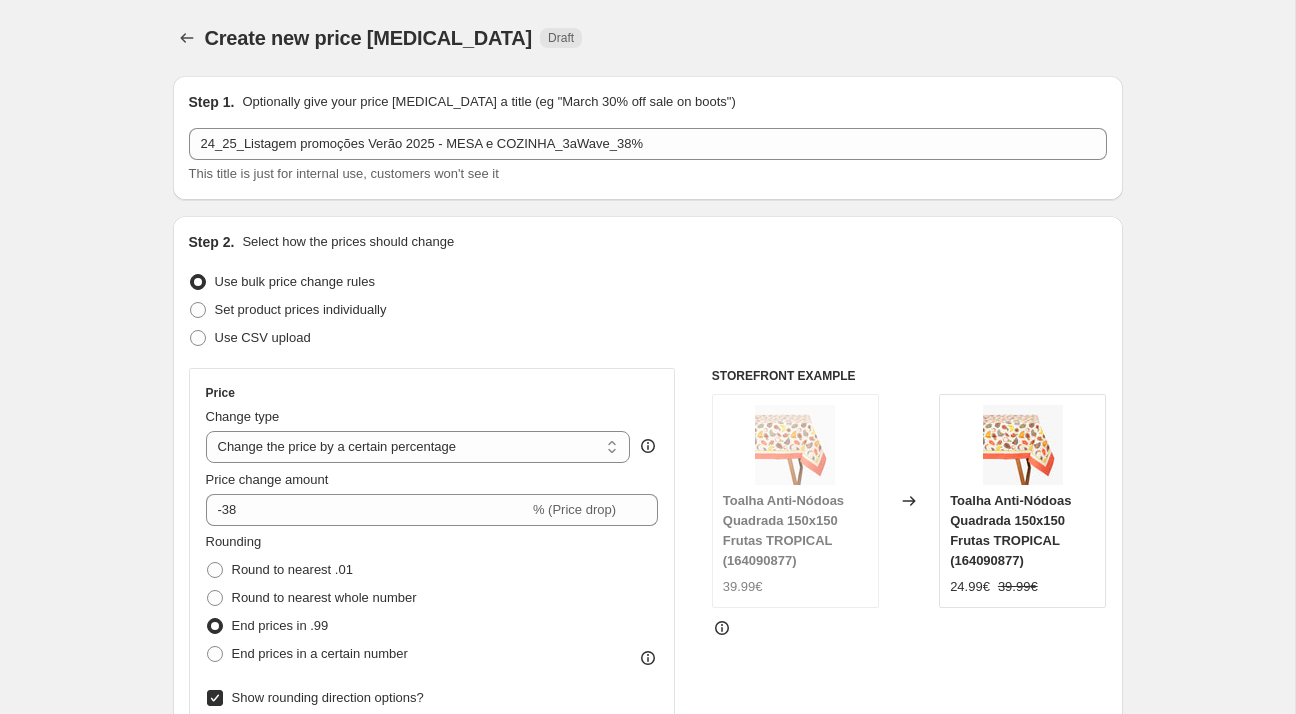 scroll, scrollTop: 1579, scrollLeft: 0, axis: vertical 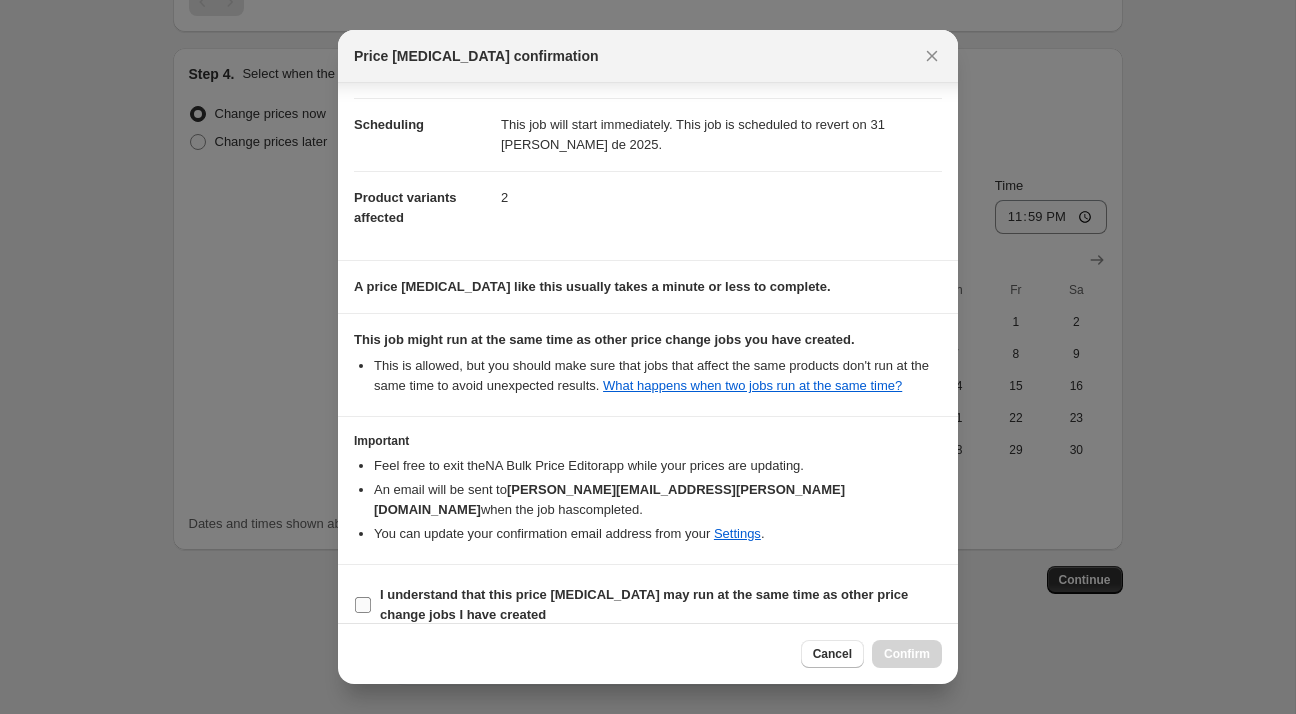 click on "I understand that this price [MEDICAL_DATA] may run at the same time as other price change jobs I have created" at bounding box center (644, 604) 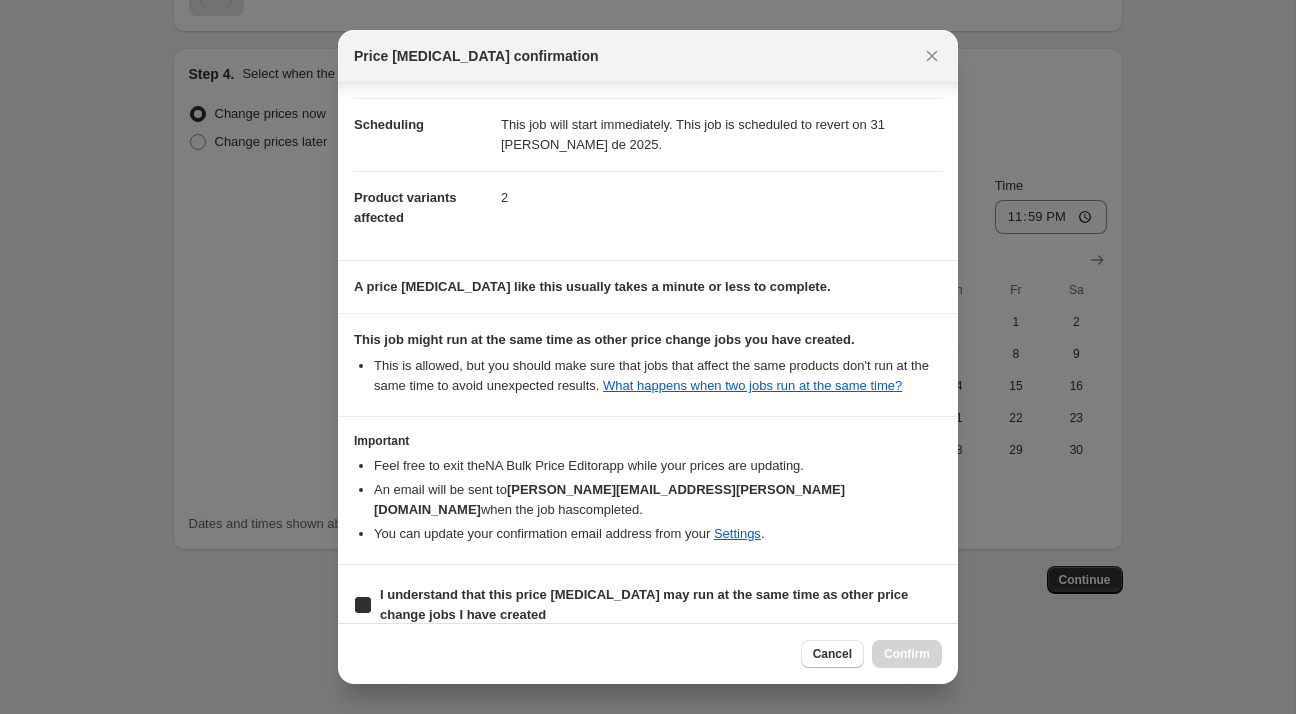 checkbox on "true" 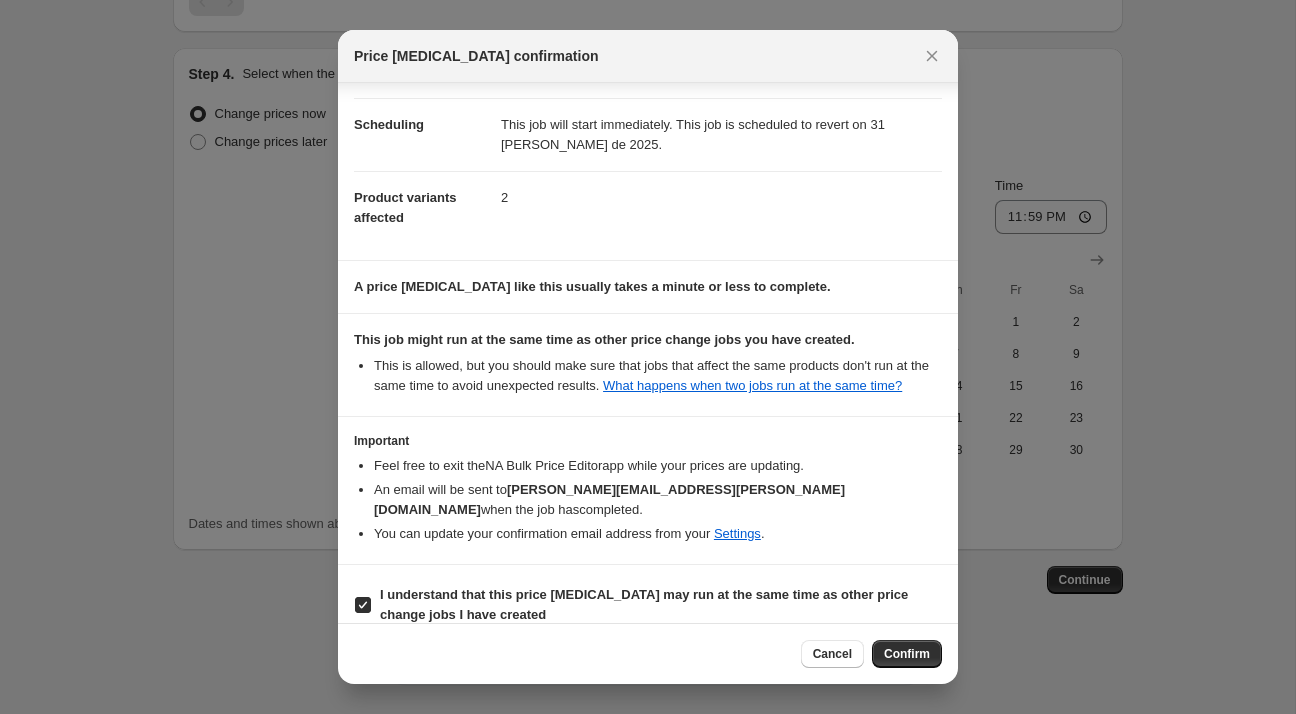 click on "Confirm" at bounding box center [907, 654] 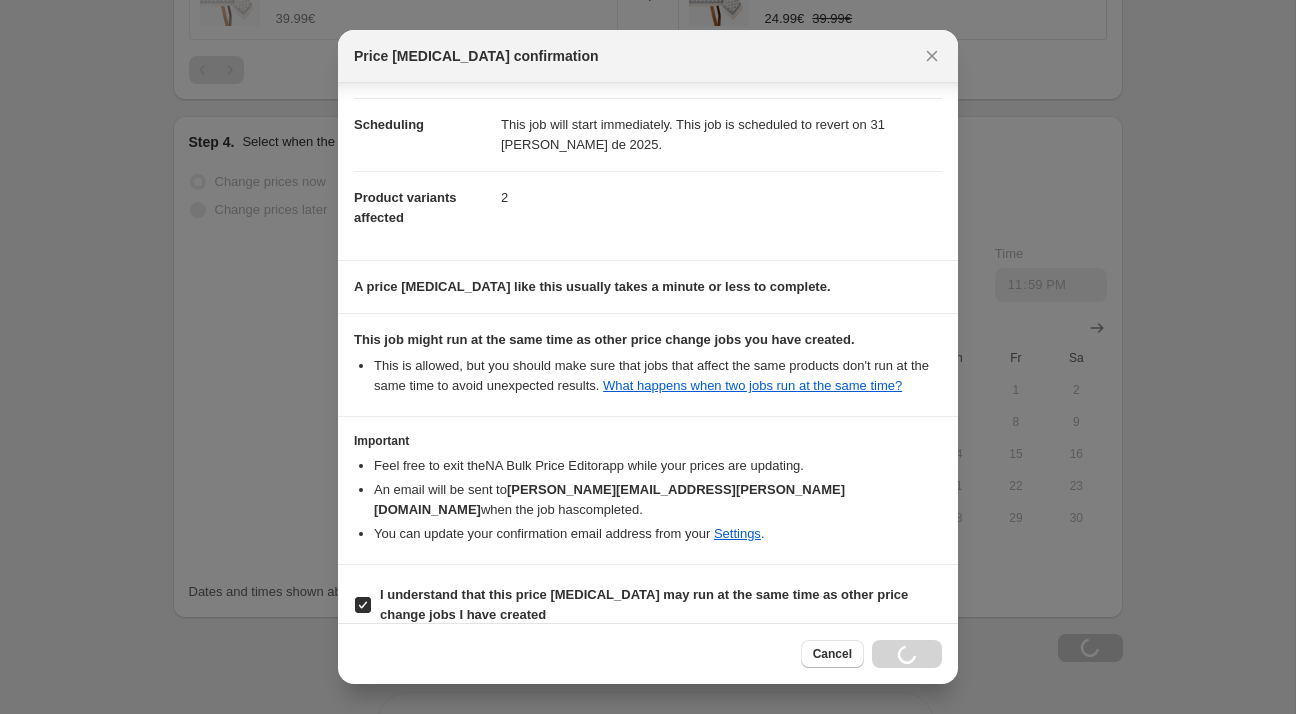 scroll, scrollTop: 1647, scrollLeft: 0, axis: vertical 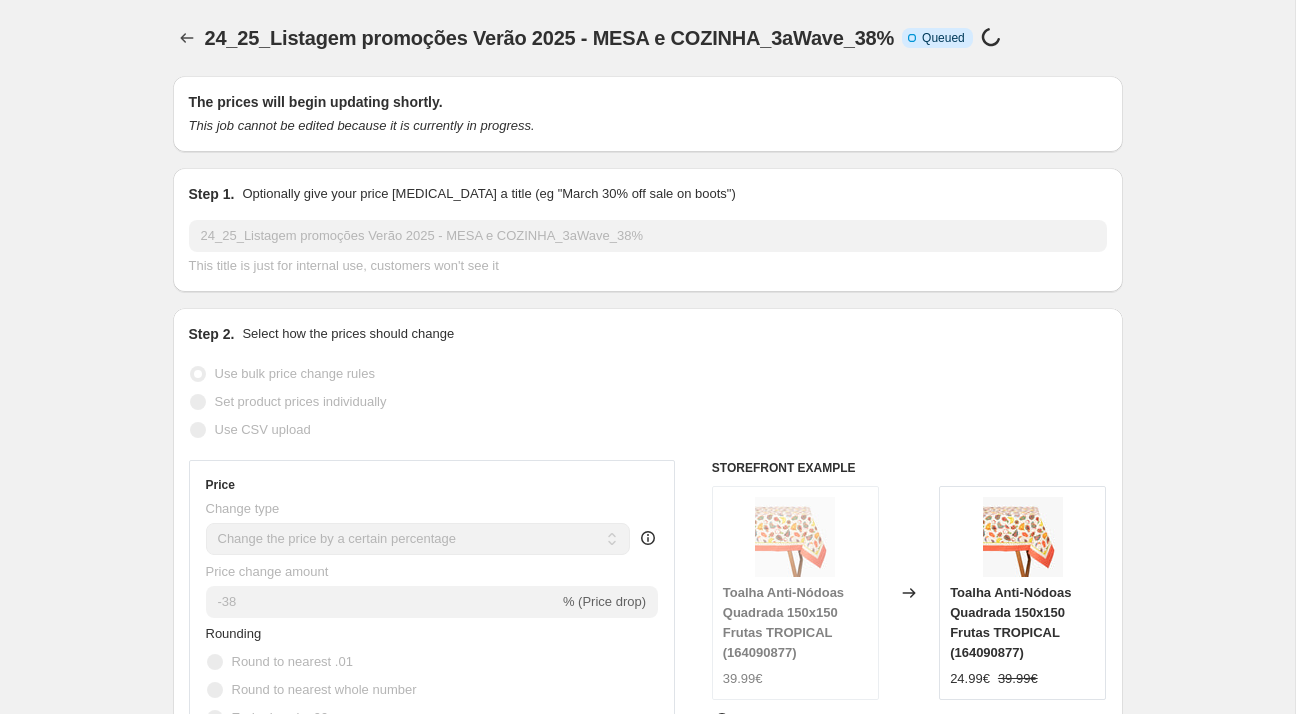 select on "percentage" 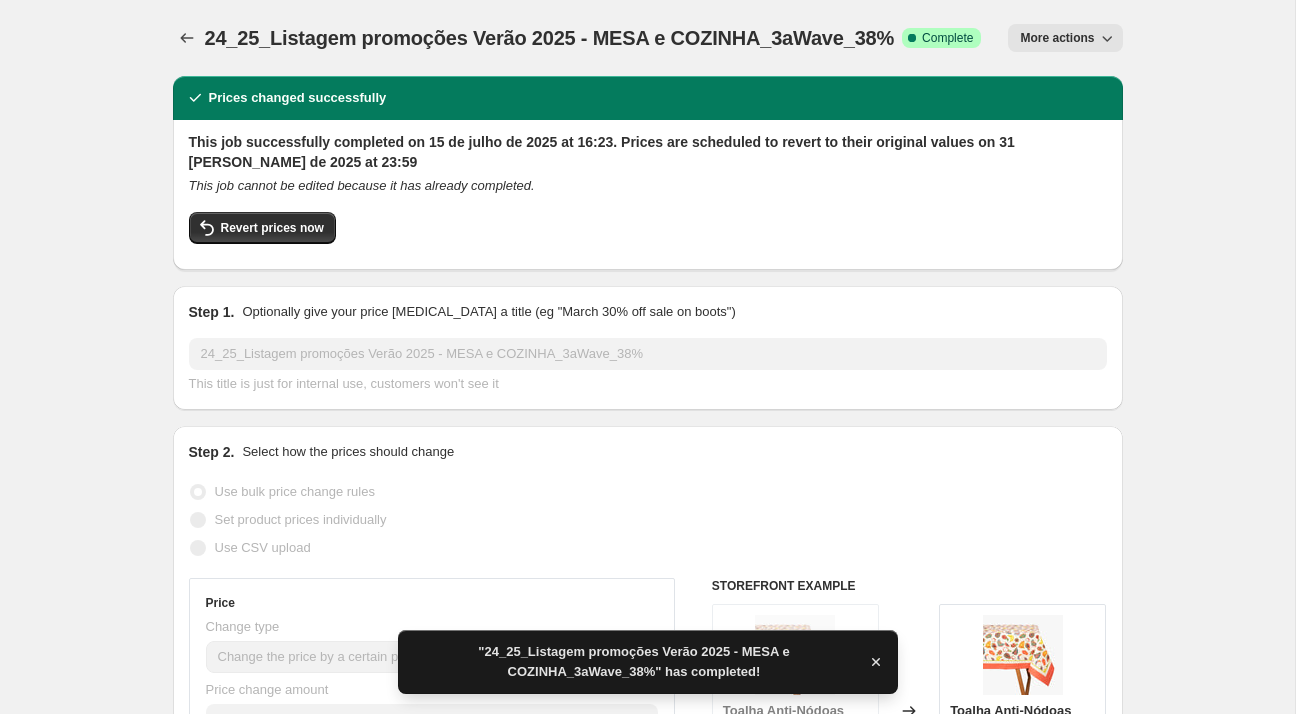 click on "24_25_Listagem promoções Verão 2025 - MESA e COZINHA_3aWave_38%. This page is ready 24_25_Listagem promoções Verão 2025 - MESA e COZINHA_3aWave_38% Success Complete Complete Price revert scheduling Copy to new job Export Recap CSV Delete job More actions More actions" at bounding box center [648, 38] 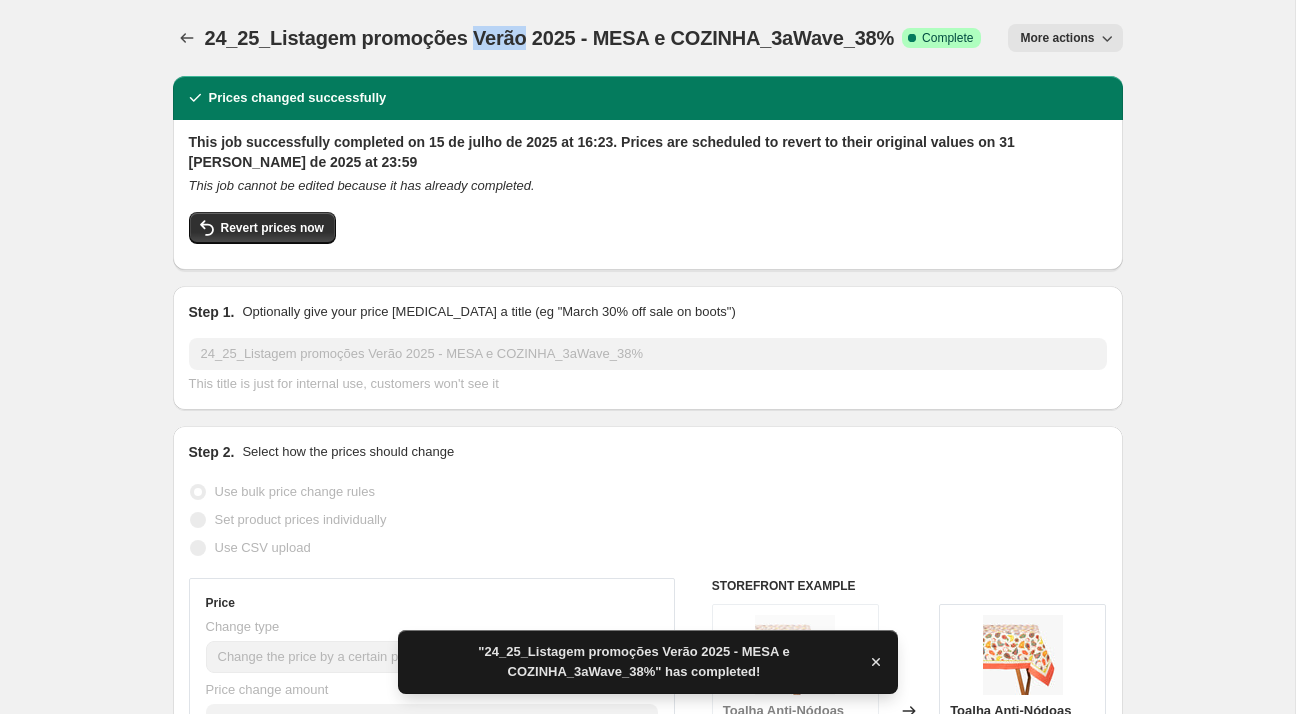 click on "24_25_Listagem promoções Verão 2025 - MESA e COZINHA_3aWave_38%" at bounding box center [550, 38] 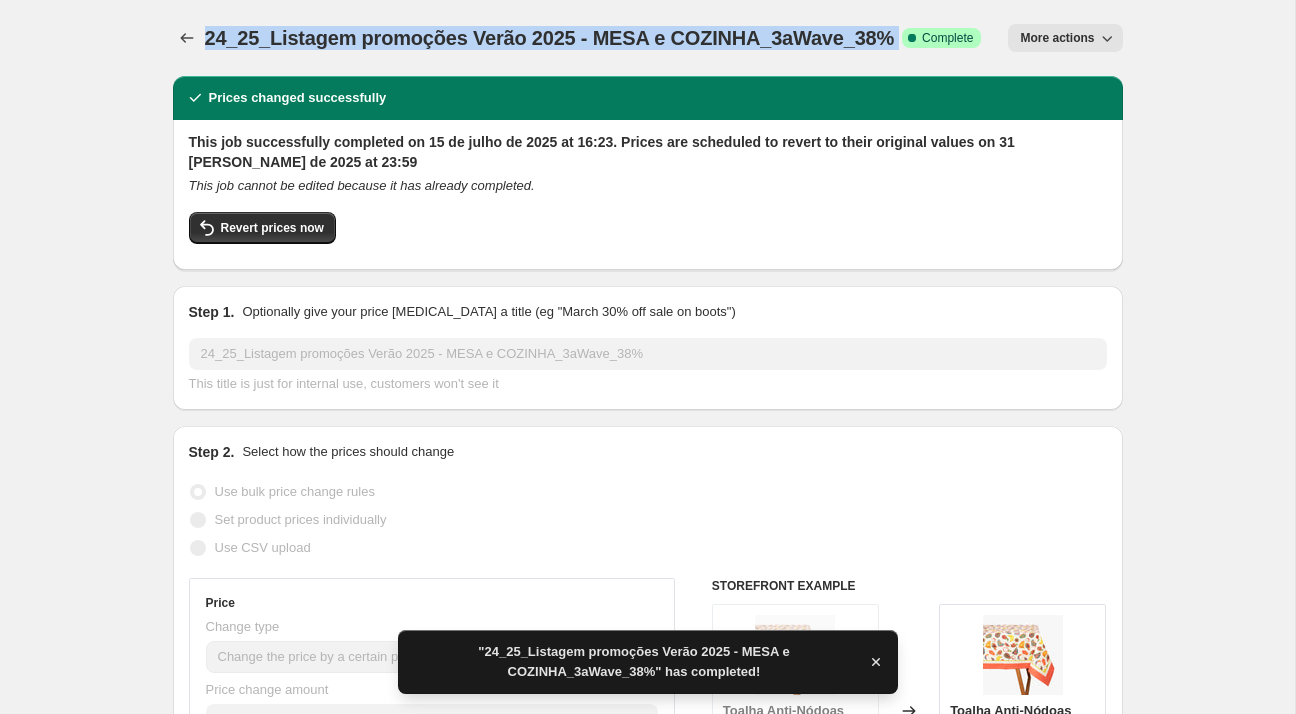 click on "24_25_Listagem promoções Verão 2025 - MESA e COZINHA_3aWave_38%" at bounding box center [550, 38] 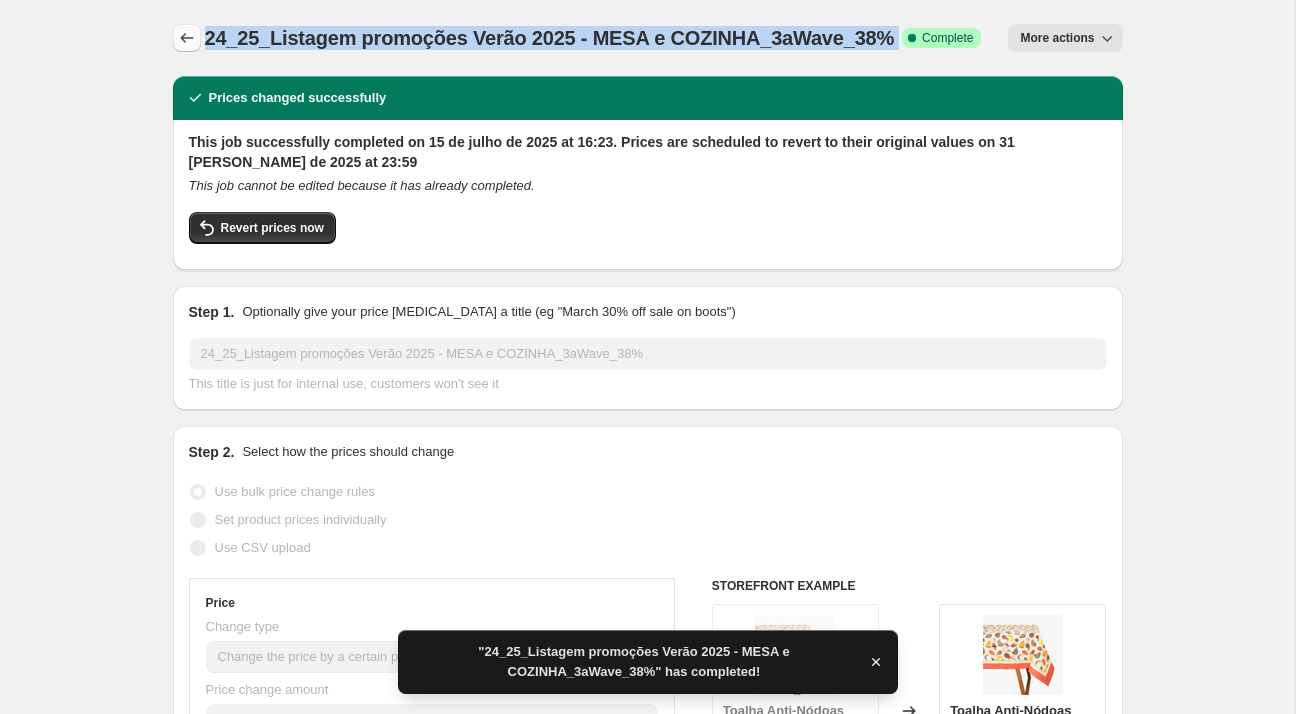 click 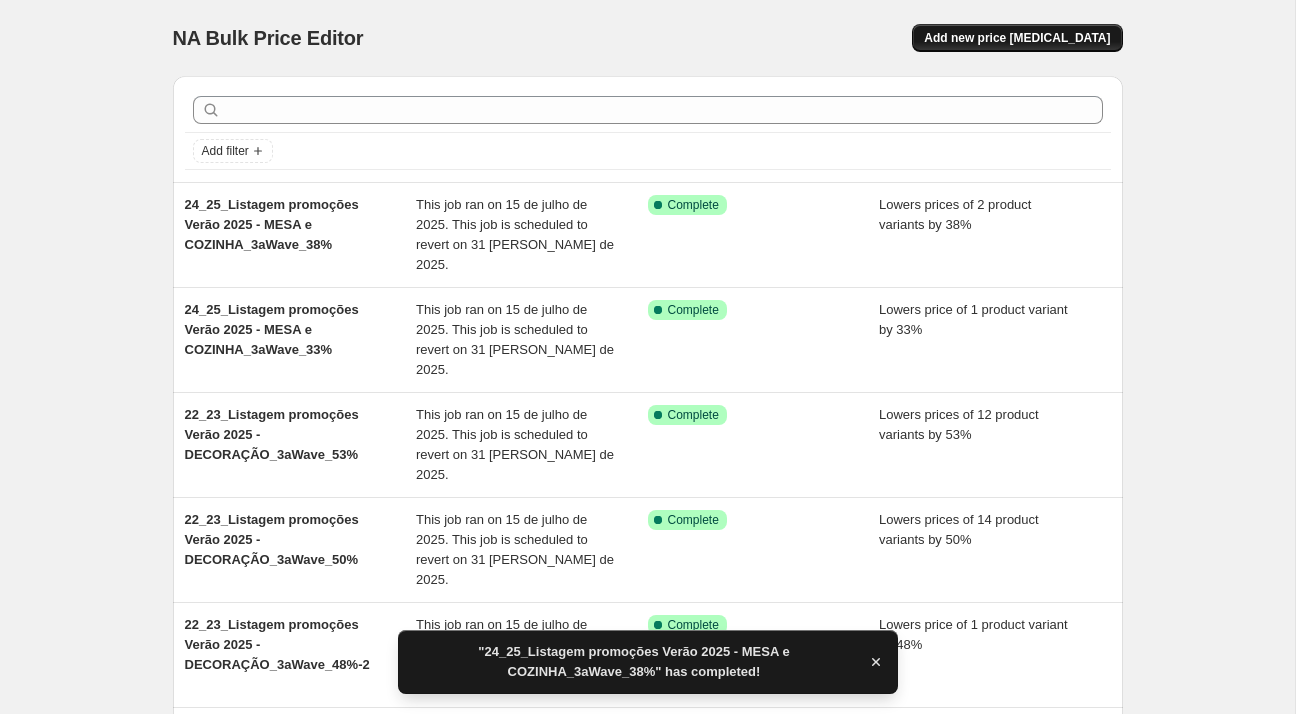 click on "Add new price [MEDICAL_DATA]" at bounding box center (1017, 38) 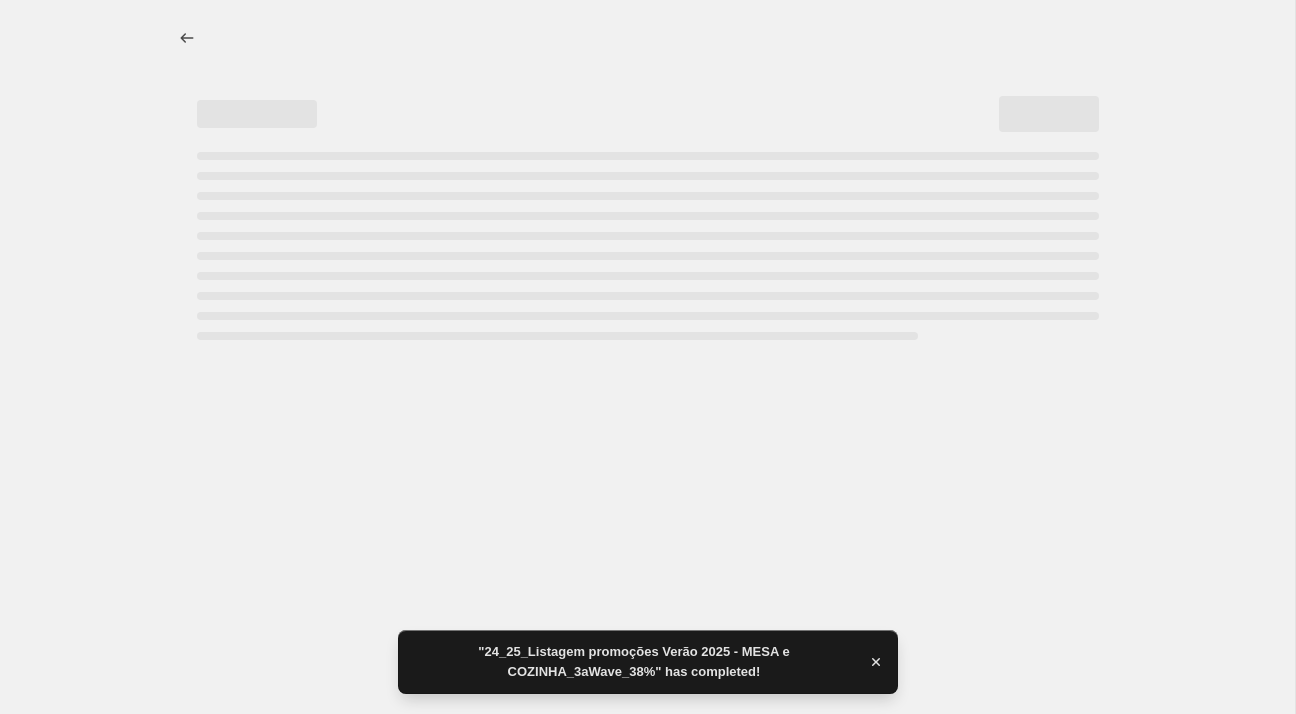 select on "percentage" 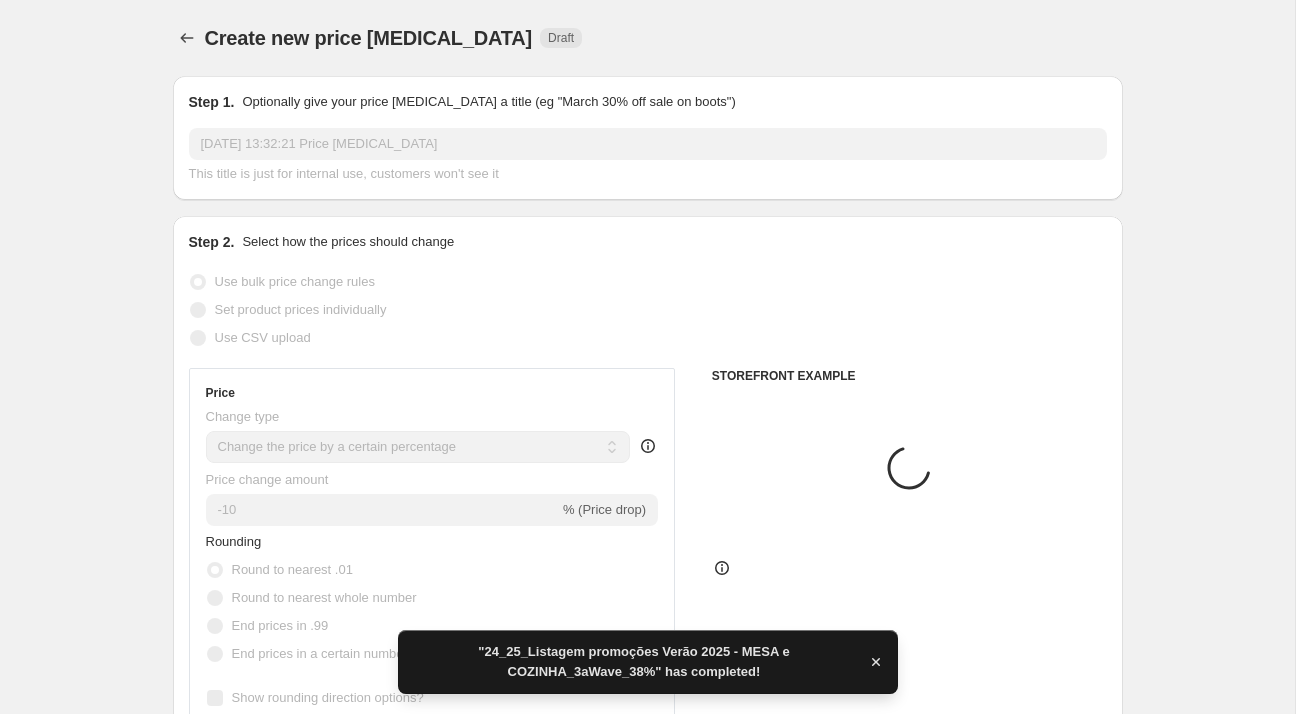 click on "[DATE] 13:32:21 Price [MEDICAL_DATA]" at bounding box center [648, 144] 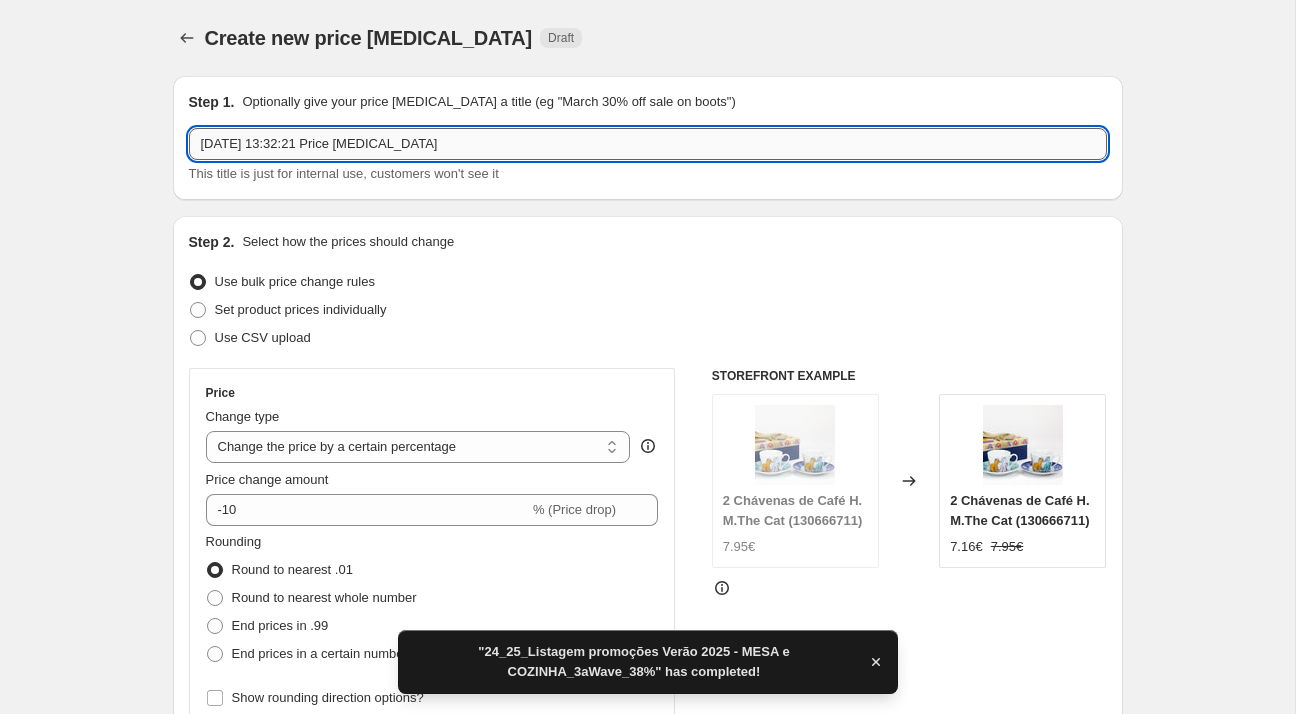 click on "[DATE] 13:32:21 Price [MEDICAL_DATA]" at bounding box center [648, 144] 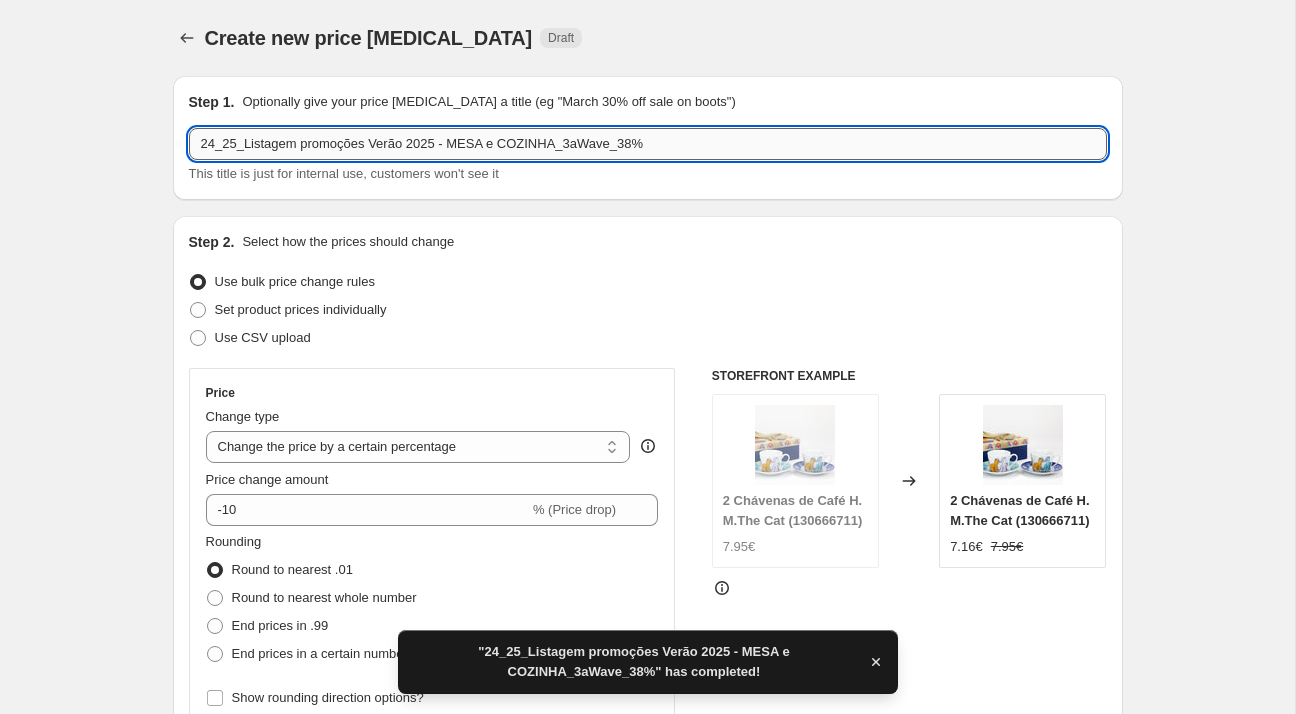click on "24_25_Listagem promoções Verão 2025 - MESA e COZINHA_3aWave_38%" at bounding box center [648, 144] 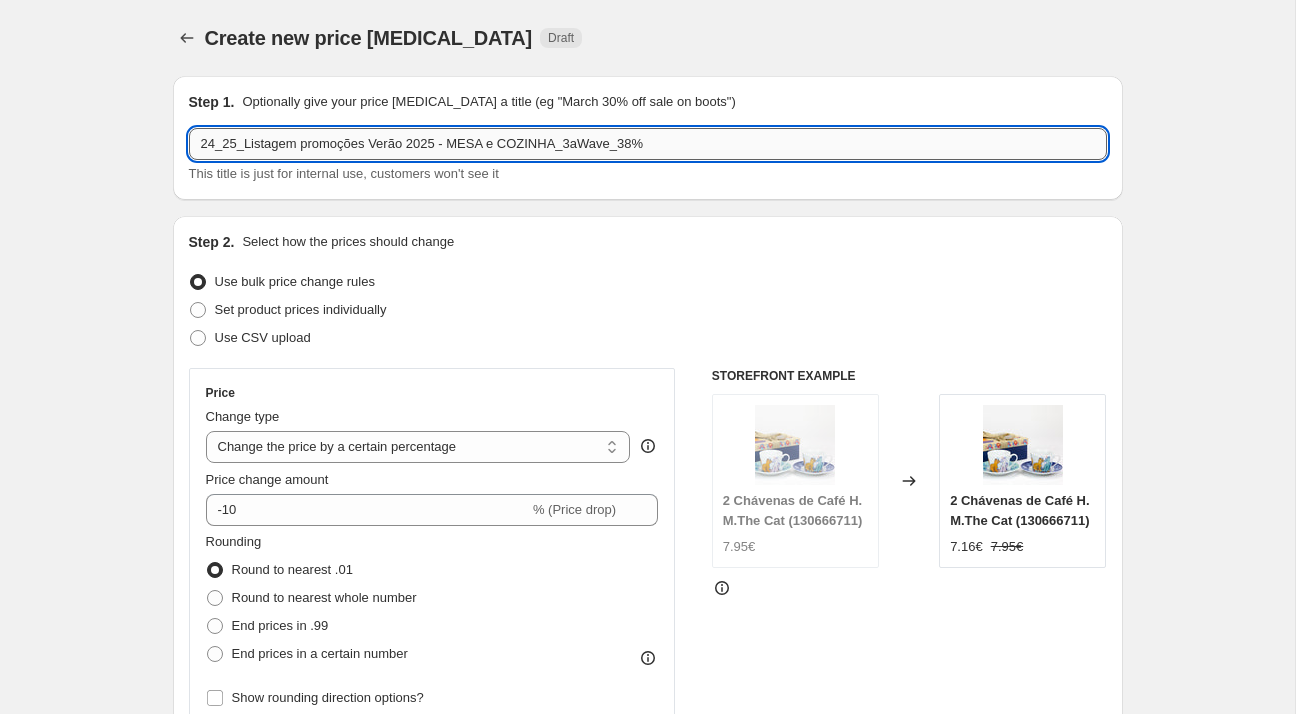 drag, startPoint x: 609, startPoint y: 141, endPoint x: 625, endPoint y: 141, distance: 16 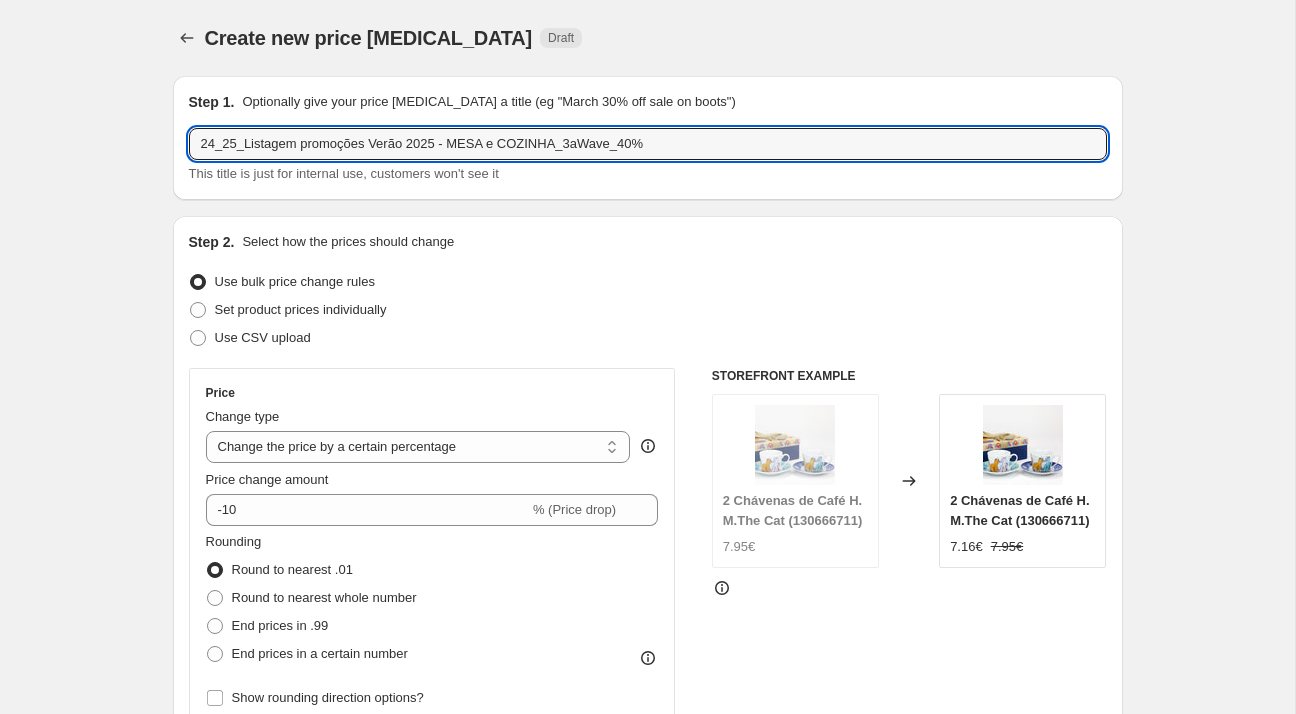 type on "24_25_Listagem promoções Verão 2025 - MESA e COZINHA_3aWave_40%" 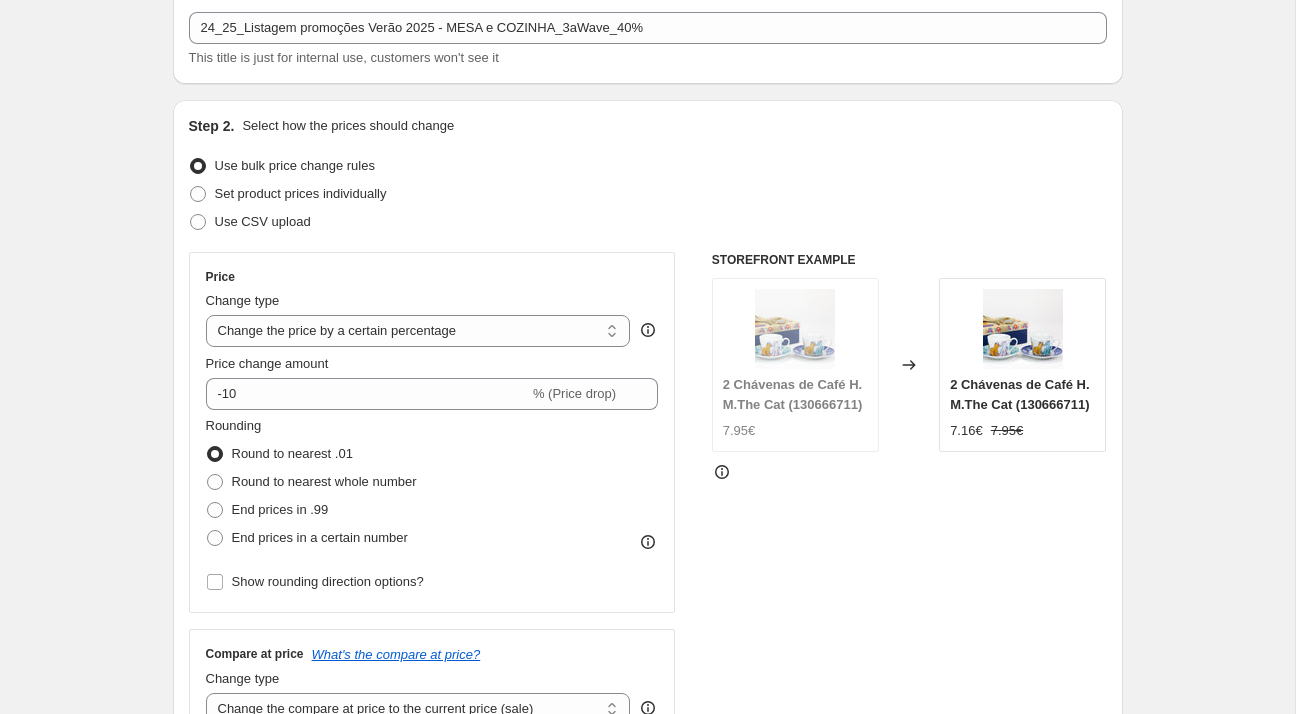 scroll, scrollTop: 147, scrollLeft: 0, axis: vertical 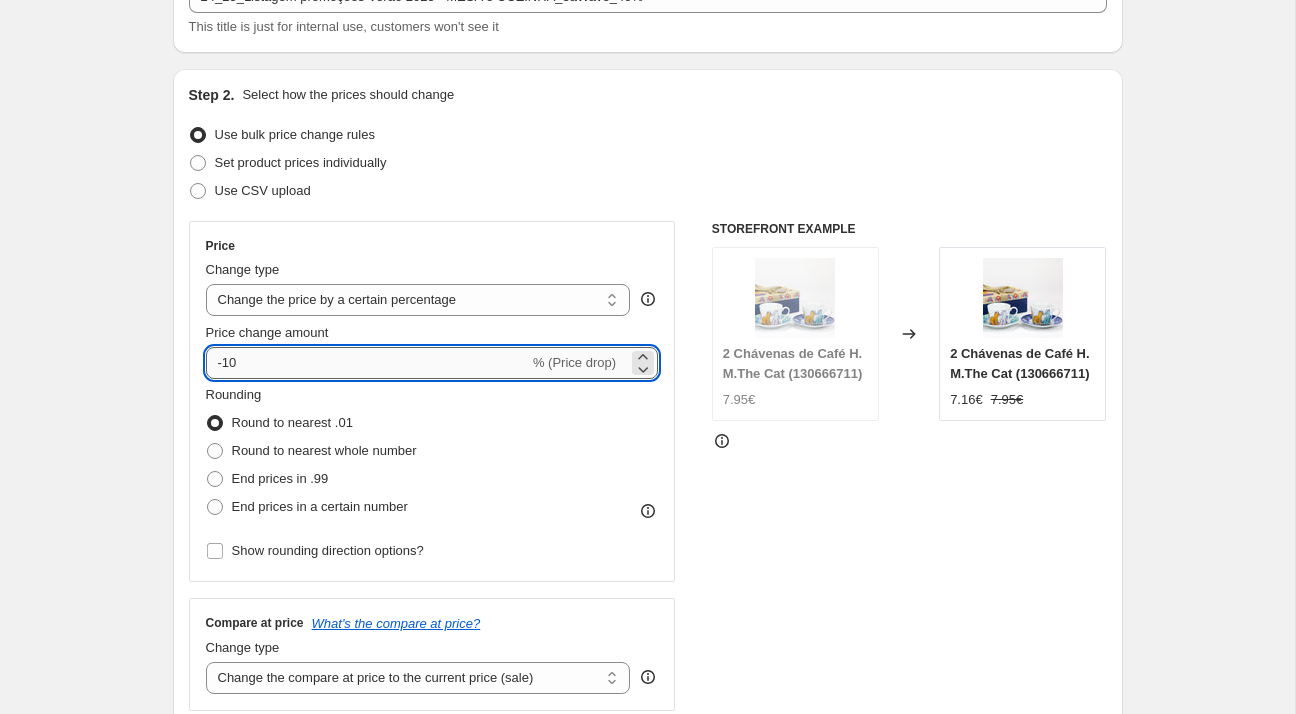 click on "-10" at bounding box center (367, 363) 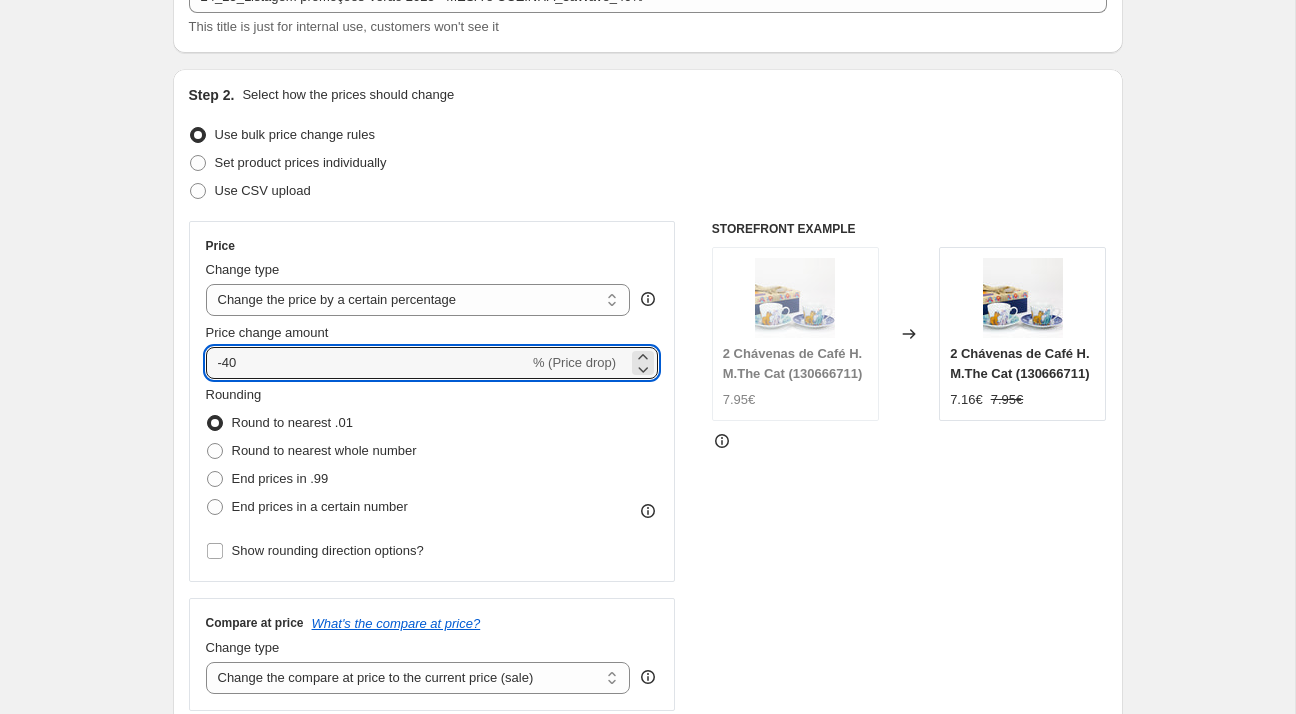 click on "Step 2. Select how the prices should change Use bulk price change rules Set product prices individually Use CSV upload Price Change type Change the price to a certain amount Change the price by a certain amount Change the price by a certain percentage Change the price to the current compare at price (price before sale) Change the price by a certain amount relative to the compare at price Change the price by a certain percentage relative to the compare at price Don't change the price Change the price by a certain percentage relative to the cost per item Change price to certain cost margin Change the price by a certain percentage Price change amount -40 % (Price drop) Rounding Round to nearest .01 Round to nearest whole number End prices in .99 End prices in a certain number Show rounding direction options? Compare at price What's the compare at price? Change type Change the compare at price to the current price (sale) Change the compare at price to a certain amount Don't change the compare at price 7.95€" at bounding box center (648, 420) 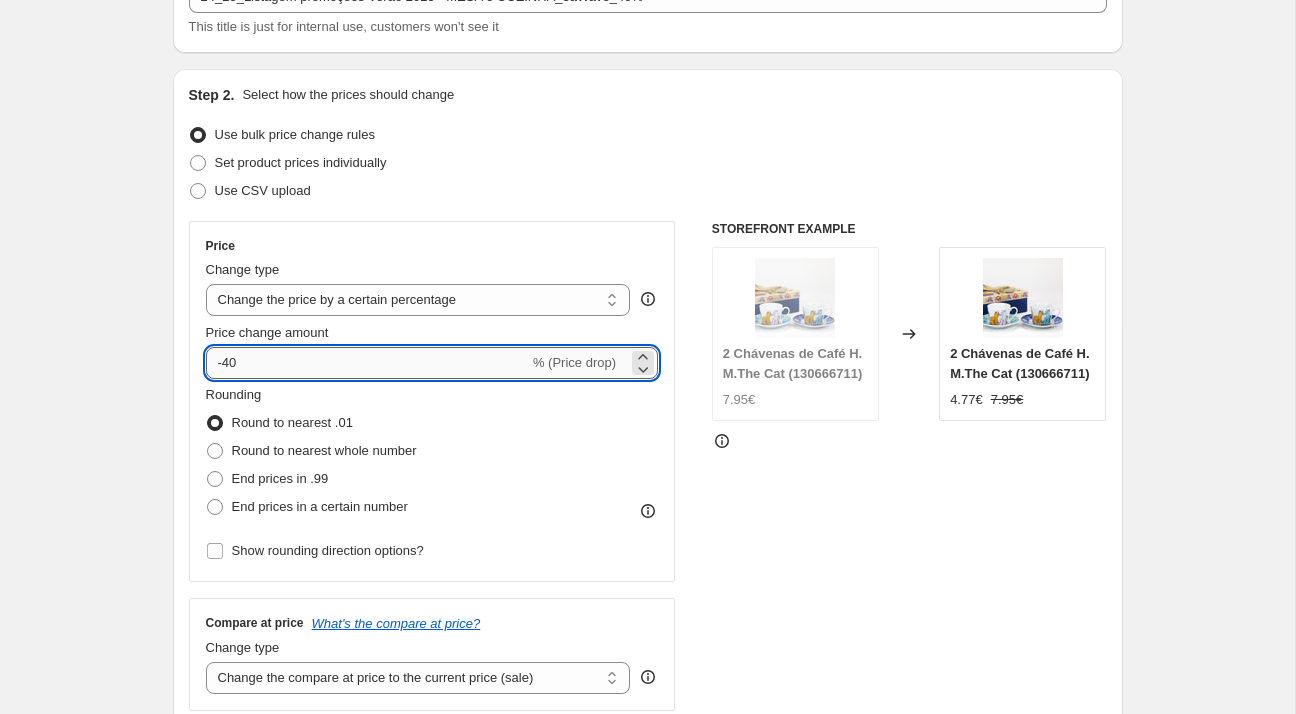 click on "-40" at bounding box center (367, 363) 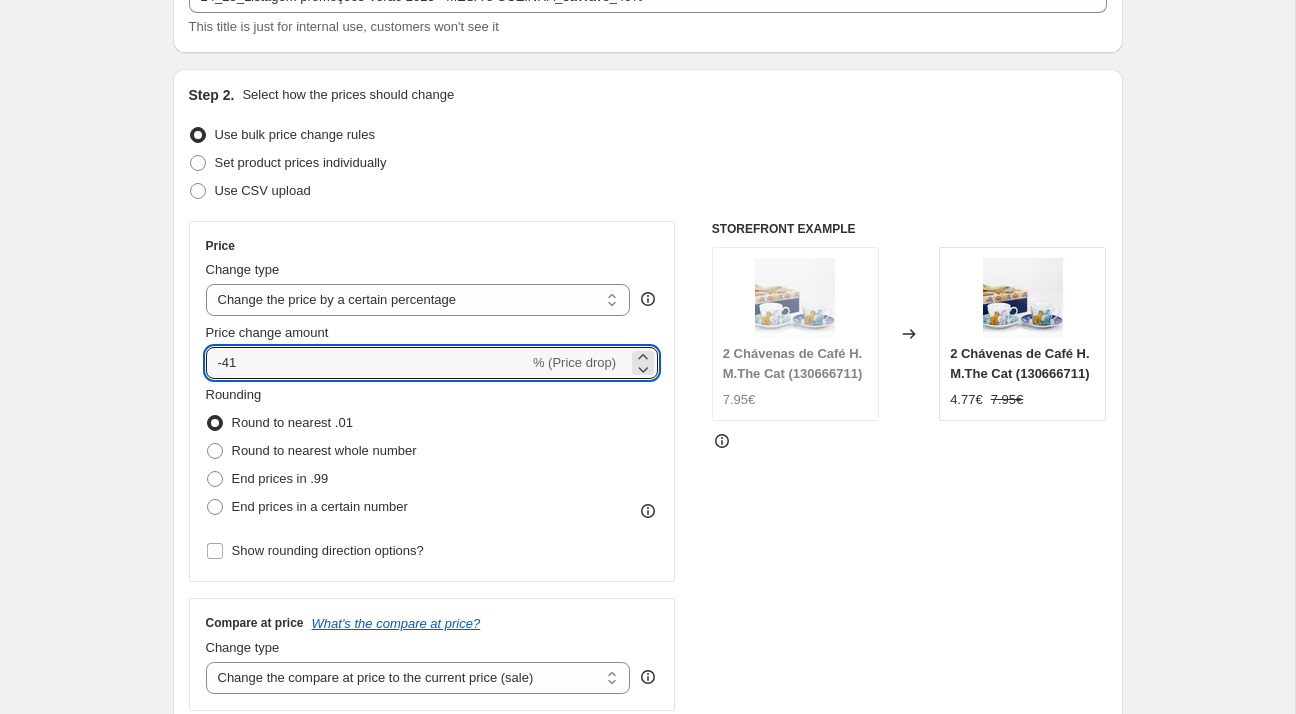 type on "-41" 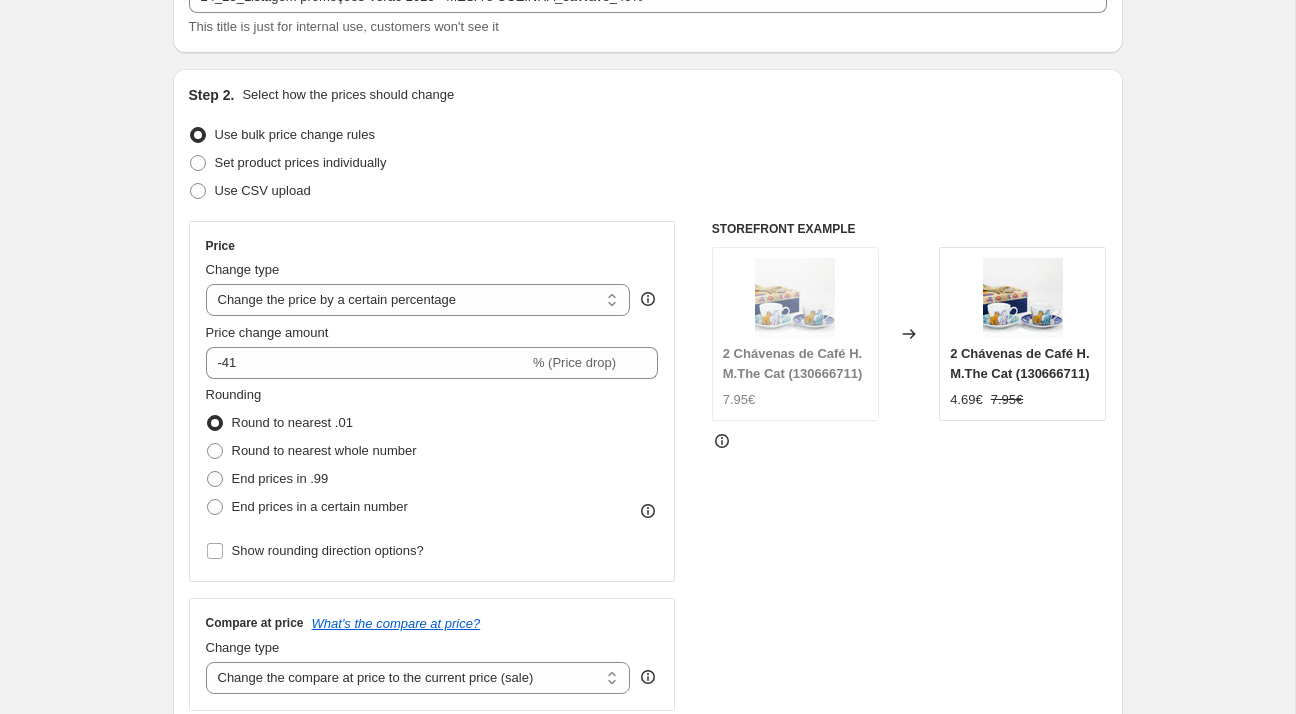 click on "Price Change type Change the price to a certain amount Change the price by a certain amount Change the price by a certain percentage Change the price to the current compare at price (price before sale) Change the price by a certain amount relative to the compare at price Change the price by a certain percentage relative to the compare at price Don't change the price Change the price by a certain percentage relative to the cost per item Change price to certain cost margin Change the price by a certain percentage Price change amount -41 % (Price drop) Rounding Round to nearest .01 Round to nearest whole number End prices in .99 End prices in a certain number Show rounding direction options?" at bounding box center [432, 401] 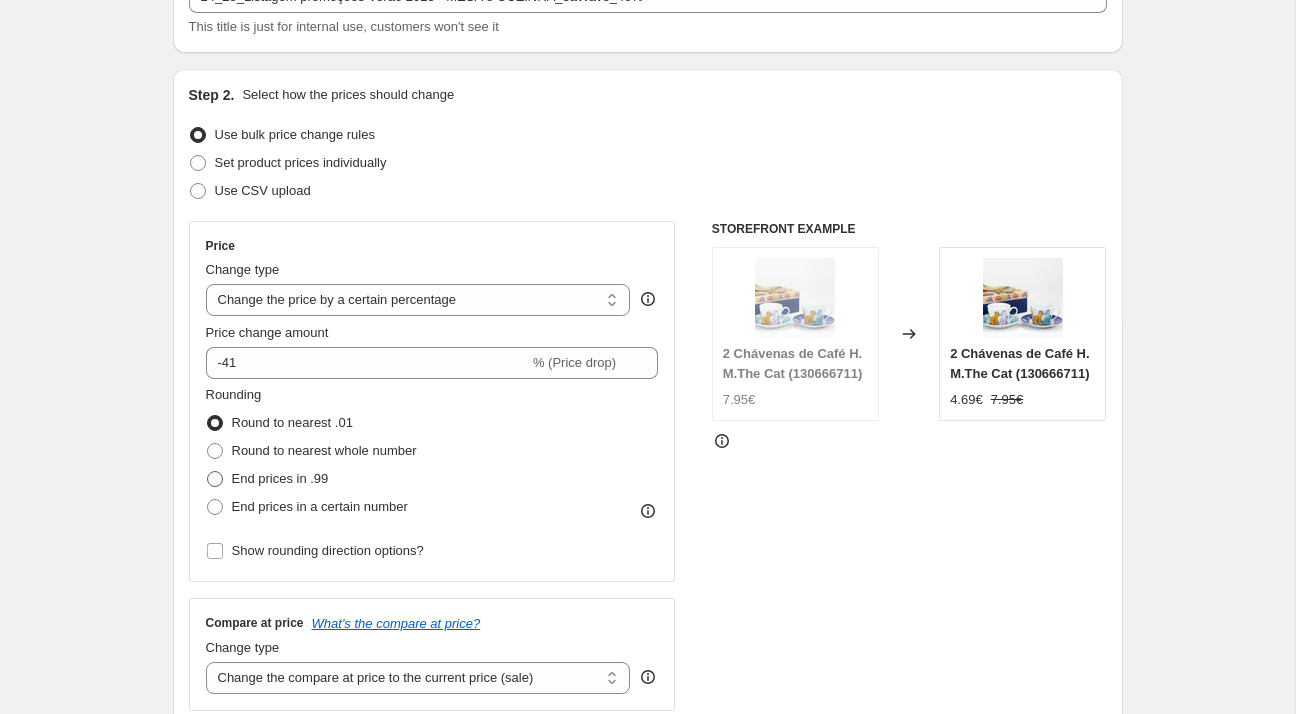 click on "End prices in .99" at bounding box center (280, 478) 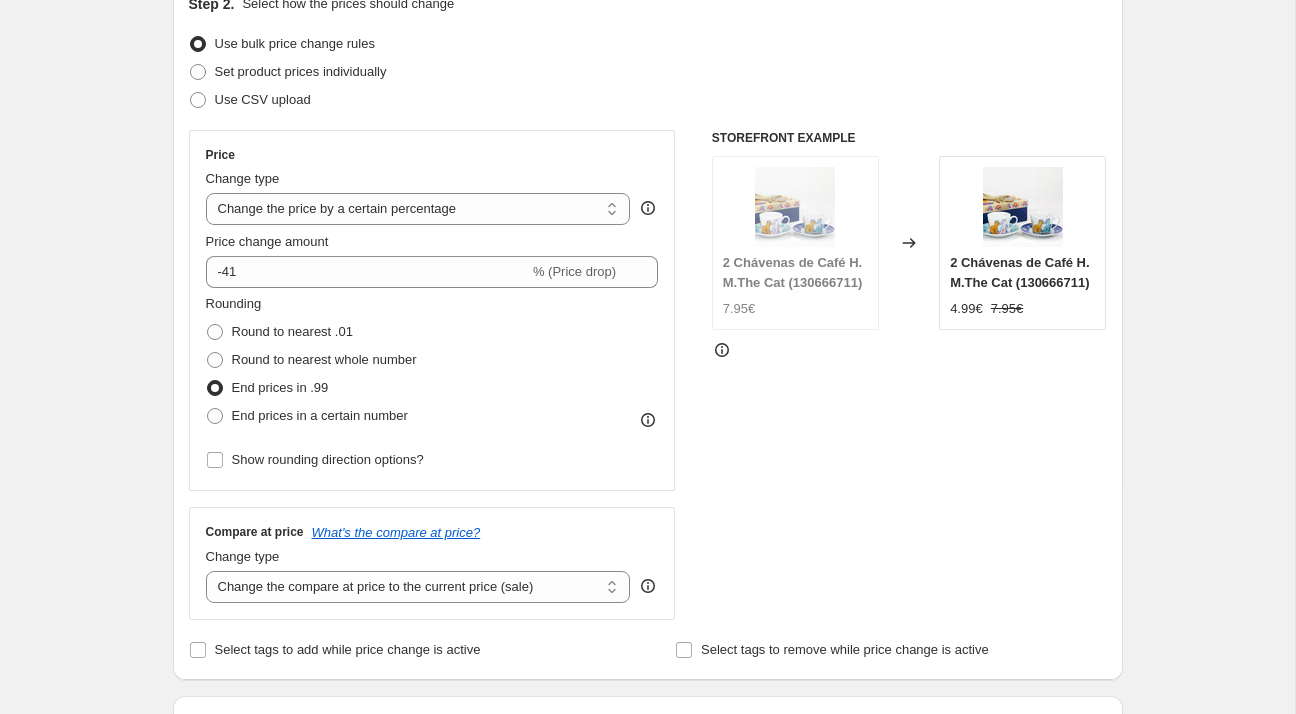 scroll, scrollTop: 519, scrollLeft: 0, axis: vertical 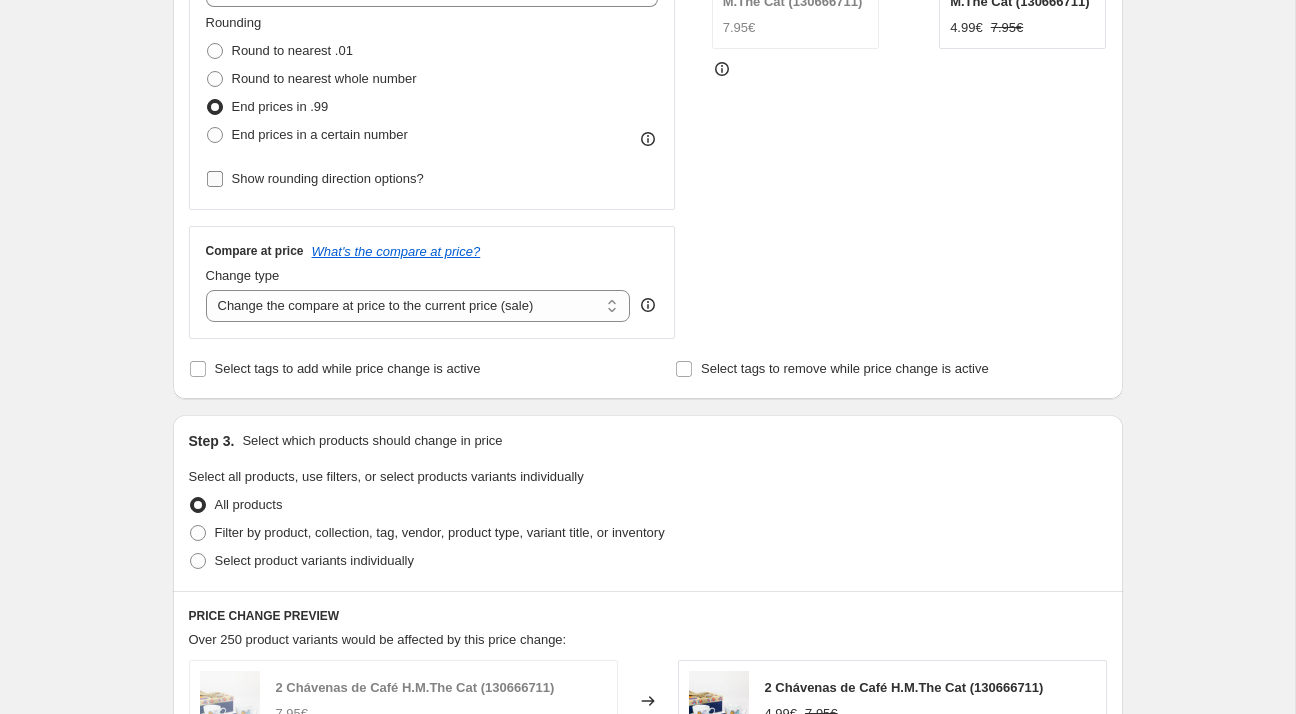 click on "Show rounding direction options?" at bounding box center [328, 179] 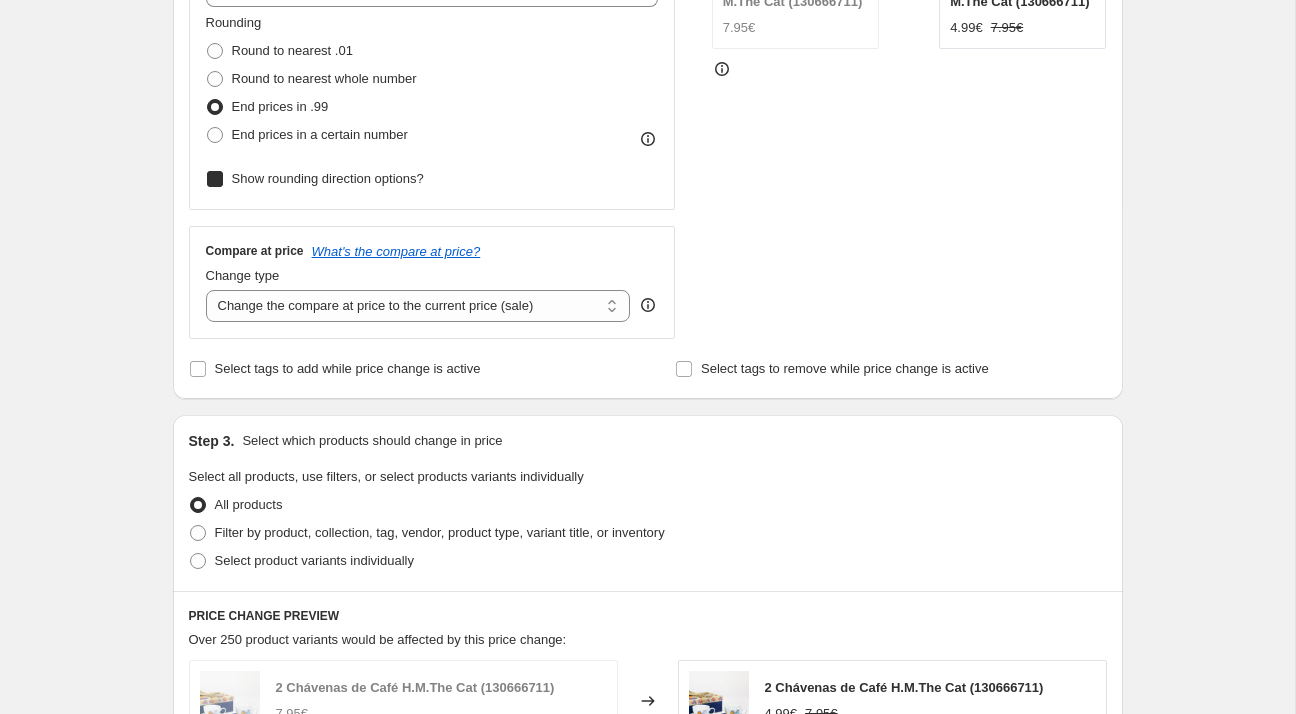 checkbox on "true" 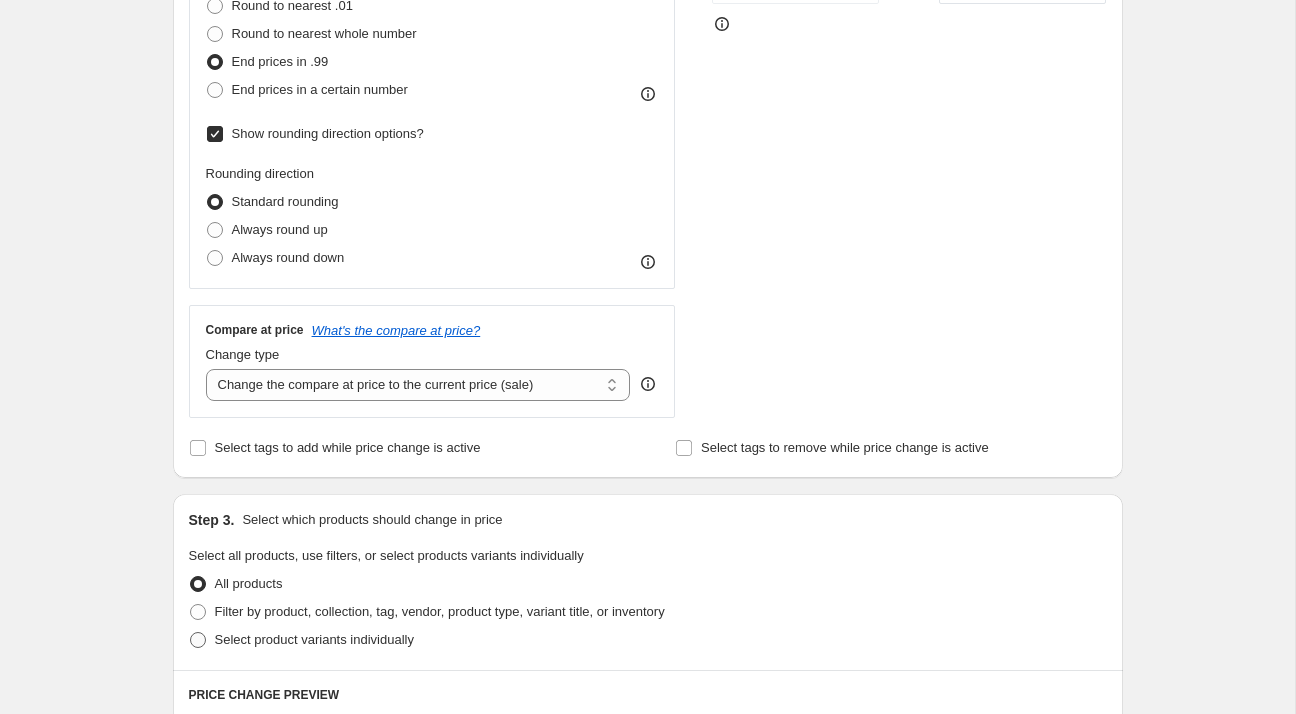 scroll, scrollTop: 587, scrollLeft: 0, axis: vertical 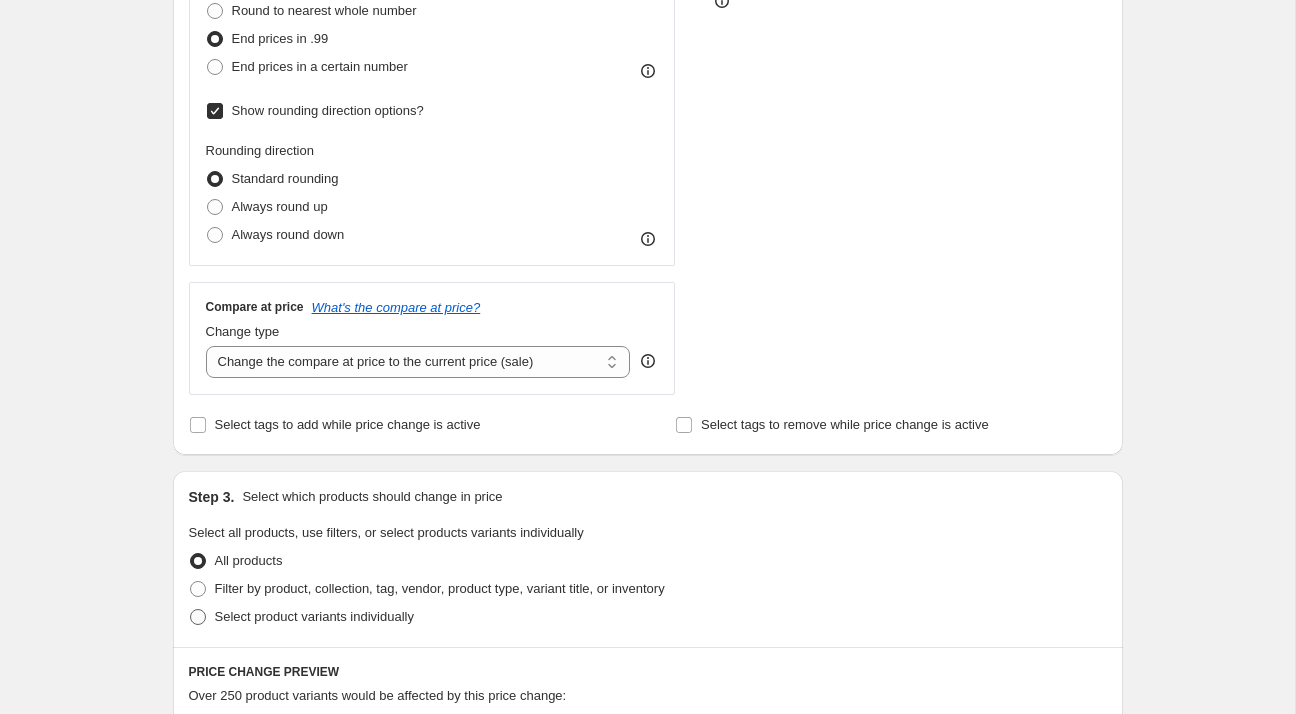 click on "Select product variants individually" at bounding box center (301, 617) 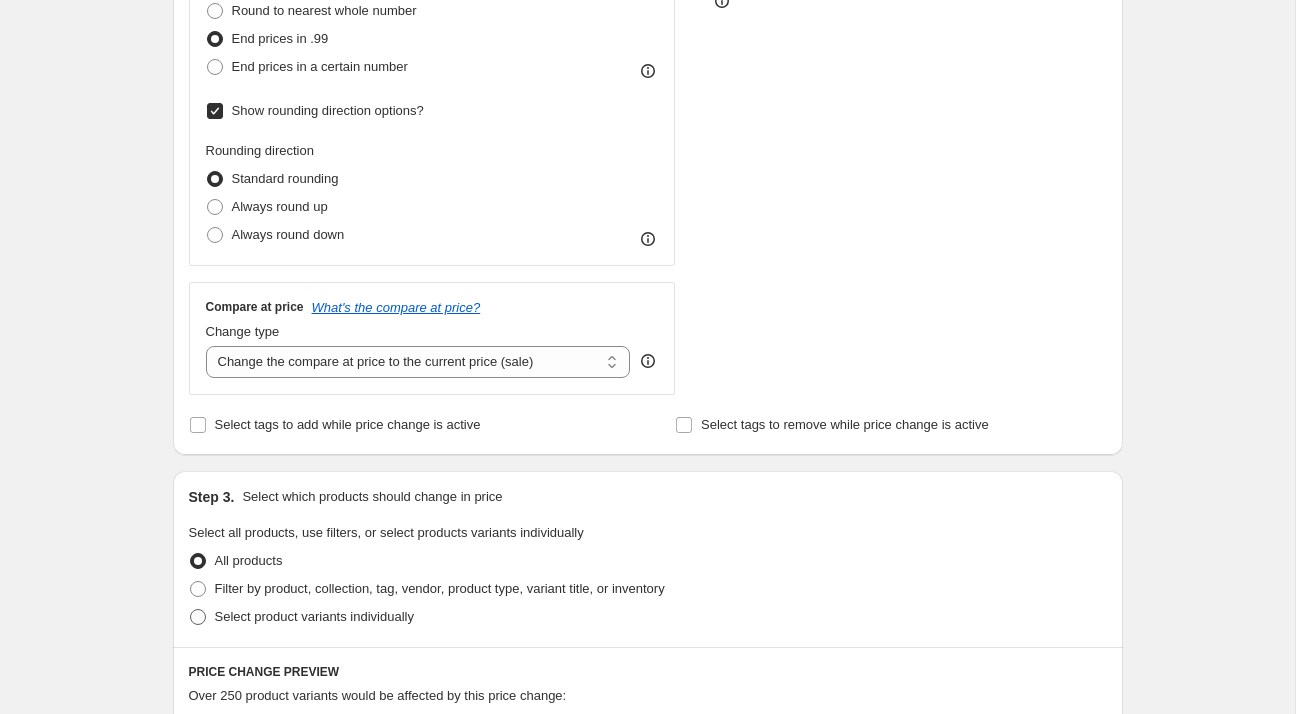 radio on "true" 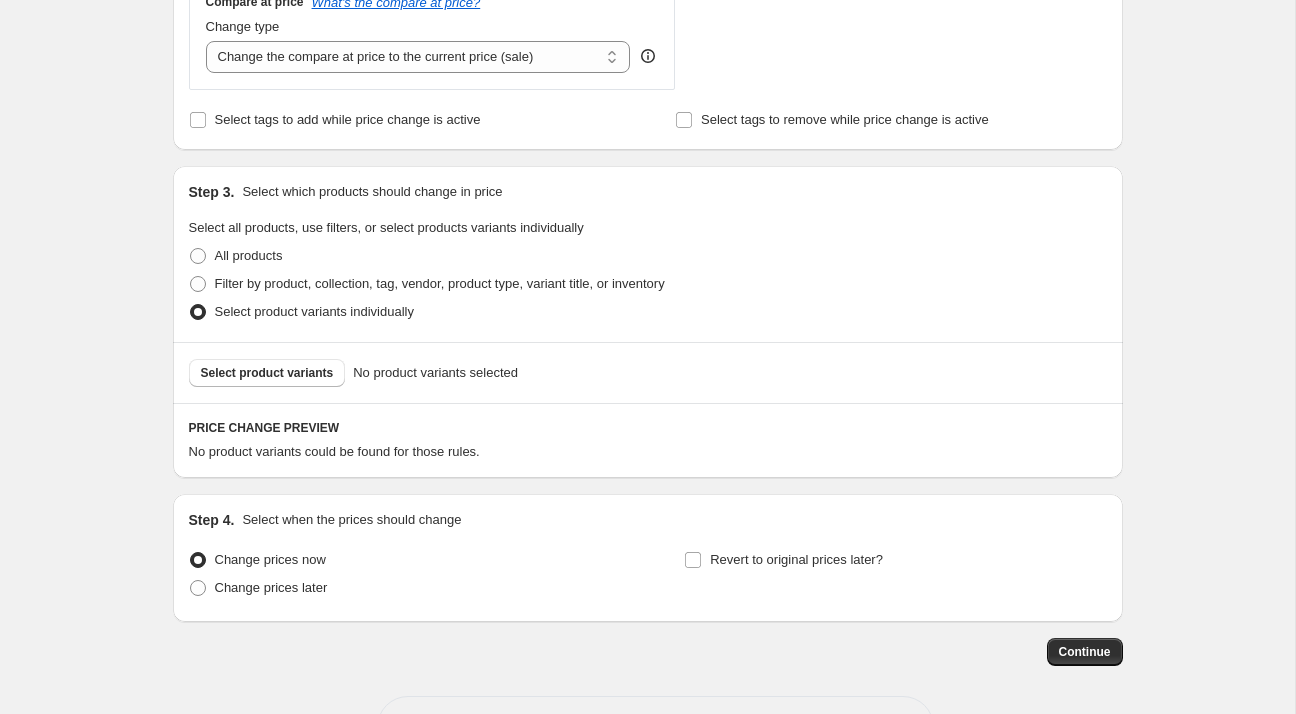 scroll, scrollTop: 964, scrollLeft: 0, axis: vertical 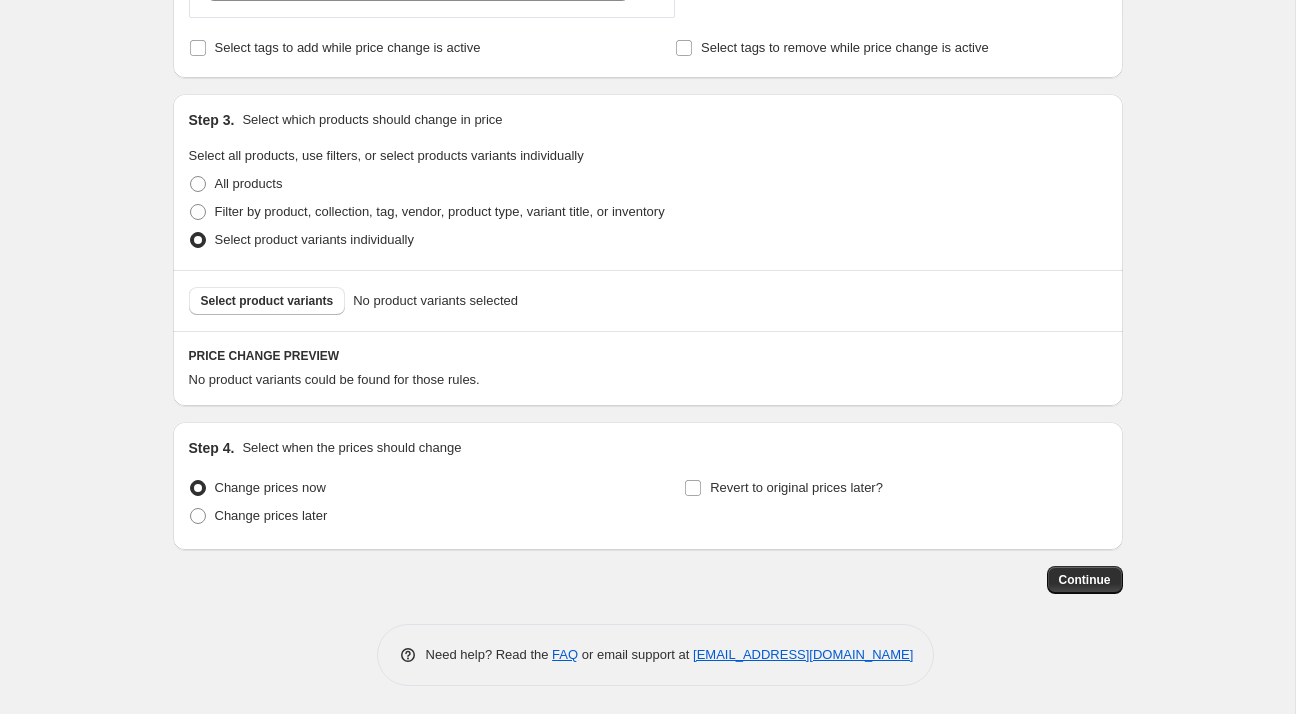 click on "Revert to original prices later?" at bounding box center (895, 504) 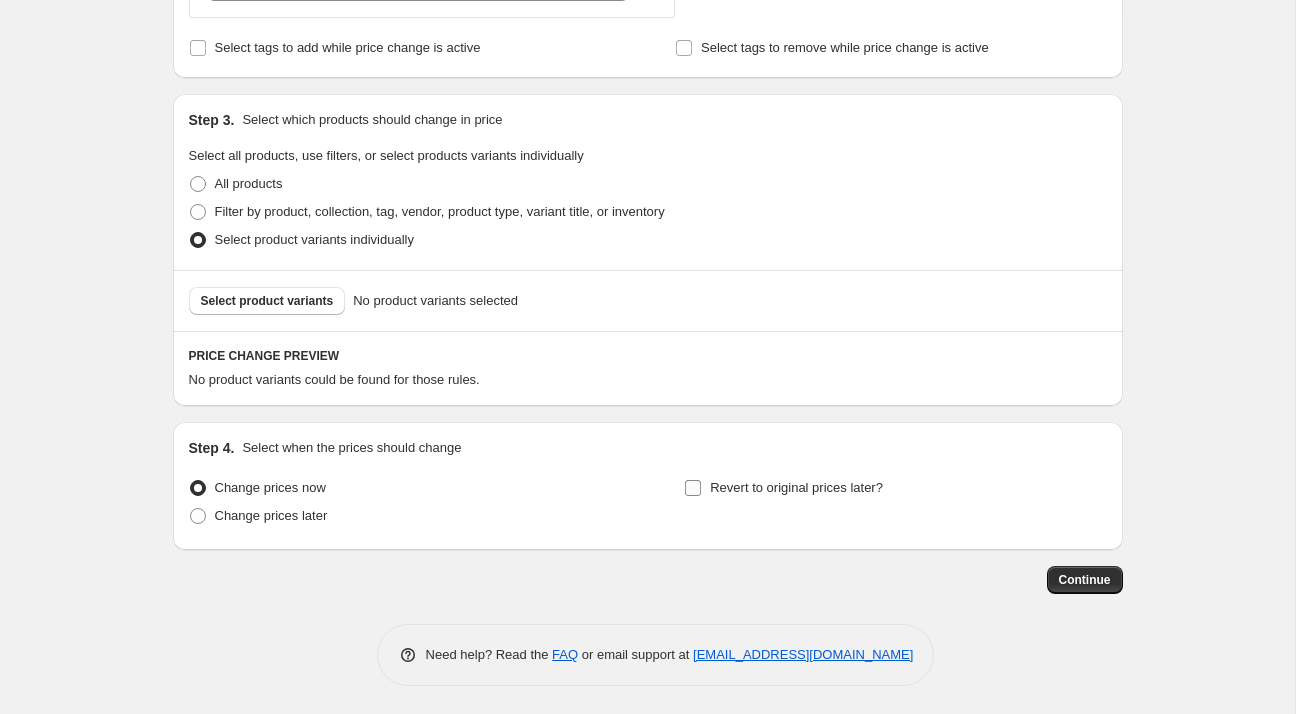 click on "Revert to original prices later?" at bounding box center [796, 487] 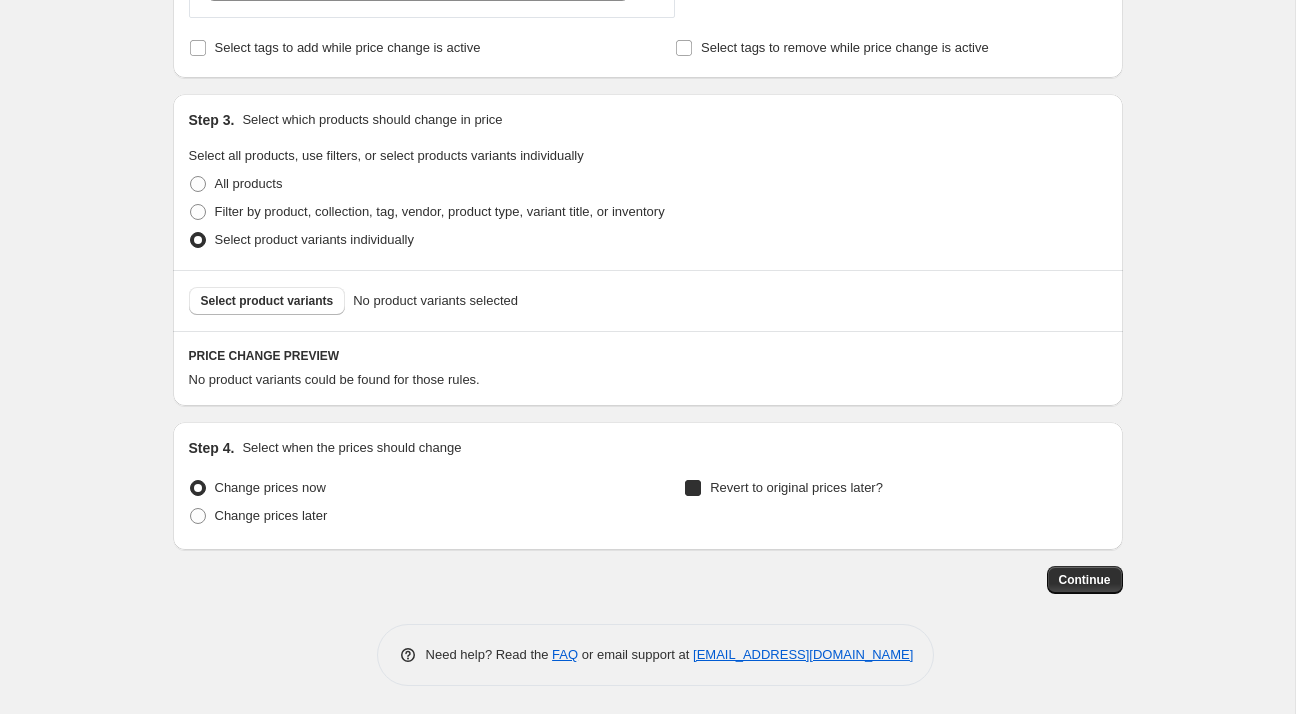 checkbox on "true" 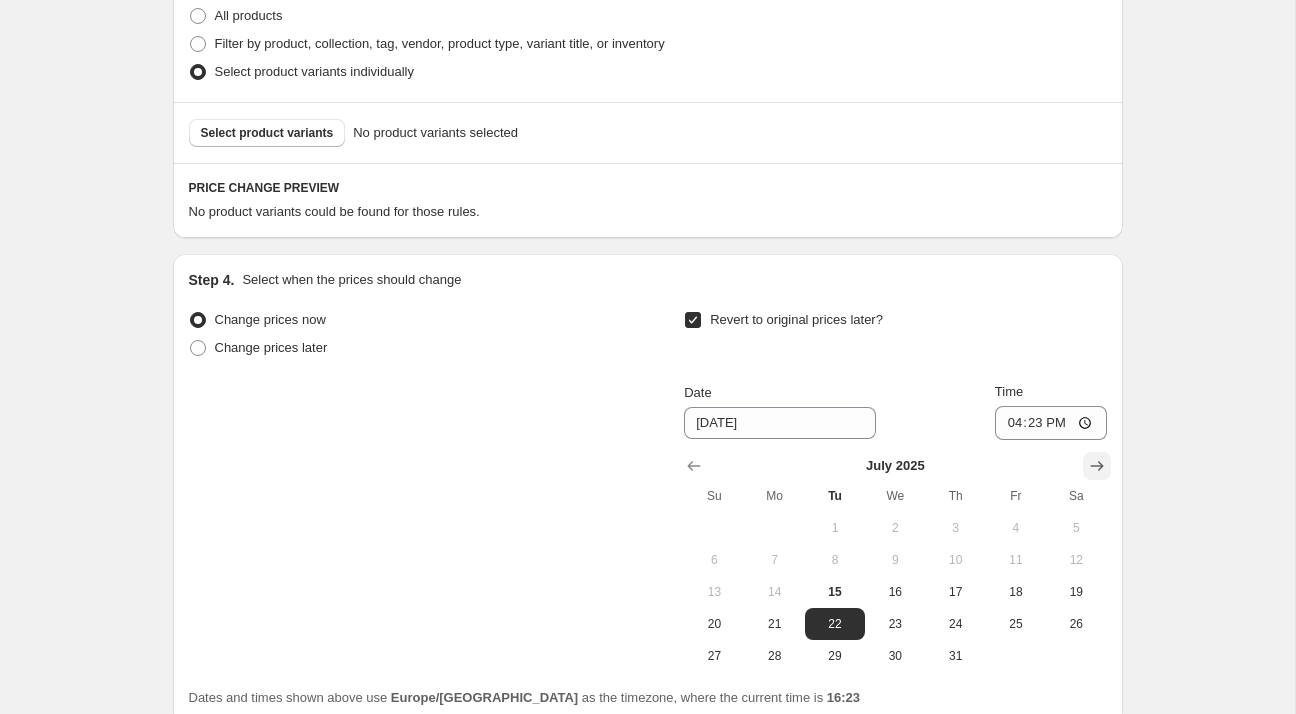 scroll, scrollTop: 1152, scrollLeft: 0, axis: vertical 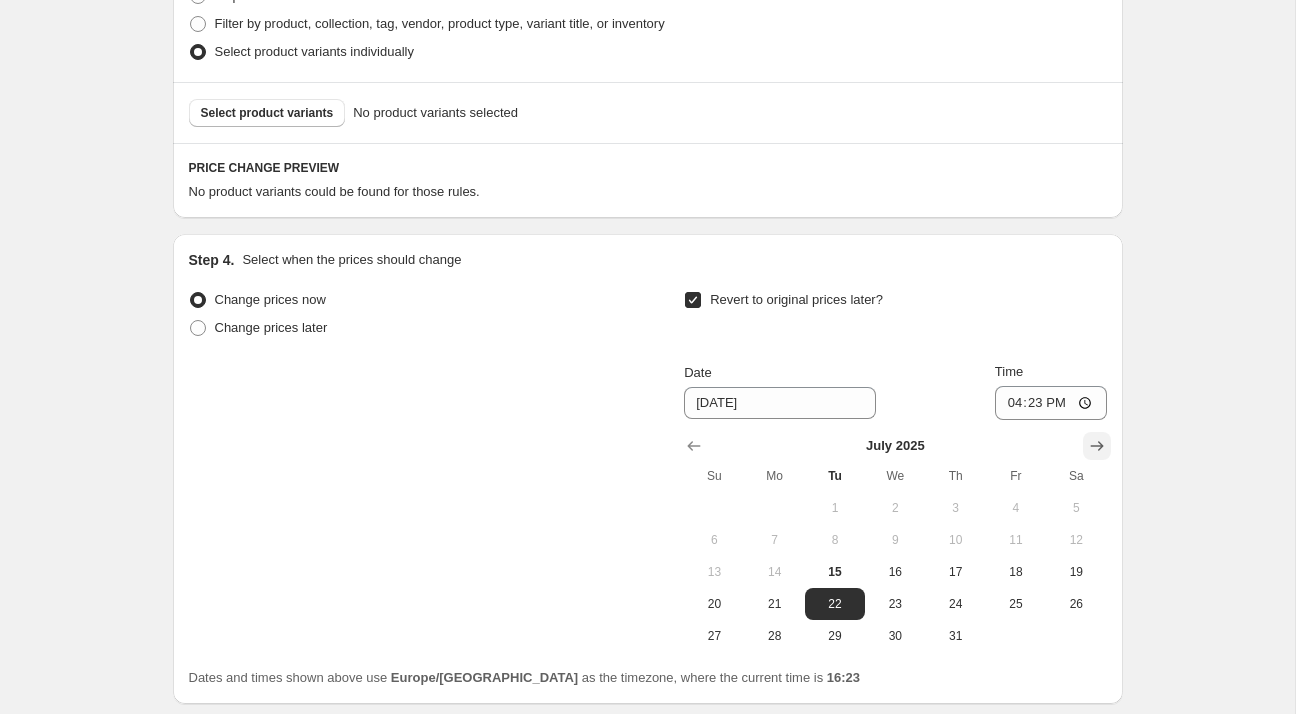 click 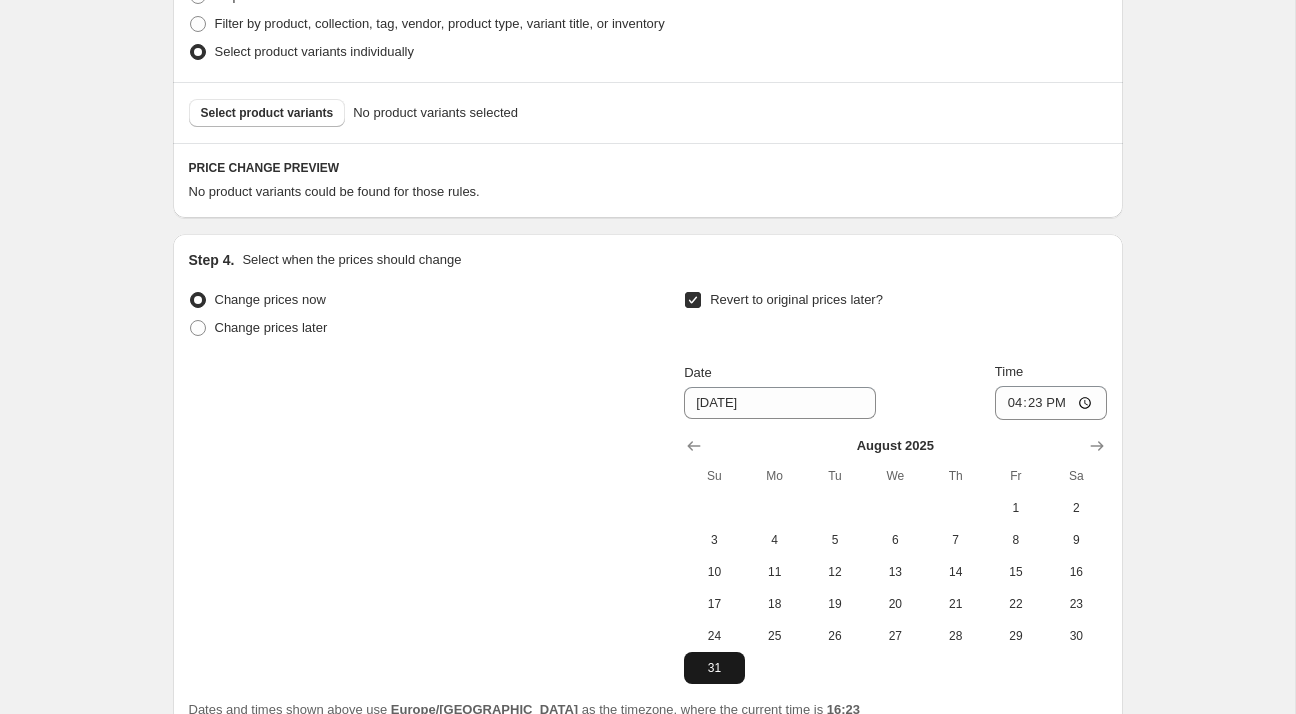 click on "31" at bounding box center (714, 668) 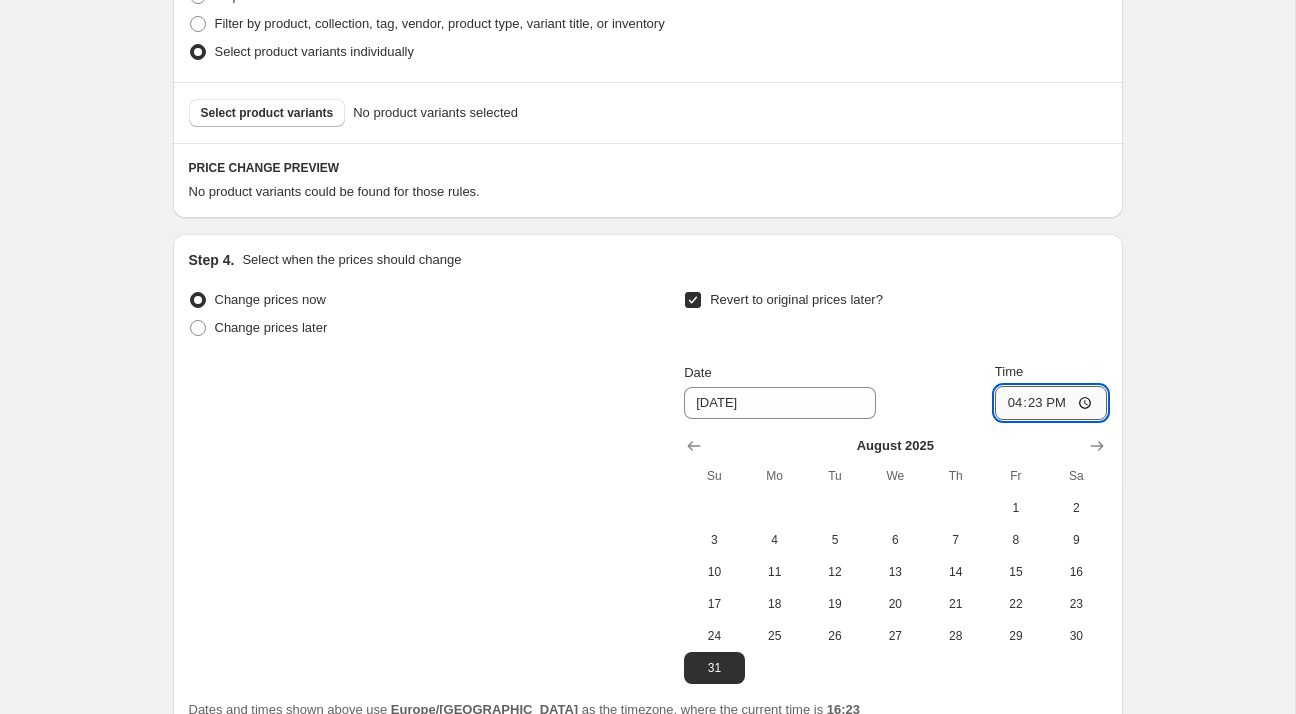 click on "16:23" at bounding box center (1051, 403) 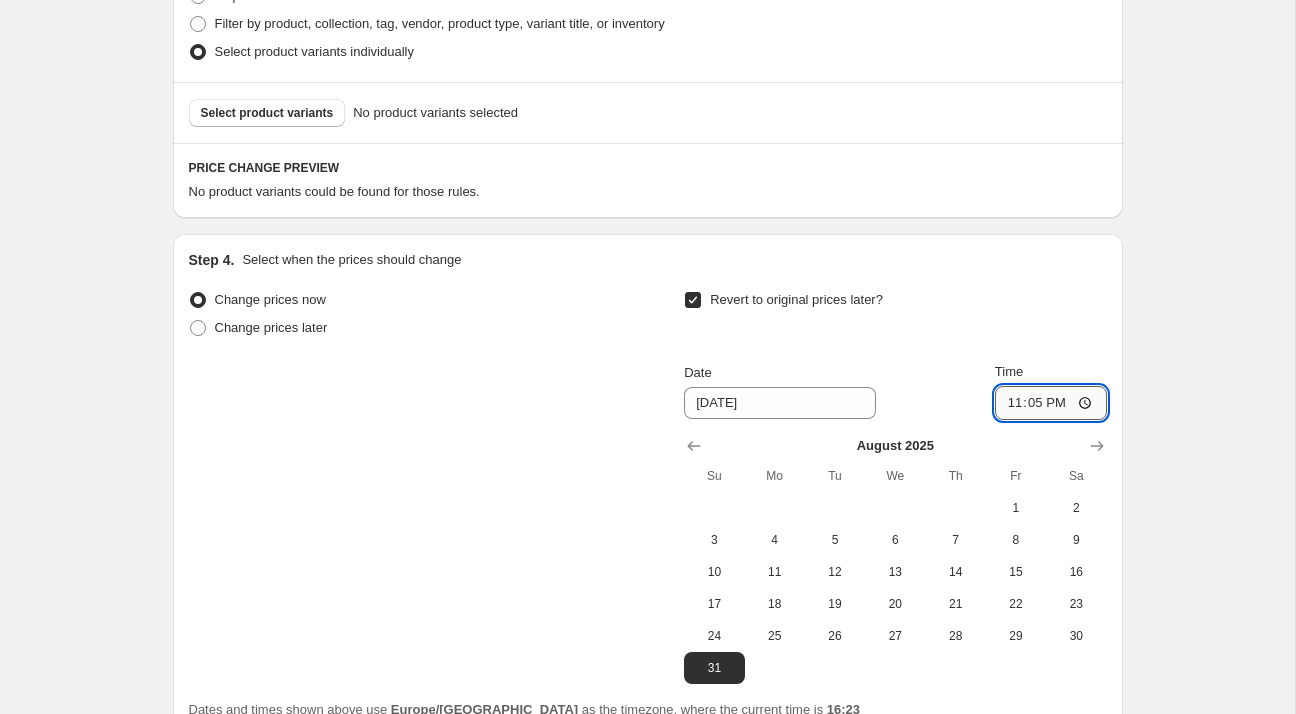 type on "23:59" 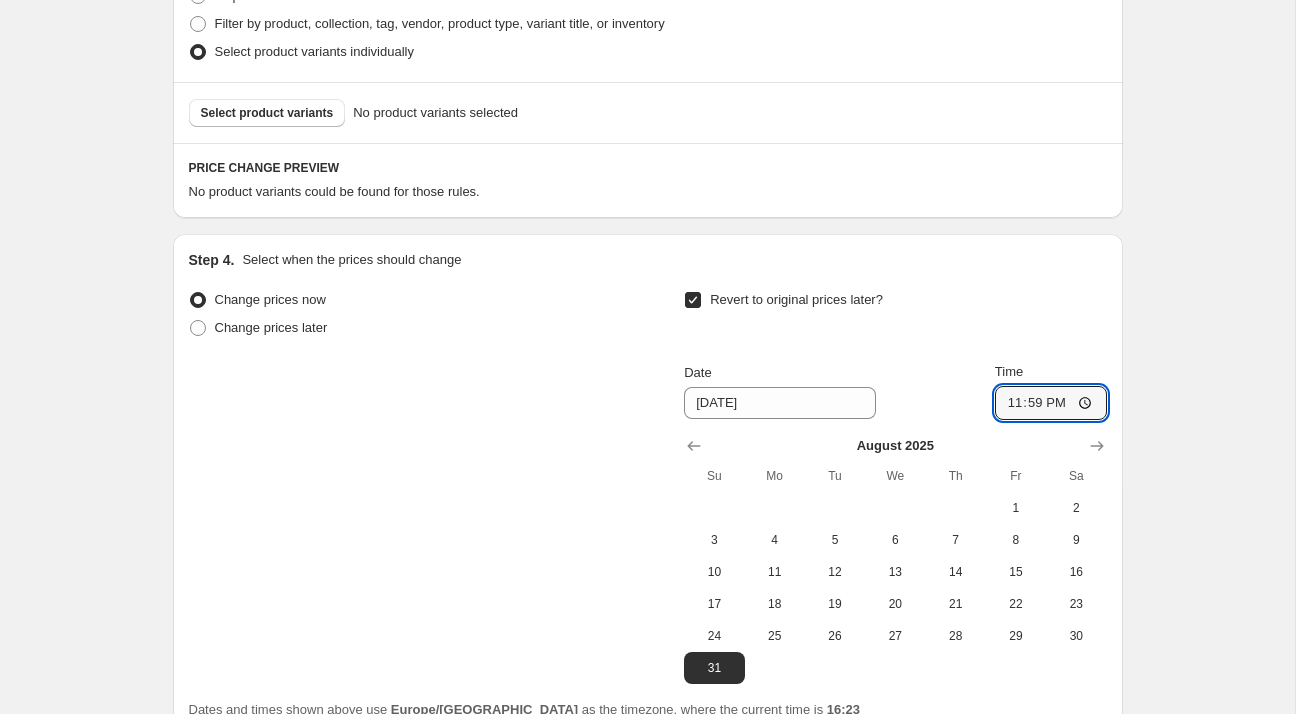 click on "Revert to original prices later?" at bounding box center (895, 316) 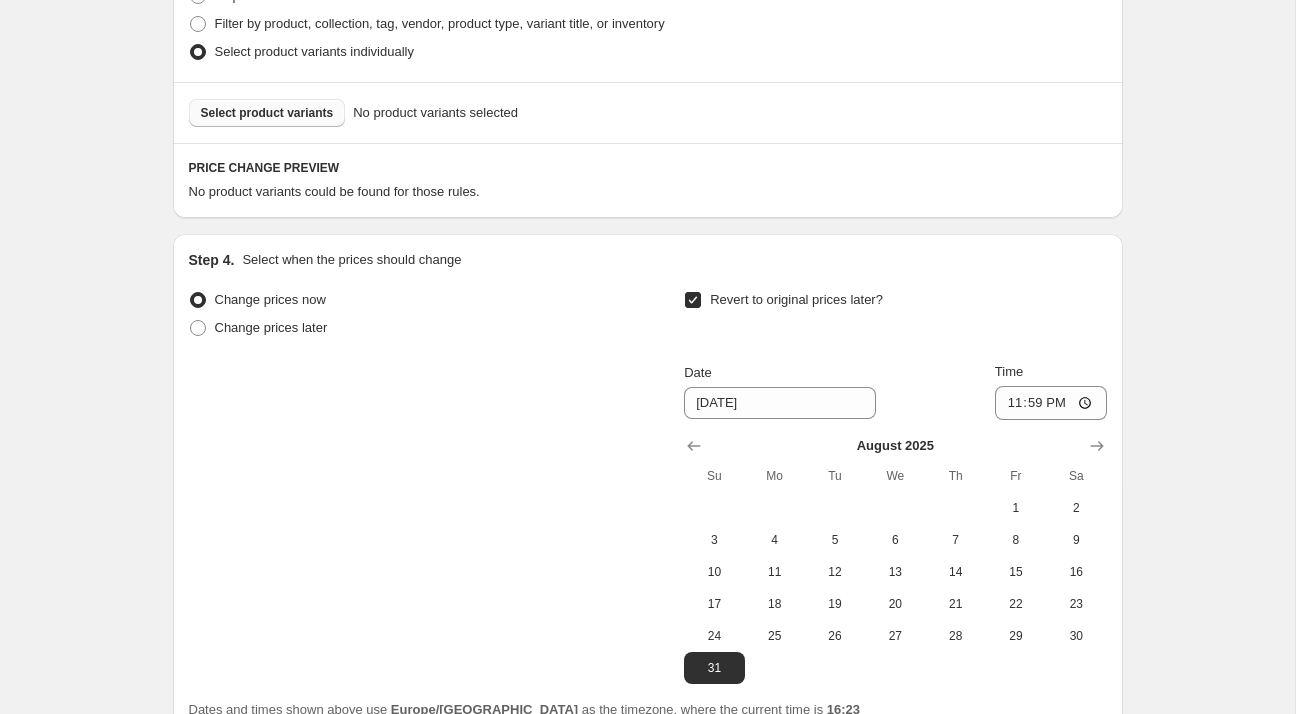 click on "Select product variants" at bounding box center [267, 113] 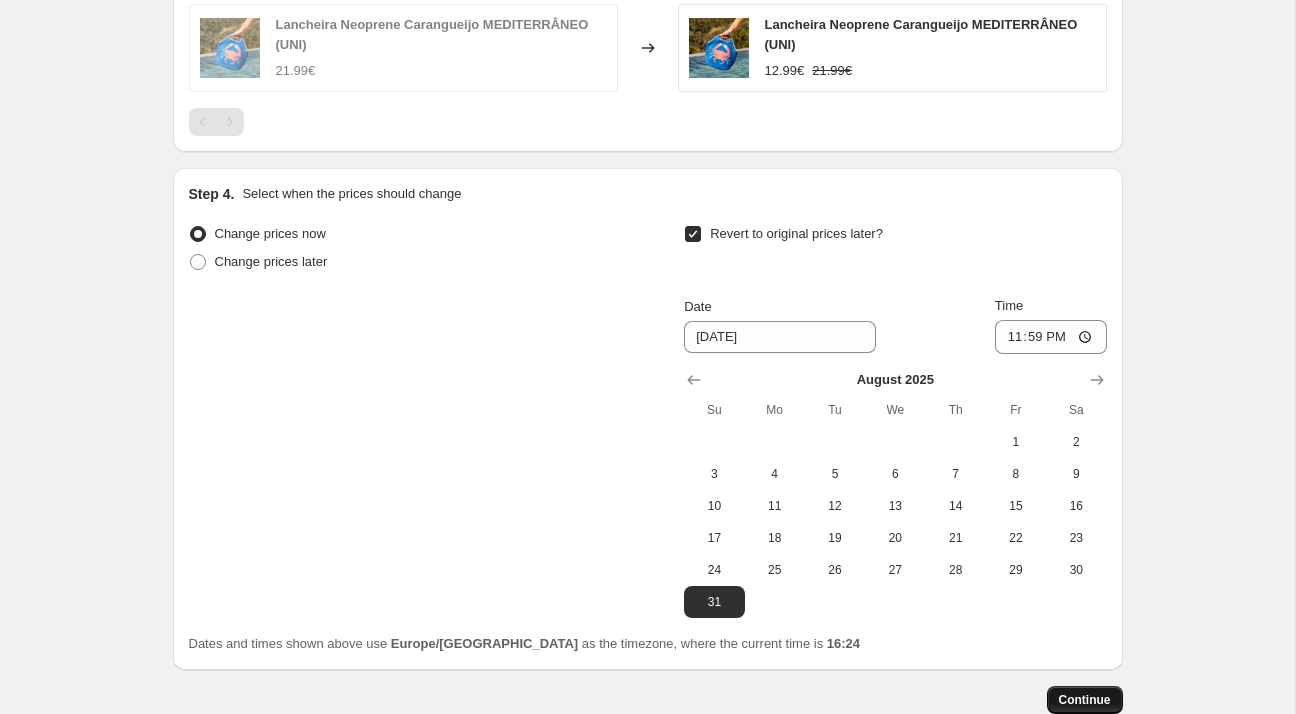 scroll, scrollTop: 1652, scrollLeft: 0, axis: vertical 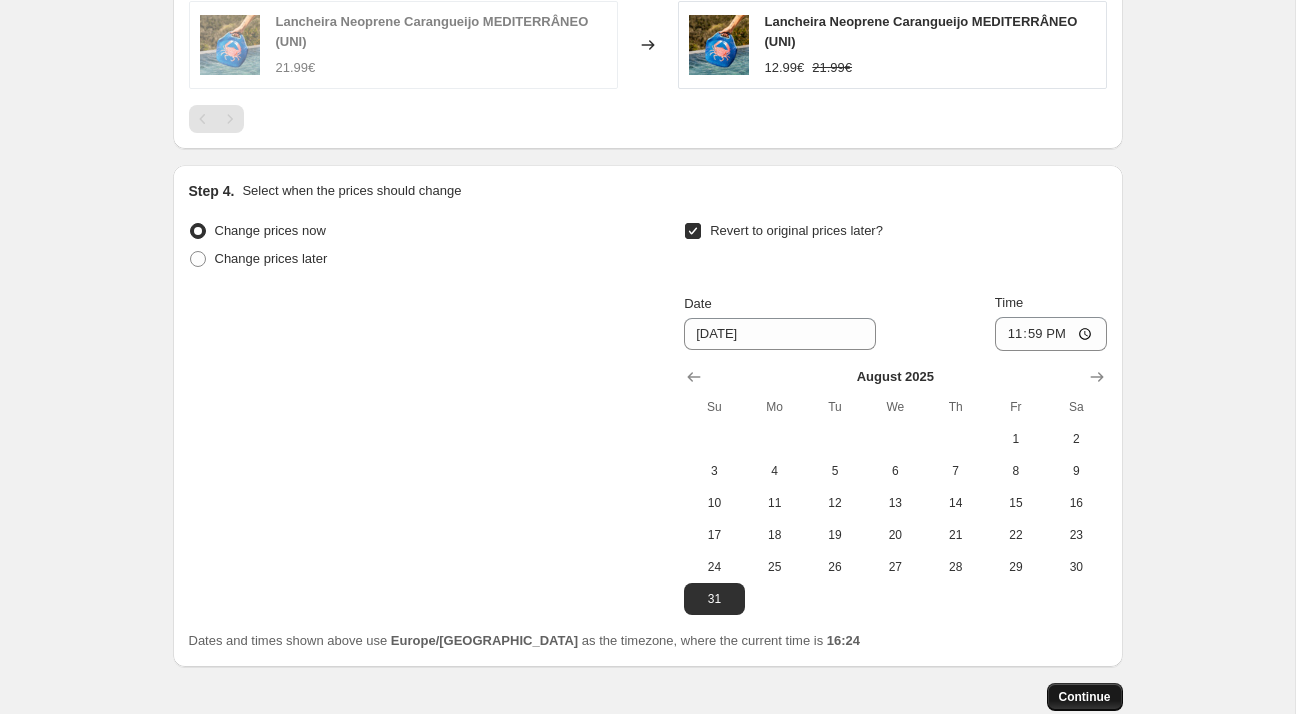 click on "Continue" at bounding box center [1085, 697] 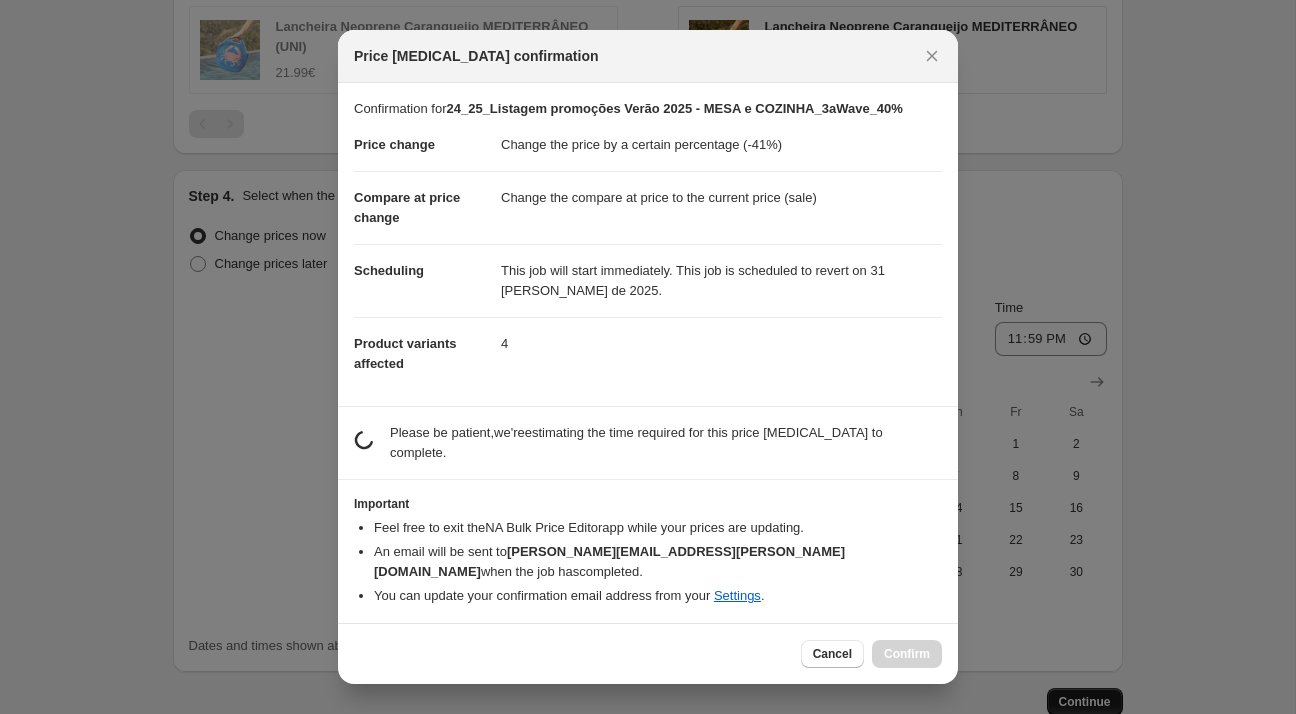 scroll, scrollTop: 0, scrollLeft: 0, axis: both 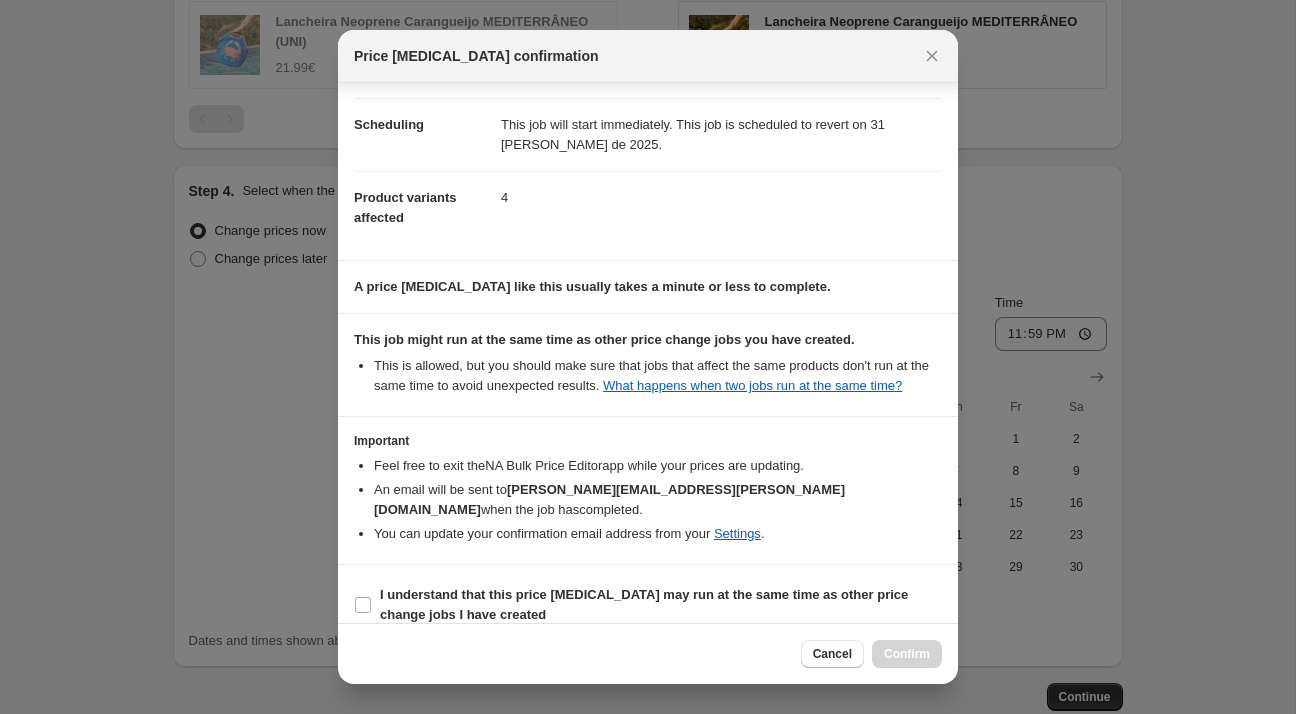 click on "I understand that this price [MEDICAL_DATA] may run at the same time as other price change jobs I have created" at bounding box center (648, 605) 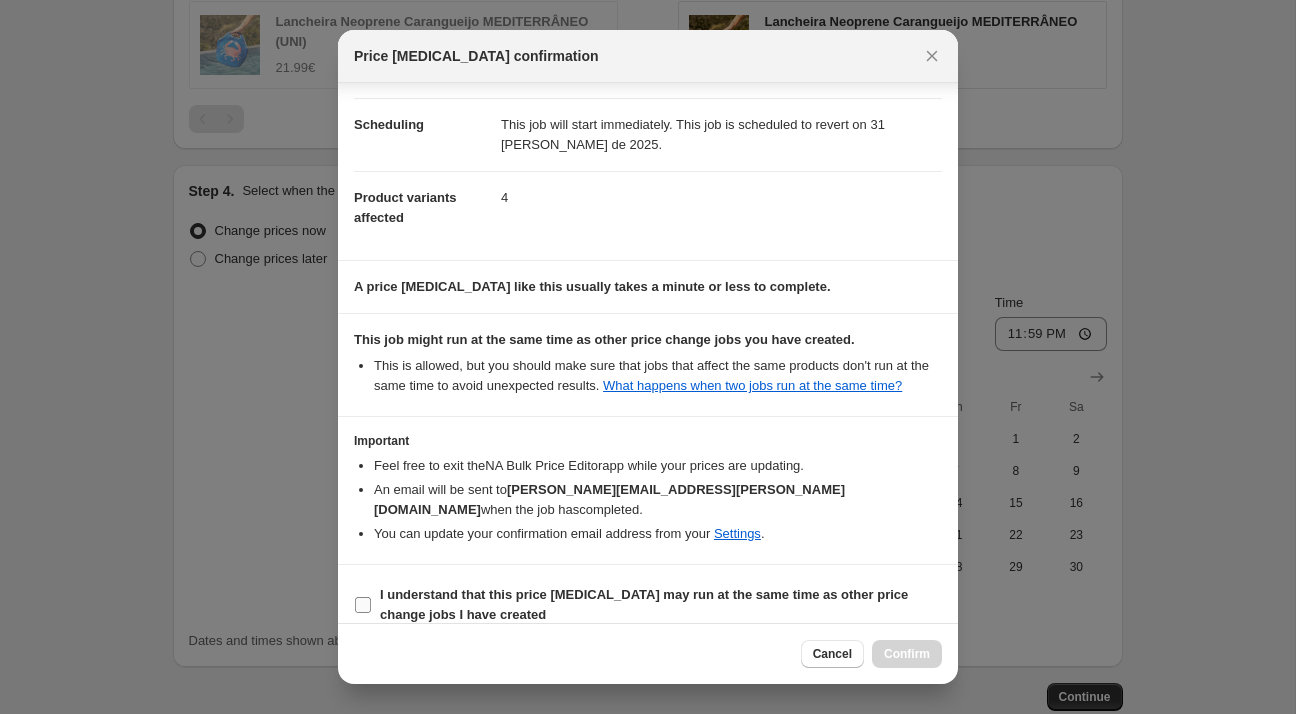 click on "I understand that this price [MEDICAL_DATA] may run at the same time as other price change jobs I have created" at bounding box center [661, 605] 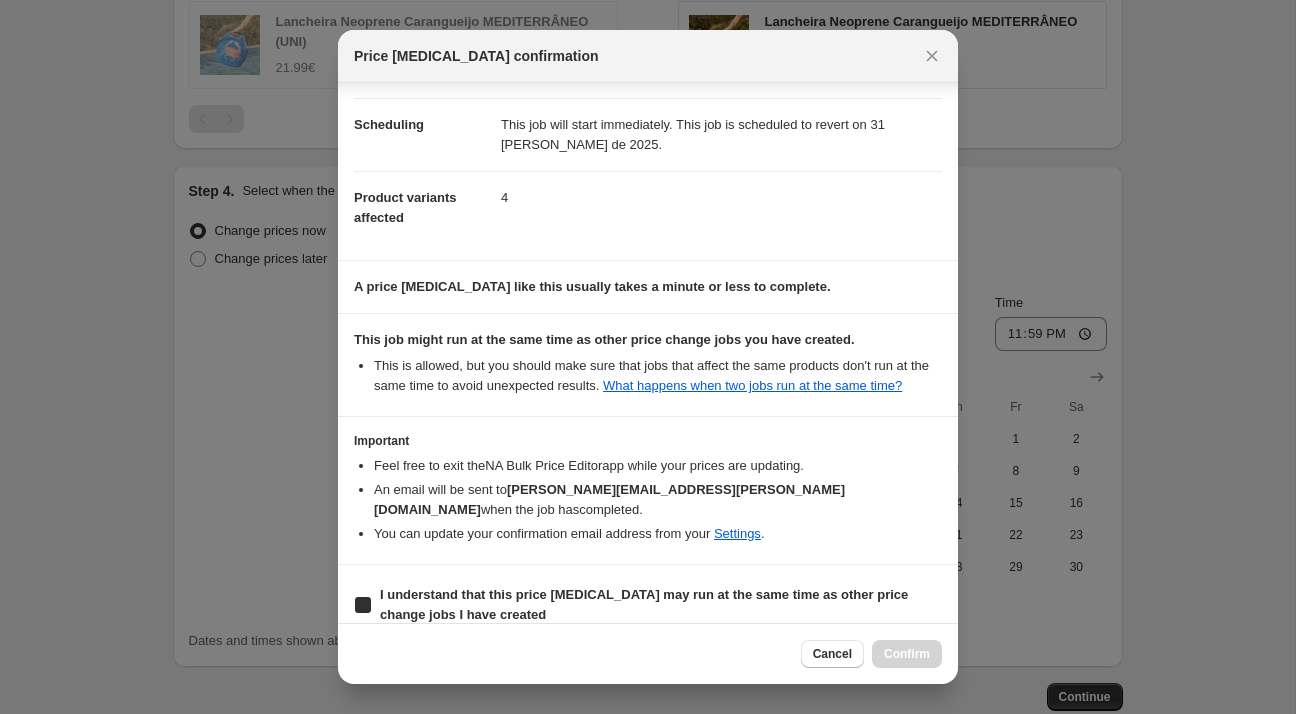 checkbox on "true" 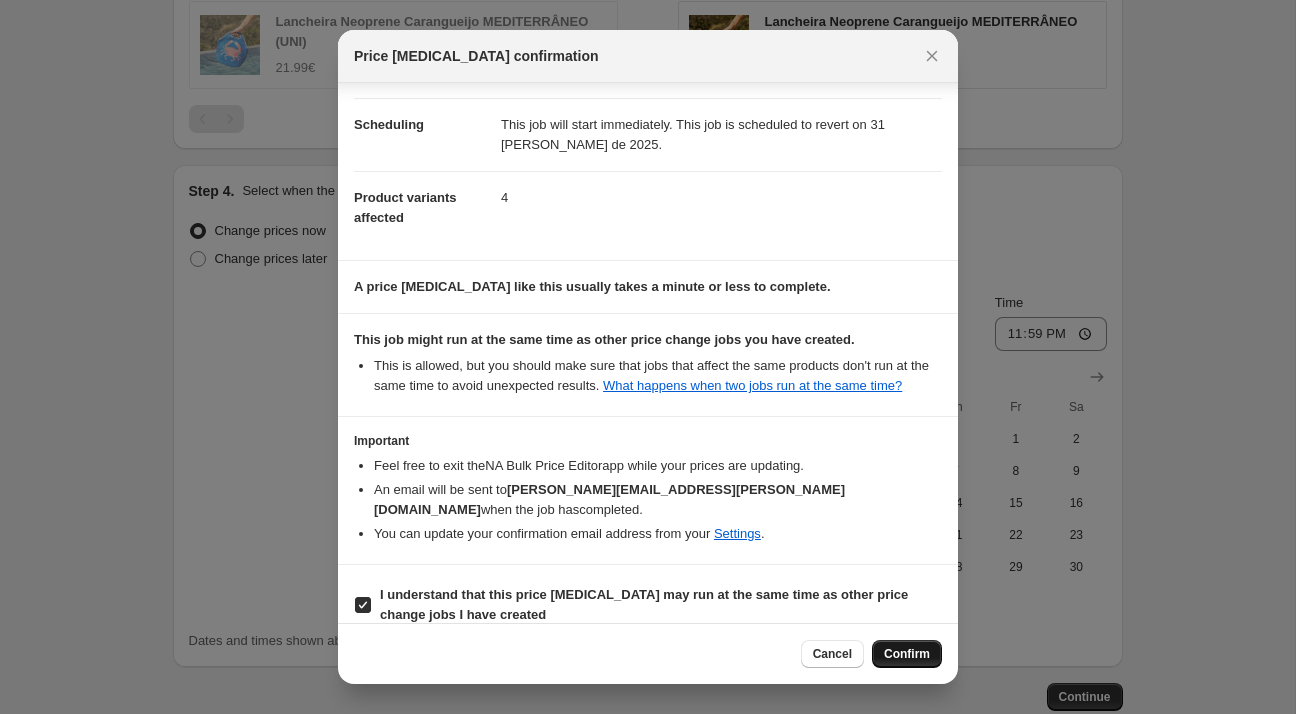 click on "Confirm" at bounding box center (907, 654) 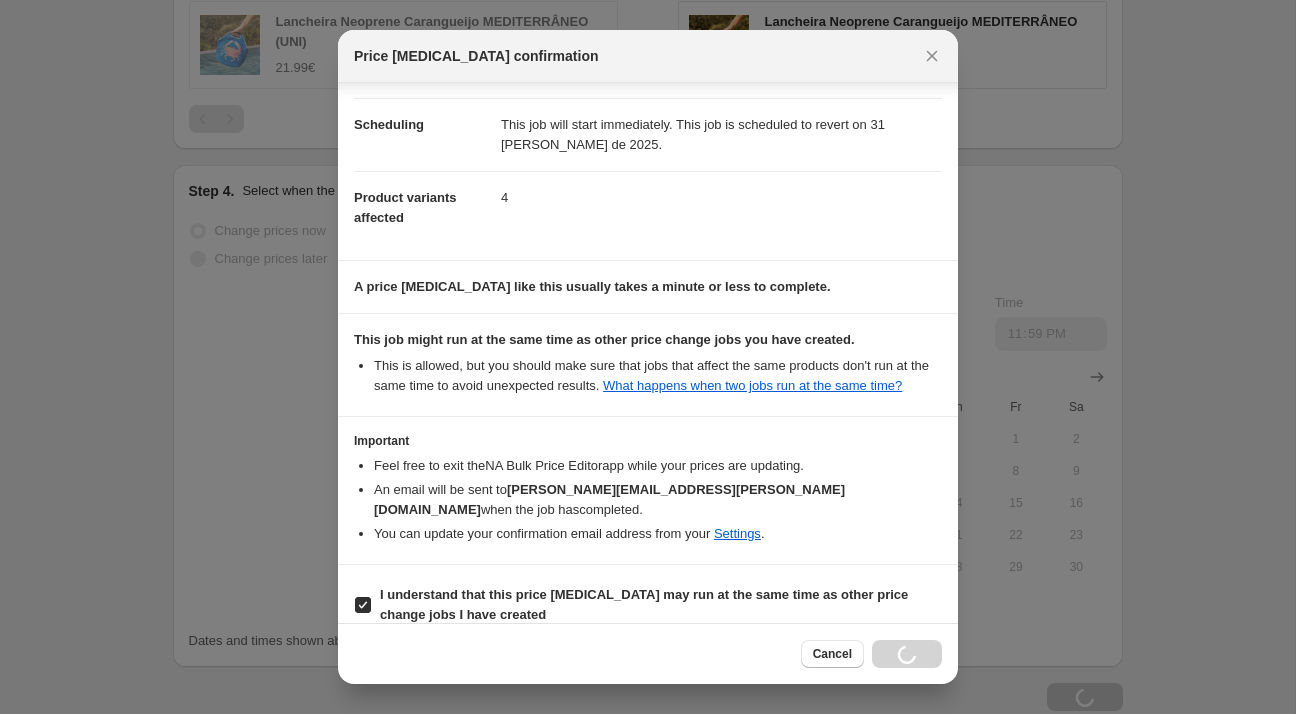 scroll, scrollTop: 1720, scrollLeft: 0, axis: vertical 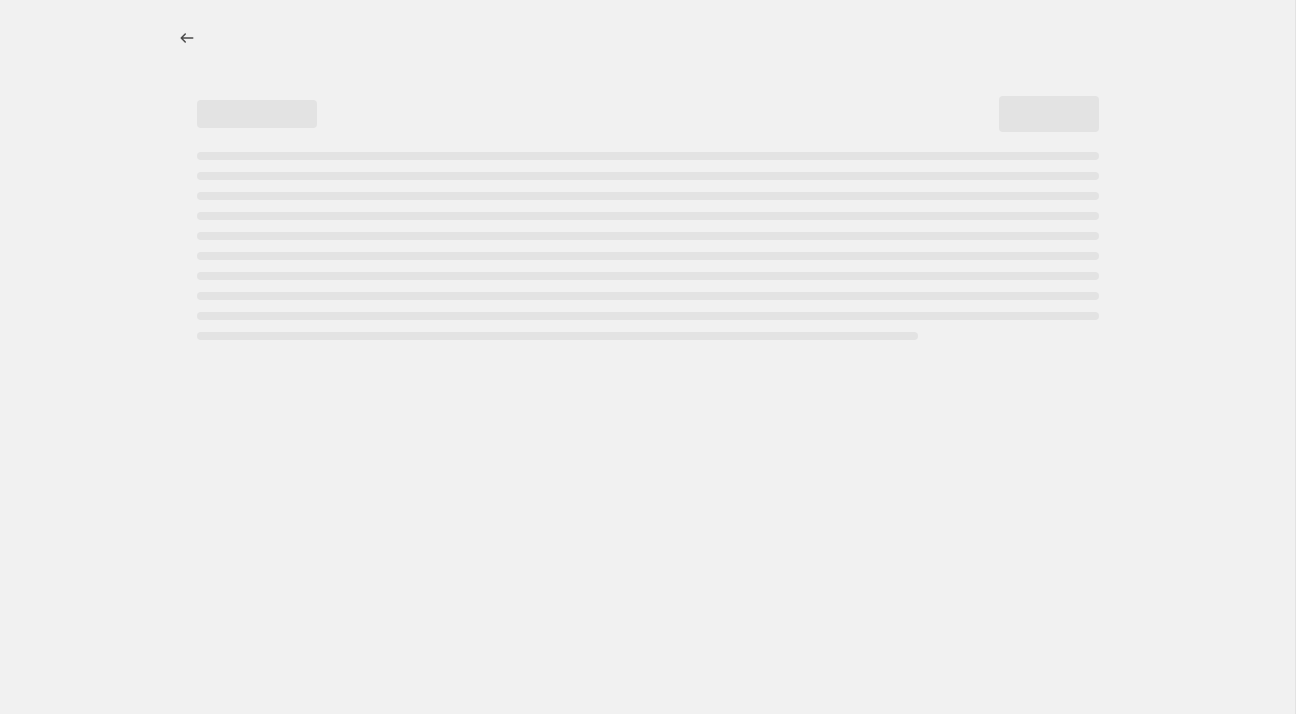 select on "percentage" 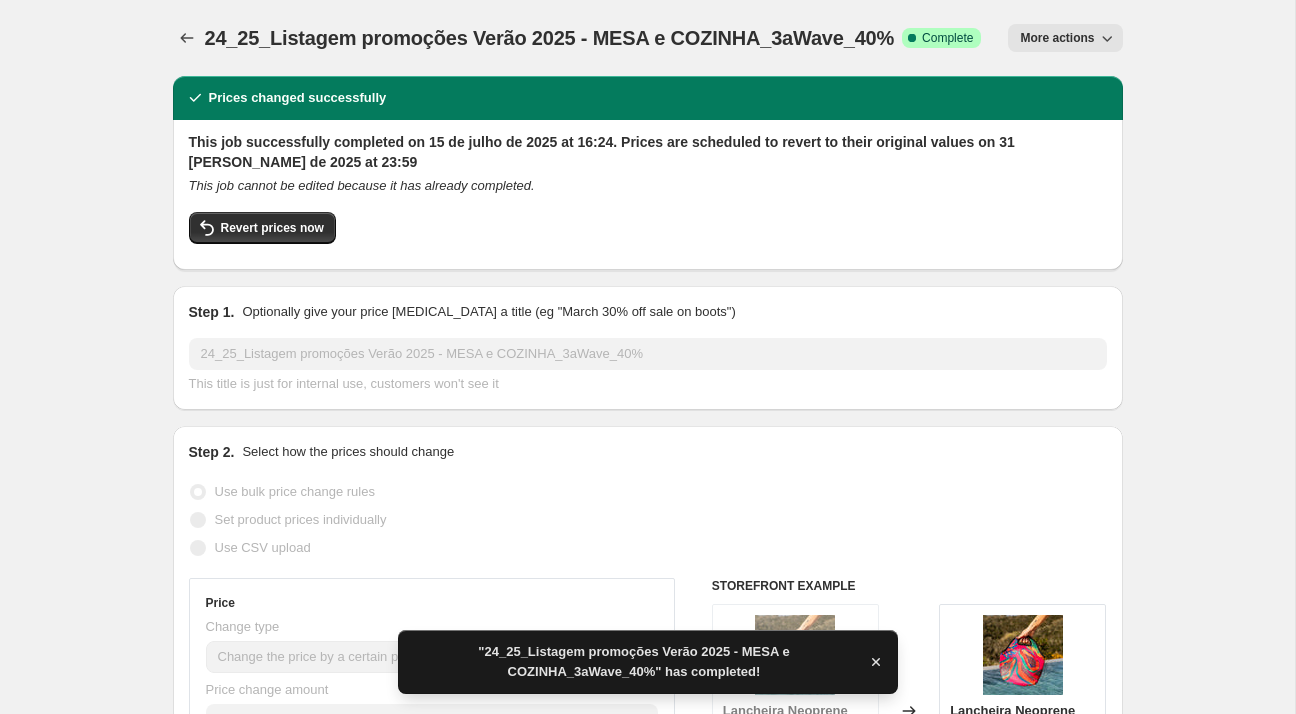click on "24_25_Listagem promoções Verão 2025 - MESA e COZINHA_3aWave_40%" at bounding box center (550, 38) 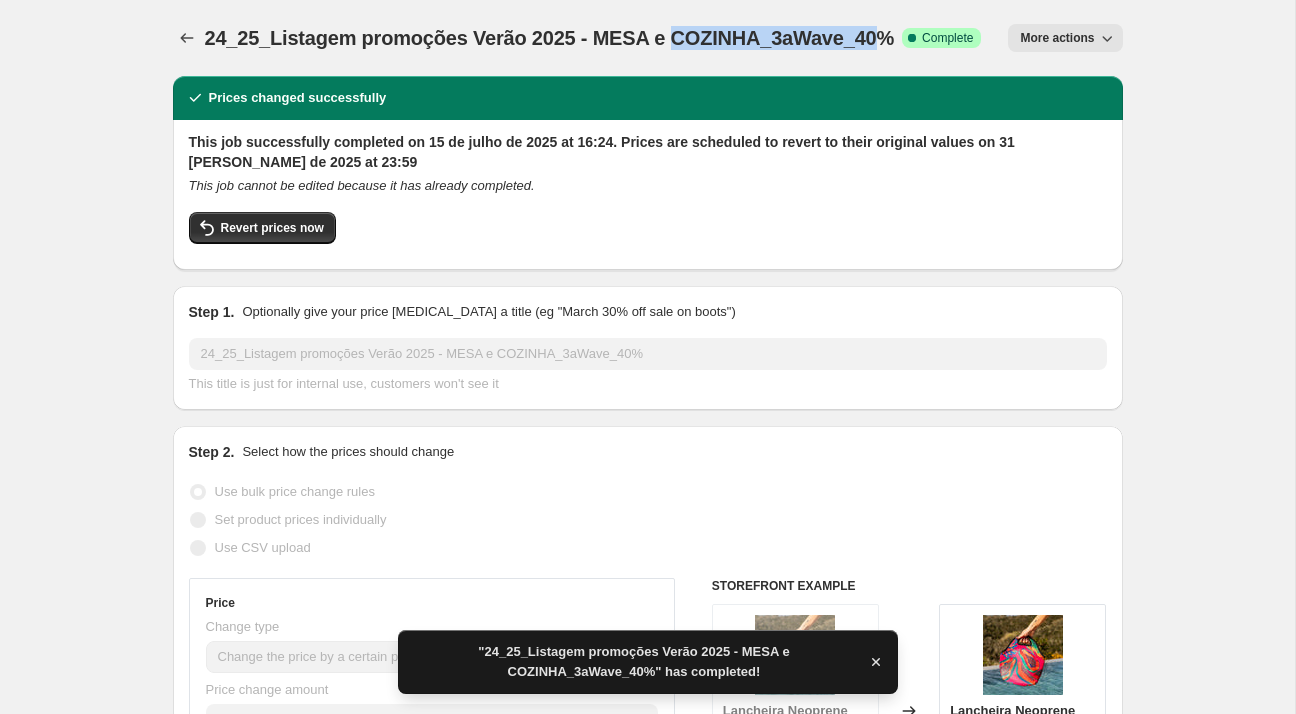 click on "24_25_Listagem promoções Verão 2025 - MESA e COZINHA_3aWave_40%" at bounding box center (550, 38) 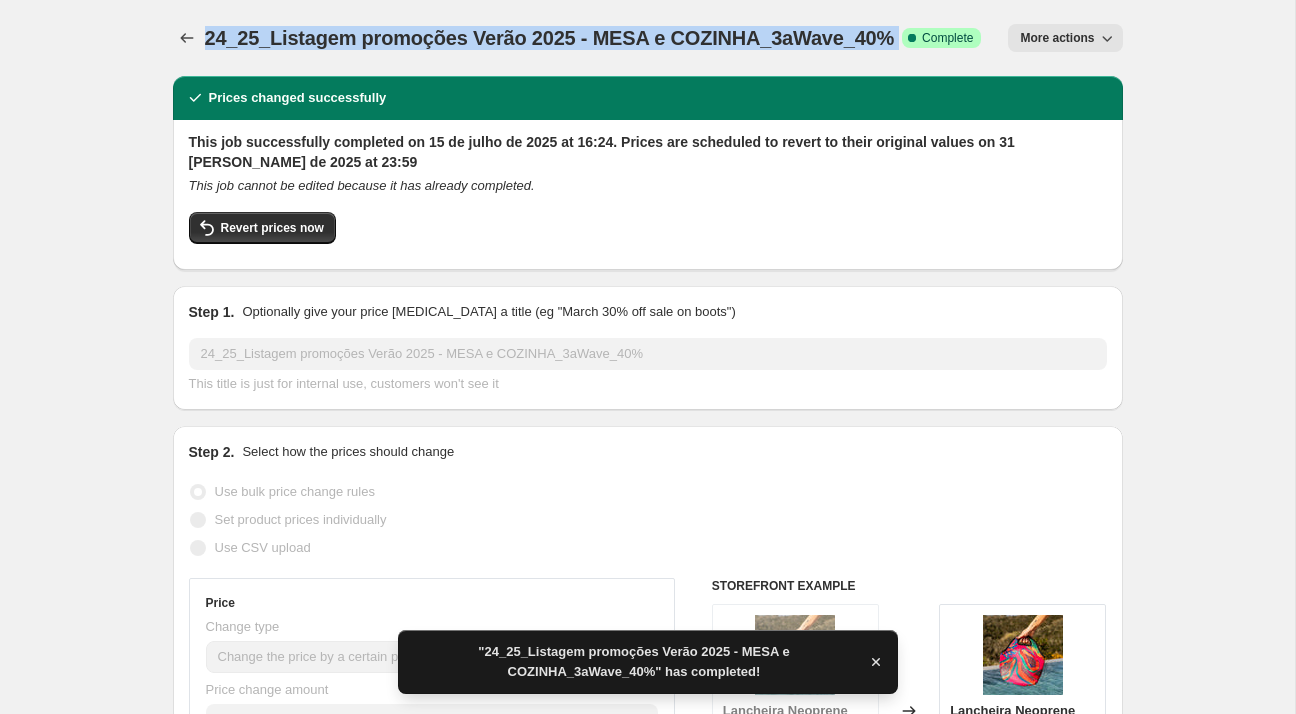click on "24_25_Listagem promoções Verão 2025 - MESA e COZINHA_3aWave_40%" at bounding box center [550, 38] 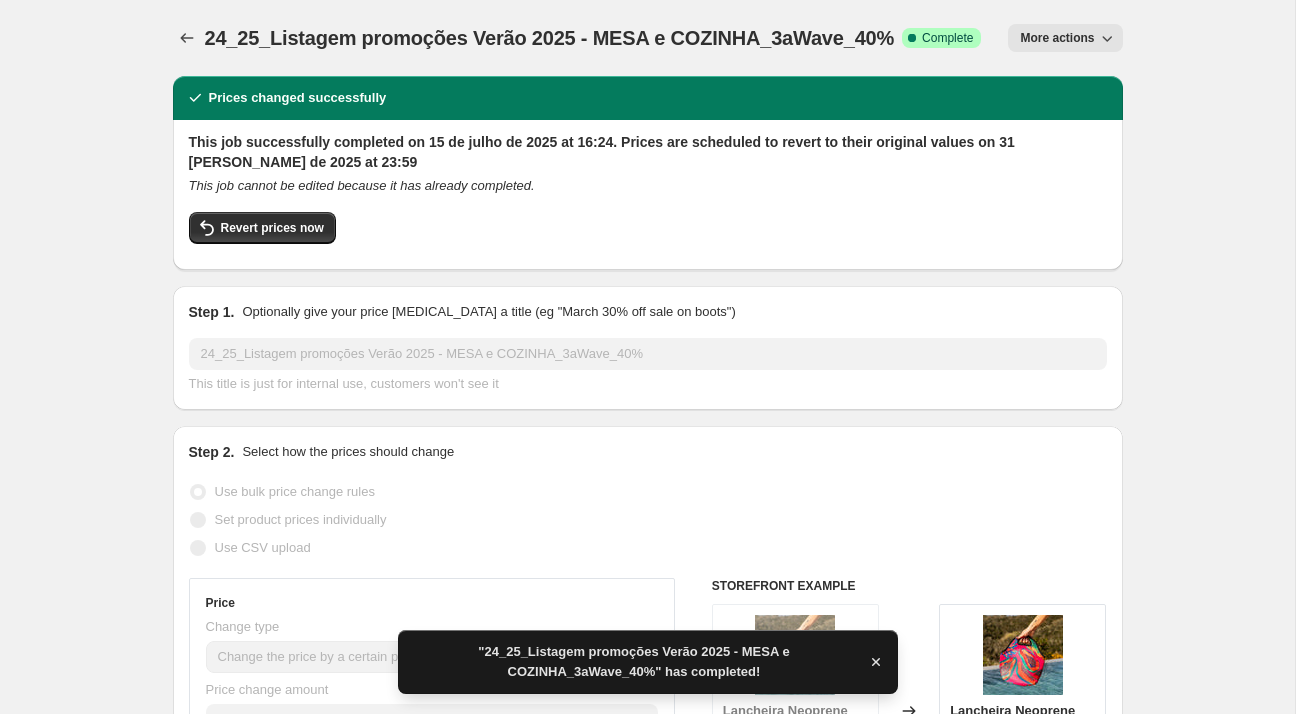 click on "24_25_Listagem promoções Verão 2025 - MESA e COZINHA_3aWave_40%. This page is ready 24_25_Listagem promoções Verão 2025 - MESA e COZINHA_3aWave_40% Success Complete Complete Price revert scheduling Copy to new job Export Recap CSV Delete job More actions More actions Prices changed successfully This job successfully completed on 15 de julho de 2025 at 16:24. Prices are scheduled to revert to their original values on 31 de agosto de 2025 at 23:59 This job cannot be edited because it has already completed. Revert prices now Step 1. Optionally give your price change job a title (eg "March 30% off sale on boots") 24_25_Listagem promoções Verão 2025 - MESA e COZINHA_3aWave_40% This title is just for internal use, customers won't see it Step 2. Select how the prices should change Use bulk price change rules Set product prices individually Use CSV upload Price Change type Change the price to a certain amount Change the price by a certain amount Change the price by a certain percentage Don't change the price" at bounding box center [648, 1263] 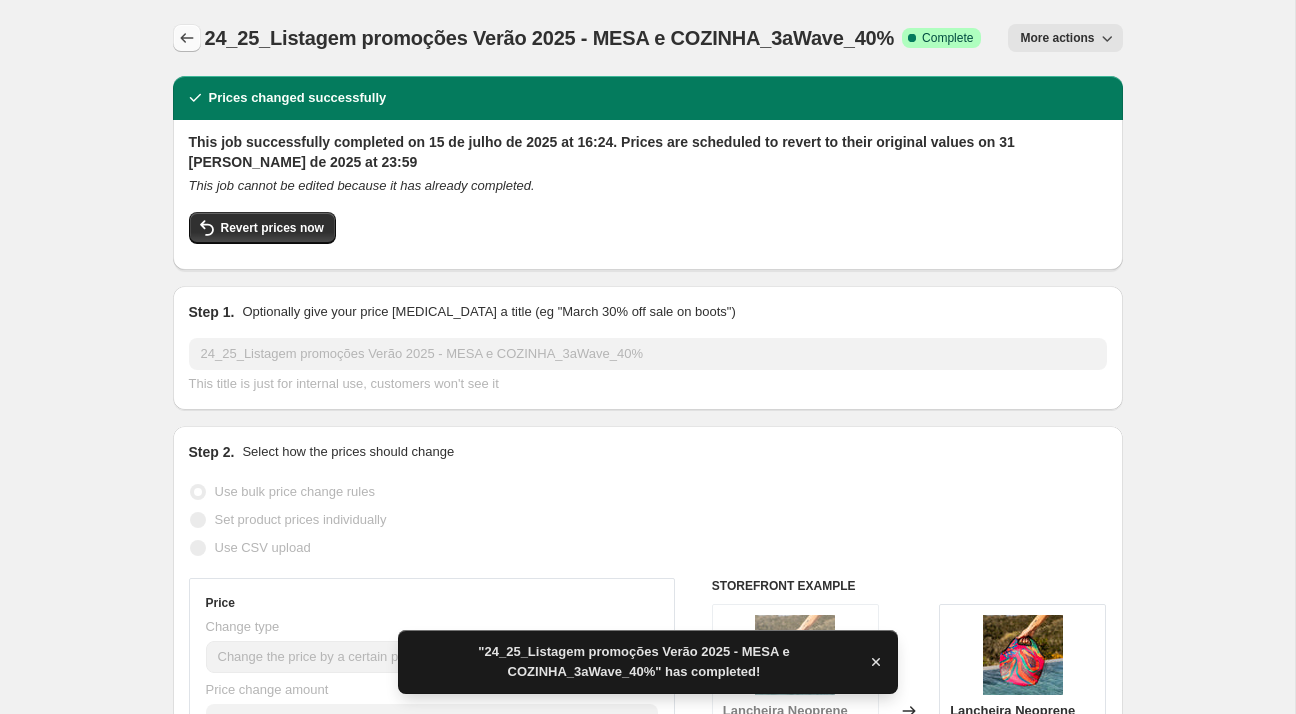 click 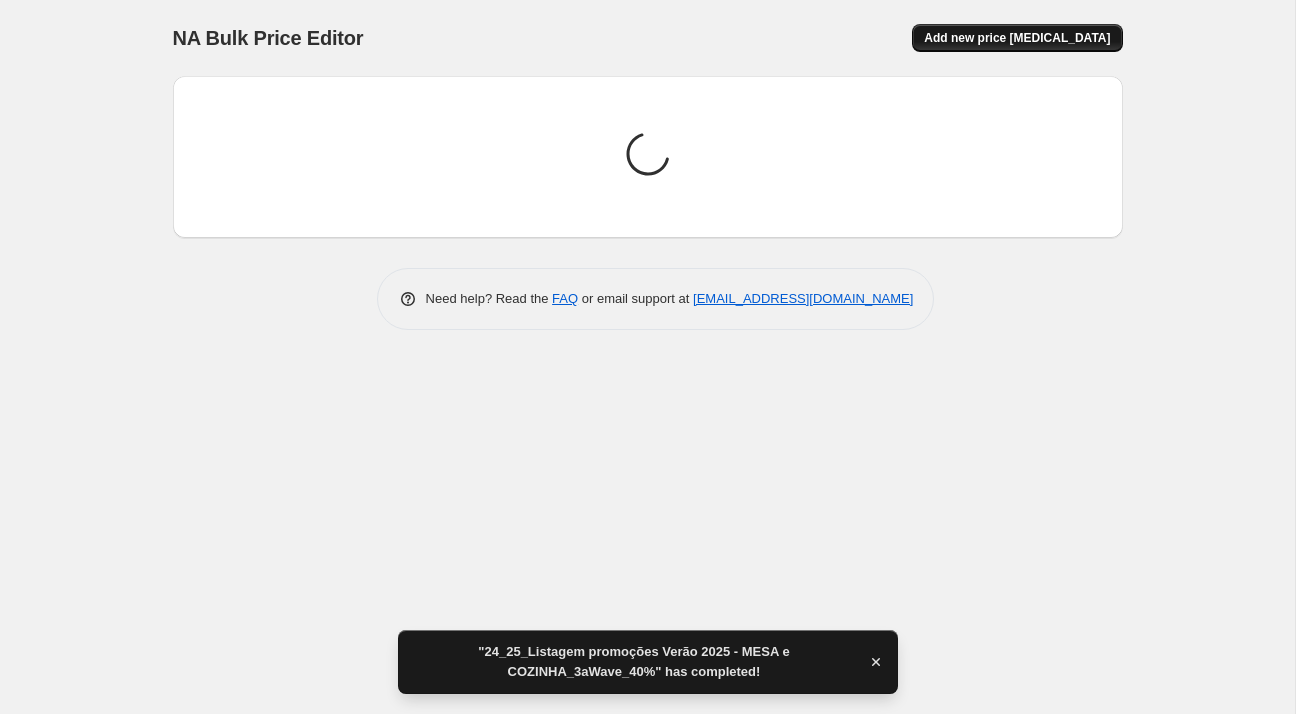 click on "Add new price [MEDICAL_DATA]" at bounding box center (1017, 38) 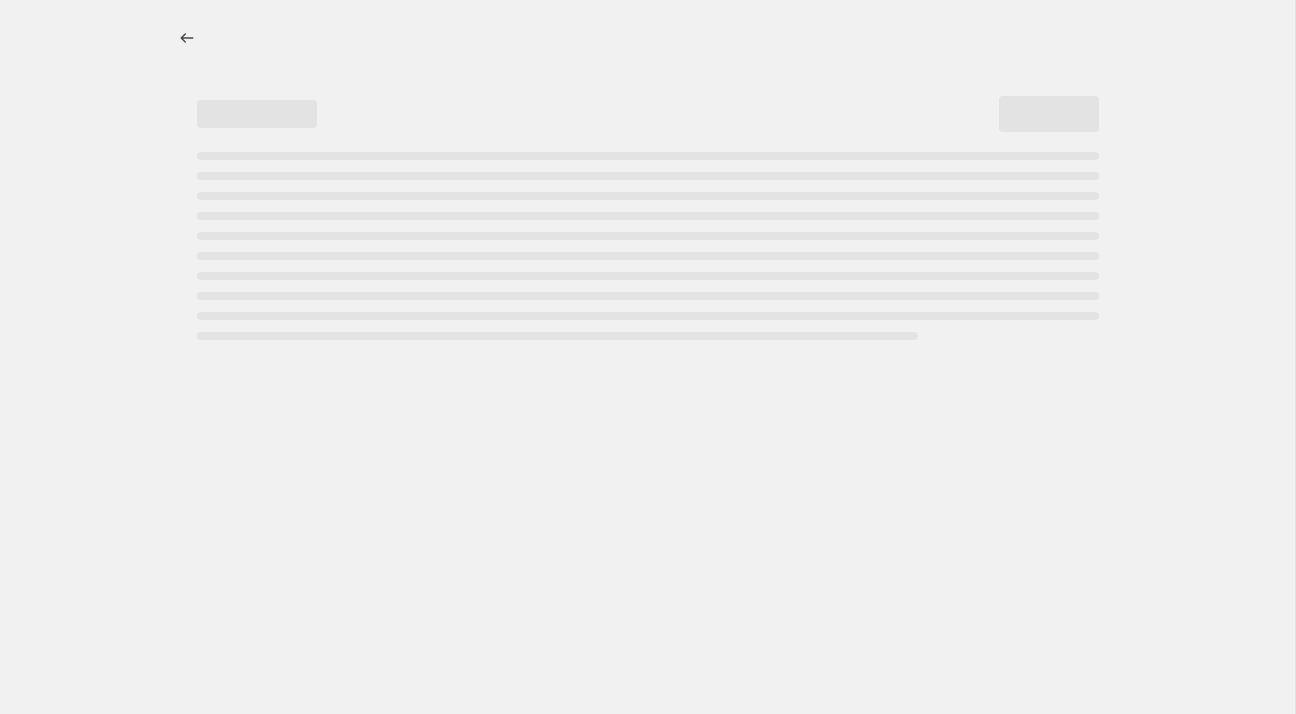select on "percentage" 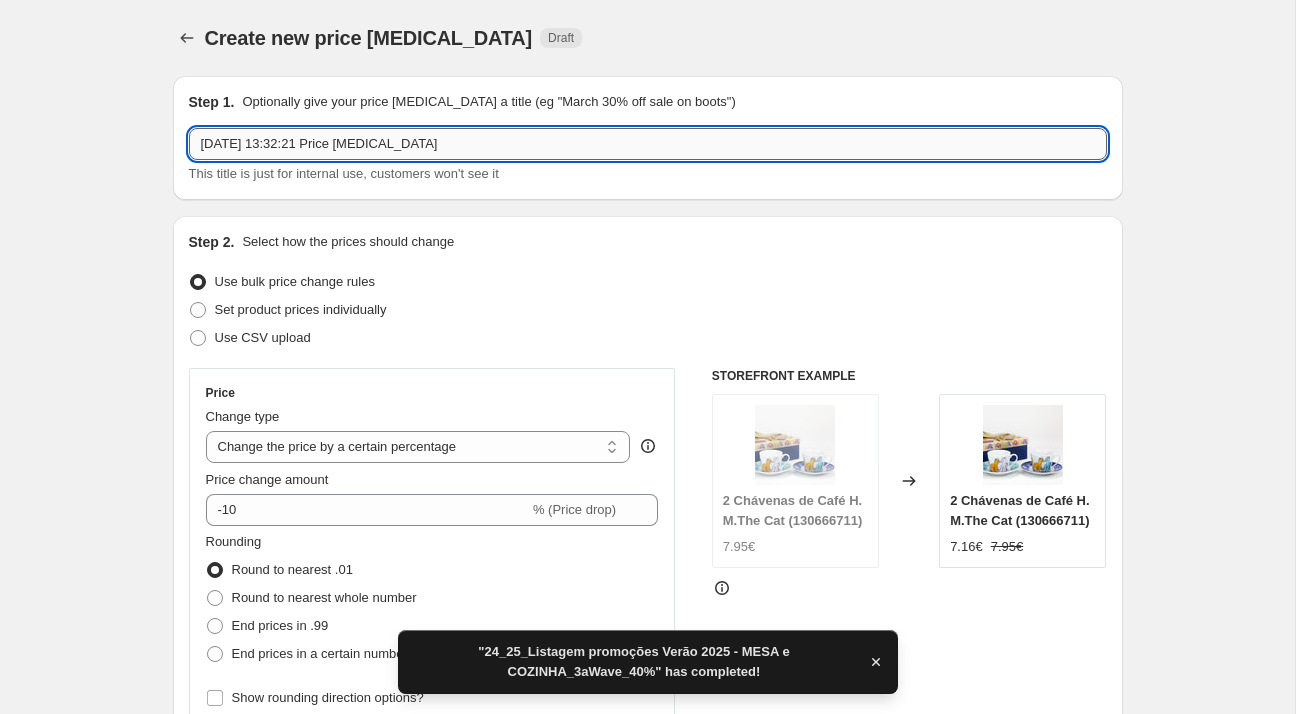 click on "[DATE] 13:32:21 Price [MEDICAL_DATA]" at bounding box center [648, 144] 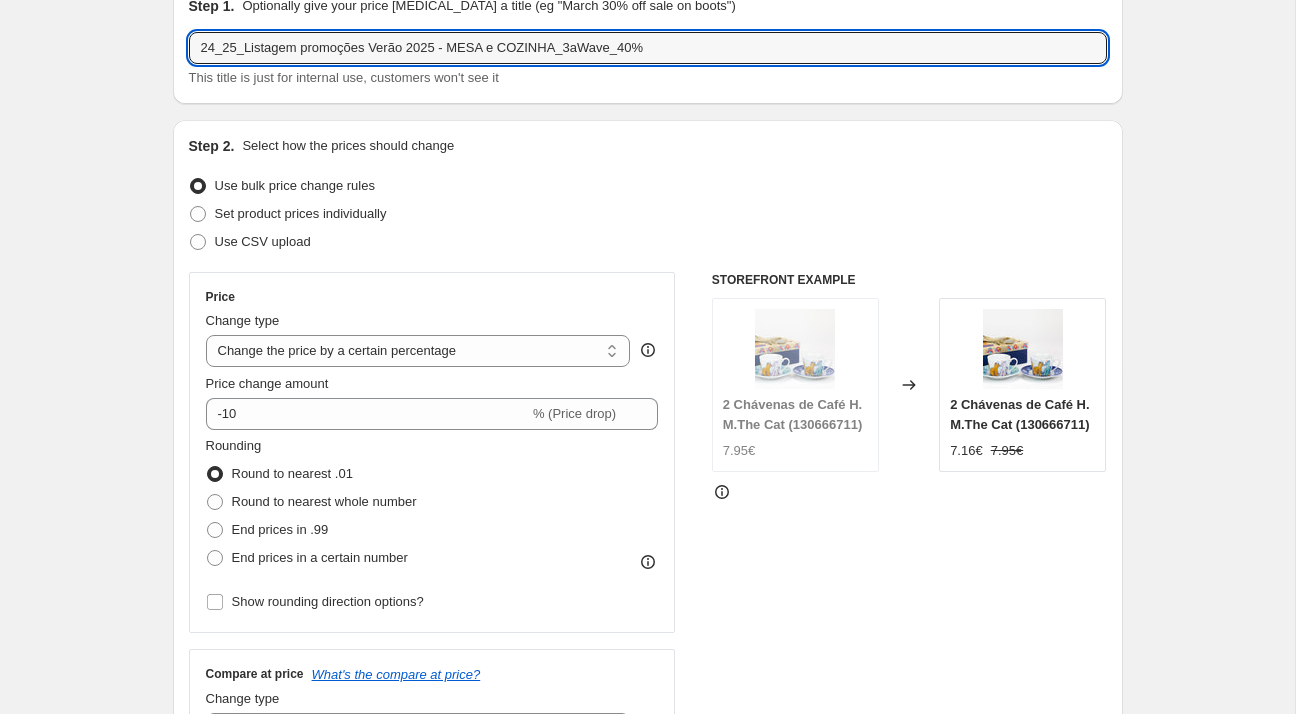 scroll, scrollTop: 94, scrollLeft: 0, axis: vertical 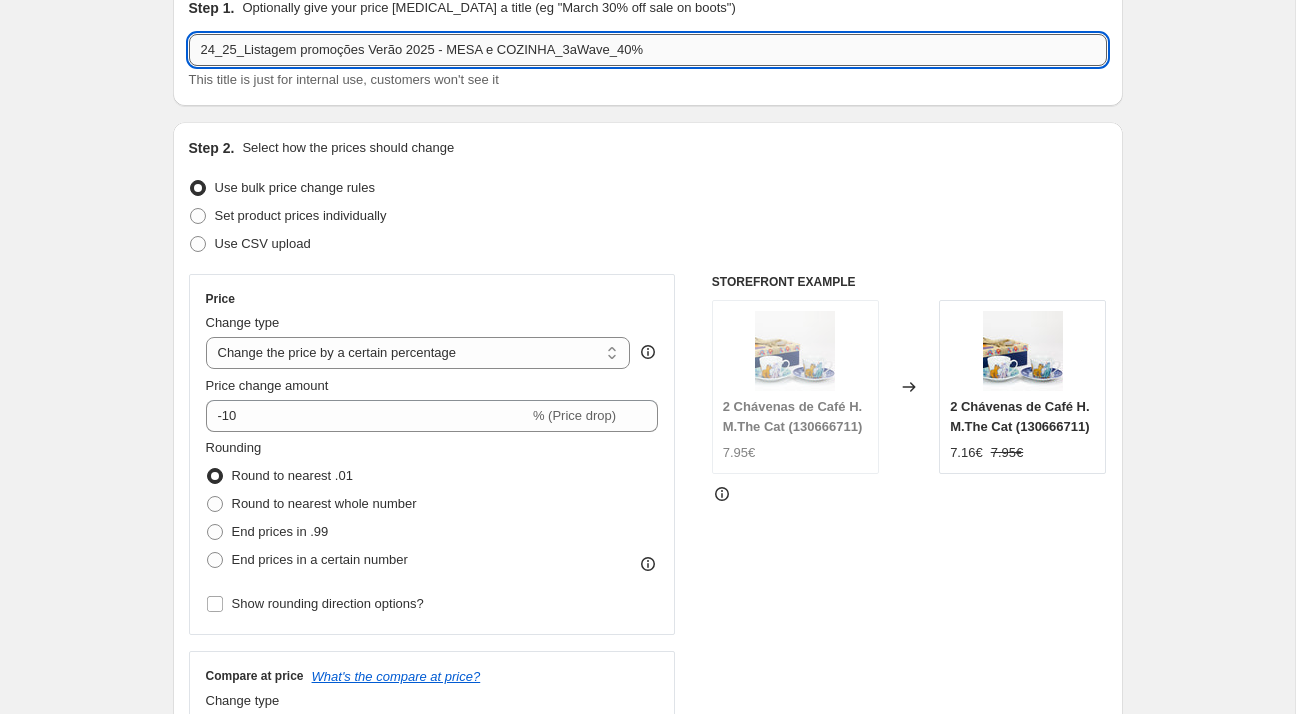 click on "24_25_Listagem promoções Verão 2025 - MESA e COZINHA_3aWave_40%" at bounding box center (648, 50) 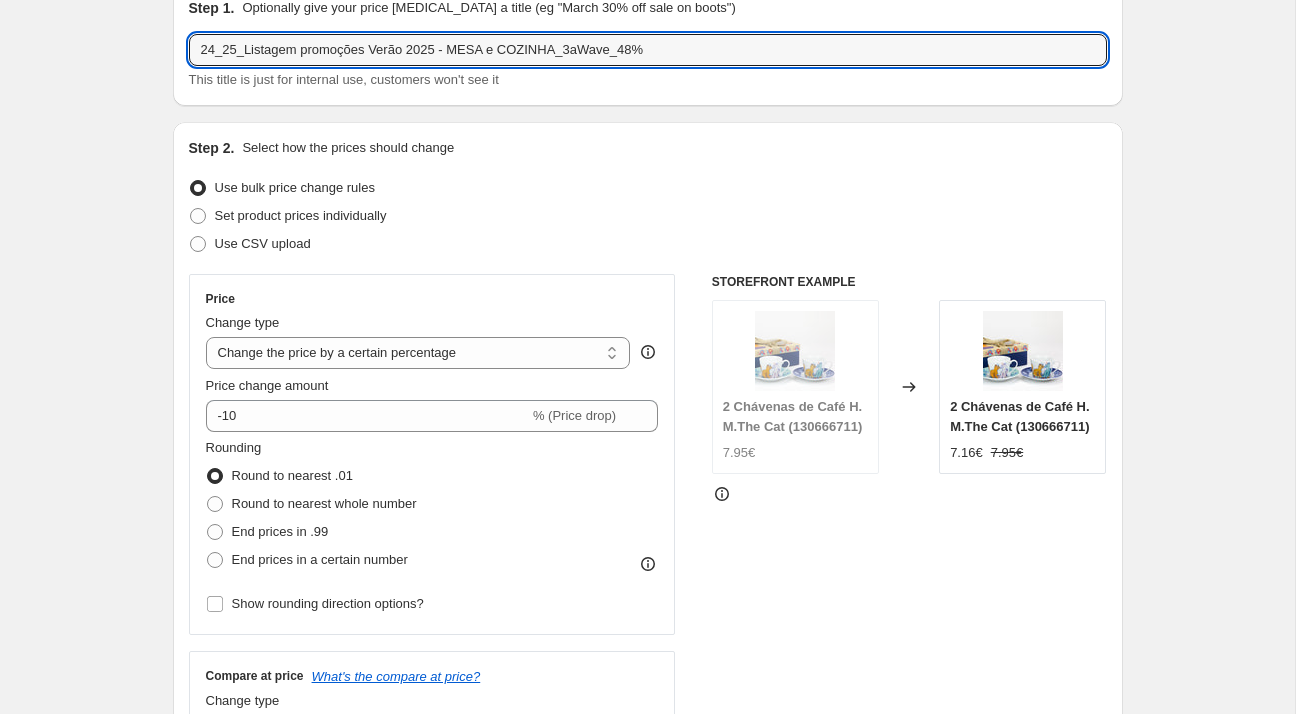 type on "24_25_Listagem promoções Verão 2025 - MESA e COZINHA_3aWave_48%" 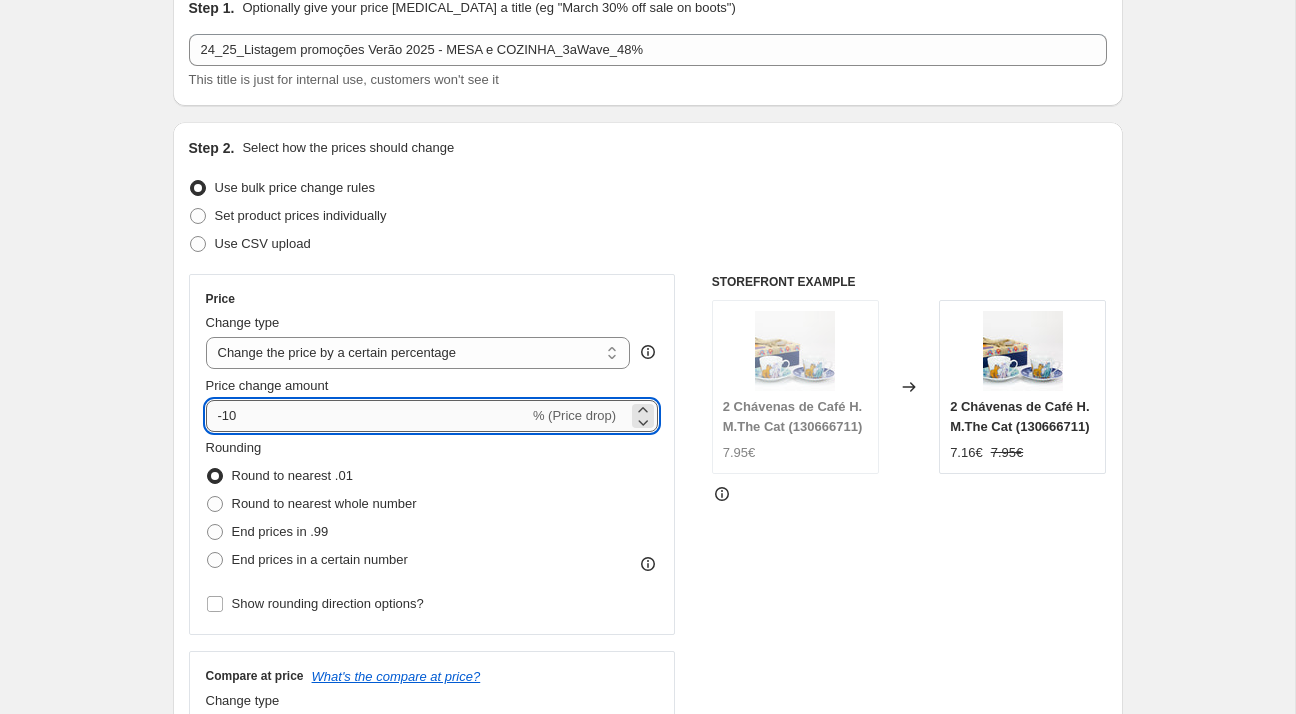 click on "-10" at bounding box center (367, 416) 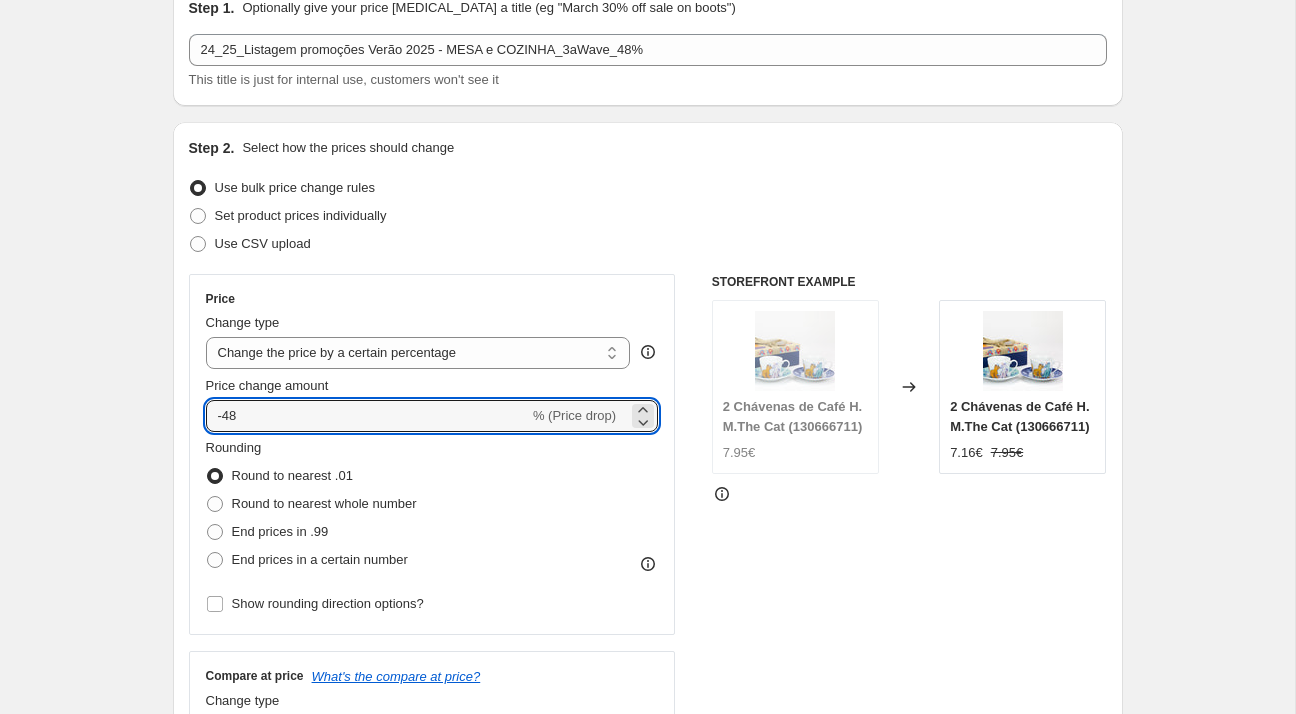 type on "-48" 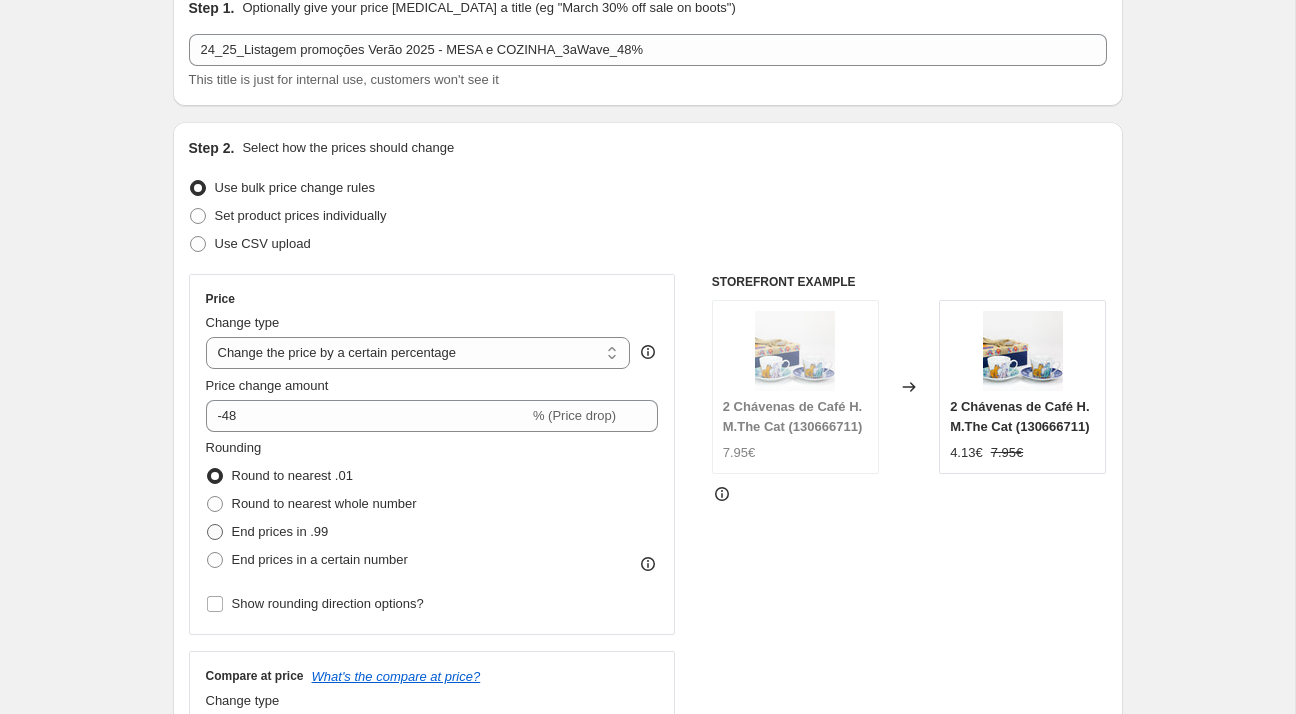 click on "End prices in .99" at bounding box center [267, 532] 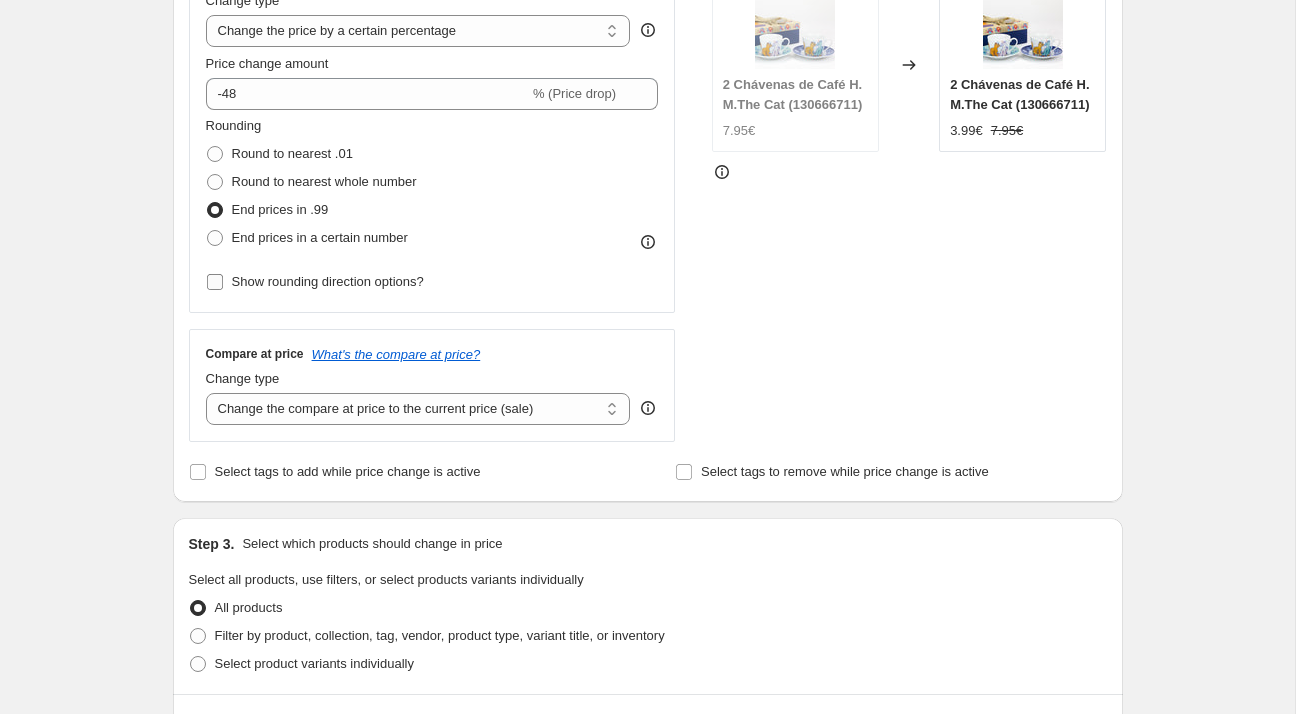 click on "Show rounding direction options?" at bounding box center [328, 281] 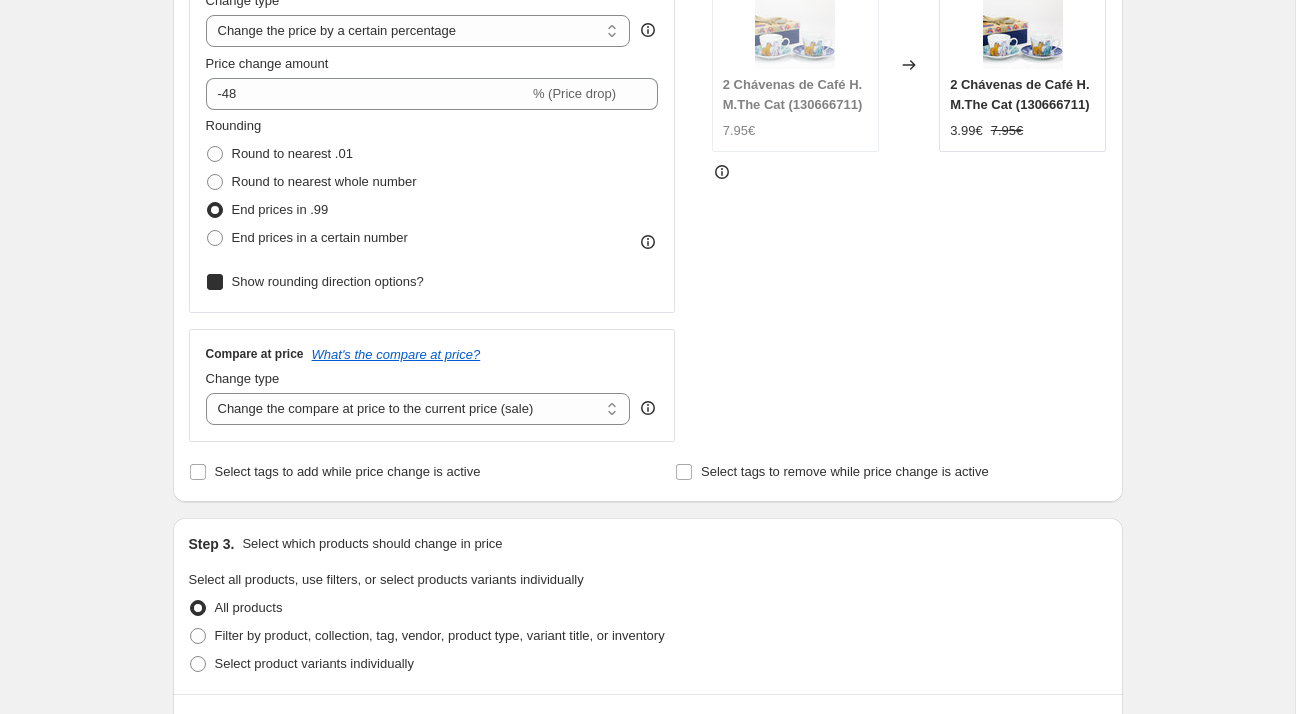 checkbox on "true" 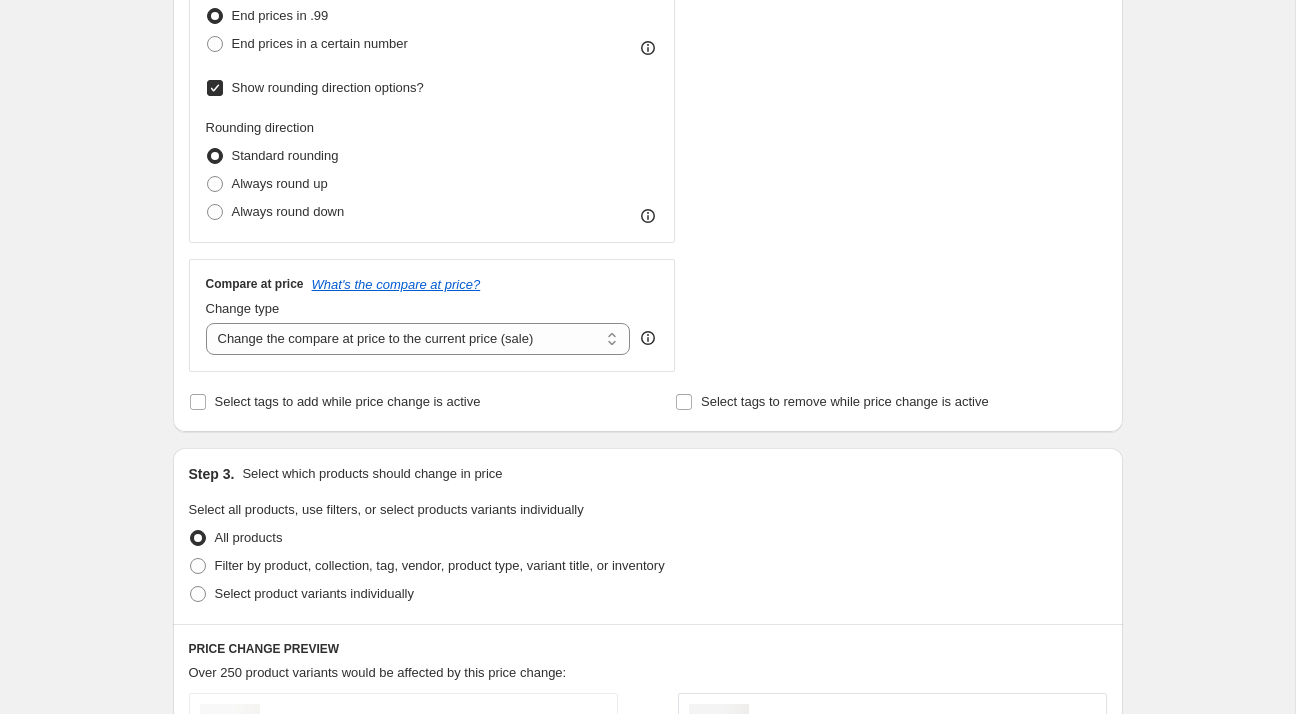 scroll, scrollTop: 856, scrollLeft: 0, axis: vertical 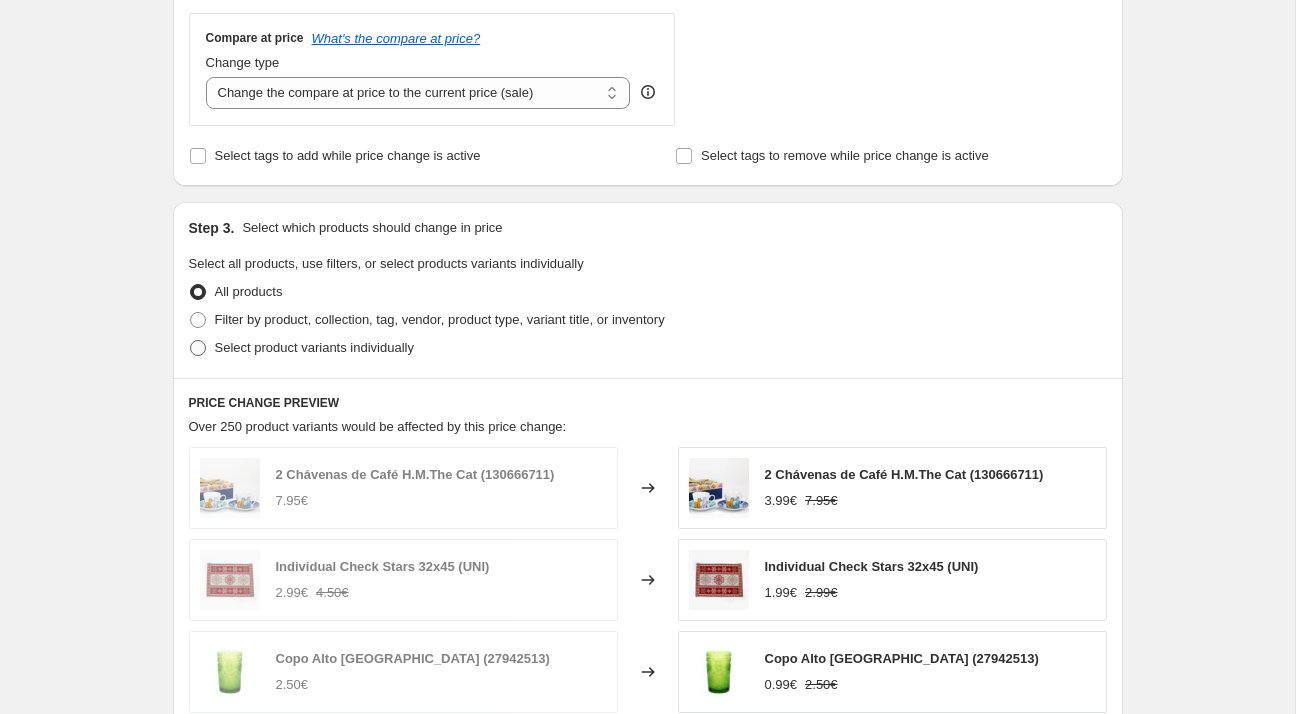 click on "Select product variants individually" at bounding box center [301, 348] 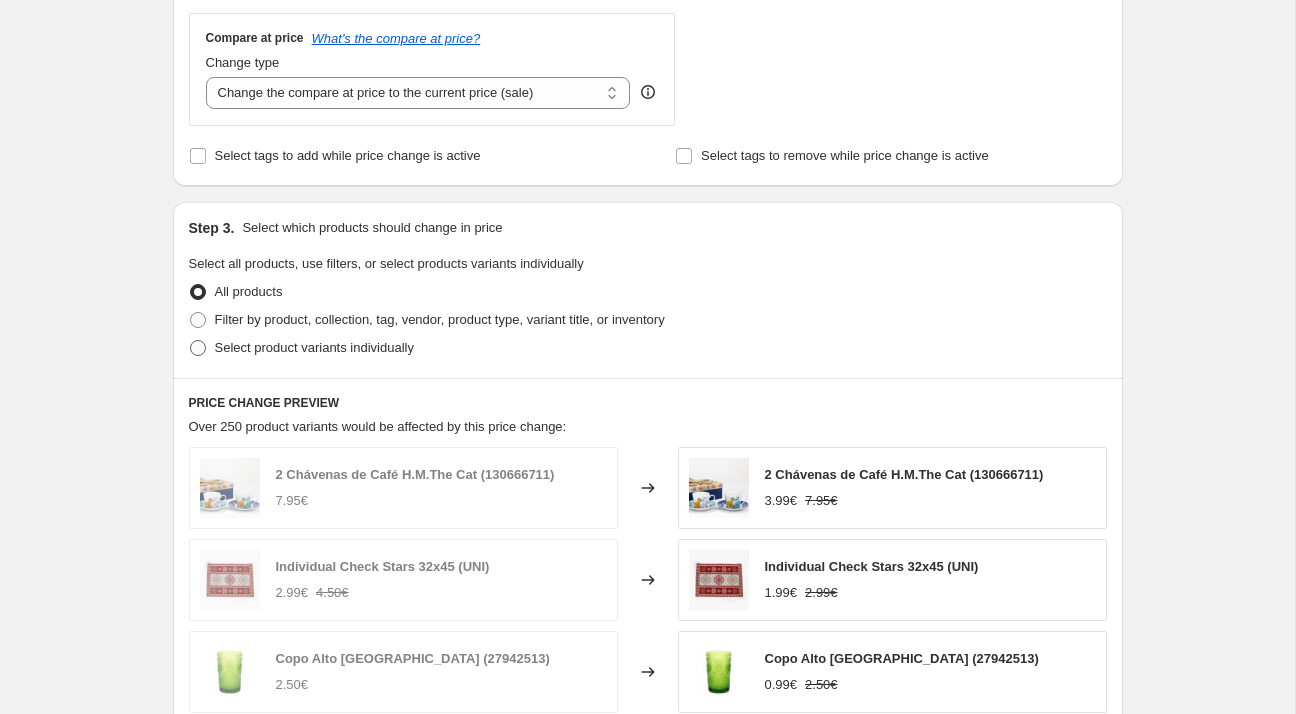radio on "true" 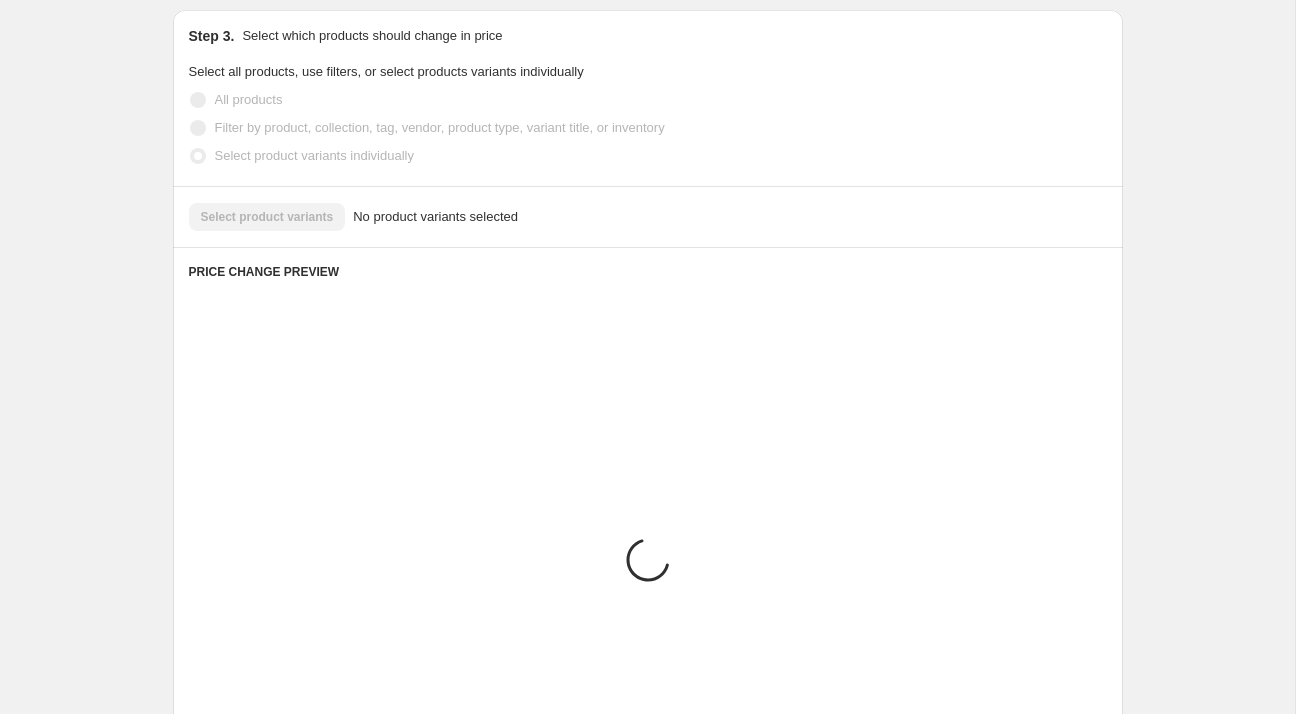 scroll, scrollTop: 964, scrollLeft: 0, axis: vertical 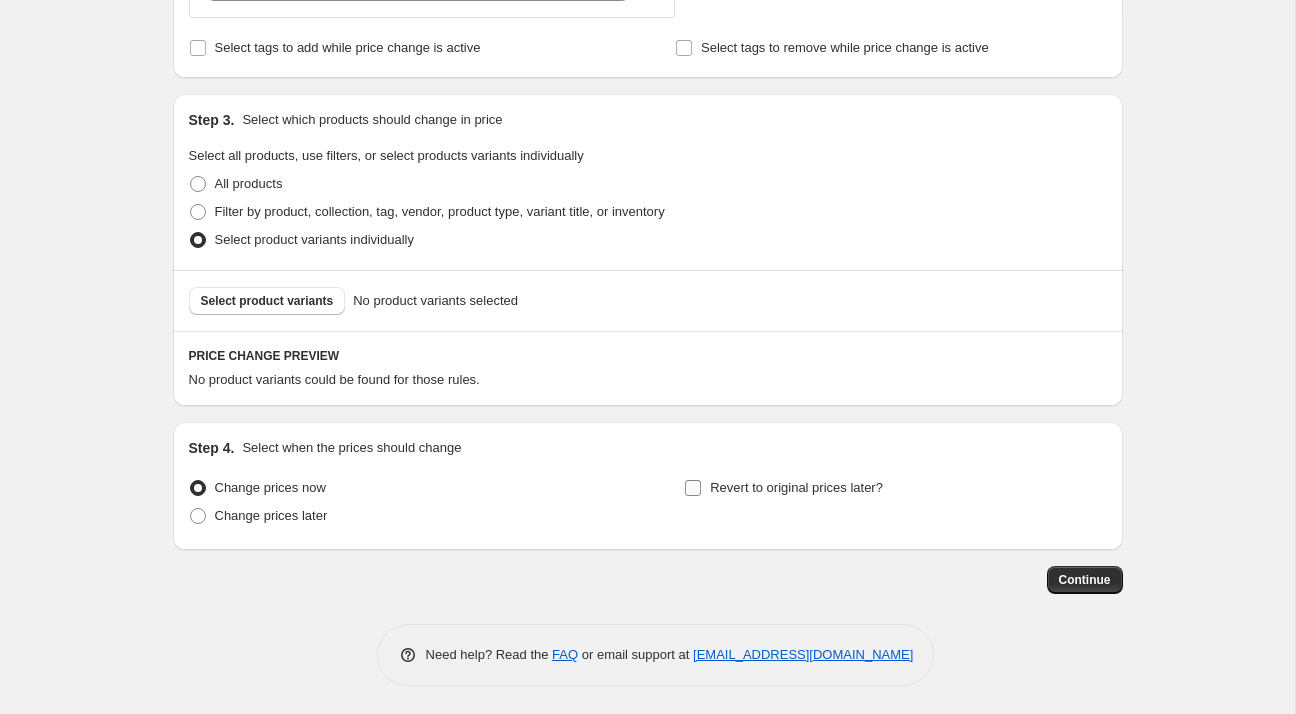 click on "Revert to original prices later?" at bounding box center (783, 488) 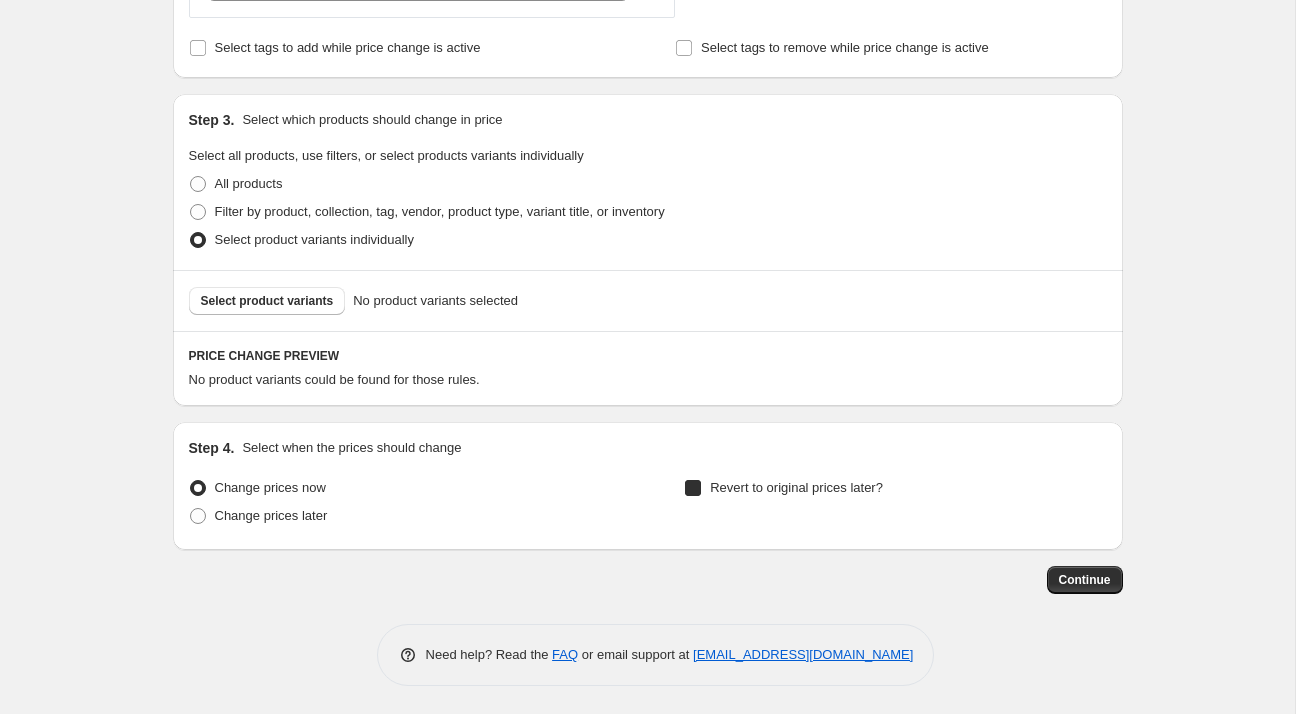 checkbox on "true" 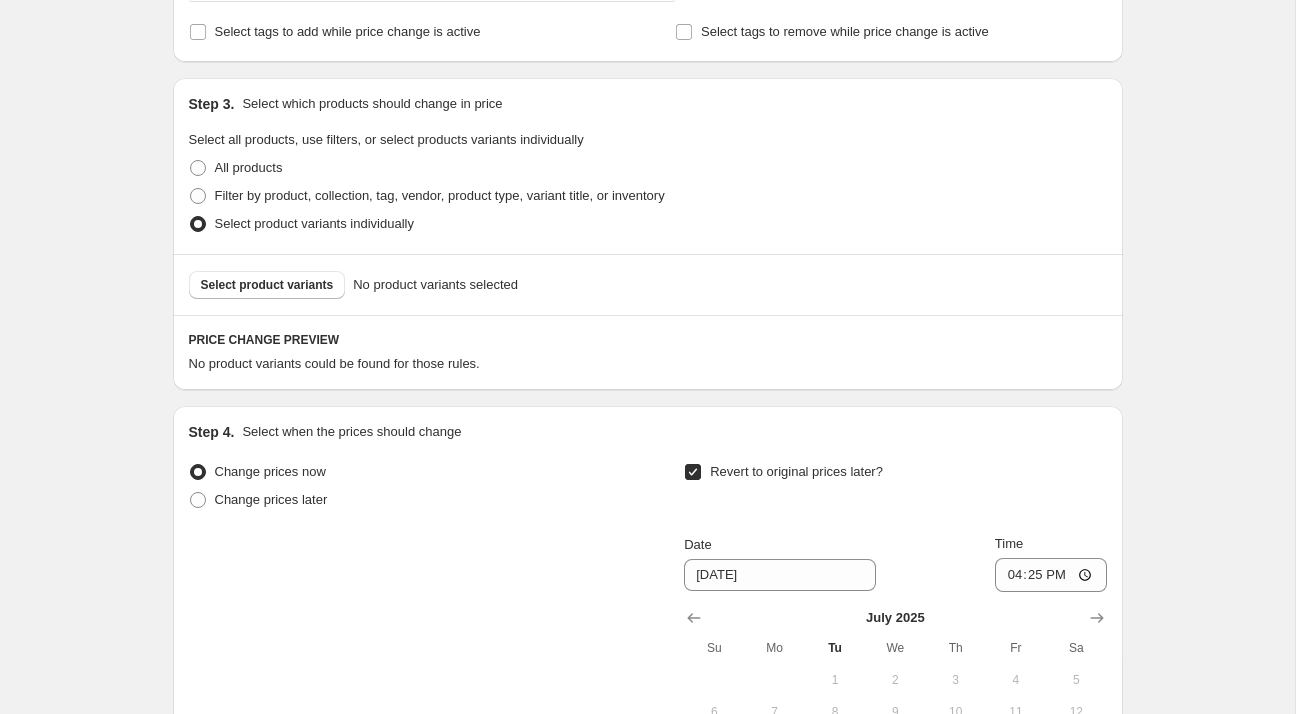 scroll, scrollTop: 1101, scrollLeft: 0, axis: vertical 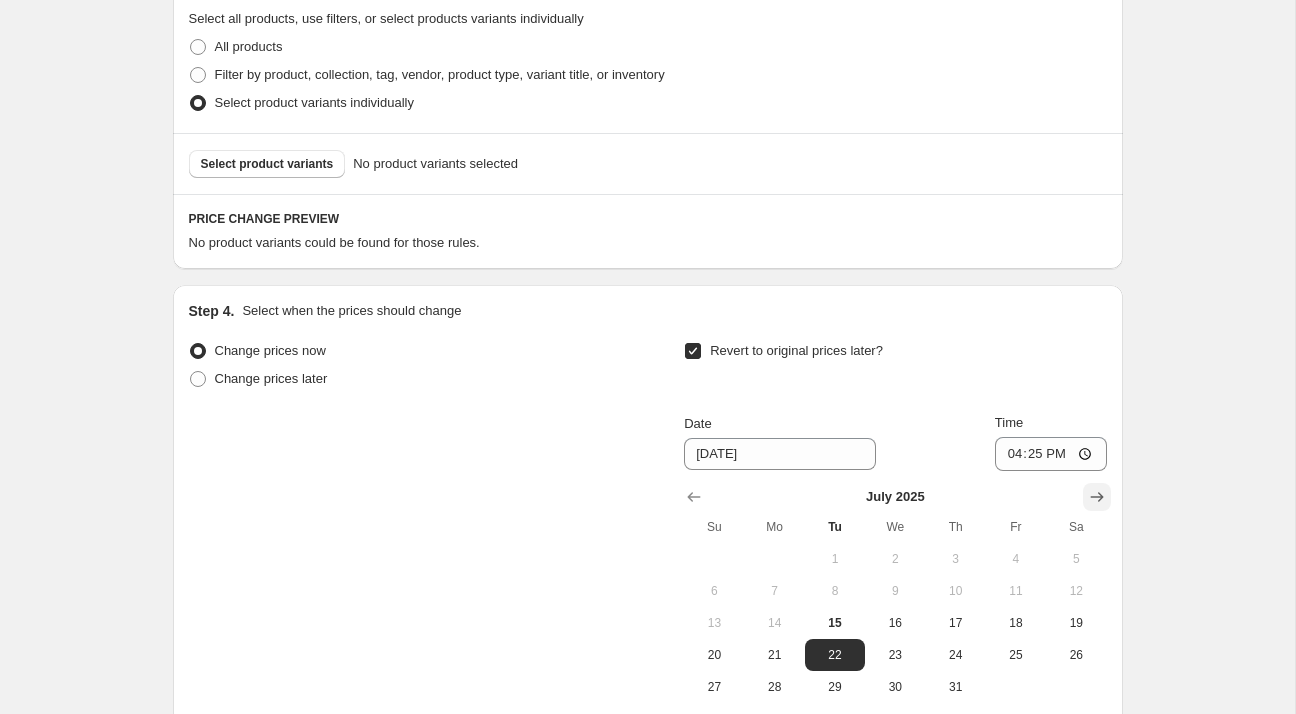 click 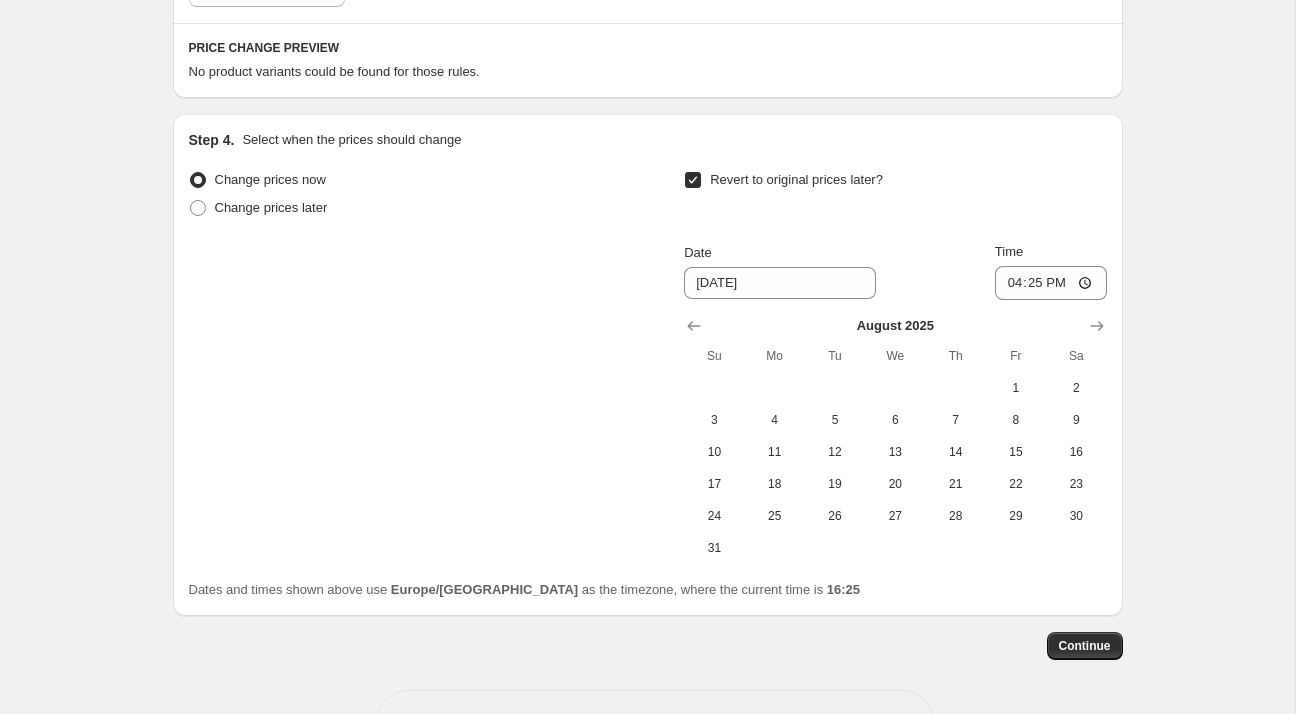 scroll, scrollTop: 1289, scrollLeft: 0, axis: vertical 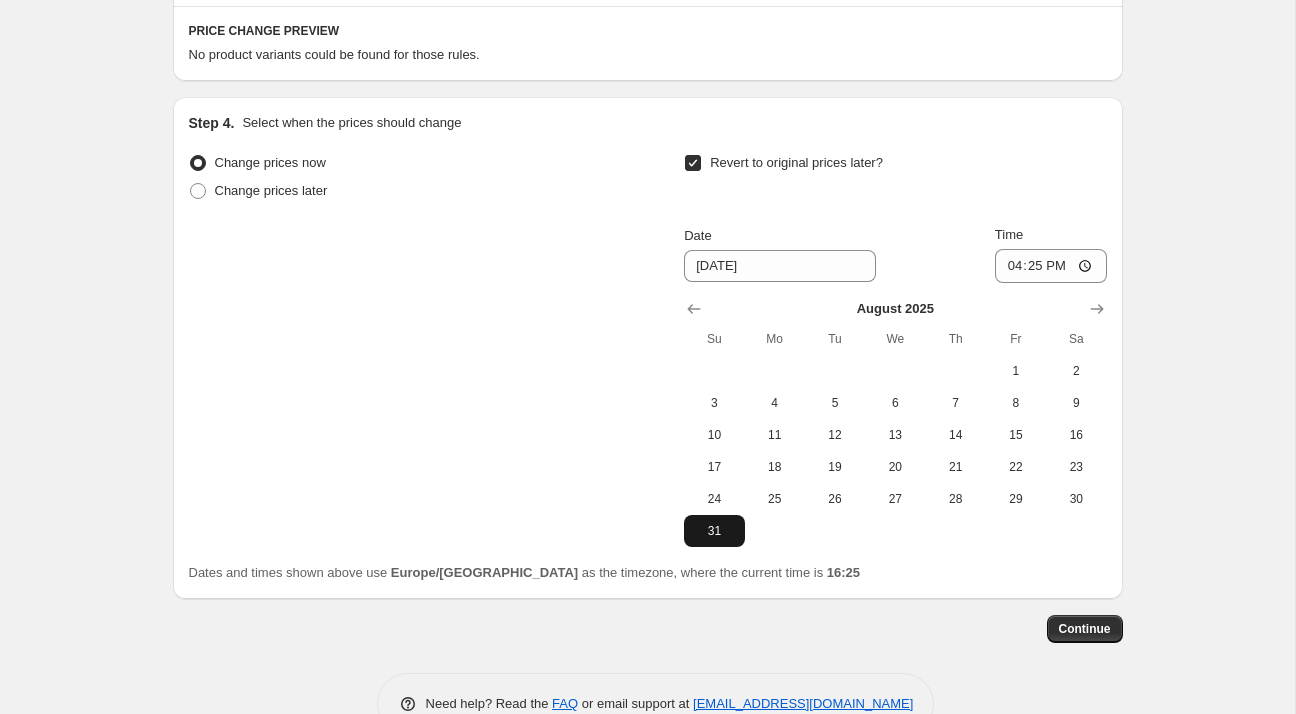 click on "31" at bounding box center [714, 531] 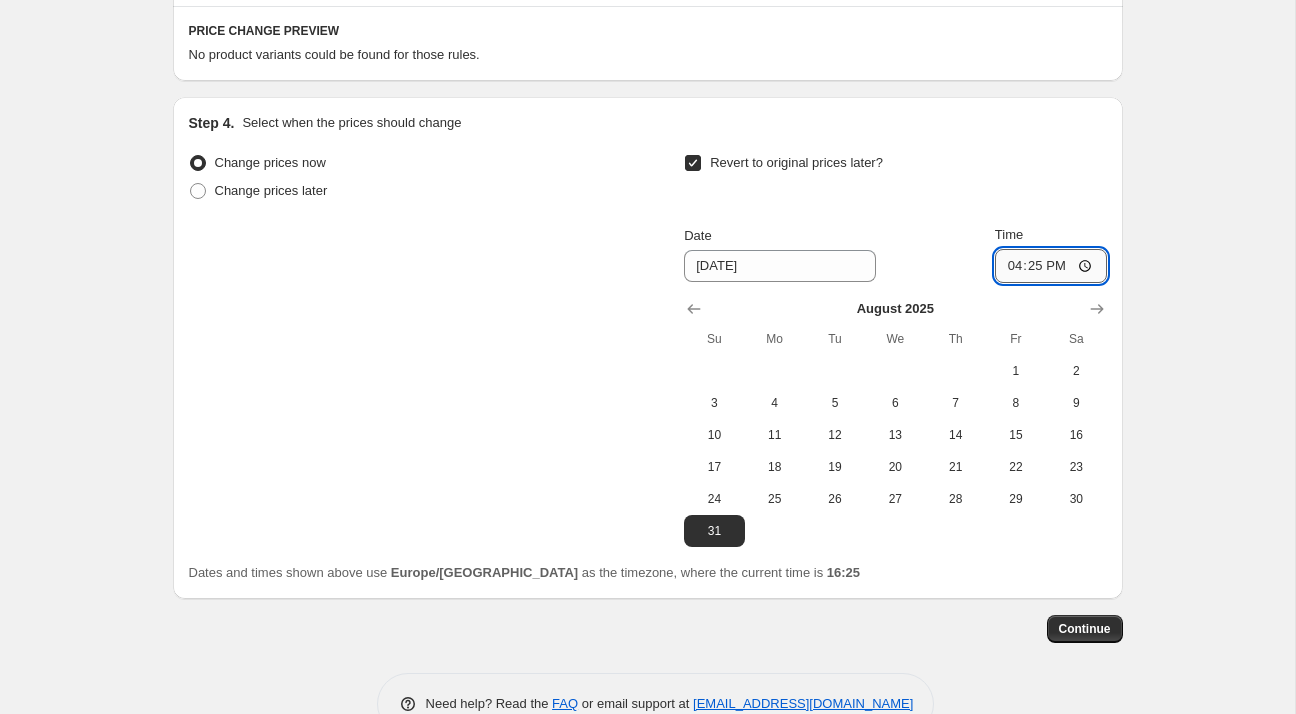 click on "16:25" at bounding box center [1051, 266] 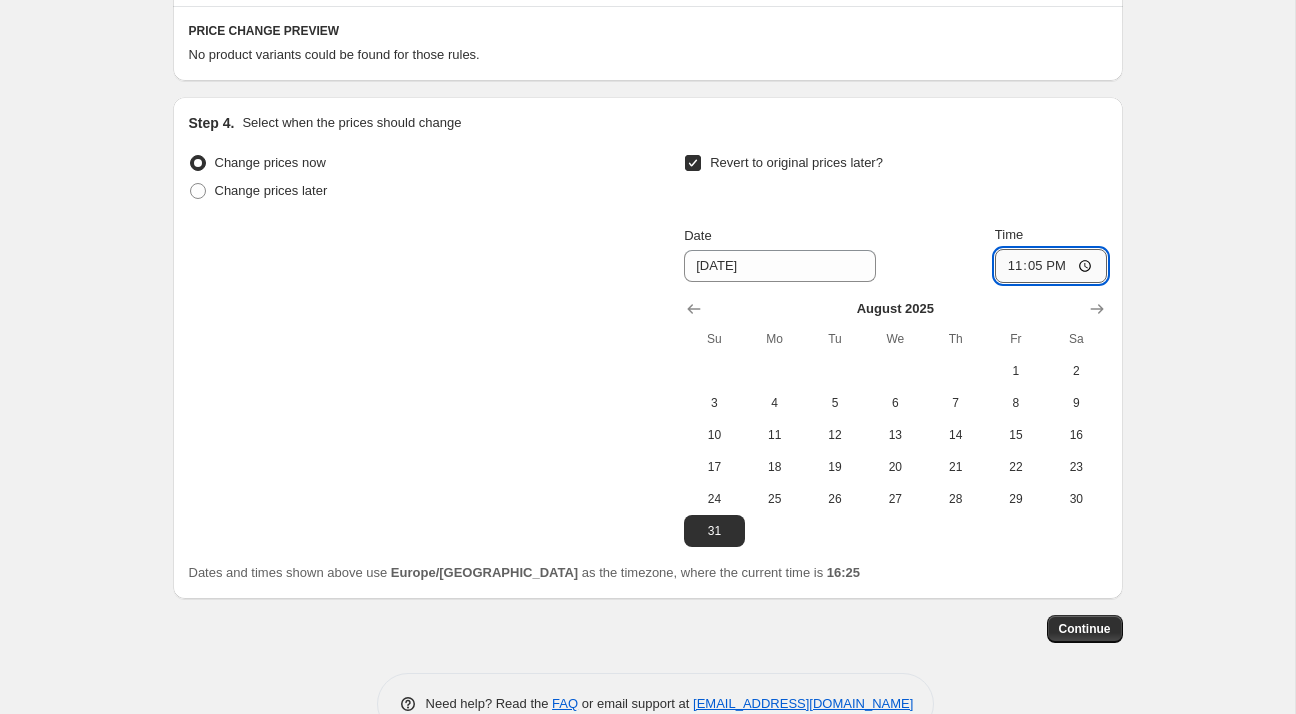 type on "23:59" 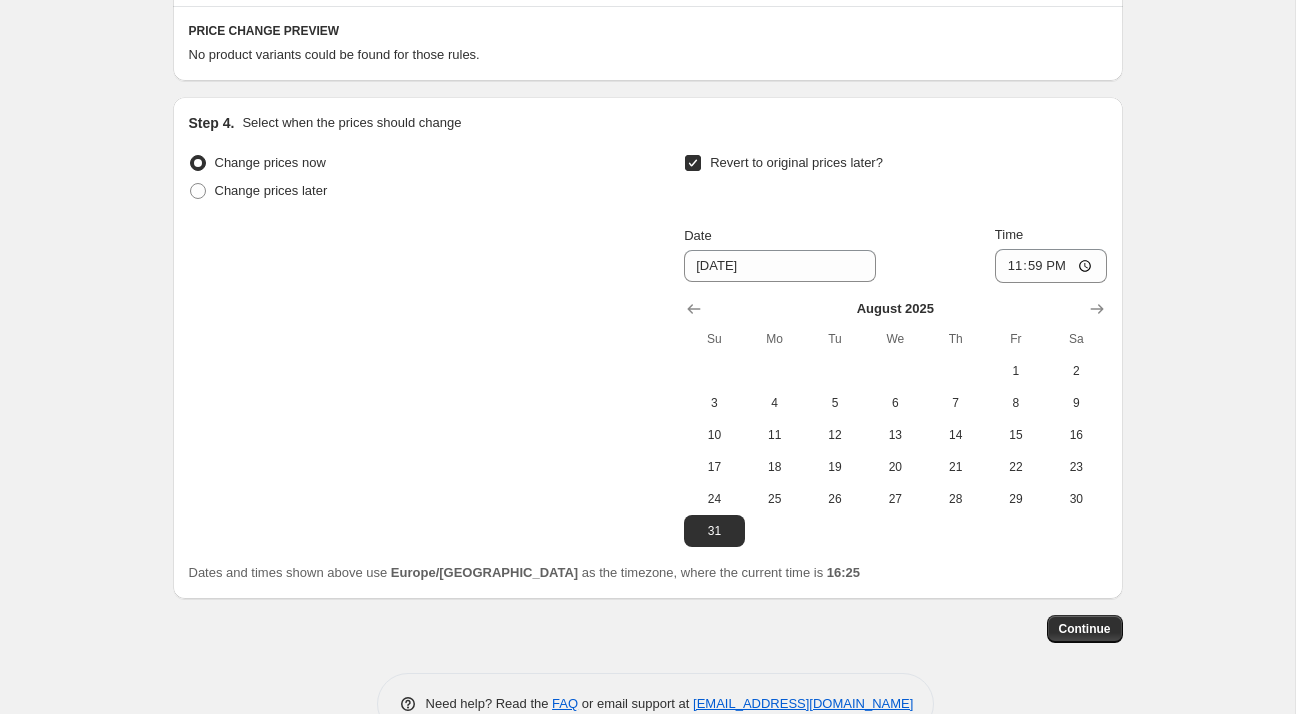 click on "Change prices now Change prices later Revert to original prices later? Date [DATE] Time 23:59 [DATE] Su Mo Tu We Th Fr Sa 1 2 3 4 5 6 7 8 9 10 11 12 13 14 15 16 17 18 19 20 21 22 23 24 25 26 27 28 29 30 31" at bounding box center (648, 348) 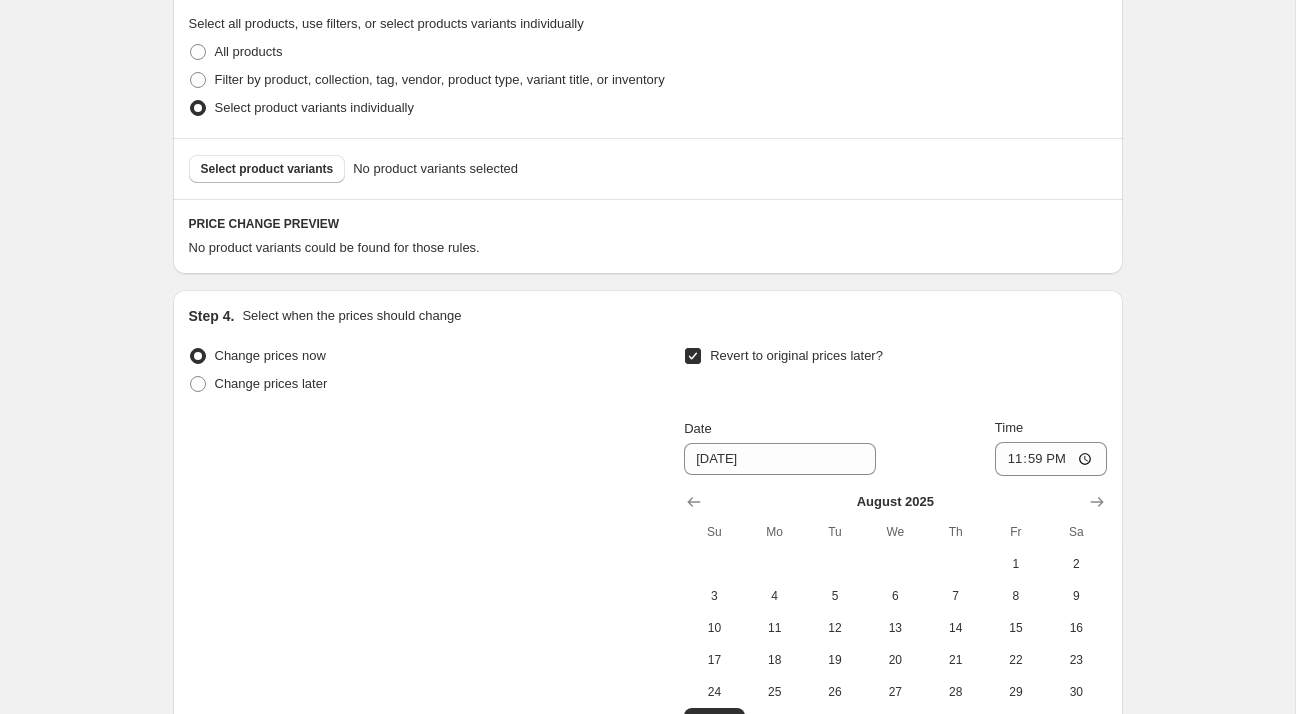 scroll, scrollTop: 1092, scrollLeft: 0, axis: vertical 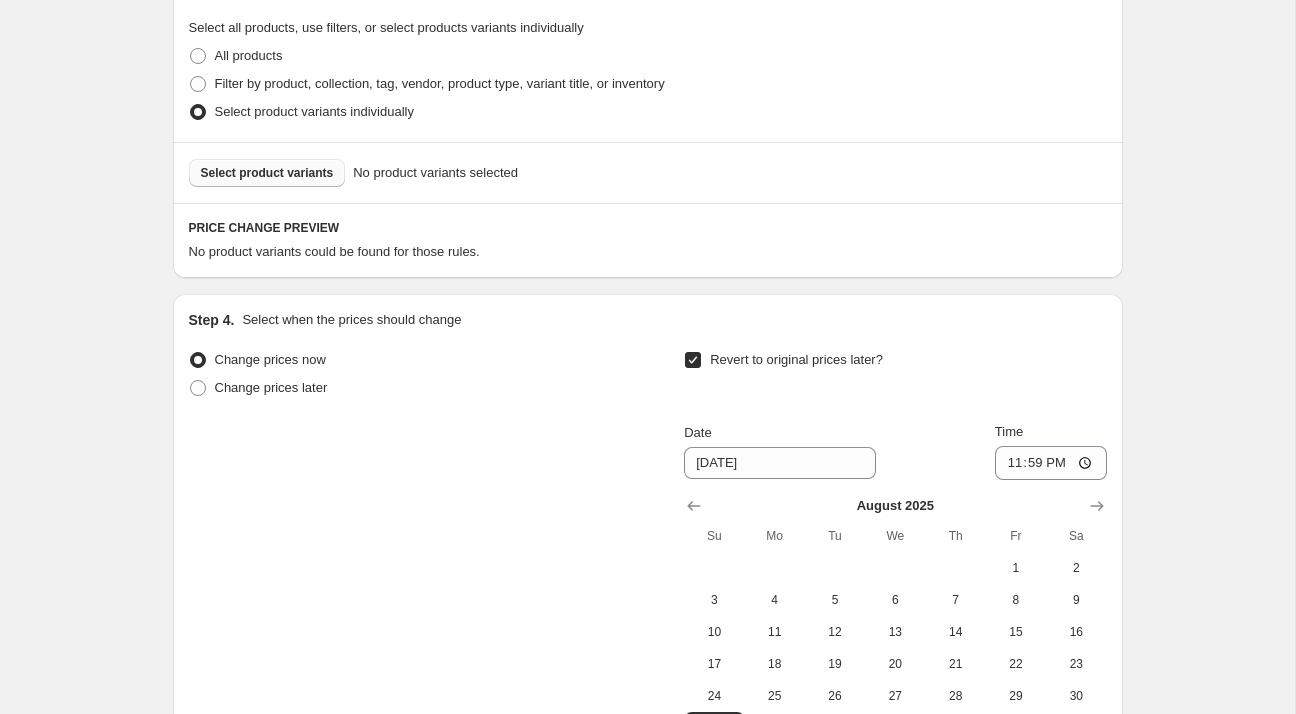 click on "Select product variants" at bounding box center (267, 173) 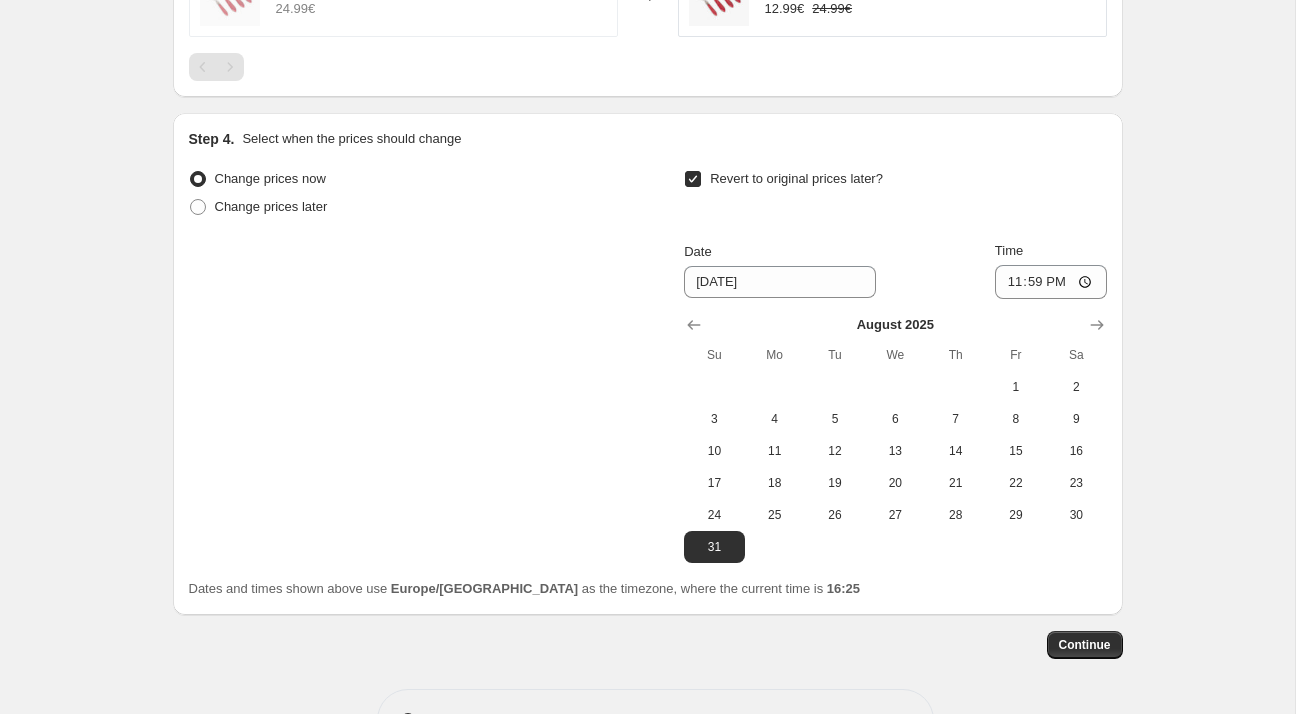 scroll, scrollTop: 1657, scrollLeft: 0, axis: vertical 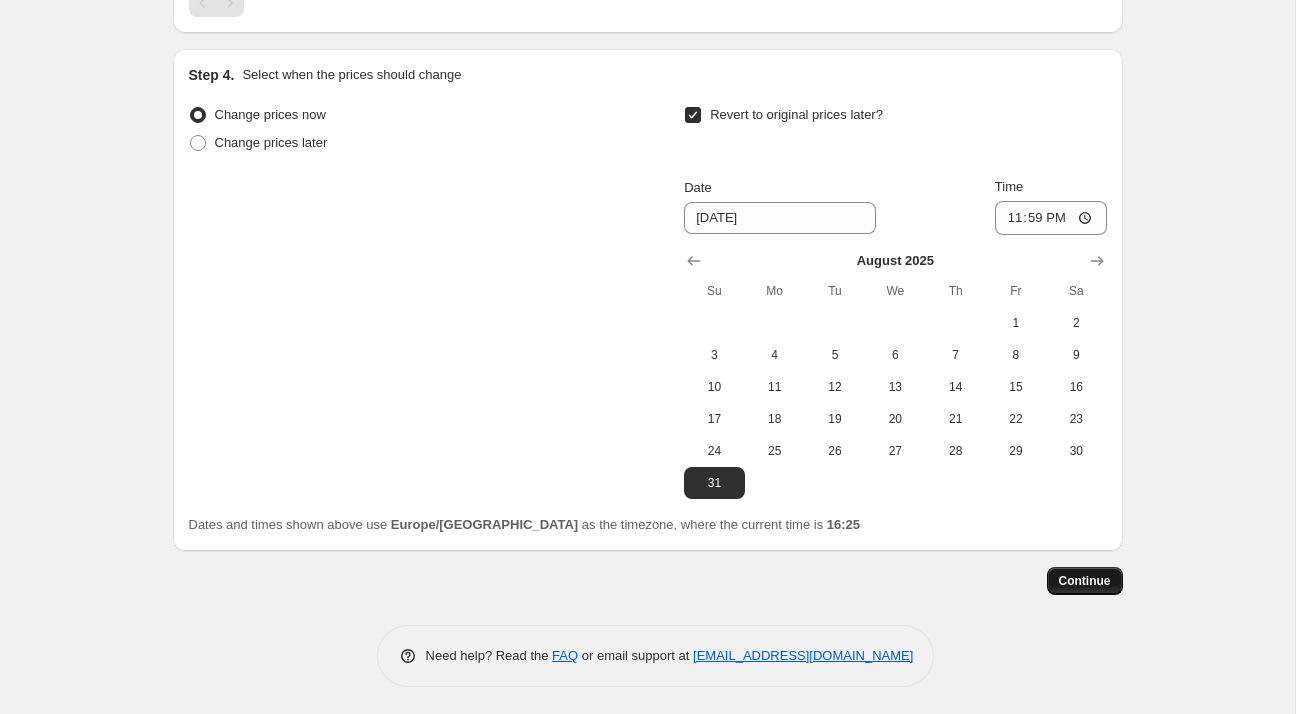 click on "Continue" at bounding box center [1085, 581] 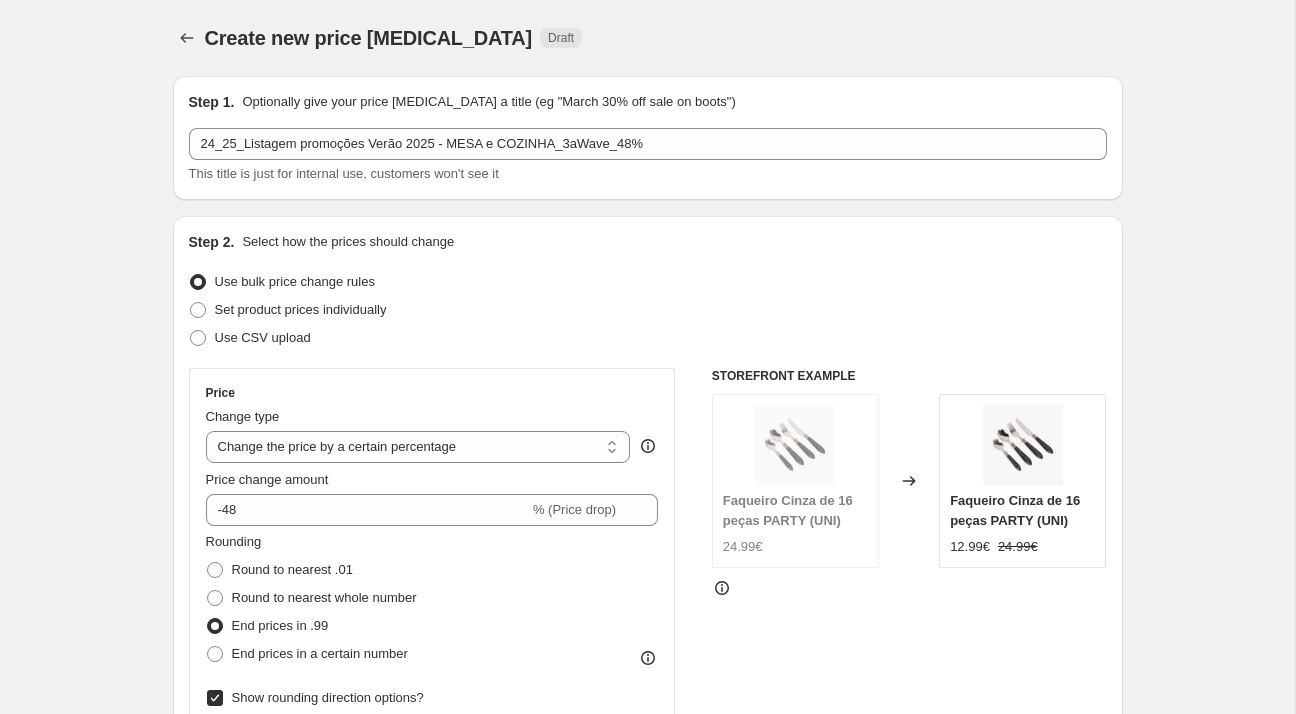 scroll, scrollTop: 1657, scrollLeft: 0, axis: vertical 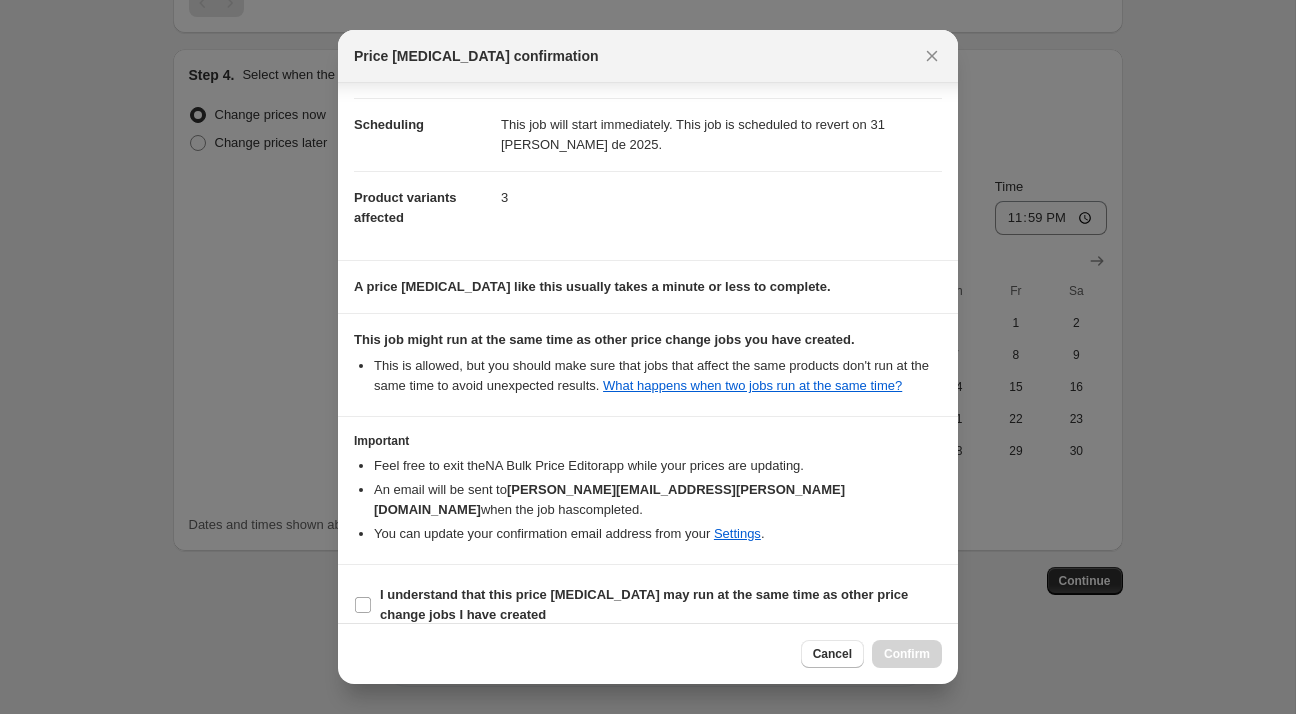 click on "I understand that this price [MEDICAL_DATA] may run at the same time as other price change jobs I have created" at bounding box center (648, 605) 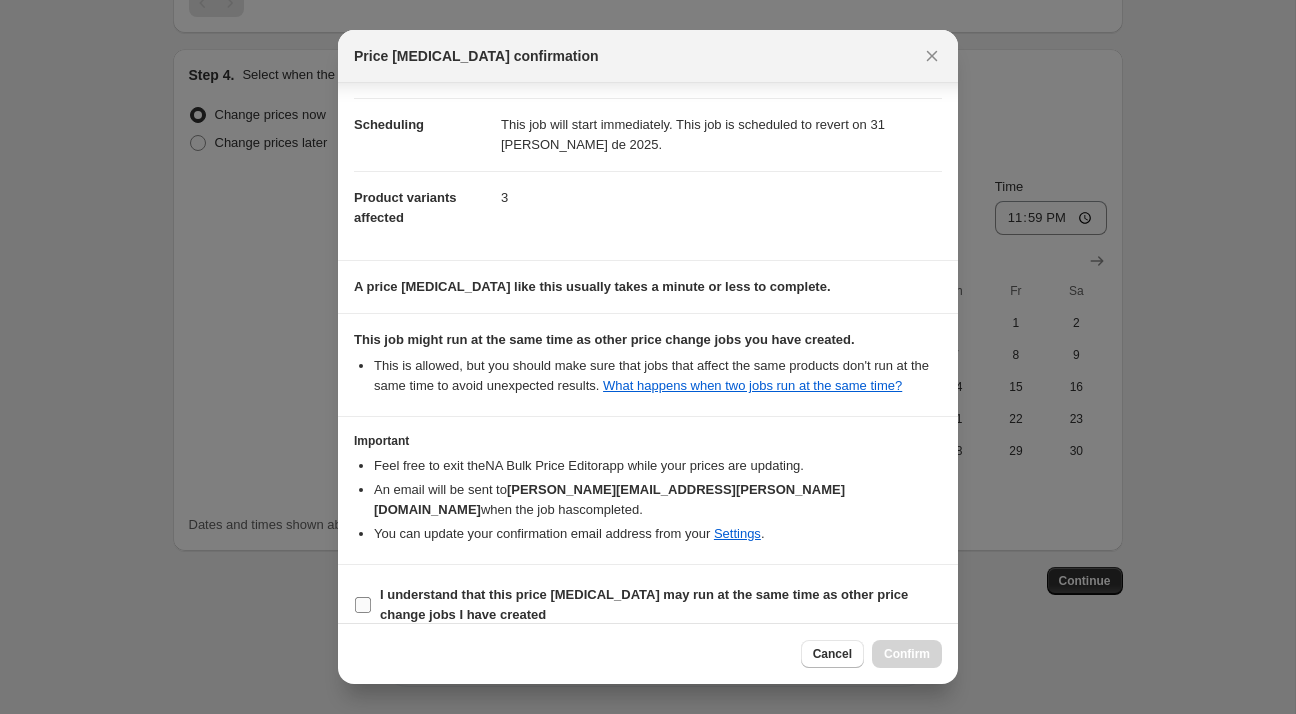 click on "I understand that this price [MEDICAL_DATA] may run at the same time as other price change jobs I have created" at bounding box center (644, 604) 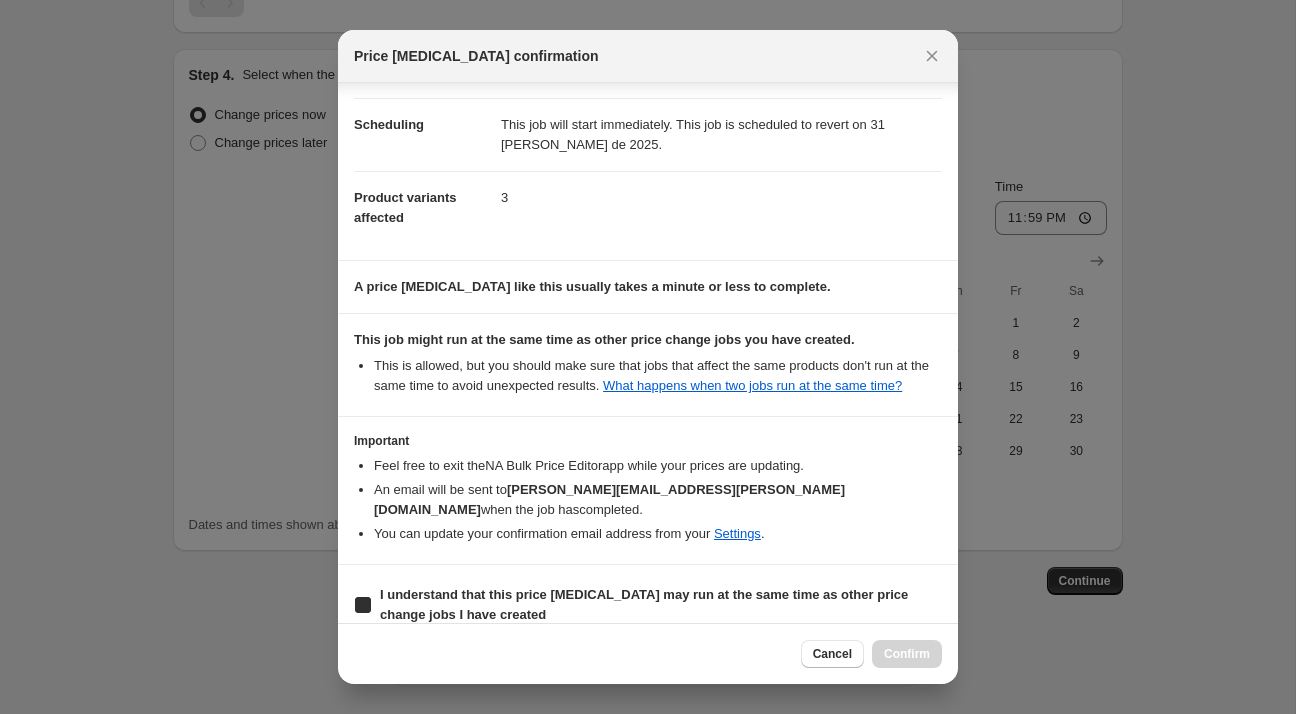 checkbox on "true" 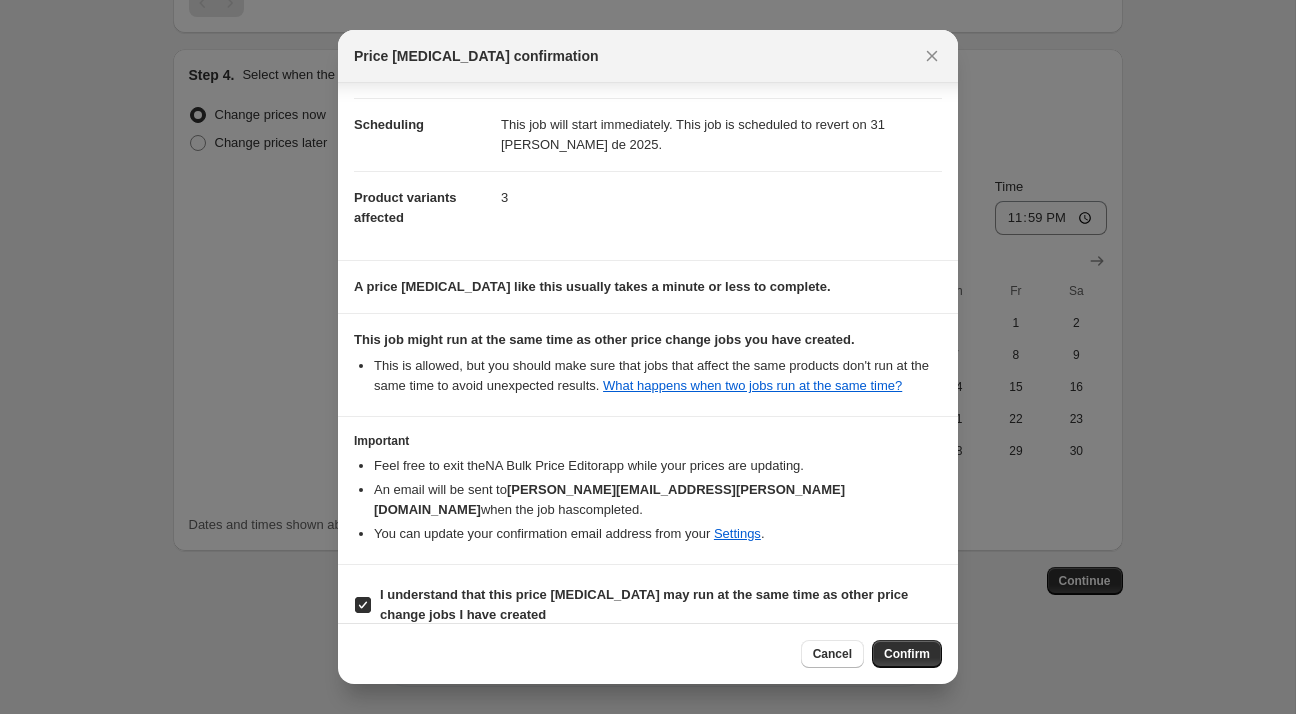 click on "Cancel Confirm" at bounding box center (648, 653) 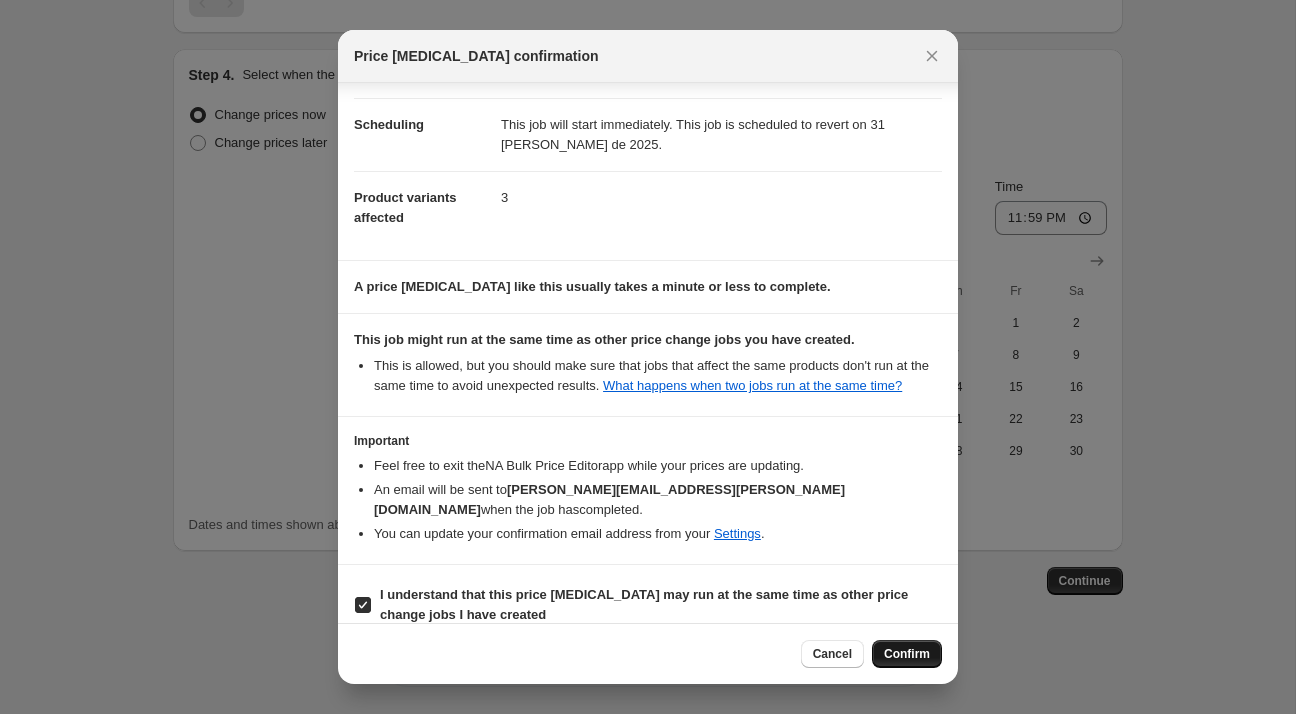 click on "Confirm" at bounding box center [907, 654] 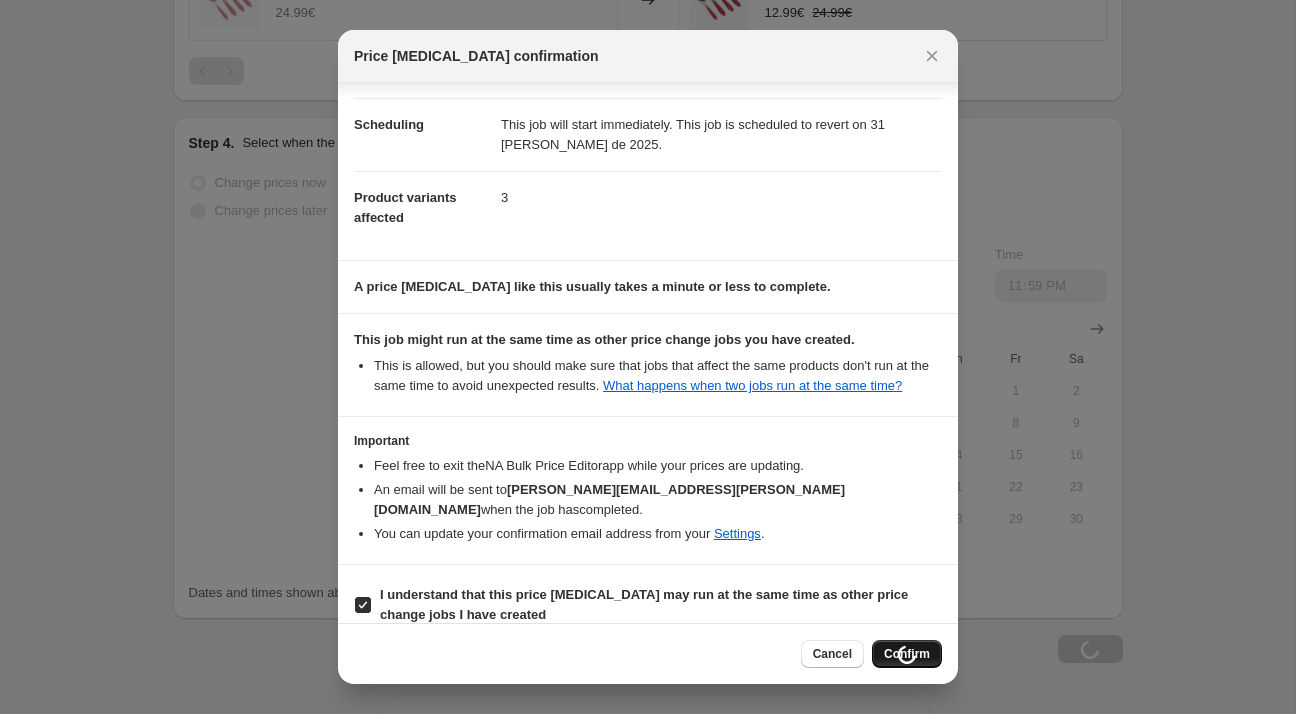 scroll, scrollTop: 1725, scrollLeft: 0, axis: vertical 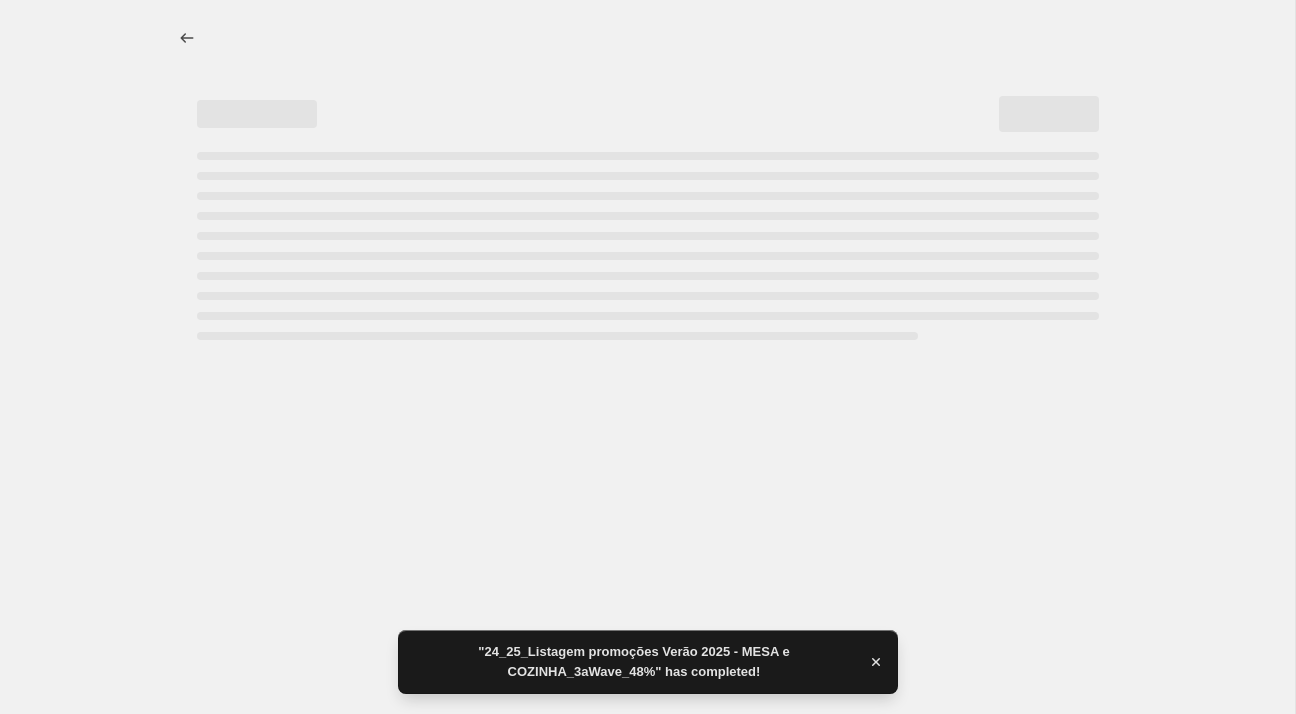 select on "percentage" 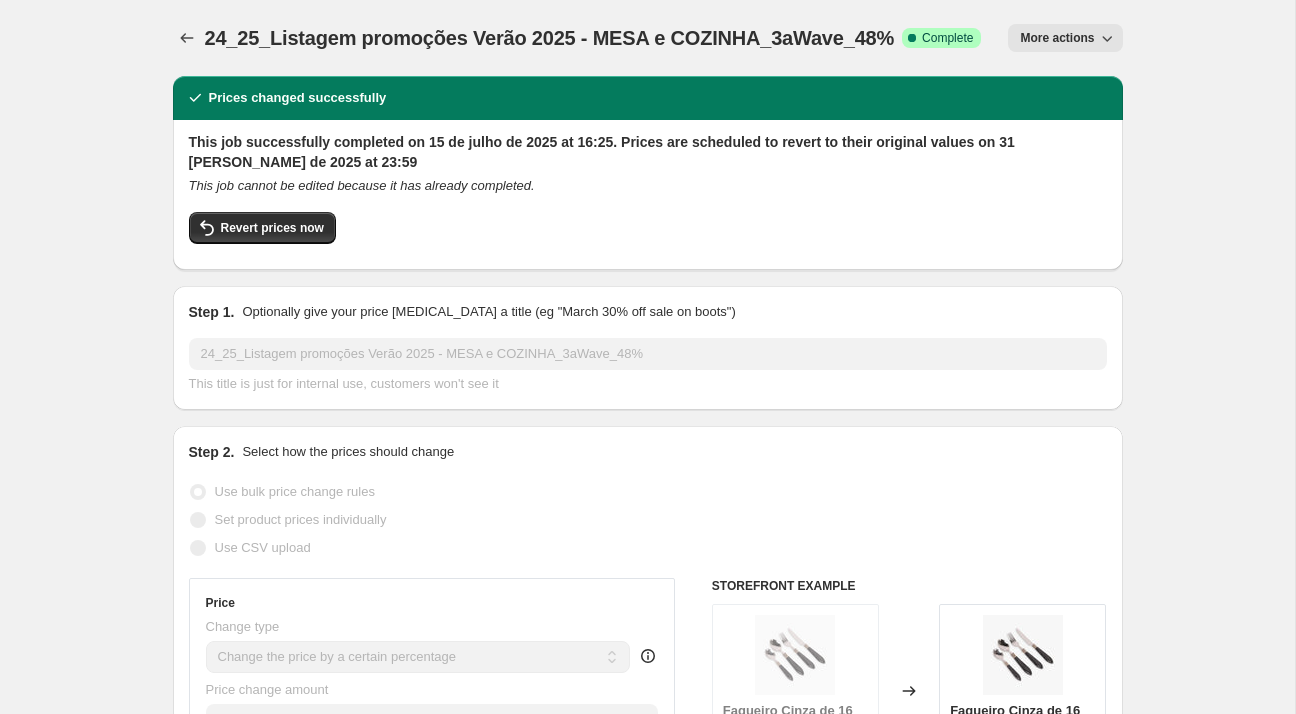 click on "24_25_Listagem promoções Verão 2025 - MESA e COZINHA_3aWave_48%. This page is ready 24_25_Listagem promoções Verão 2025 - MESA e COZINHA_3aWave_48% Success Complete Complete Price revert scheduling Copy to new job Export Recap CSV Delete job More actions More actions" at bounding box center (648, 38) 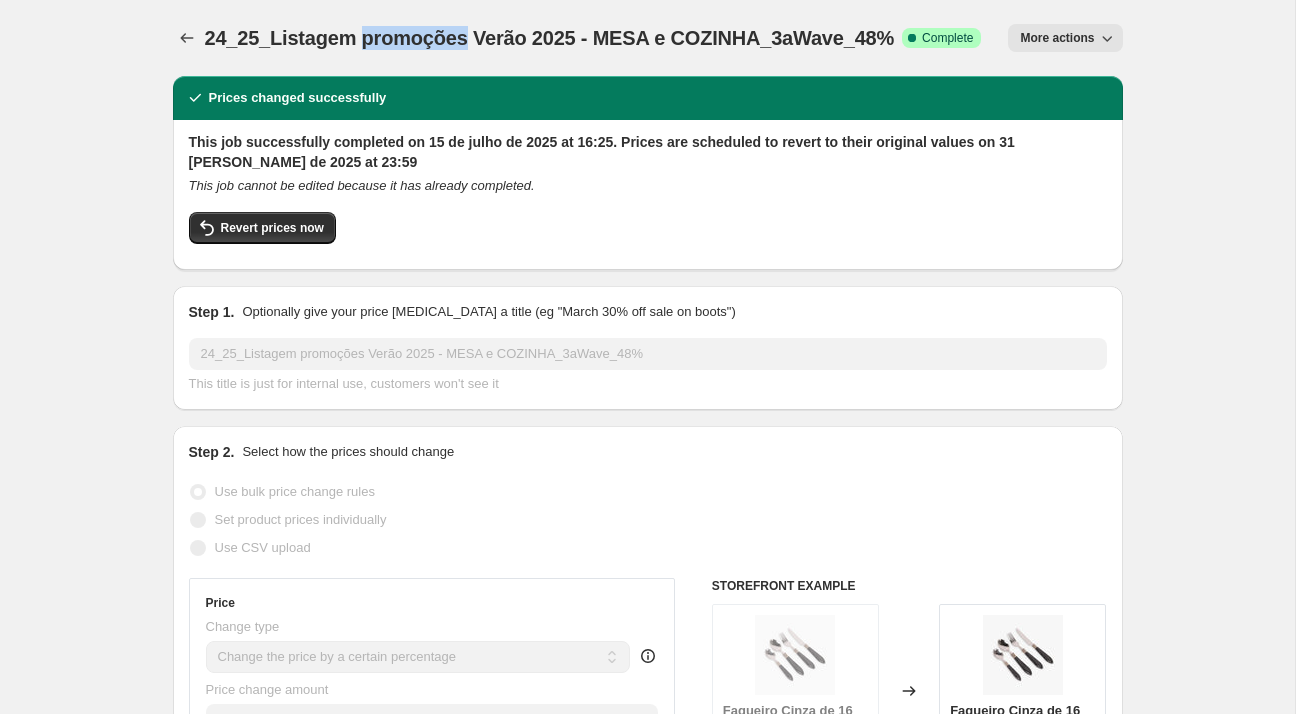 click on "24_25_Listagem promoções Verão 2025 - MESA e COZINHA_3aWave_48%. This page is ready 24_25_Listagem promoções Verão 2025 - MESA e COZINHA_3aWave_48% Success Complete Complete Price revert scheduling Copy to new job Export Recap CSV Delete job More actions More actions" at bounding box center (648, 38) 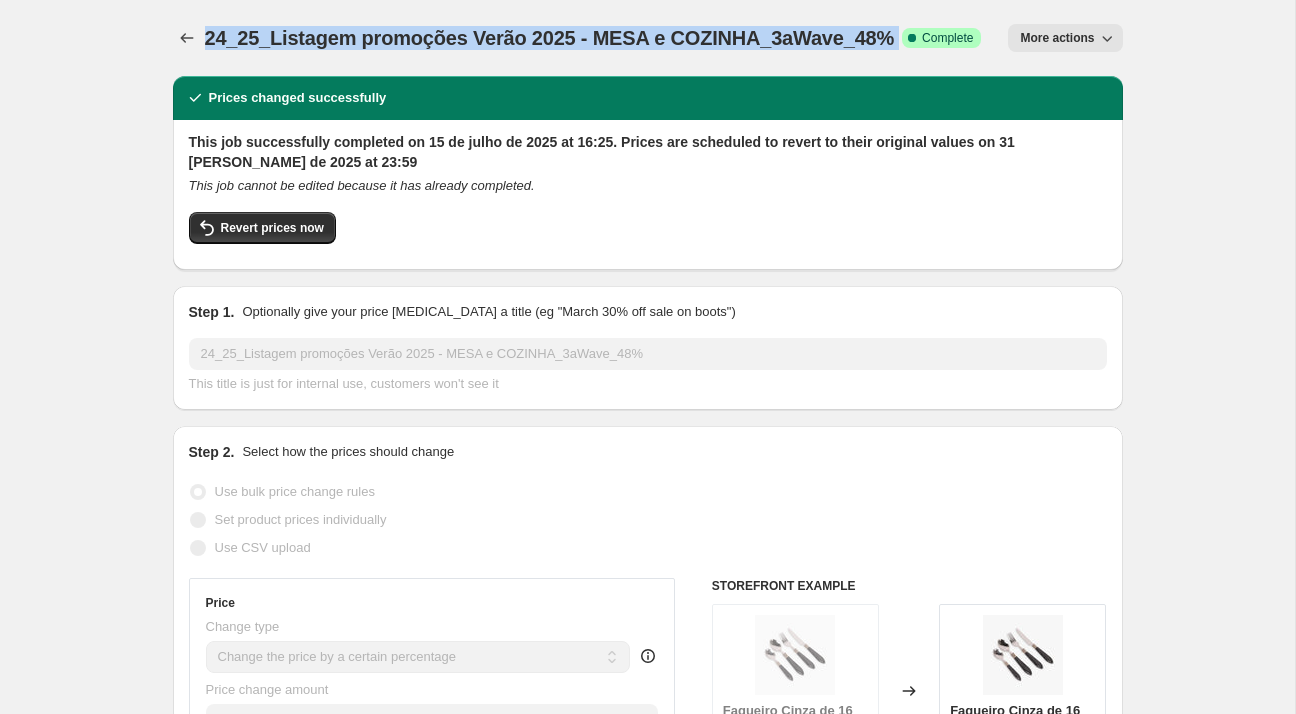 click on "24_25_Listagem promoções Verão 2025 - MESA e COZINHA_3aWave_48%" at bounding box center [550, 38] 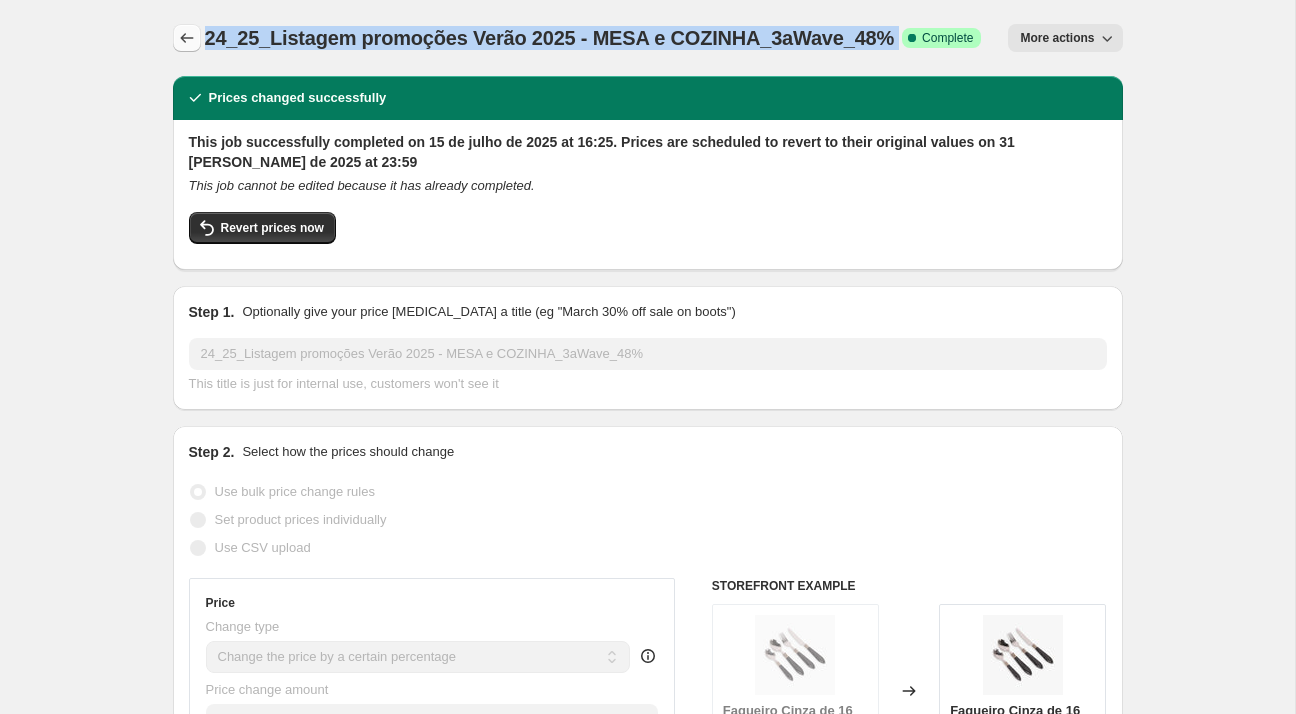 click 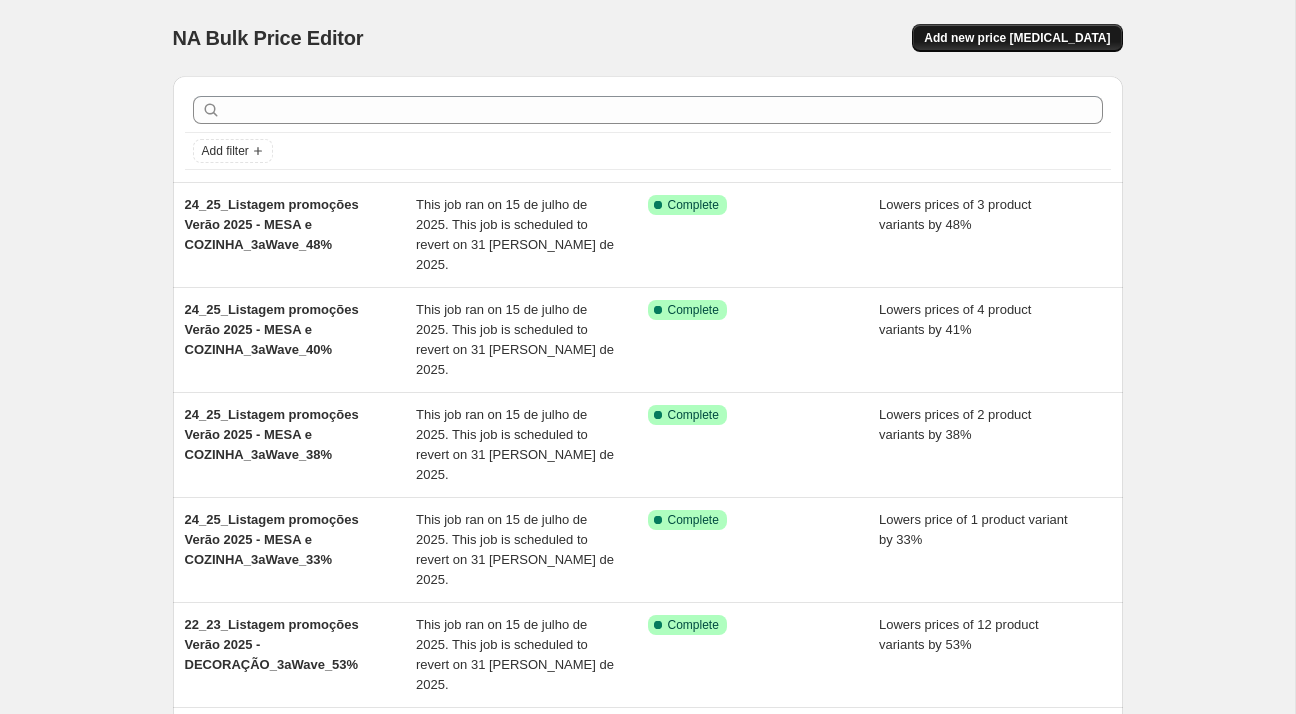 click on "Add new price [MEDICAL_DATA]" at bounding box center [1017, 38] 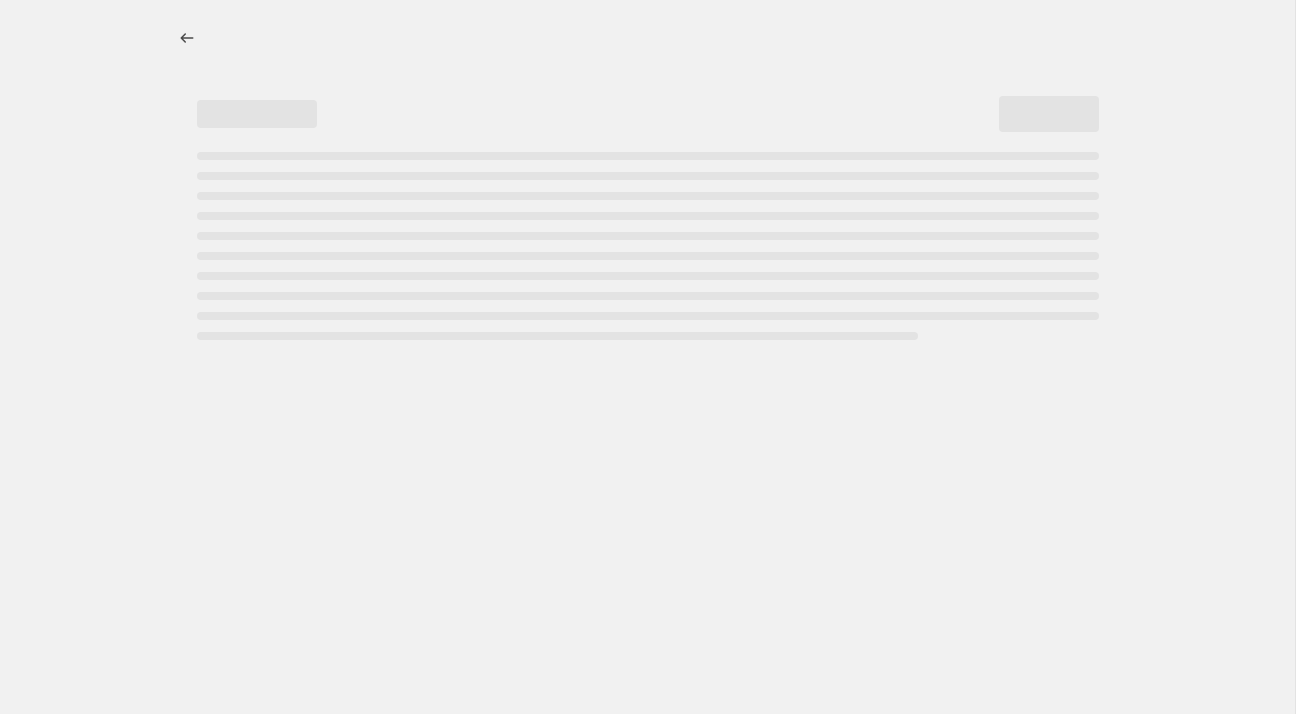 select on "percentage" 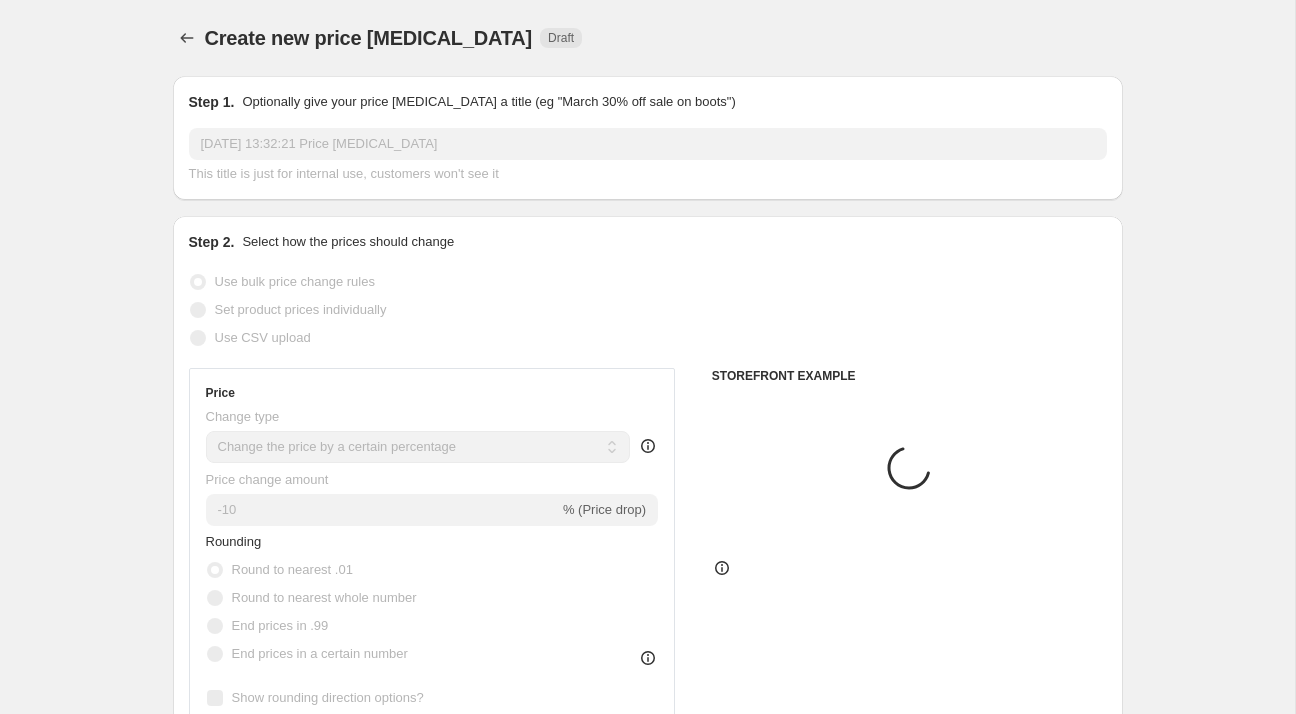 click on "[DATE] 13:32:21 Price [MEDICAL_DATA]" at bounding box center [648, 144] 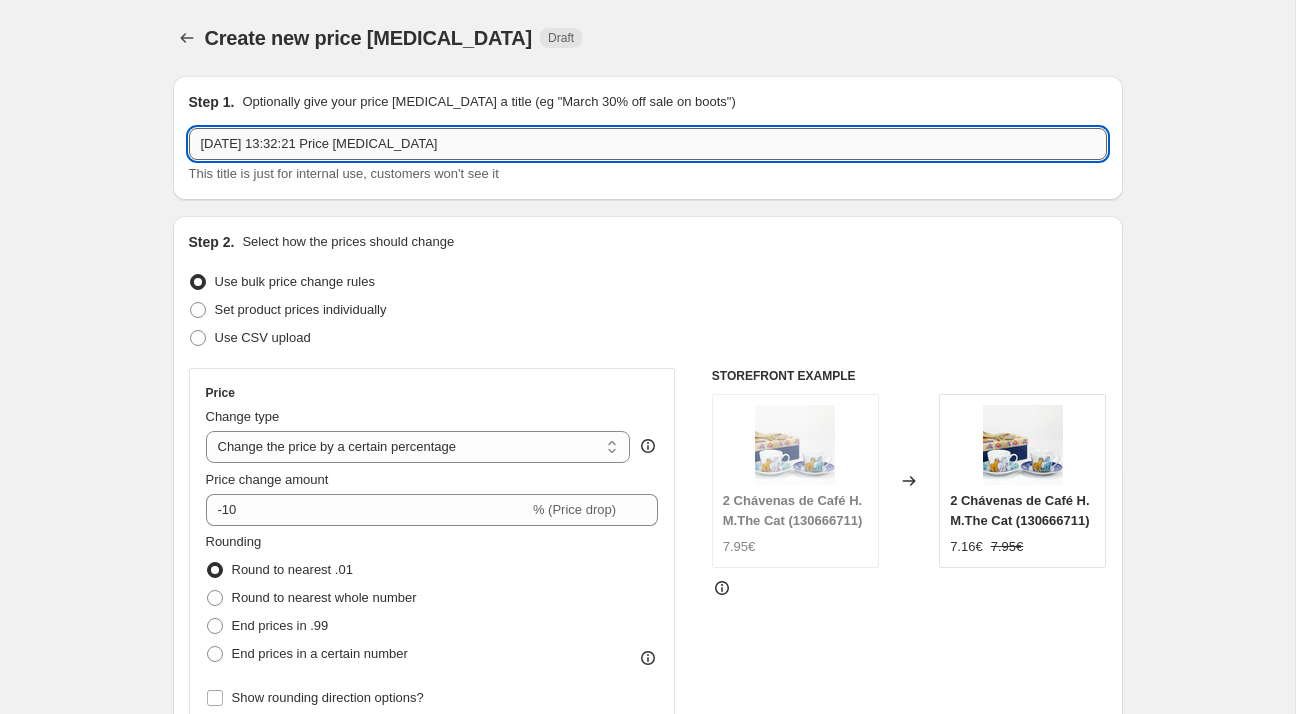 click on "[DATE] 13:32:21 Price [MEDICAL_DATA]" at bounding box center (648, 144) 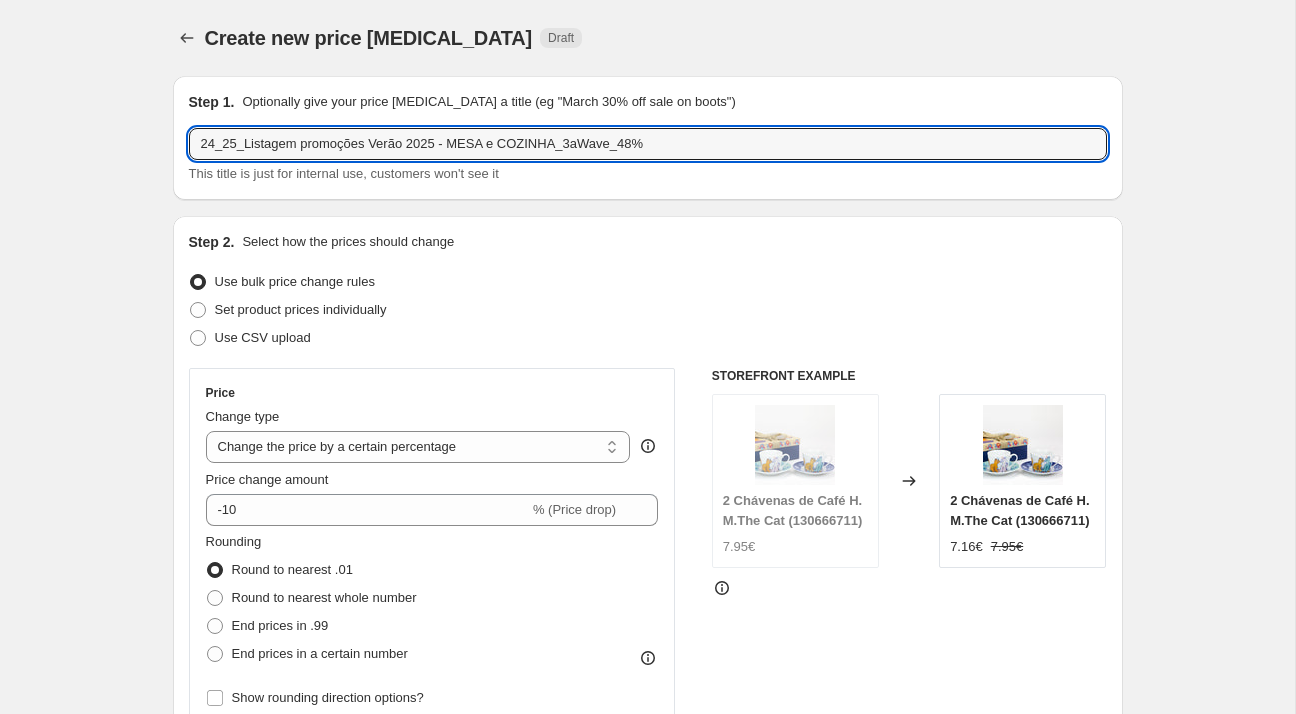 click on "Create new price change job. This page is ready Create new price change job Draft" at bounding box center [648, 38] 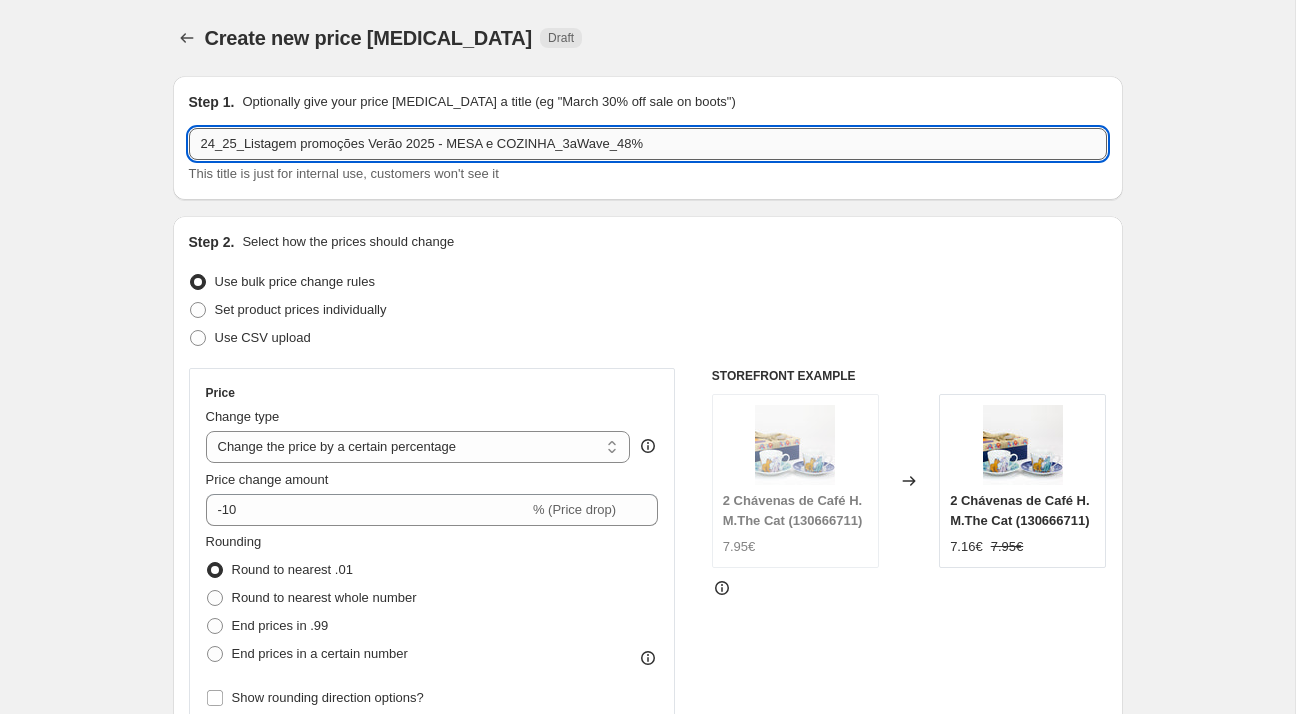 drag, startPoint x: 621, startPoint y: 142, endPoint x: 609, endPoint y: 148, distance: 13.416408 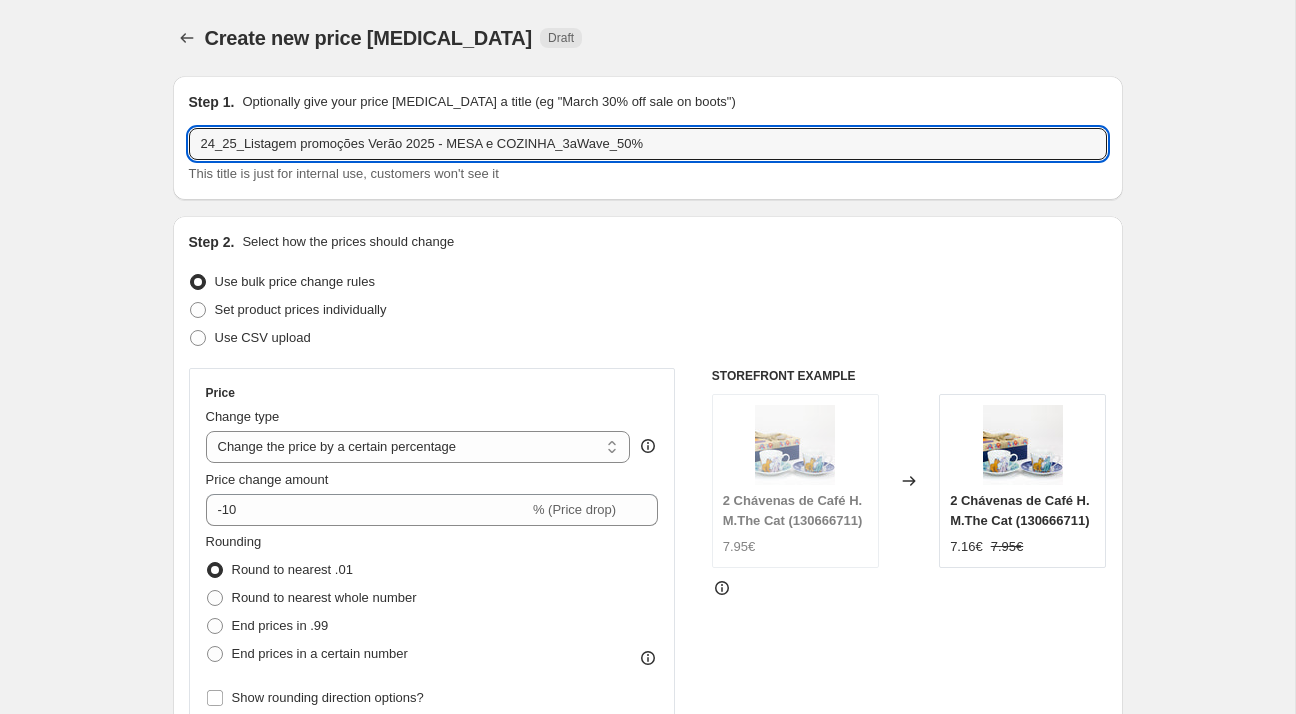 type on "24_25_Listagem promoções Verão 2025 - MESA e COZINHA_3aWave_50%" 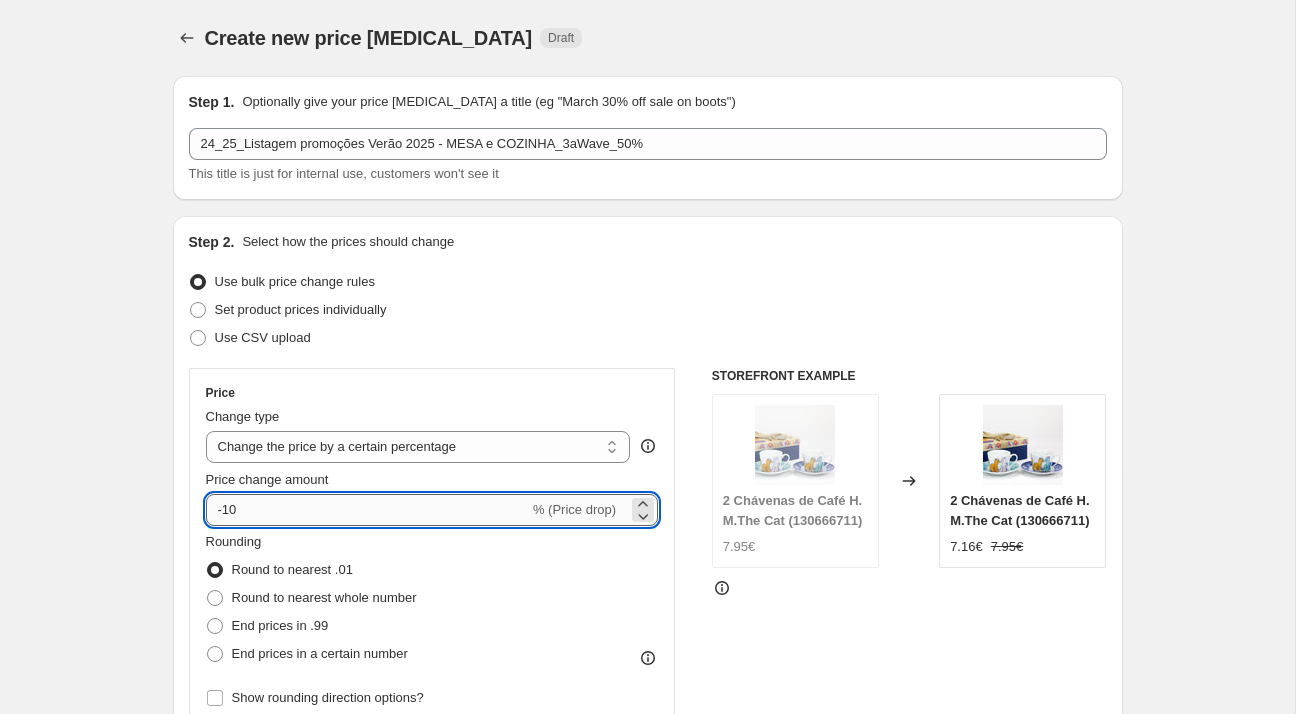 click on "-10" at bounding box center [367, 510] 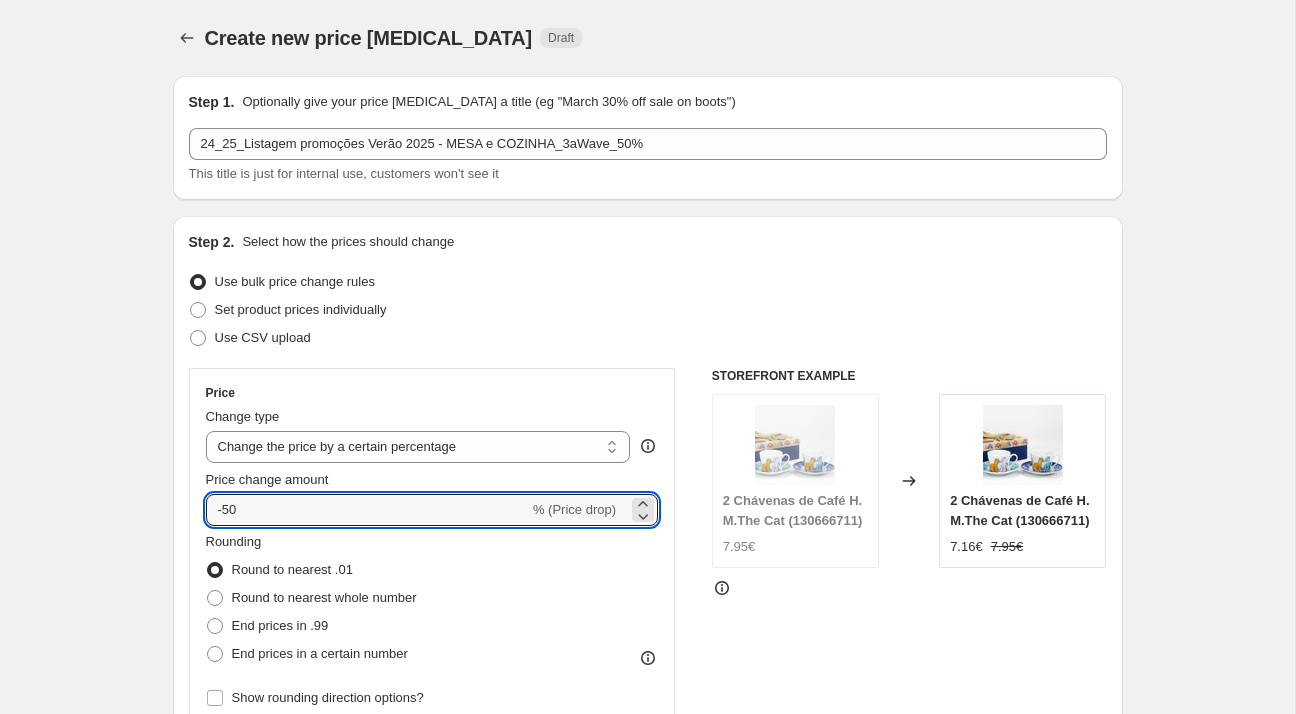type on "-50" 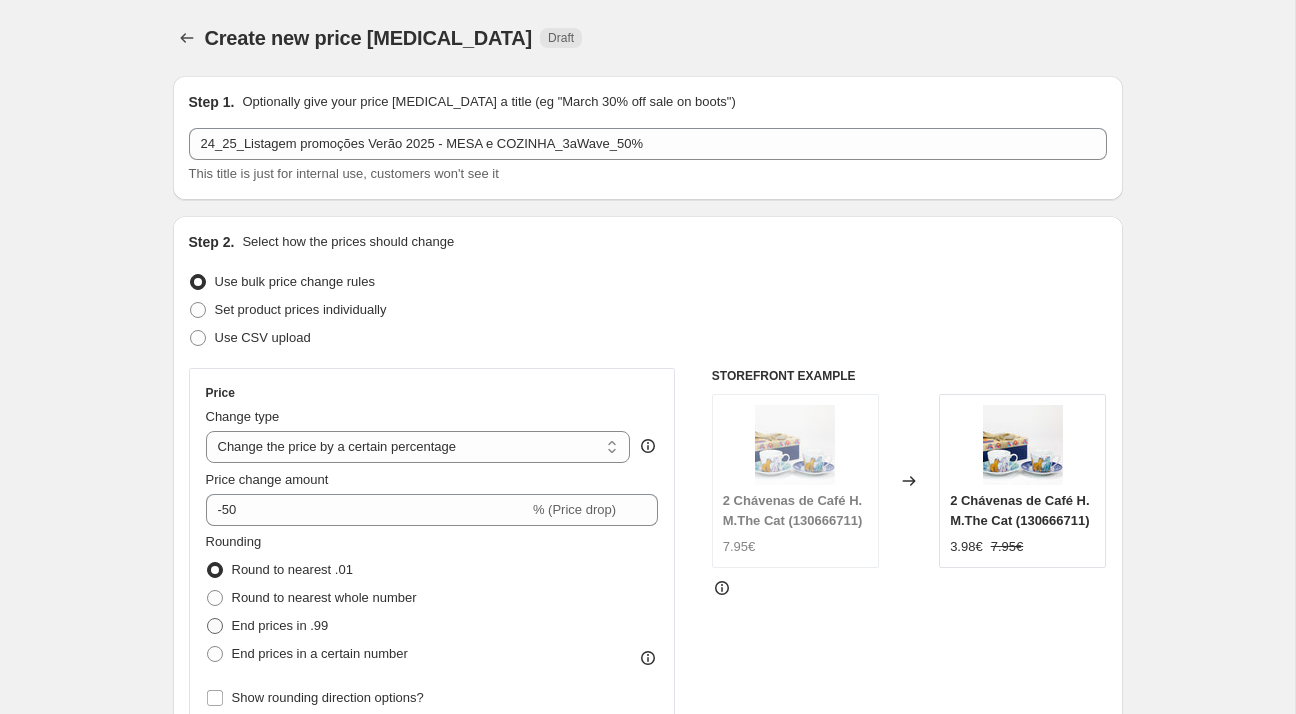 click on "End prices in .99" at bounding box center [280, 625] 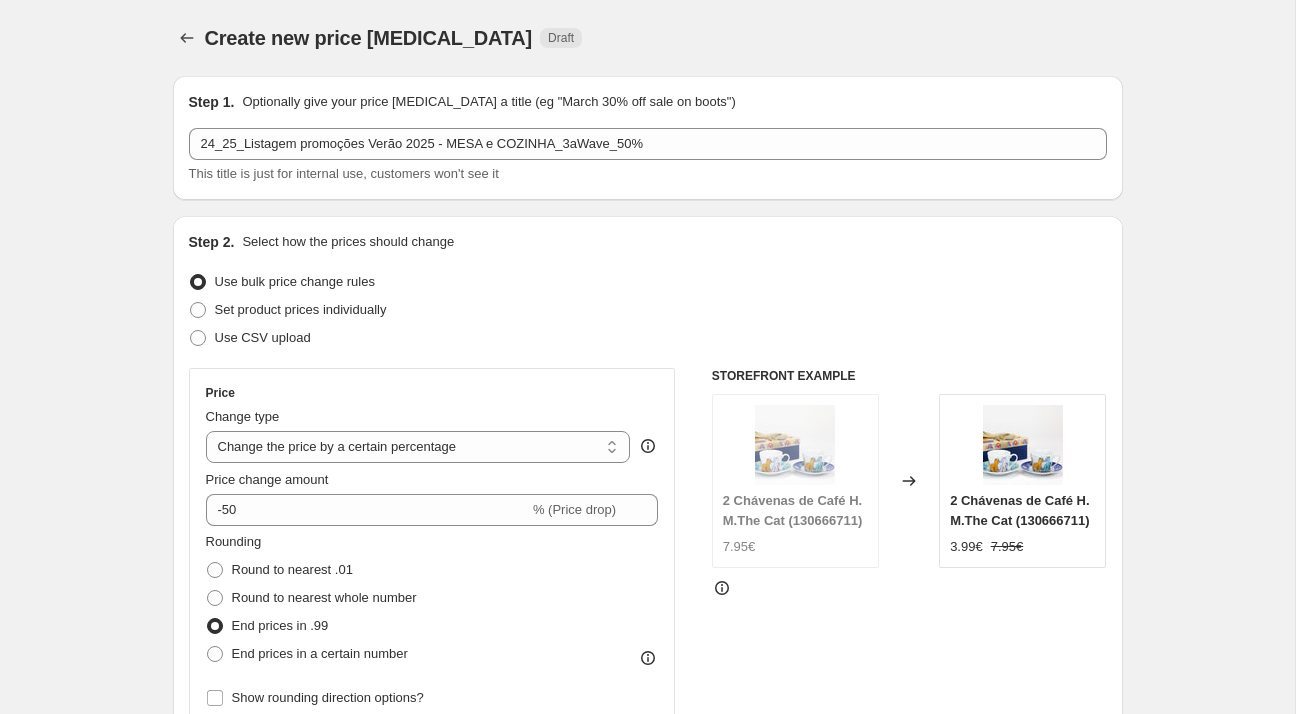 scroll, scrollTop: 396, scrollLeft: 0, axis: vertical 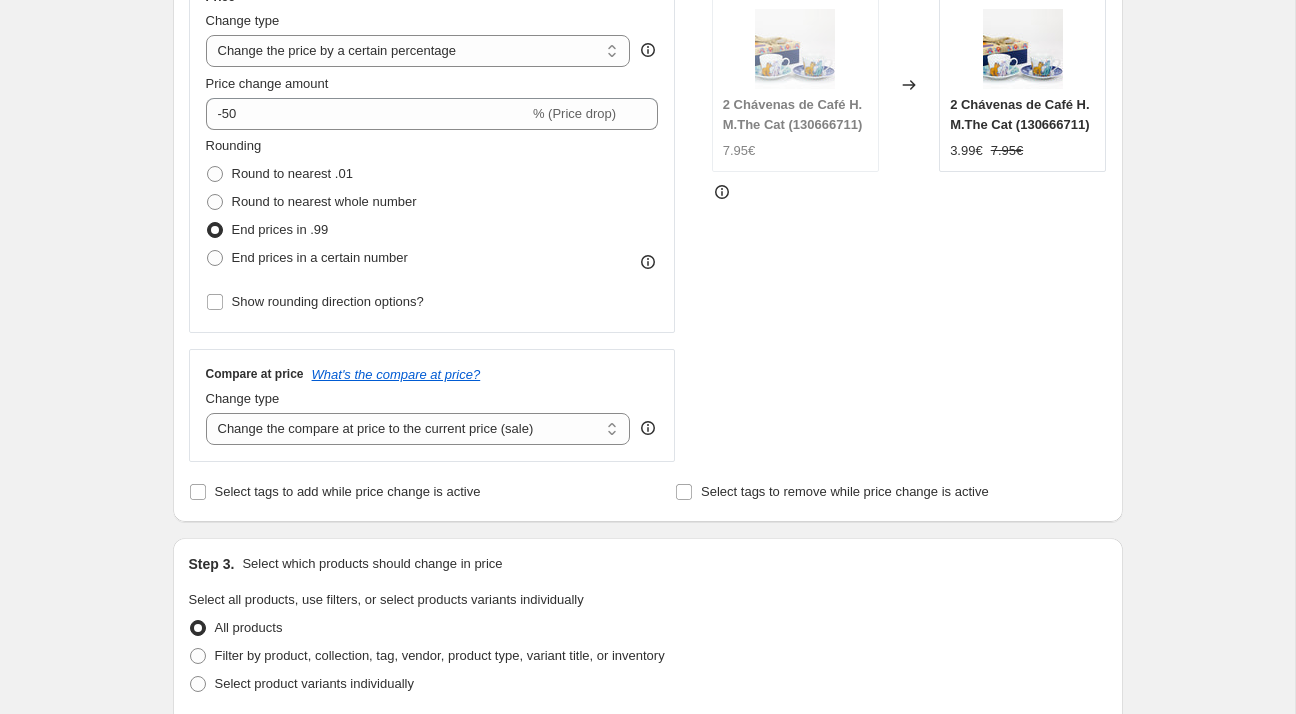 click on "Price Change type Change the price to a certain amount Change the price by a certain amount Change the price by a certain percentage Change the price to the current compare at price (price before sale) Change the price by a certain amount relative to the compare at price Change the price by a certain percentage relative to the compare at price Don't change the price Change the price by a certain percentage relative to the cost per item Change price to certain cost margin Change the price by a certain percentage Price change amount -50 % (Price drop) Rounding Round to nearest .01 Round to nearest whole number End prices in .99 End prices in a certain number Show rounding direction options?" at bounding box center [432, 152] 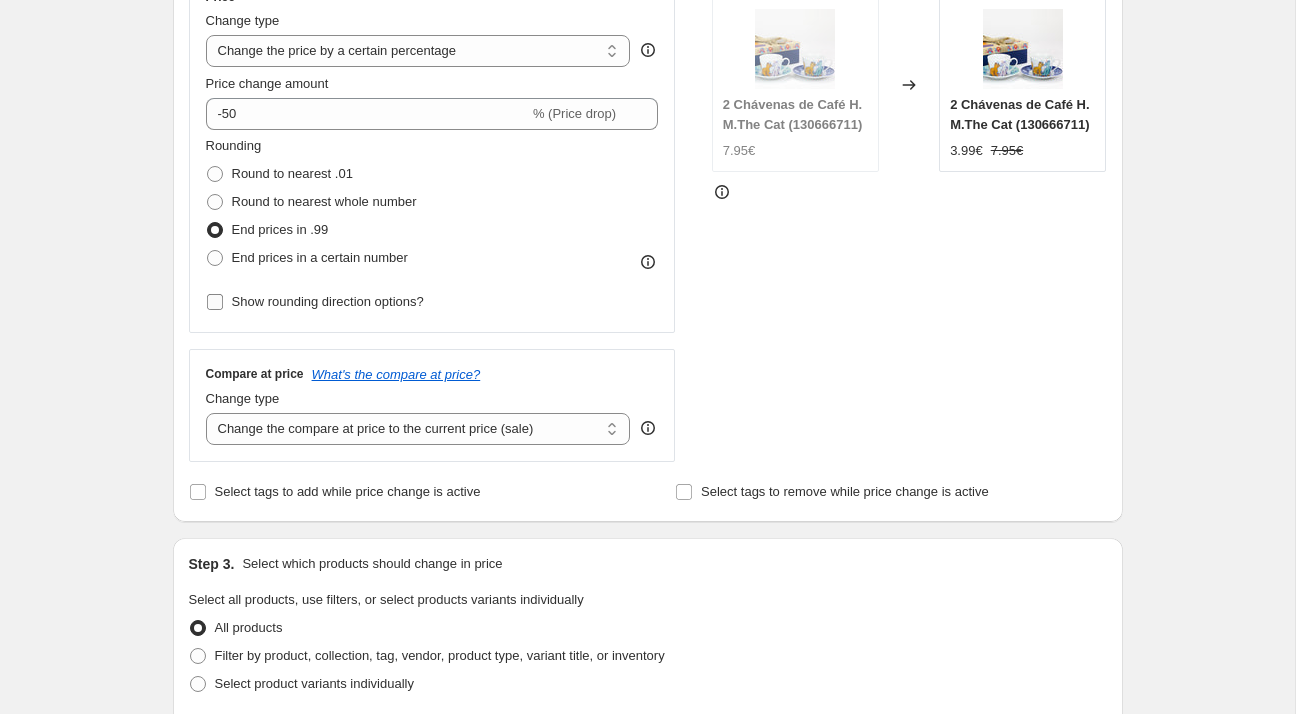 click on "Show rounding direction options?" at bounding box center (328, 302) 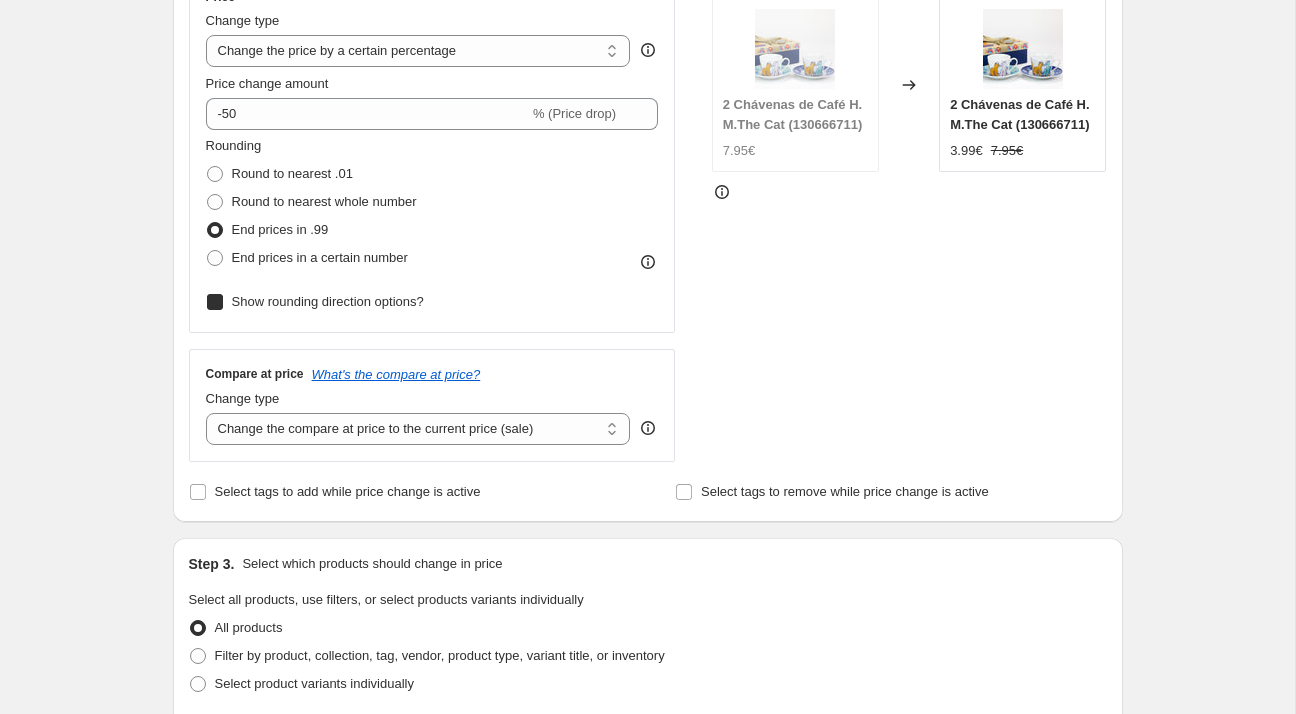 checkbox on "true" 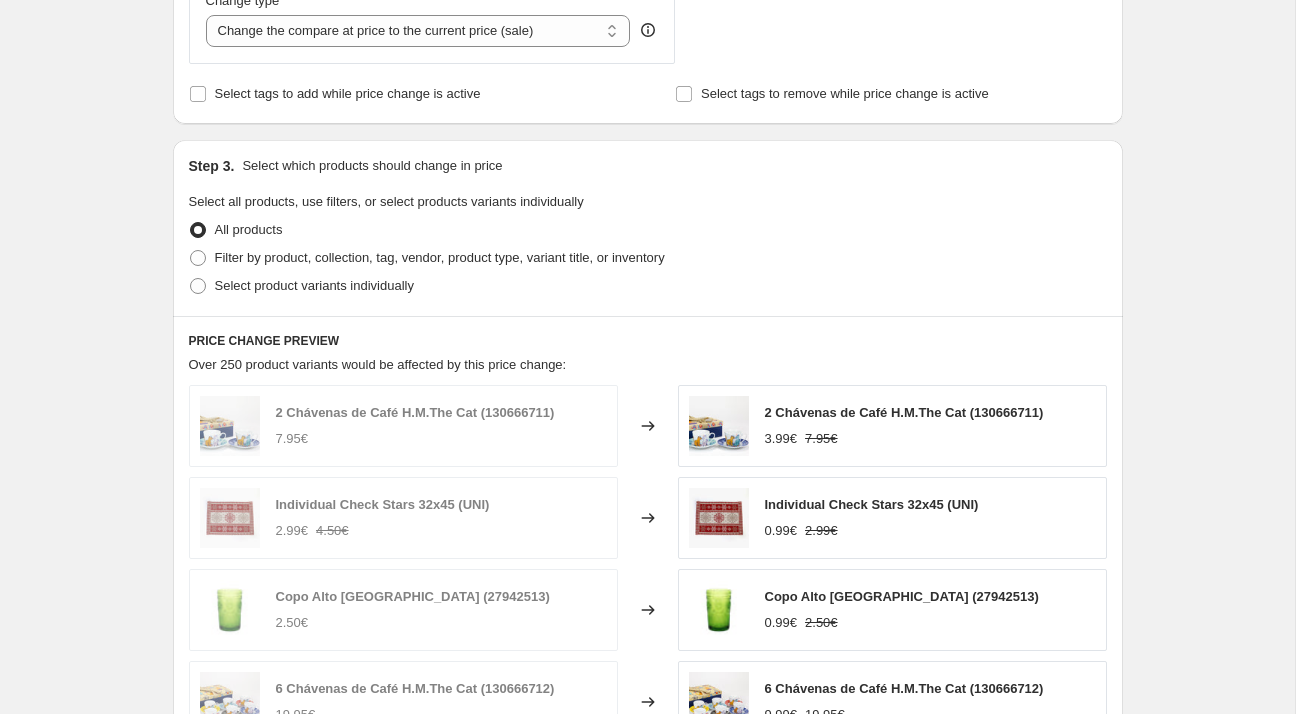 scroll, scrollTop: 1307, scrollLeft: 0, axis: vertical 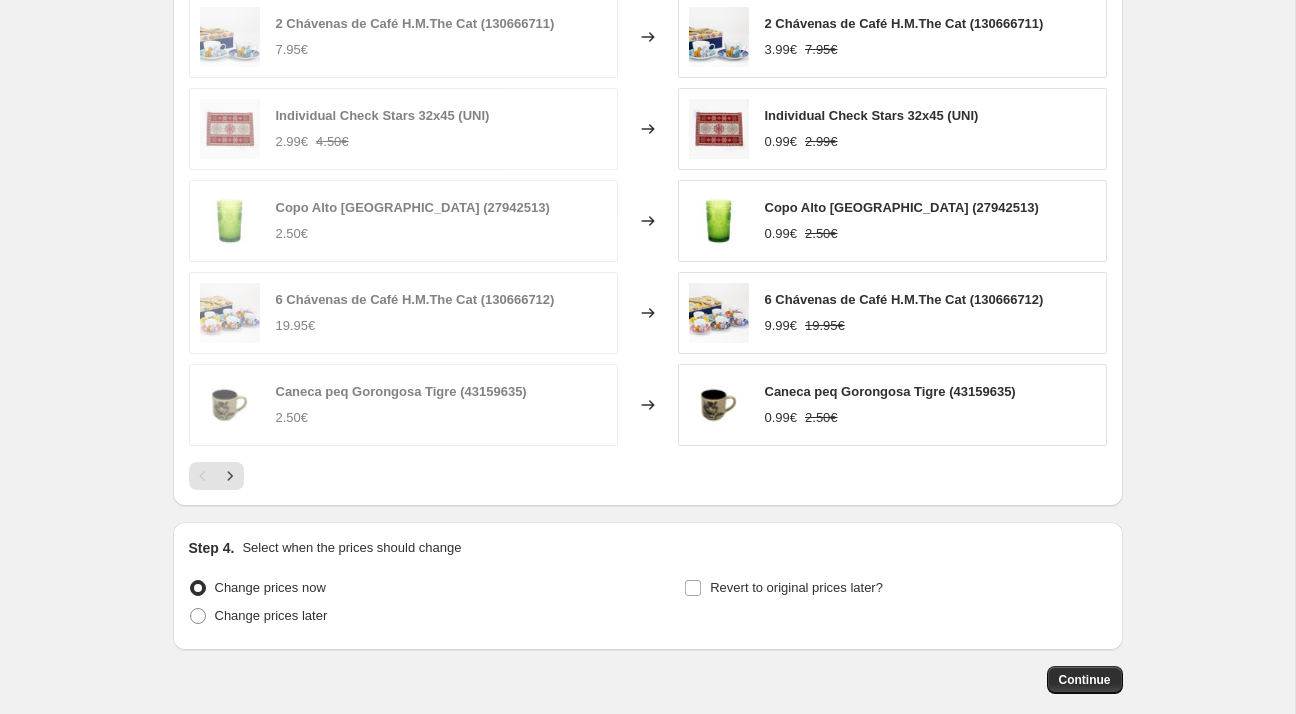 click on "Revert to original prices later?" at bounding box center [895, 604] 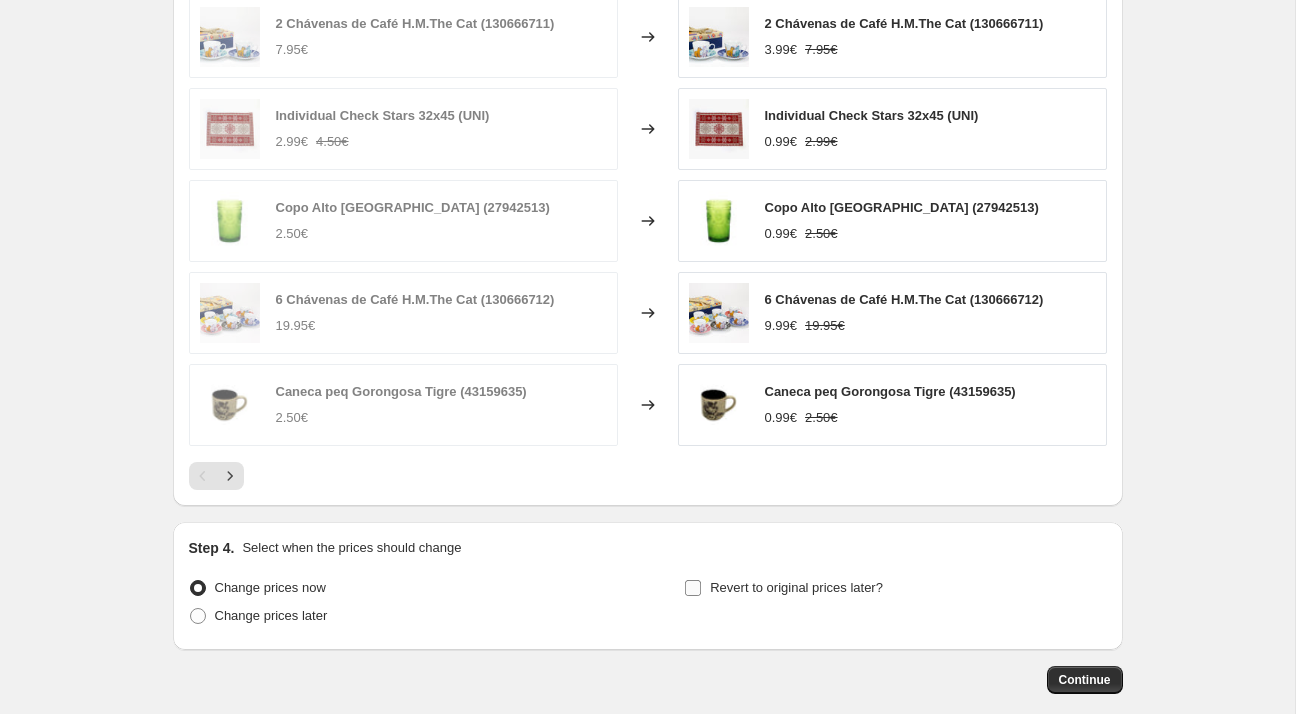 click on "Revert to original prices later?" at bounding box center [796, 587] 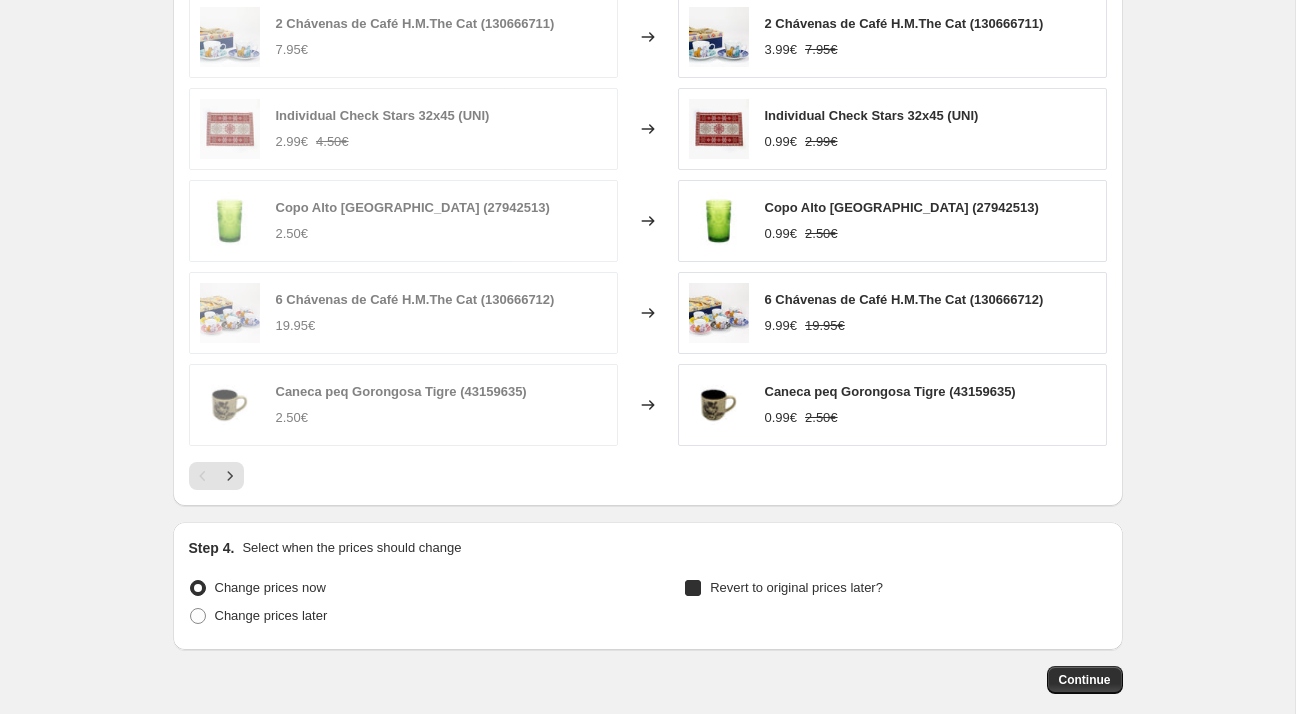 checkbox on "true" 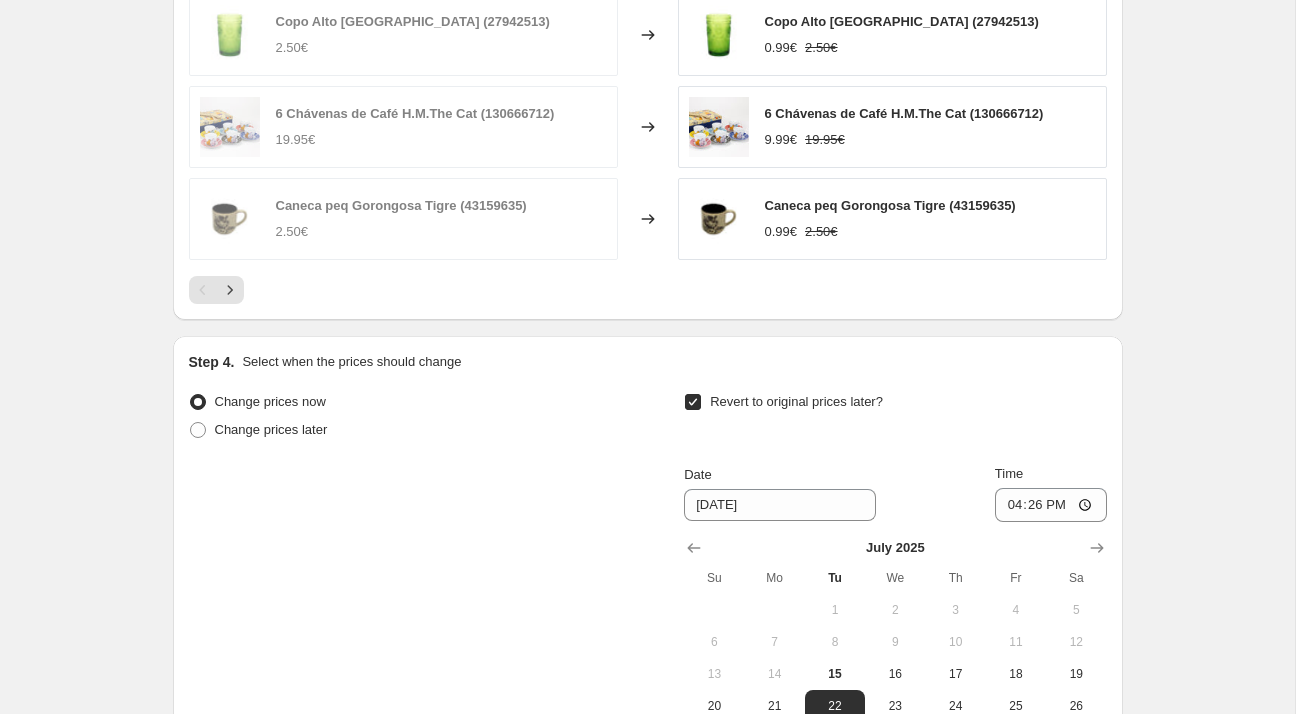 scroll, scrollTop: 1504, scrollLeft: 0, axis: vertical 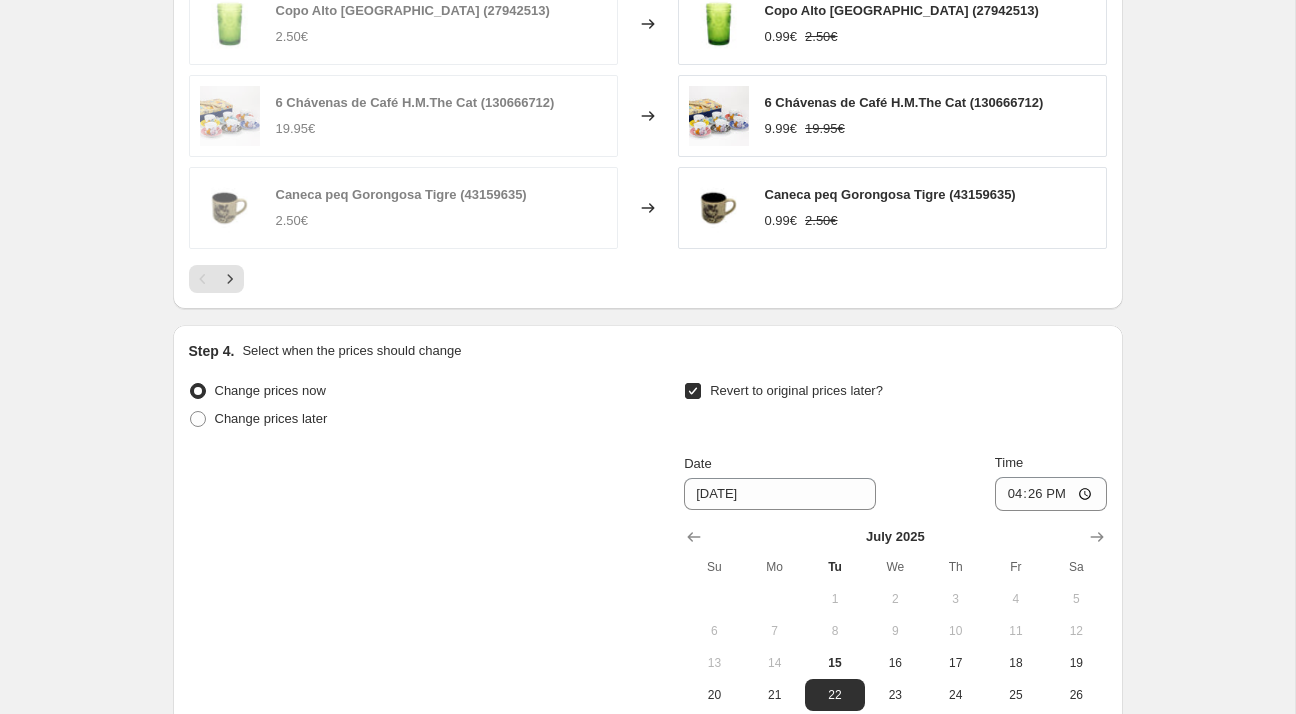 click at bounding box center (895, 537) 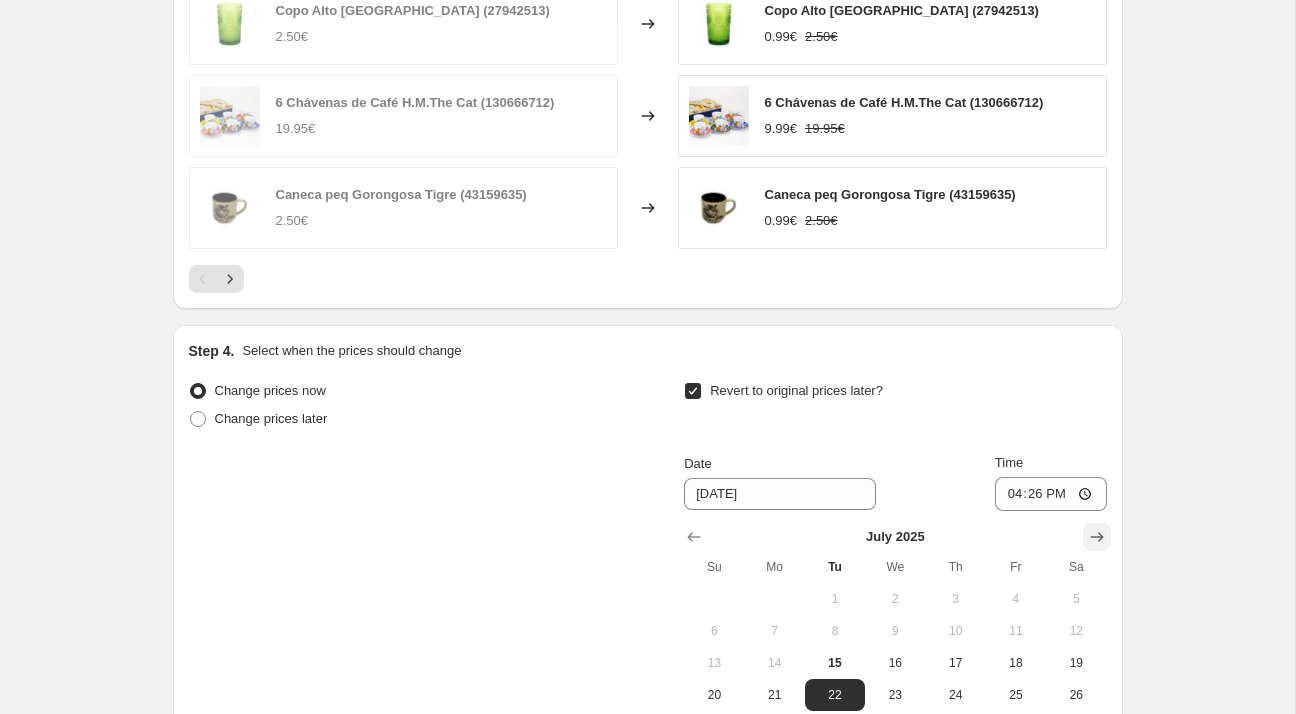 click 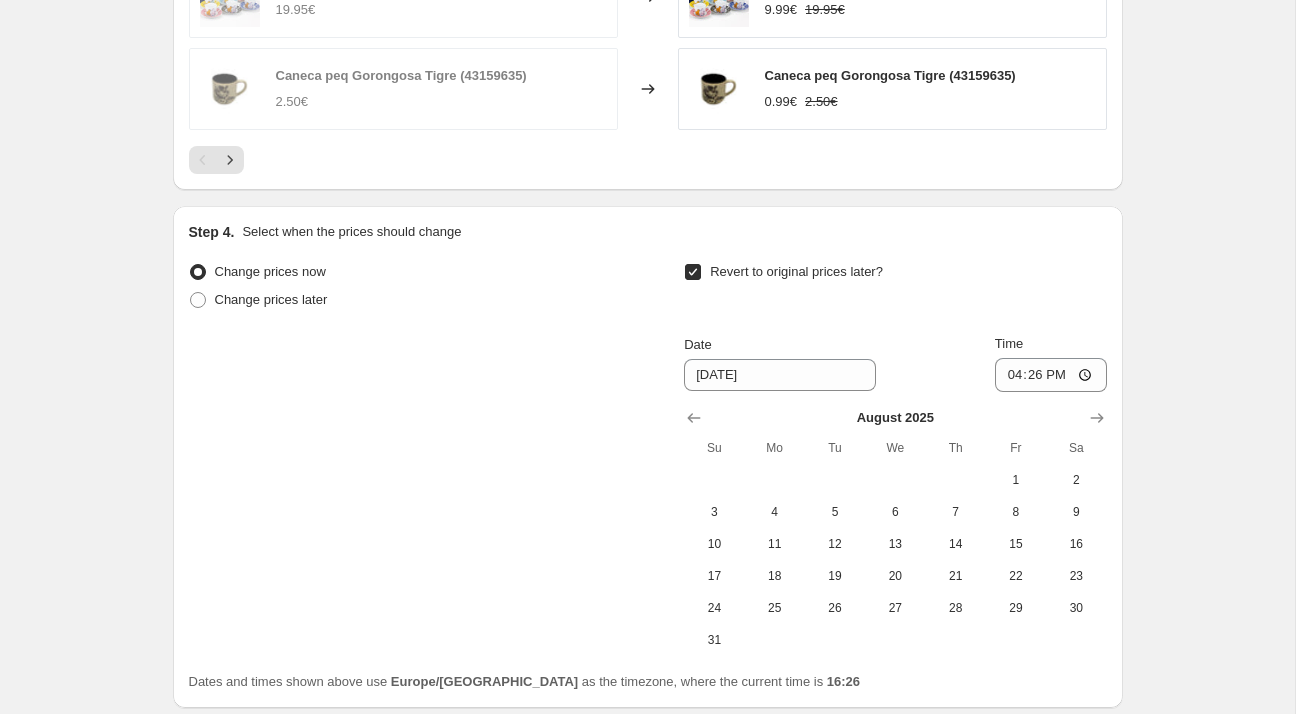 scroll, scrollTop: 1652, scrollLeft: 0, axis: vertical 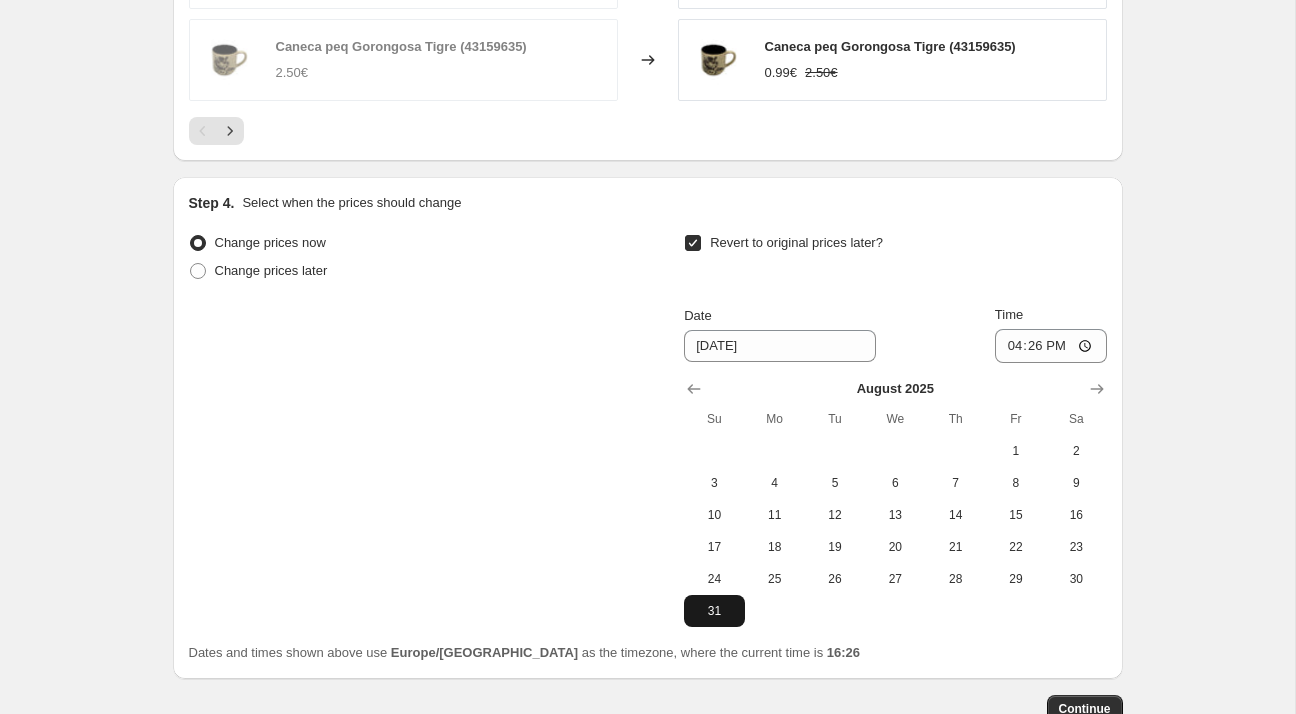 click on "31" at bounding box center [714, 611] 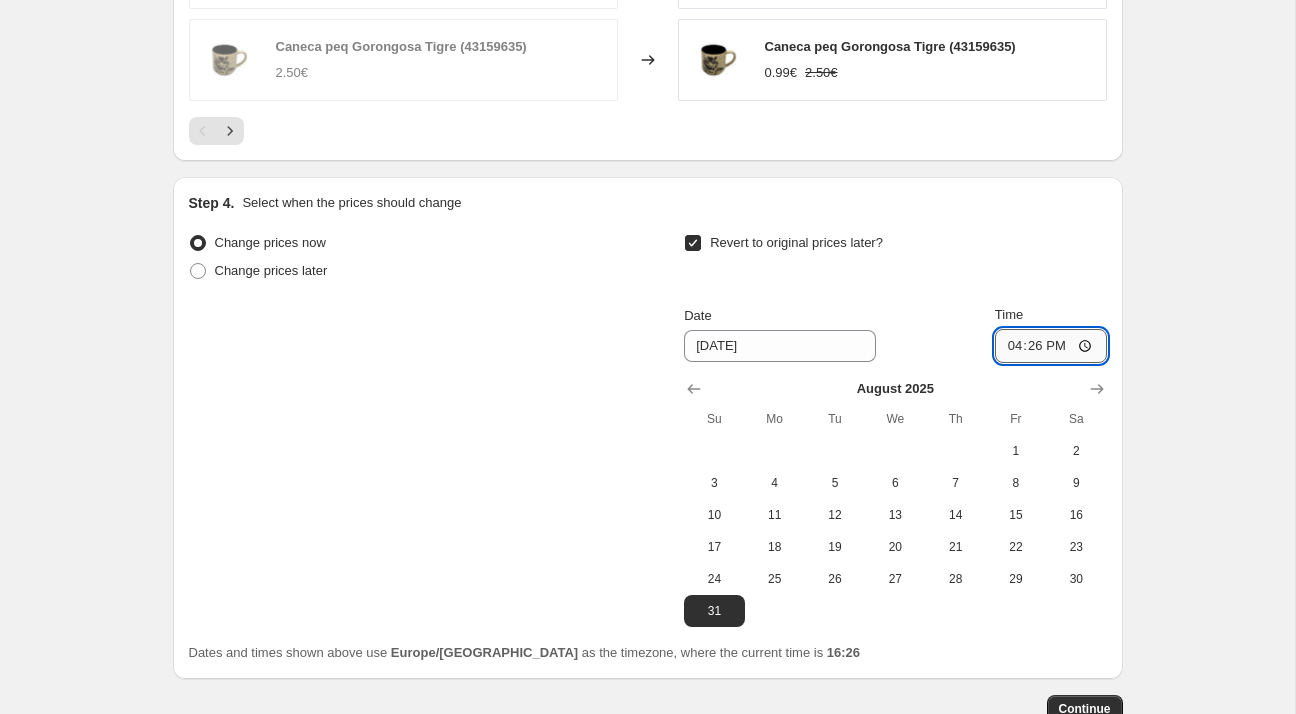 click on "16:26" at bounding box center [1051, 346] 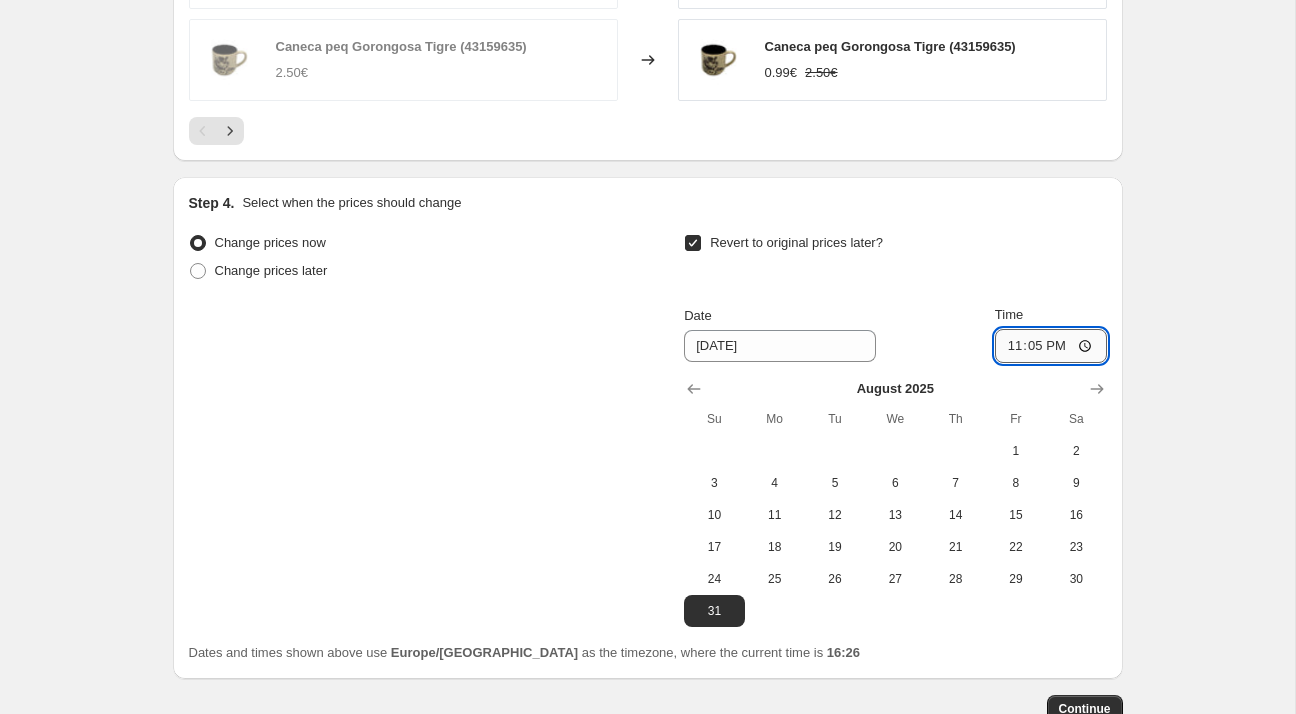 type on "23:59" 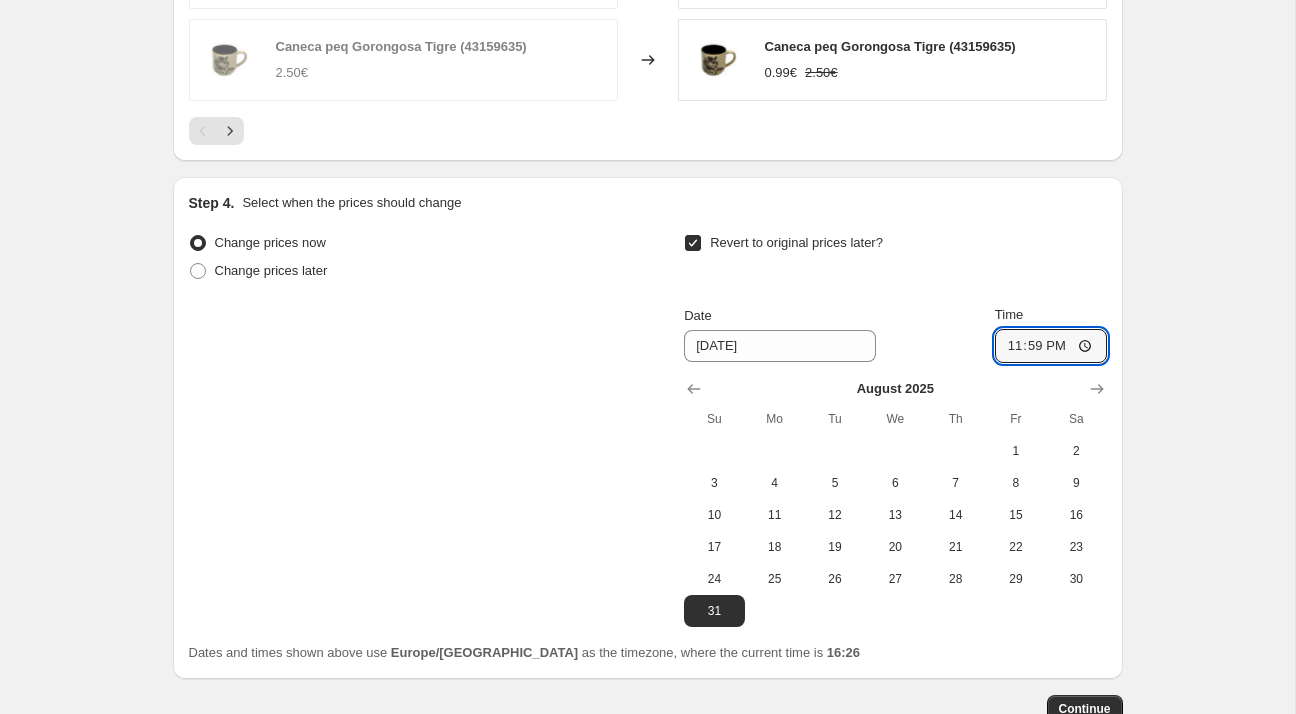 click on "Change prices now Change prices later Revert to original prices later? Date [DATE] Time 23:59 [DATE] Su Mo Tu We Th Fr Sa 1 2 3 4 5 6 7 8 9 10 11 12 13 14 15 16 17 18 19 20 21 22 23 24 25 26 27 28 29 30 31" at bounding box center (648, 428) 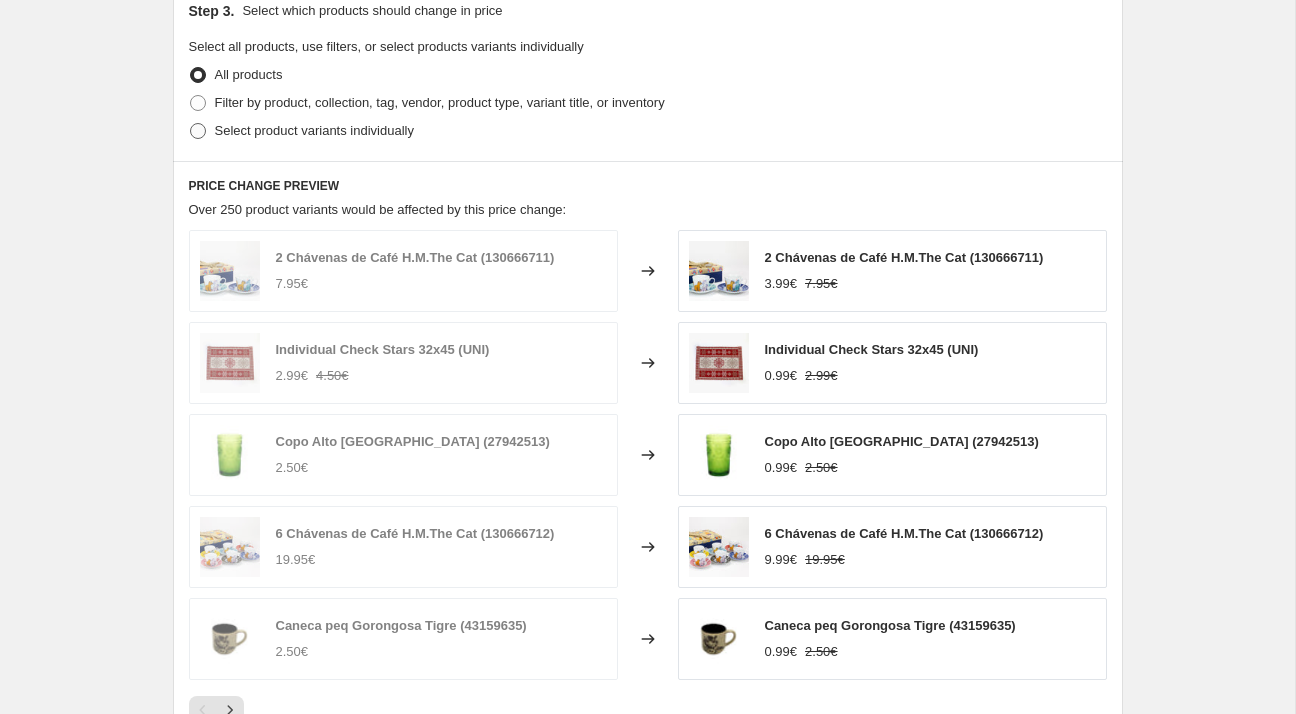 scroll, scrollTop: 1067, scrollLeft: 0, axis: vertical 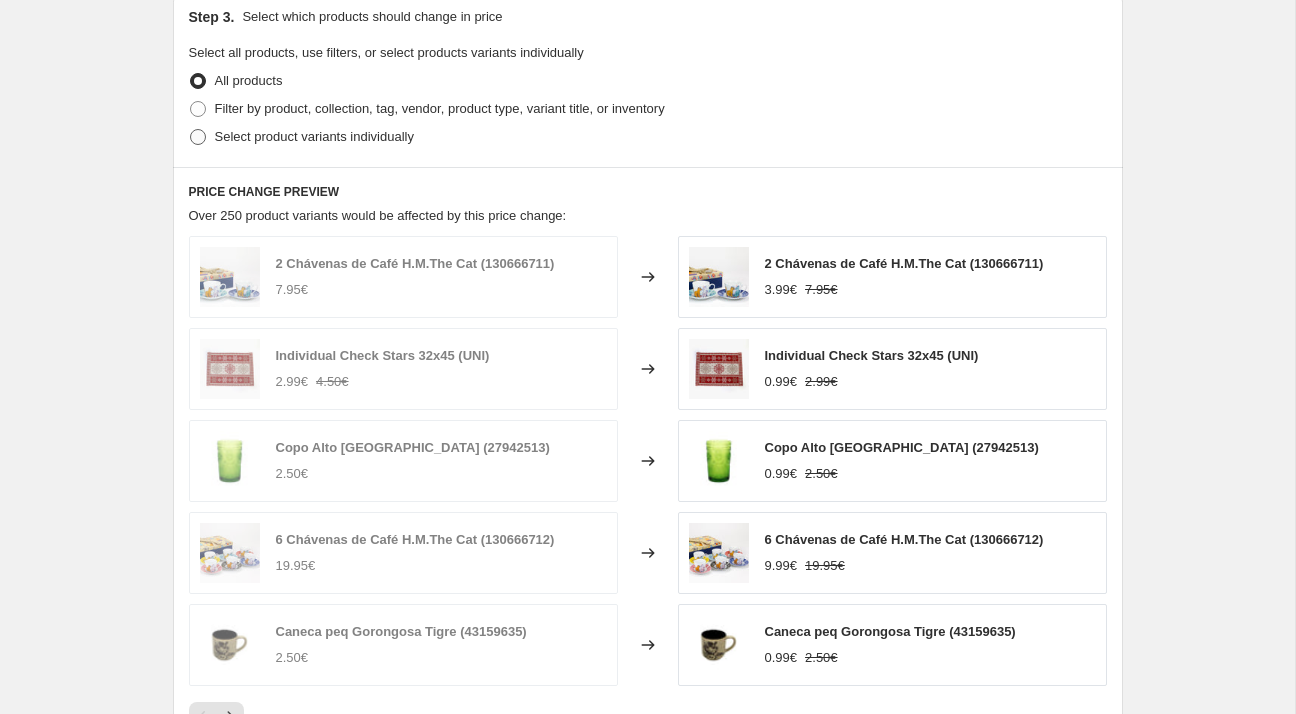 click on "Select product variants individually" at bounding box center [314, 136] 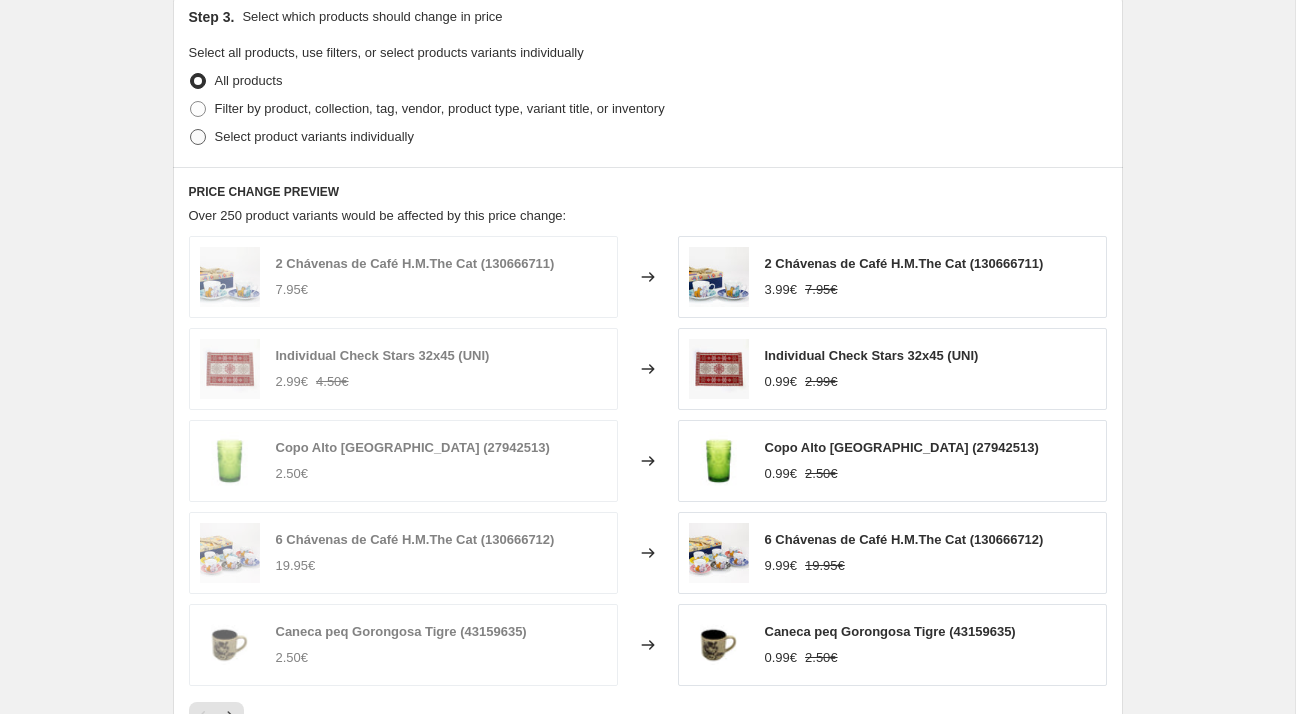 radio on "true" 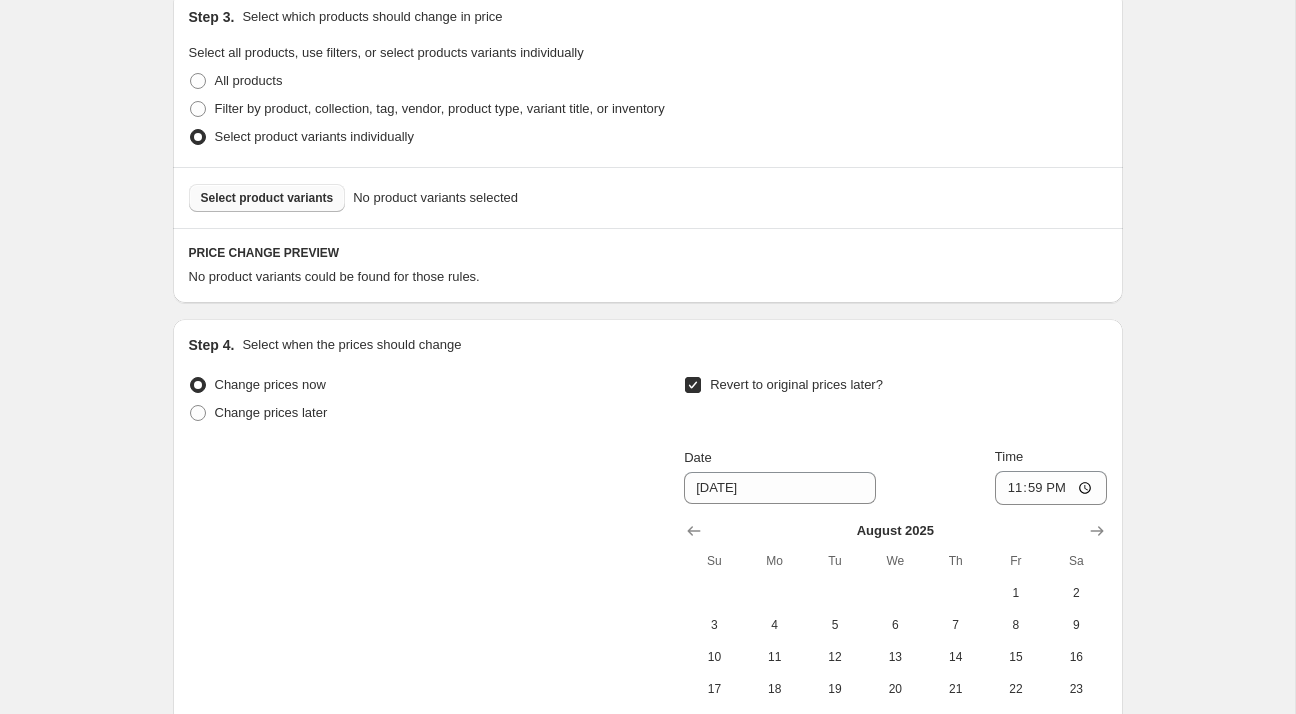 click on "Select product variants" at bounding box center (267, 198) 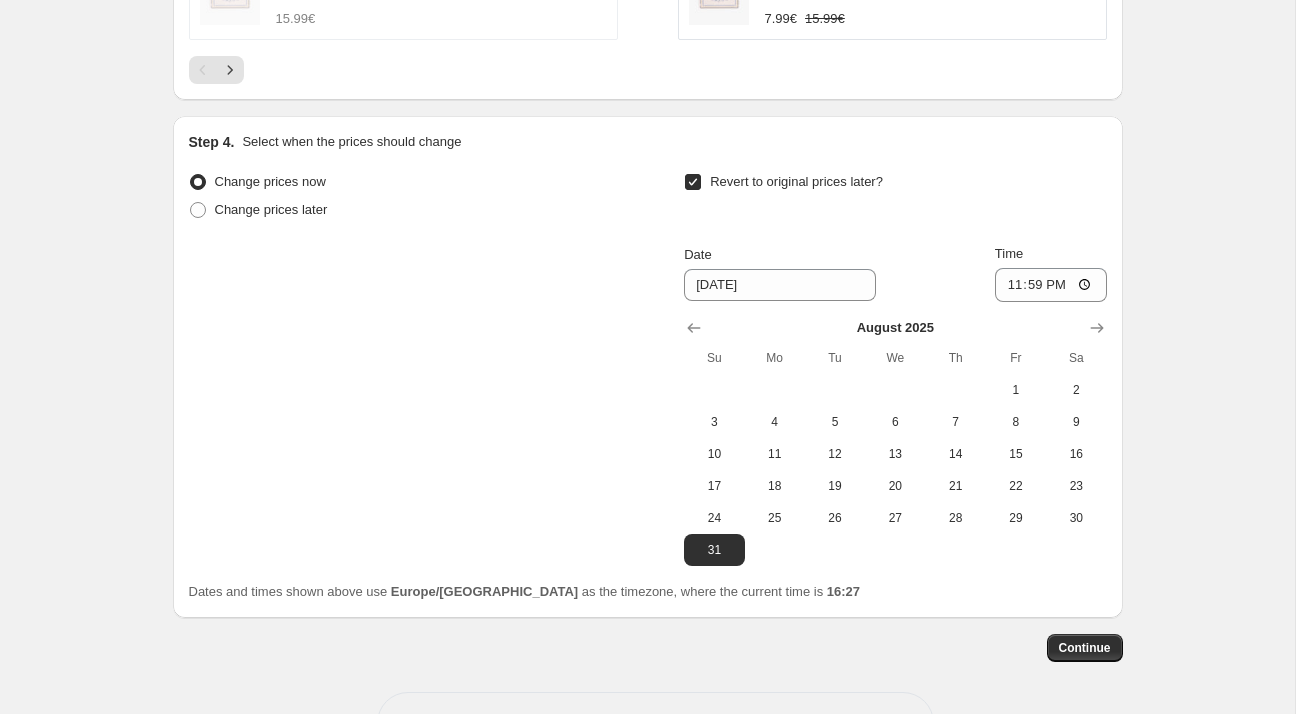 scroll, scrollTop: 1816, scrollLeft: 0, axis: vertical 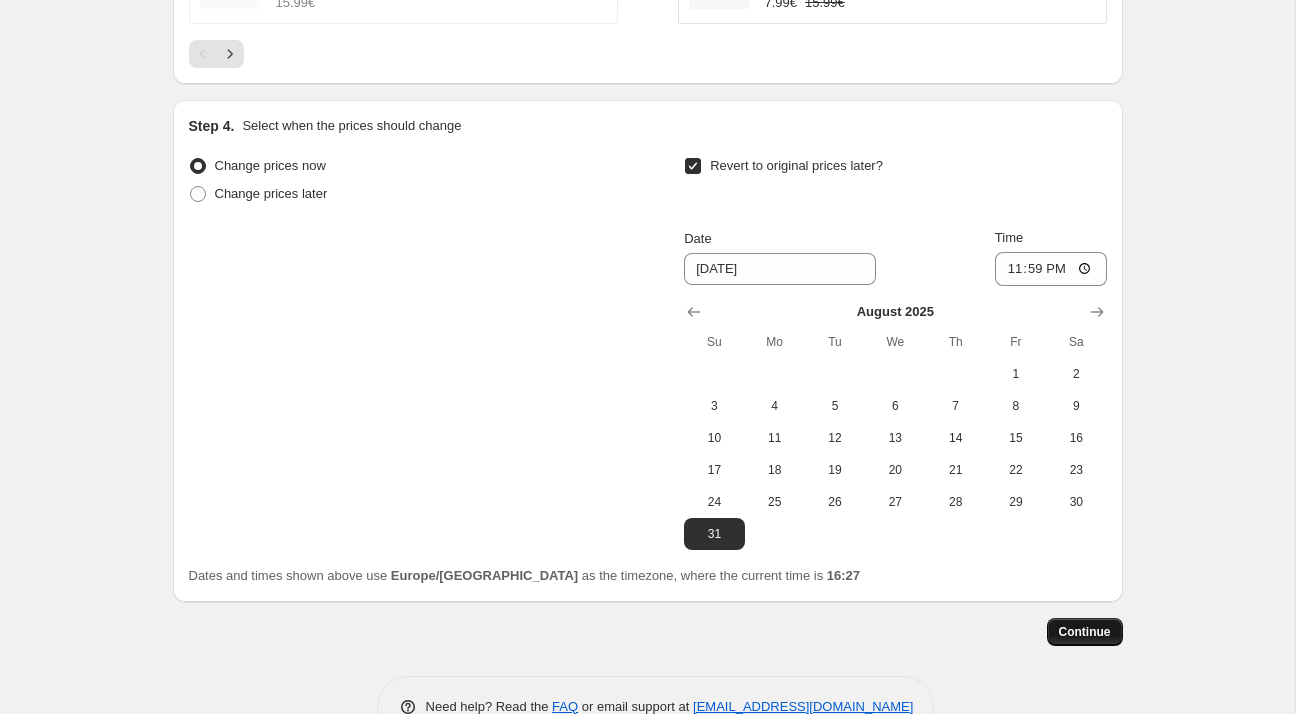 click on "Continue" at bounding box center (1085, 632) 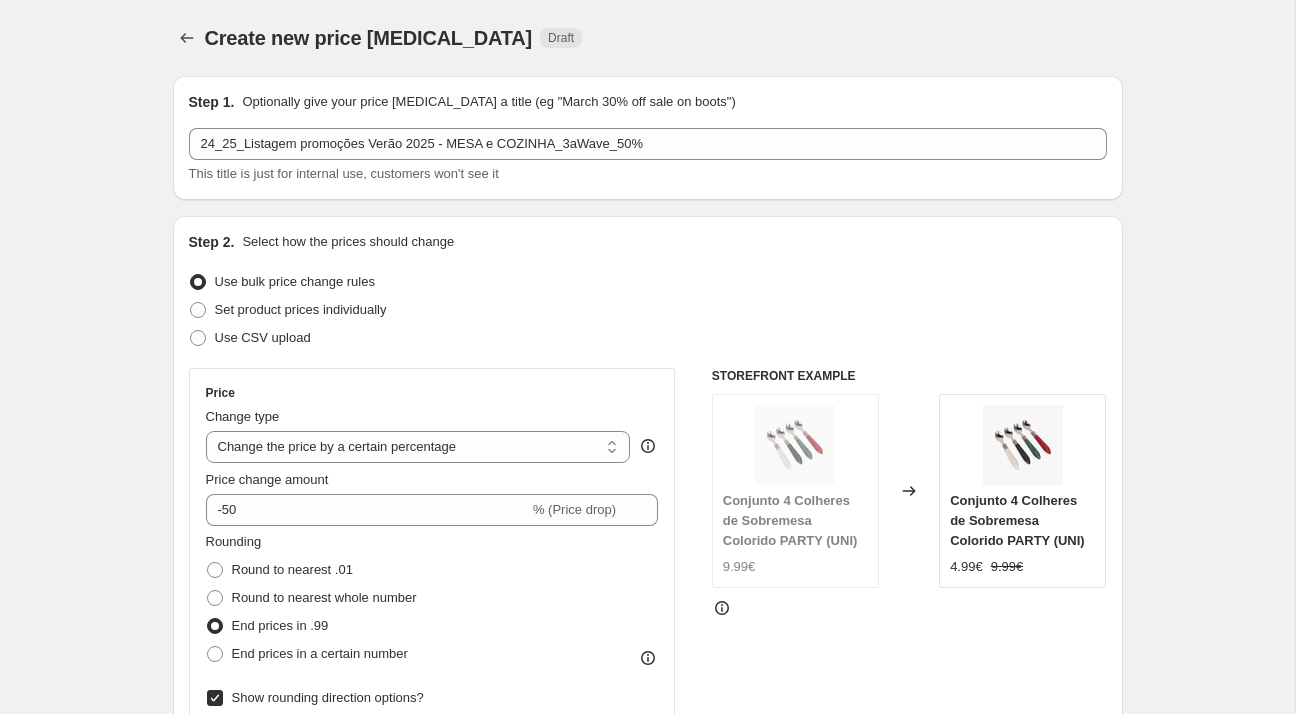 scroll, scrollTop: 1816, scrollLeft: 0, axis: vertical 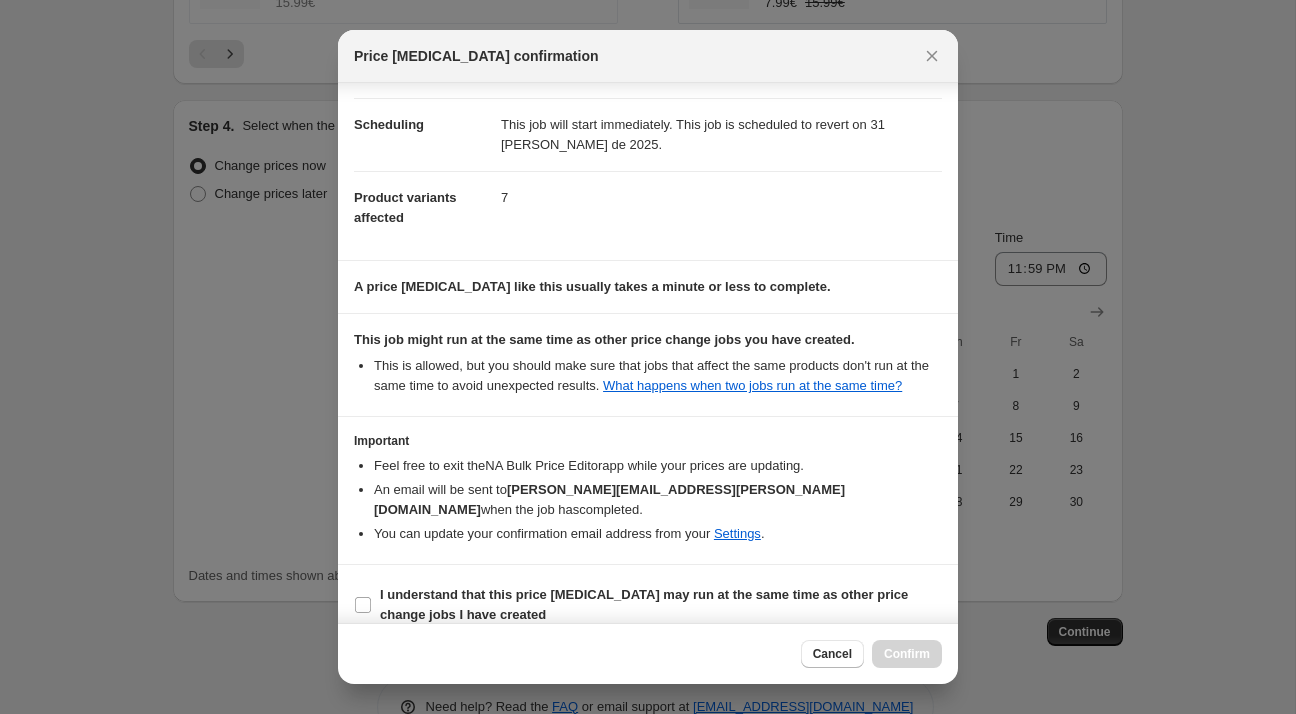 click on "I understand that this price [MEDICAL_DATA] may run at the same time as other price change jobs I have created" at bounding box center (644, 604) 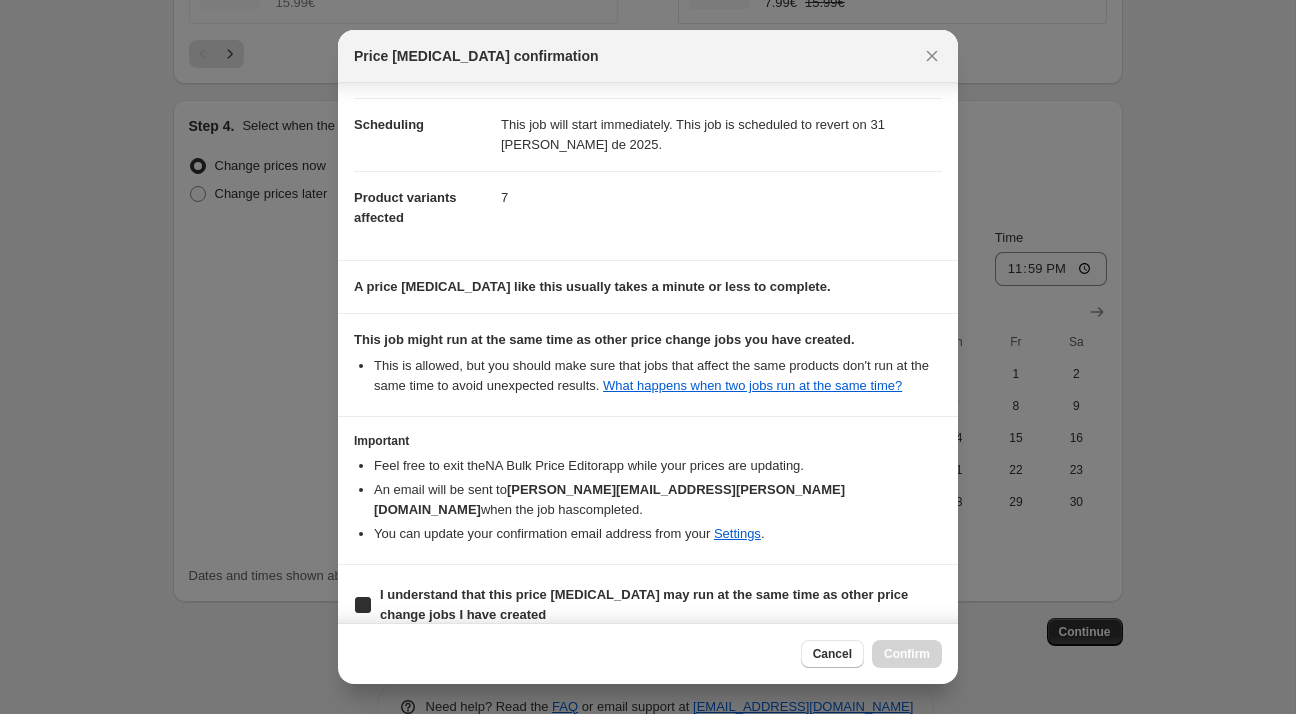 checkbox on "true" 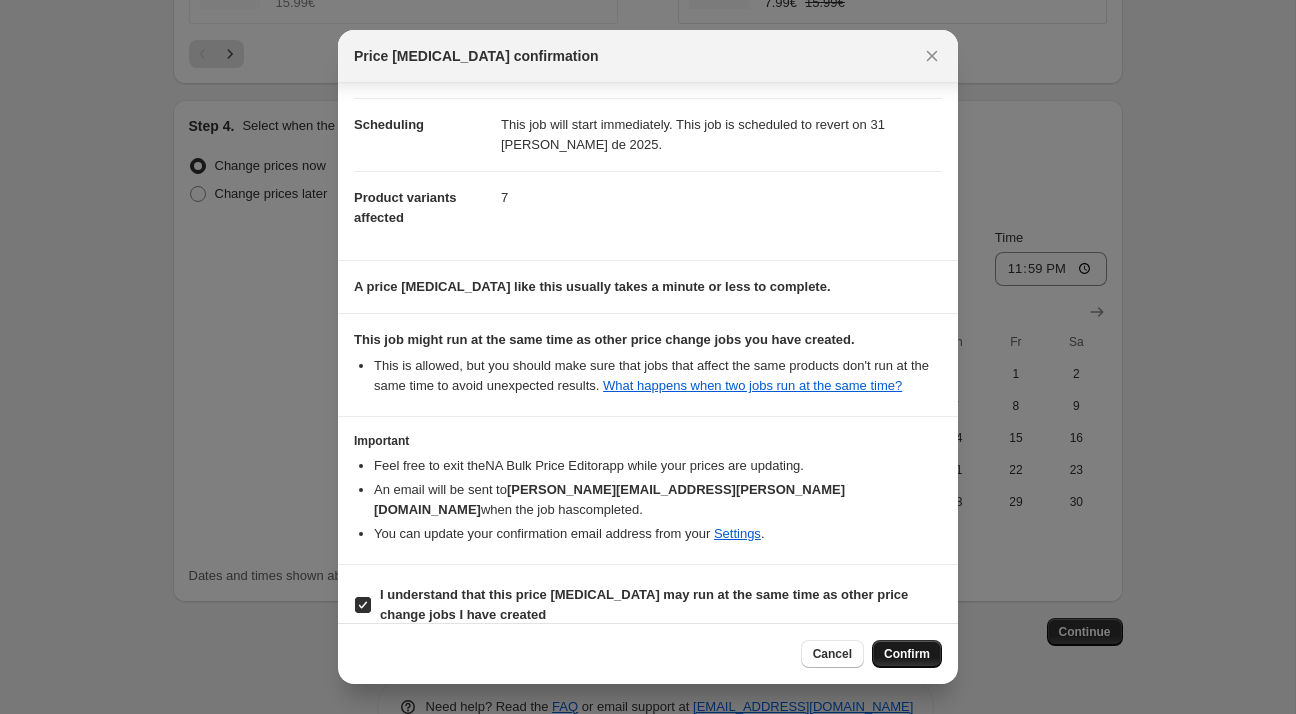 click on "Confirm" at bounding box center [907, 654] 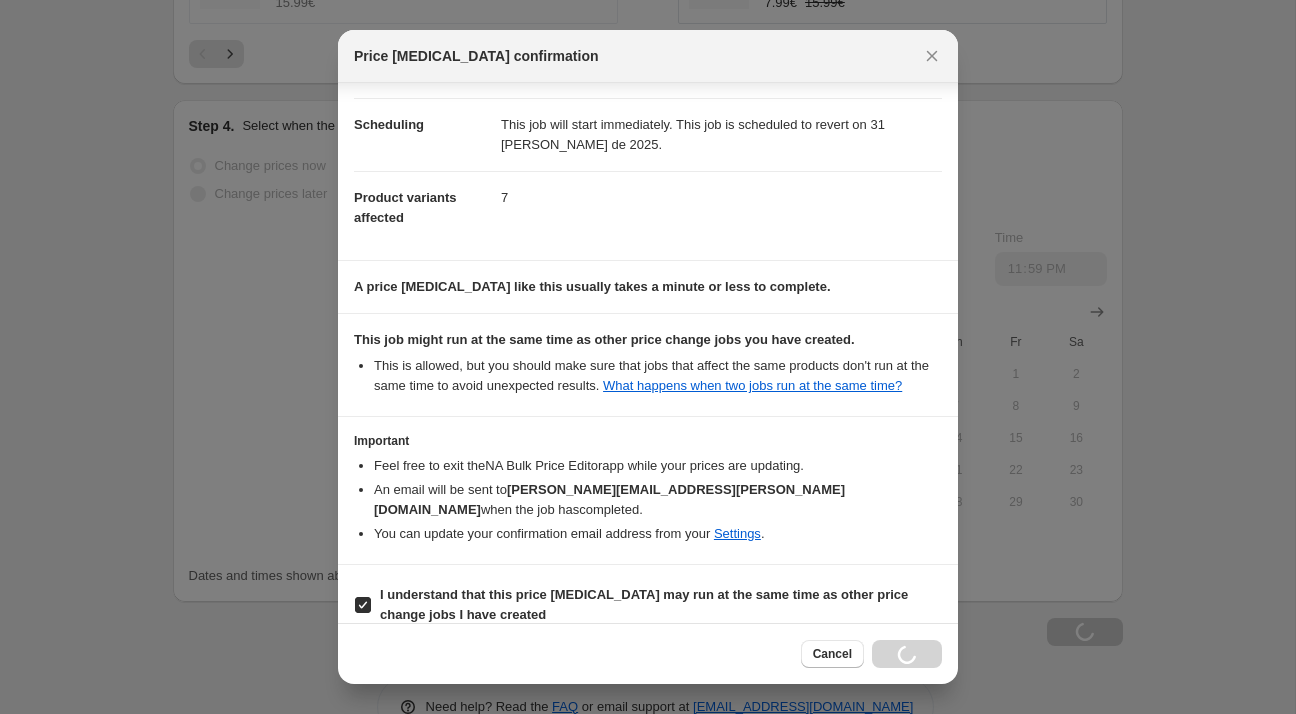 scroll, scrollTop: 1884, scrollLeft: 0, axis: vertical 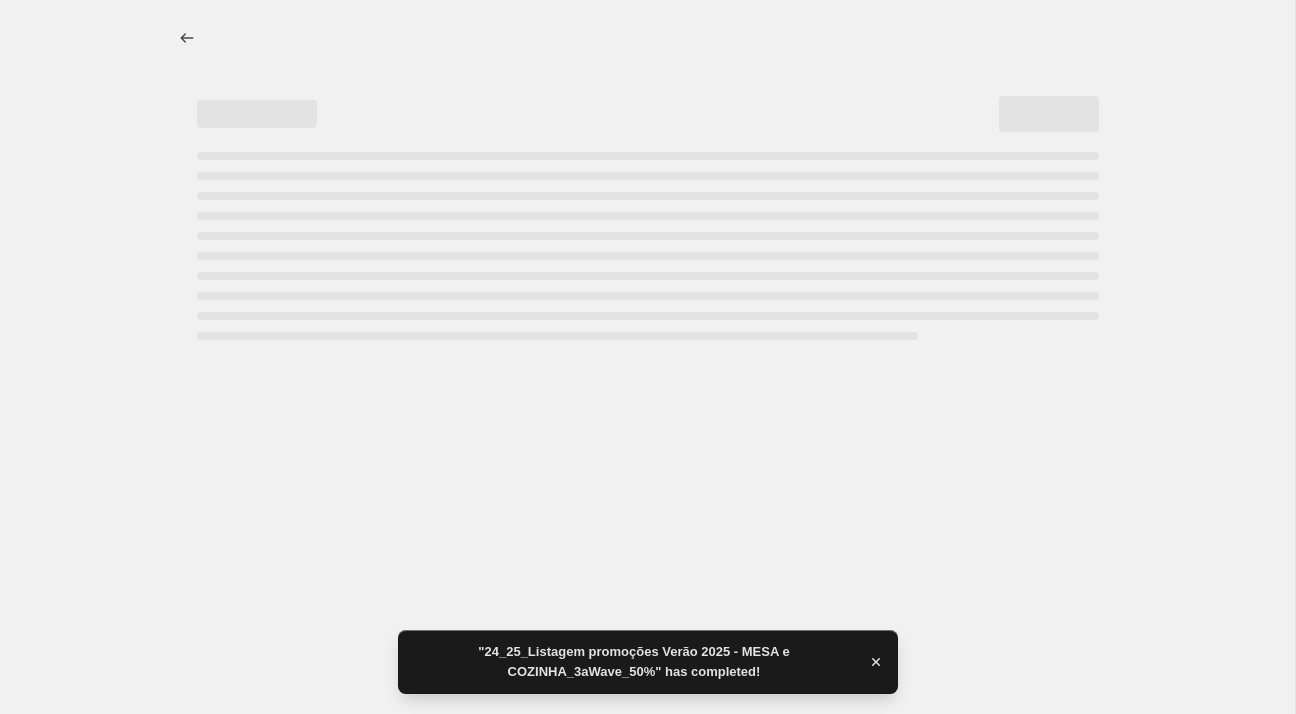 select on "percentage" 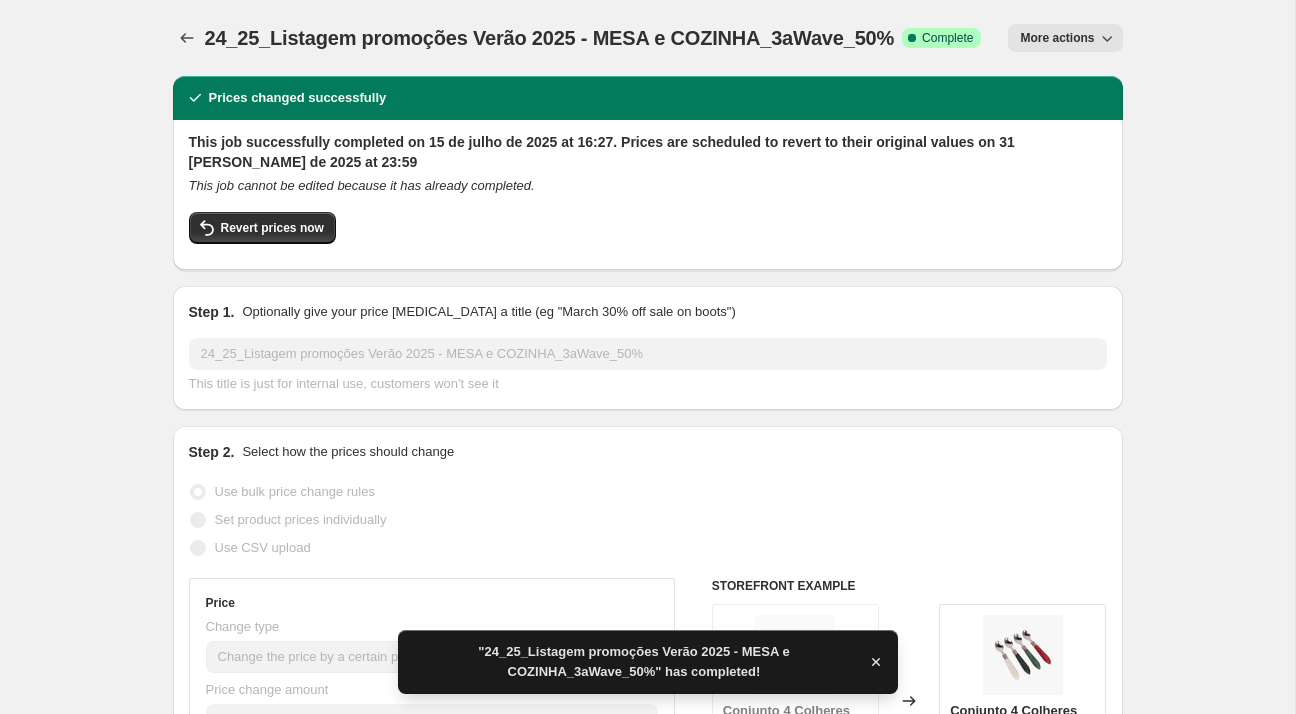 click on "24_25_Listagem promoções Verão 2025 - MESA e COZINHA_3aWave_50% Success Complete Complete" at bounding box center (593, 38) 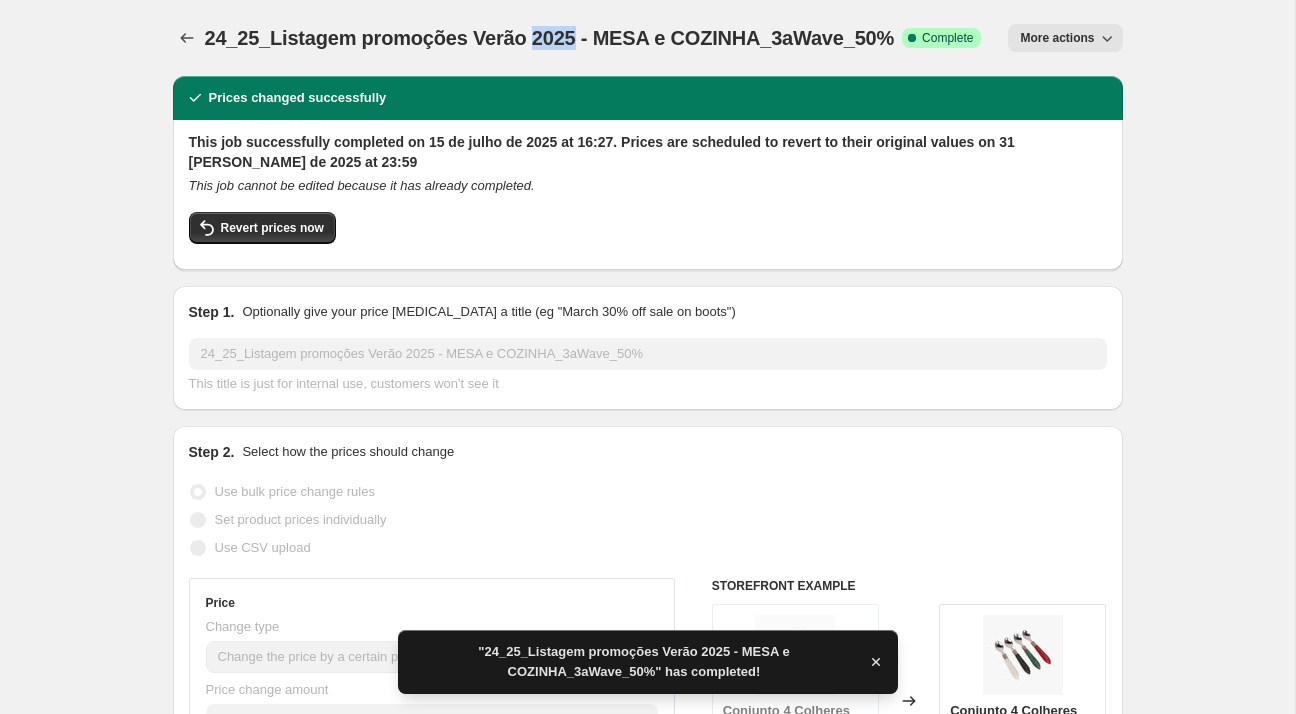 click on "24_25_Listagem promoções Verão 2025 - MESA e COZINHA_3aWave_50% Success Complete Complete" at bounding box center [593, 38] 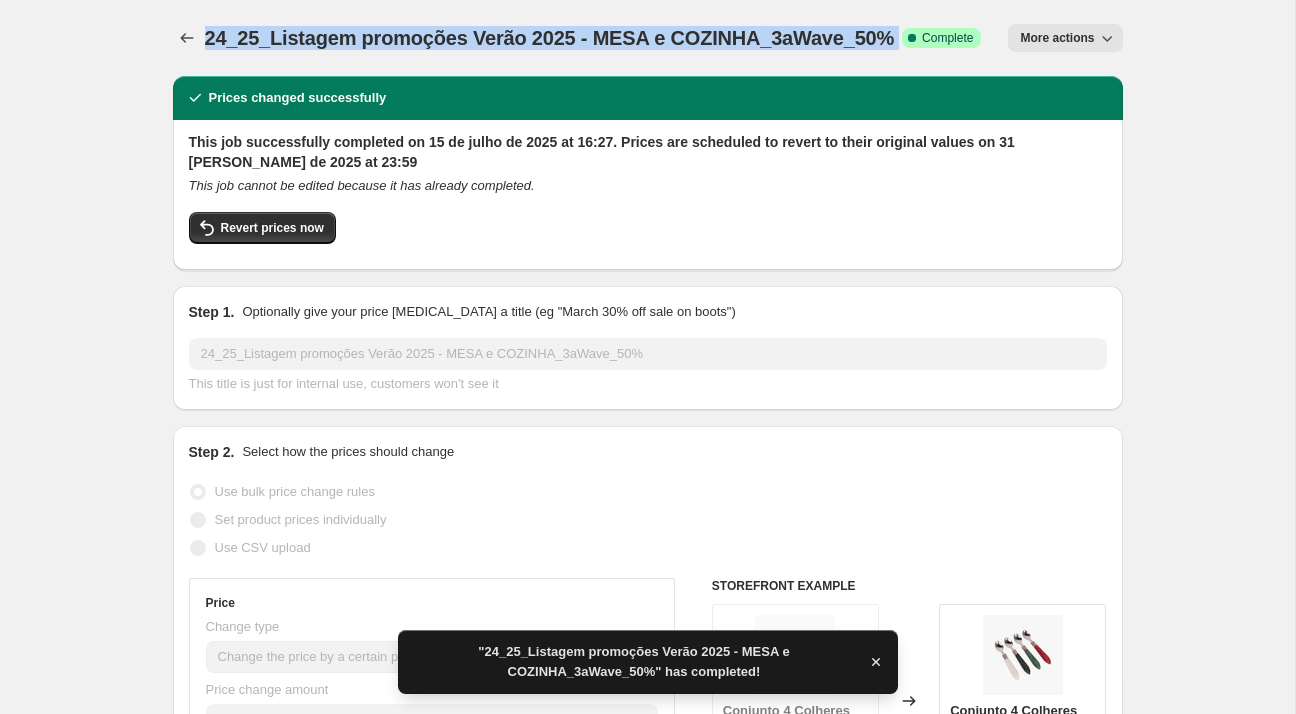 click on "24_25_Listagem promoções Verão 2025 - MESA e COZINHA_3aWave_50% Success Complete Complete" at bounding box center [593, 38] 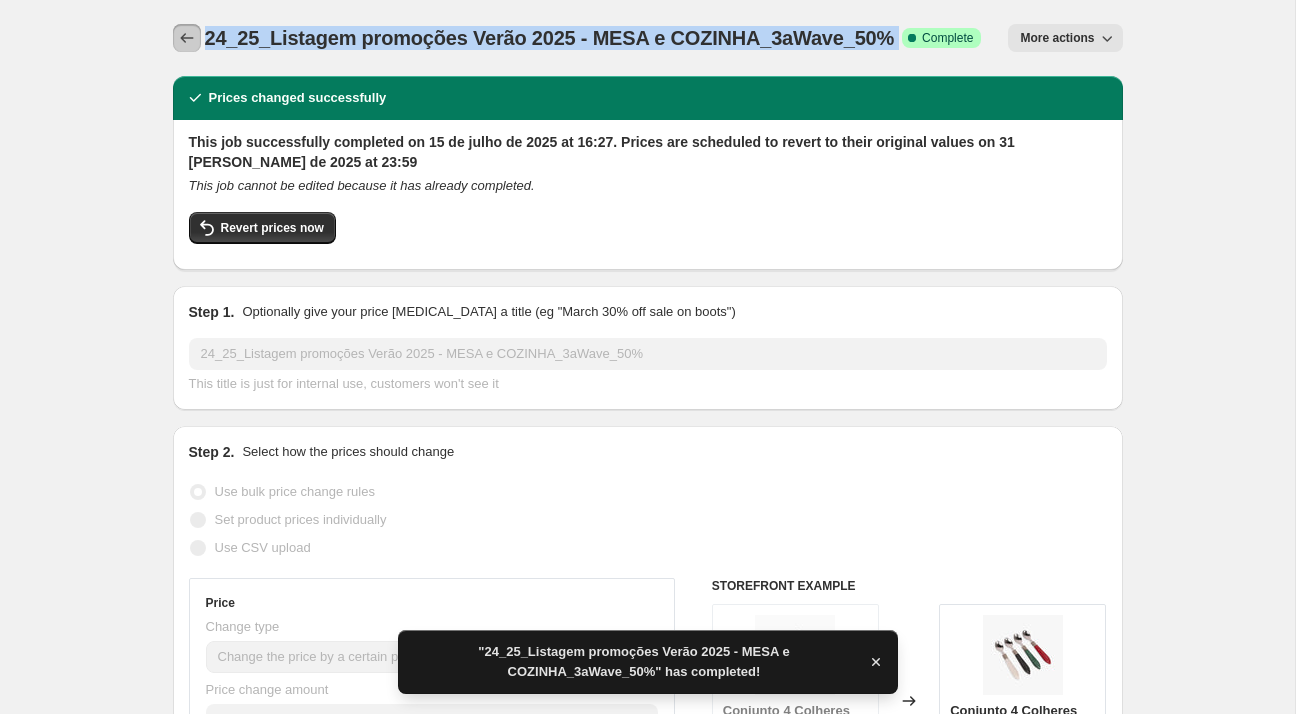 click 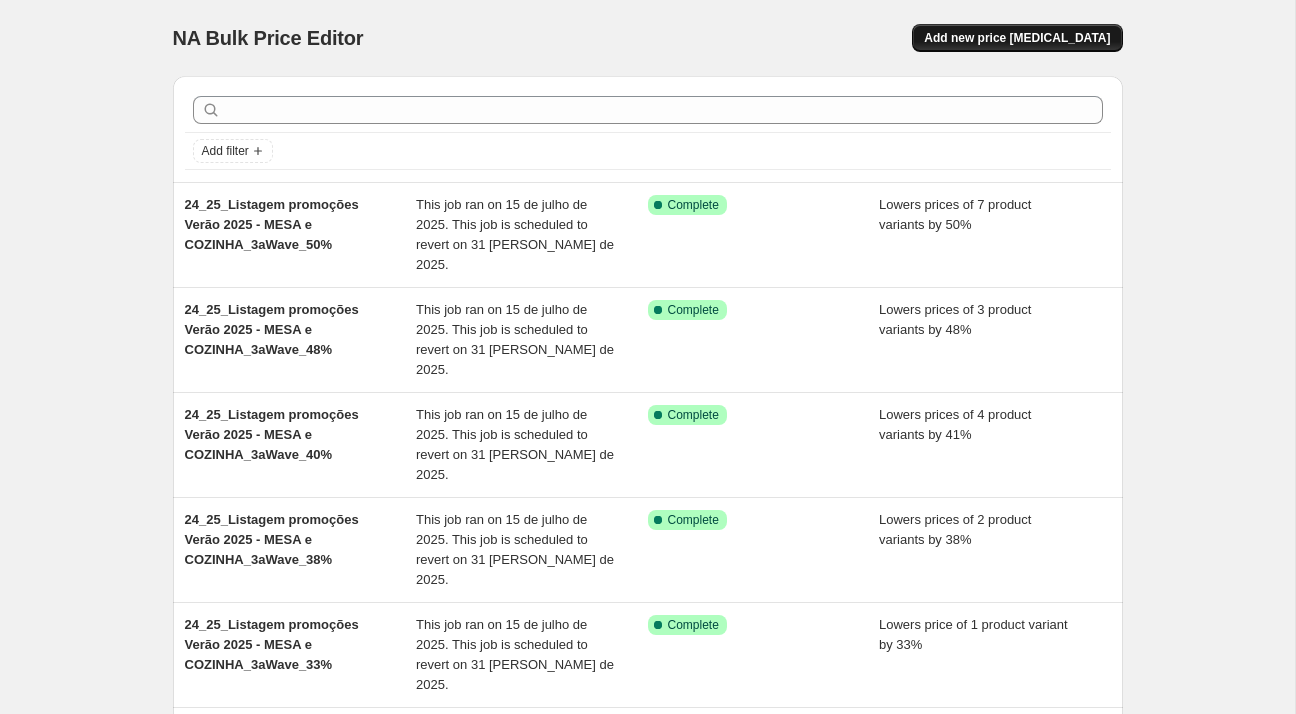 click on "Add new price [MEDICAL_DATA]" at bounding box center [1017, 38] 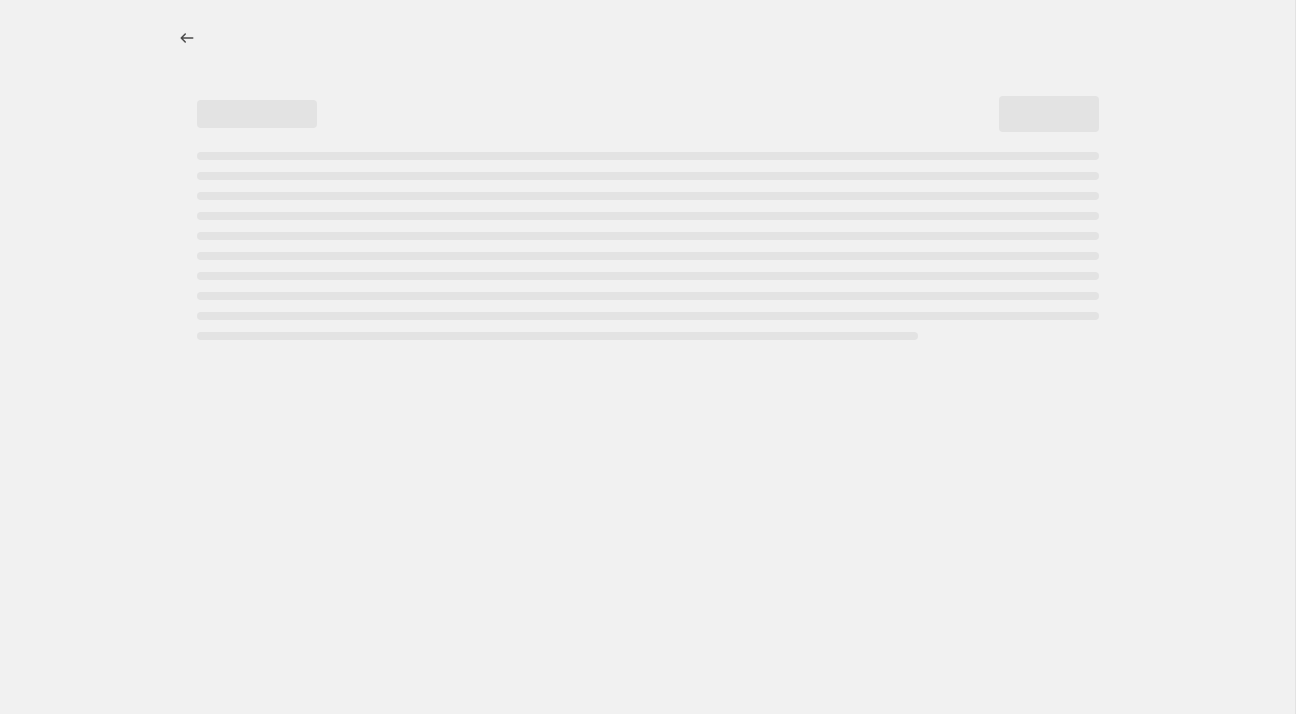 select on "percentage" 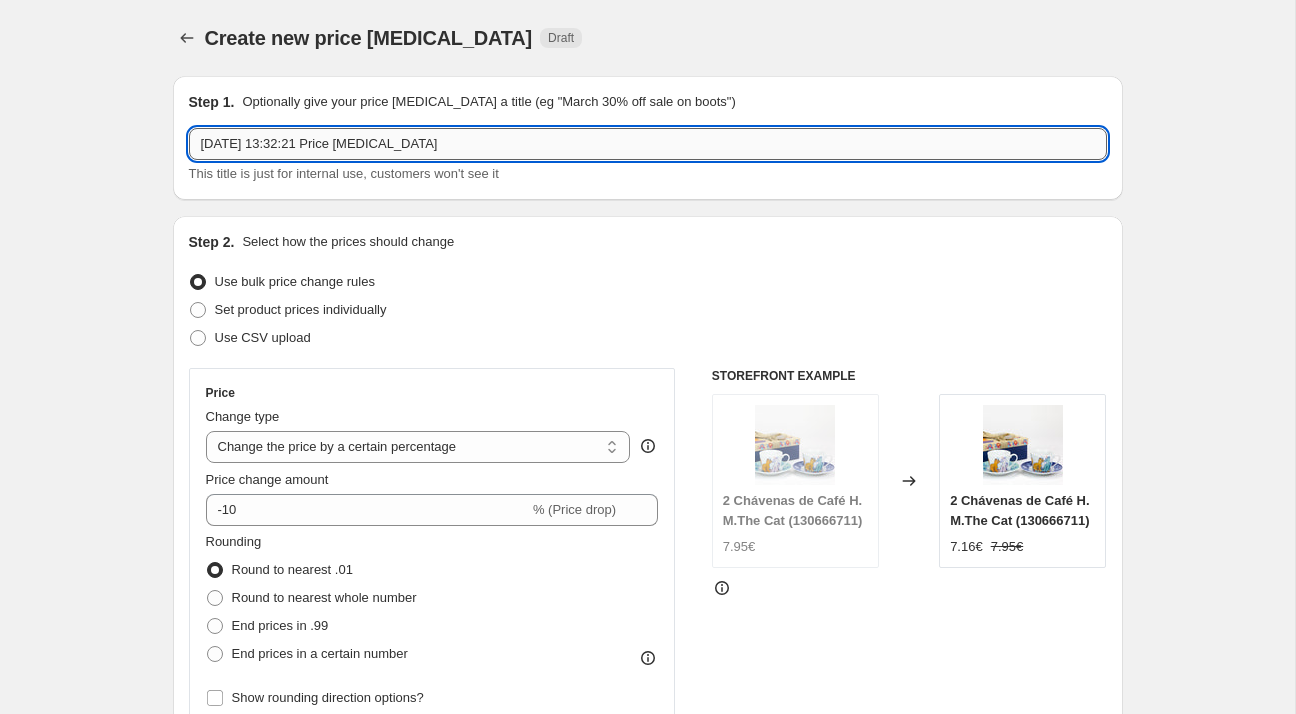 click on "[DATE] 13:32:21 Price [MEDICAL_DATA]" at bounding box center [648, 144] 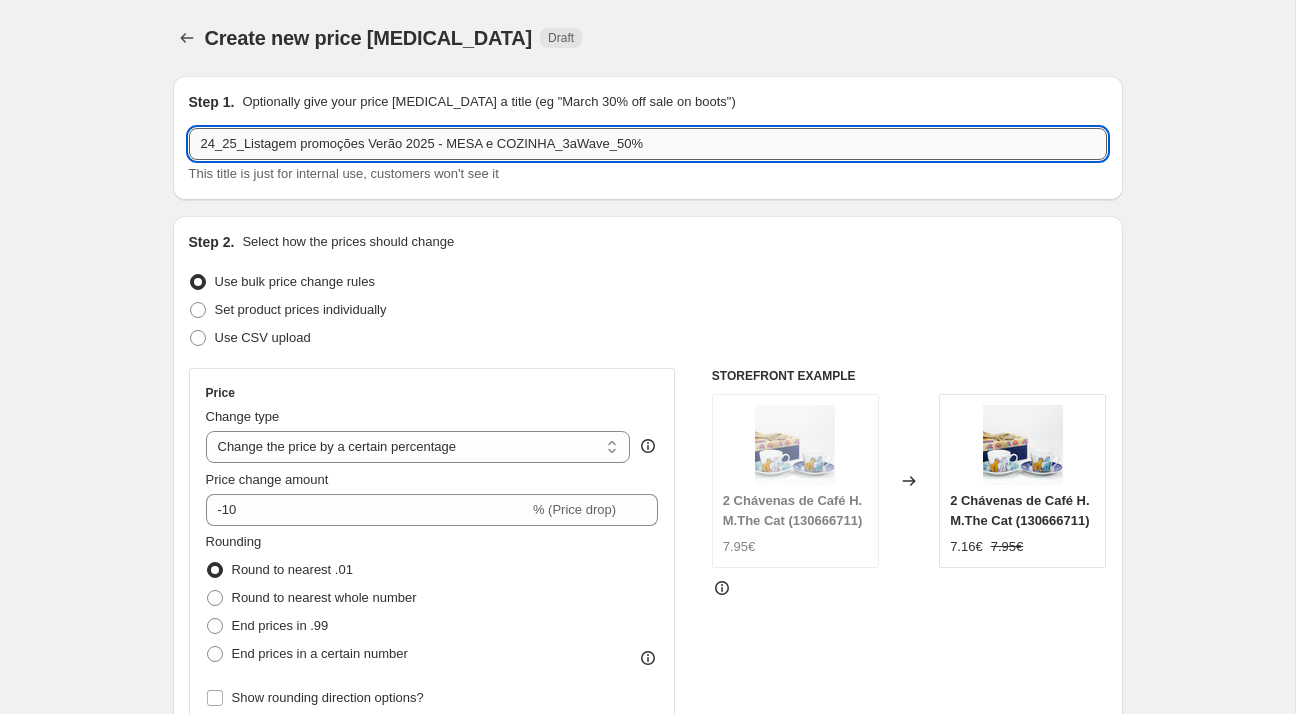 click on "24_25_Listagem promoções Verão 2025 - MESA e COZINHA_3aWave_50%" at bounding box center [648, 144] 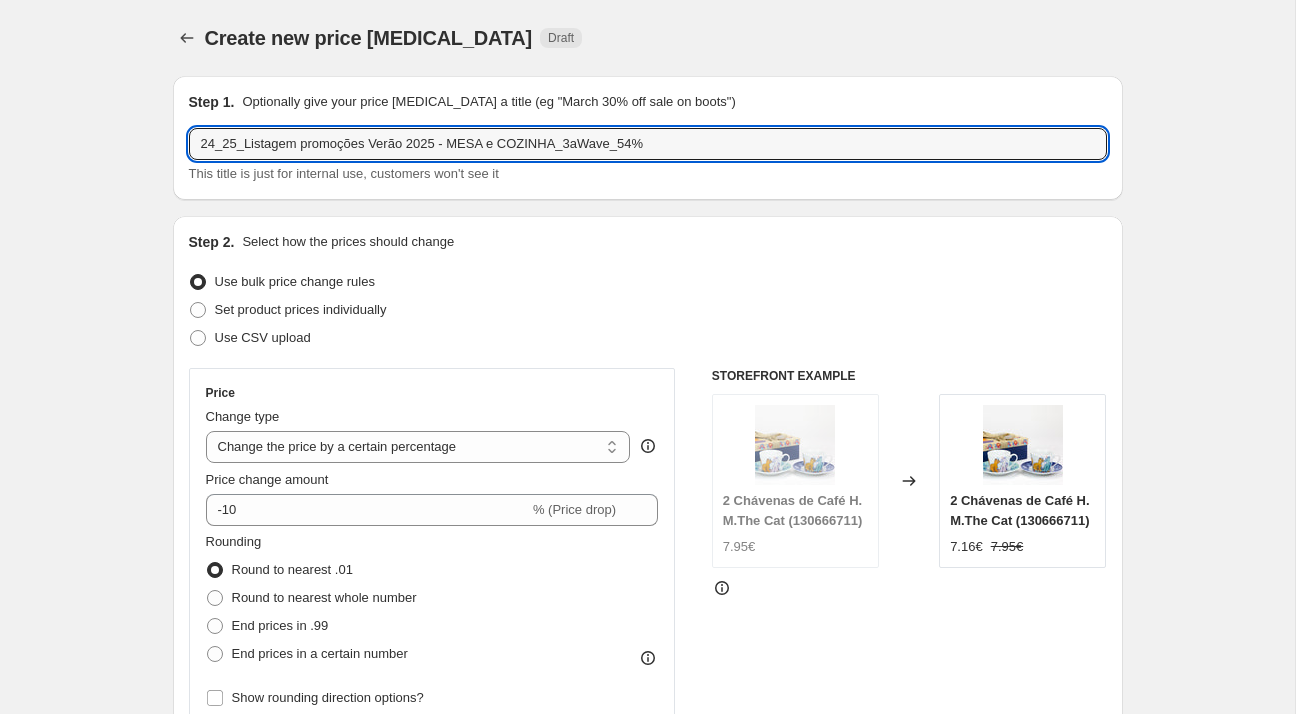 type on "24_25_Listagem promoções Verão 2025 - MESA e COZINHA_3aWave_54%" 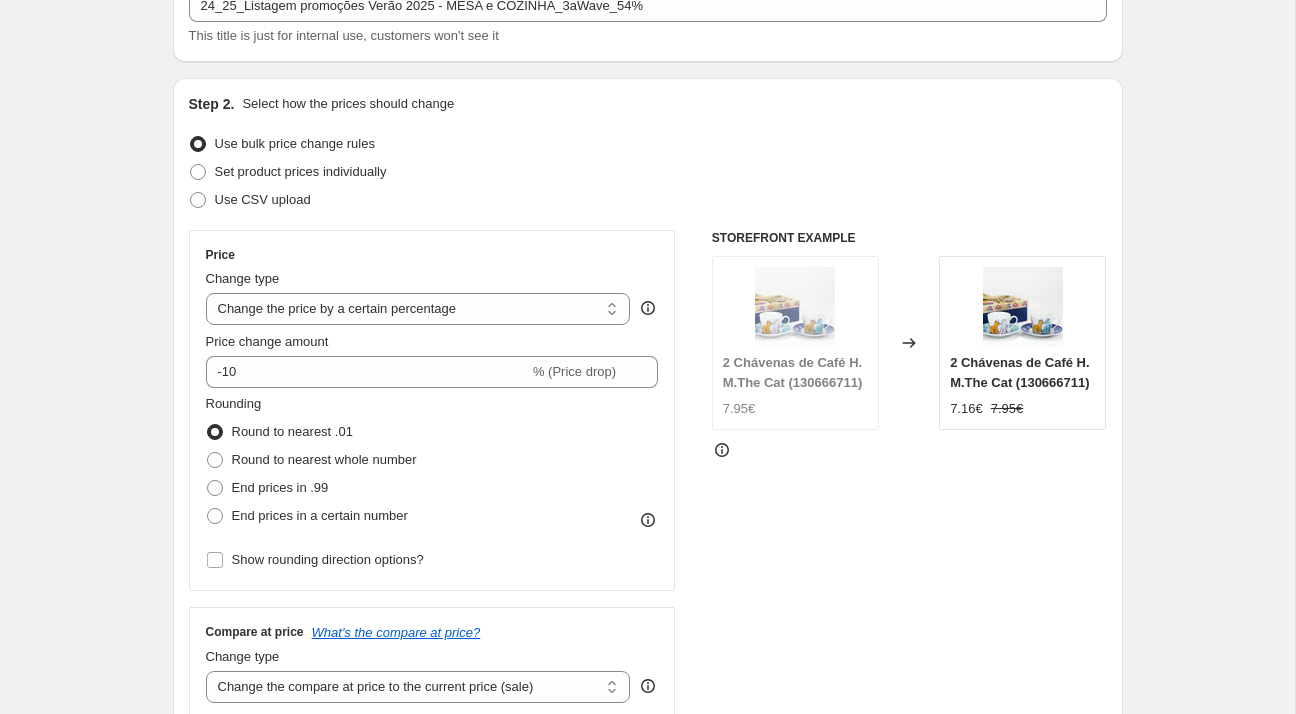 scroll, scrollTop: 142, scrollLeft: 0, axis: vertical 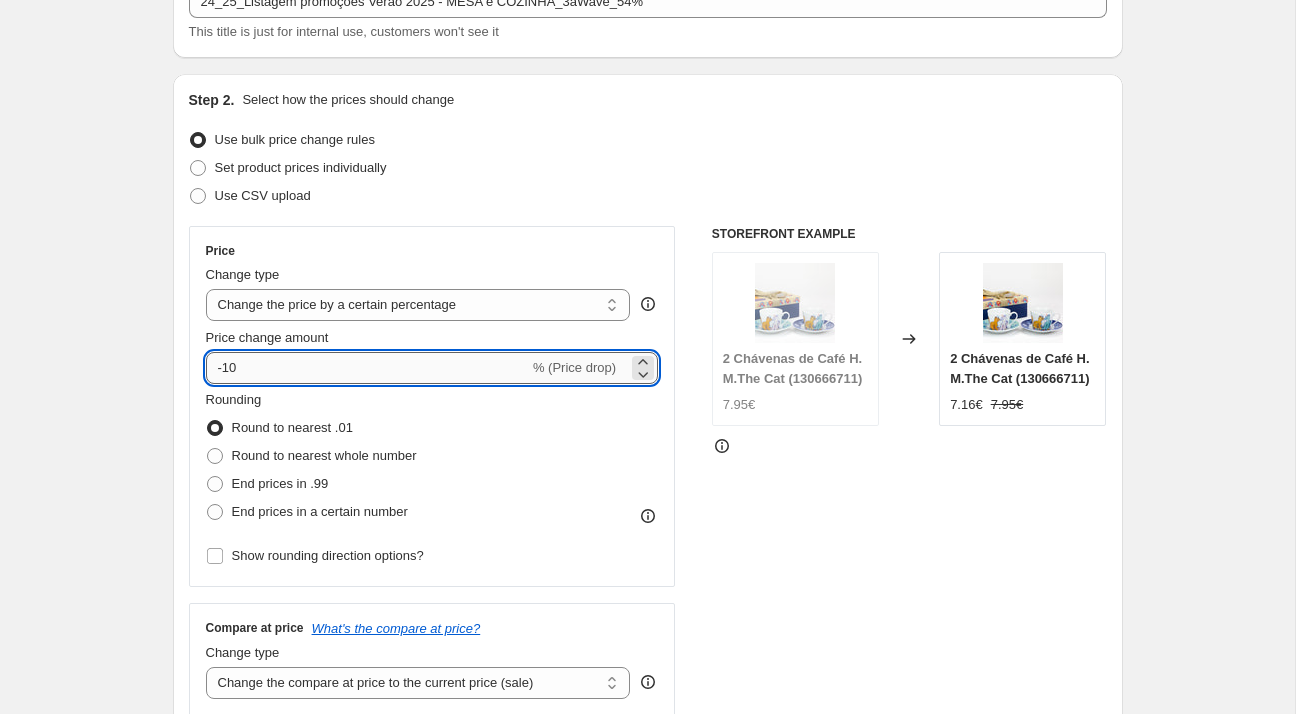 click on "-10" at bounding box center (367, 368) 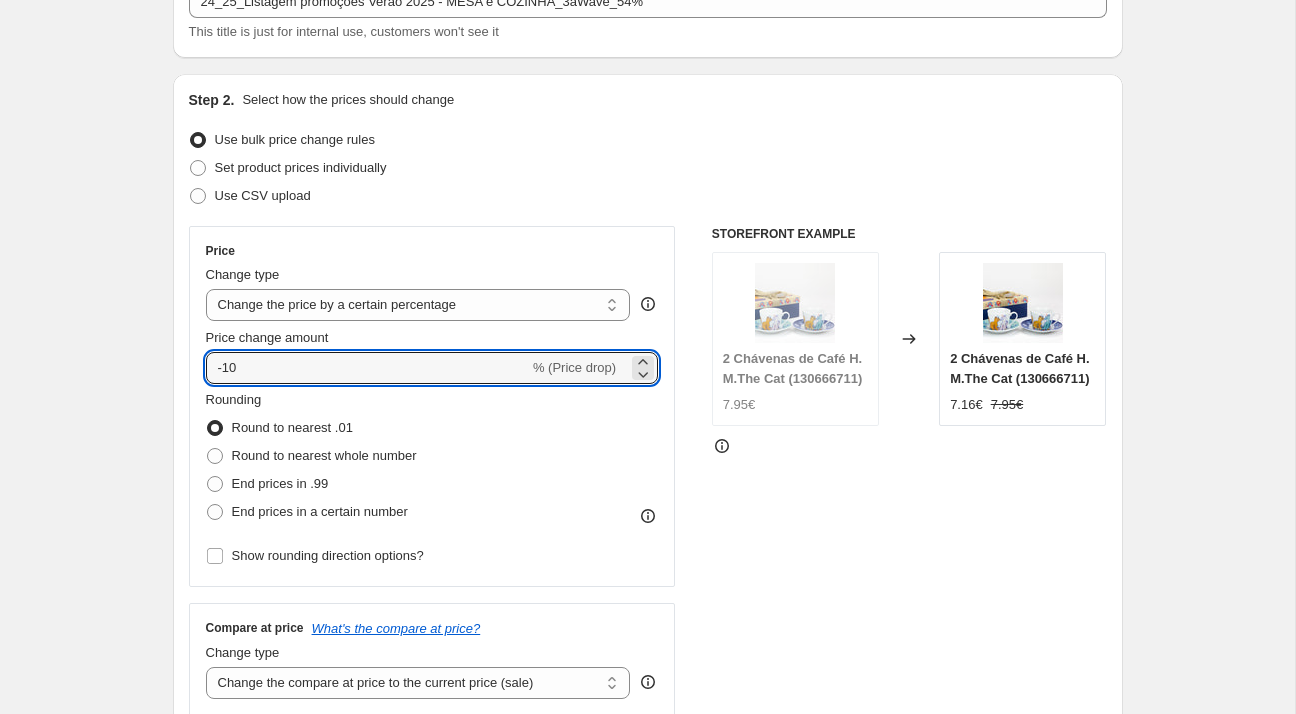 type on "-1" 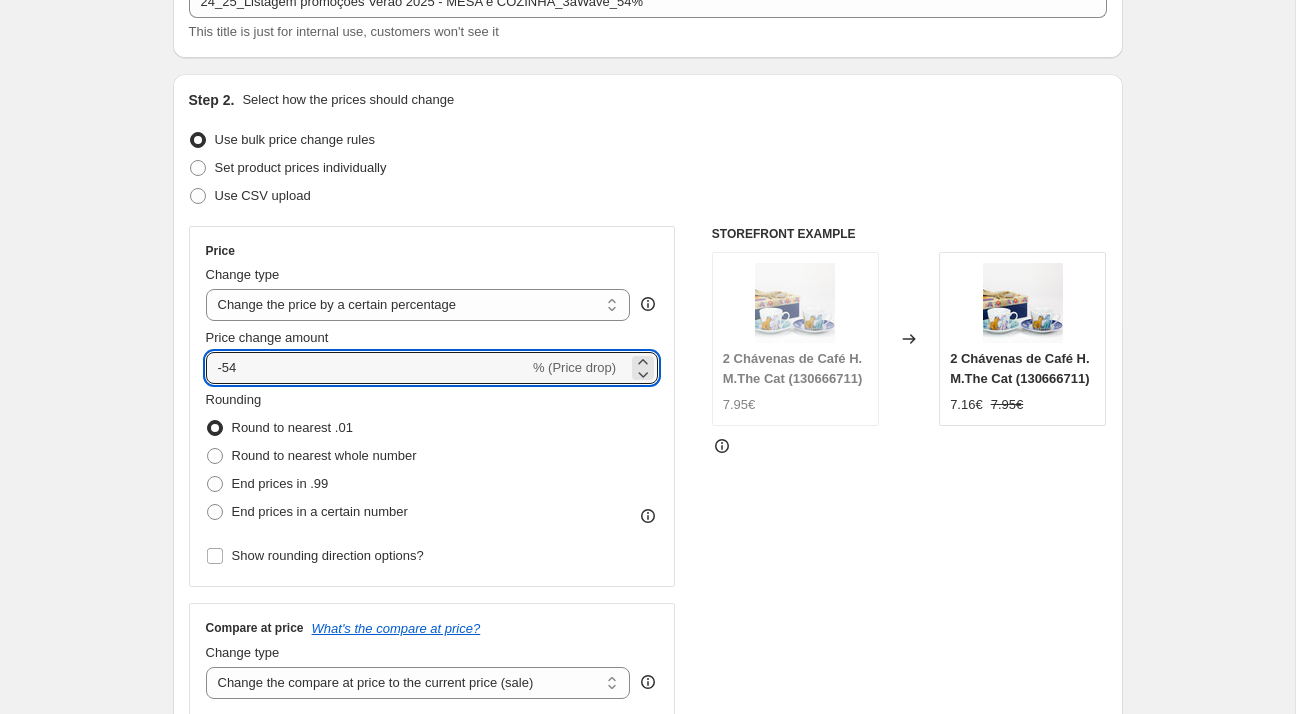 type on "-54" 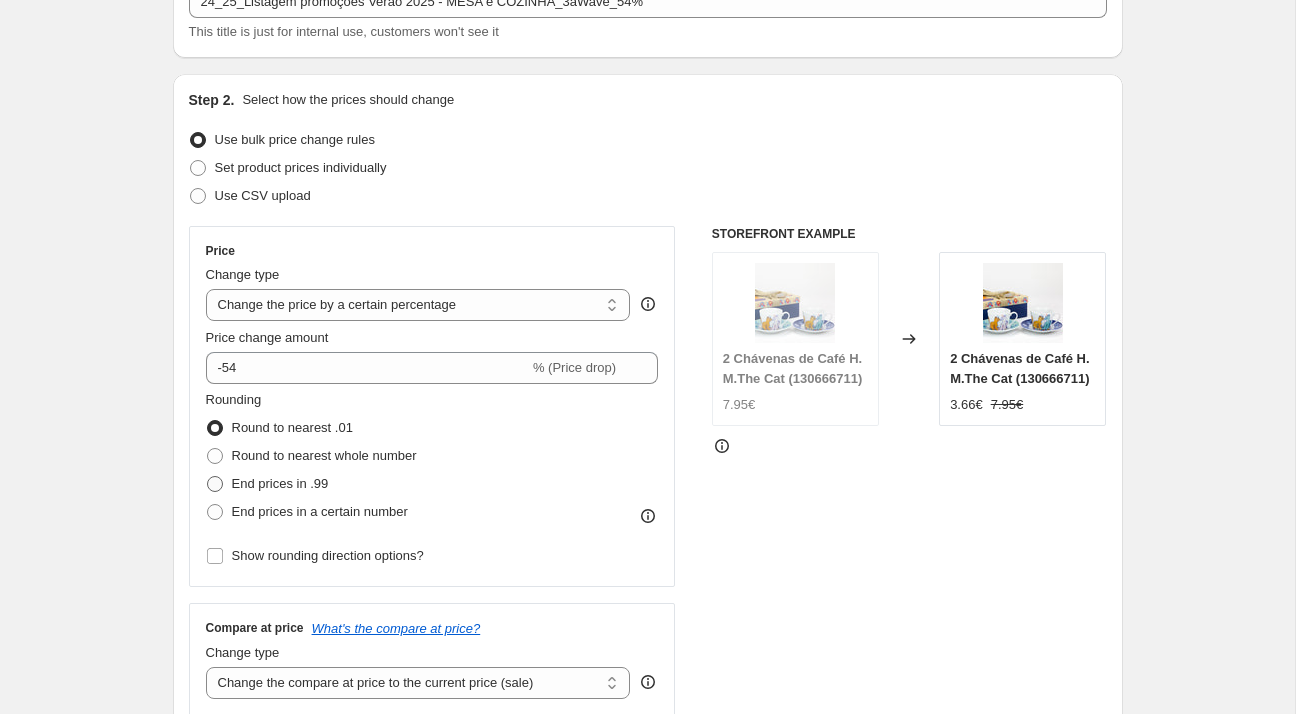 click on "End prices in .99" at bounding box center [280, 483] 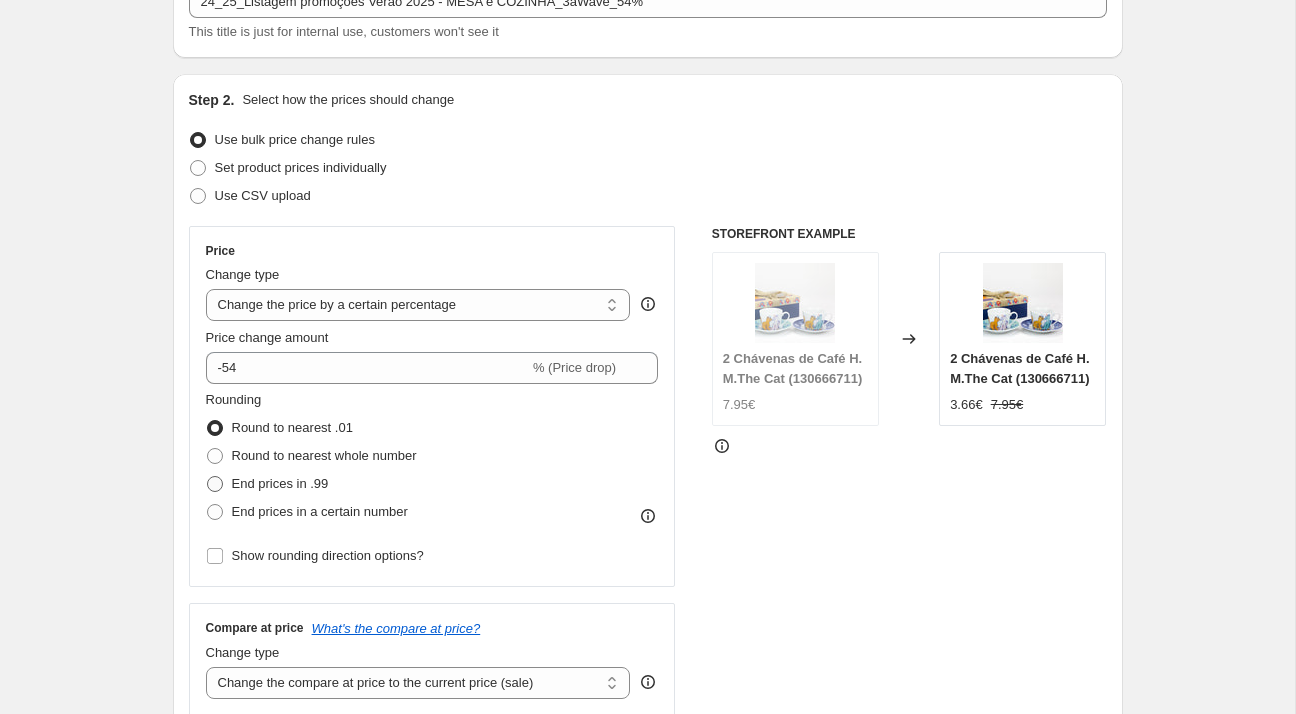 radio on "true" 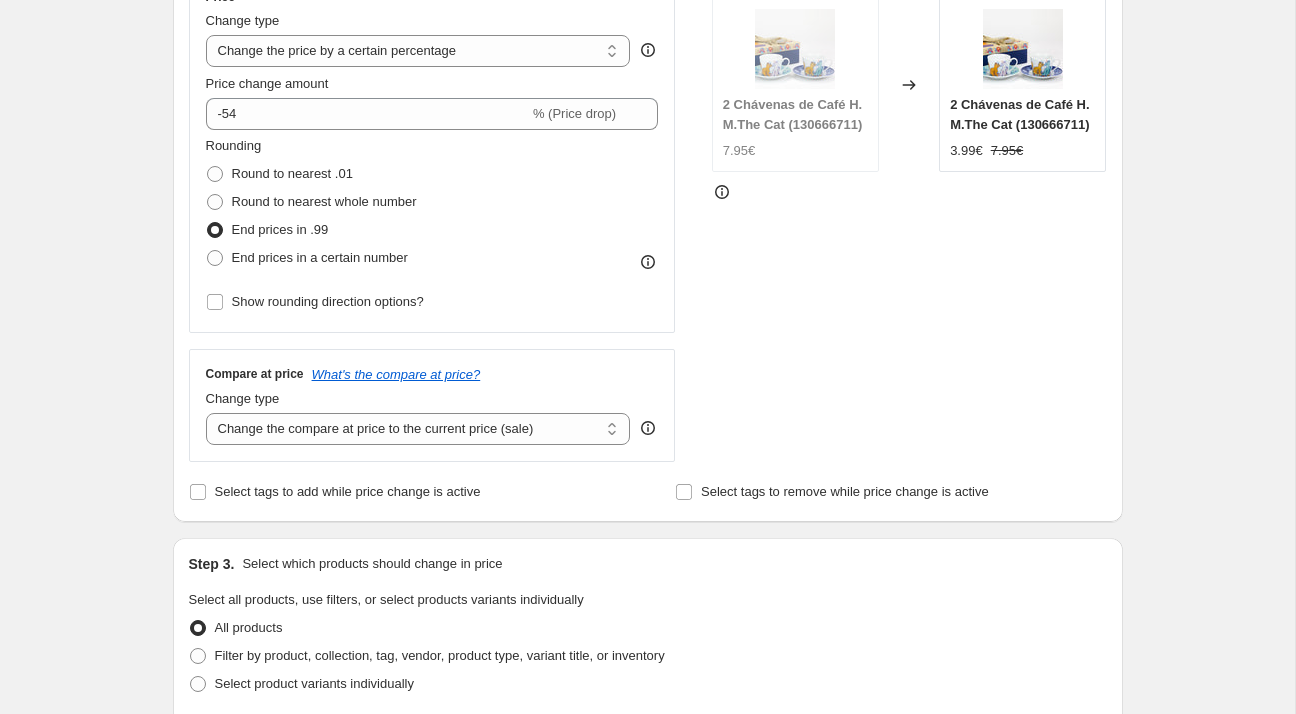 scroll, scrollTop: 404, scrollLeft: 0, axis: vertical 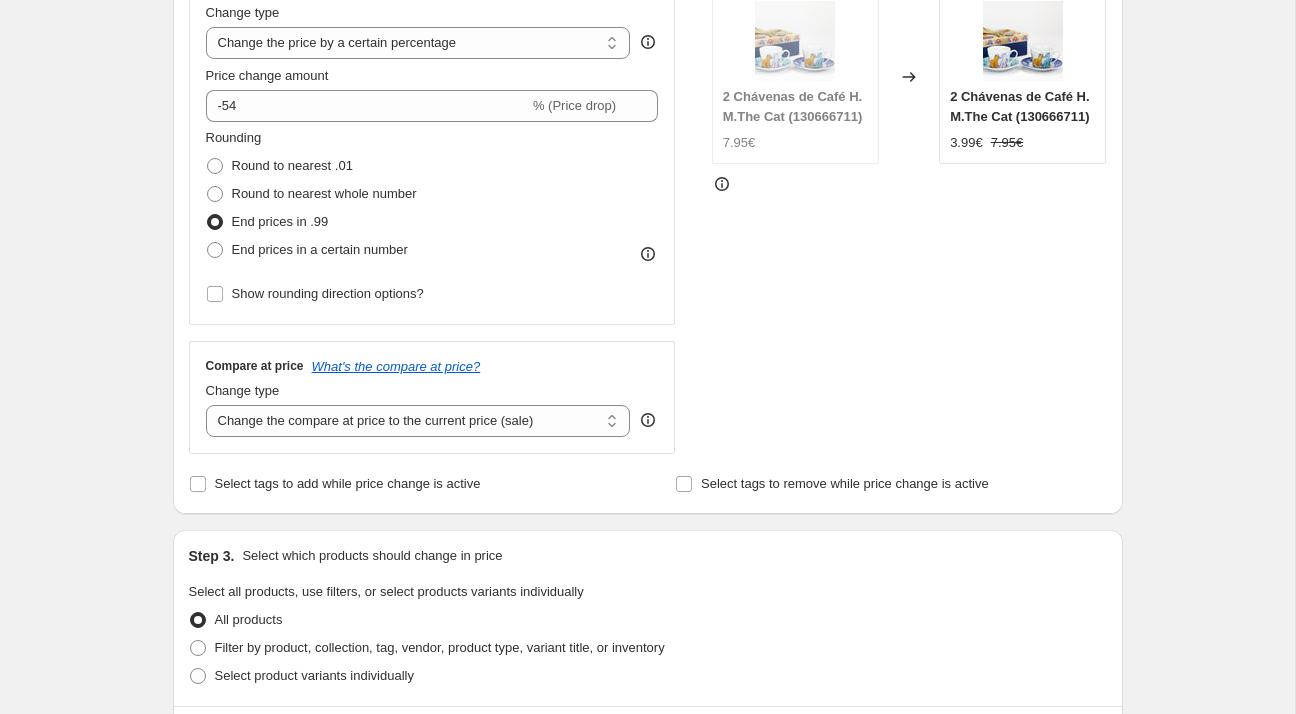 click on "Rounding Round to nearest .01 Round to nearest whole number End prices in .99 End prices in a certain number Show rounding direction options?" at bounding box center [432, 218] 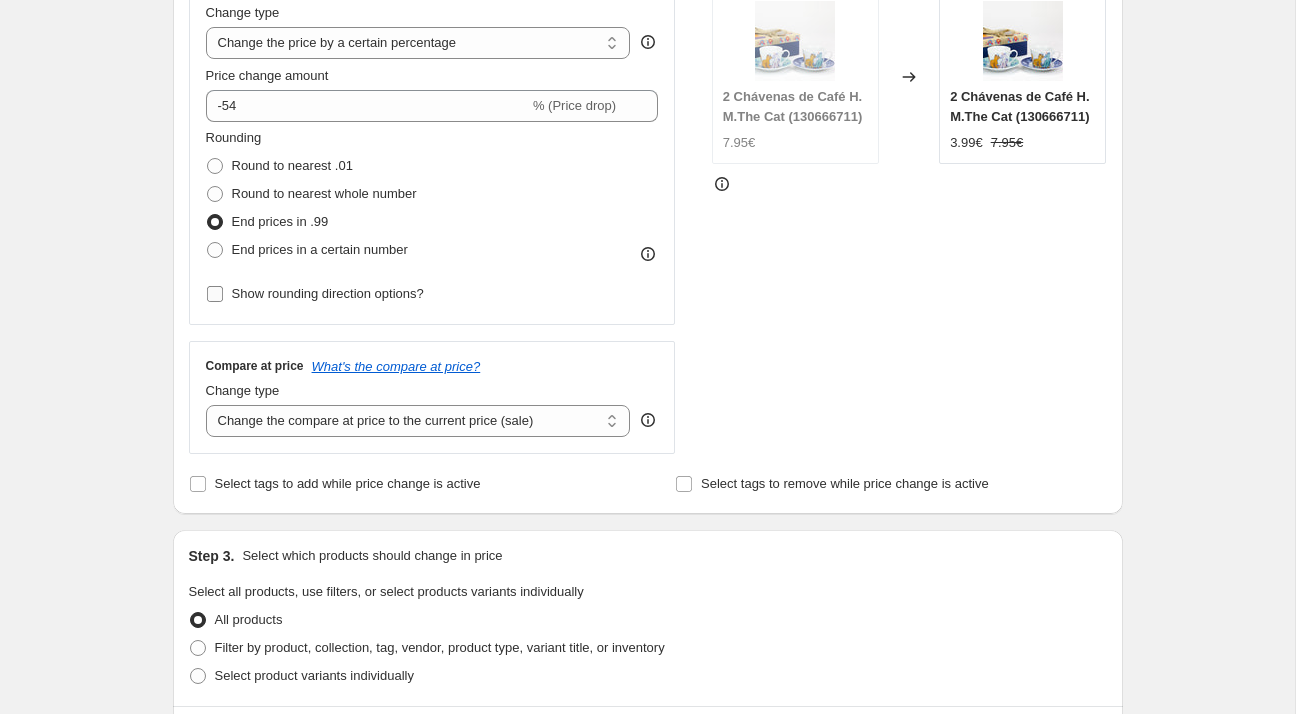 click on "Show rounding direction options?" at bounding box center [315, 294] 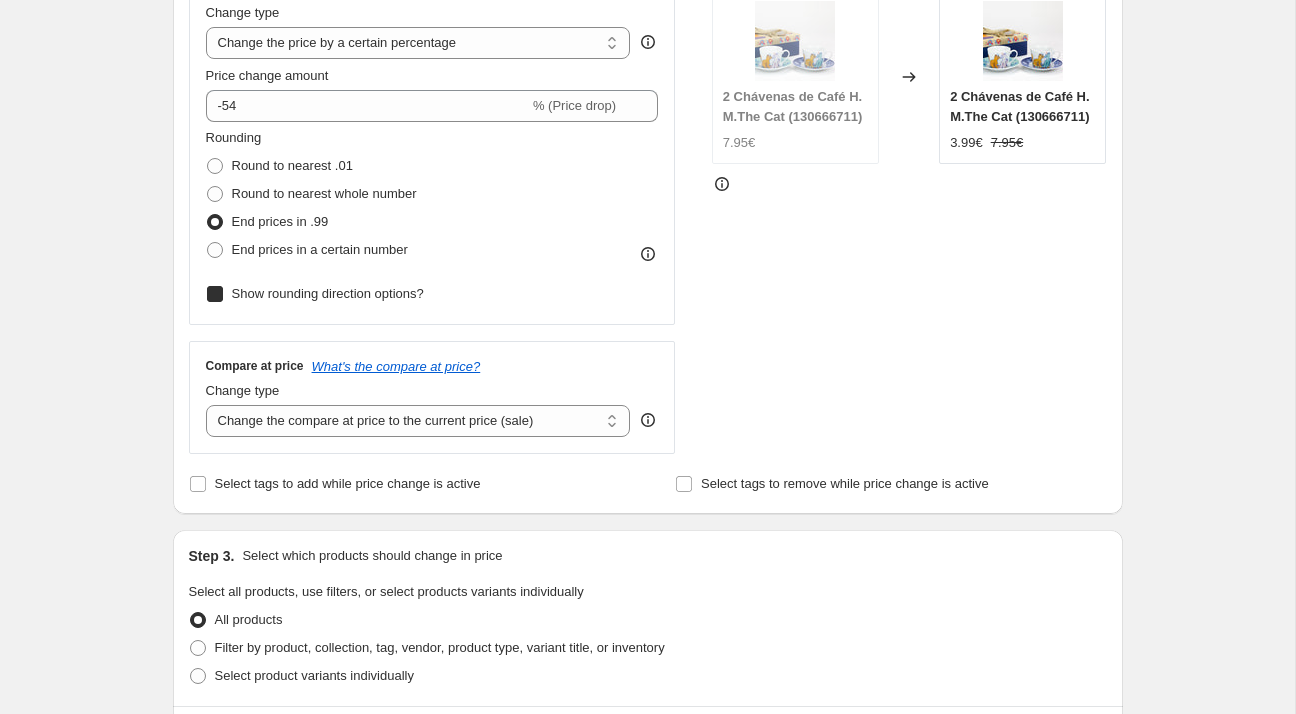 checkbox on "true" 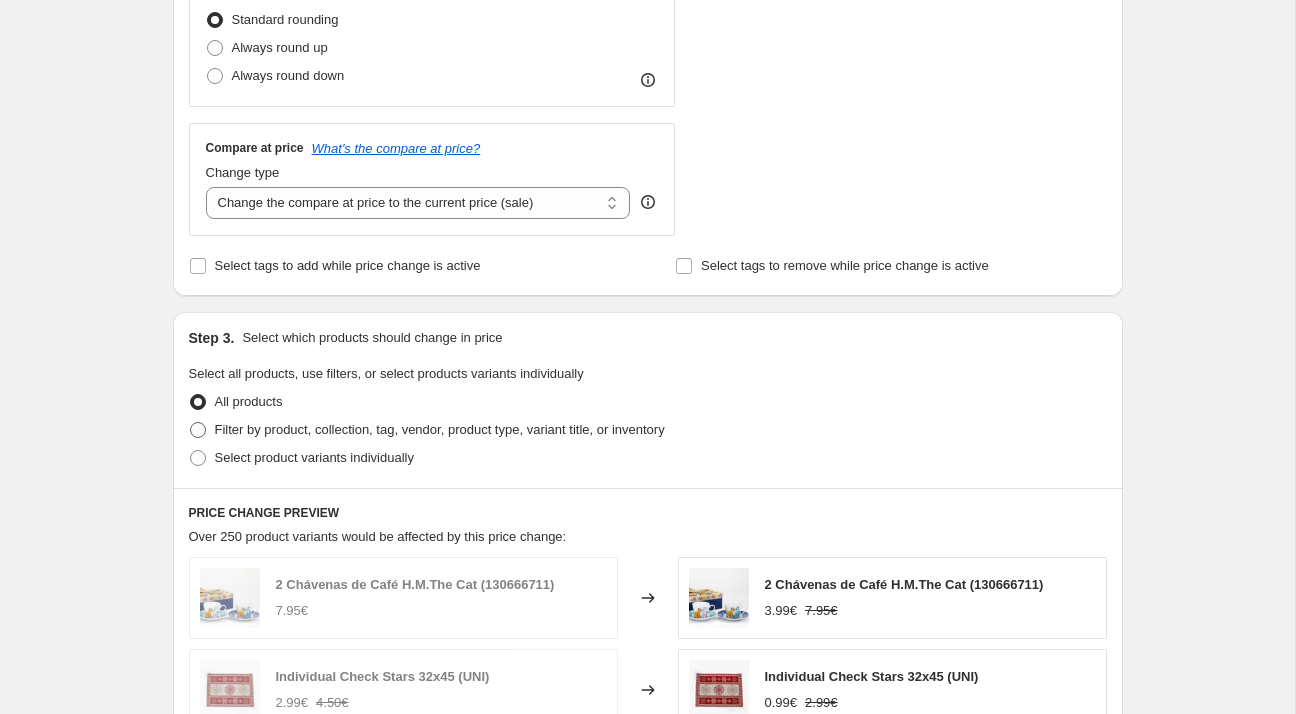 scroll, scrollTop: 764, scrollLeft: 0, axis: vertical 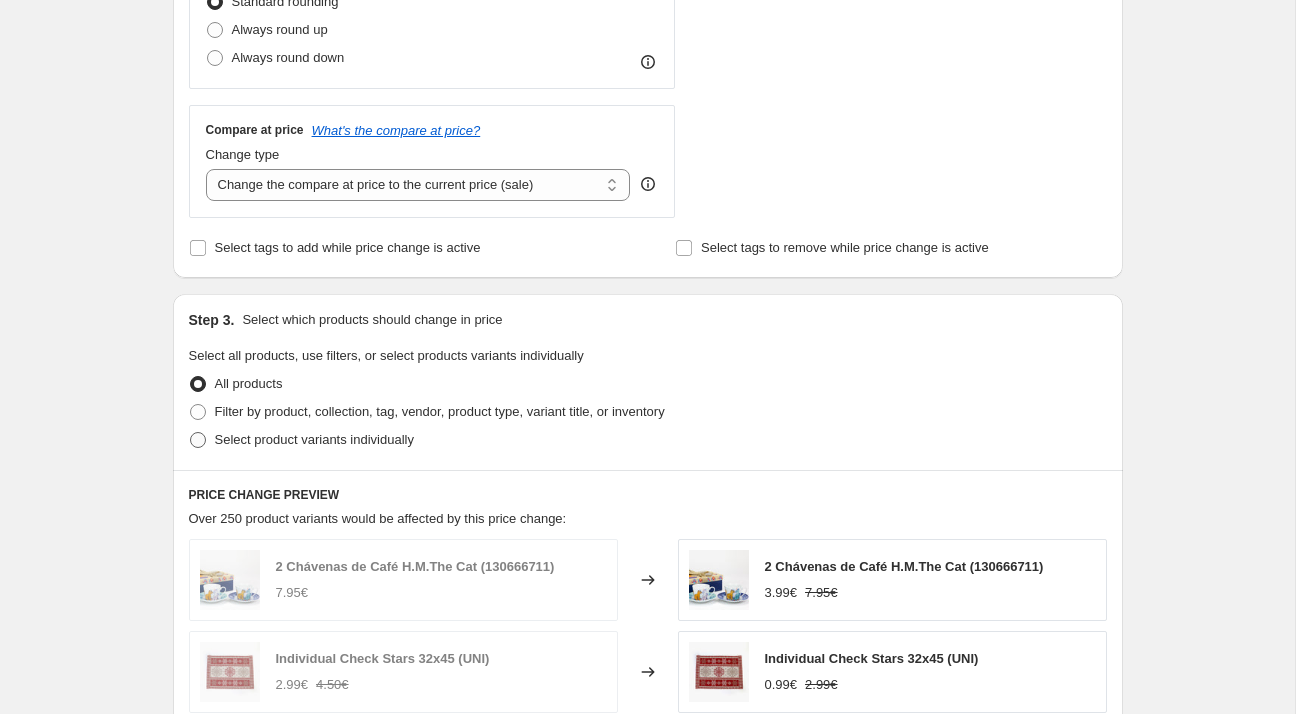 click on "Select product variants individually" at bounding box center [314, 439] 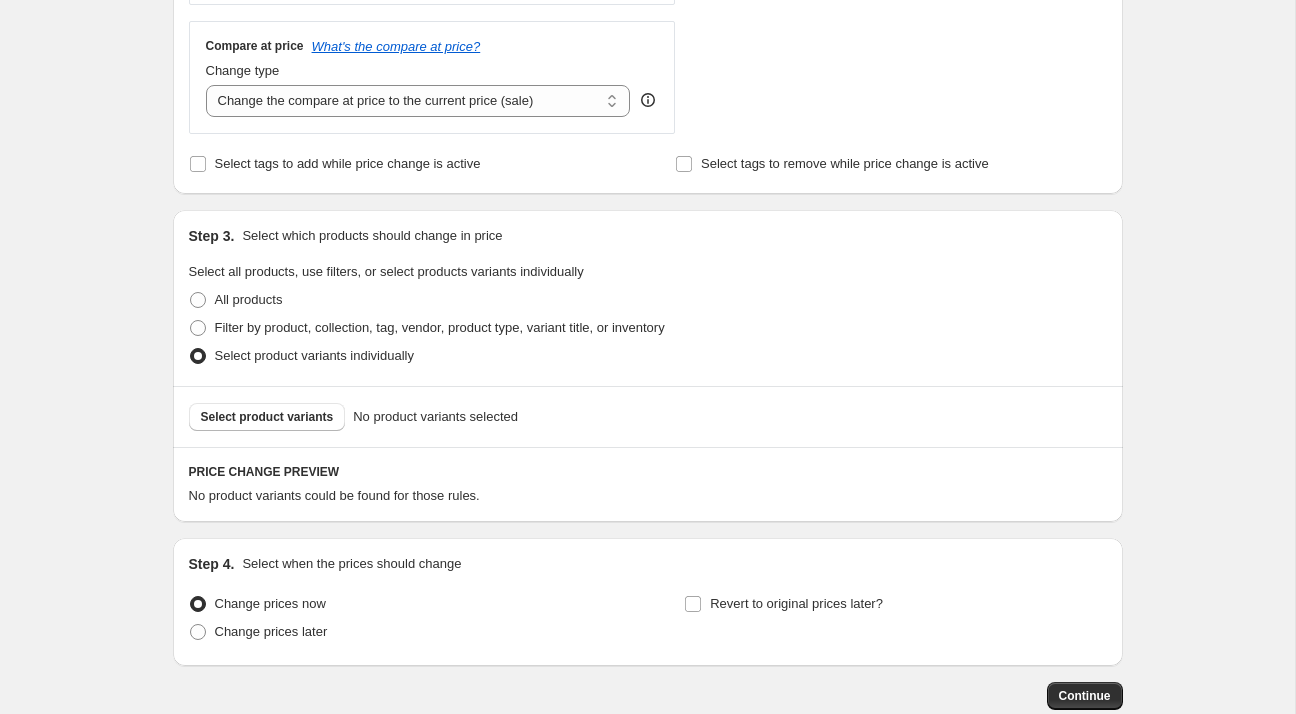 scroll, scrollTop: 964, scrollLeft: 0, axis: vertical 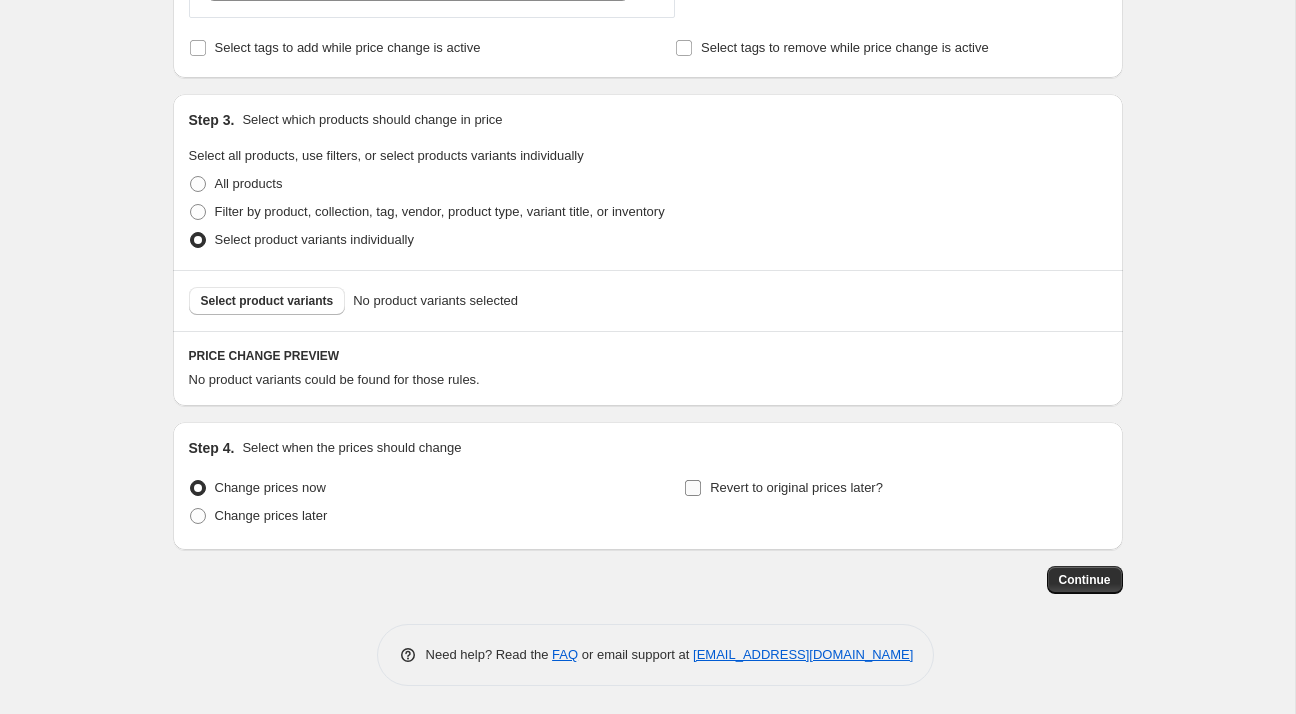 click on "Revert to original prices later?" at bounding box center (796, 487) 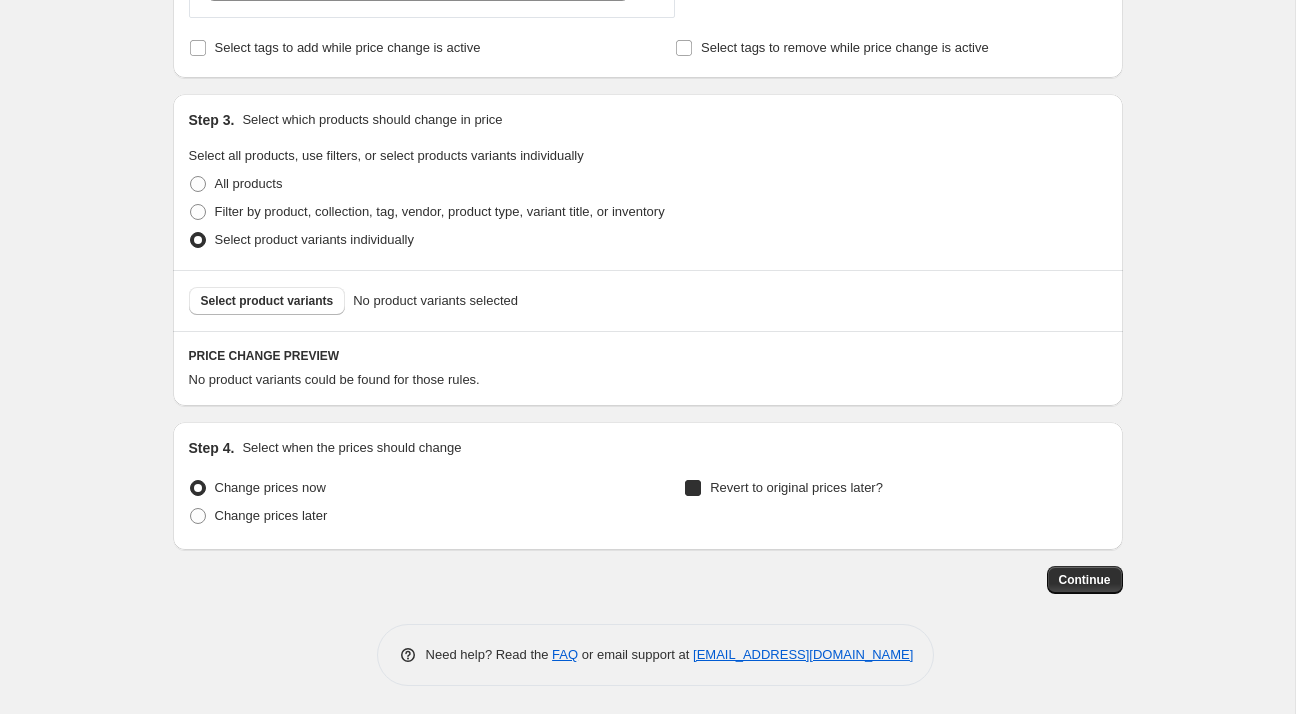 checkbox on "true" 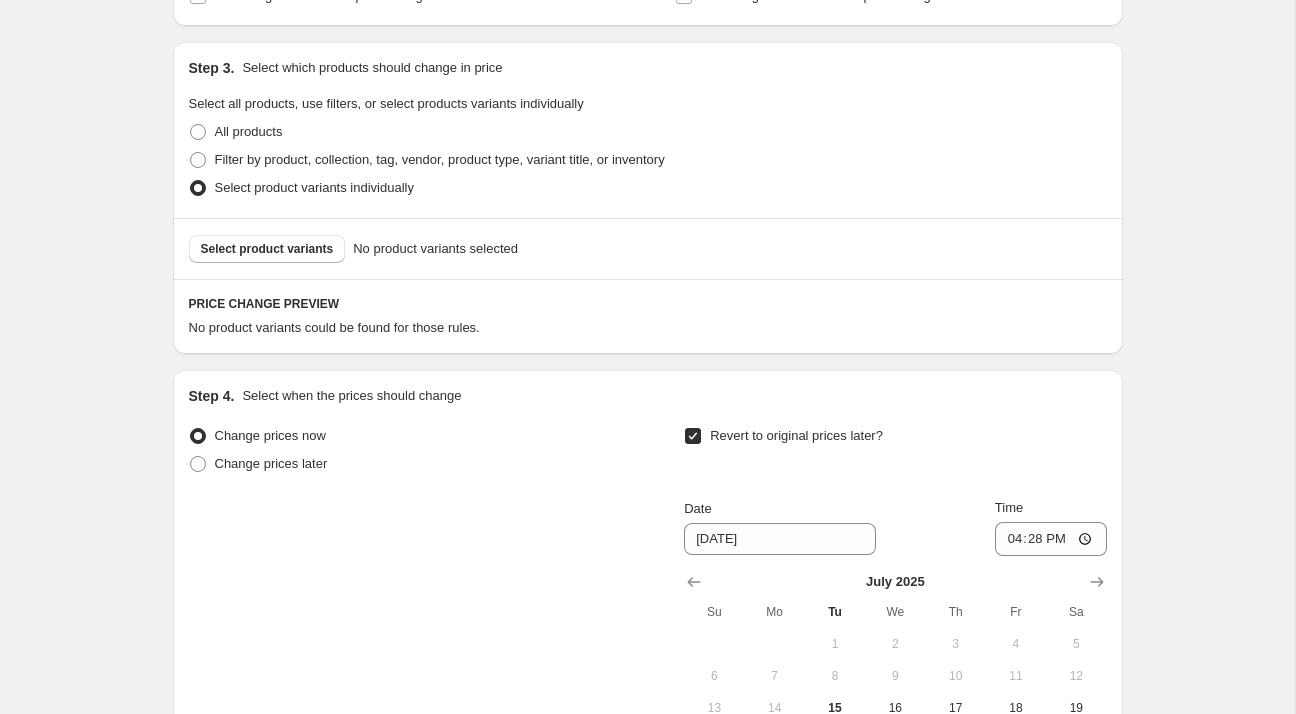 scroll, scrollTop: 1307, scrollLeft: 0, axis: vertical 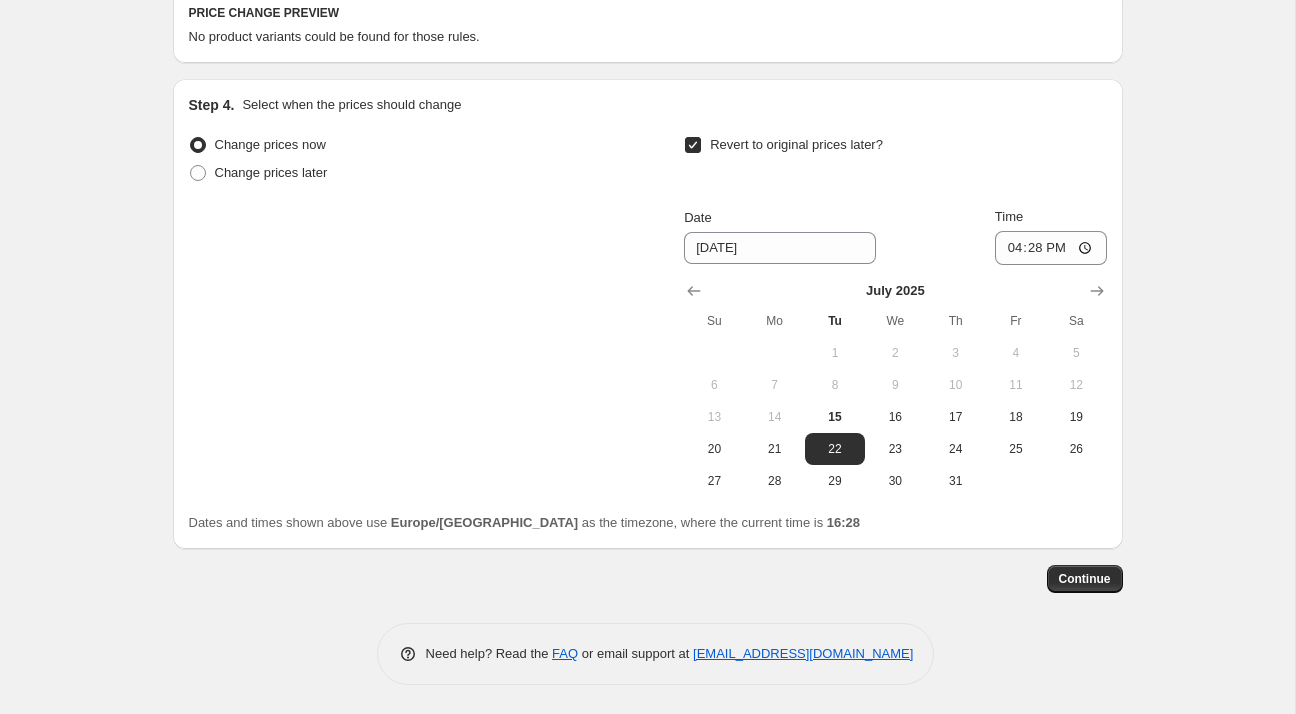 click on "July   2025 Su Mo Tu We Th Fr Sa 1 2 3 4 5 6 7 8 9 10 11 12 13 14 15 16 17 18 19 20 21 22 23 24 25 26 27 28 29 30 31" at bounding box center [887, 381] 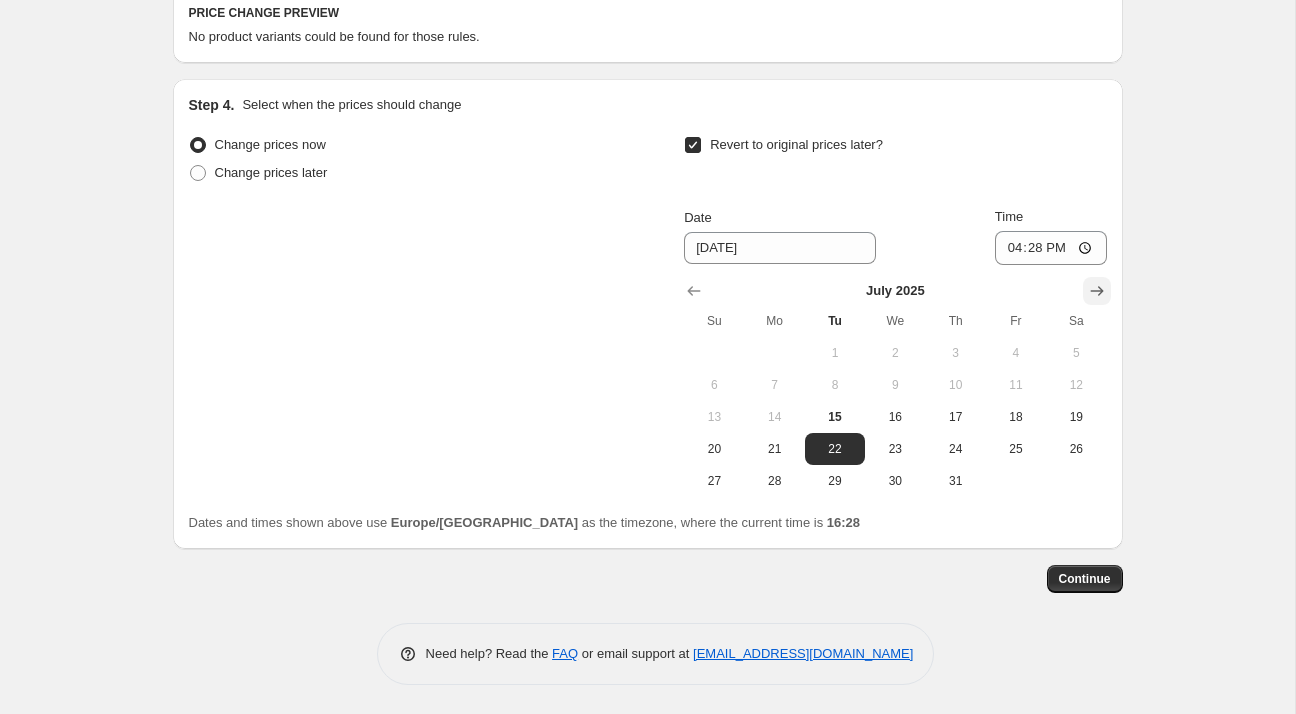 click 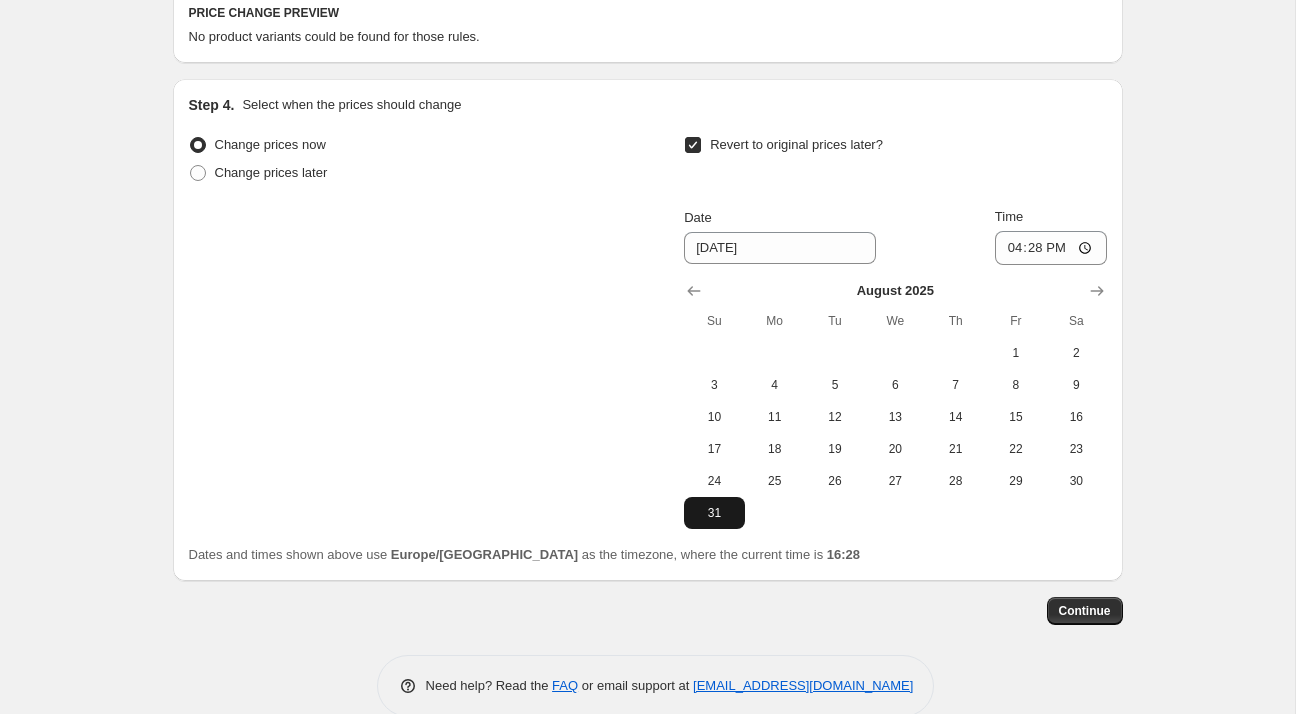 click on "31" at bounding box center [714, 513] 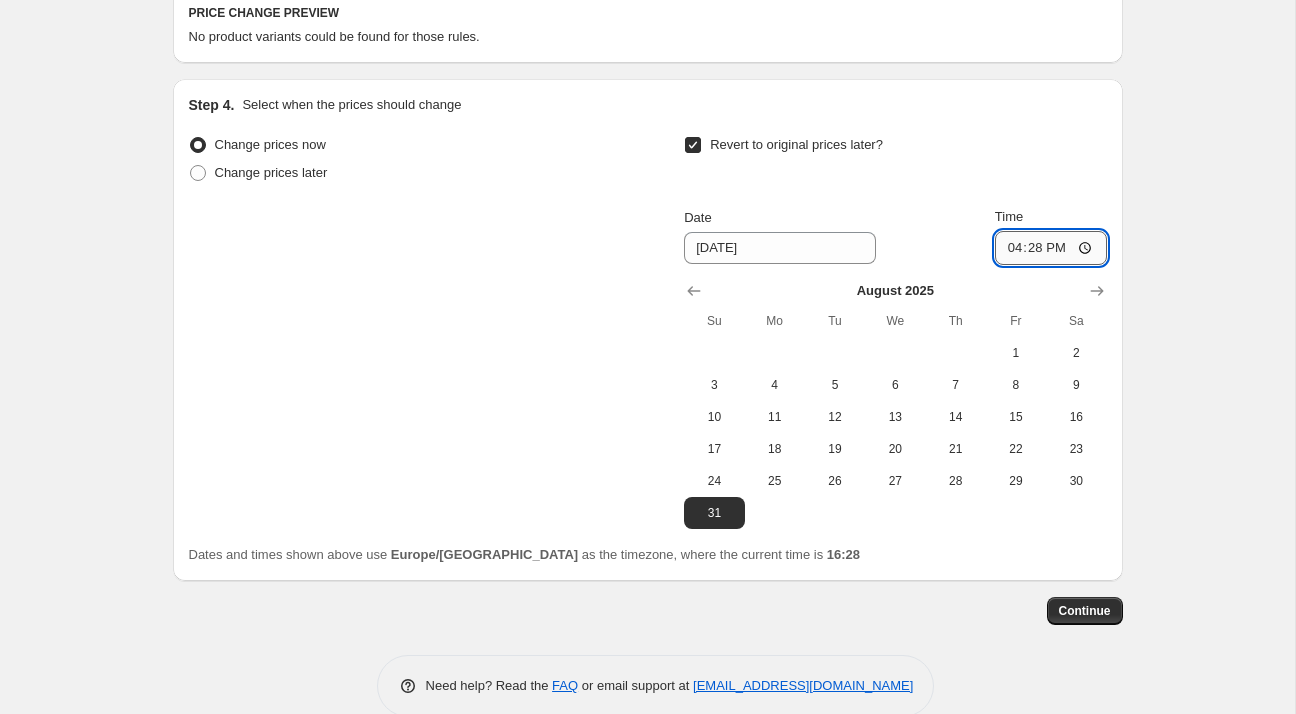 click on "16:28" at bounding box center (1051, 248) 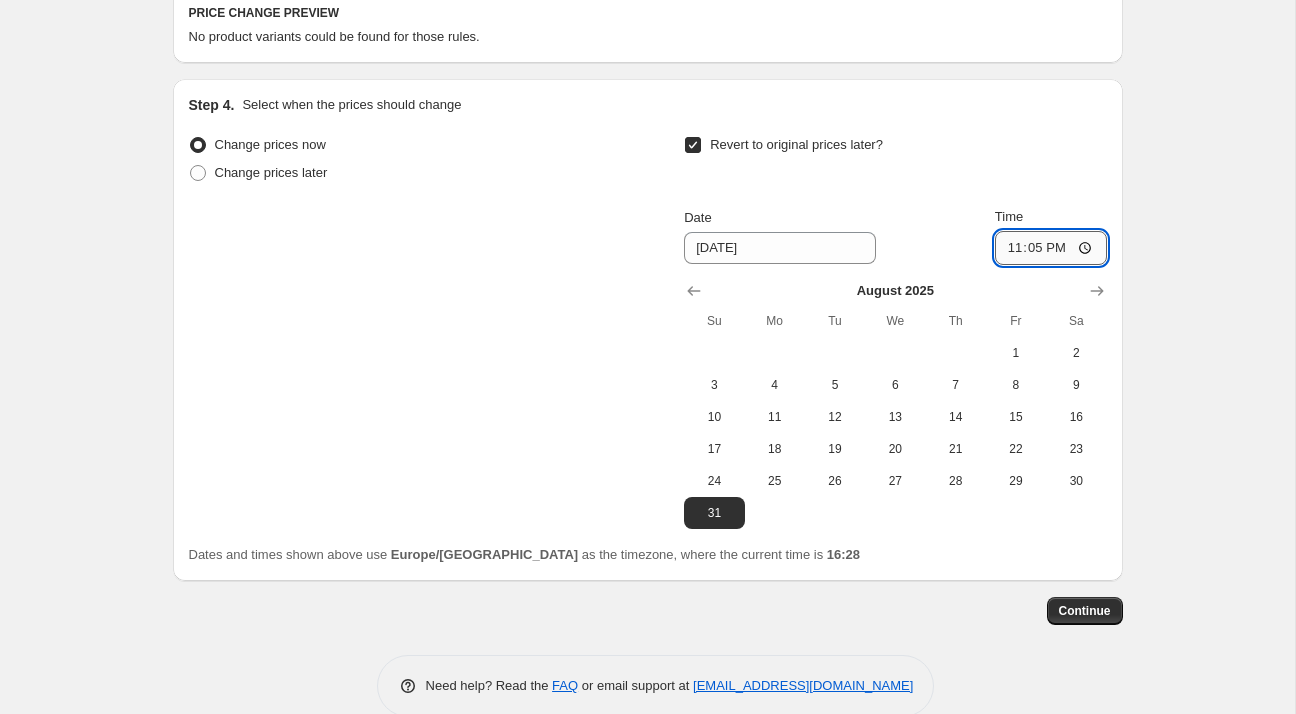 type on "23:59" 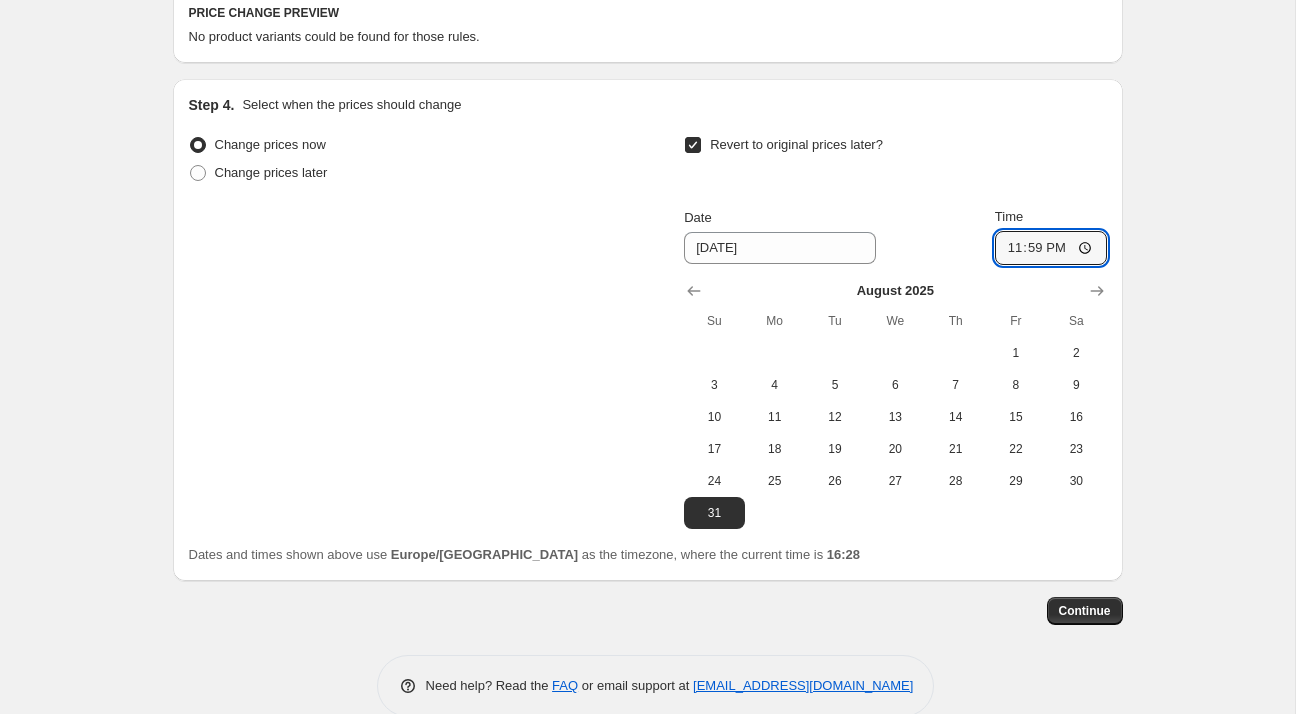 click on "Change prices now Change prices later Revert to original prices later? Date [DATE] Time 23:59 [DATE] Su Mo Tu We Th Fr Sa 1 2 3 4 5 6 7 8 9 10 11 12 13 14 15 16 17 18 19 20 21 22 23 24 25 26 27 28 29 30 31" at bounding box center [648, 330] 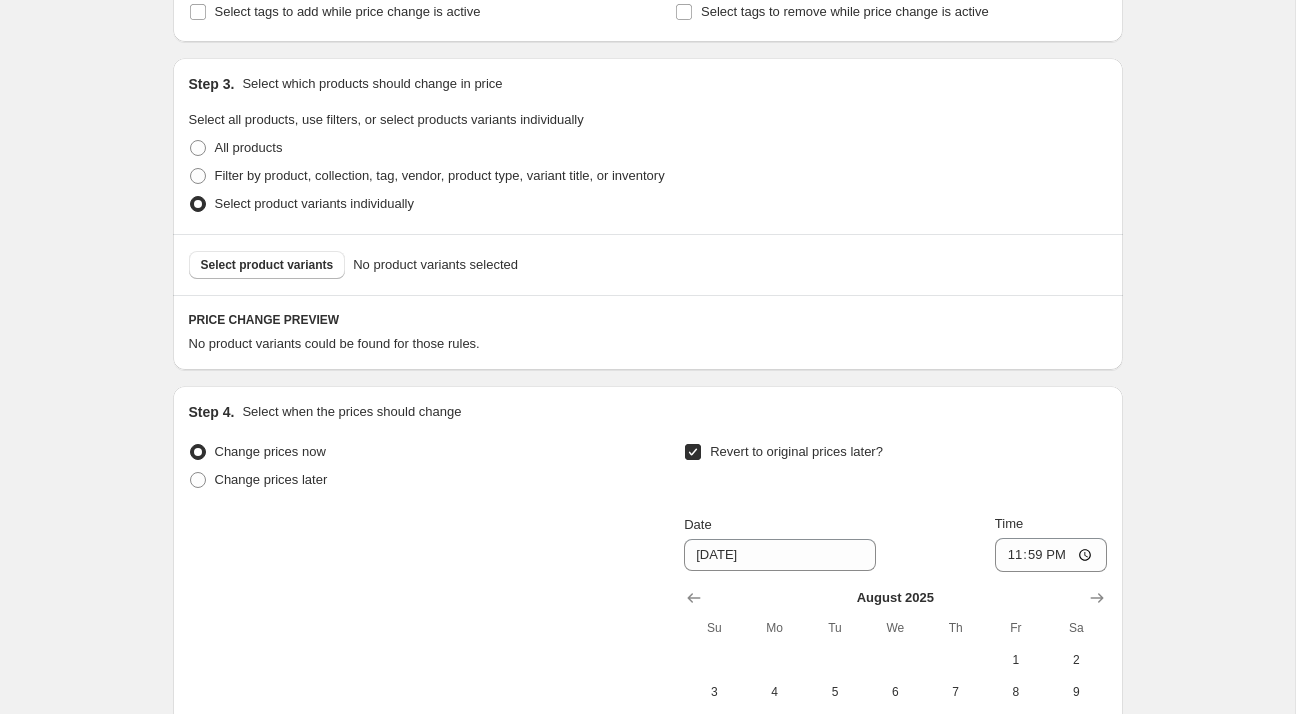 scroll, scrollTop: 976, scrollLeft: 0, axis: vertical 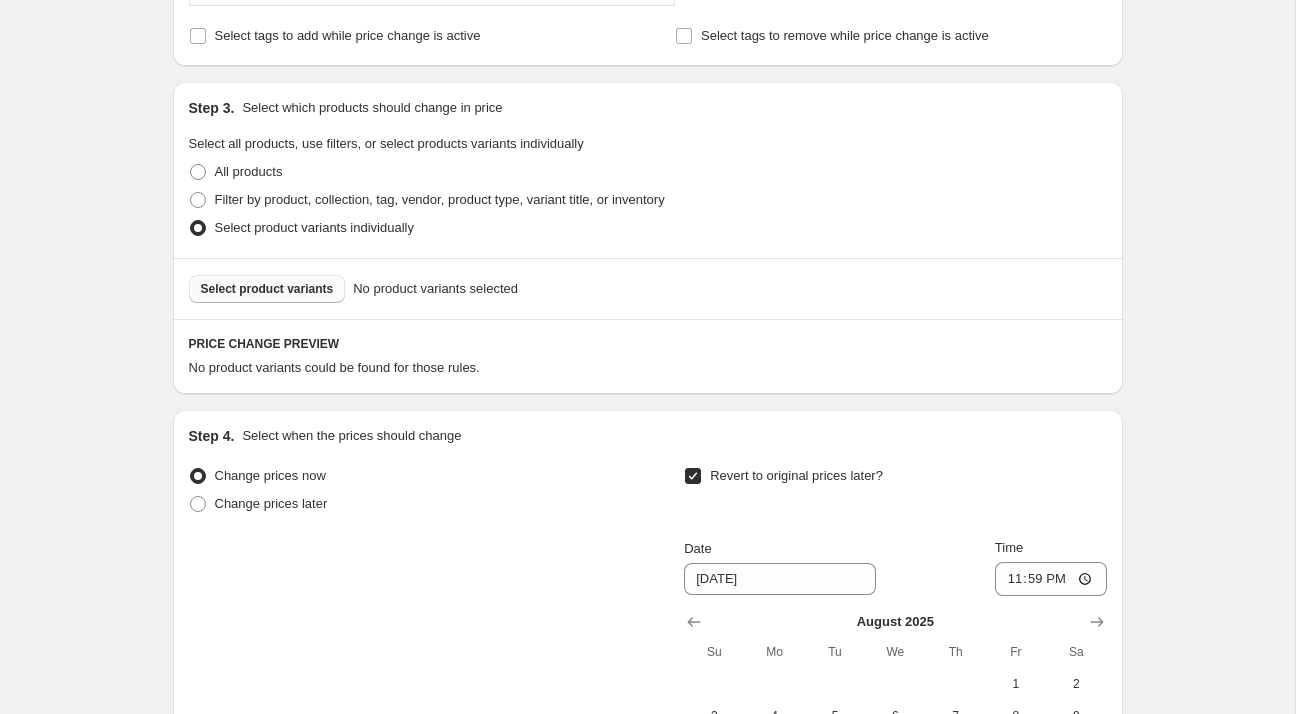 click on "Select product variants" at bounding box center (267, 289) 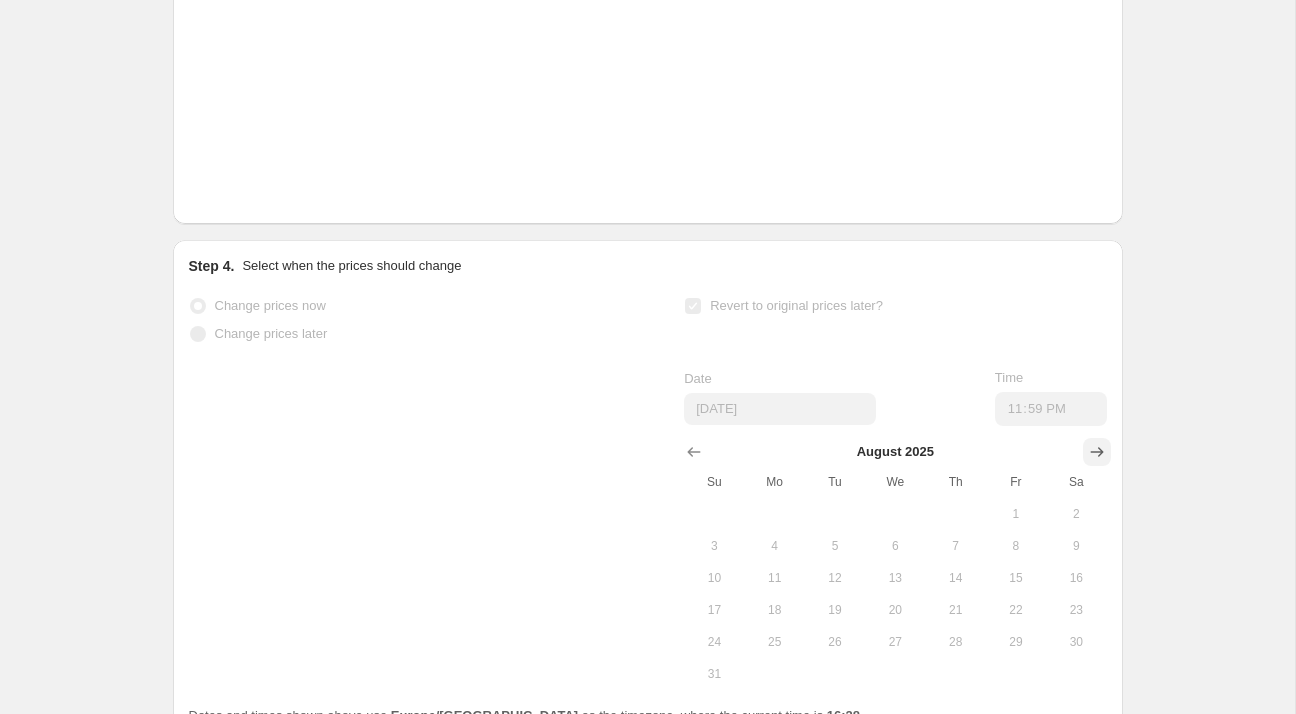 scroll, scrollTop: 1657, scrollLeft: 0, axis: vertical 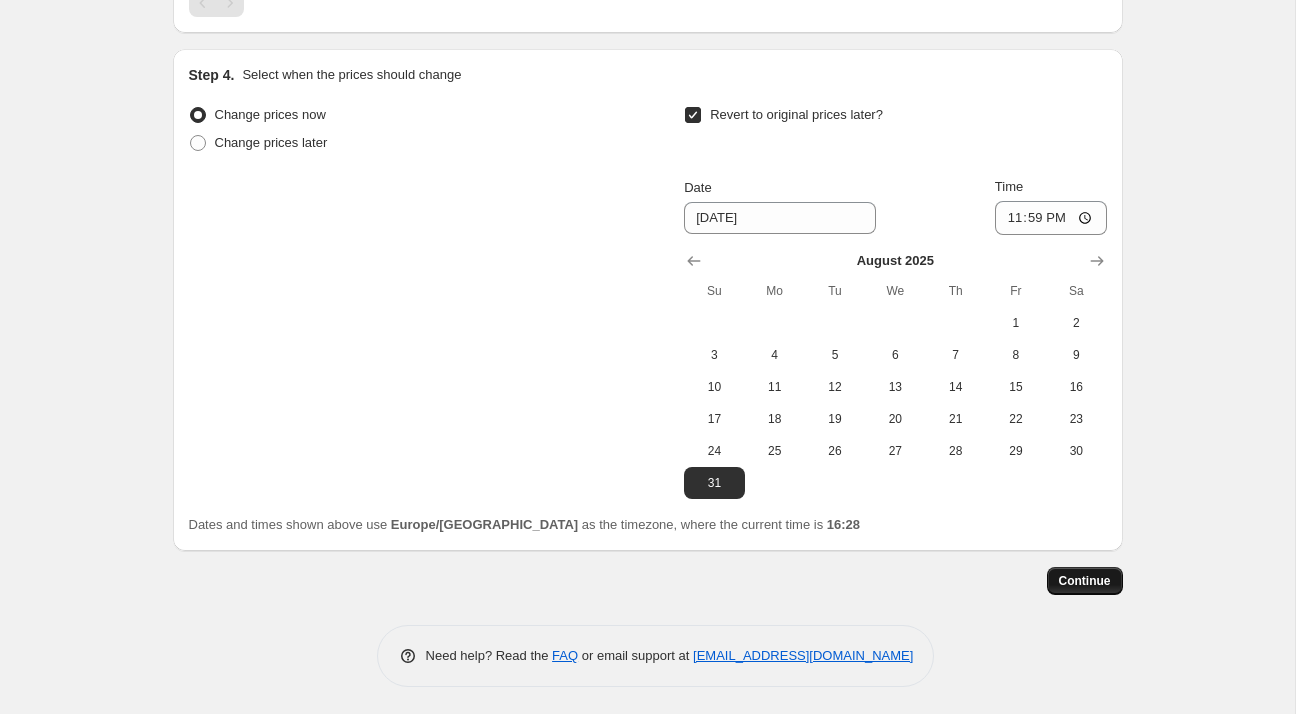 click on "Continue" at bounding box center (1085, 581) 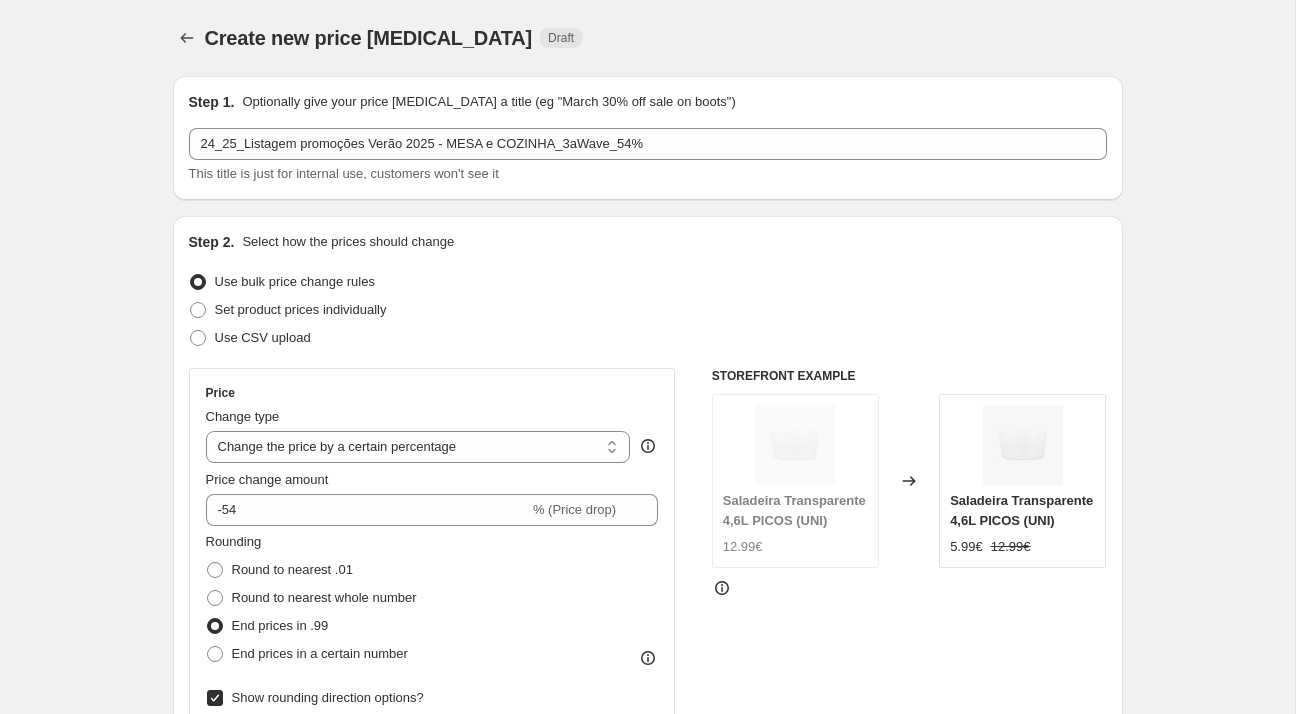 scroll, scrollTop: 1657, scrollLeft: 0, axis: vertical 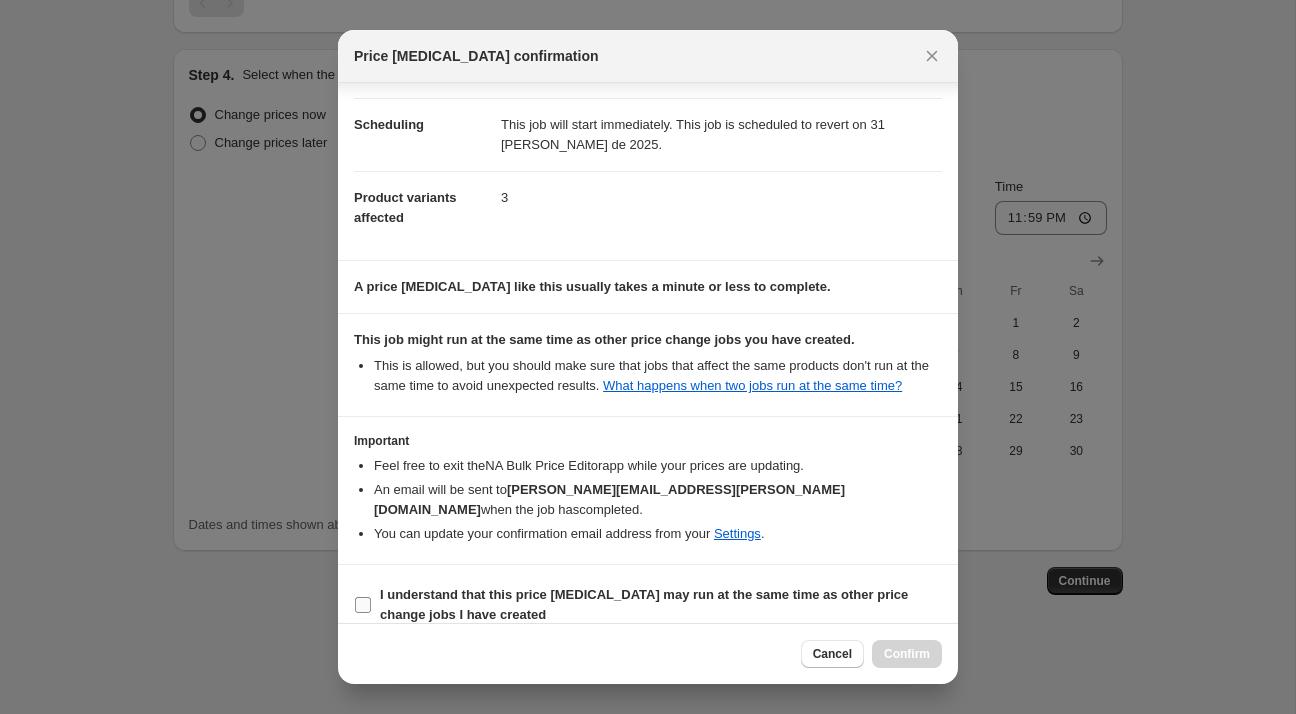 click on "I understand that this price [MEDICAL_DATA] may run at the same time as other price change jobs I have created" at bounding box center (661, 605) 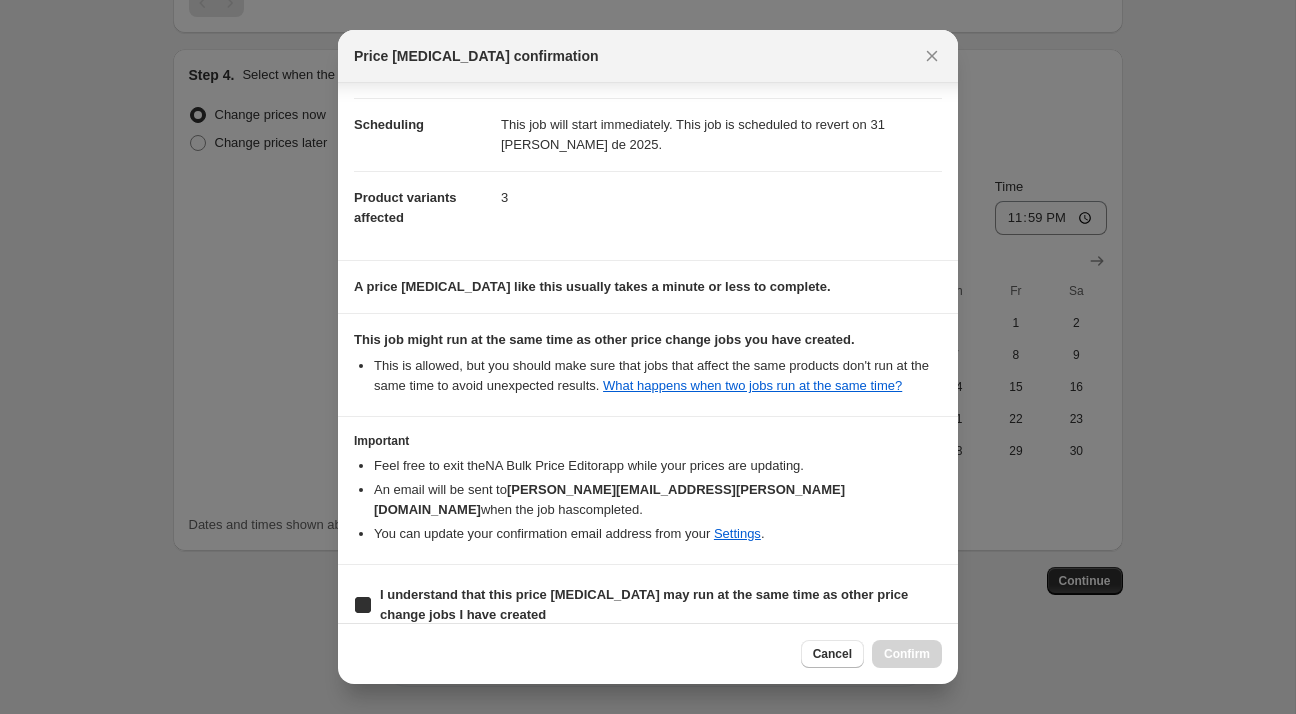 checkbox on "true" 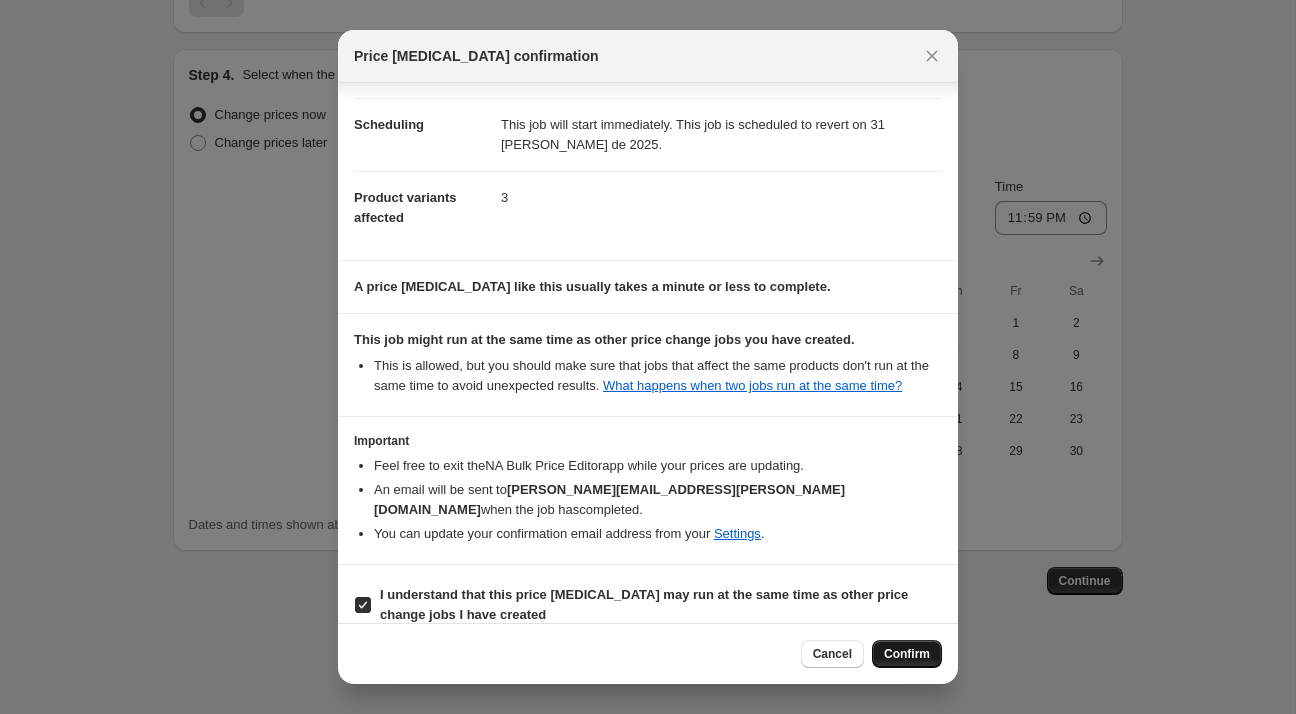 click on "Confirm" at bounding box center [907, 654] 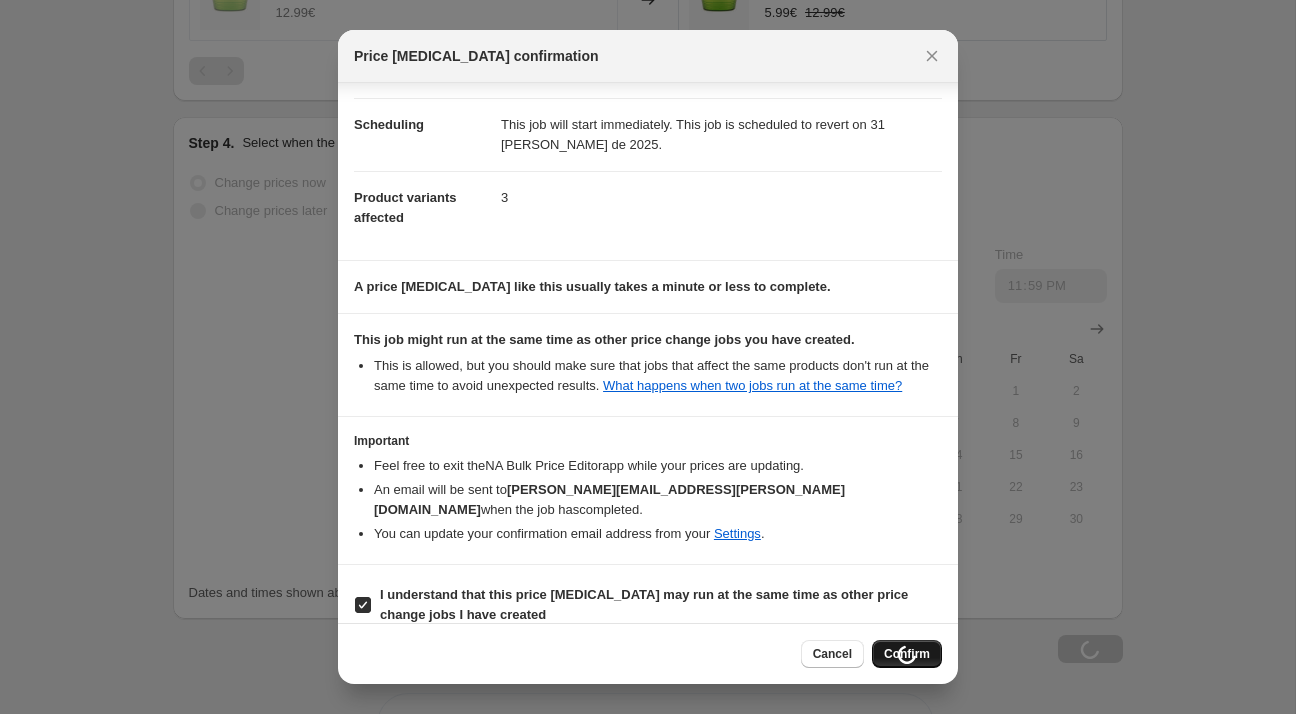 scroll, scrollTop: 1725, scrollLeft: 0, axis: vertical 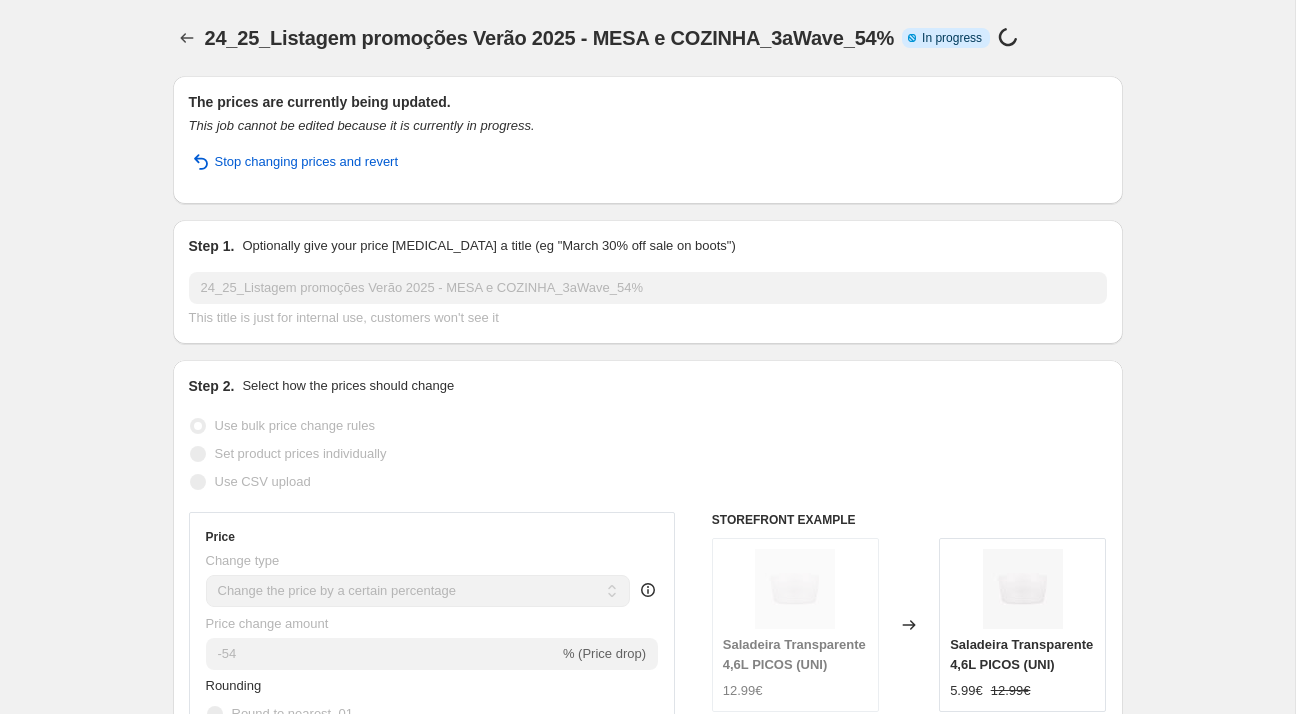 select on "percentage" 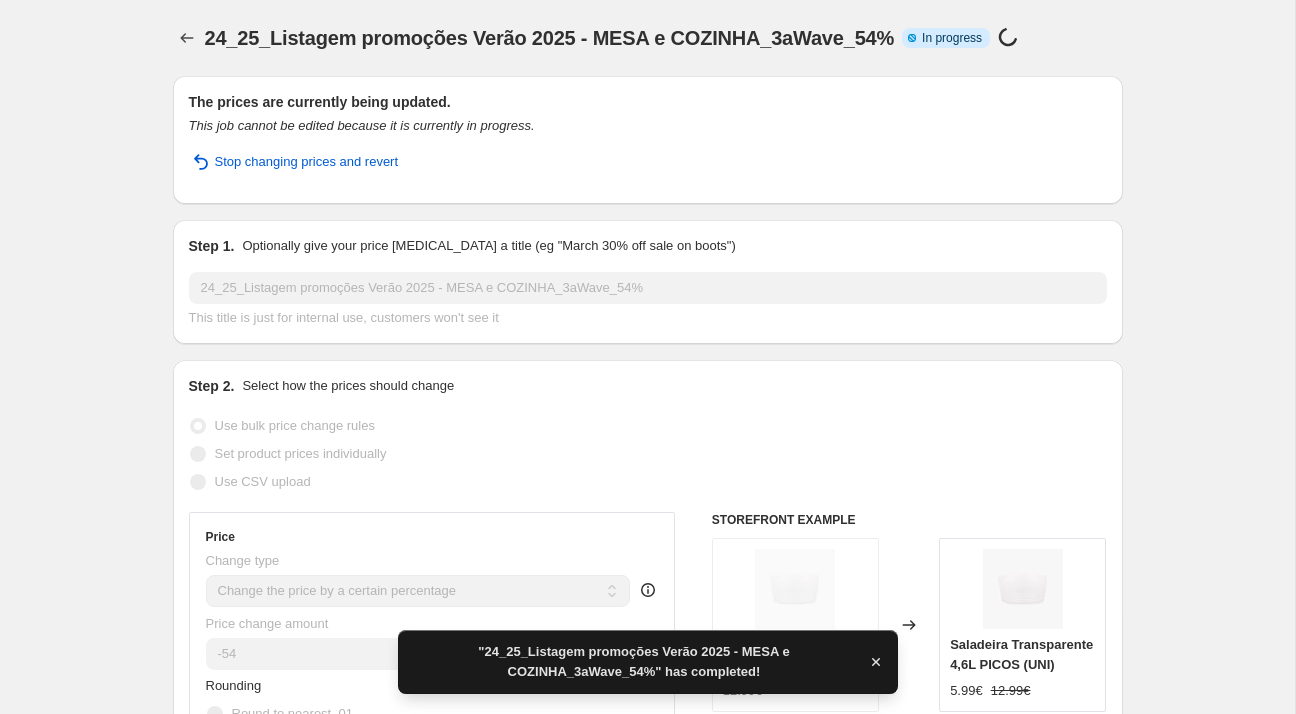 click on "24_25_Listagem promoções Verão 2025 - MESA e COZINHA_3aWave_54%" at bounding box center (550, 38) 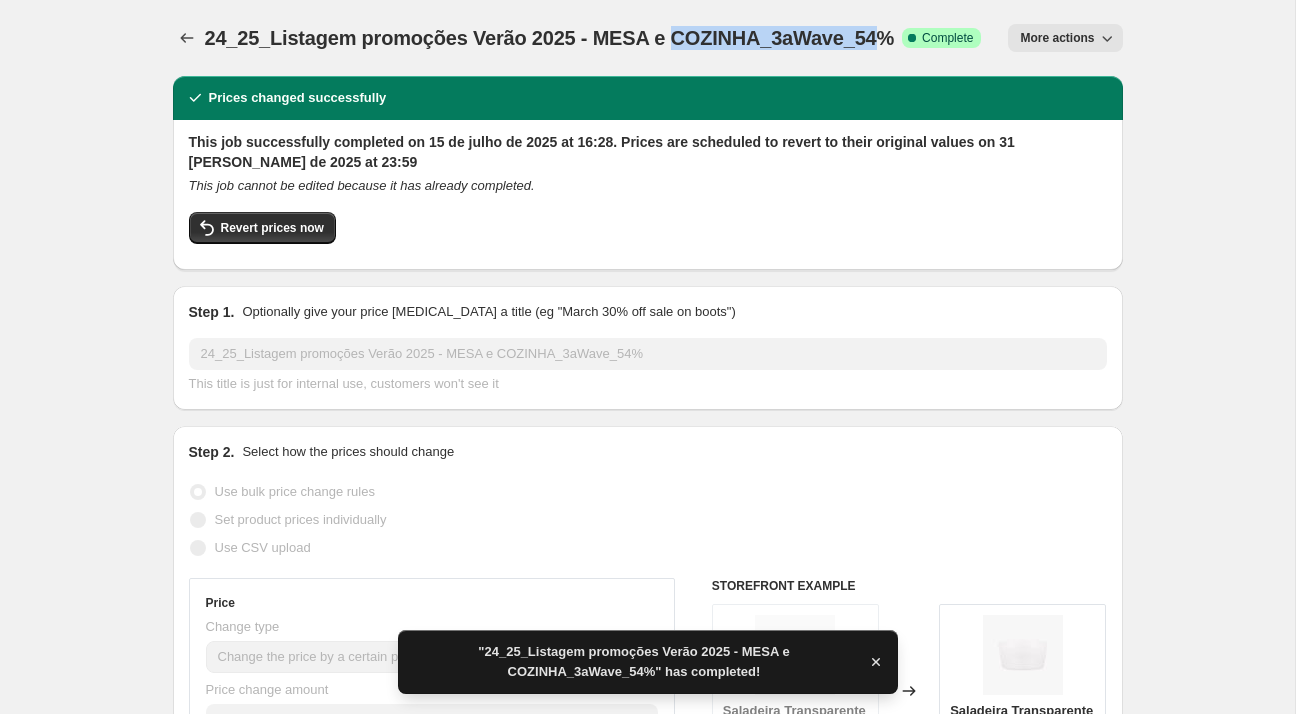 click on "24_25_Listagem promoções Verão 2025 - MESA e COZINHA_3aWave_54%" at bounding box center [550, 38] 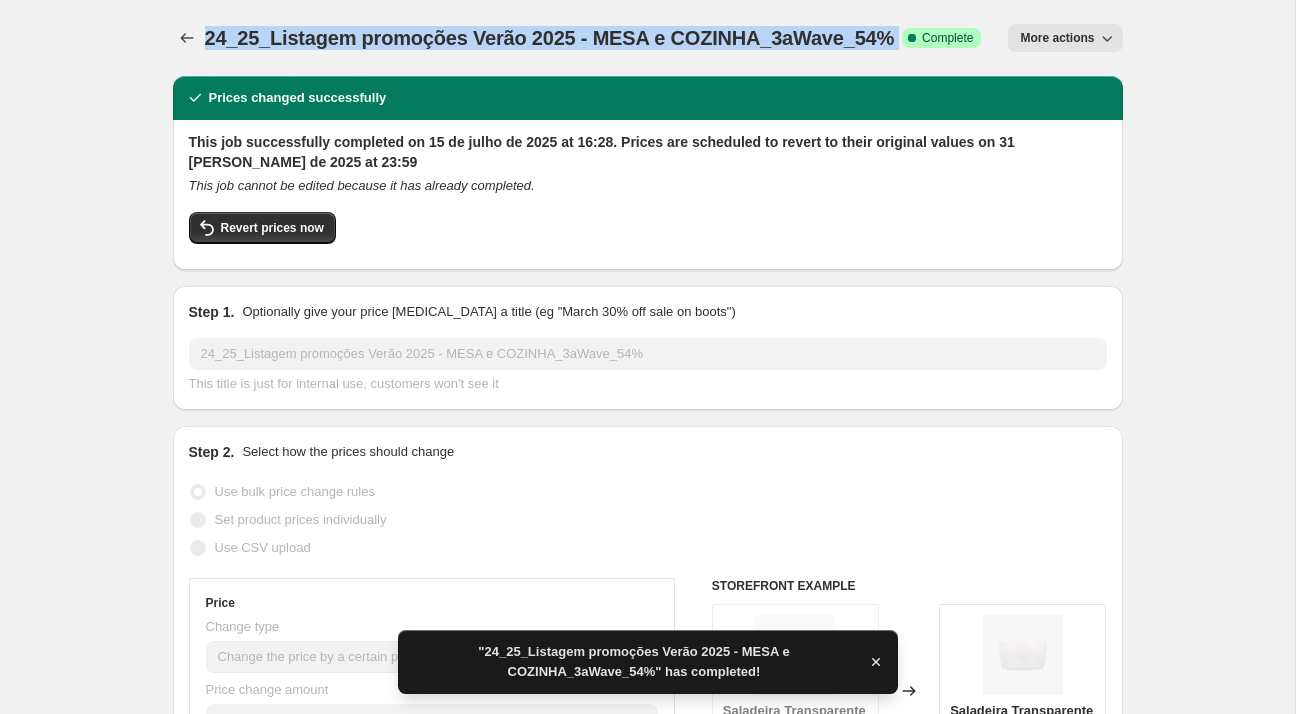 click on "24_25_Listagem promoções Verão 2025 - MESA e COZINHA_3aWave_54%" at bounding box center (550, 38) 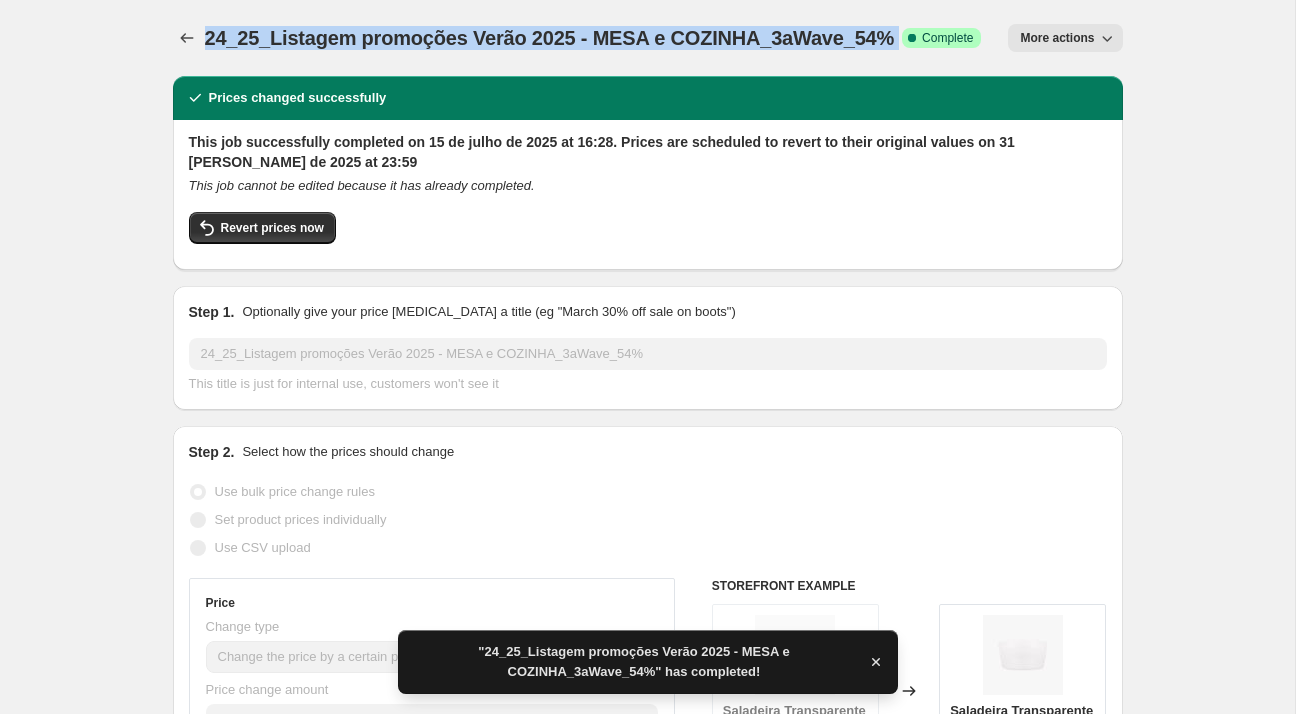 click on "24_25_Listagem promoções Verão 2025 - MESA e COZINHA_3aWave_54%" at bounding box center [550, 38] 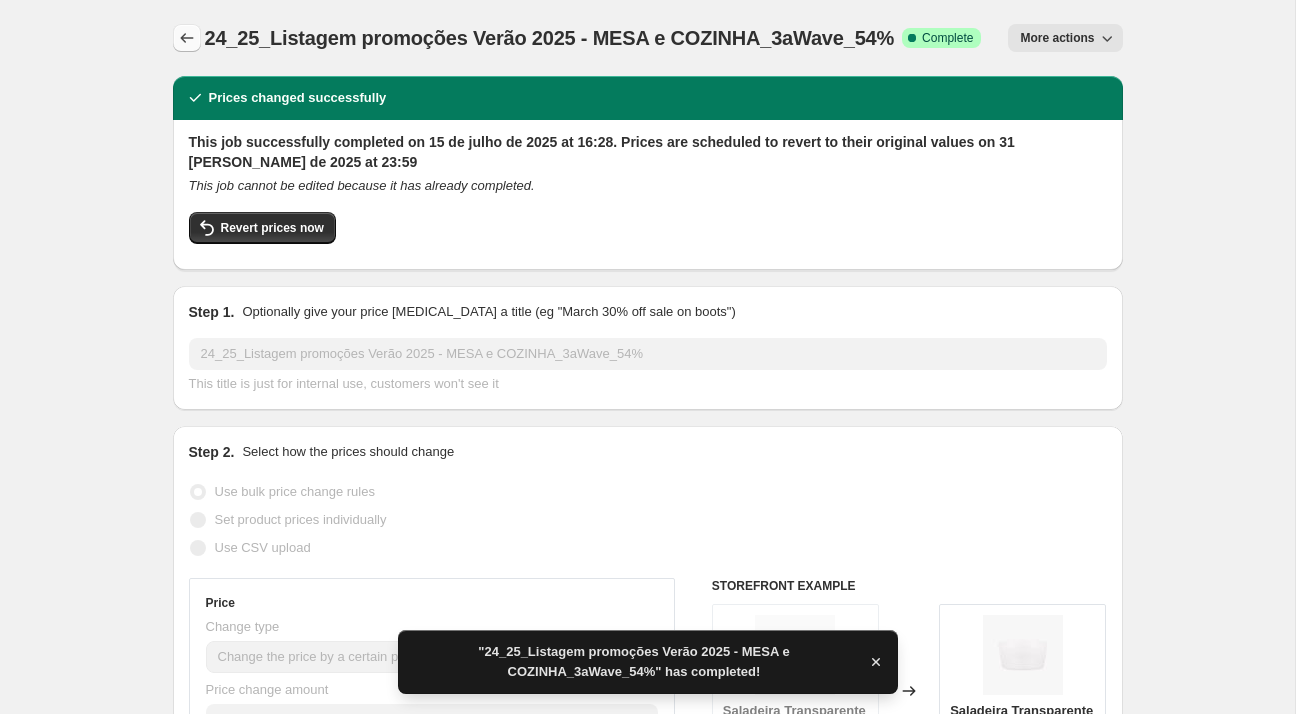click 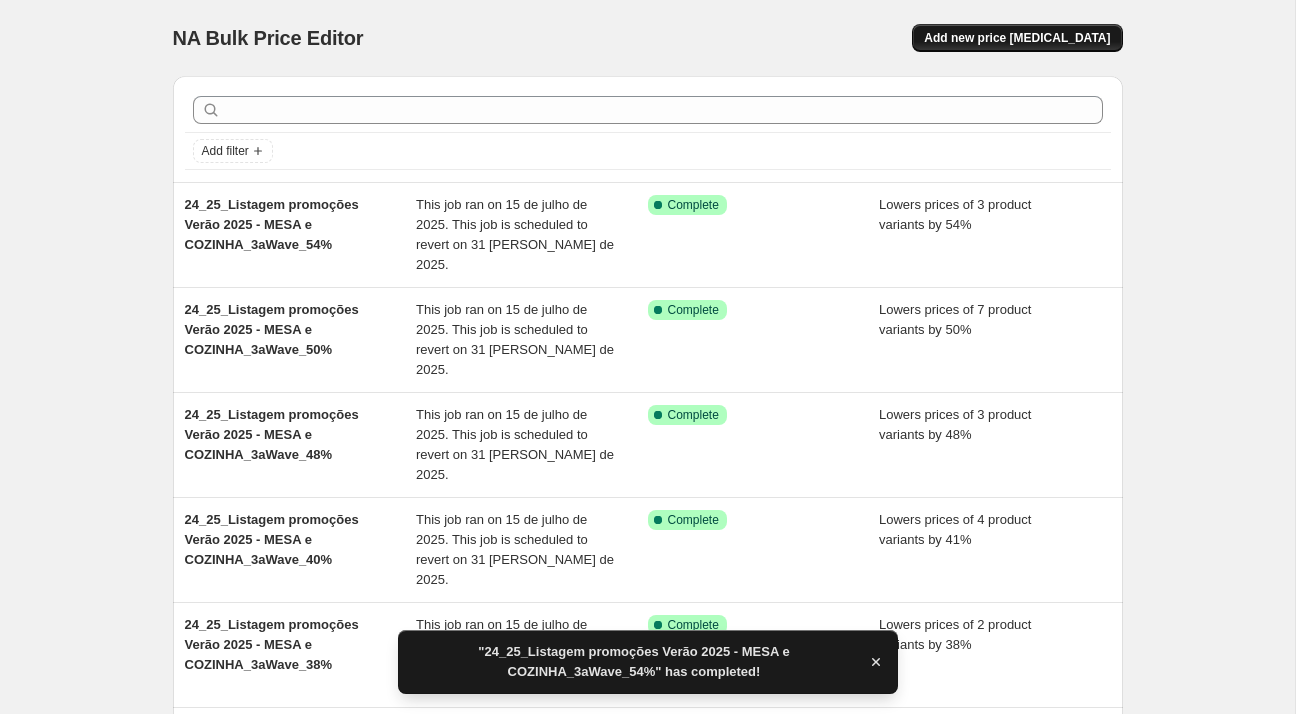 click on "Add new price [MEDICAL_DATA]" at bounding box center [1017, 38] 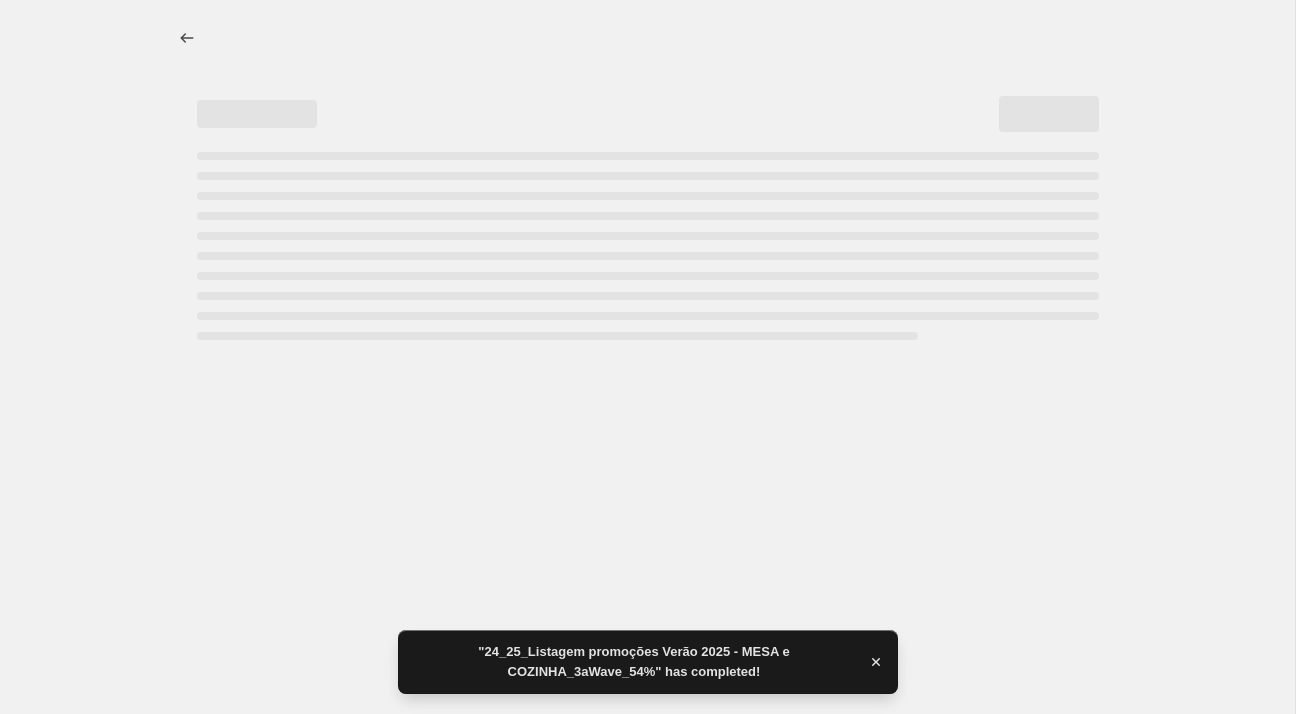 select on "percentage" 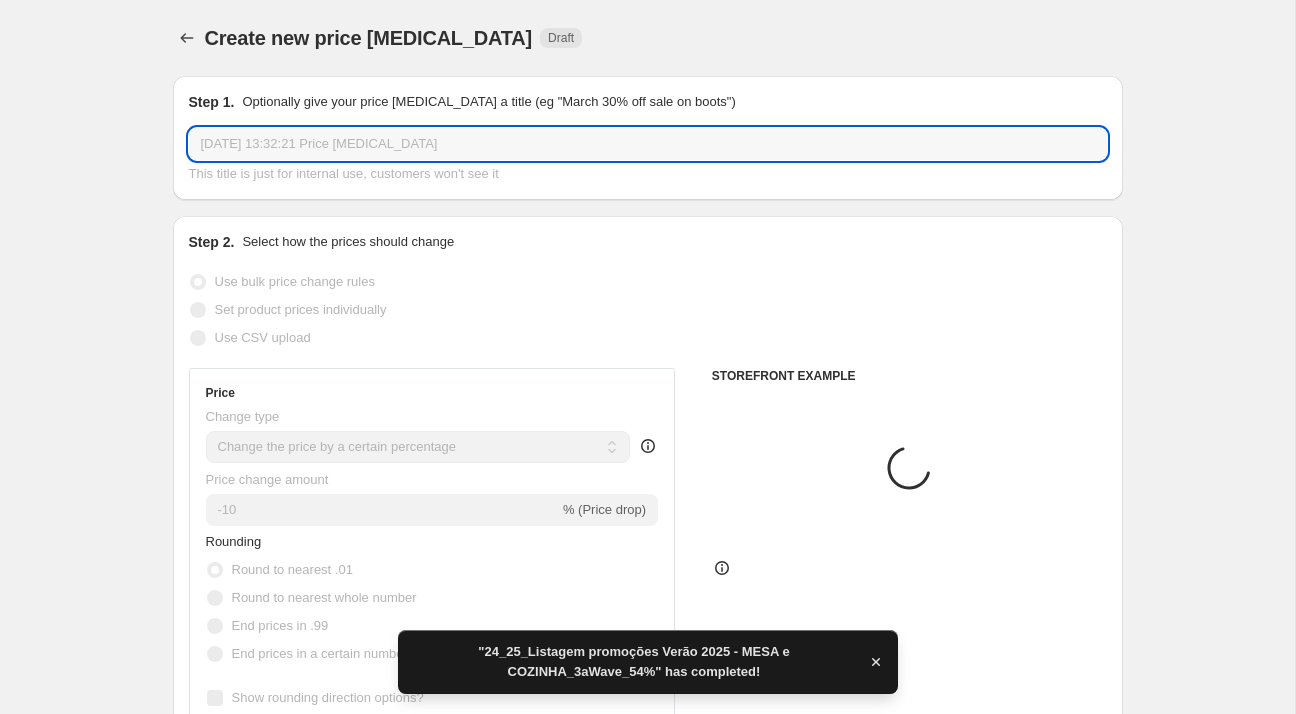 click on "[DATE] 13:32:21 Price [MEDICAL_DATA]" at bounding box center (648, 144) 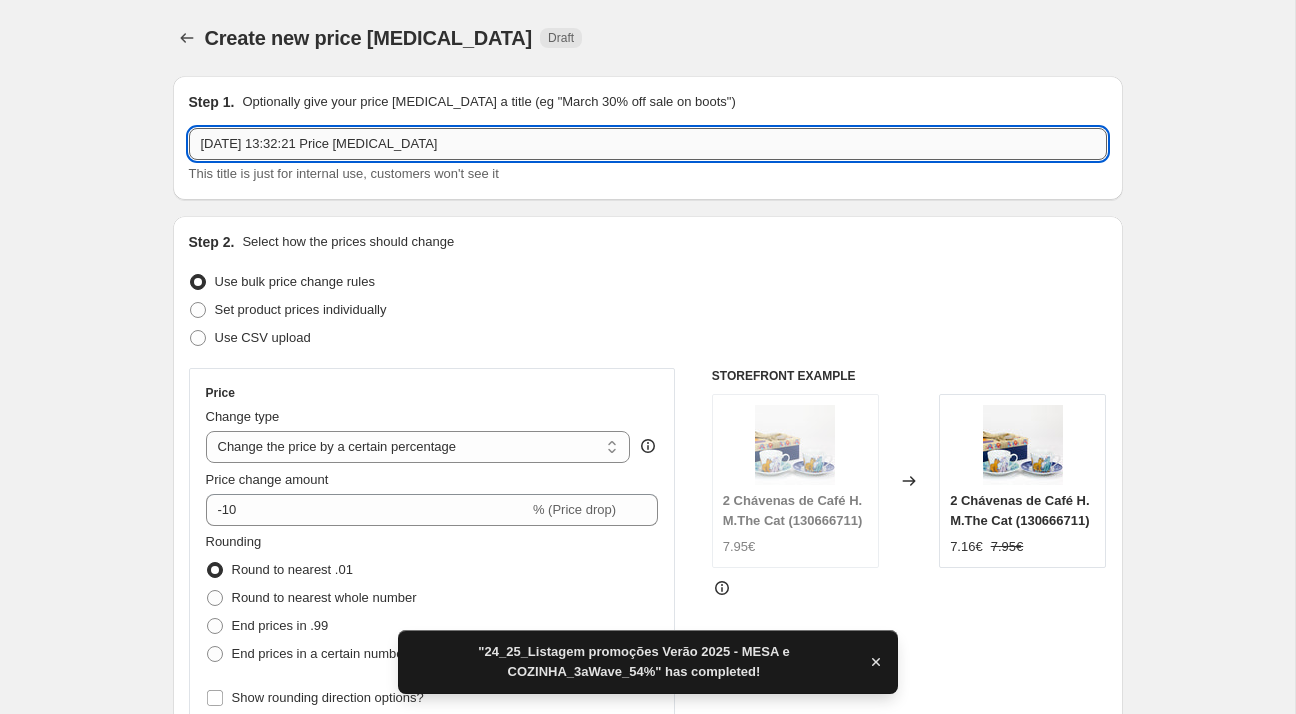 click on "[DATE] 13:32:21 Price [MEDICAL_DATA]" at bounding box center [648, 144] 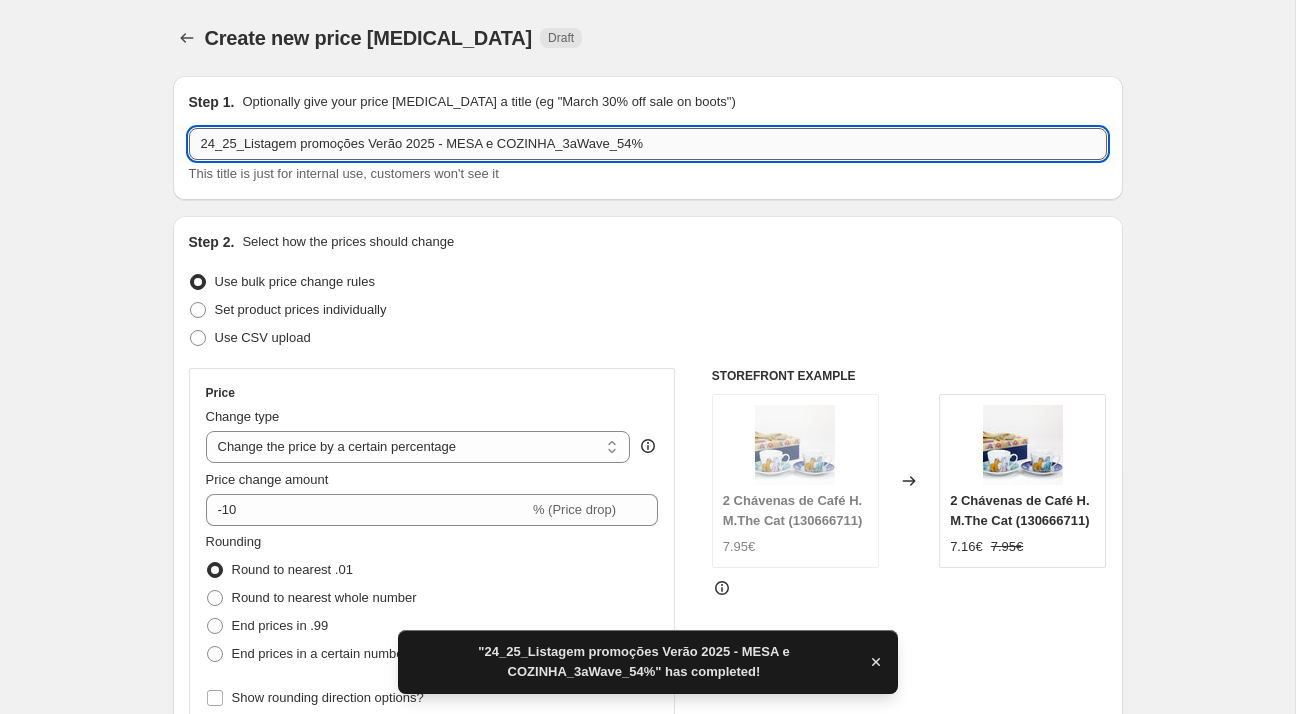 click on "24_25_Listagem promoções Verão 2025 - MESA e COZINHA_3aWave_54%" at bounding box center [648, 144] 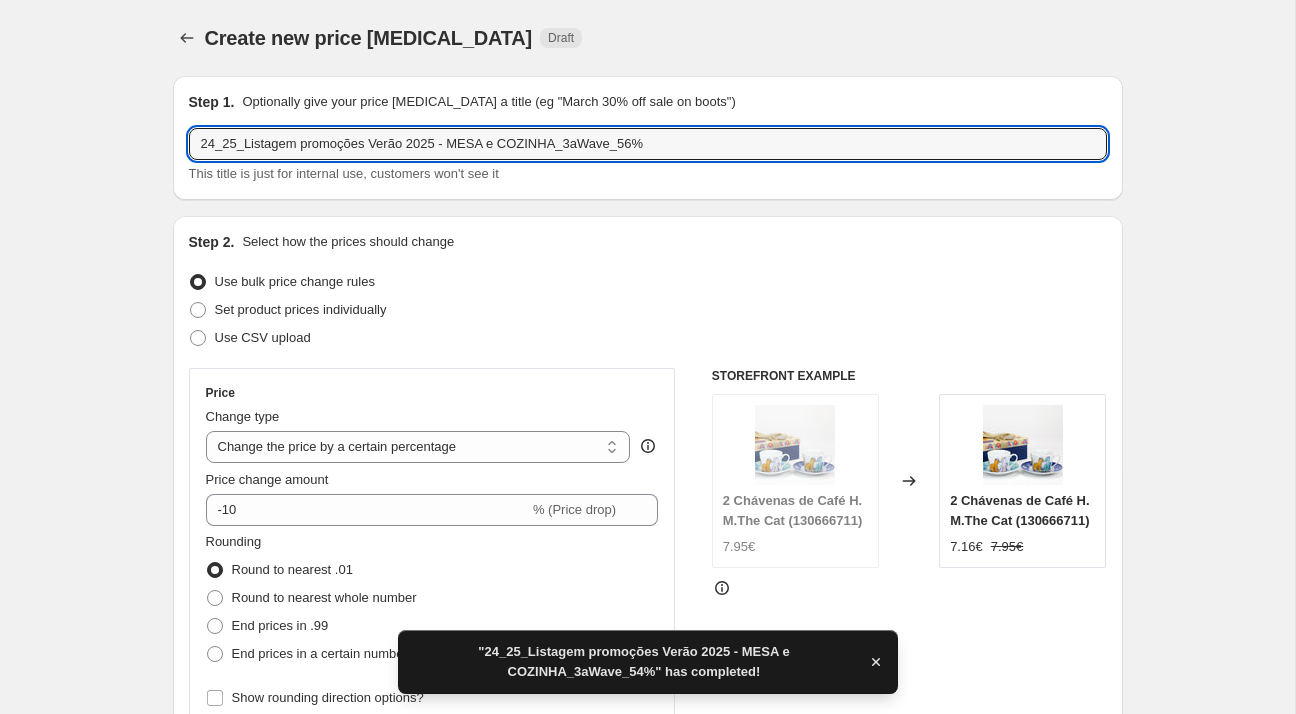 type on "24_25_Listagem promoções Verão 2025 - MESA e COZINHA_3aWave_56%" 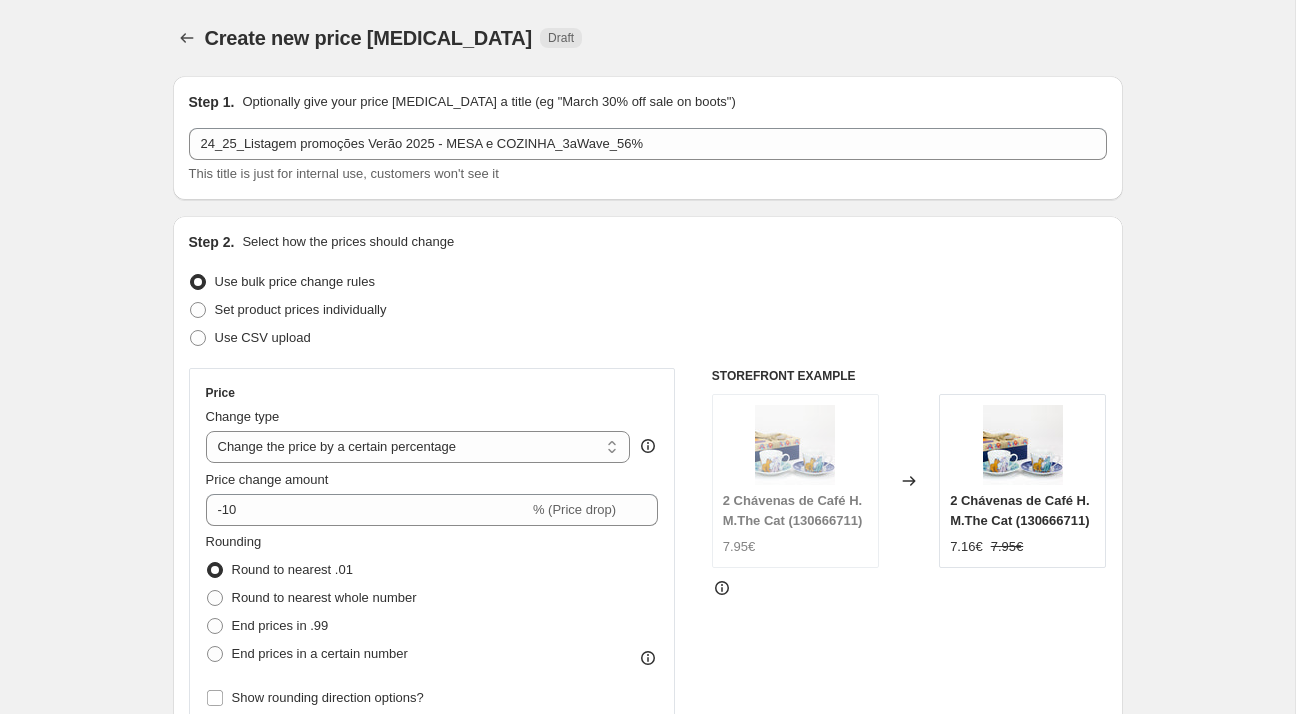 click on "Step 1. Optionally give your price change job a title (eg "March 30% off sale on boots")" at bounding box center (648, 102) 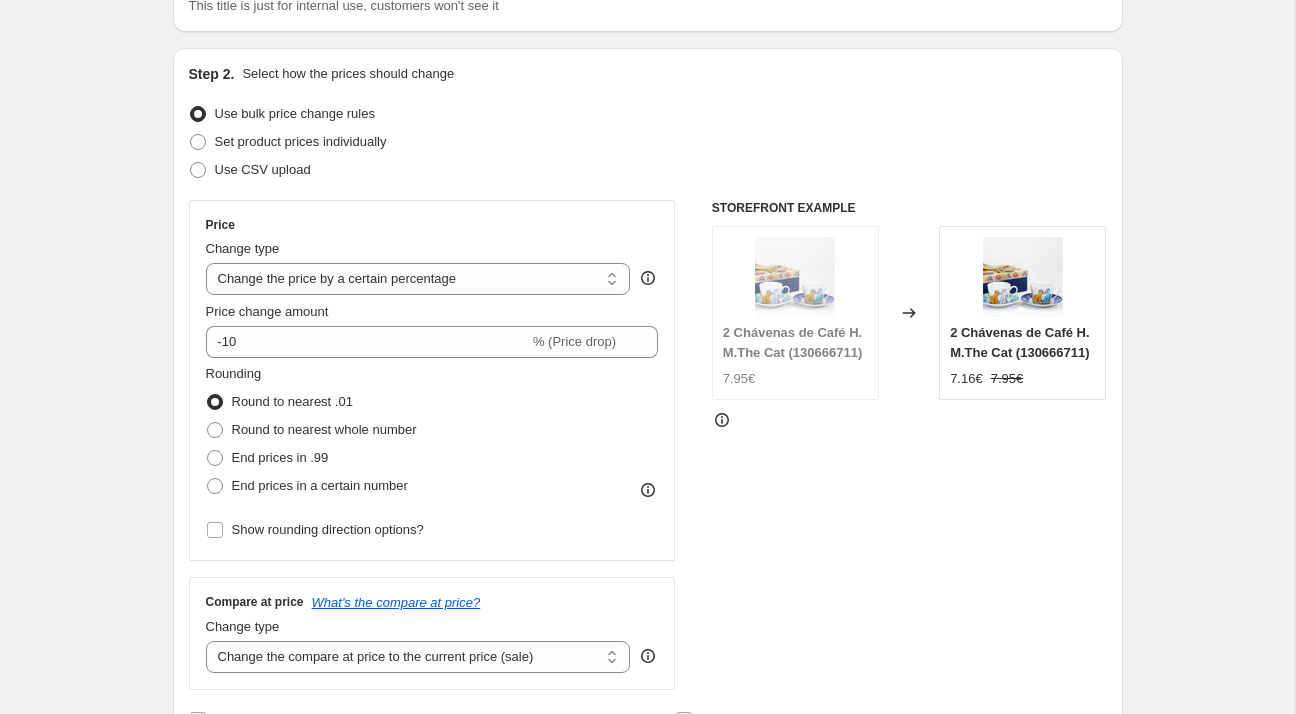 scroll, scrollTop: 180, scrollLeft: 0, axis: vertical 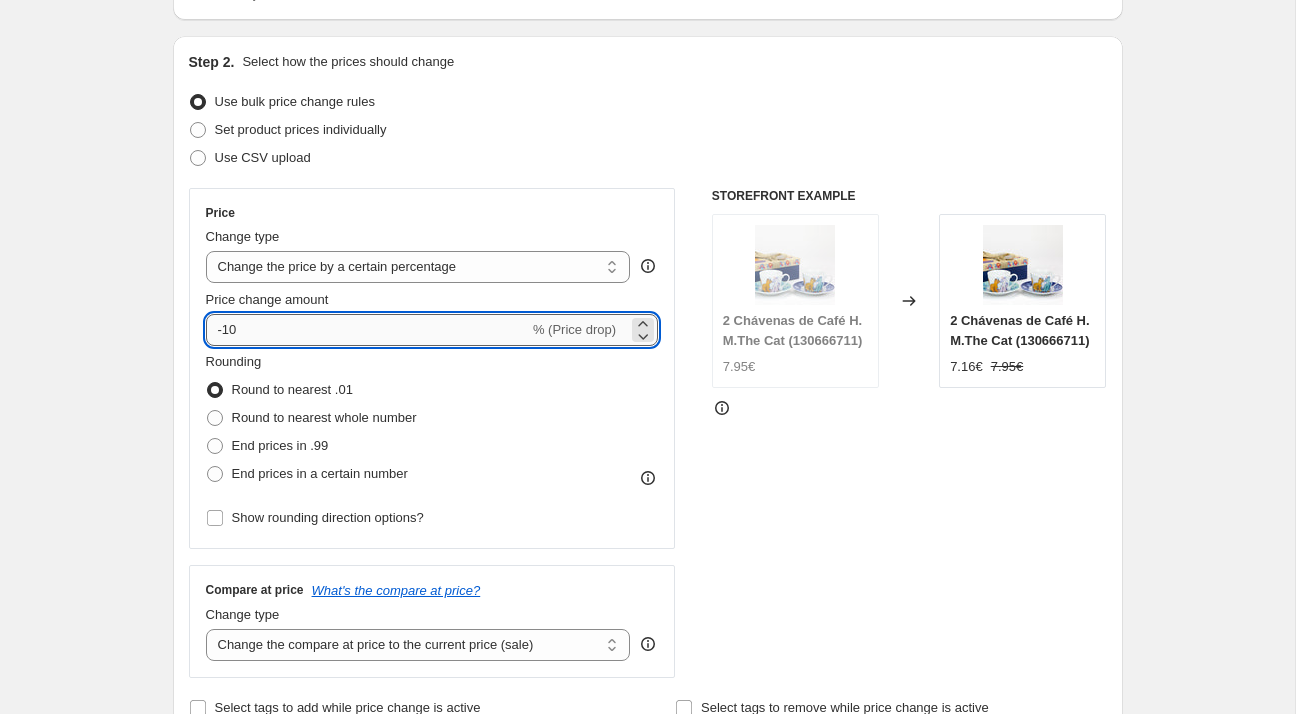 click on "-10" at bounding box center (367, 330) 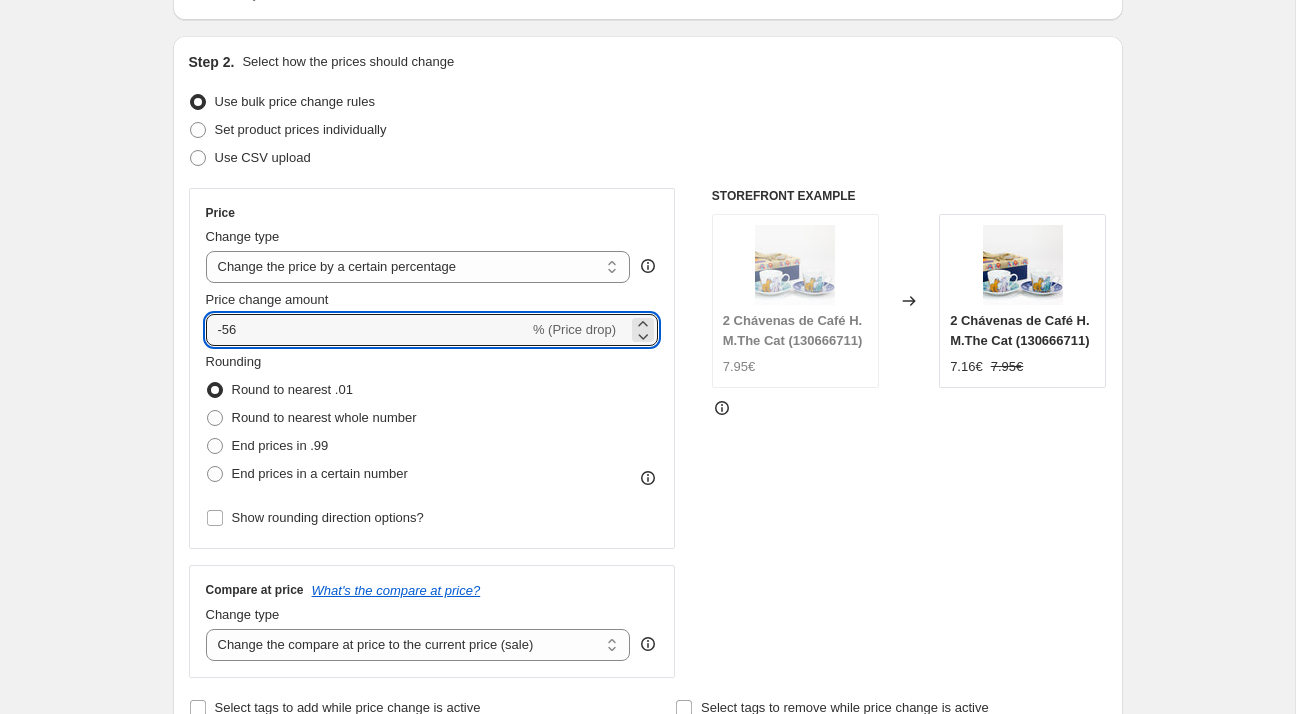 type on "-56" 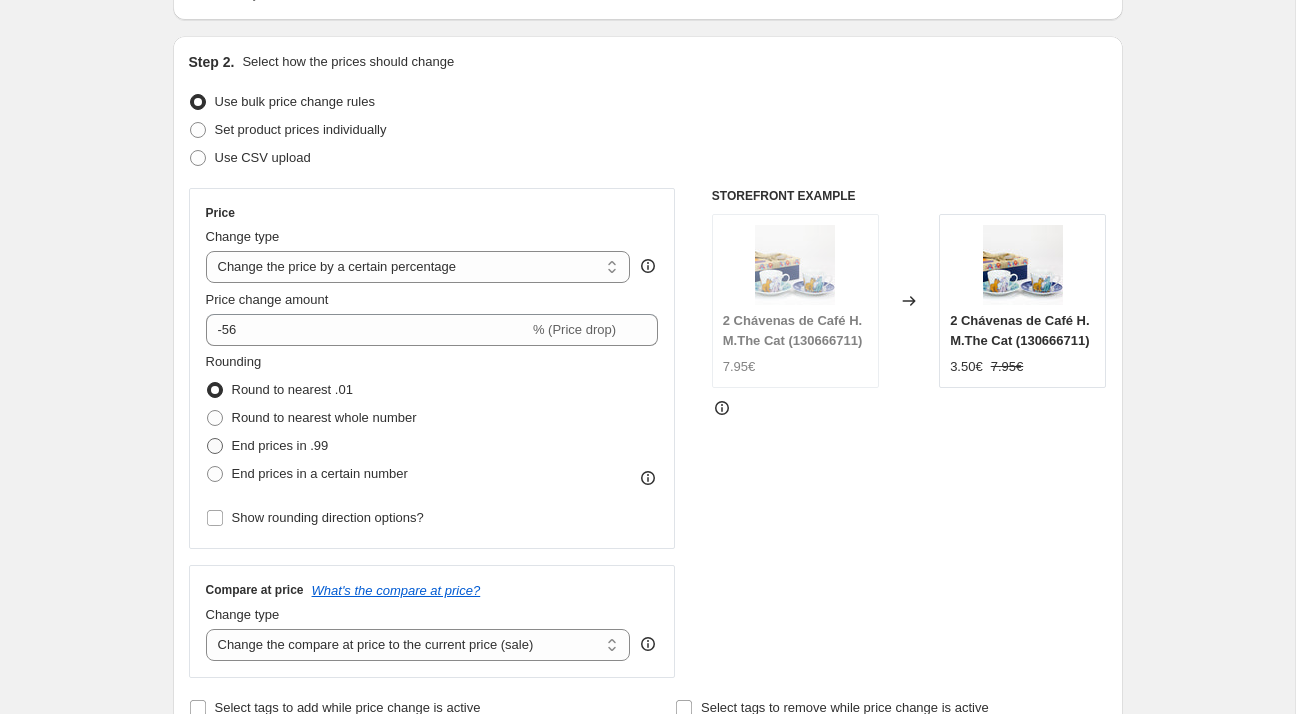 click on "End prices in .99" at bounding box center (280, 445) 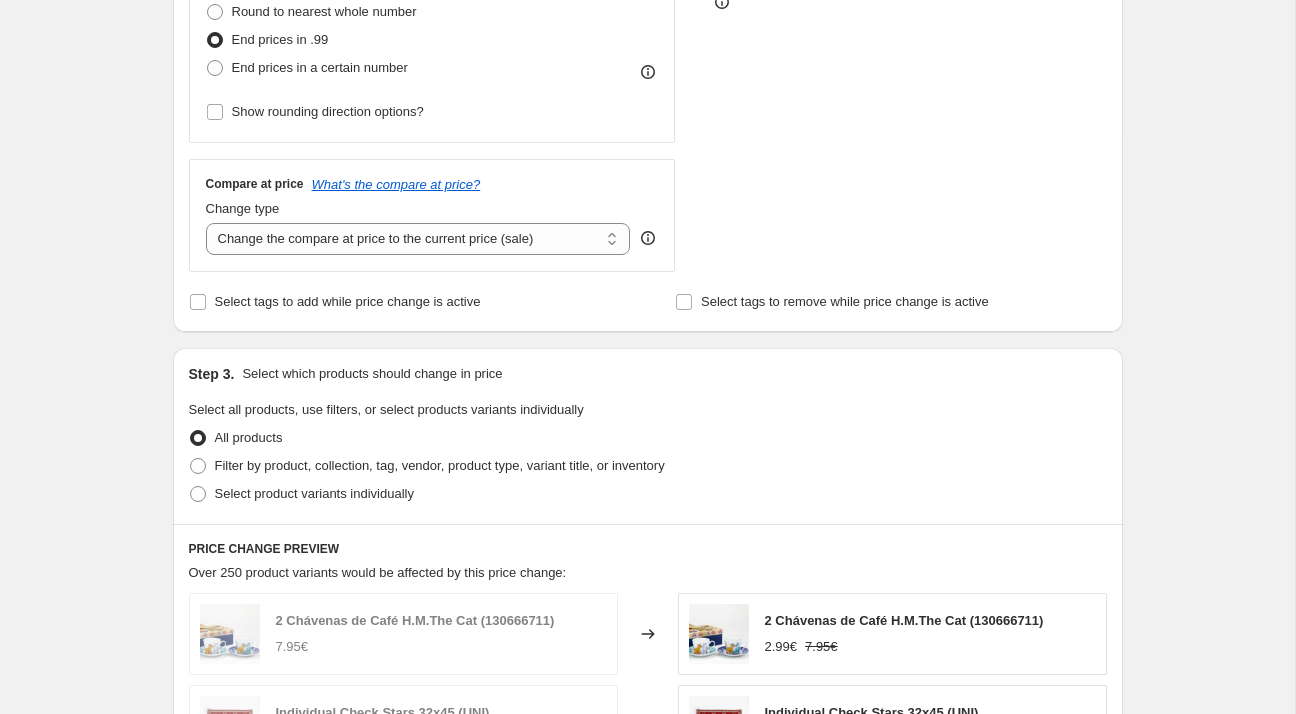 scroll, scrollTop: 602, scrollLeft: 0, axis: vertical 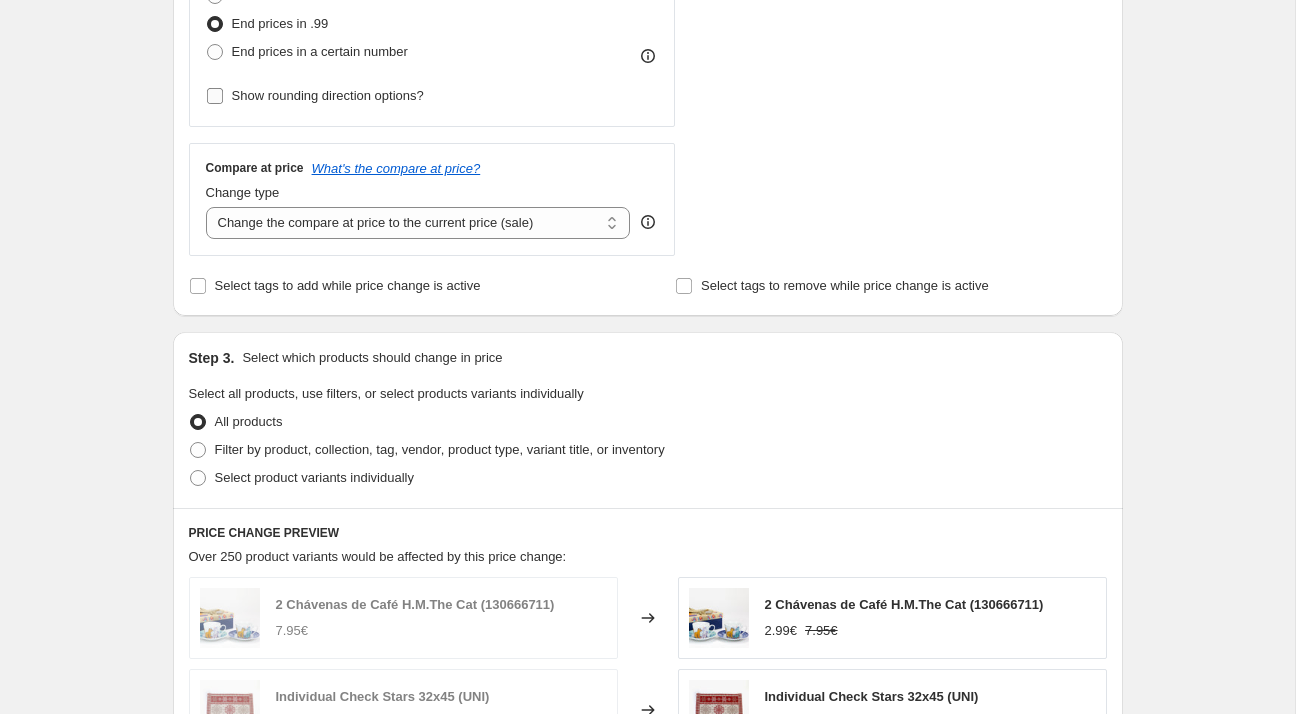 click on "Show rounding direction options?" at bounding box center (328, 96) 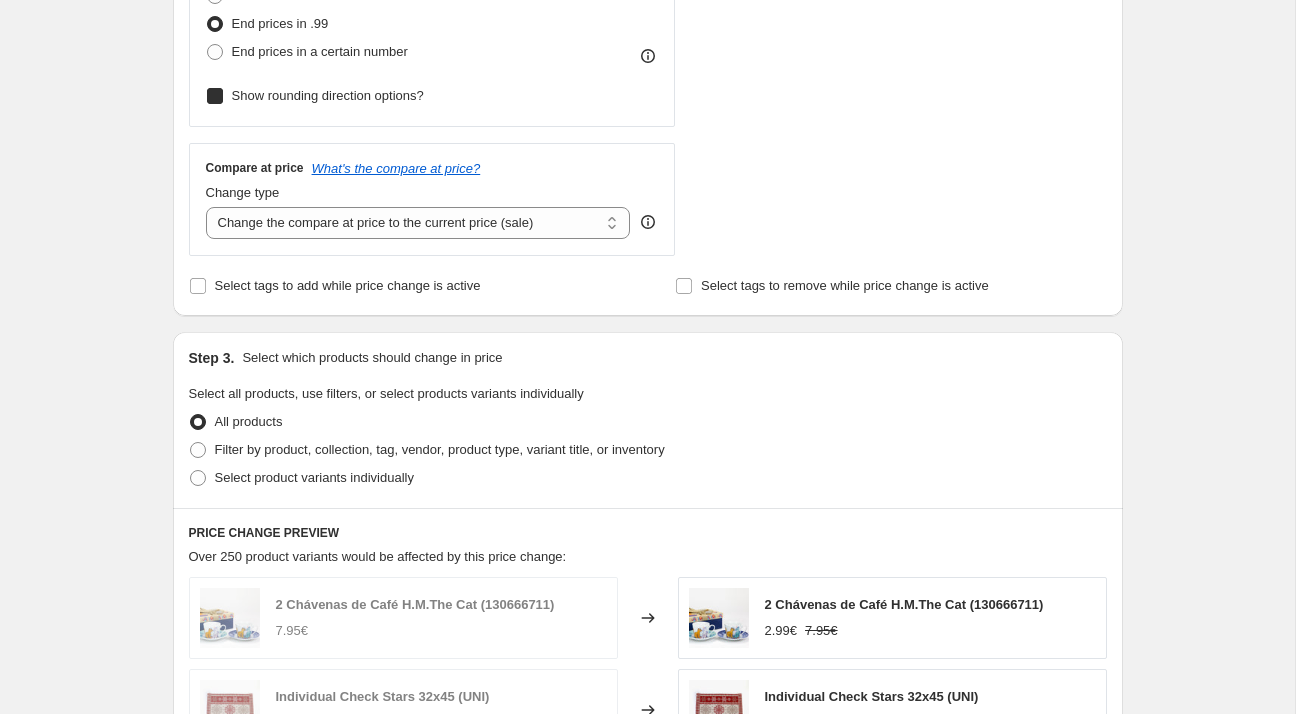 checkbox on "true" 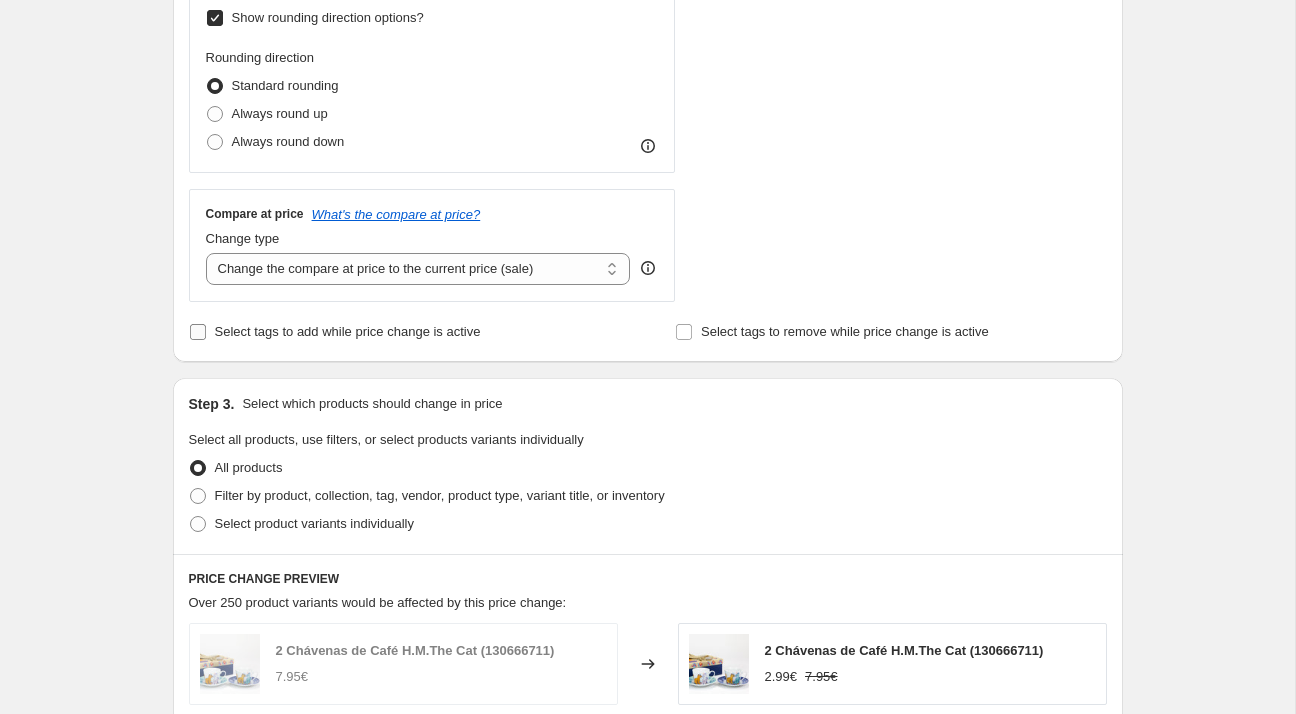 scroll, scrollTop: 715, scrollLeft: 0, axis: vertical 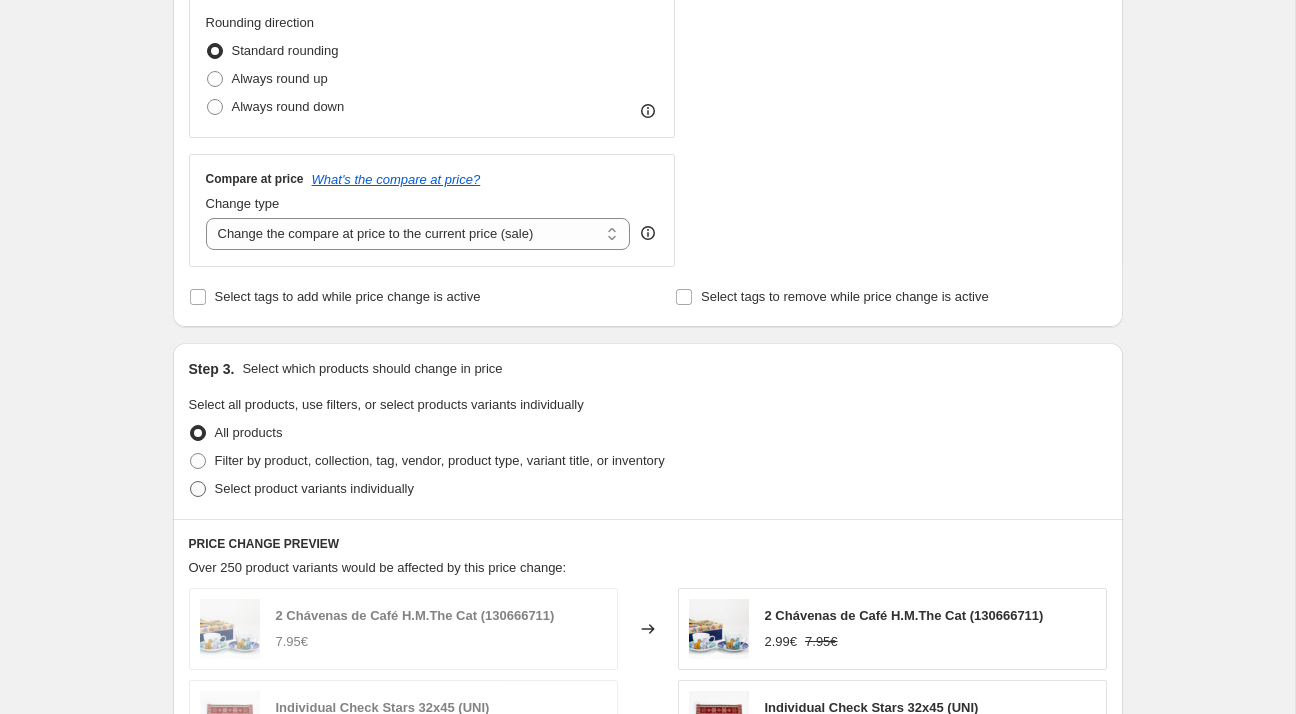 click on "Select product variants individually" at bounding box center [314, 488] 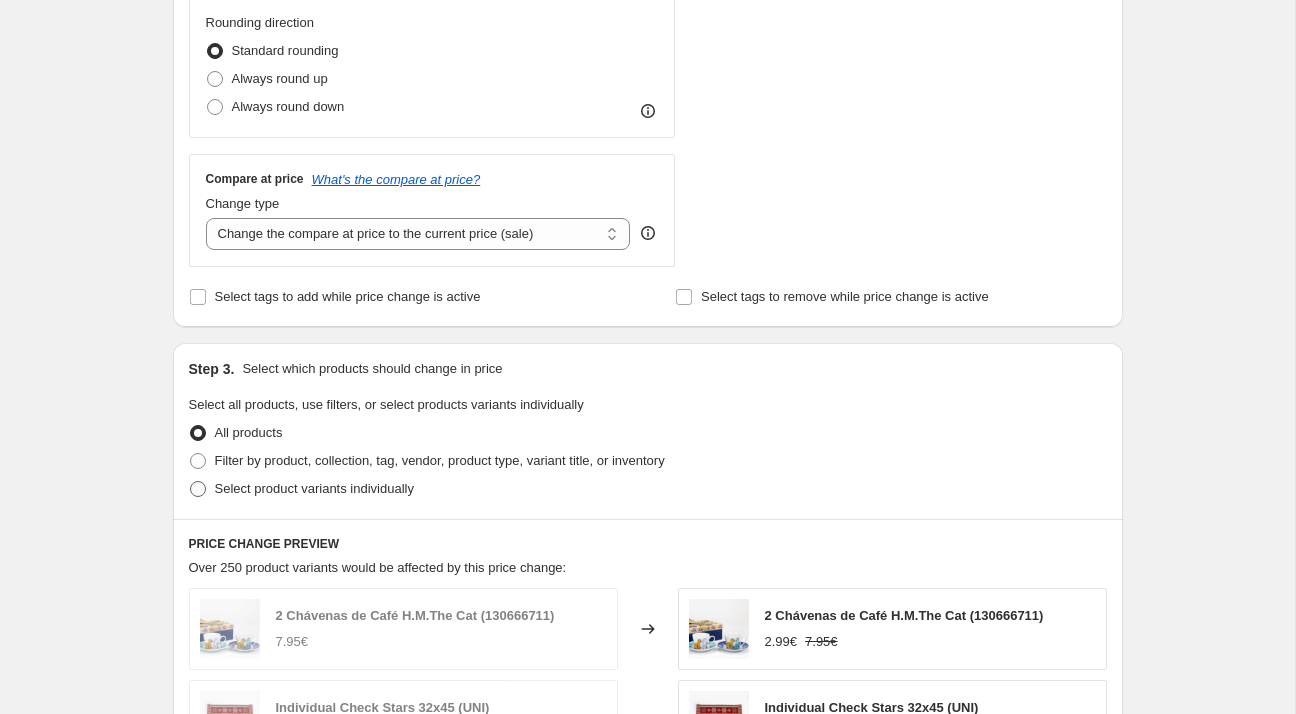 radio on "true" 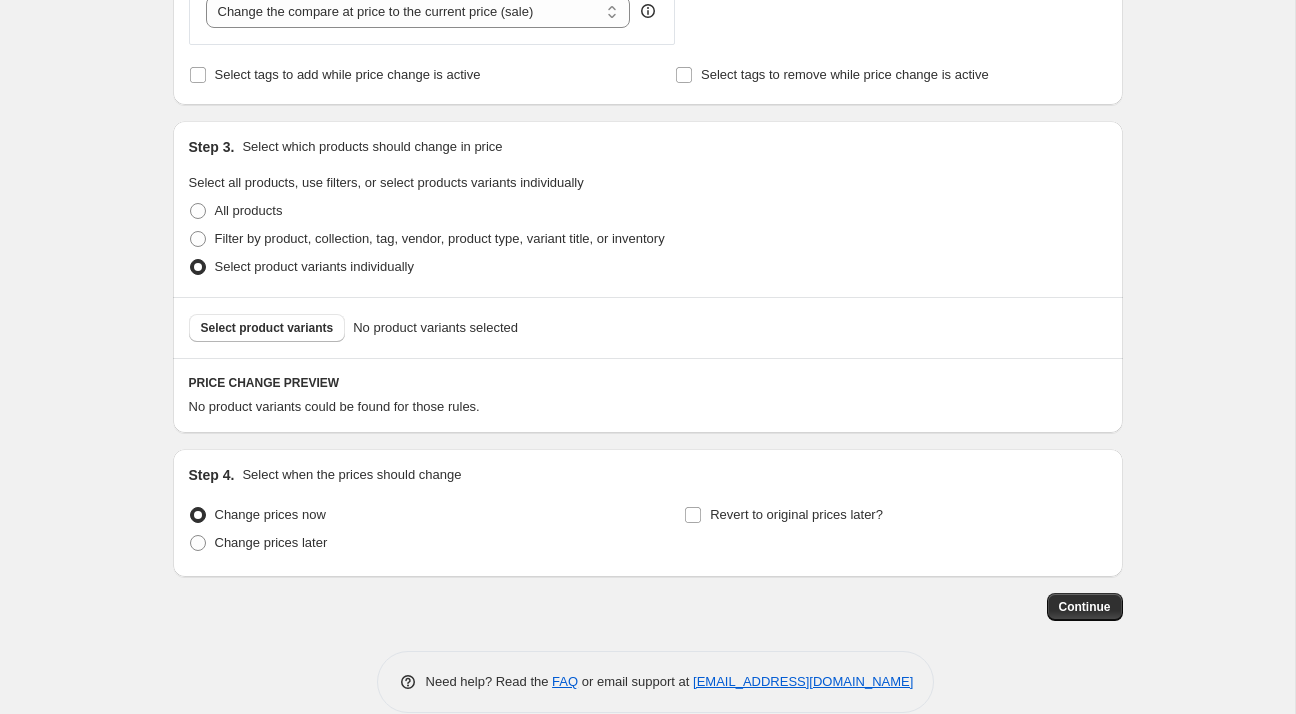 scroll, scrollTop: 964, scrollLeft: 0, axis: vertical 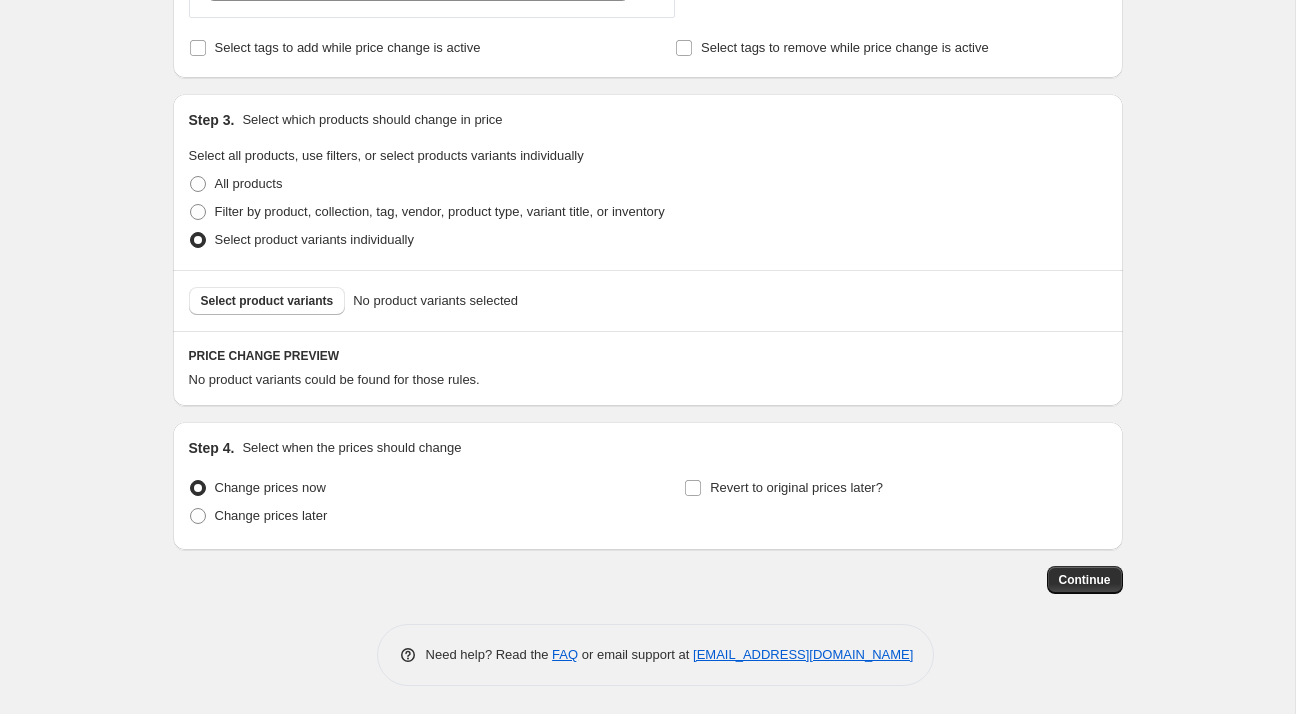 click on "Step 4. Select when the prices should change Change prices now Change prices later Revert to original prices later?" at bounding box center (648, 486) 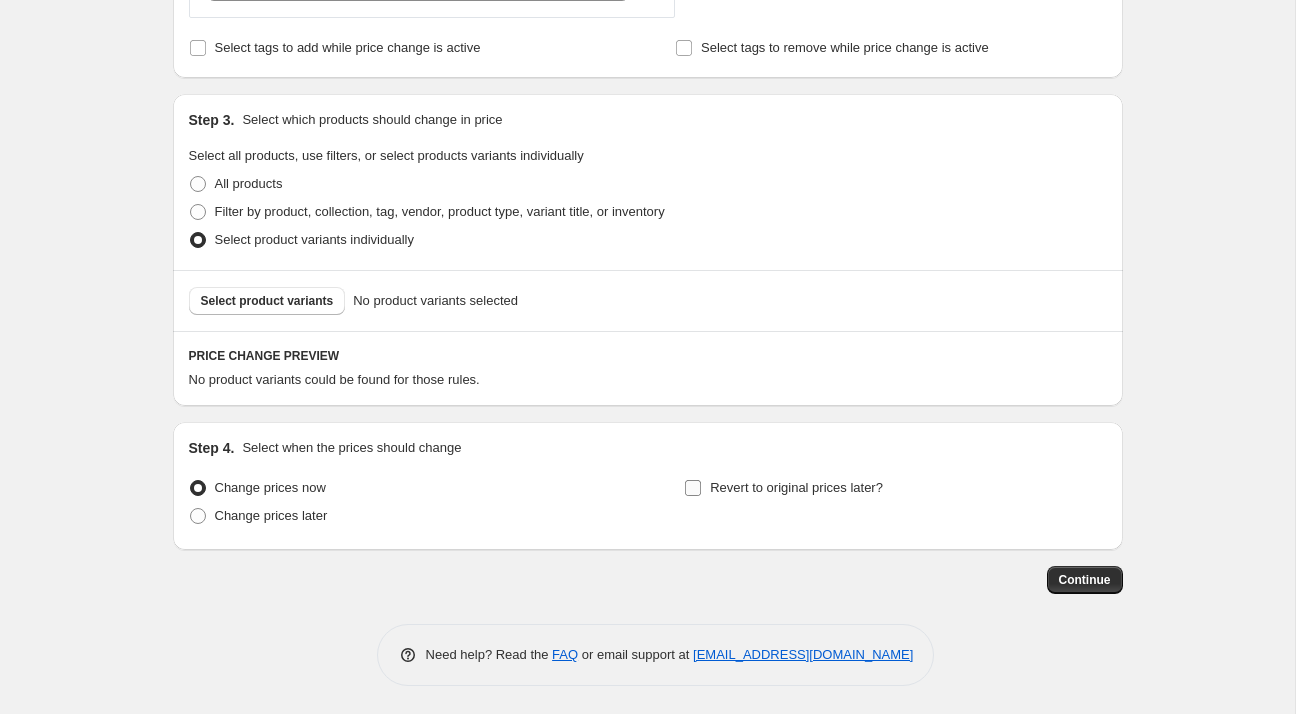 click on "Revert to original prices later?" at bounding box center (796, 487) 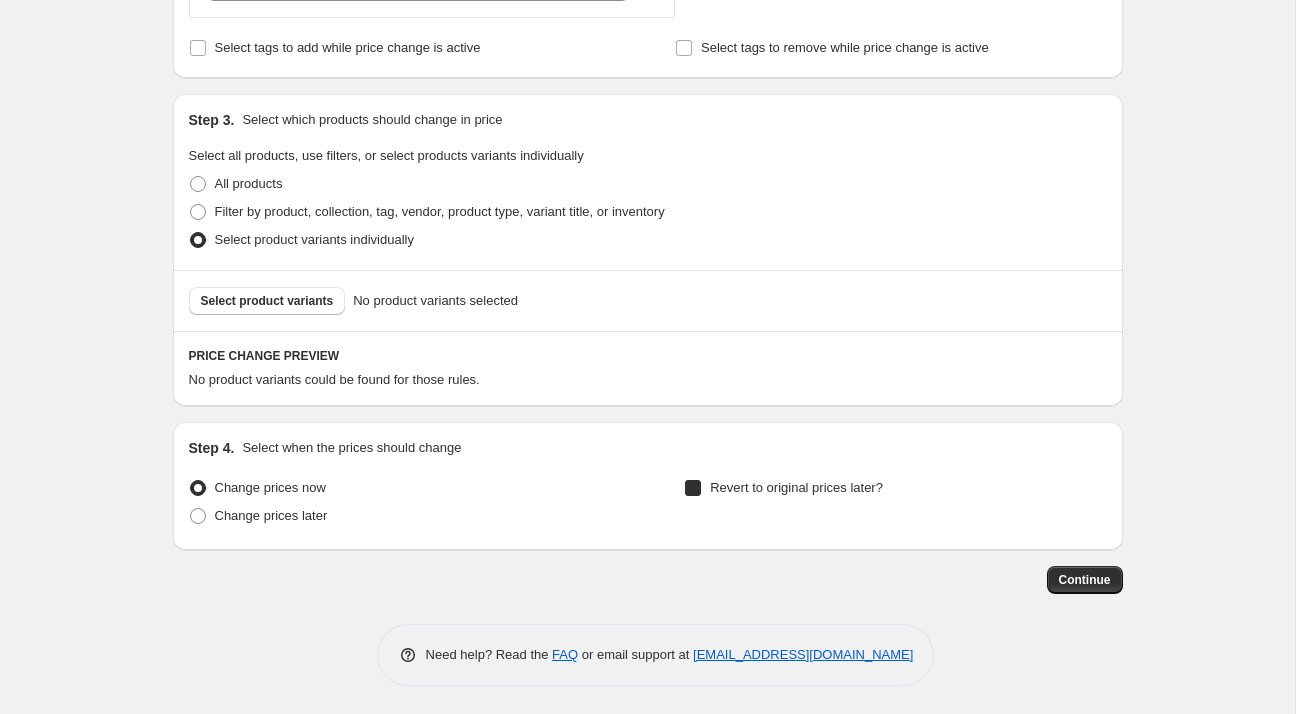 checkbox on "true" 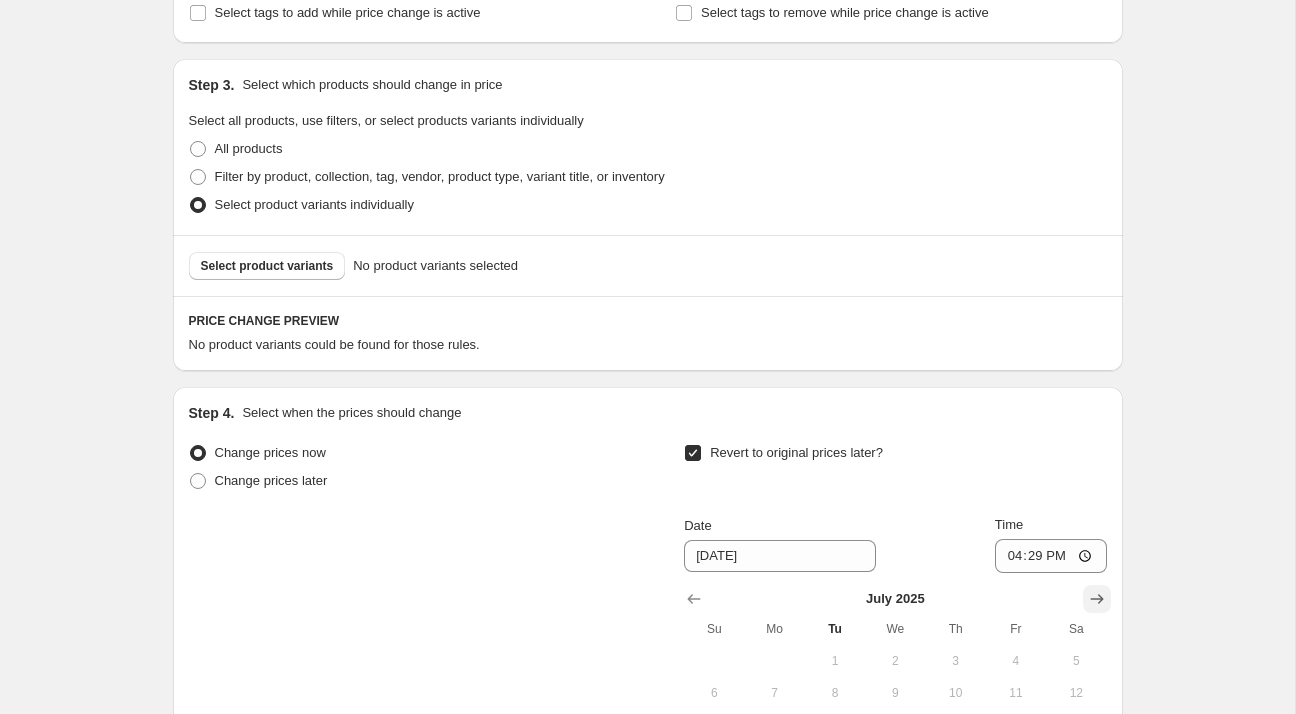 click at bounding box center [1097, 599] 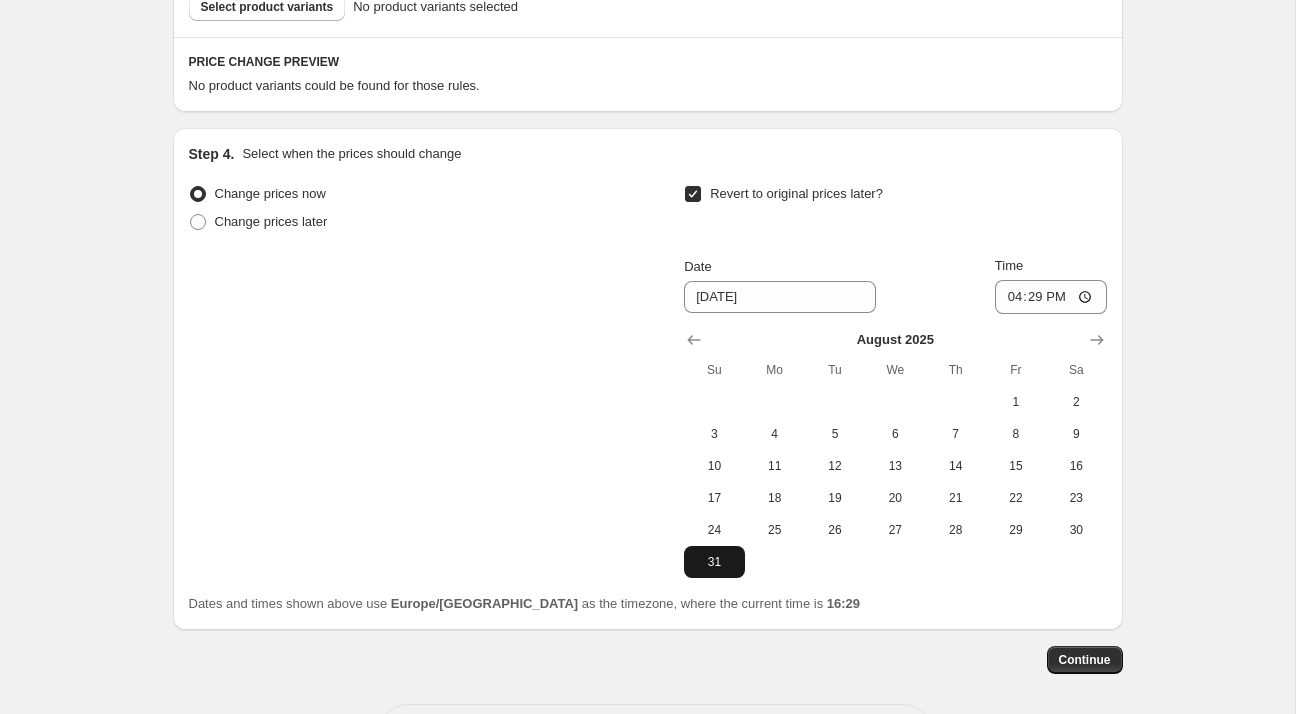 scroll, scrollTop: 1267, scrollLeft: 0, axis: vertical 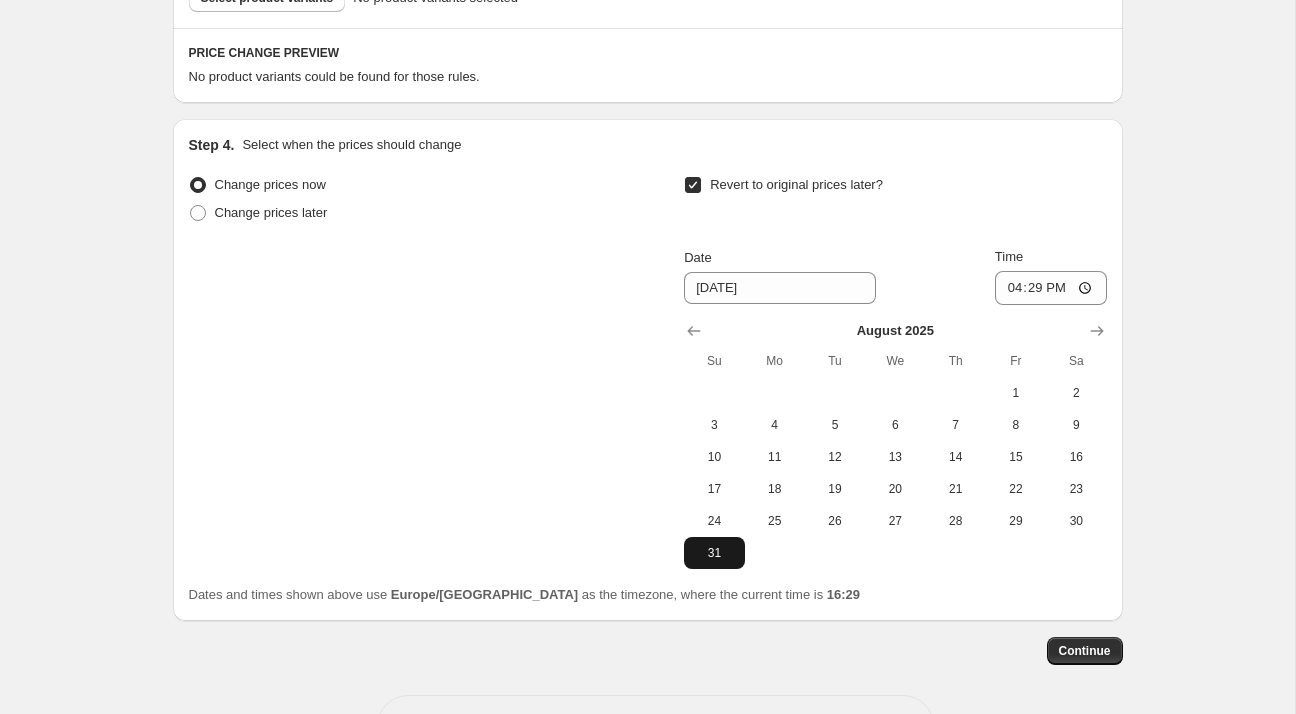 click on "31" at bounding box center [714, 553] 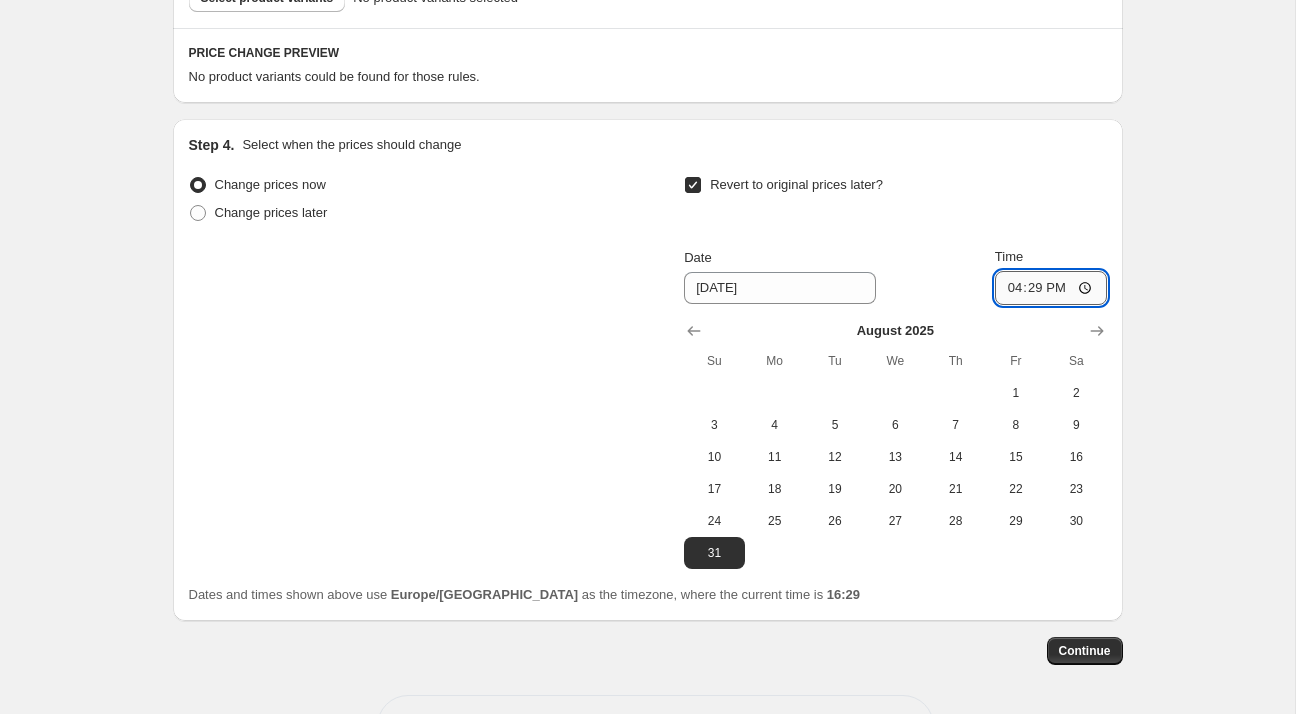 click on "16:29" at bounding box center [1051, 288] 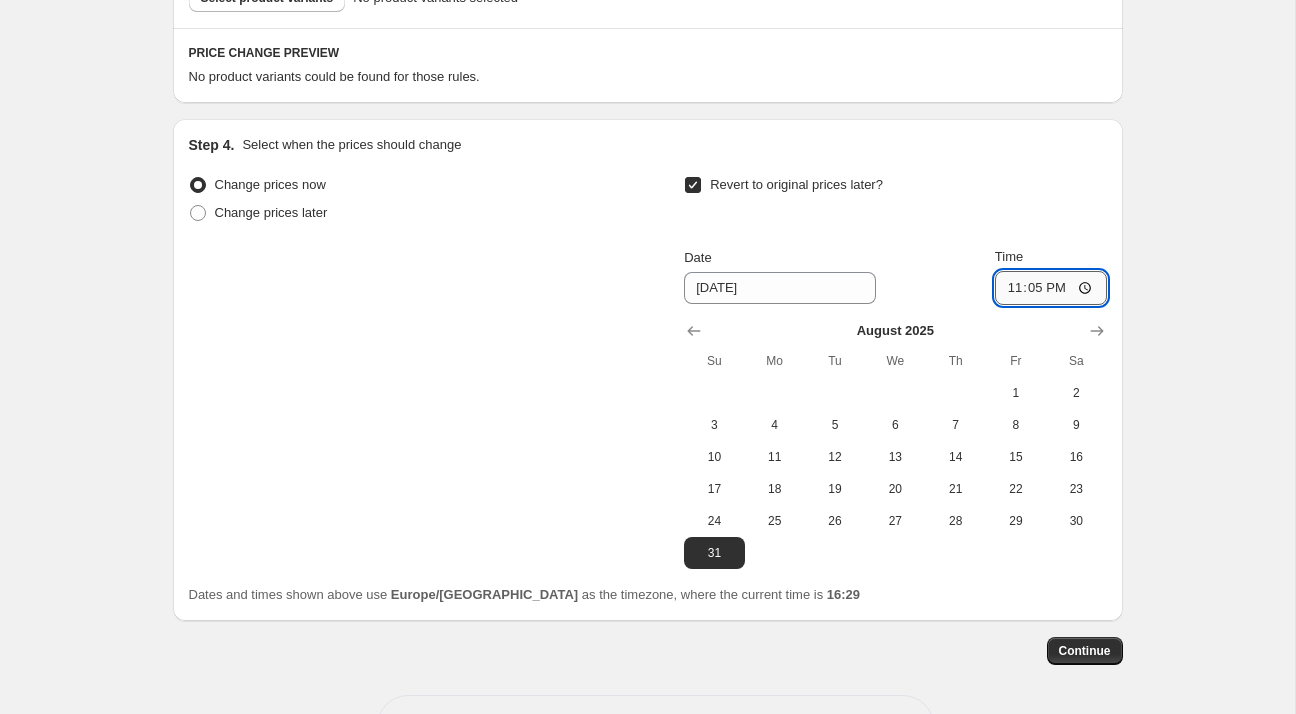 type on "23:59" 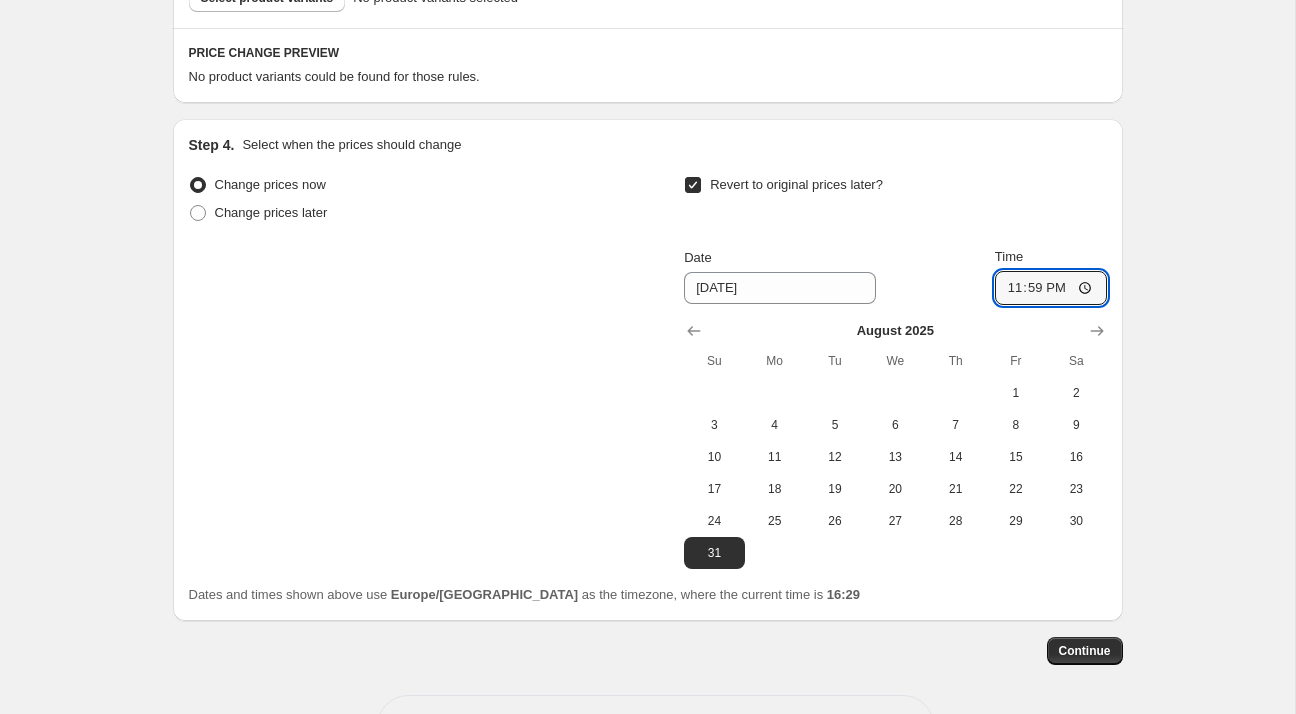click on "Change prices now Change prices later Revert to original prices later? Date [DATE] Time 23:59 [DATE] Su Mo Tu We Th Fr Sa 1 2 3 4 5 6 7 8 9 10 11 12 13 14 15 16 17 18 19 20 21 22 23 24 25 26 27 28 29 30 31" at bounding box center (648, 370) 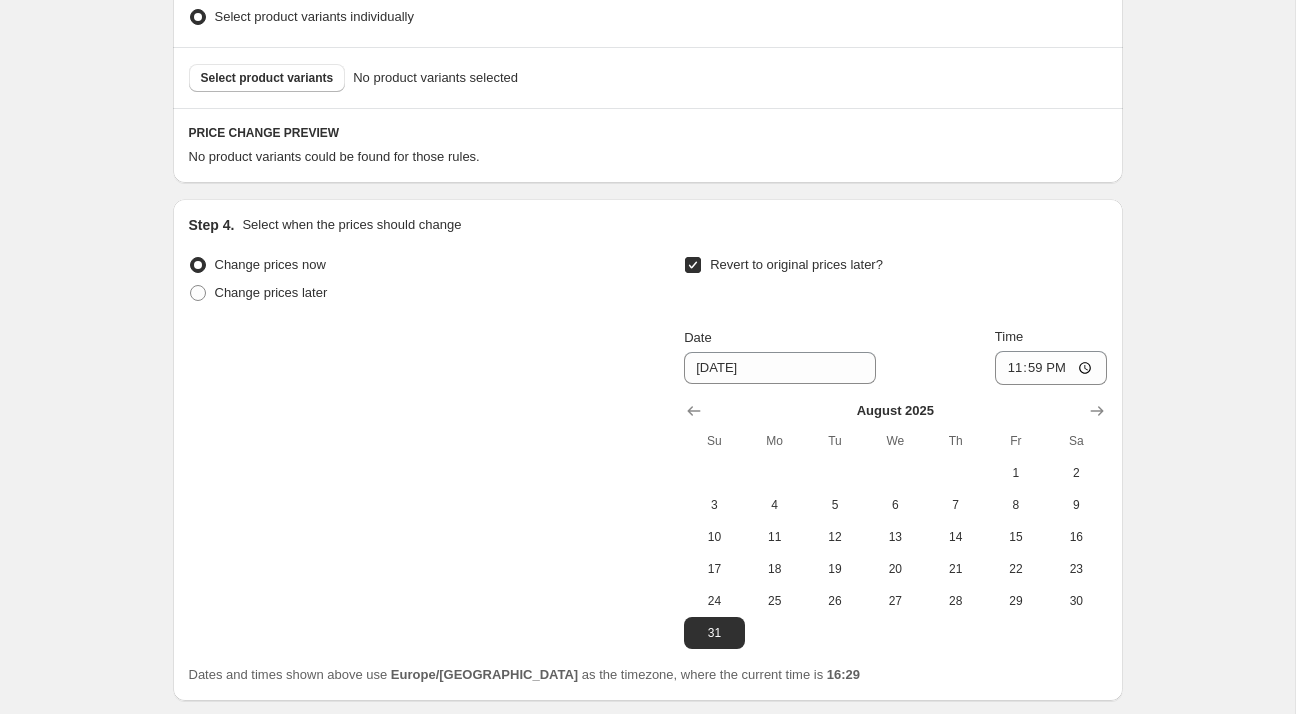 scroll, scrollTop: 903, scrollLeft: 0, axis: vertical 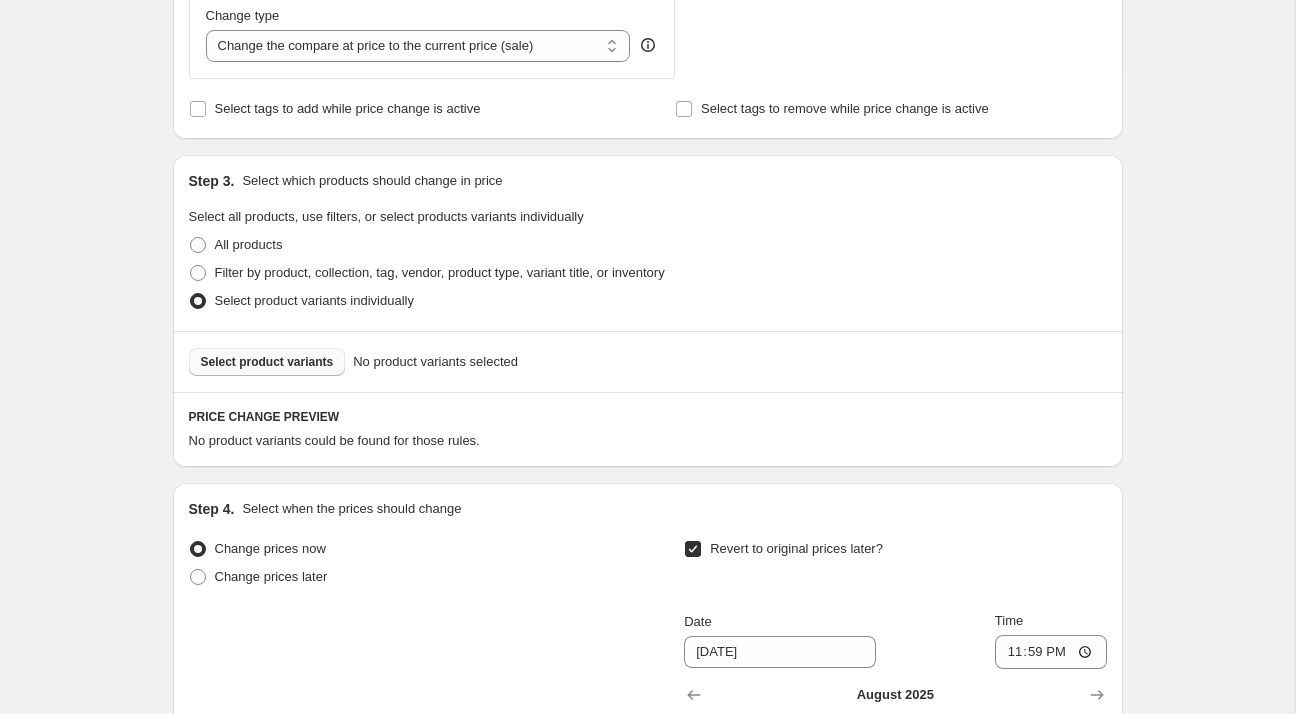 click on "Select product variants" at bounding box center (267, 362) 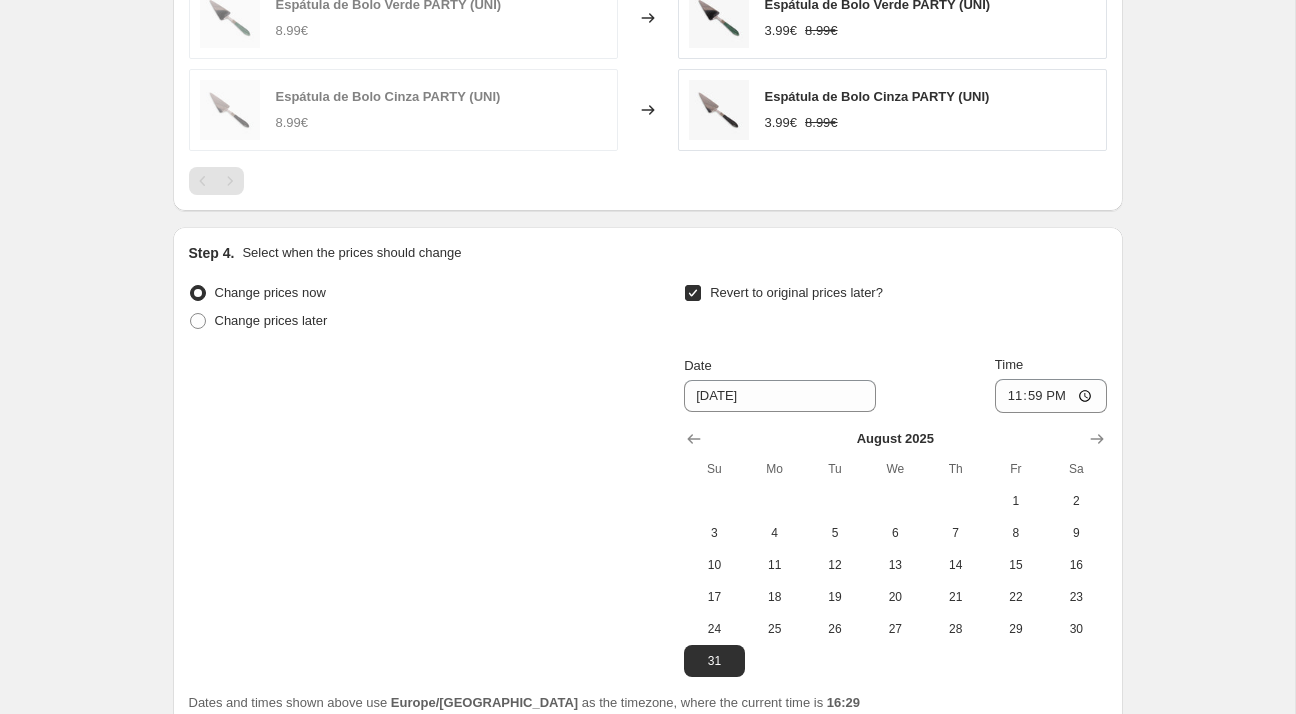 scroll, scrollTop: 1657, scrollLeft: 0, axis: vertical 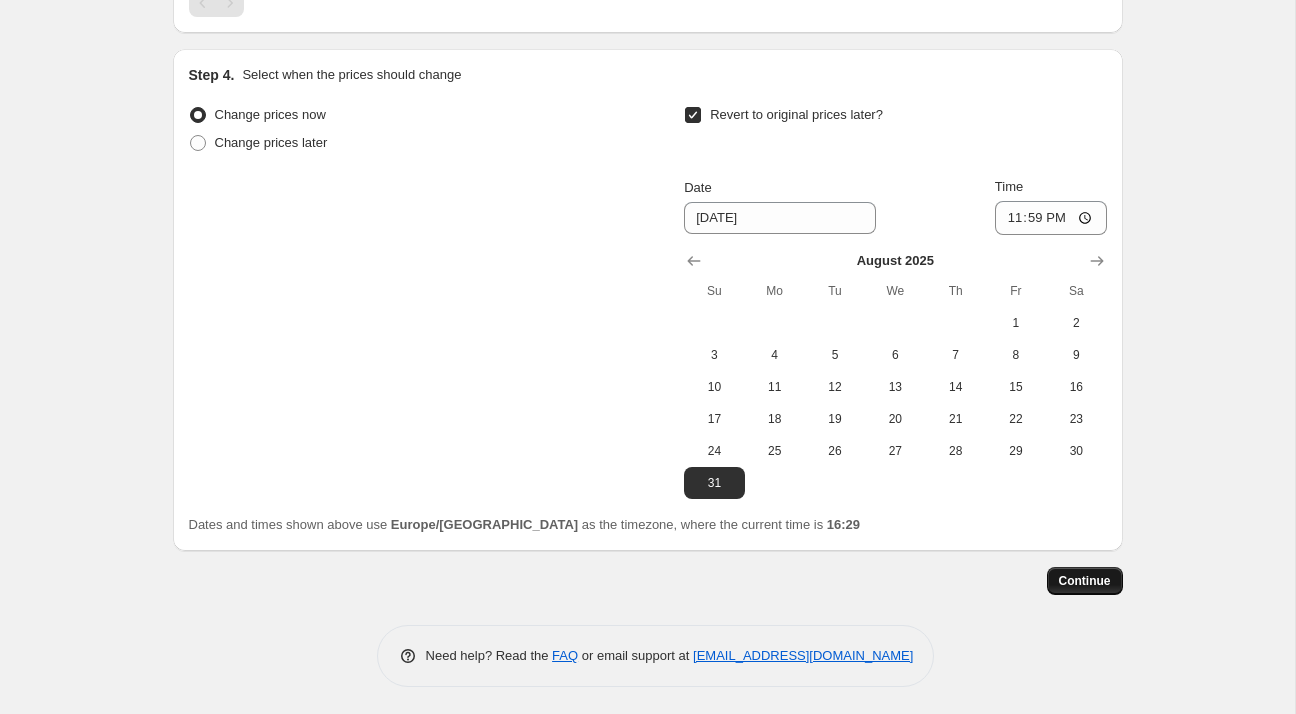 click on "Continue" at bounding box center [1085, 581] 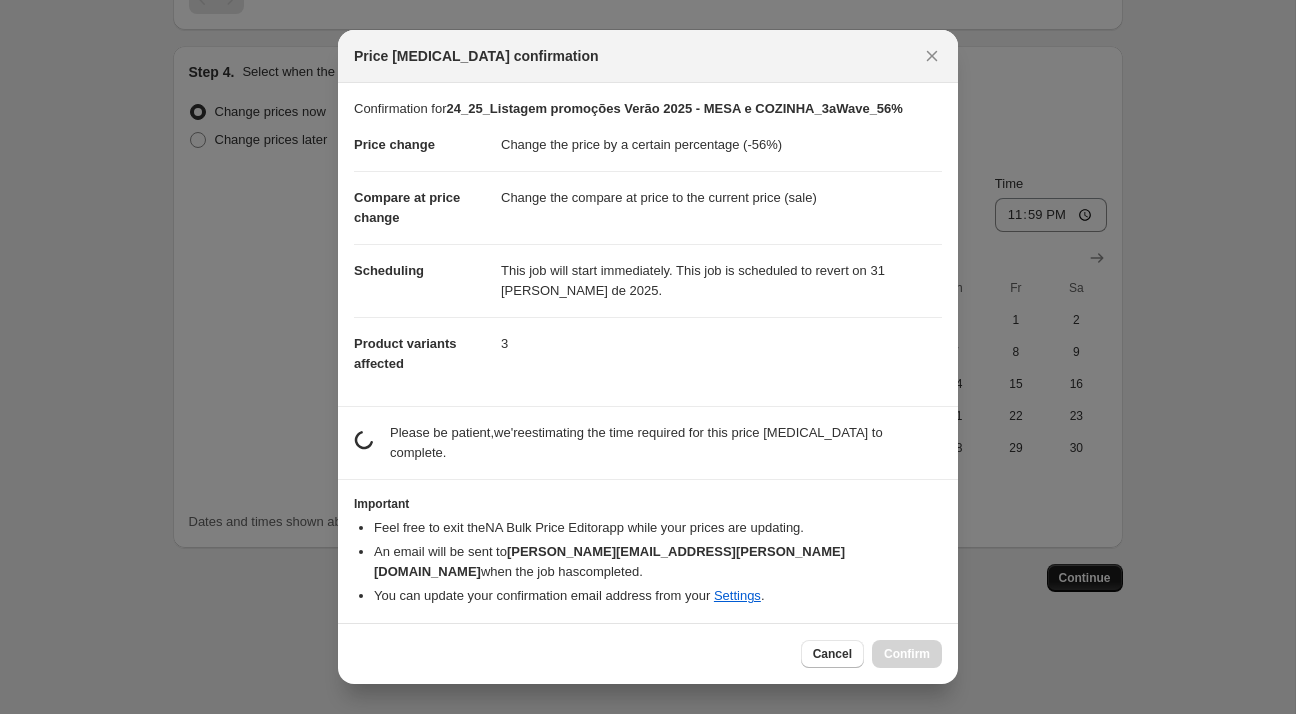 scroll, scrollTop: 0, scrollLeft: 0, axis: both 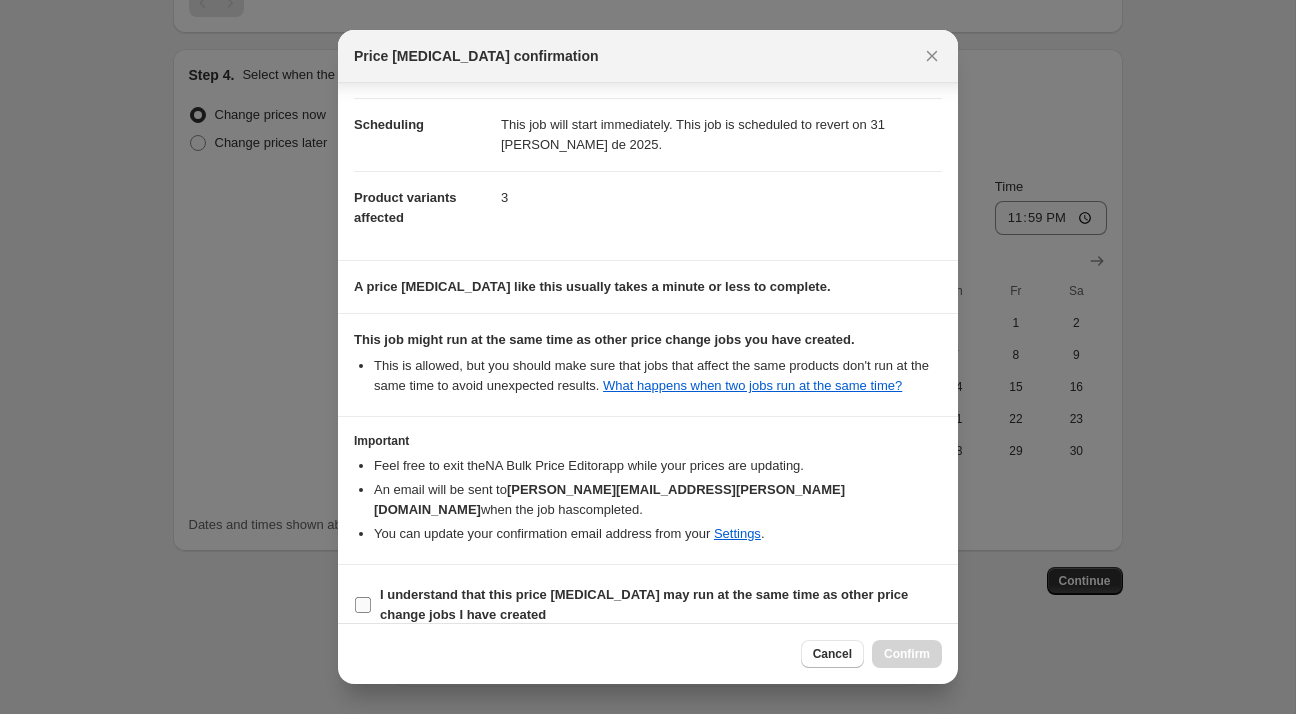 click on "I understand that this price [MEDICAL_DATA] may run at the same time as other price change jobs I have created" at bounding box center [644, 604] 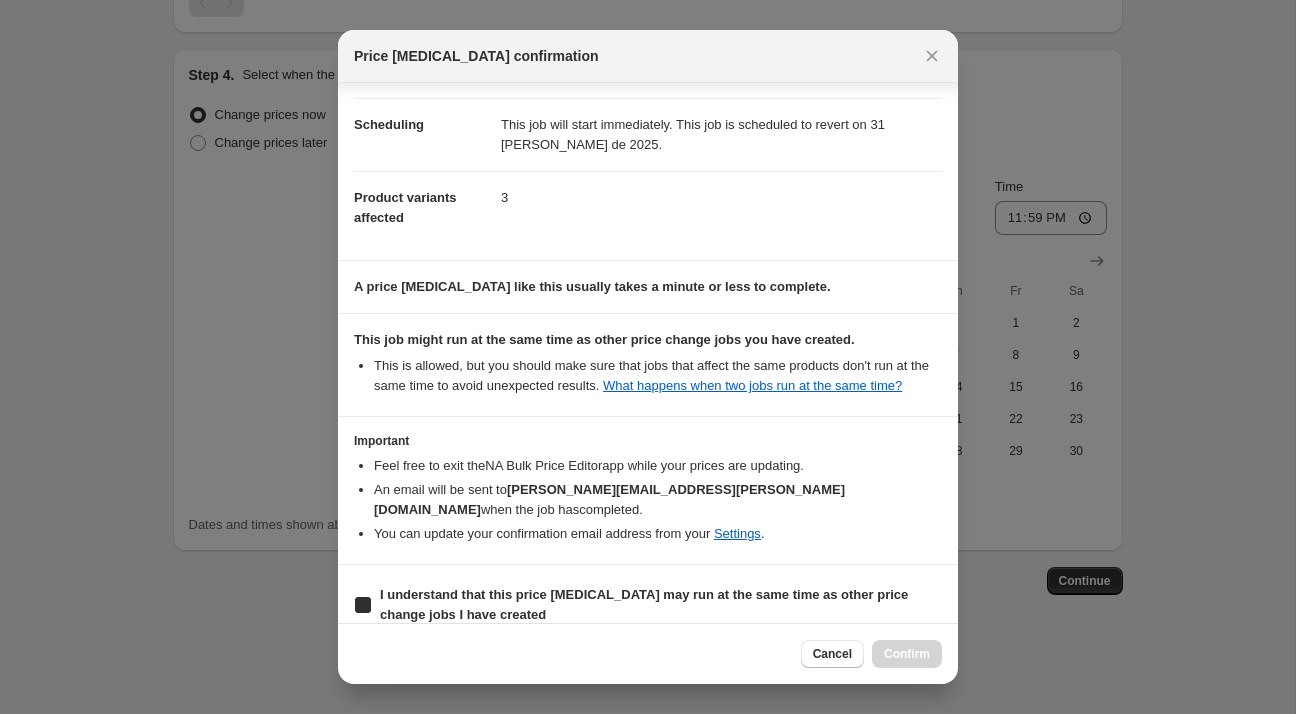checkbox on "true" 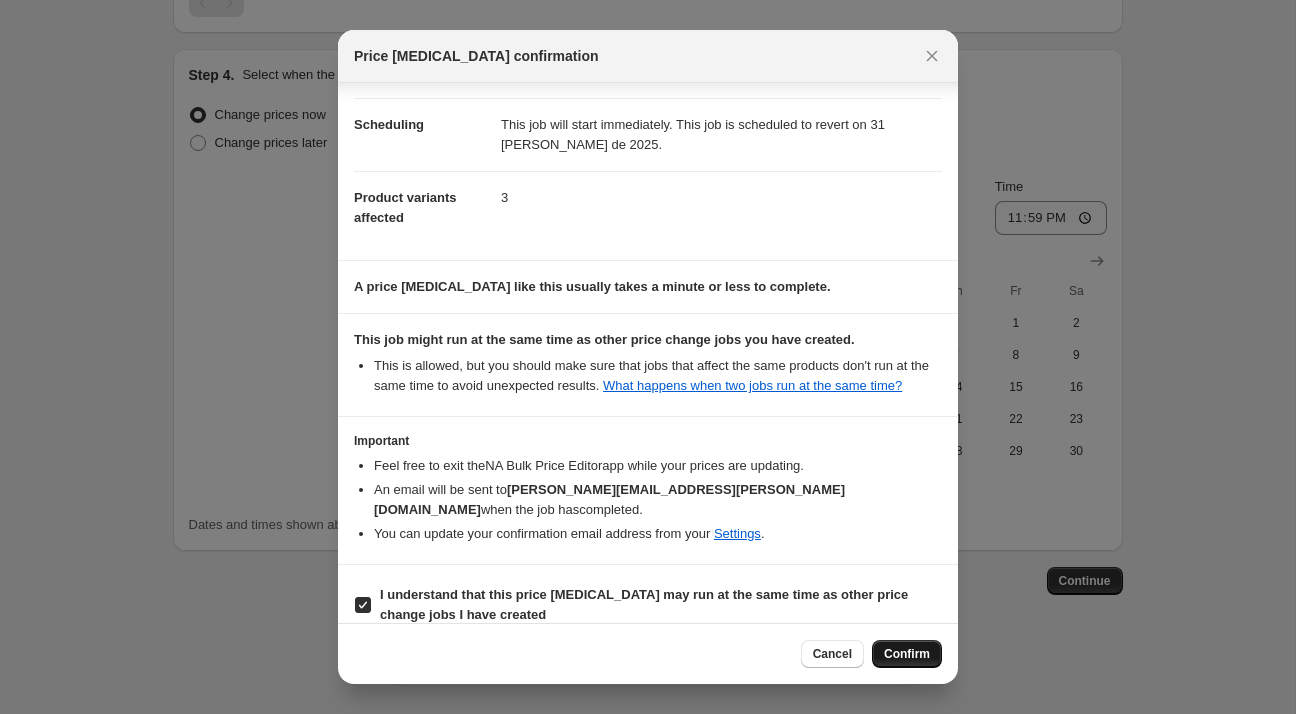 click on "Confirm" at bounding box center (907, 654) 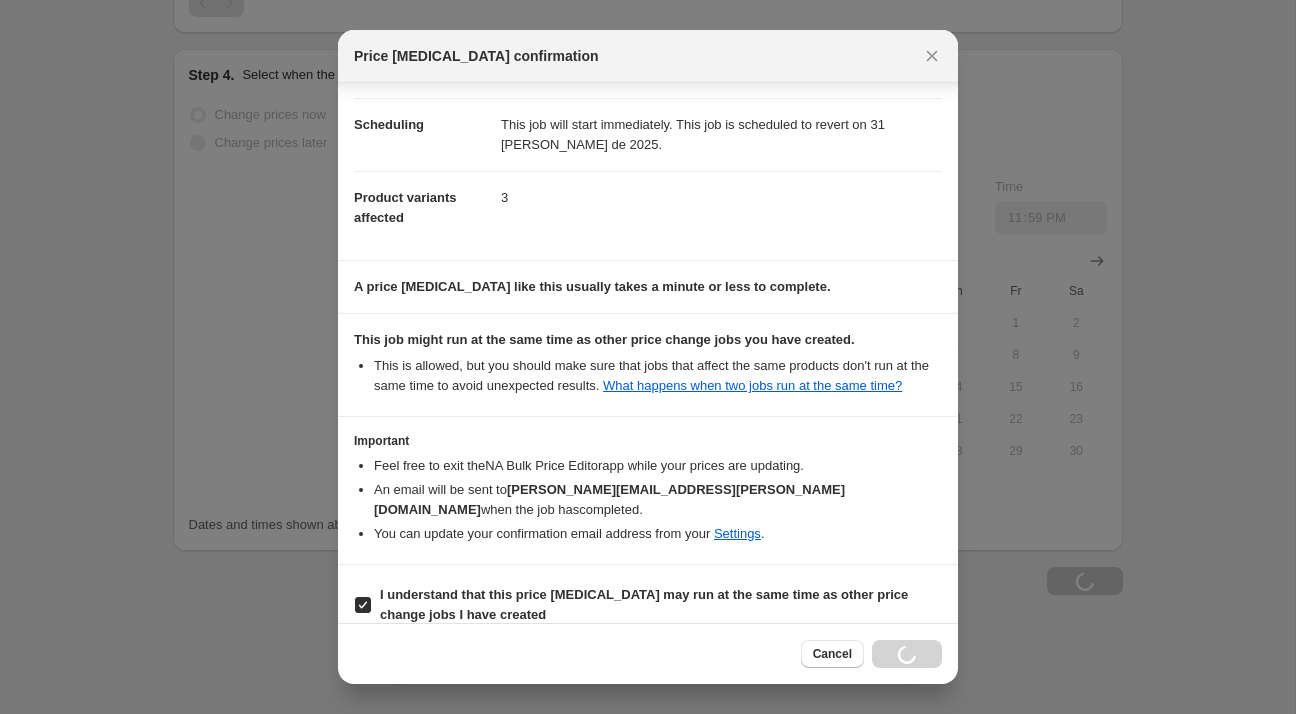 scroll, scrollTop: 1725, scrollLeft: 0, axis: vertical 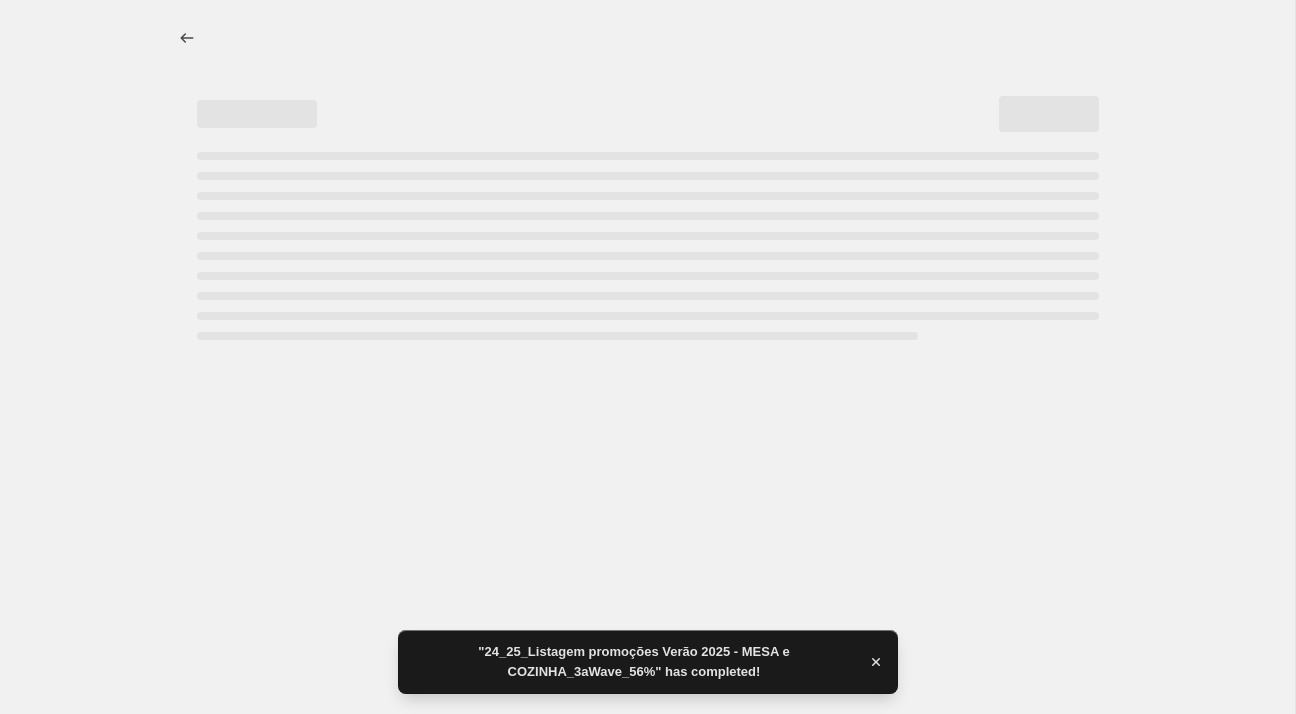 select on "percentage" 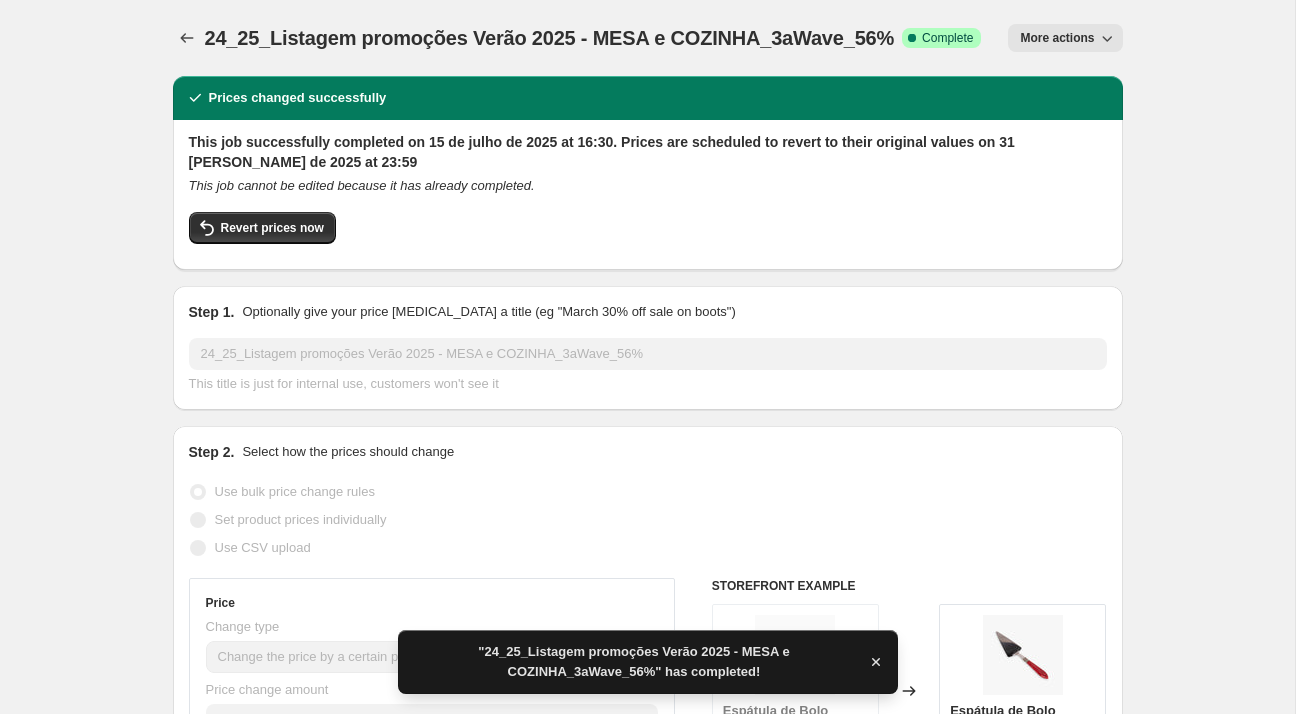 click on "24_25_Listagem promoções Verão 2025 - MESA e COZINHA_3aWave_56%. This page is ready 24_25_Listagem promoções Verão 2025 - MESA e COZINHA_3aWave_56% Success Complete Complete Price revert scheduling Copy to new job Export Recap CSV Delete job More actions More actions" at bounding box center [648, 38] 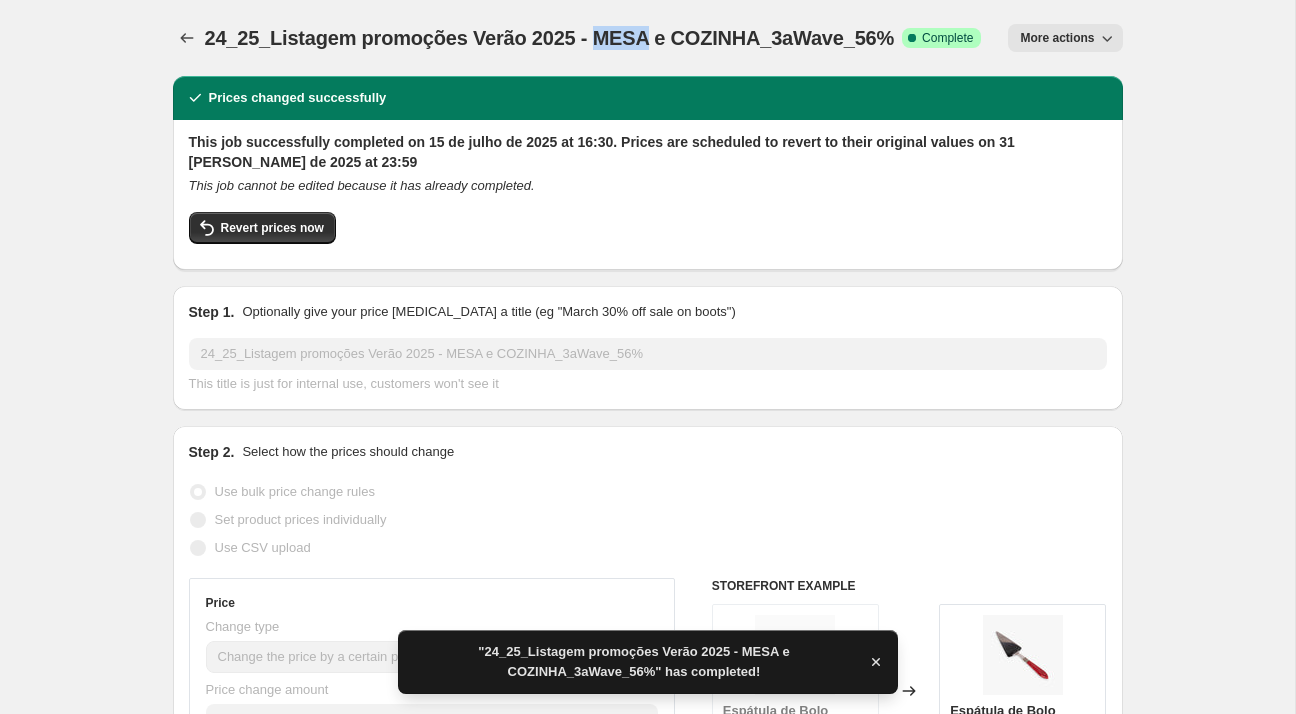 click on "24_25_Listagem promoções Verão 2025 - MESA e COZINHA_3aWave_56%. This page is ready 24_25_Listagem promoções Verão 2025 - MESA e COZINHA_3aWave_56% Success Complete Complete Price revert scheduling Copy to new job Export Recap CSV Delete job More actions More actions" at bounding box center (648, 38) 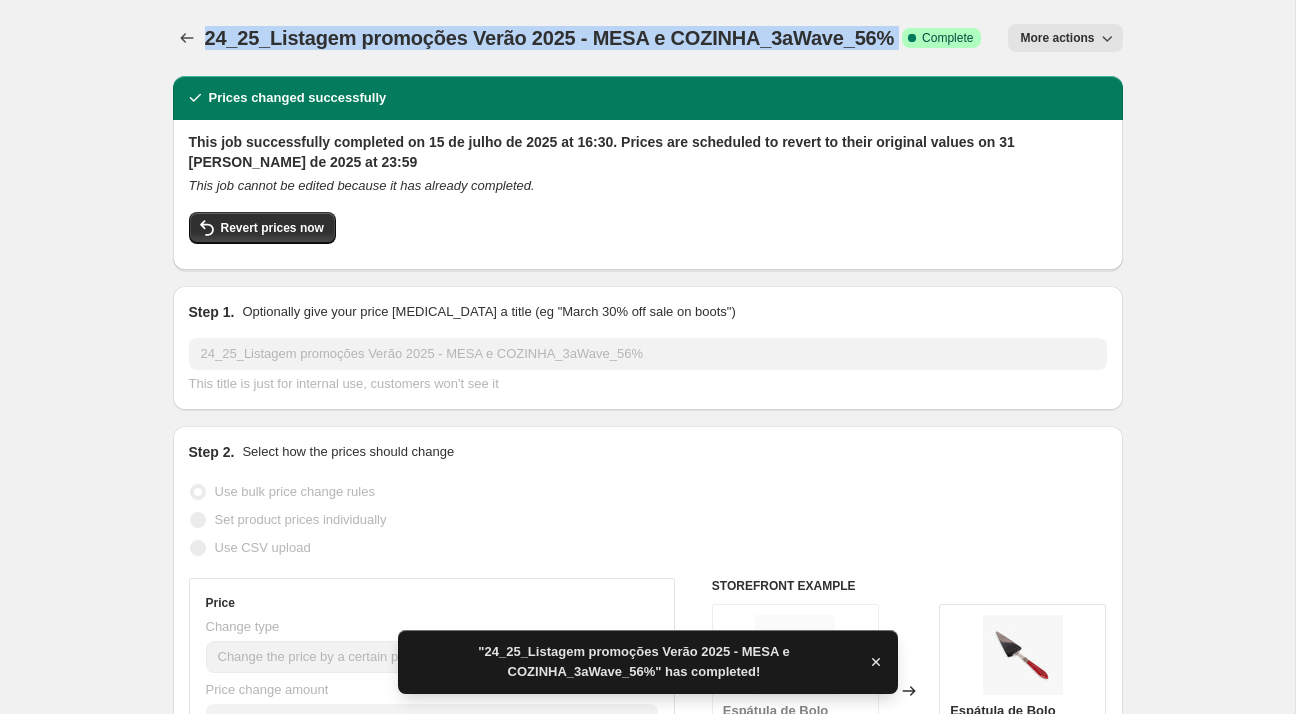 click on "24_25_Listagem promoções Verão 2025 - MESA e COZINHA_3aWave_56%" at bounding box center [550, 38] 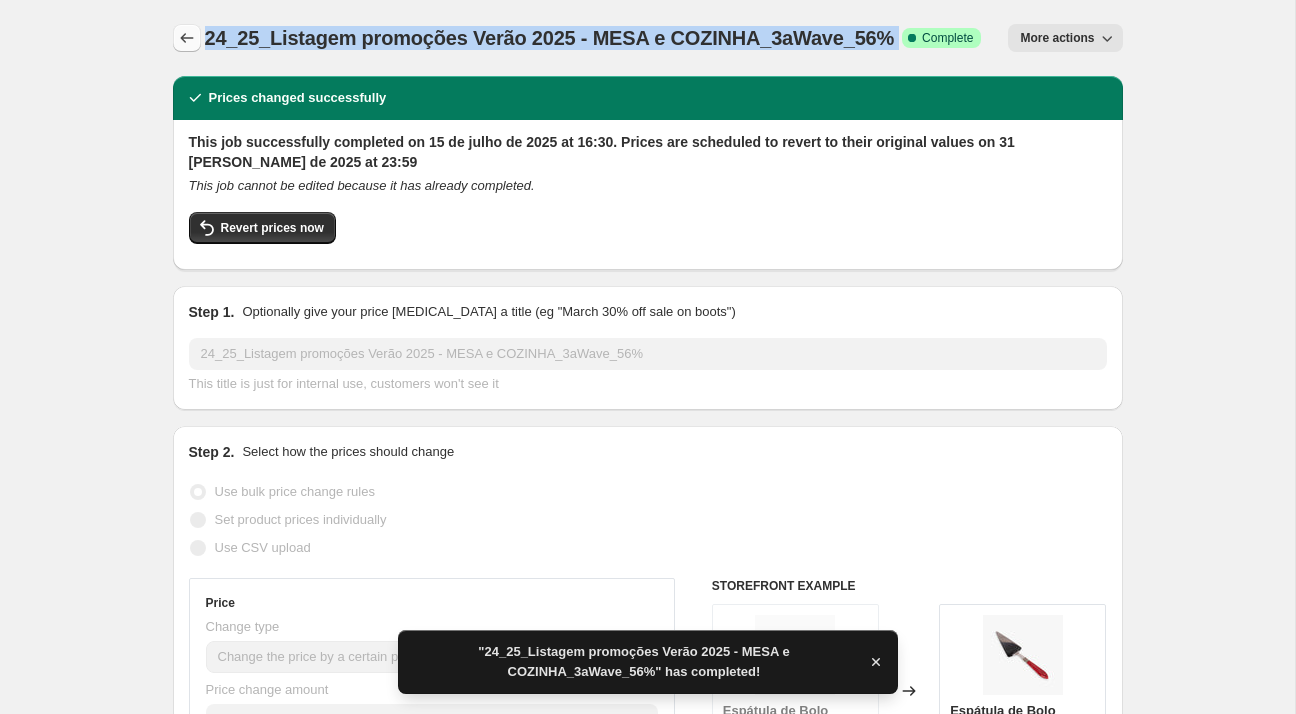 click 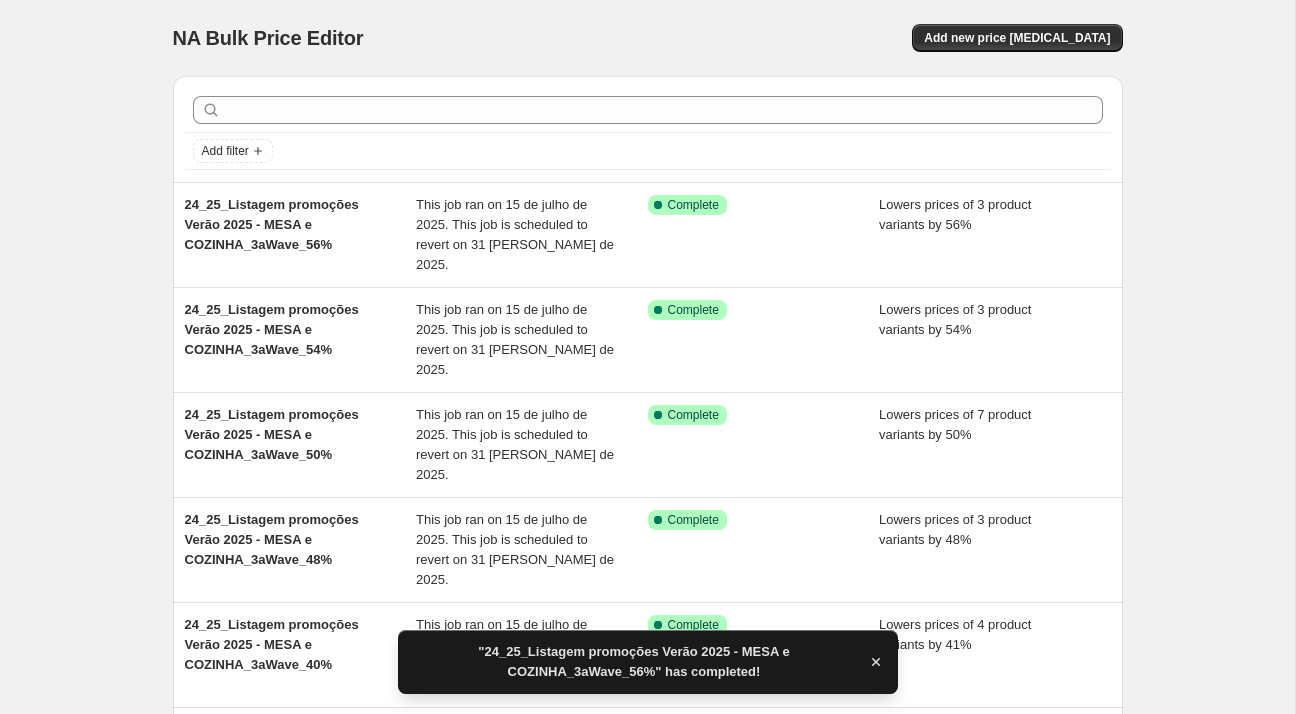 click on "Add new price [MEDICAL_DATA]" at bounding box center (884, 38) 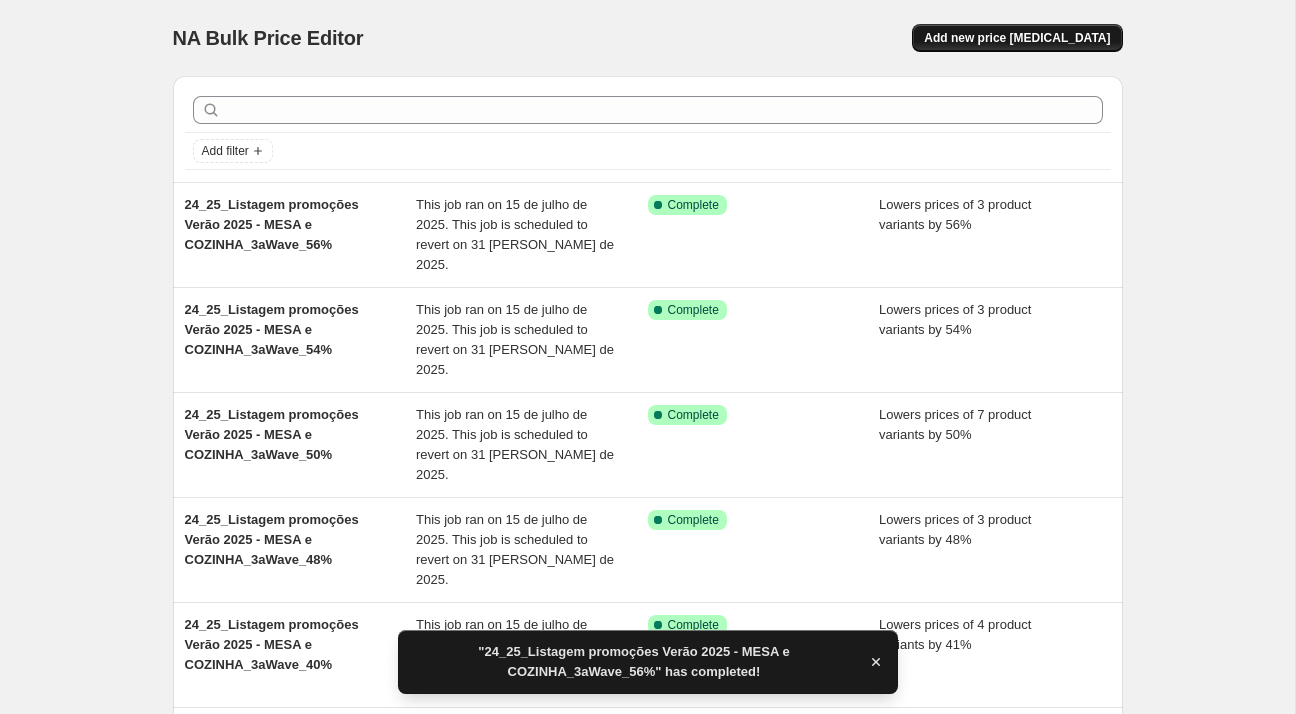 click on "Add new price [MEDICAL_DATA]" at bounding box center (1017, 38) 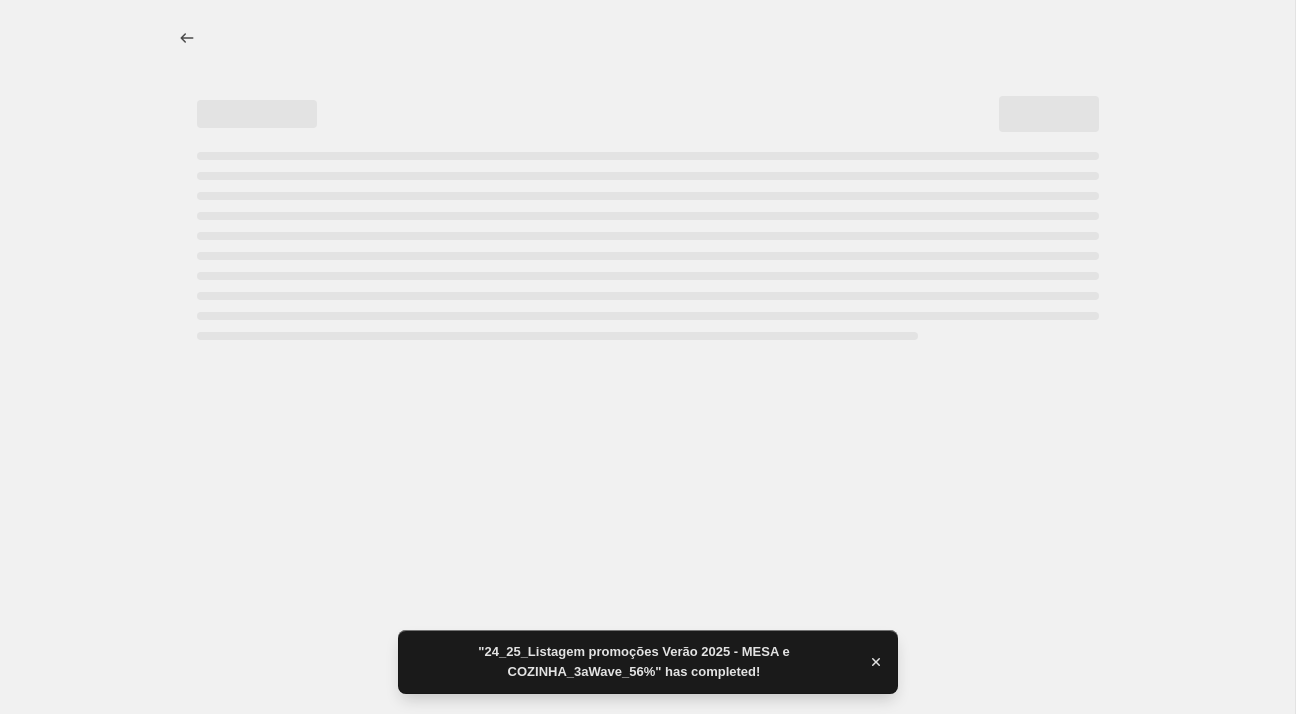 select on "percentage" 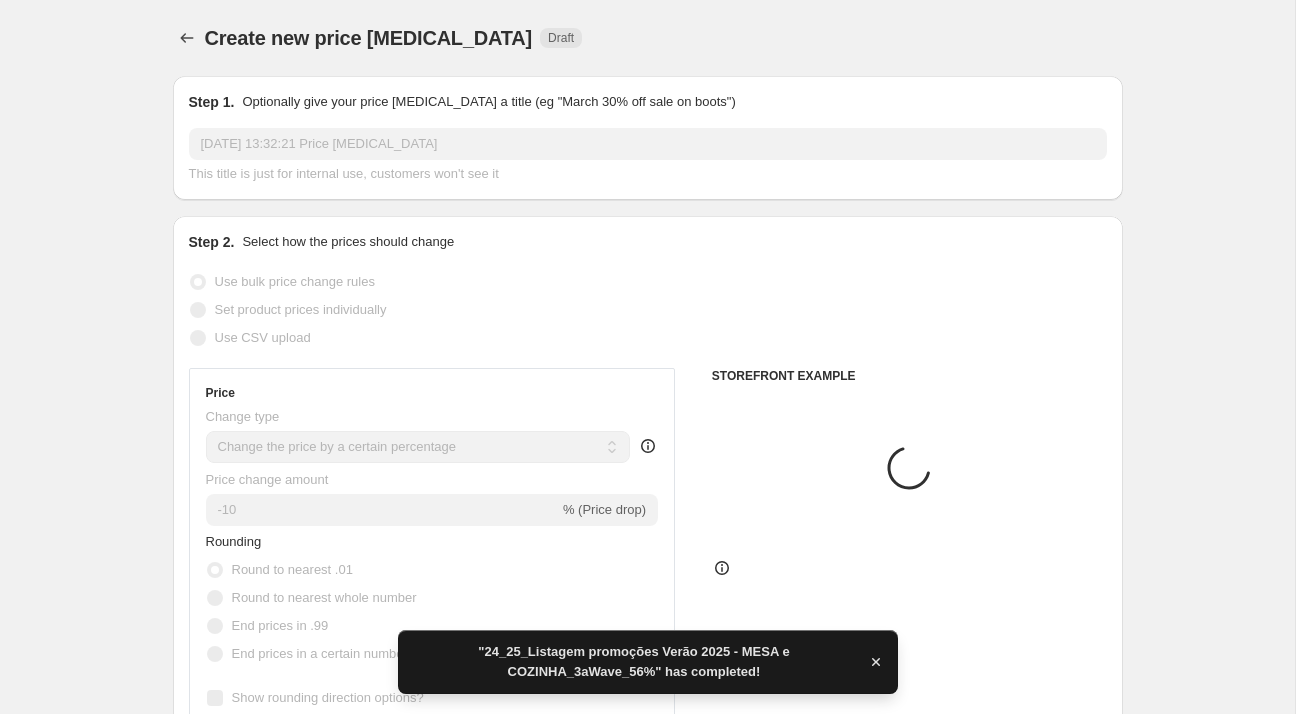click on "[DATE] 13:32:21 Price [MEDICAL_DATA]" at bounding box center (648, 144) 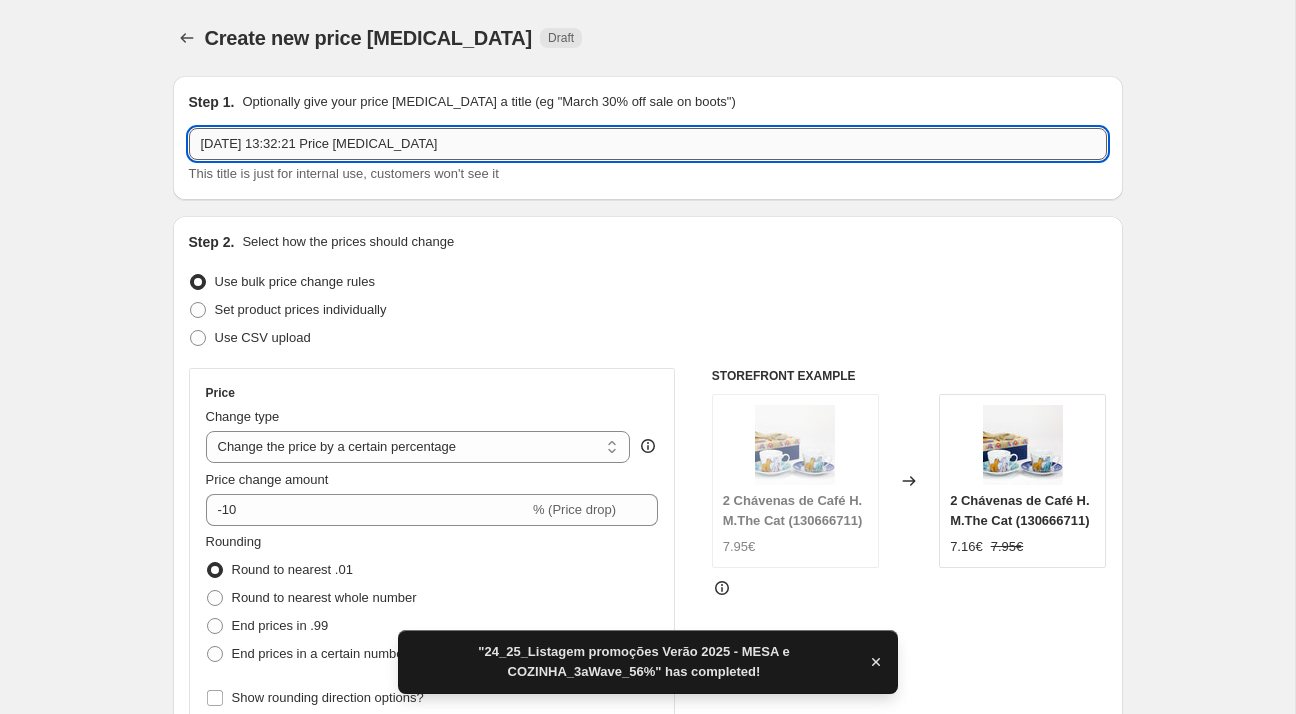 click on "[DATE] 13:32:21 Price [MEDICAL_DATA]" at bounding box center (648, 144) 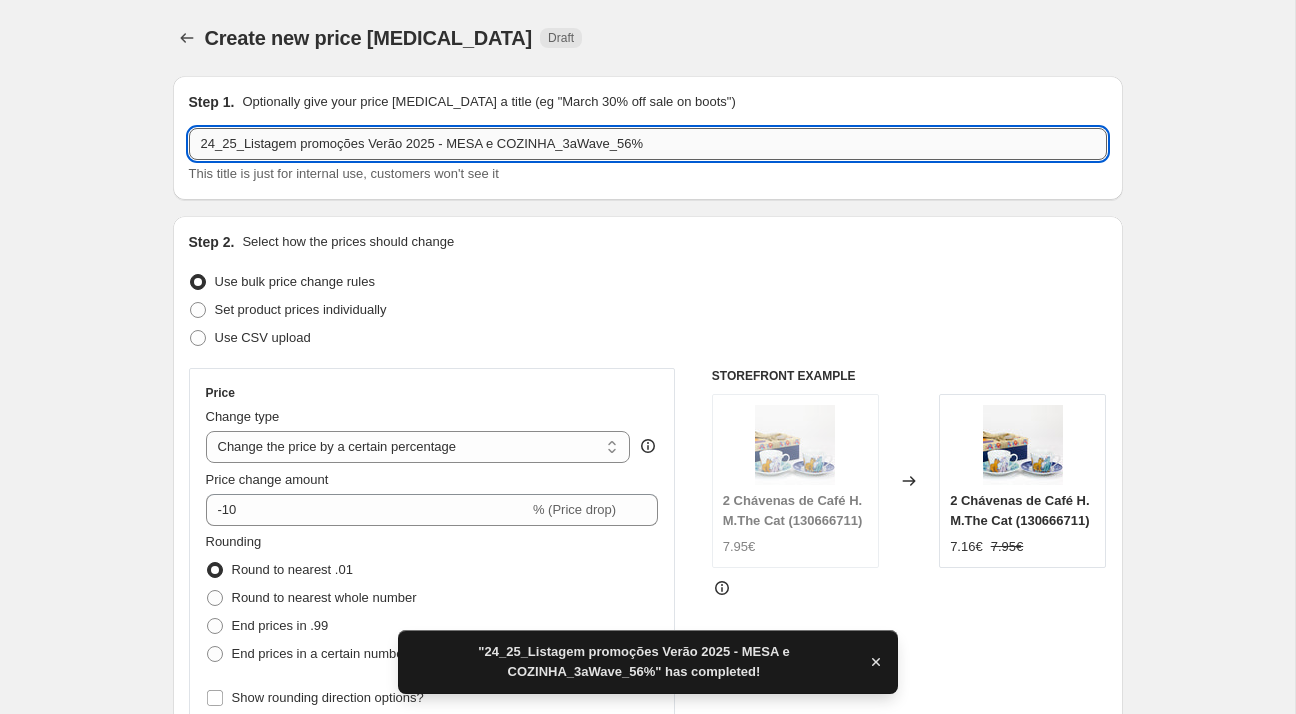 click on "24_25_Listagem promoções Verão 2025 - MESA e COZINHA_3aWave_56%" at bounding box center [648, 144] 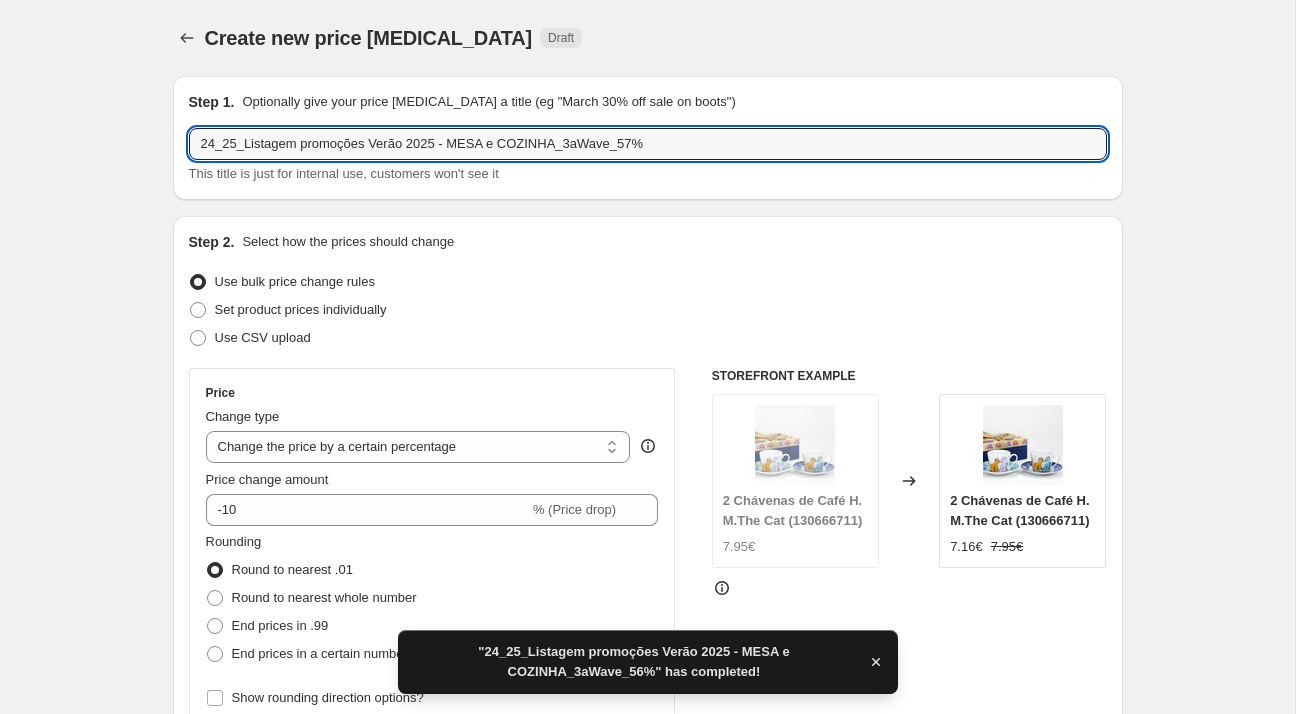 type on "24_25_Listagem promoções Verão 2025 - MESA e COZINHA_3aWave_57%" 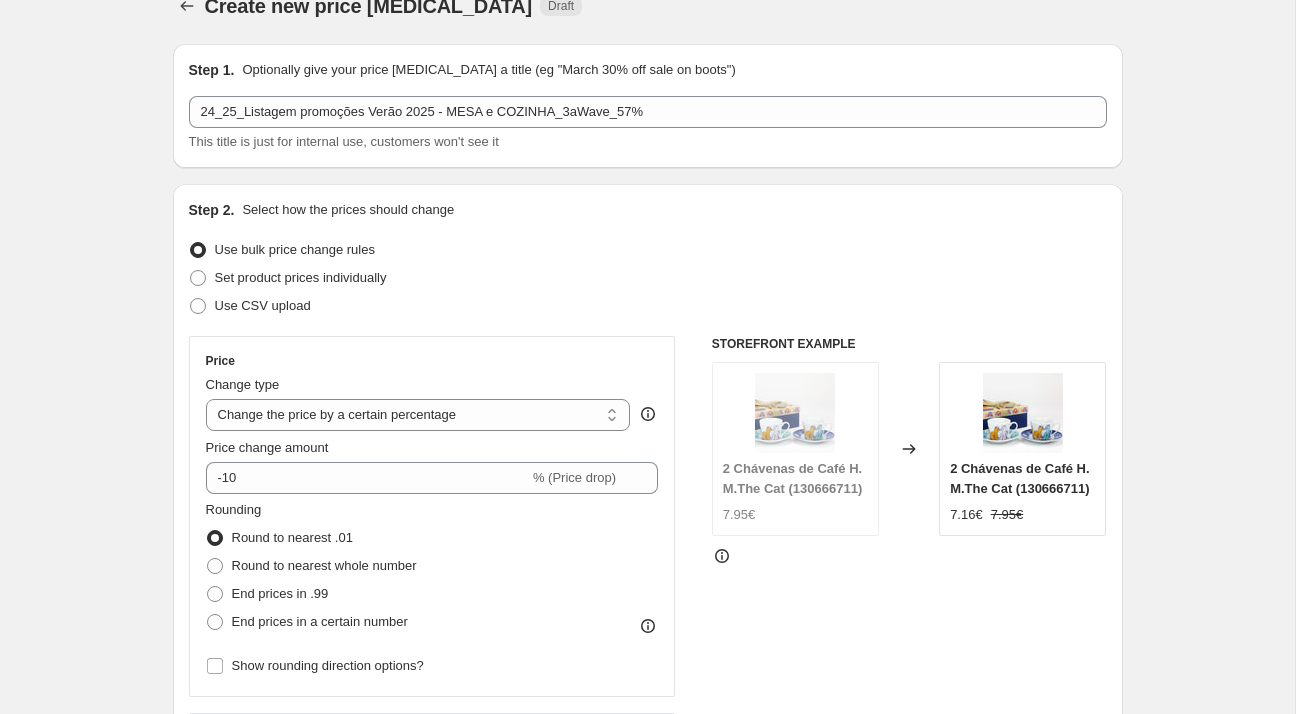 scroll, scrollTop: 126, scrollLeft: 0, axis: vertical 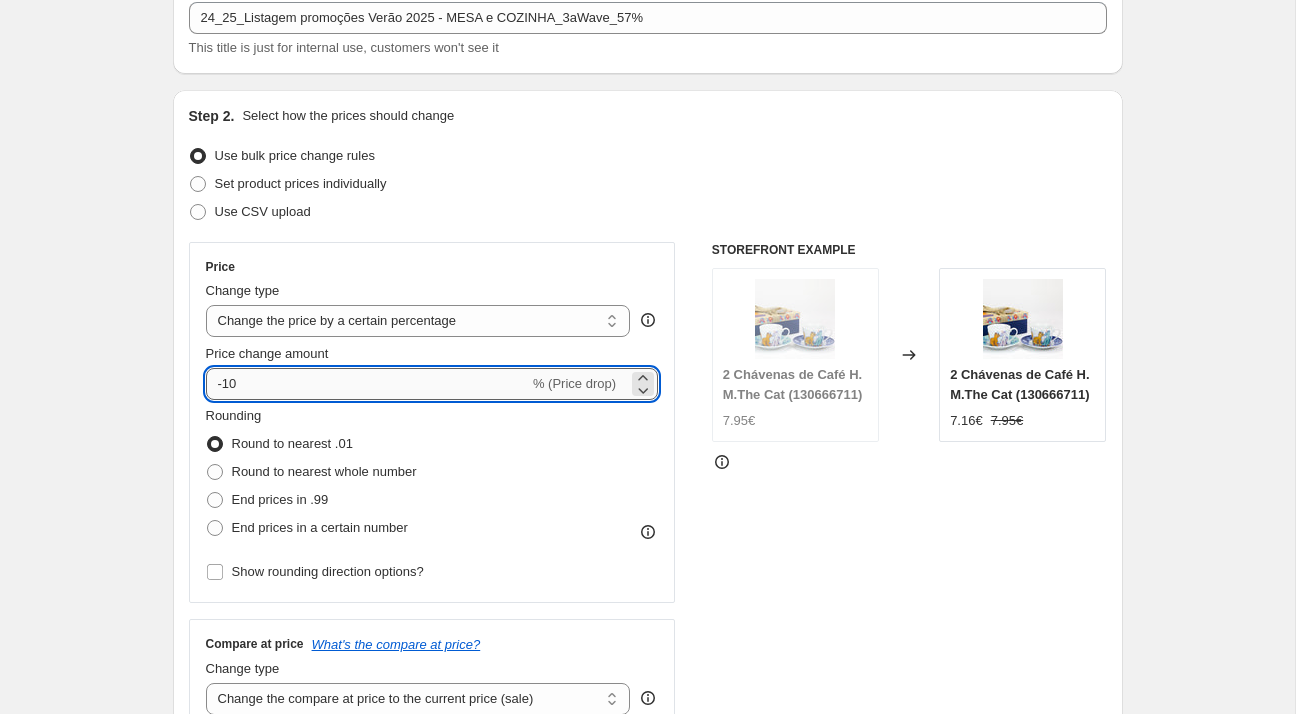 click on "-10" at bounding box center (367, 384) 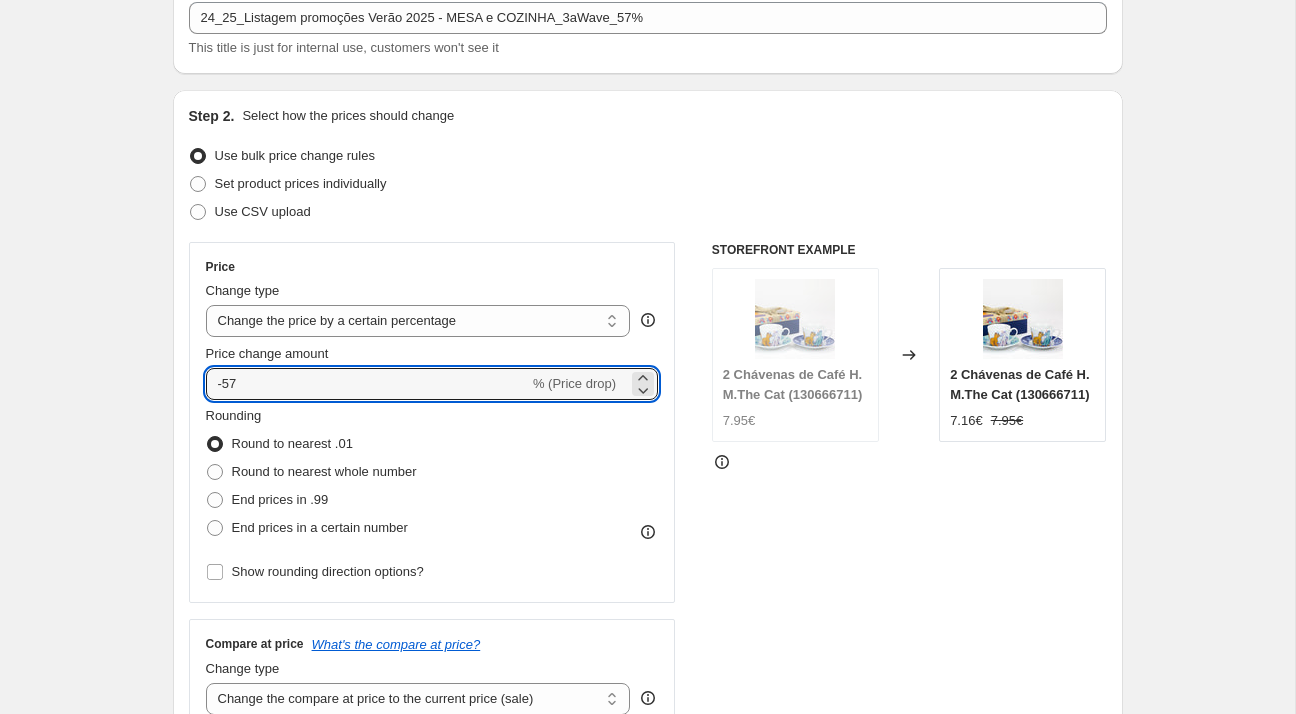 type on "-57" 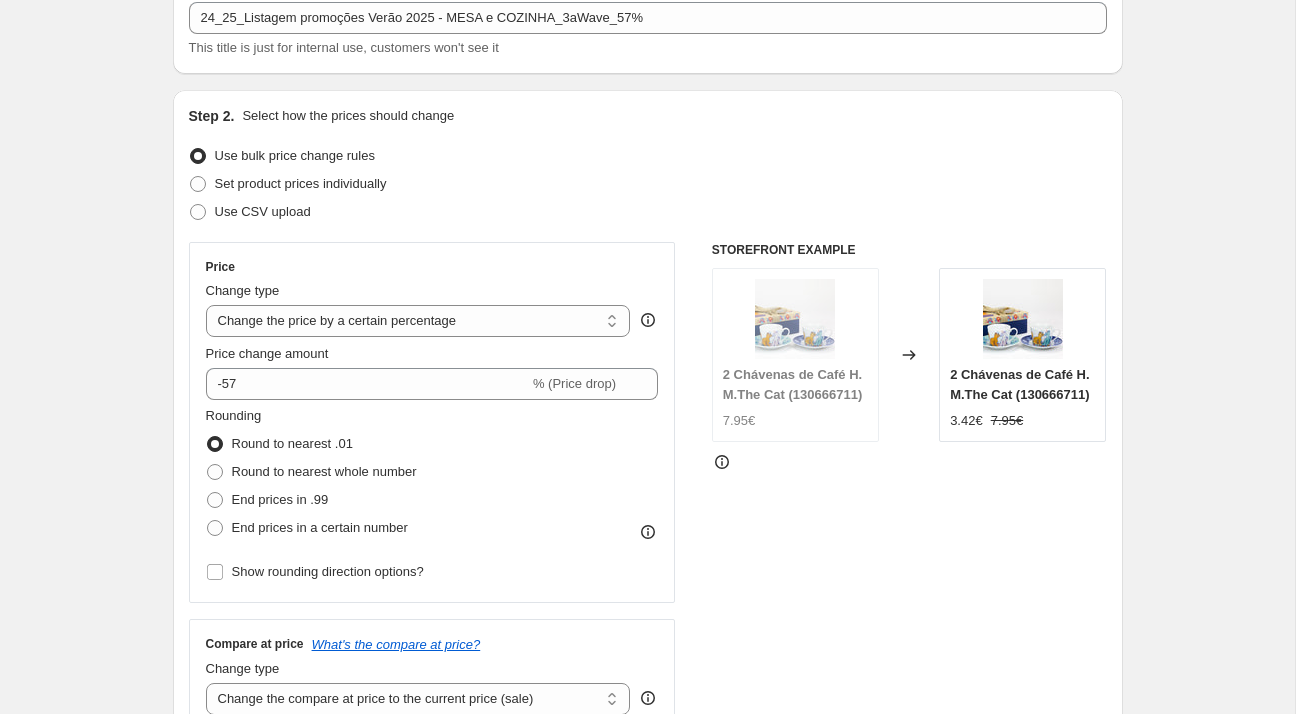 click on "Price Change type Change the price to a certain amount Change the price by a certain amount Change the price by a certain percentage Change the price to the current compare at price (price before sale) Change the price by a certain amount relative to the compare at price Change the price by a certain percentage relative to the compare at price Don't change the price Change the price by a certain percentage relative to the cost per item Change price to certain cost margin Change the price by a certain percentage Price change amount -57 % (Price drop) Rounding Round to nearest .01 Round to nearest whole number End prices in .99 End prices in a certain number Show rounding direction options?" at bounding box center (432, 422) 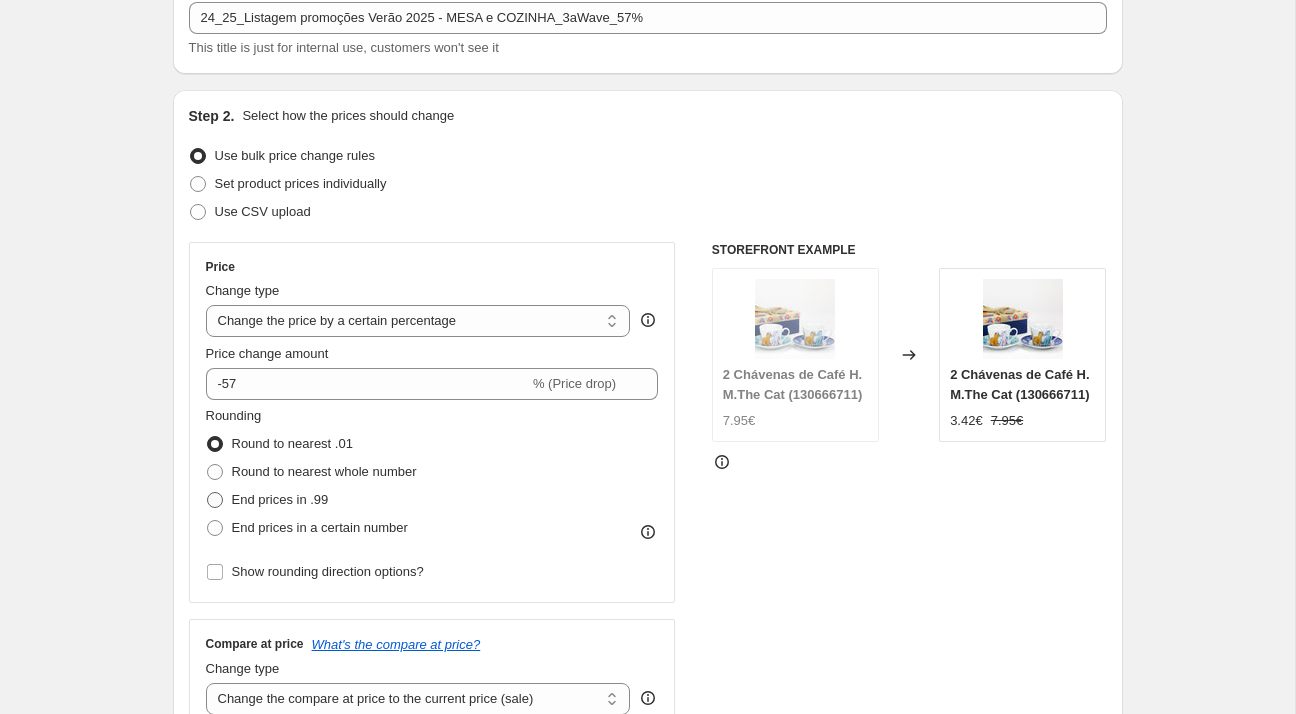 click on "End prices in .99" at bounding box center [280, 499] 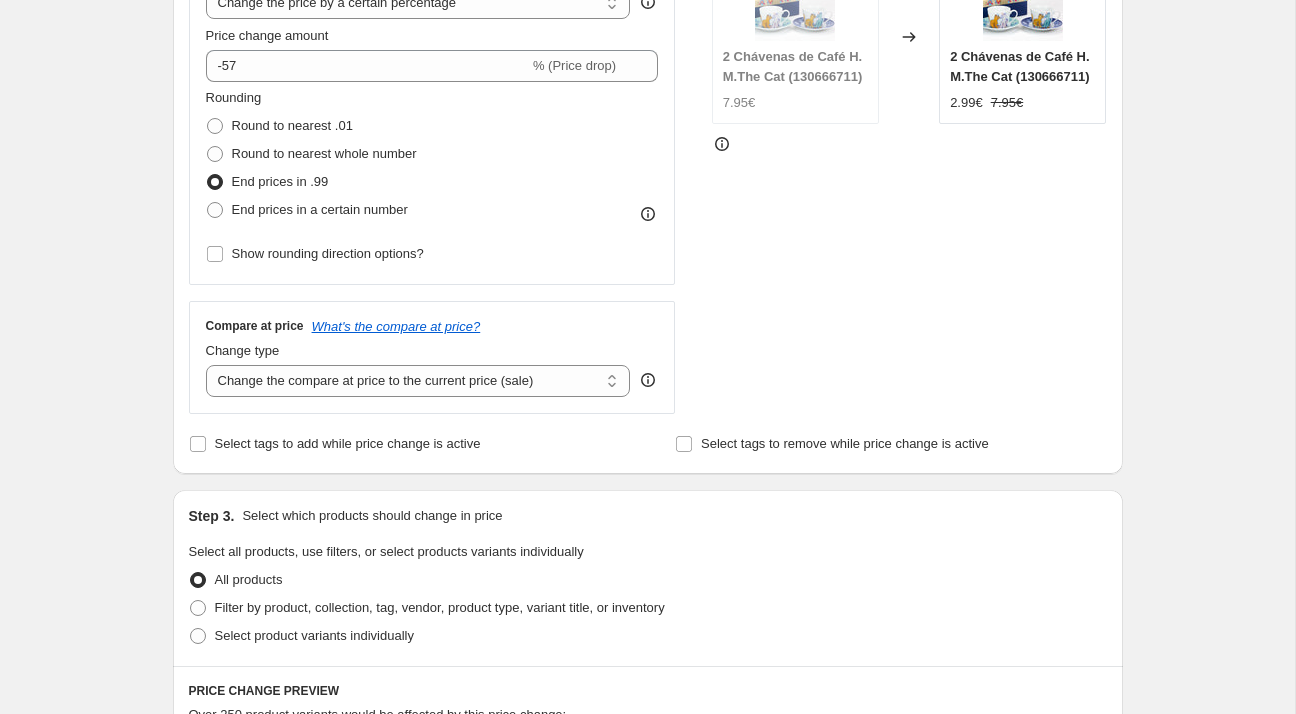 scroll, scrollTop: 463, scrollLeft: 0, axis: vertical 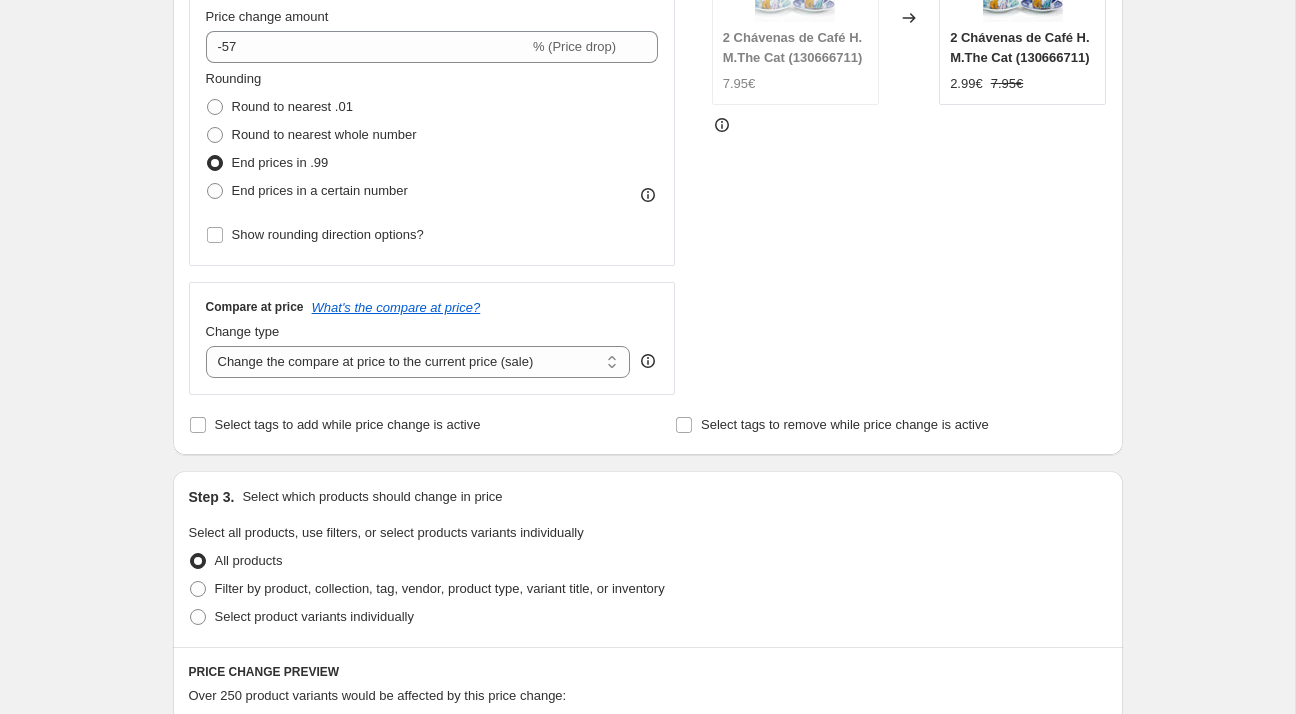 click on "Rounding Round to nearest .01 Round to nearest whole number End prices in .99 End prices in a certain number Show rounding direction options?" at bounding box center [432, 159] 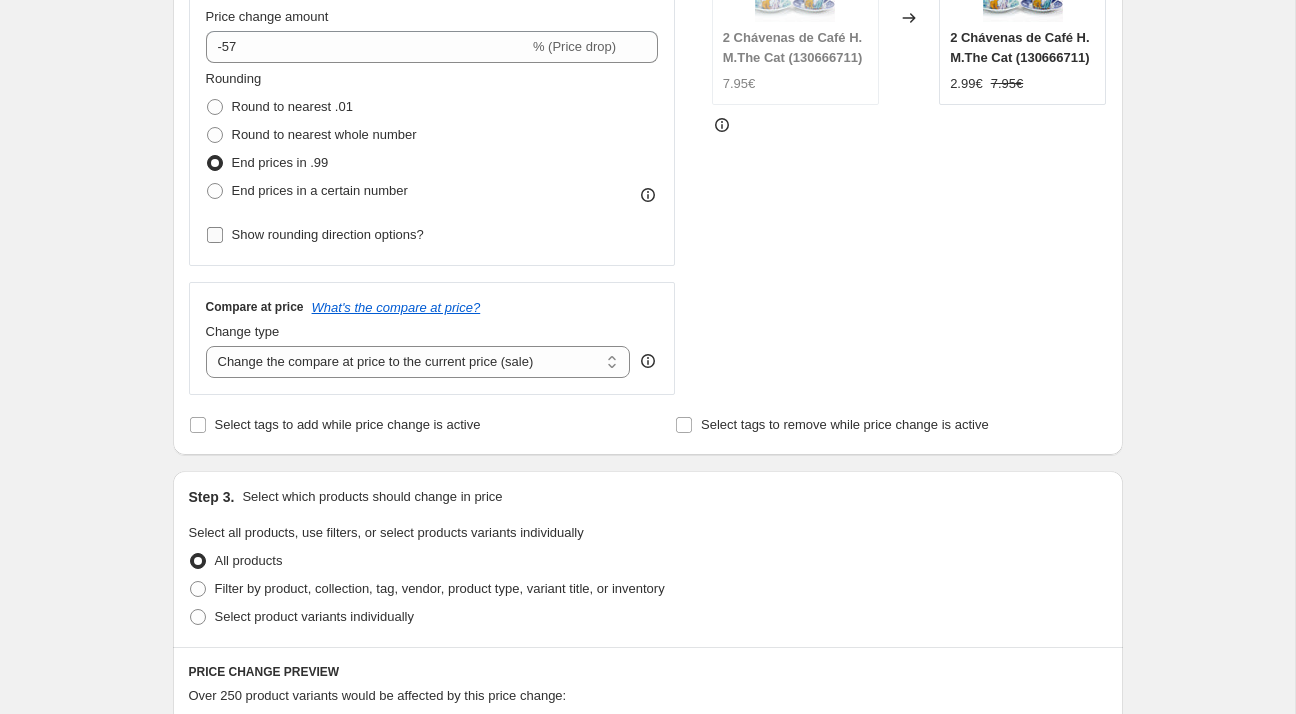 click on "Show rounding direction options?" at bounding box center (328, 234) 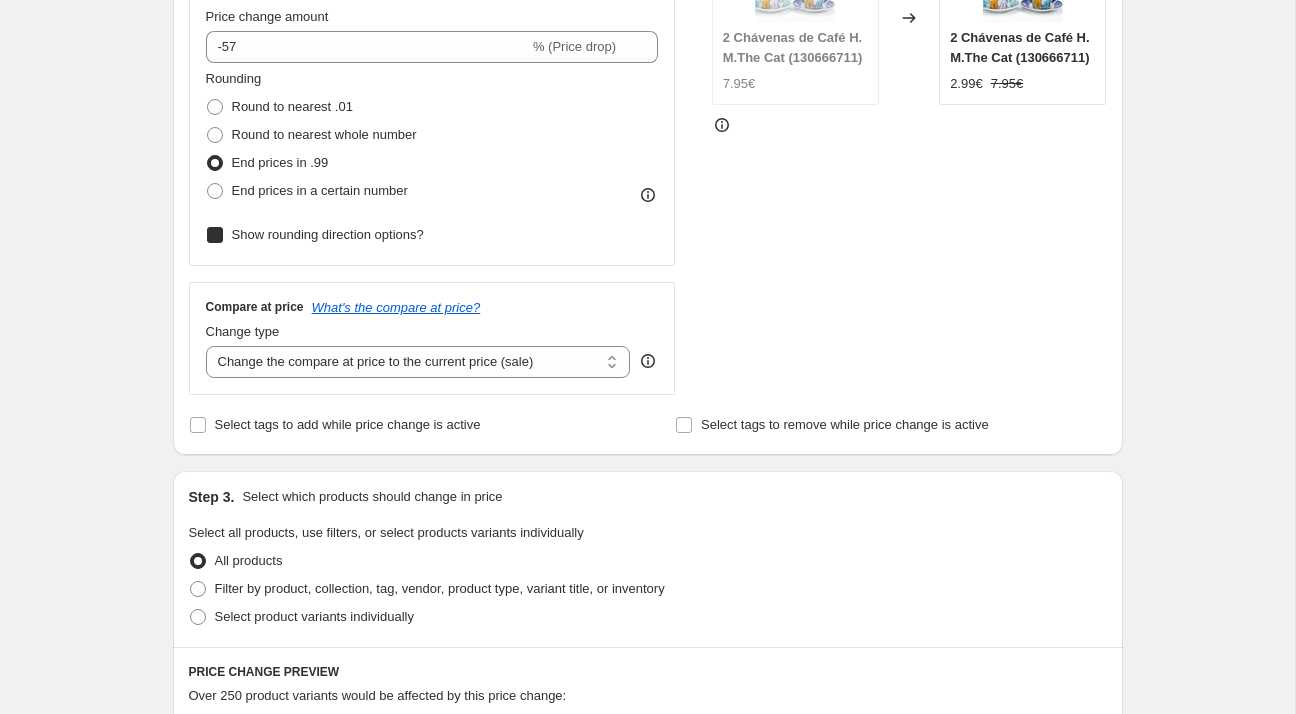 checkbox on "true" 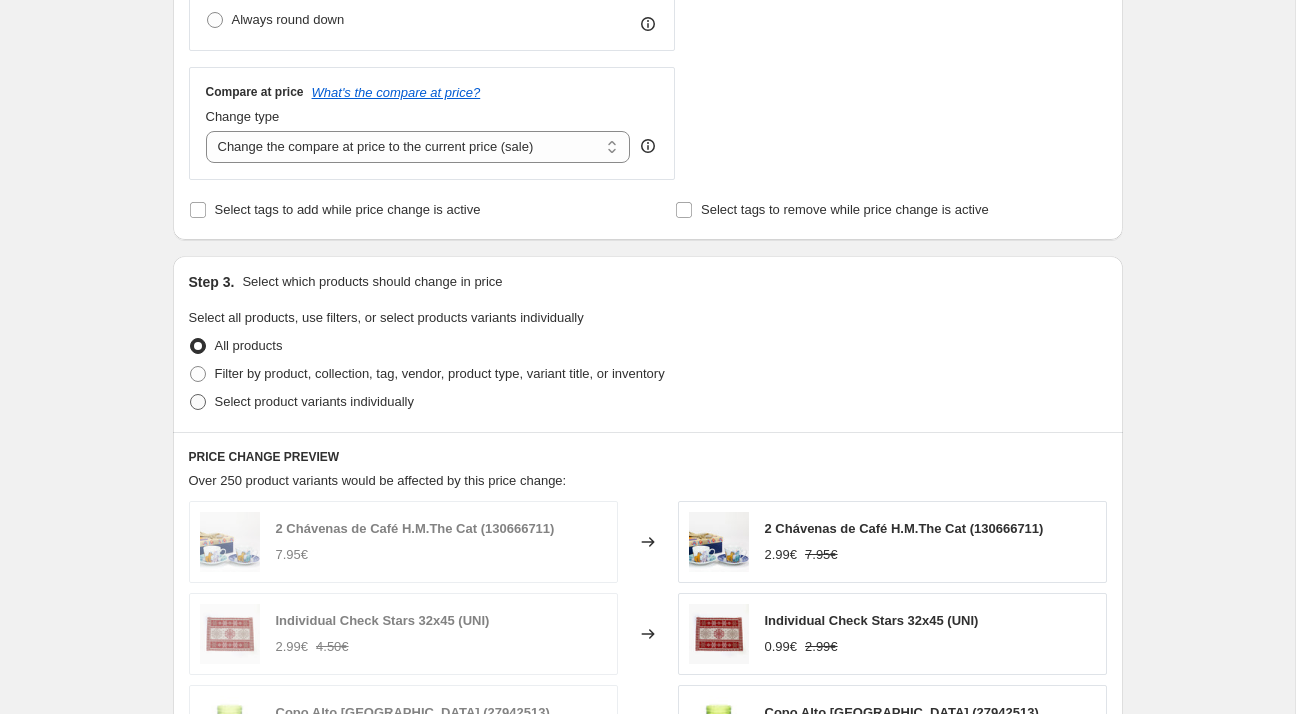 click on "Select product variants individually" at bounding box center [314, 401] 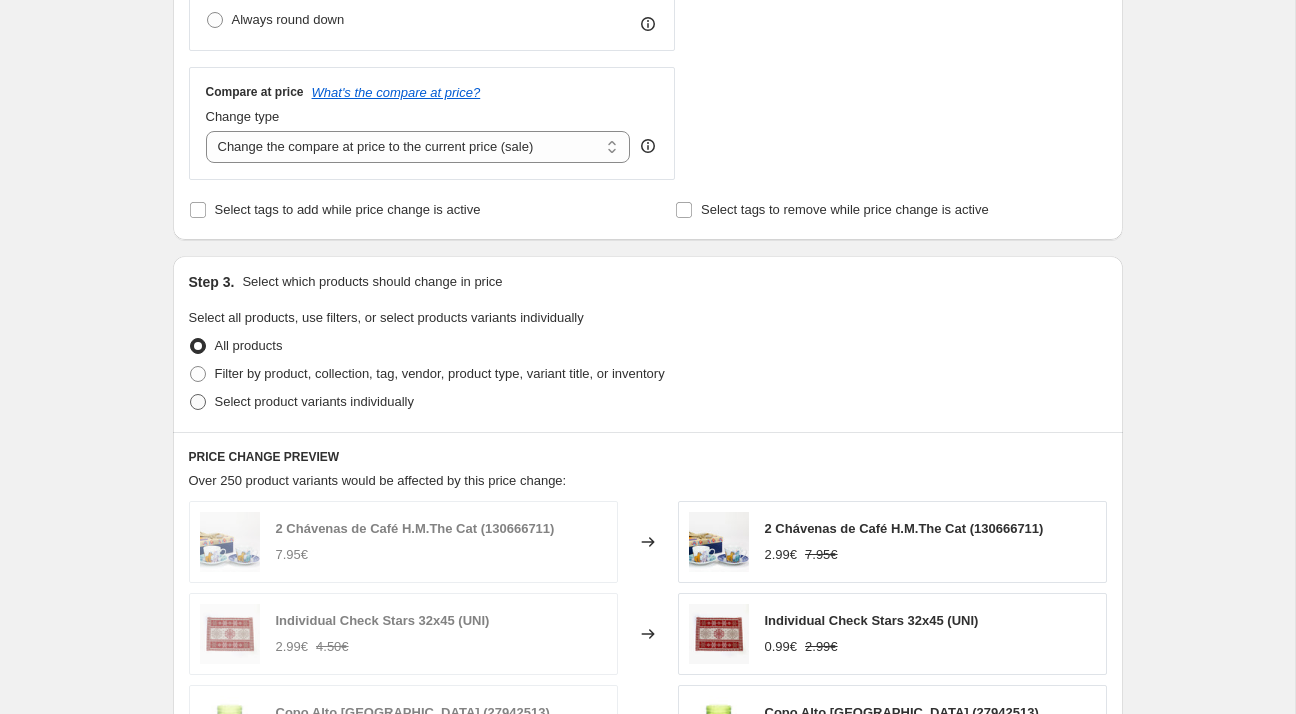 radio on "true" 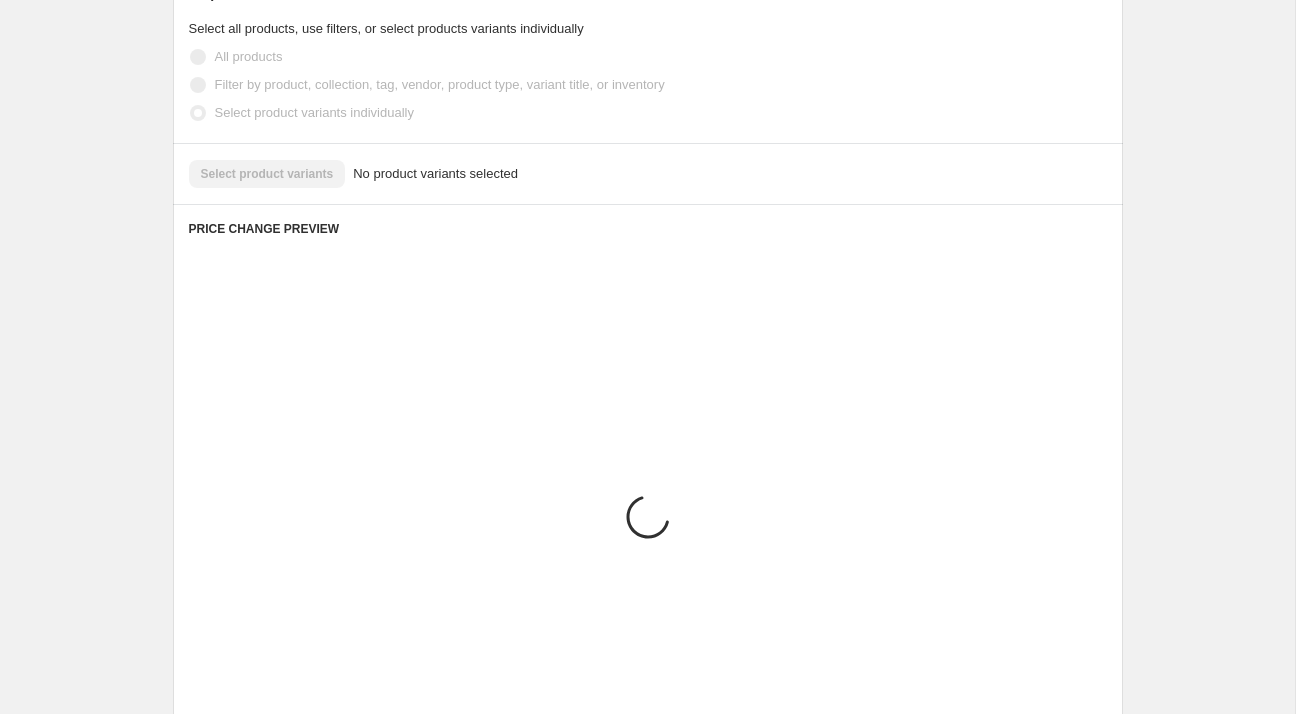 scroll, scrollTop: 964, scrollLeft: 0, axis: vertical 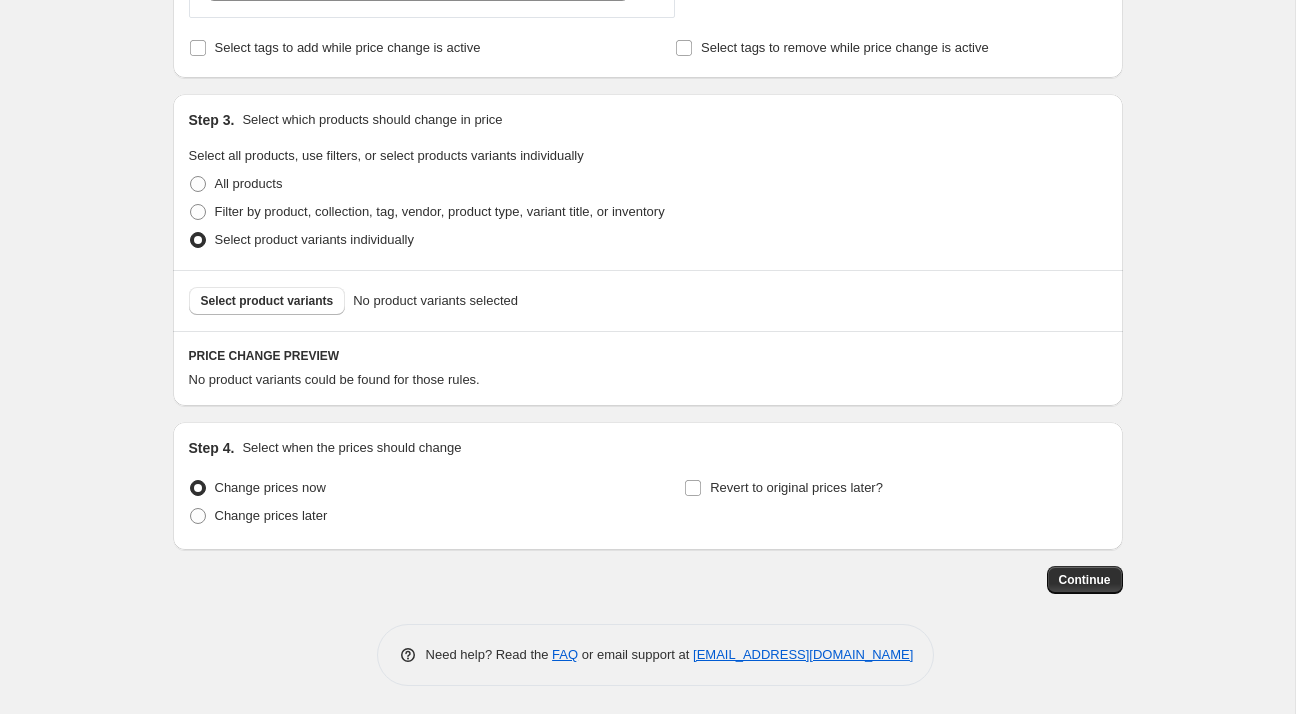 click on "Step 4. Select when the prices should change Change prices now Change prices later Revert to original prices later?" at bounding box center (648, 486) 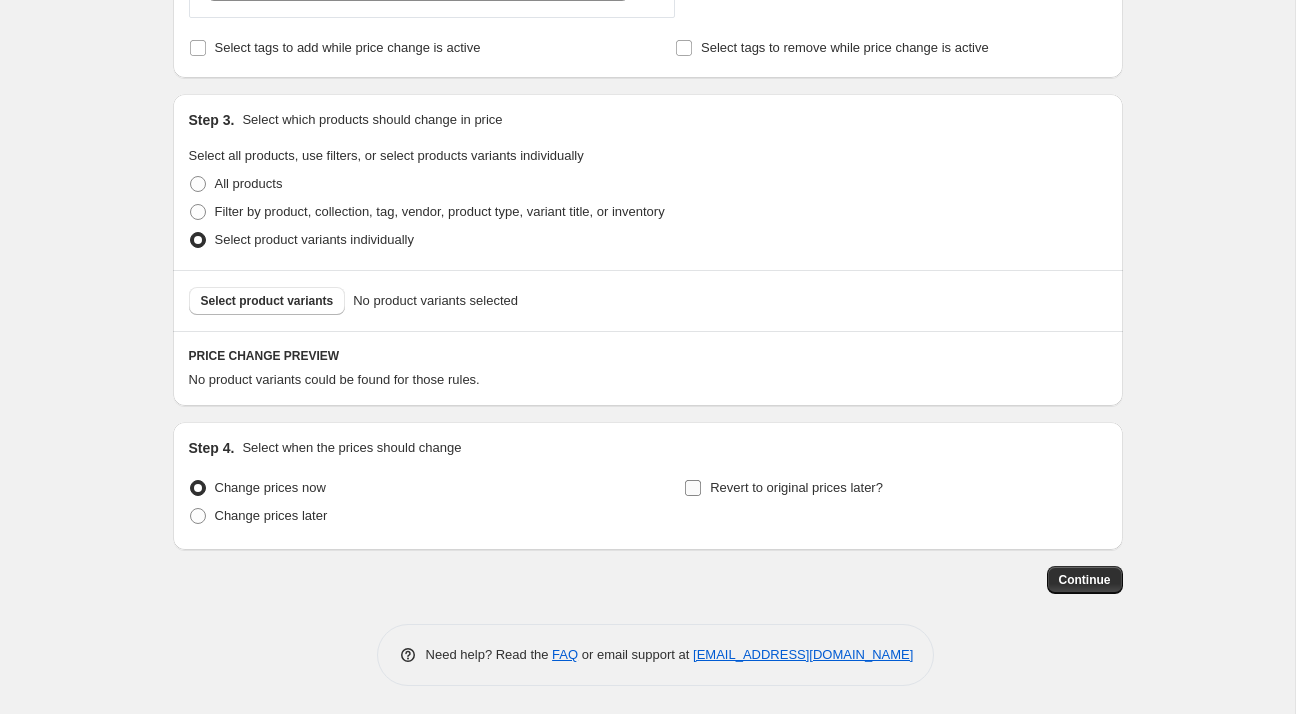 click on "Revert to original prices later?" at bounding box center [783, 488] 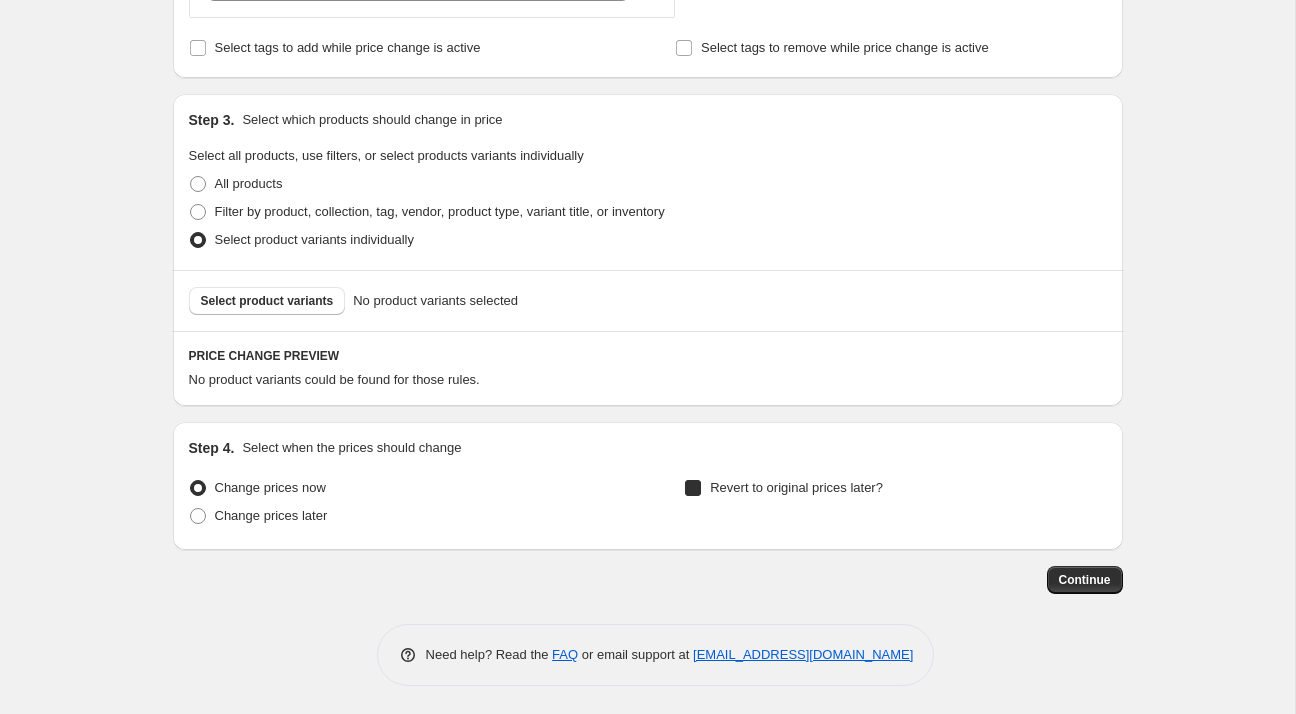 checkbox on "true" 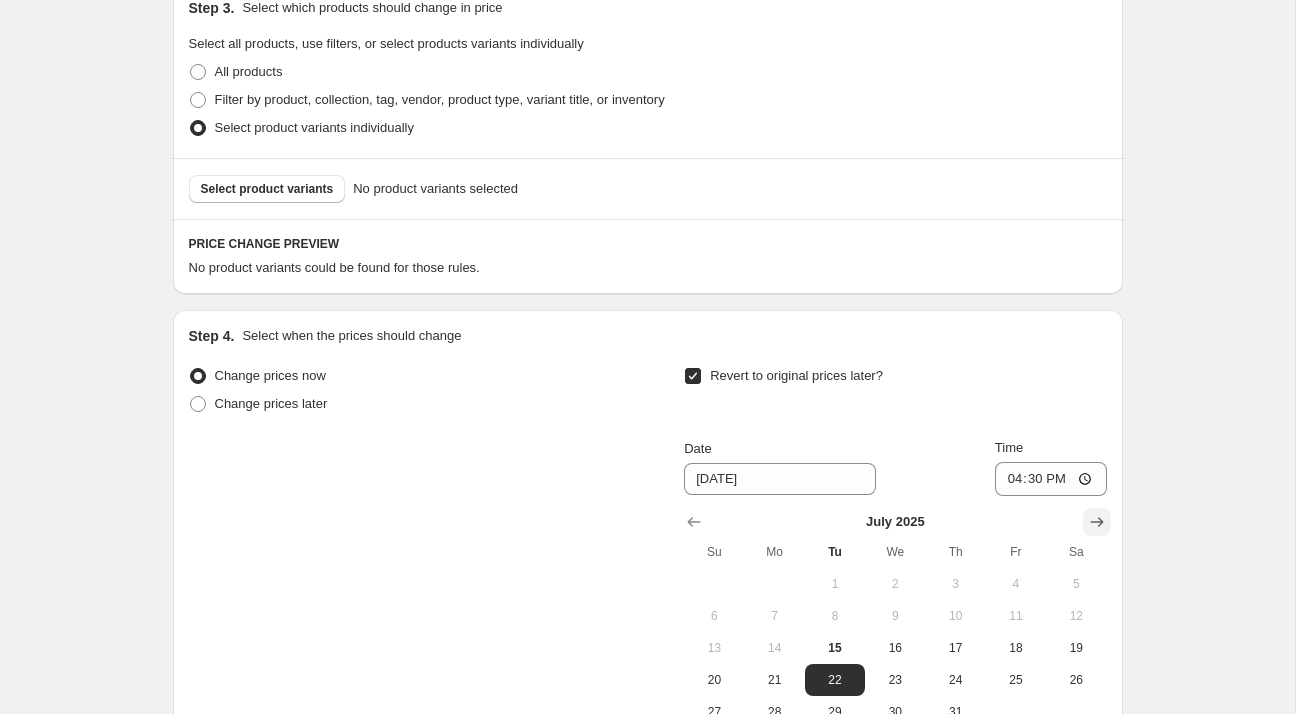 click at bounding box center [1097, 522] 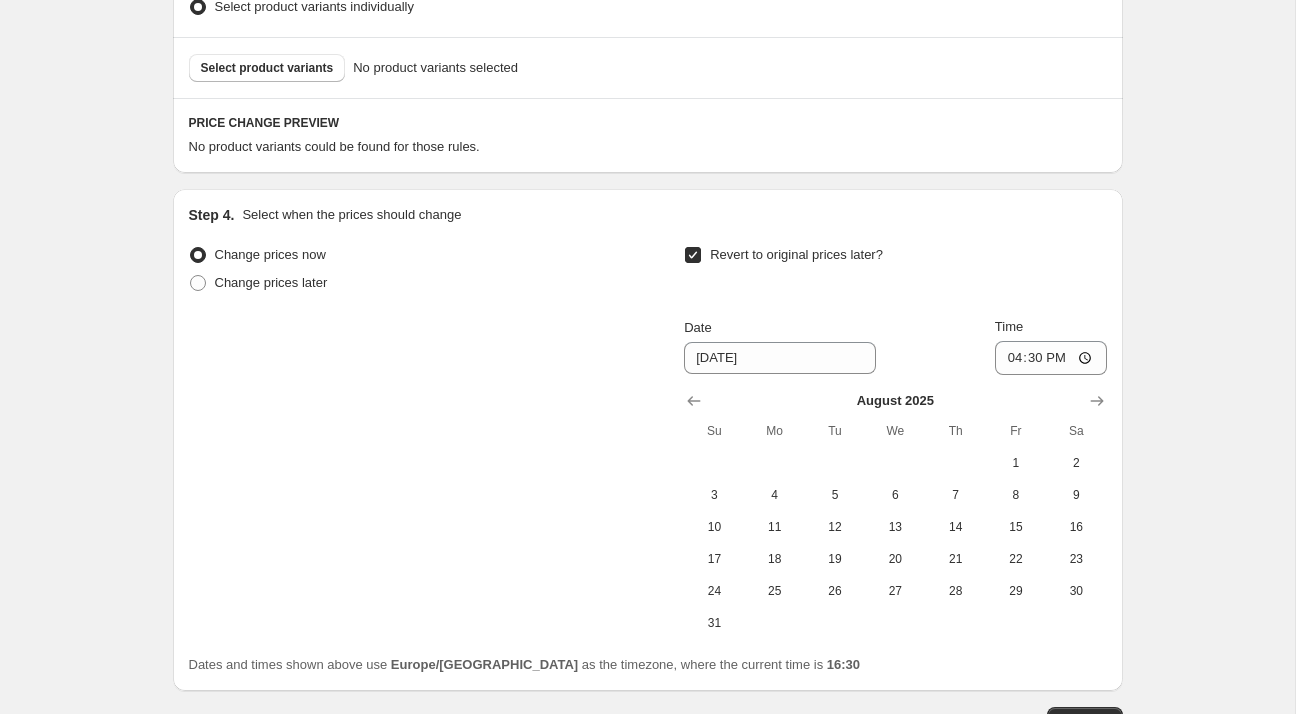 scroll, scrollTop: 1279, scrollLeft: 0, axis: vertical 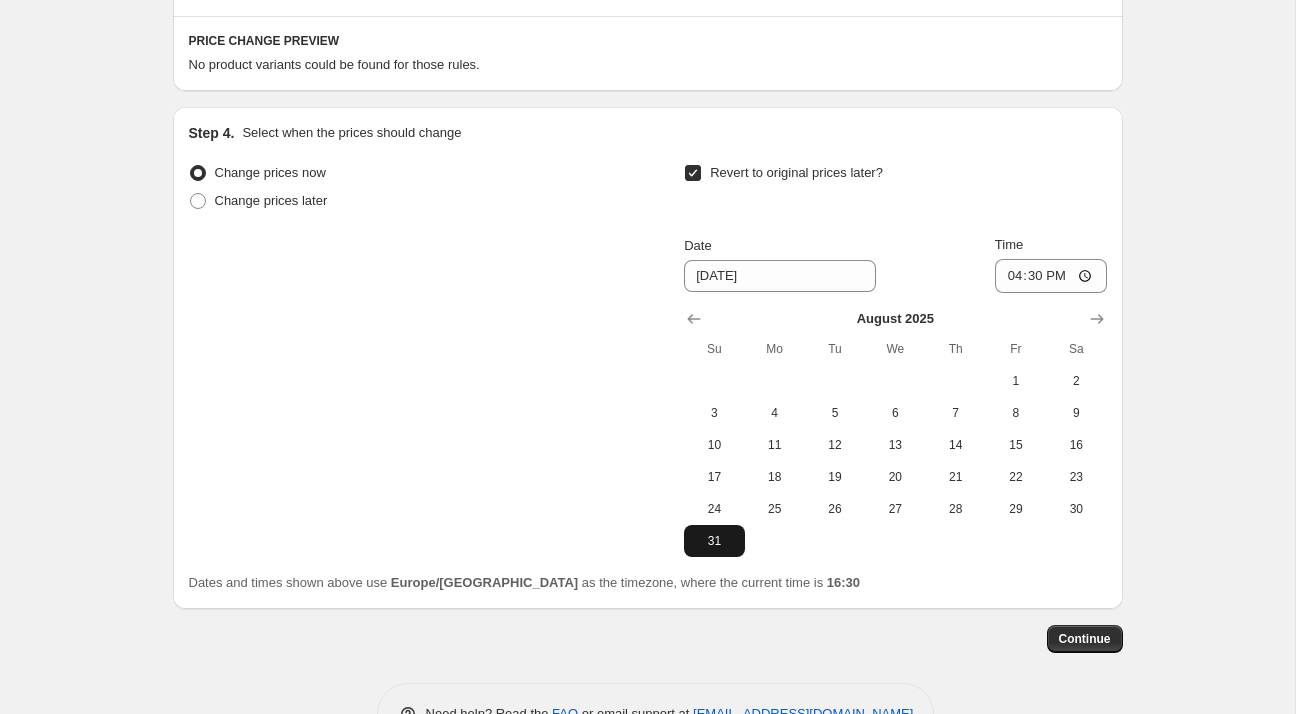 click on "31" at bounding box center [714, 541] 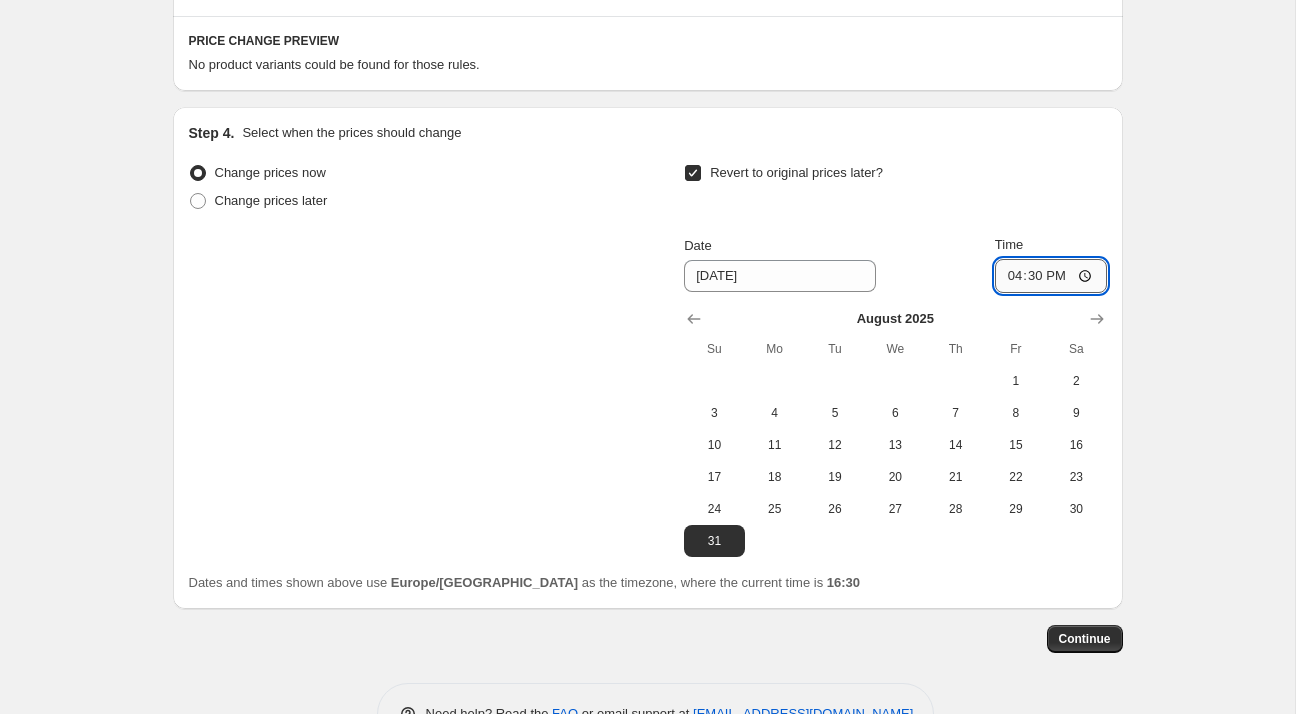 click on "16:30" at bounding box center [1051, 276] 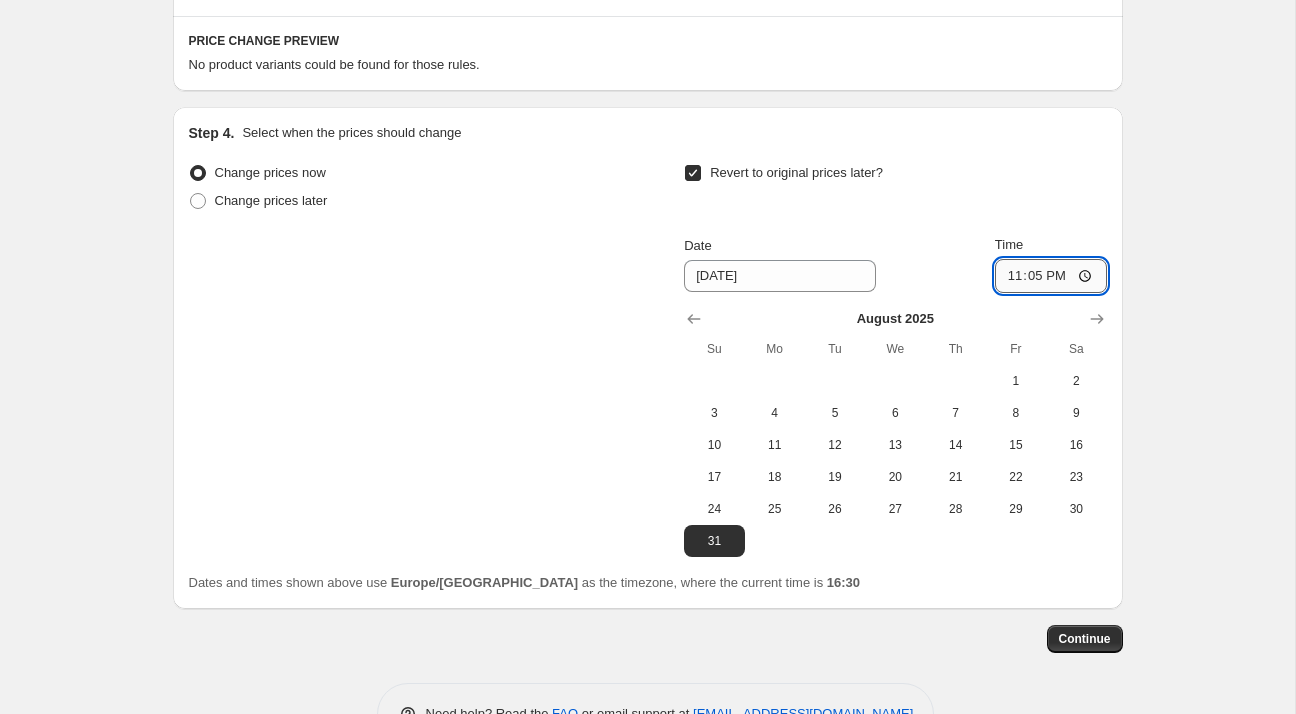 type on "23:59" 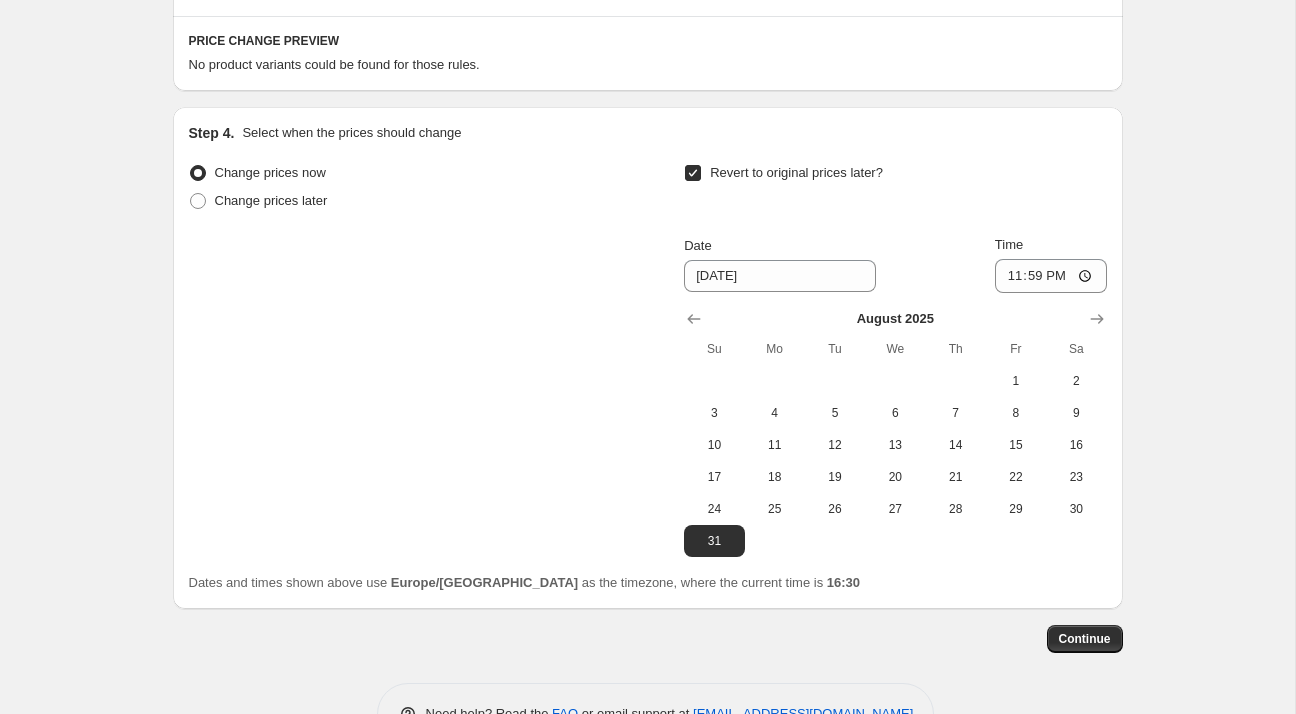 click on "Change prices now Change prices later Revert to original prices later? Date [DATE] Time 23:59 [DATE] Su Mo Tu We Th Fr Sa 1 2 3 4 5 6 7 8 9 10 11 12 13 14 15 16 17 18 19 20 21 22 23 24 25 26 27 28 29 30 31" at bounding box center [648, 358] 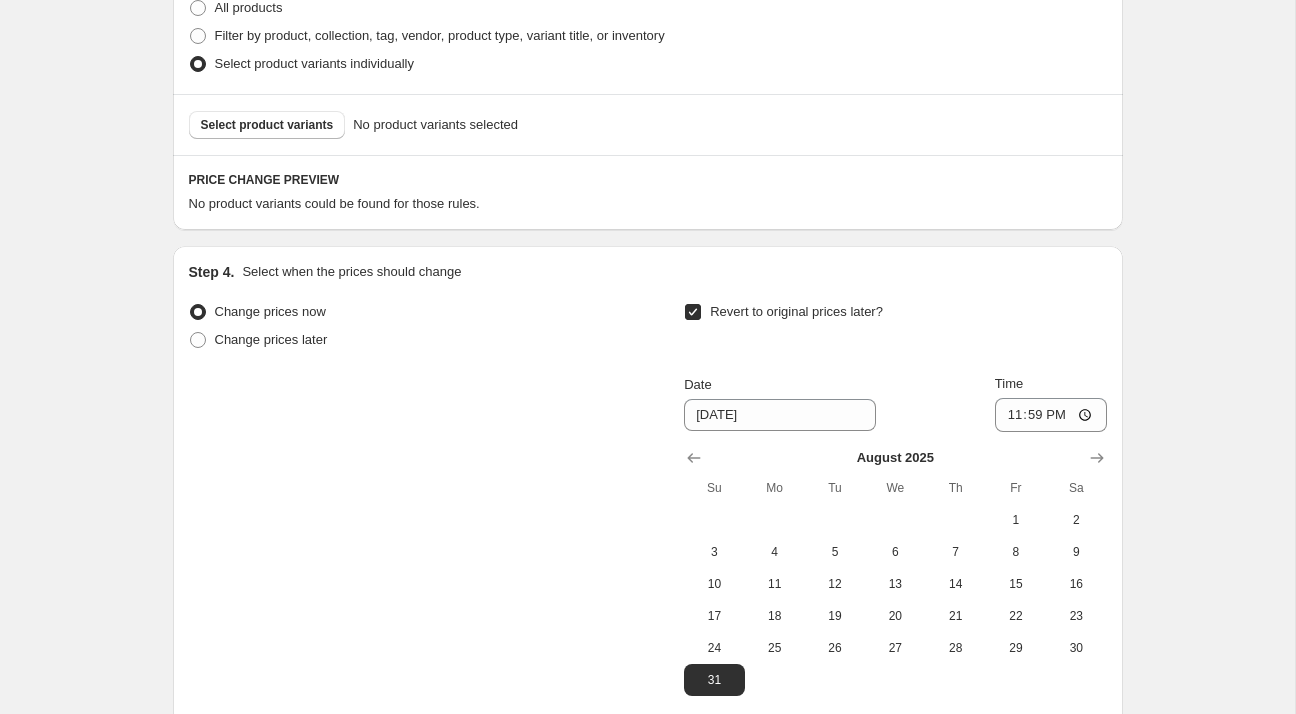 scroll, scrollTop: 771, scrollLeft: 0, axis: vertical 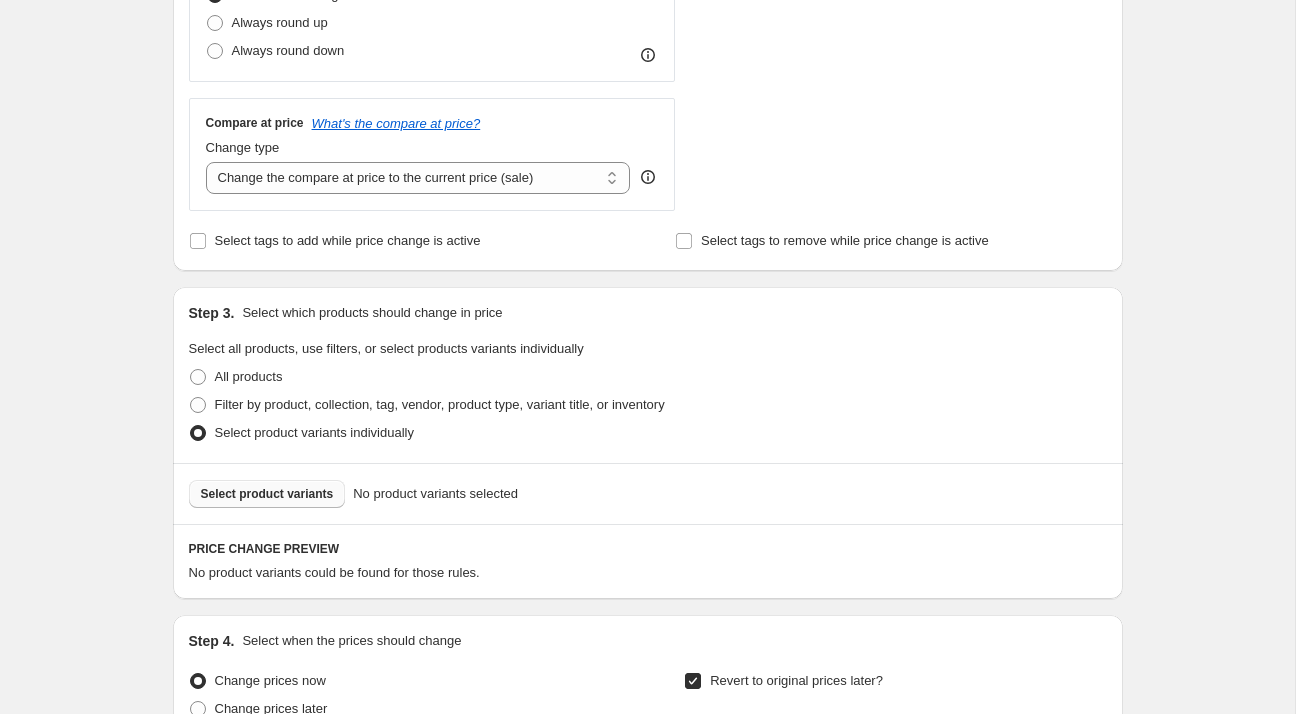 click on "Select product variants" at bounding box center [267, 494] 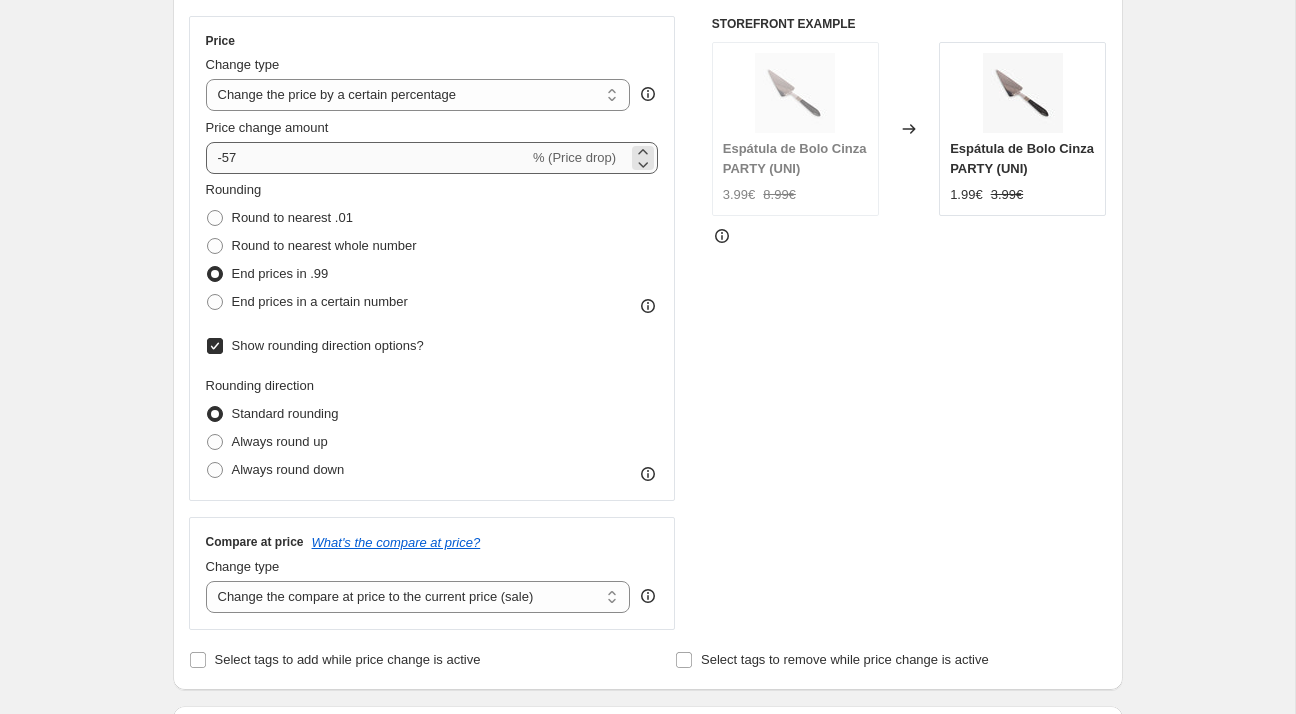 scroll, scrollTop: 349, scrollLeft: 0, axis: vertical 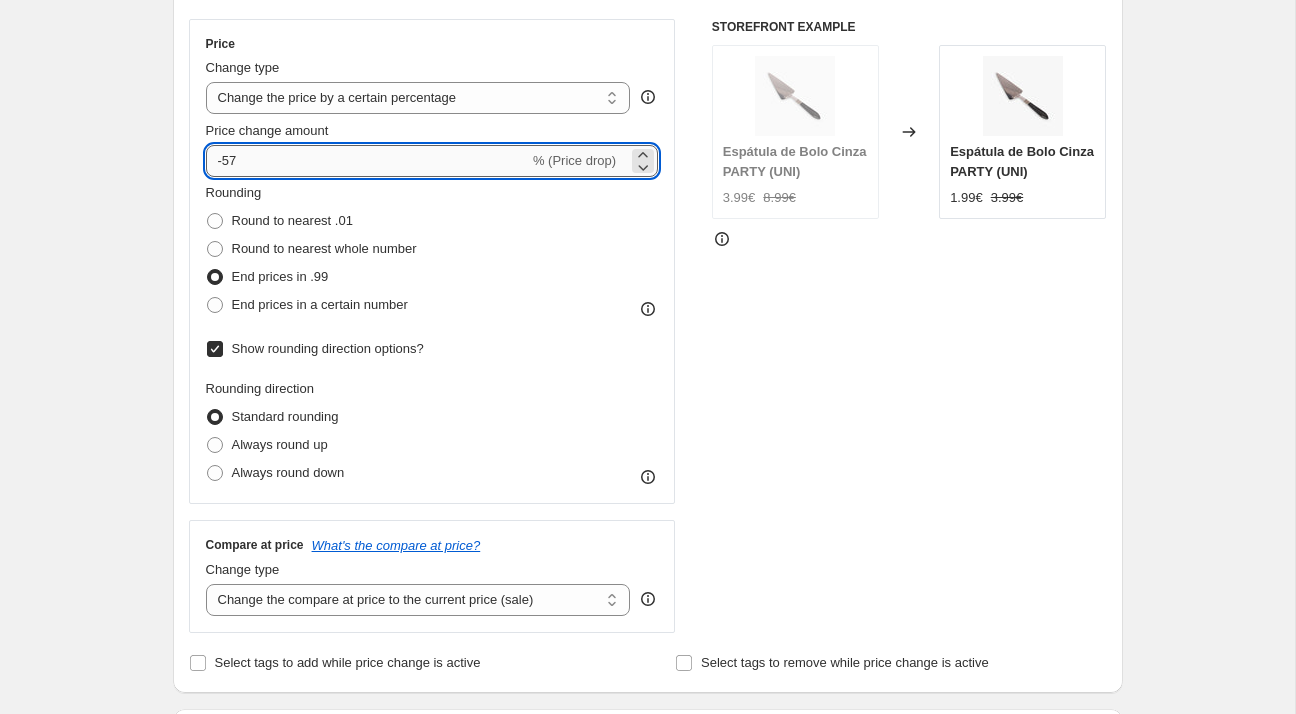 click on "-57" at bounding box center [367, 161] 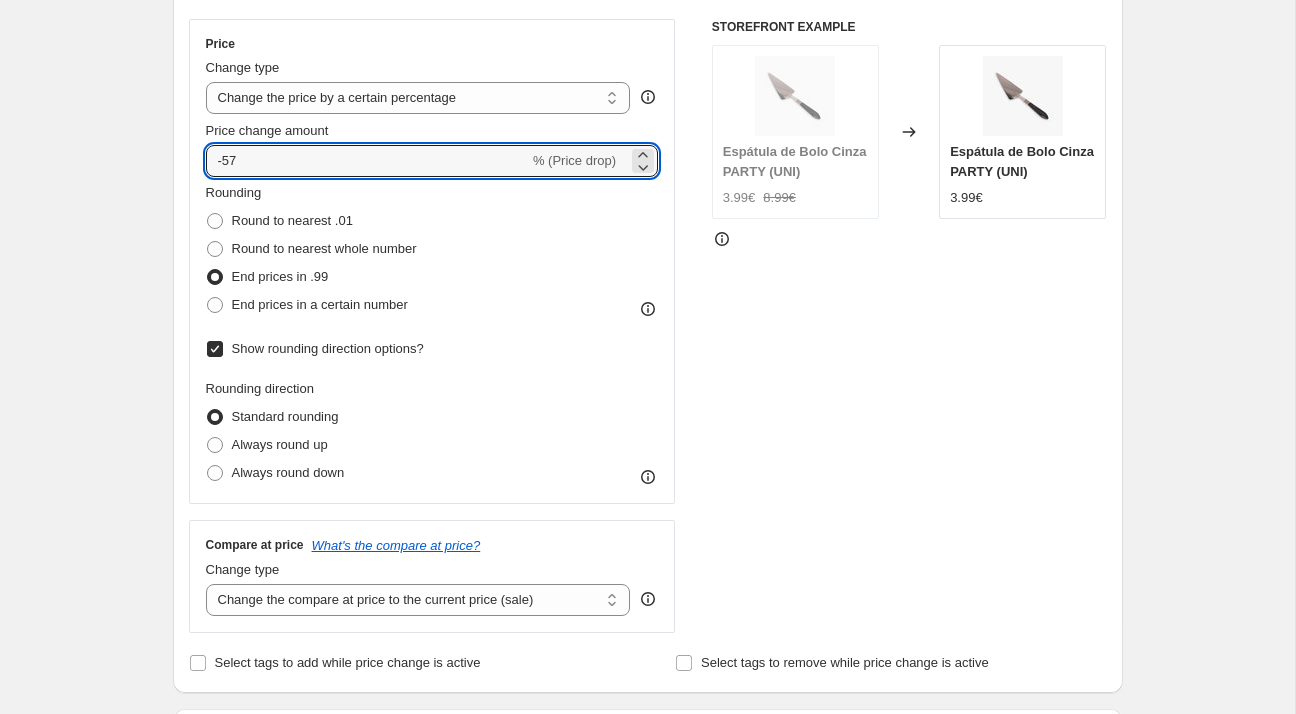 type on "-57" 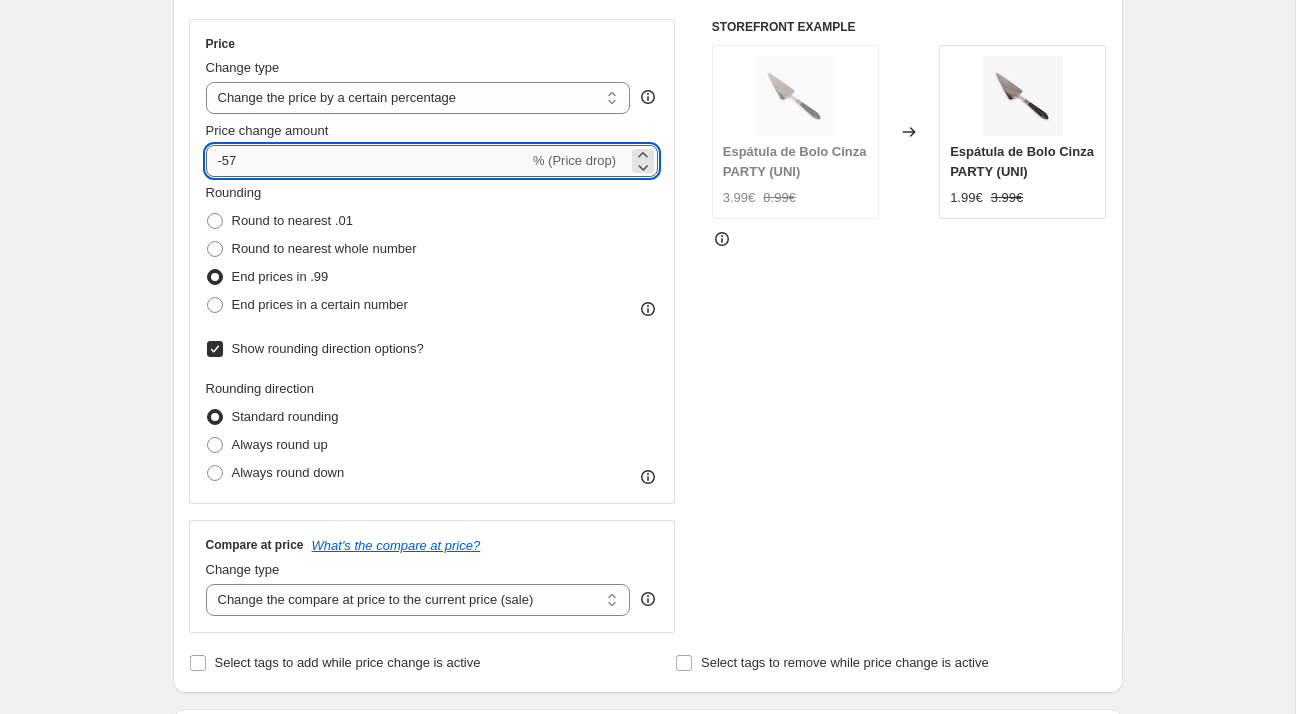click on "-57" at bounding box center [367, 161] 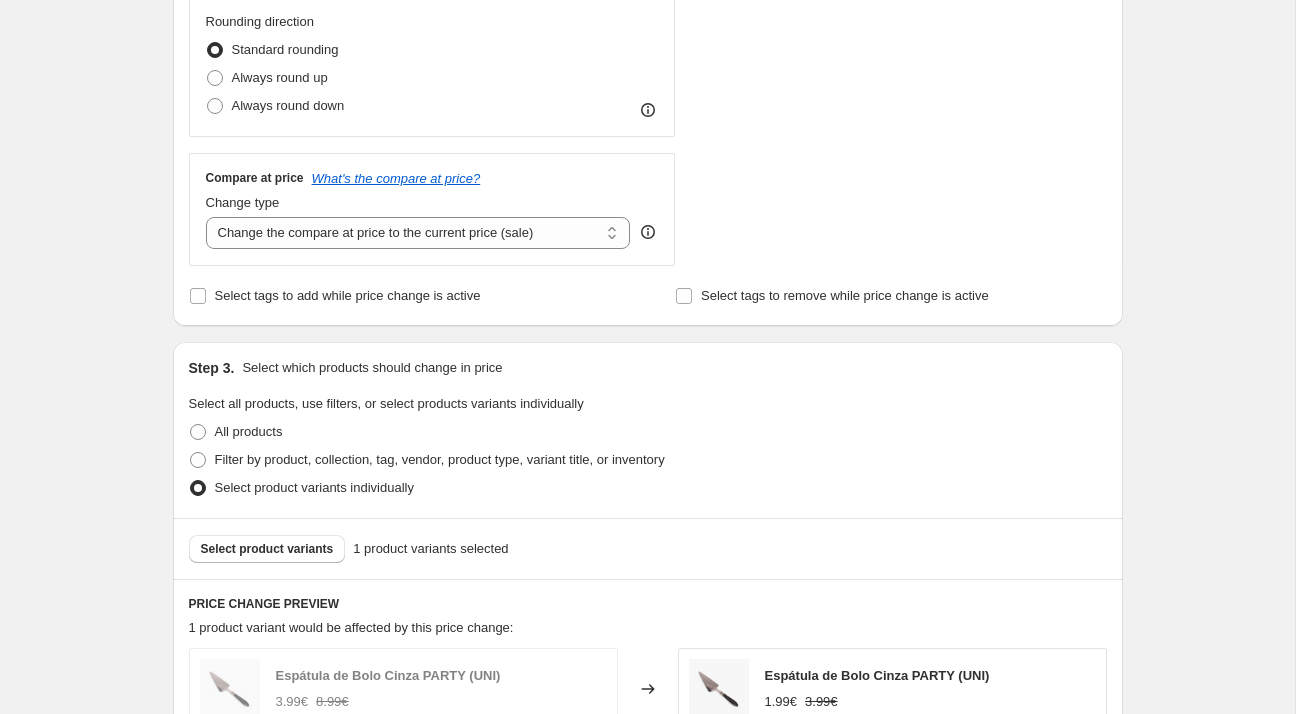 scroll, scrollTop: 720, scrollLeft: 0, axis: vertical 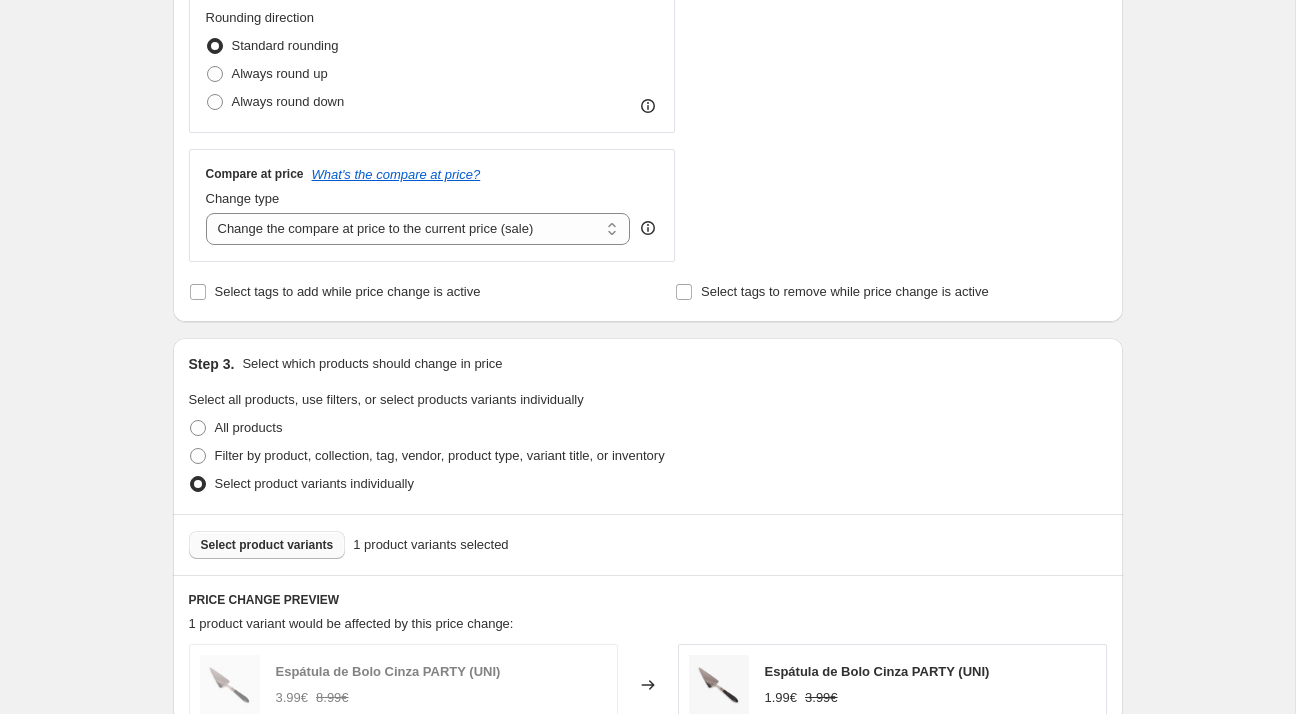 click on "Select product variants" at bounding box center (267, 545) 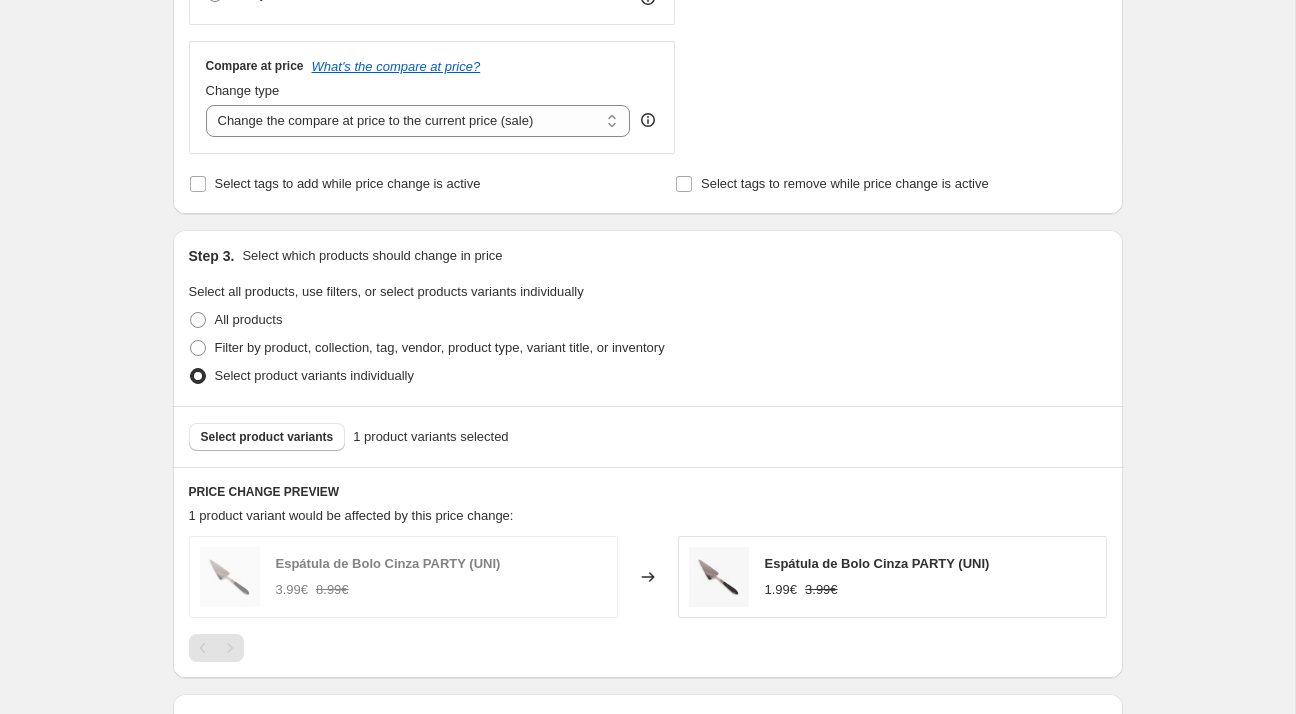 scroll, scrollTop: 829, scrollLeft: 0, axis: vertical 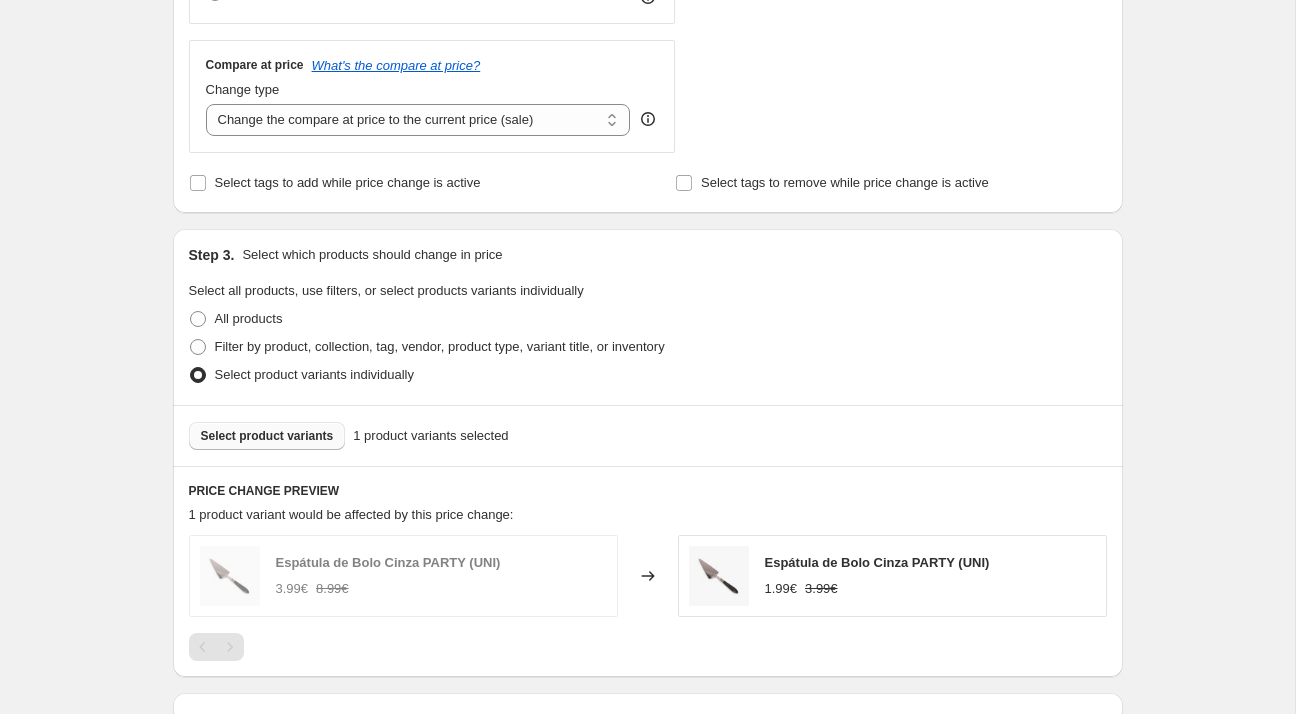click on "Select product variants" at bounding box center [267, 436] 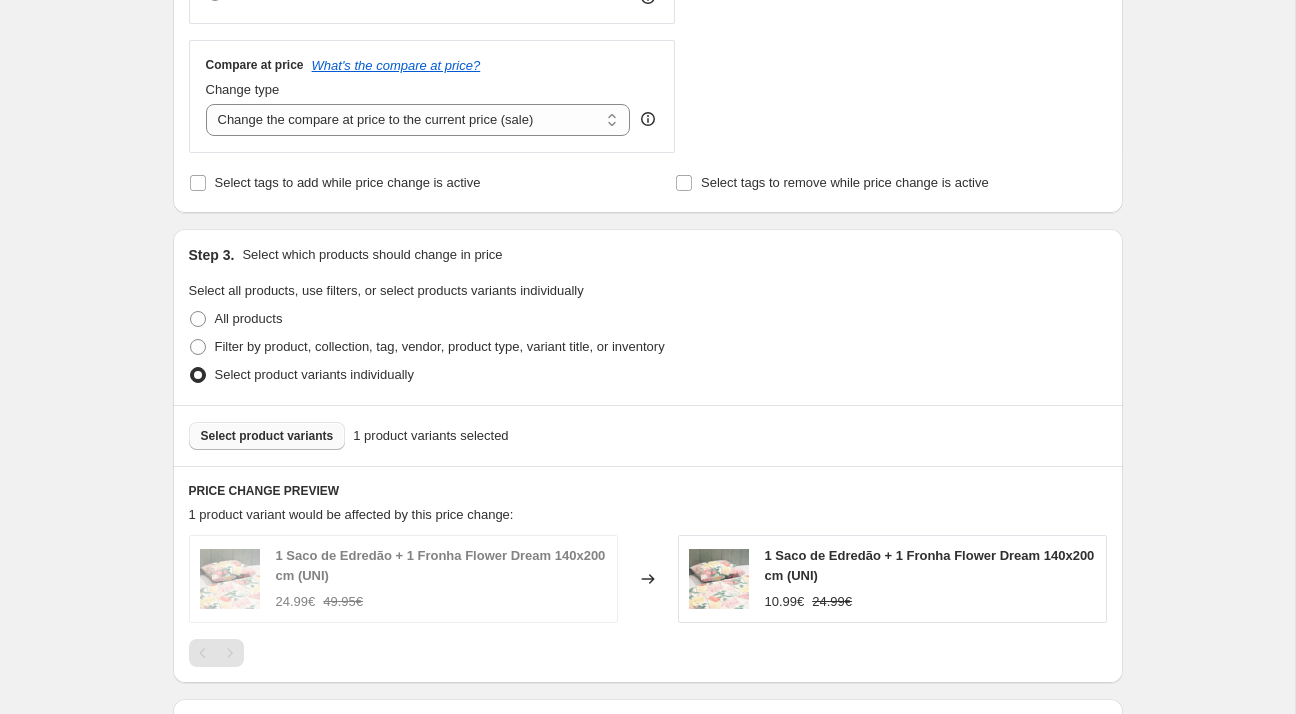 click on "Select product variants" at bounding box center (267, 436) 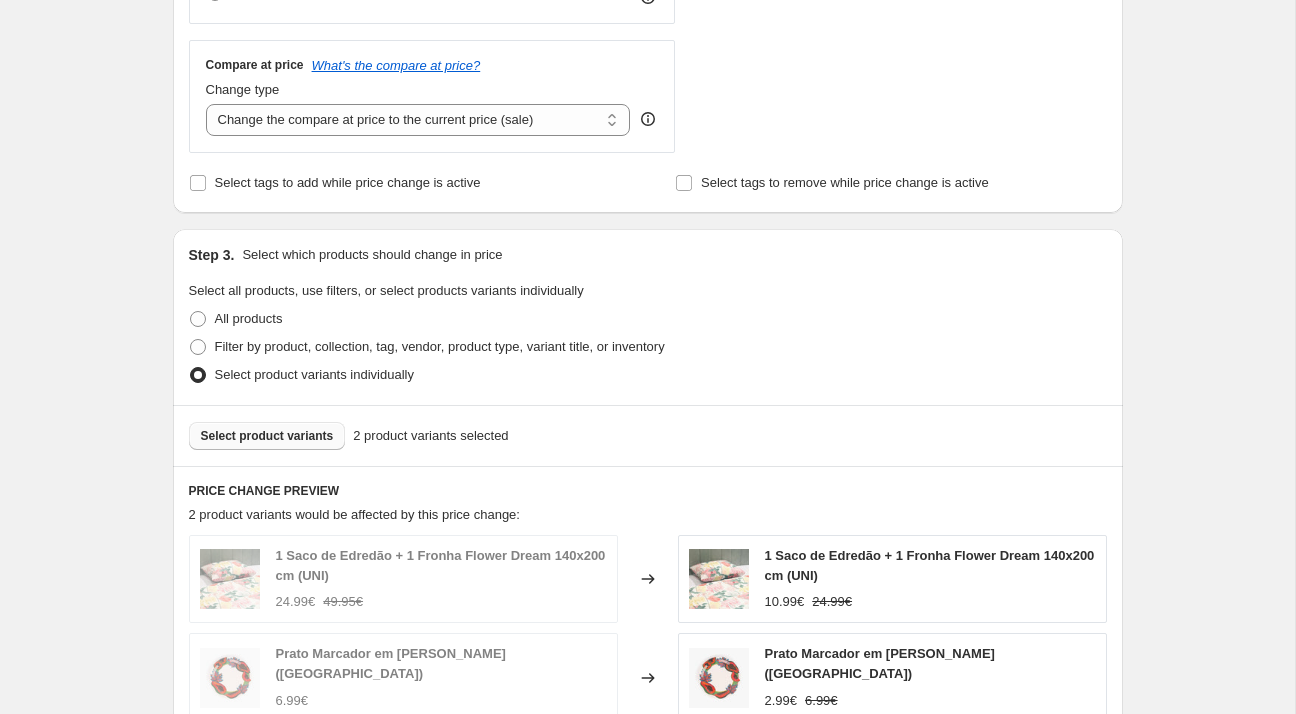 click on "Select product variants 2   product variants selected" at bounding box center (648, 435) 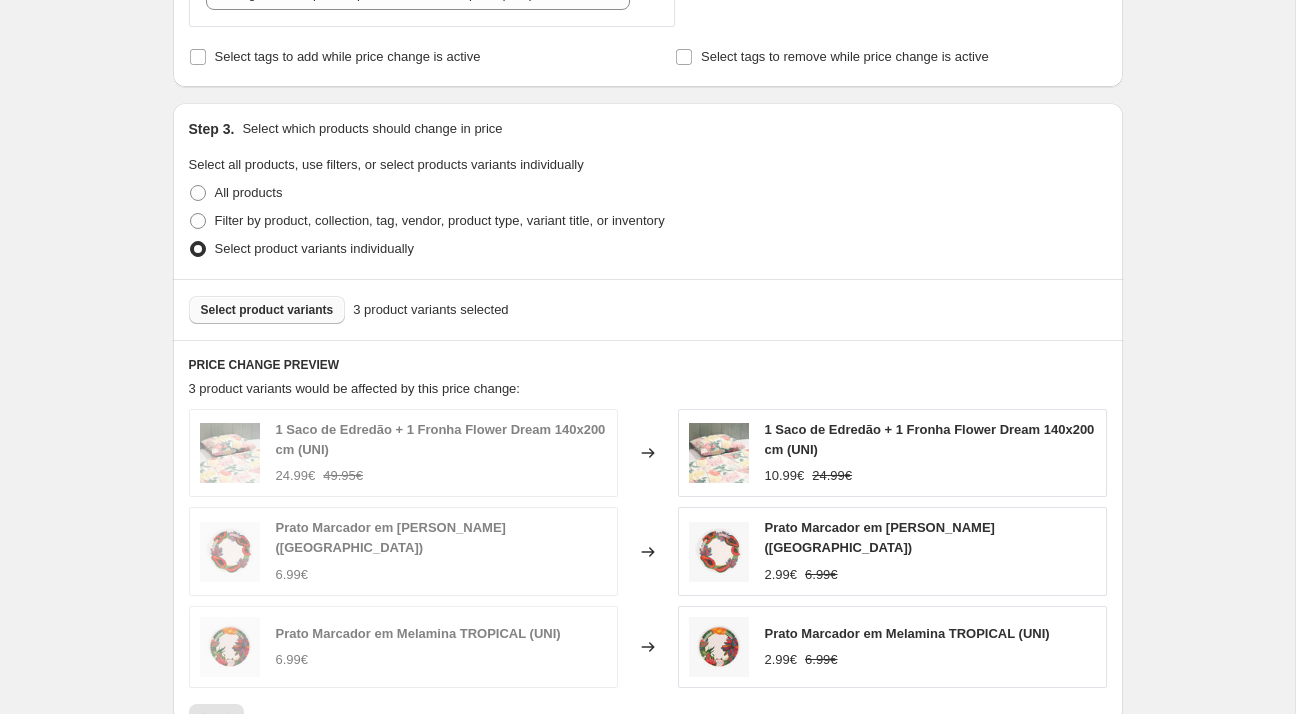 scroll, scrollTop: 1001, scrollLeft: 0, axis: vertical 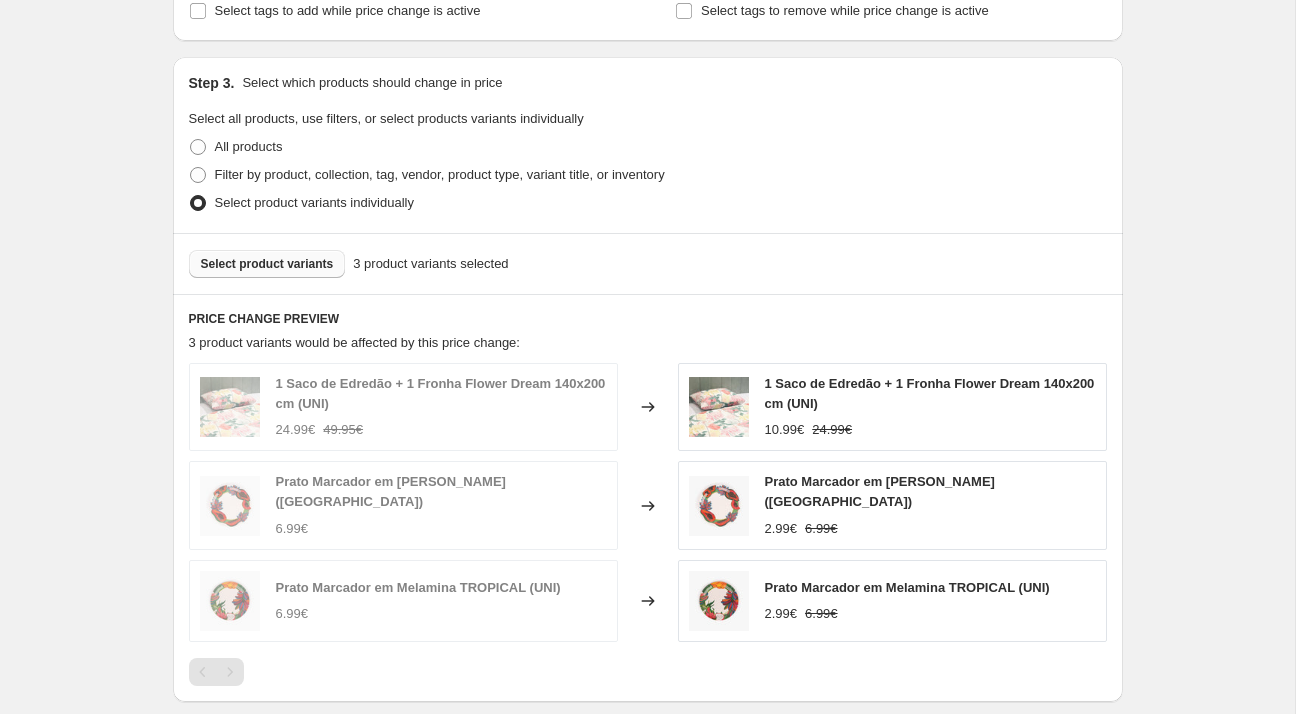 click on "Select product variants" at bounding box center (267, 264) 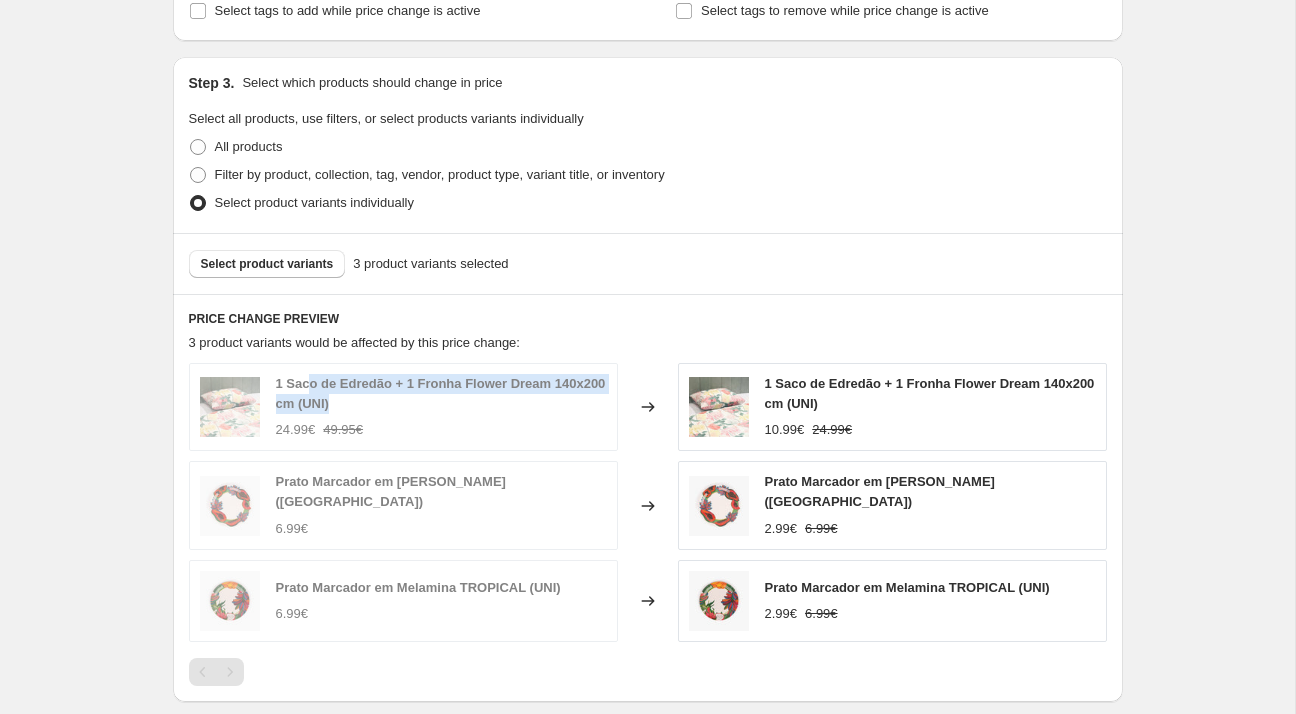 drag, startPoint x: 554, startPoint y: 398, endPoint x: 307, endPoint y: 390, distance: 247.12952 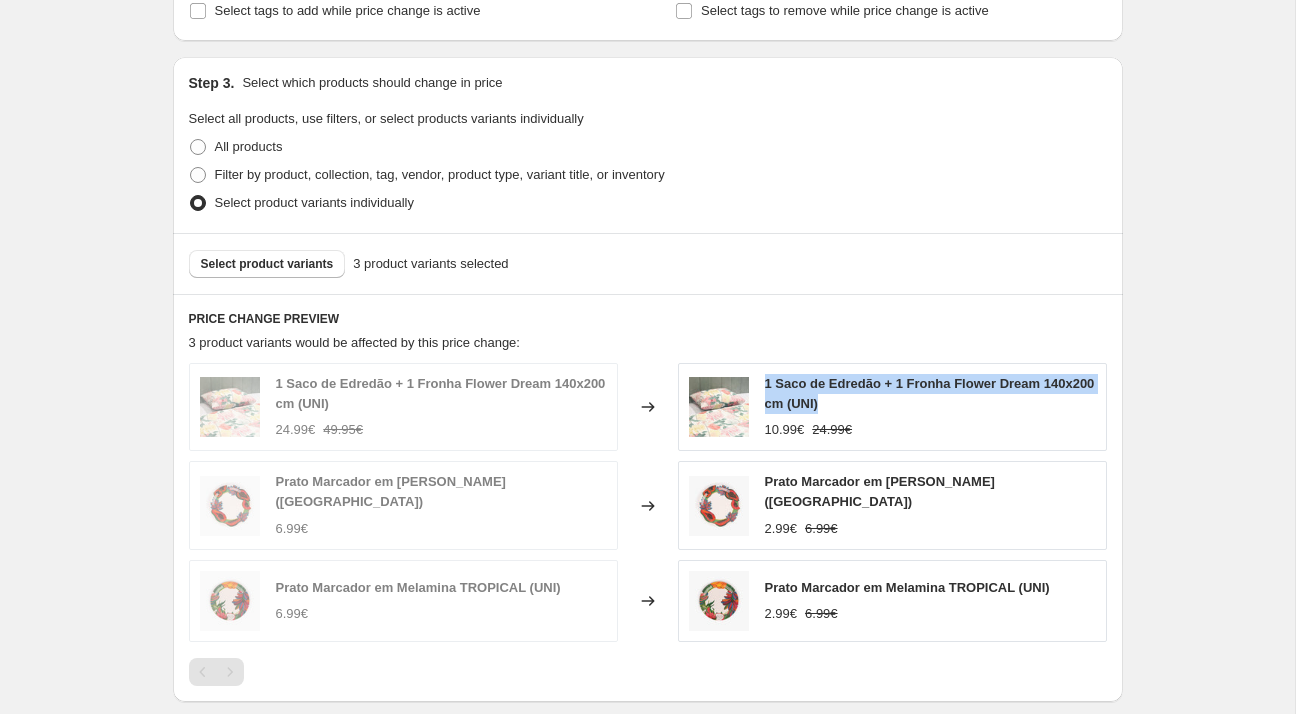 drag, startPoint x: 831, startPoint y: 405, endPoint x: 763, endPoint y: 389, distance: 69.856995 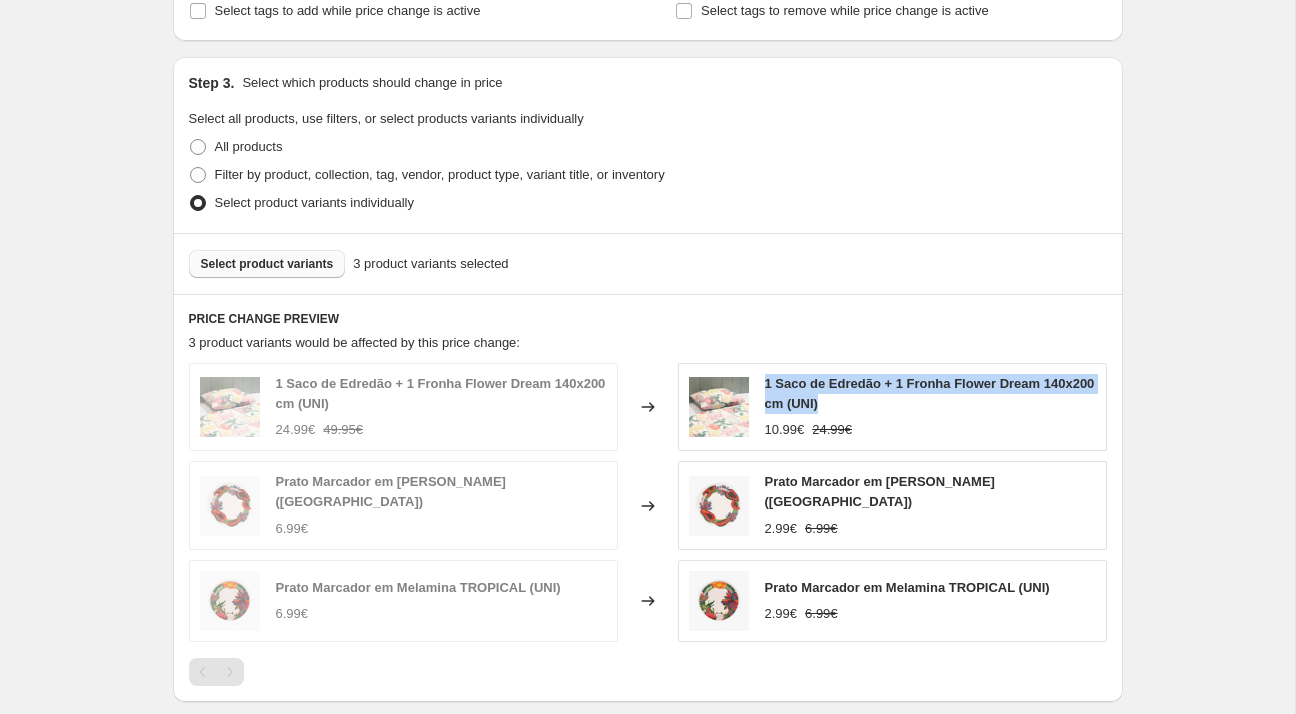 click on "Select product variants" at bounding box center (267, 264) 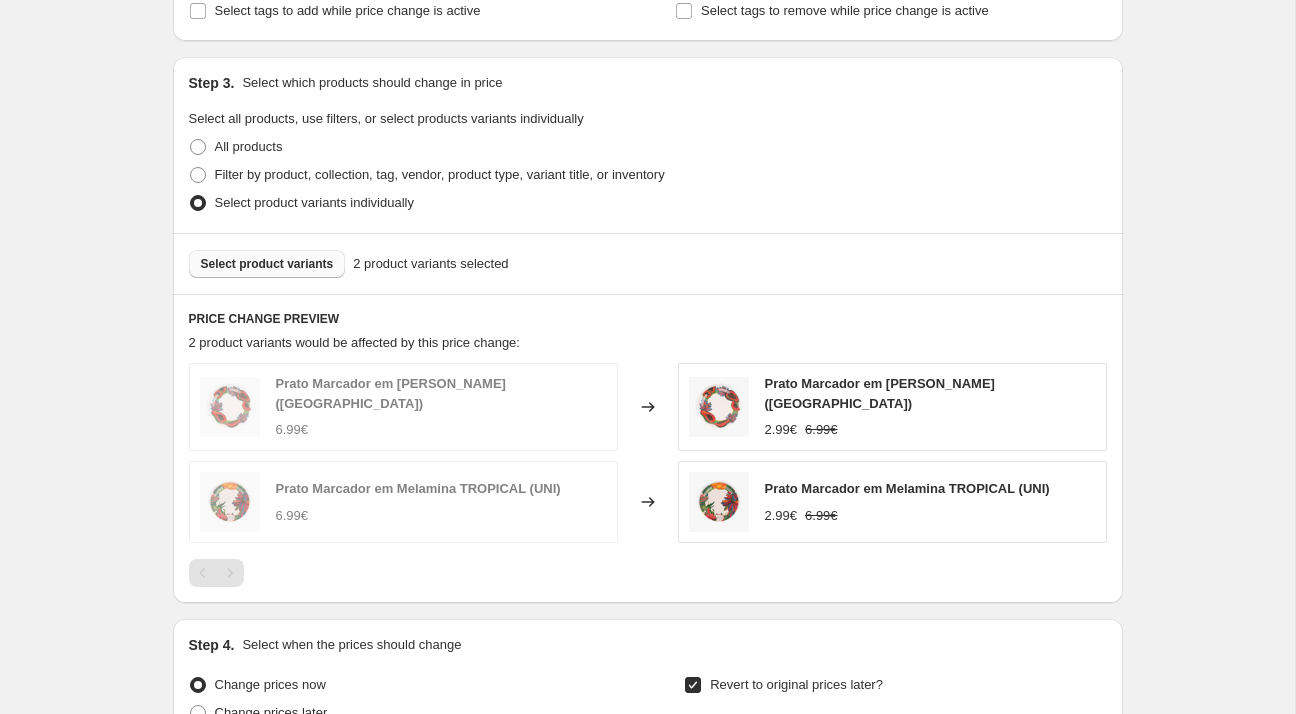 click on "Select product variants" at bounding box center [267, 264] 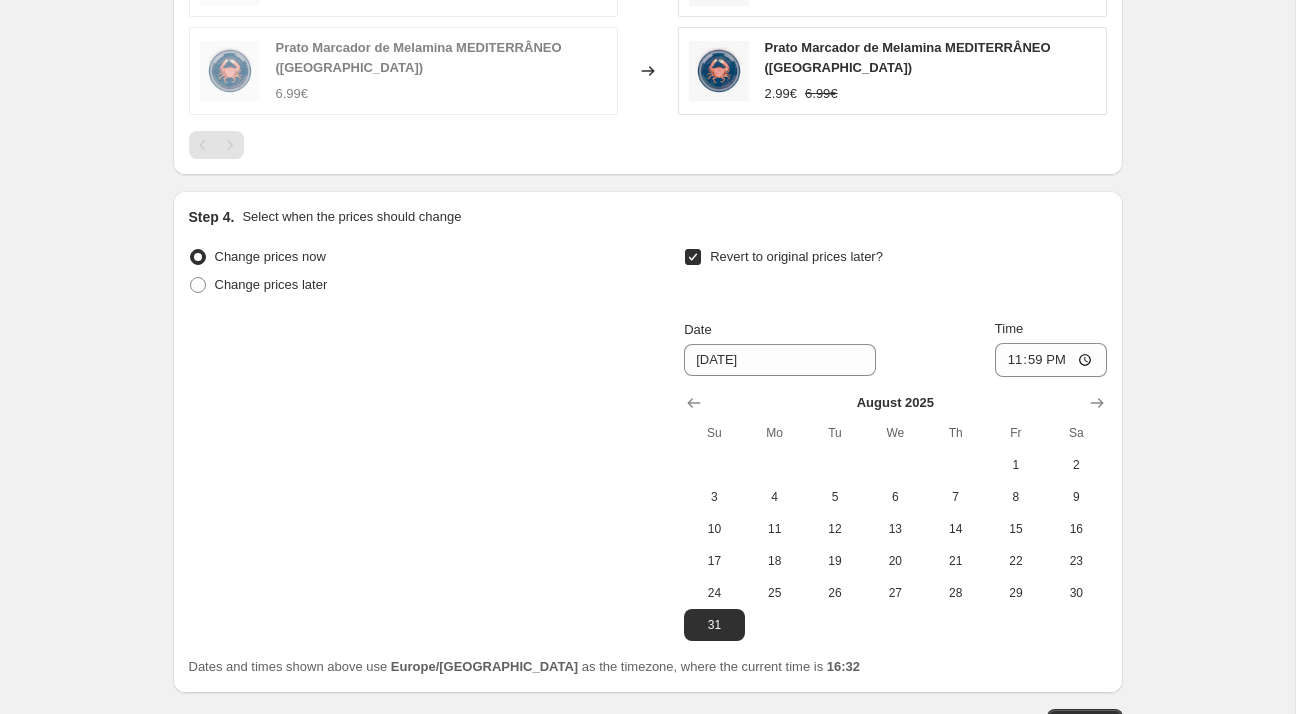 scroll, scrollTop: 1749, scrollLeft: 0, axis: vertical 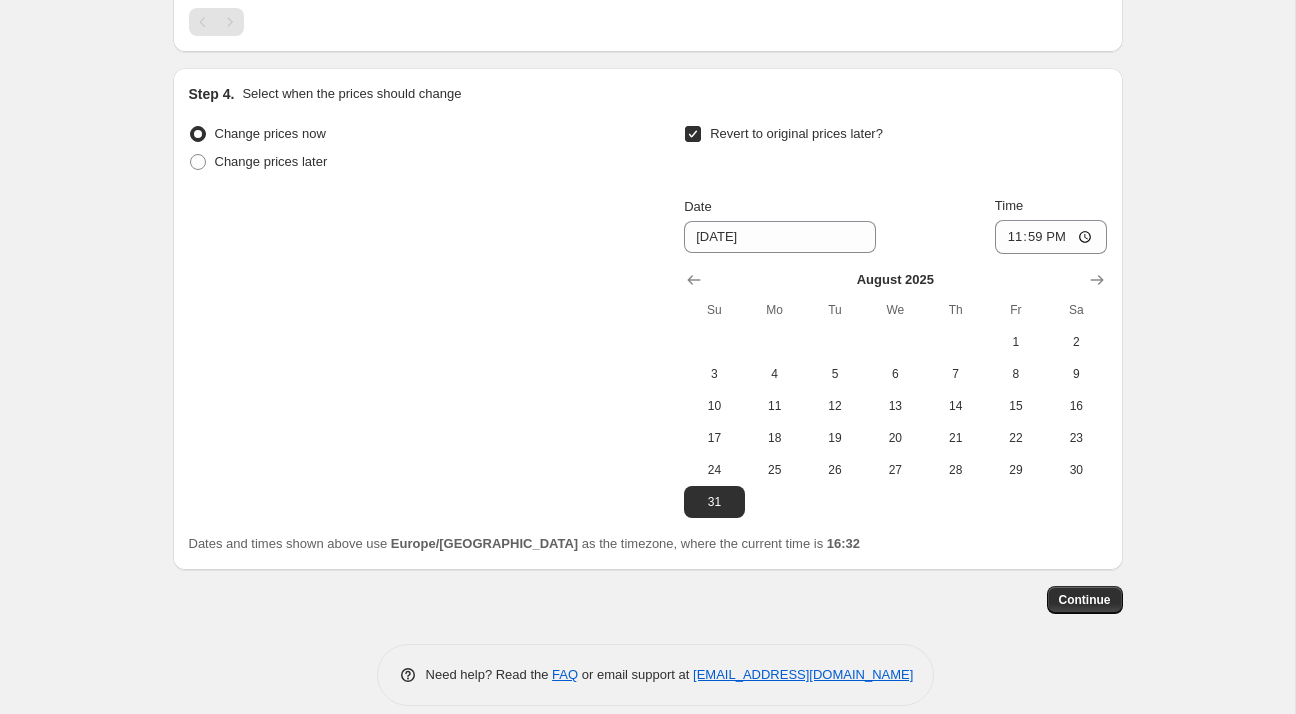 click on "Step 1. Optionally give your price change job a title (eg "March 30% off sale on boots") 24_25_Listagem promoções Verão 2025 - MESA e COZINHA_3aWave_57% This title is just for internal use, customers won't see it Step 2. Select how the prices should change Use bulk price change rules Set product prices individually Use CSV upload Price Change type Change the price to a certain amount Change the price by a certain amount Change the price by a certain percentage Change the price to the current compare at price (price before sale) Change the price by a certain amount relative to the compare at price Change the price by a certain percentage relative to the compare at price Don't change the price Change the price by a certain percentage relative to the cost per item Change price to certain cost margin Change the price by a certain percentage Price change amount -57 % (Price drop) Rounding Round to nearest .01 Round to nearest whole number End prices in .99 End prices in a certain number Rounding direction 4" at bounding box center [640, -538] 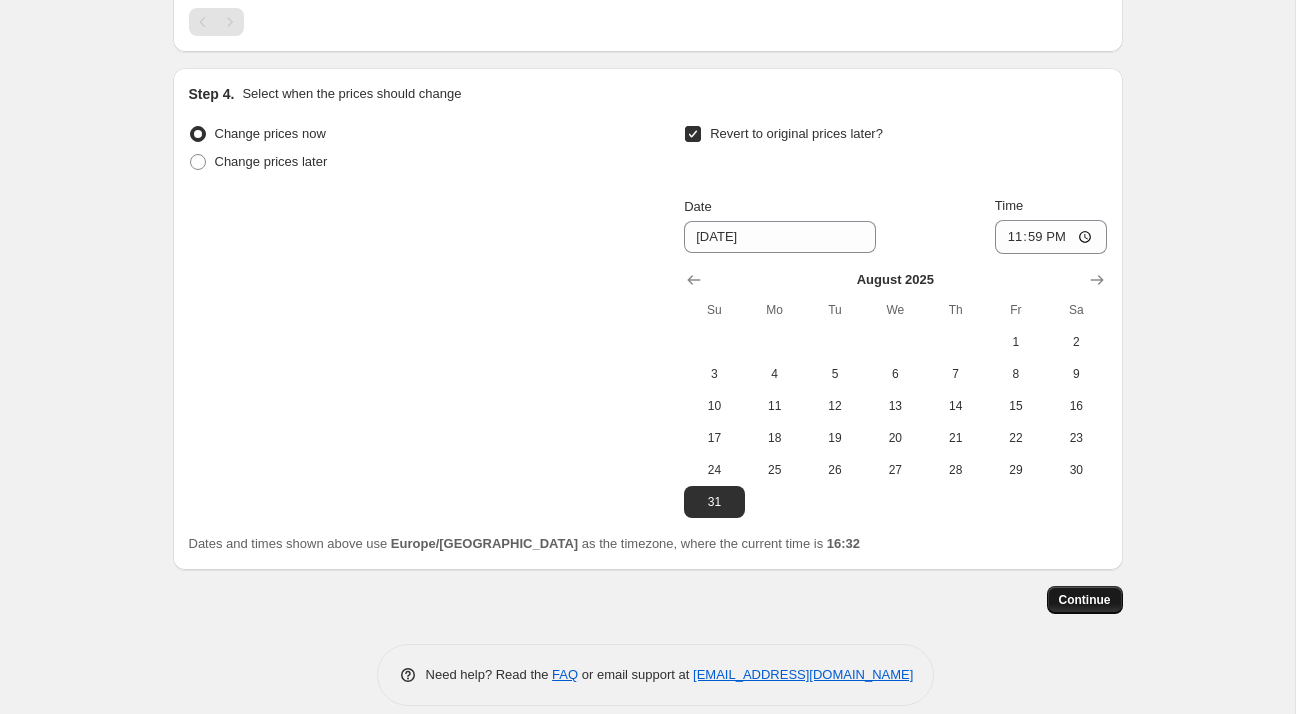 click on "Continue" at bounding box center (1085, 600) 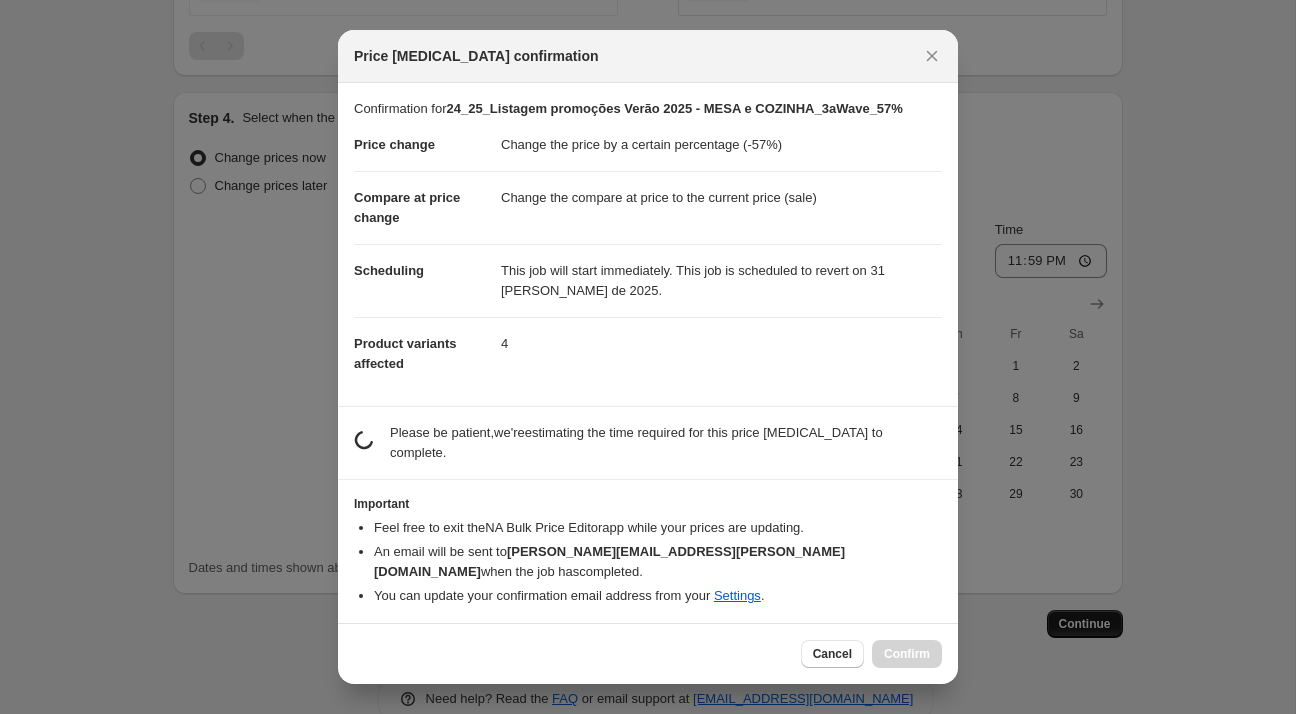 scroll, scrollTop: 0, scrollLeft: 0, axis: both 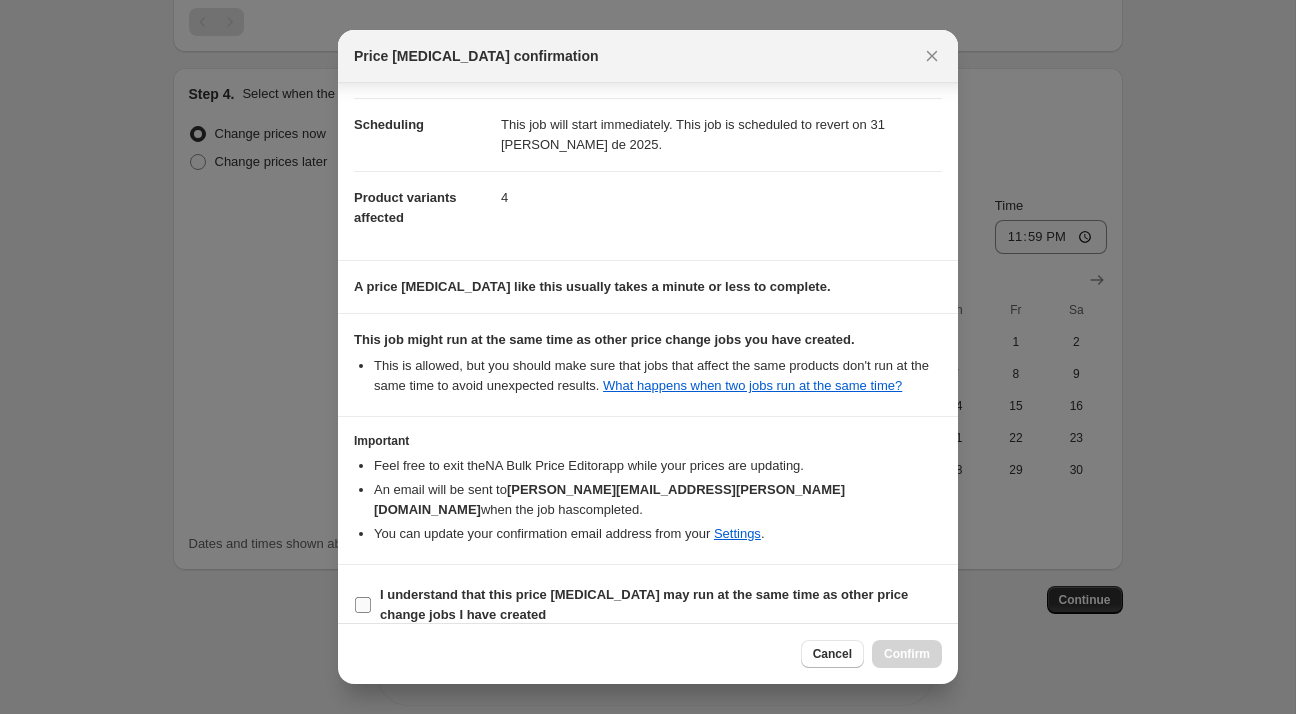 click on "I understand that this price [MEDICAL_DATA] may run at the same time as other price change jobs I have created" at bounding box center [644, 604] 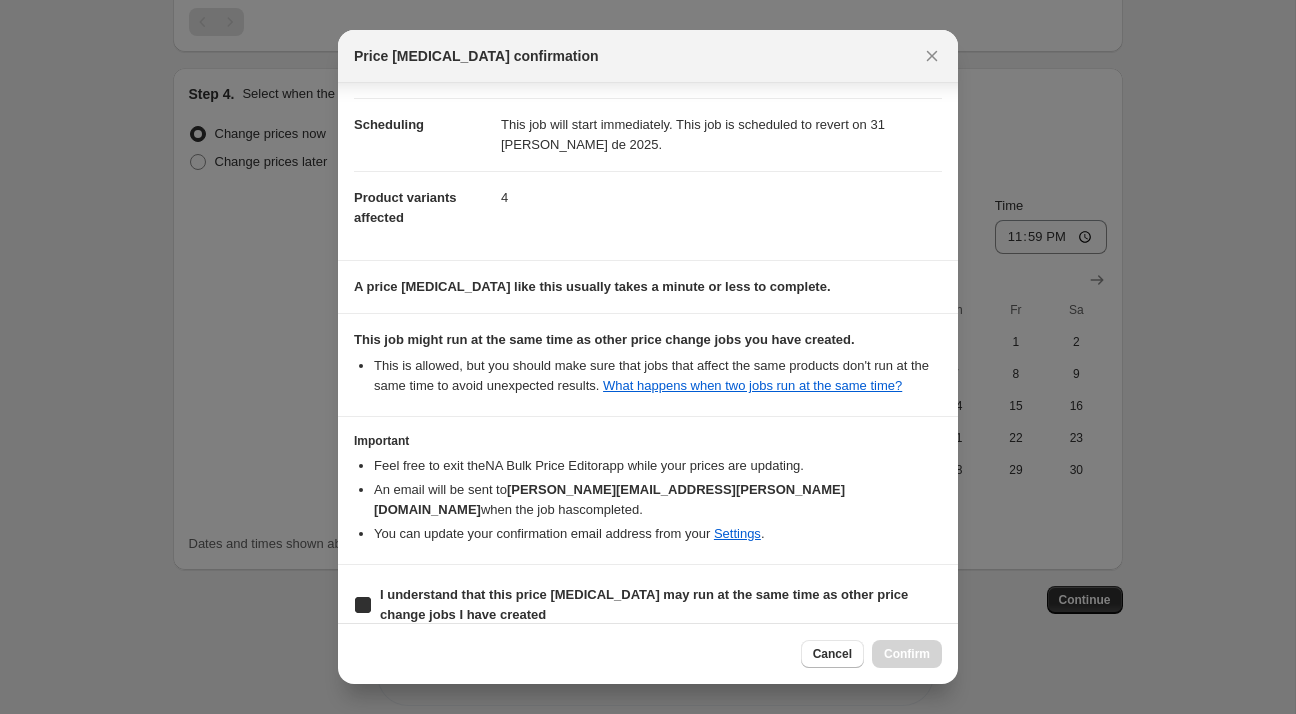 checkbox on "true" 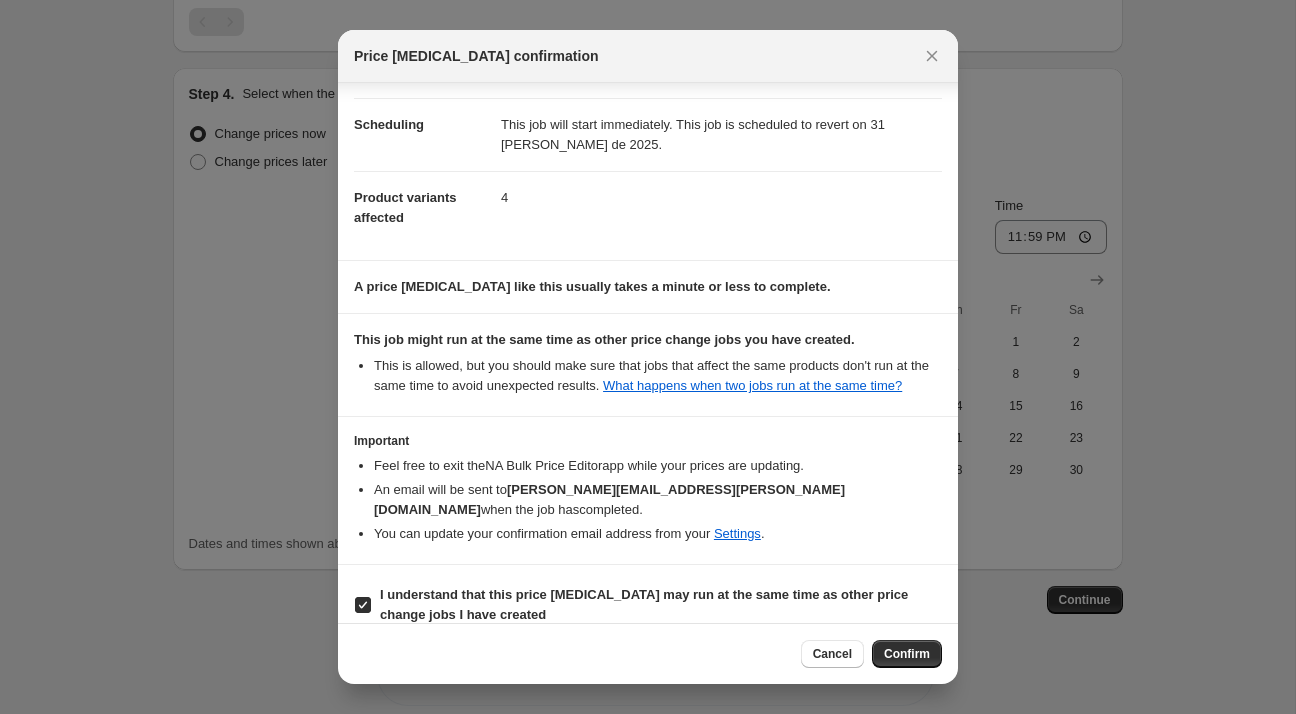 click on "Cancel Confirm" at bounding box center [648, 653] 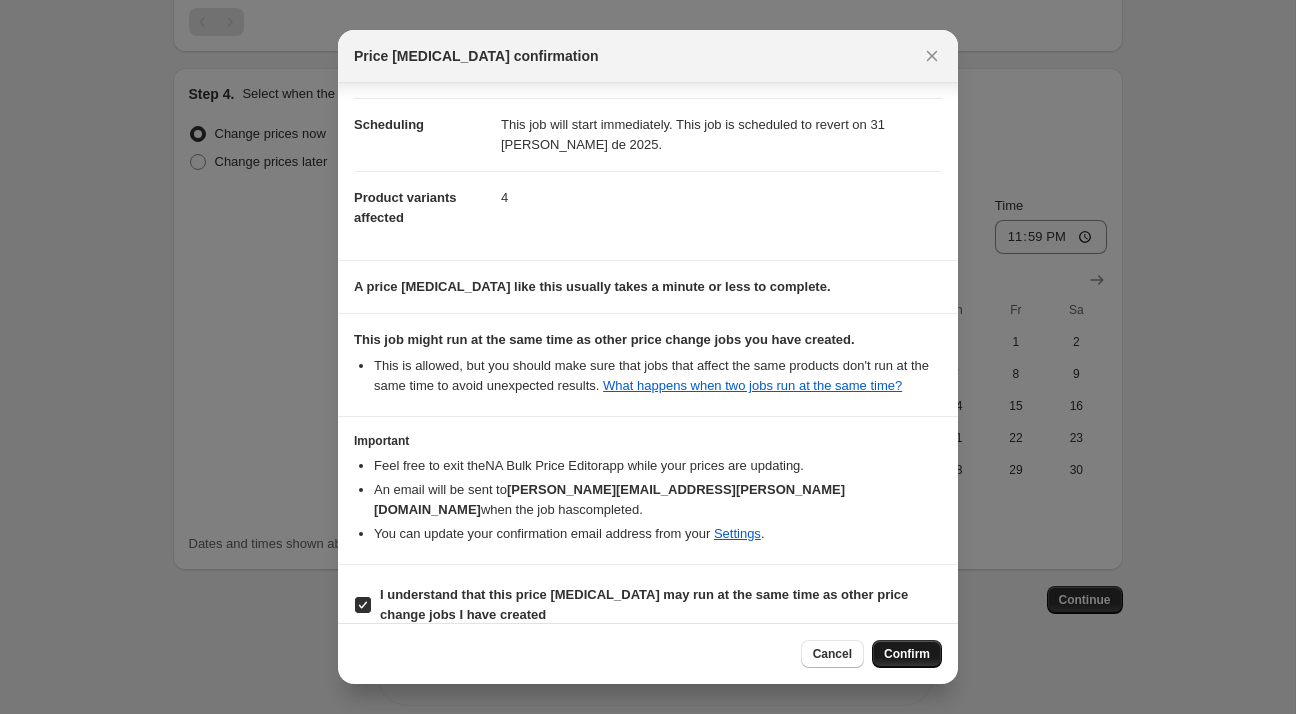 click on "Confirm" at bounding box center [907, 654] 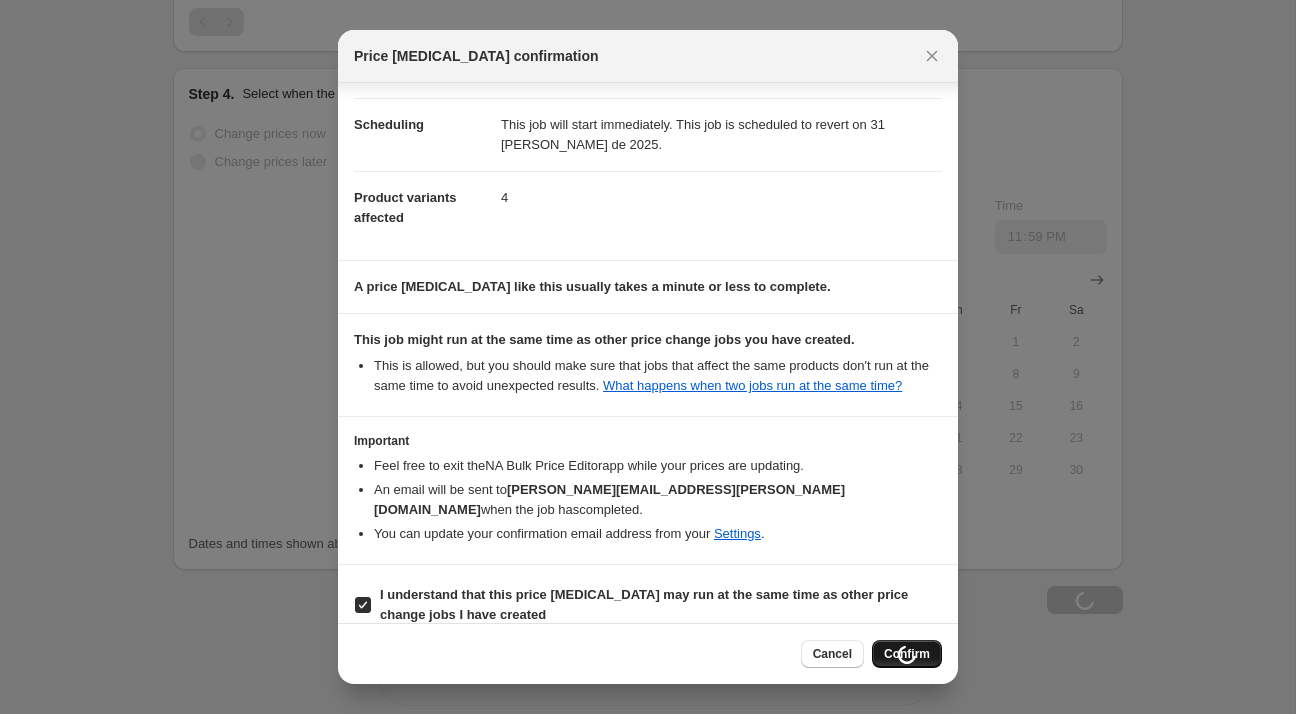 scroll, scrollTop: 1817, scrollLeft: 0, axis: vertical 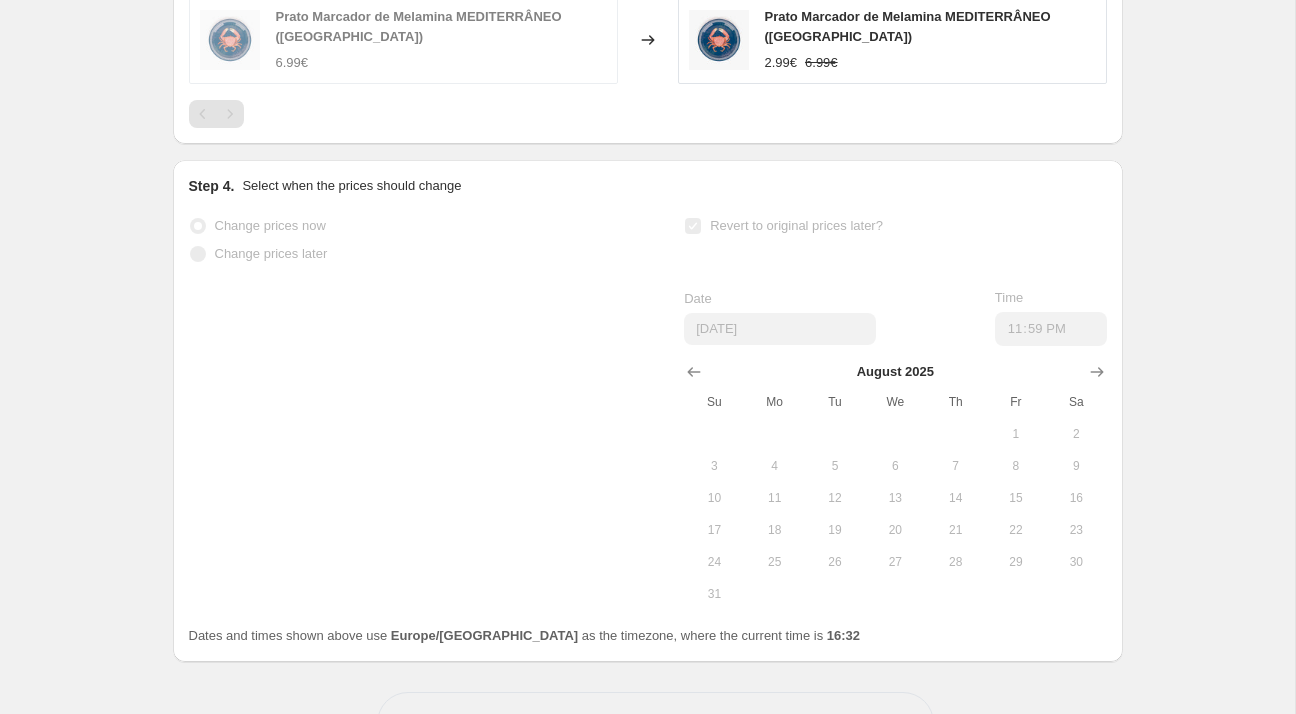 select on "percentage" 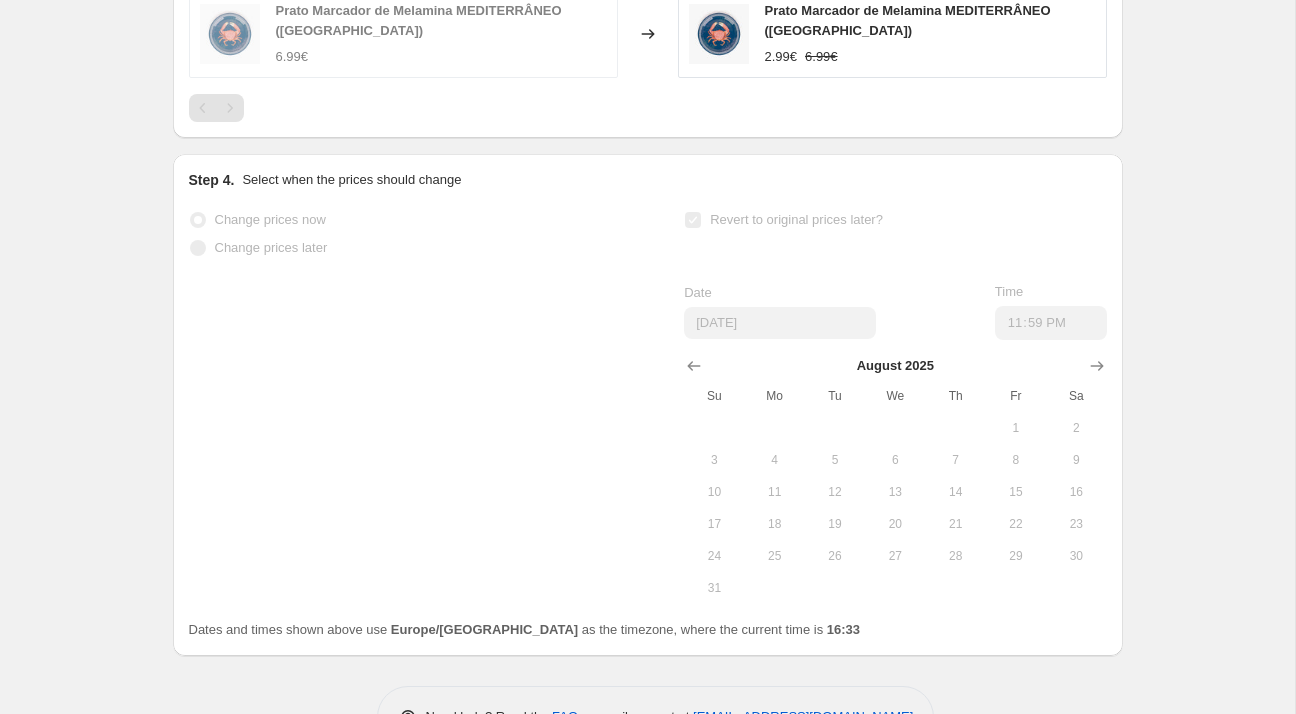 scroll, scrollTop: 0, scrollLeft: 0, axis: both 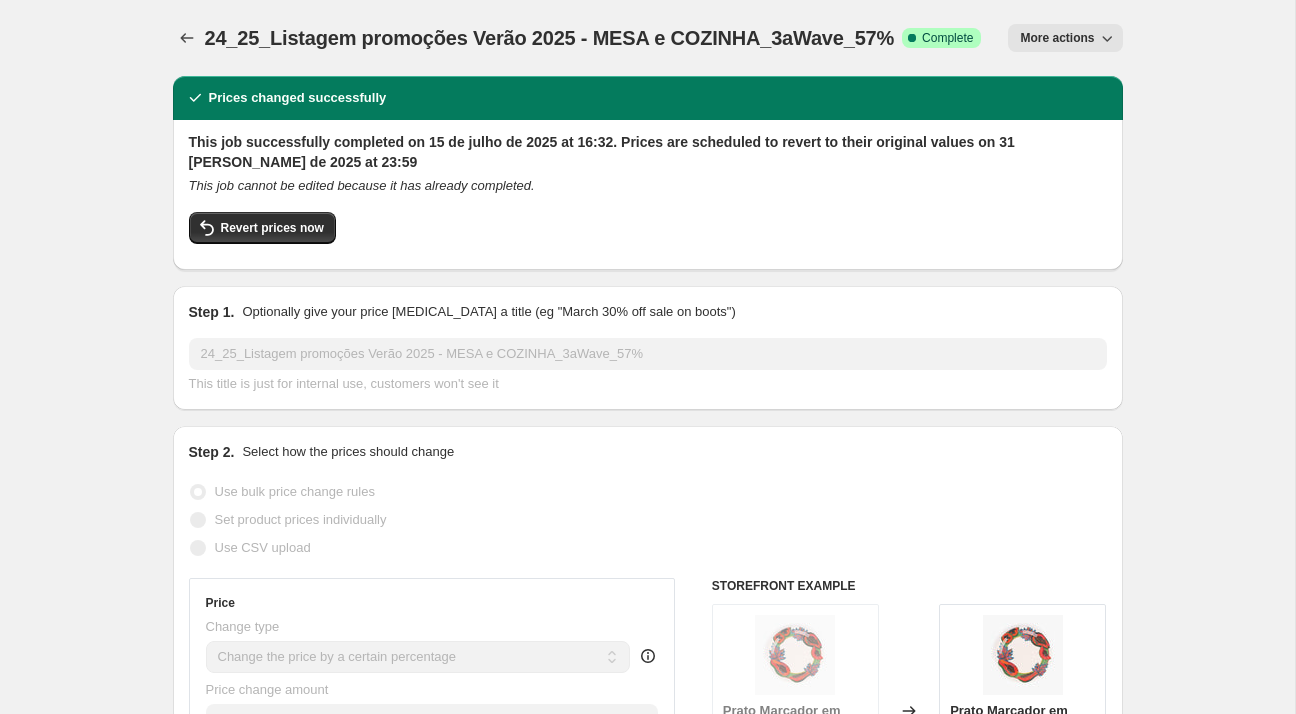 click on "24_25_Listagem promoções Verão 2025 - MESA e COZINHA_3aWave_57%" at bounding box center (550, 38) 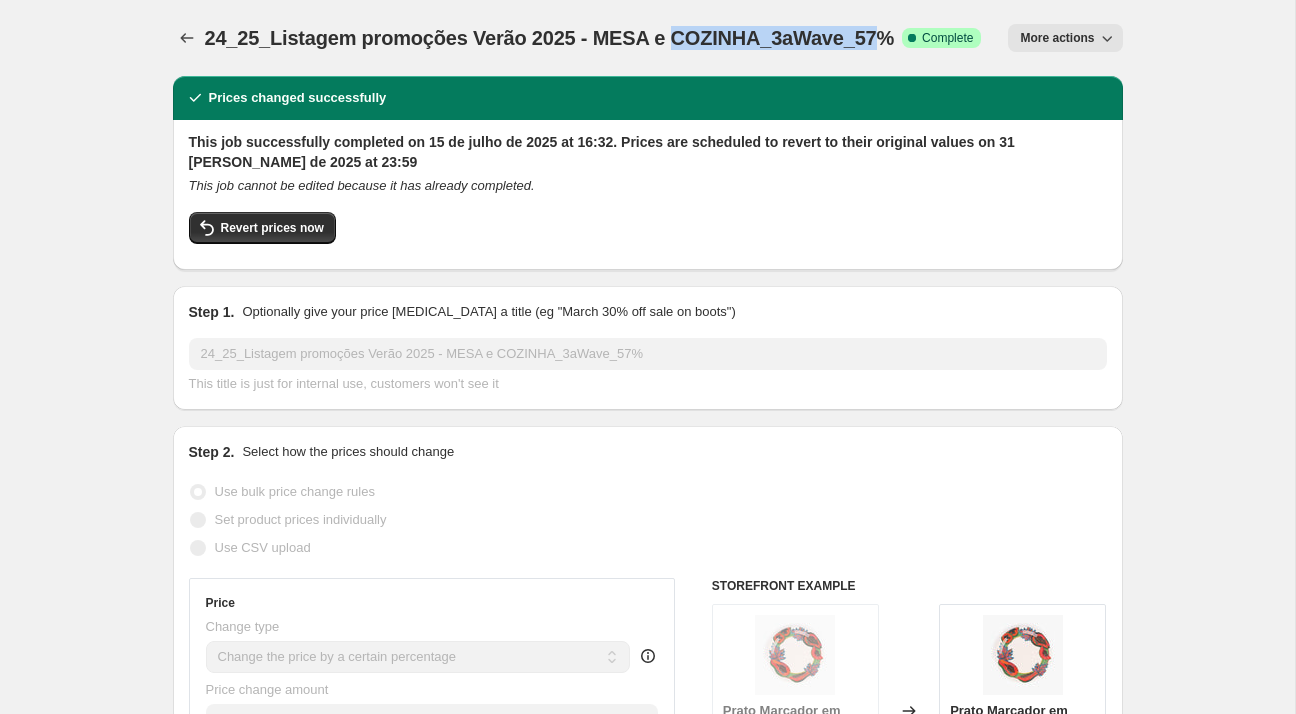 click on "24_25_Listagem promoções Verão 2025 - MESA e COZINHA_3aWave_57%" at bounding box center (550, 38) 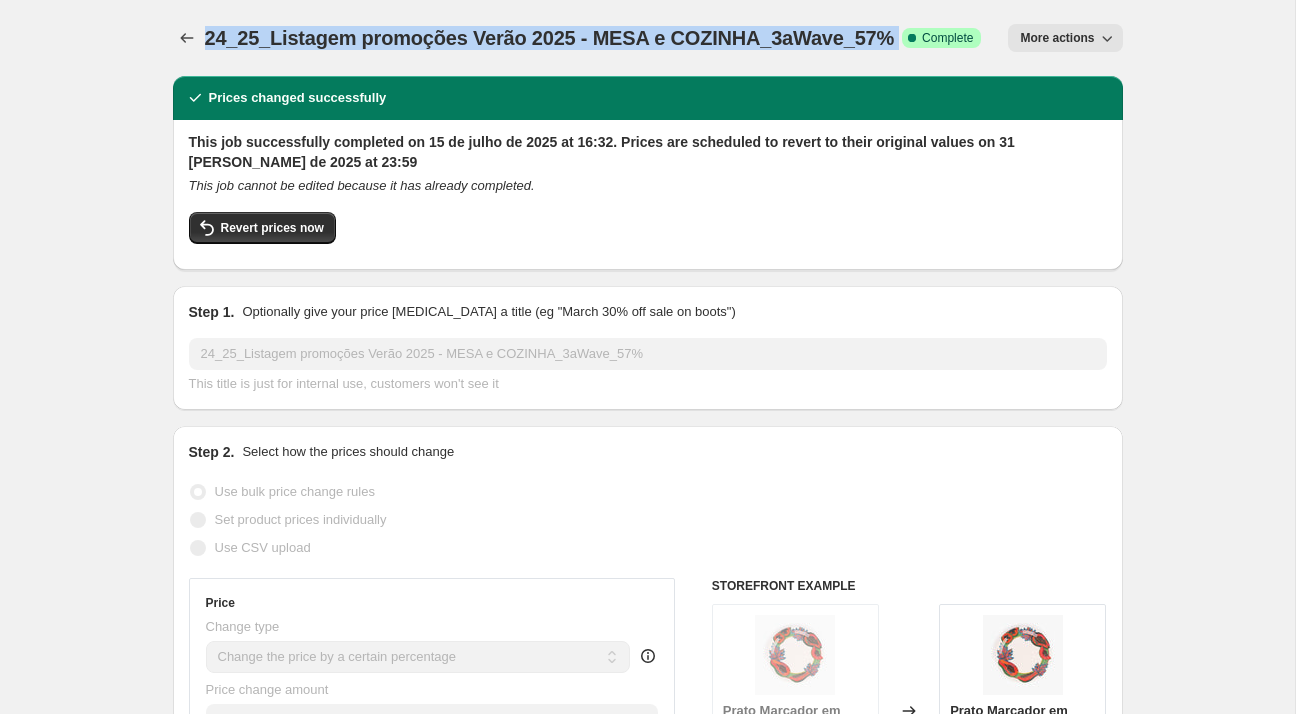 click on "24_25_Listagem promoções Verão 2025 - MESA e COZINHA_3aWave_57%" at bounding box center (550, 38) 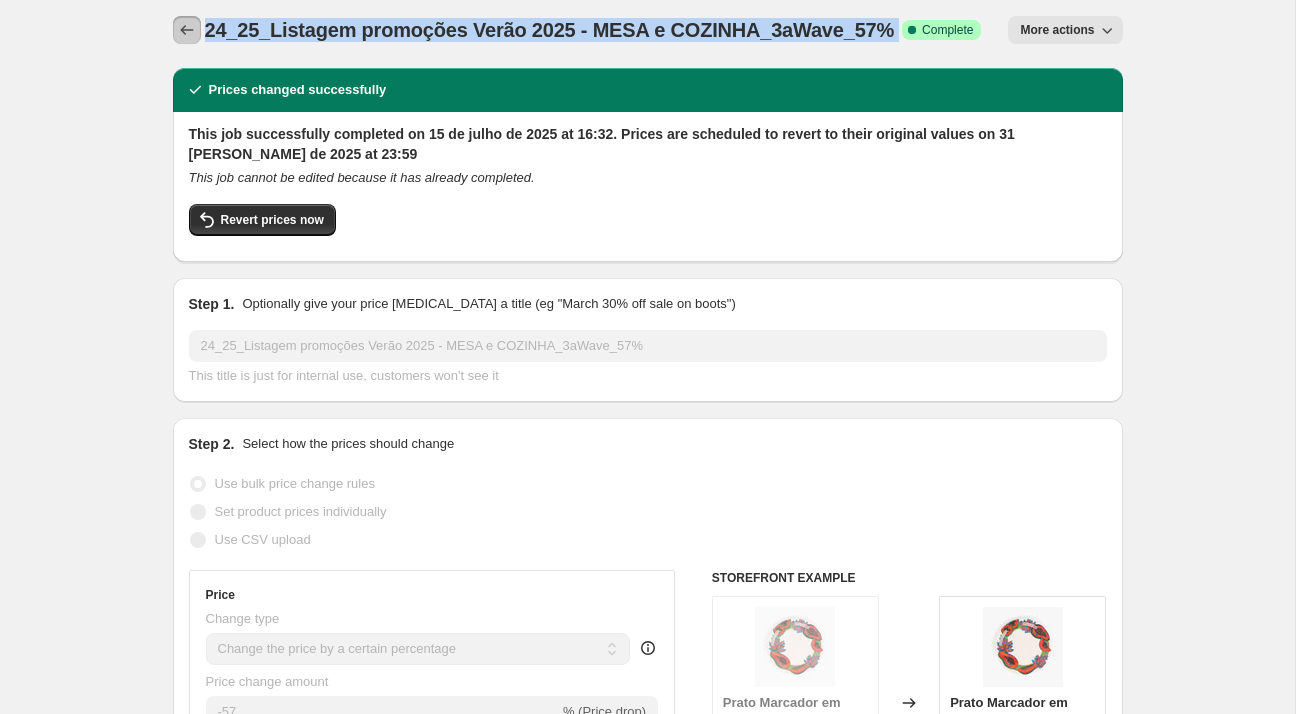 scroll, scrollTop: 10, scrollLeft: 0, axis: vertical 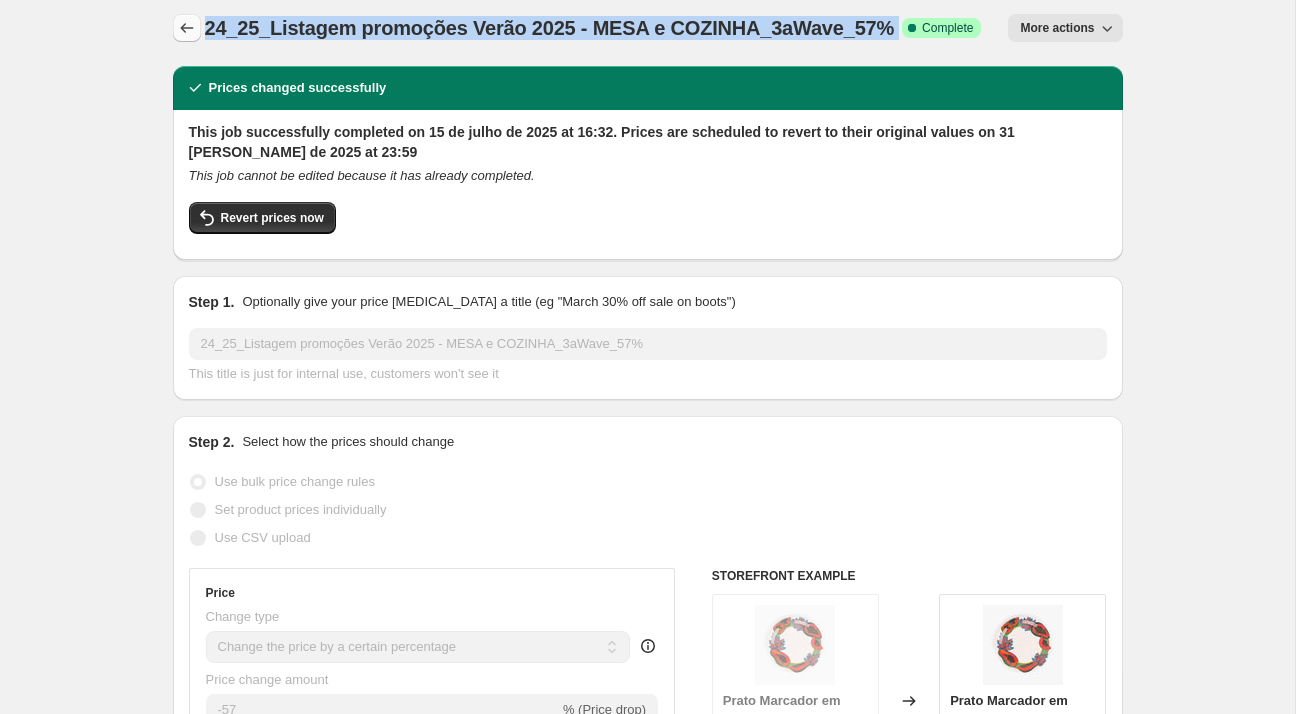click at bounding box center (187, 28) 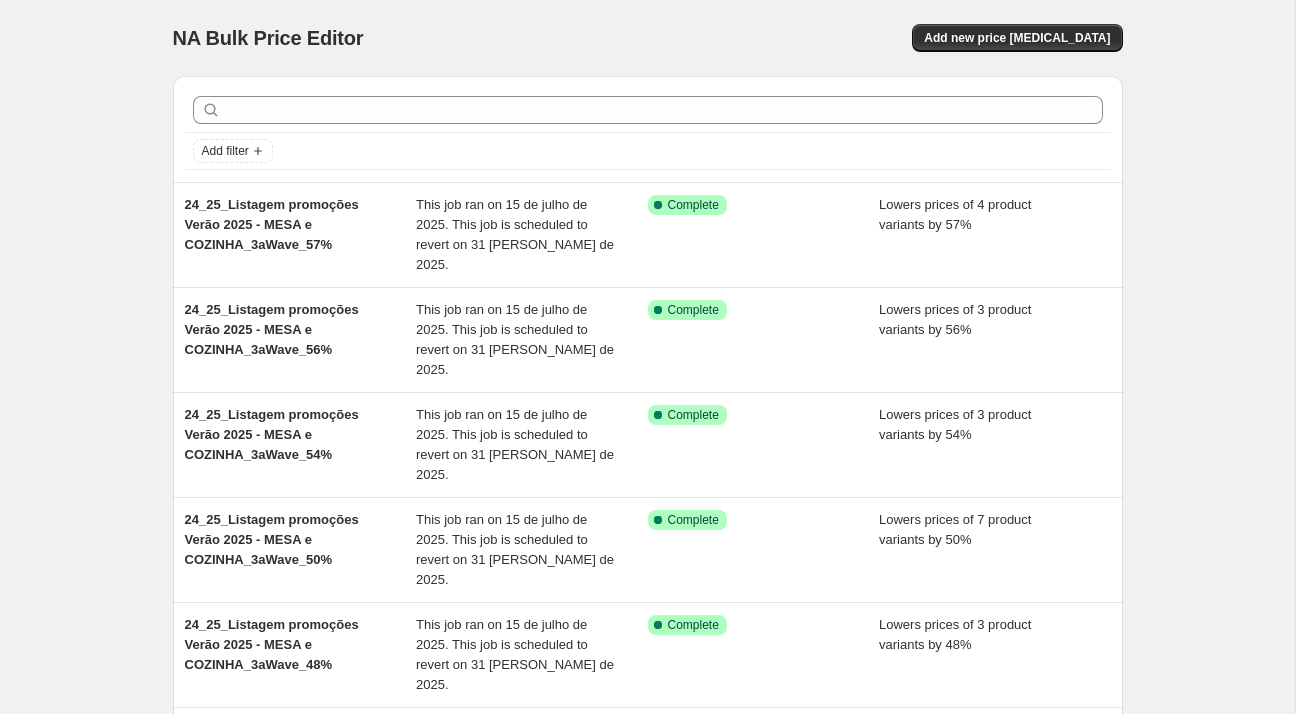 click on "NA Bulk Price Editor. This page is ready NA Bulk Price Editor Add new price change job" at bounding box center [648, 38] 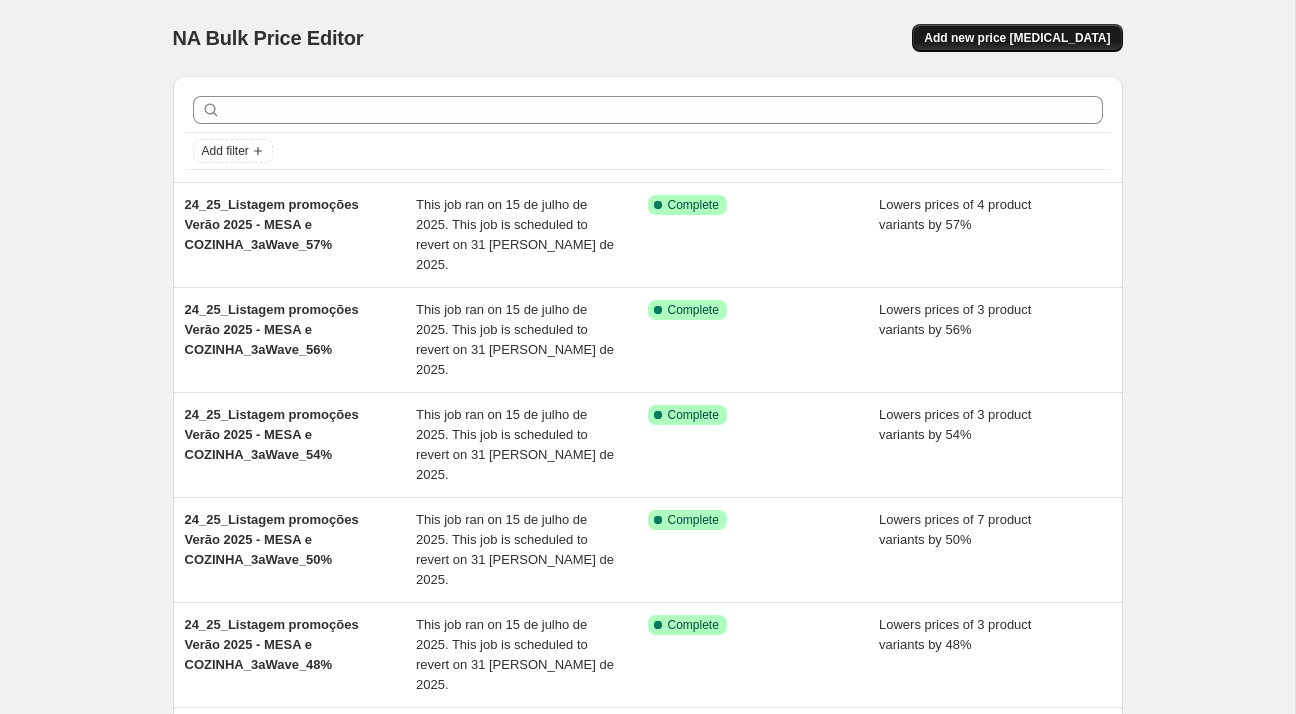 click on "Add new price [MEDICAL_DATA]" at bounding box center [1017, 38] 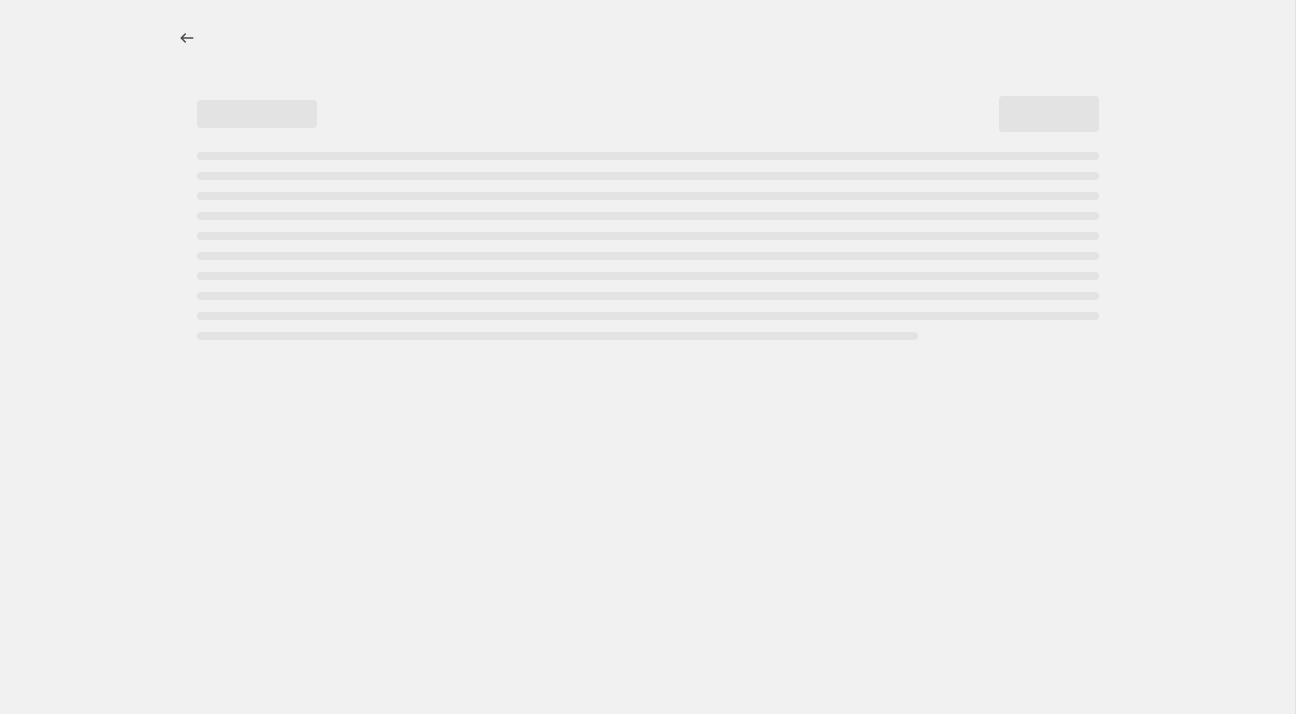 click at bounding box center (648, 246) 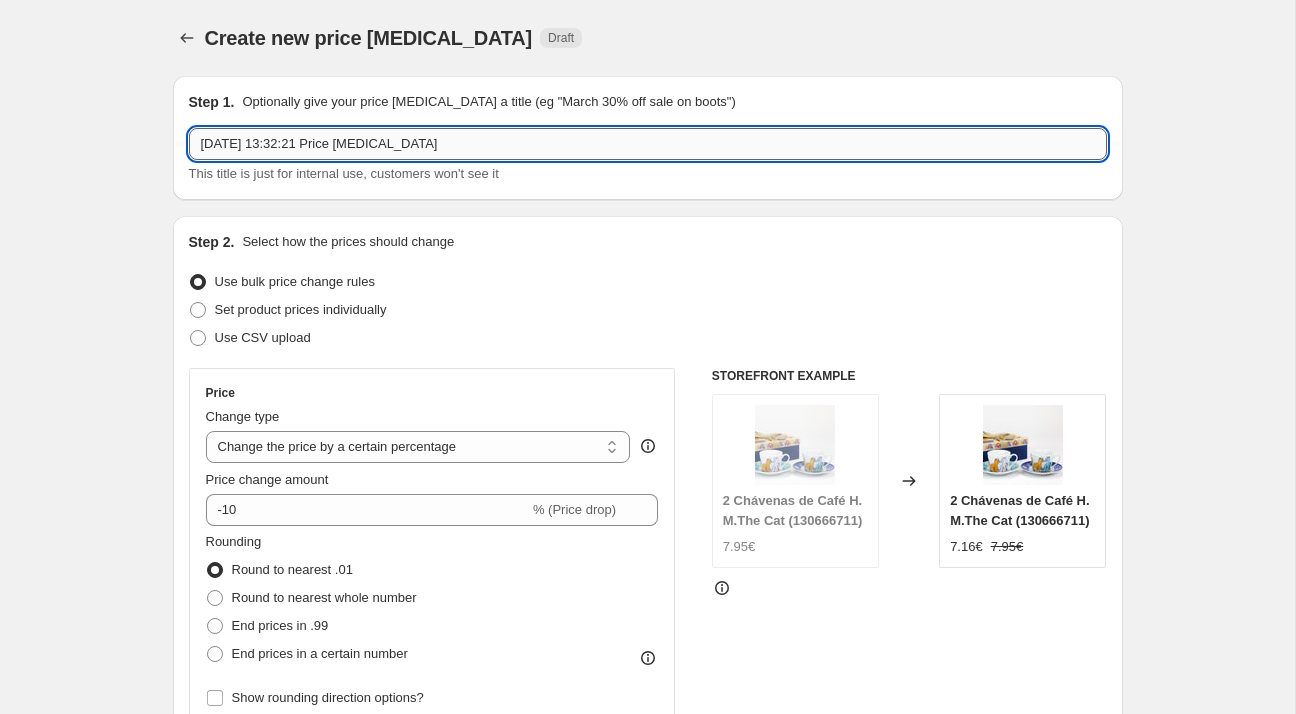 click on "[DATE] 13:32:21 Price [MEDICAL_DATA]" at bounding box center [648, 144] 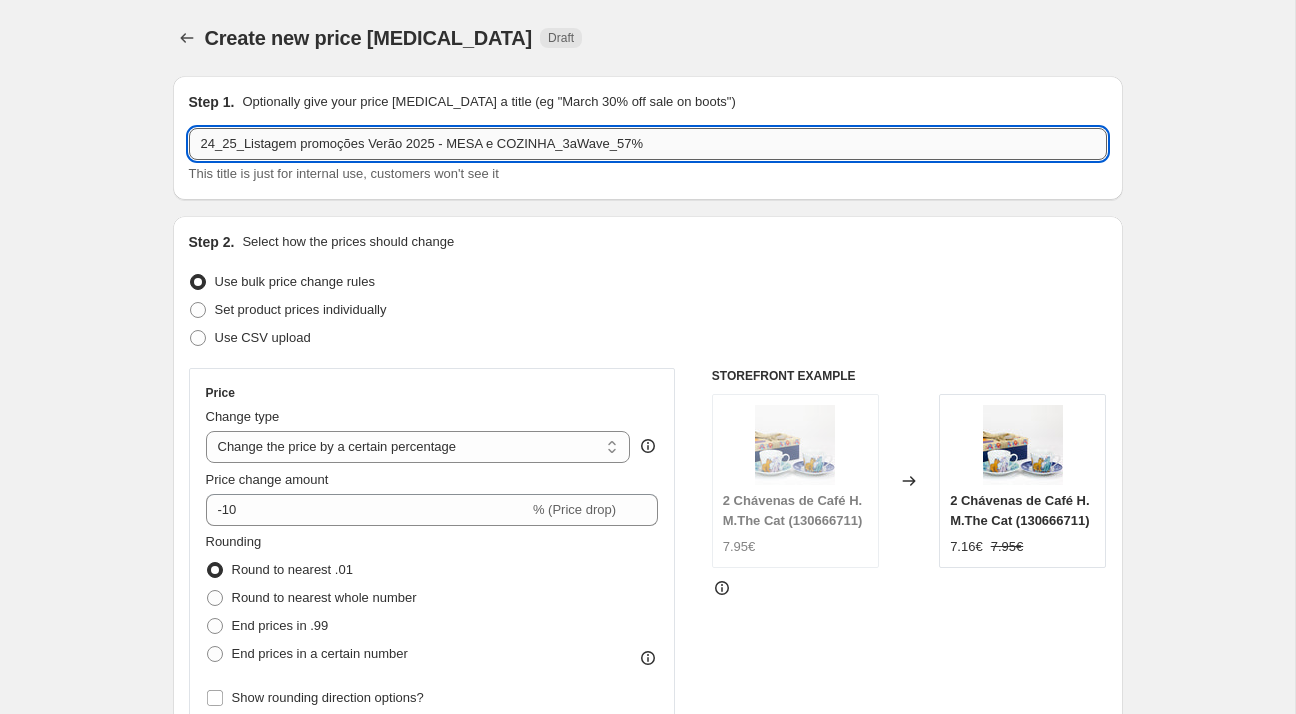 click on "24_25_Listagem promoções Verão 2025 - MESA e COZINHA_3aWave_57%" at bounding box center (648, 144) 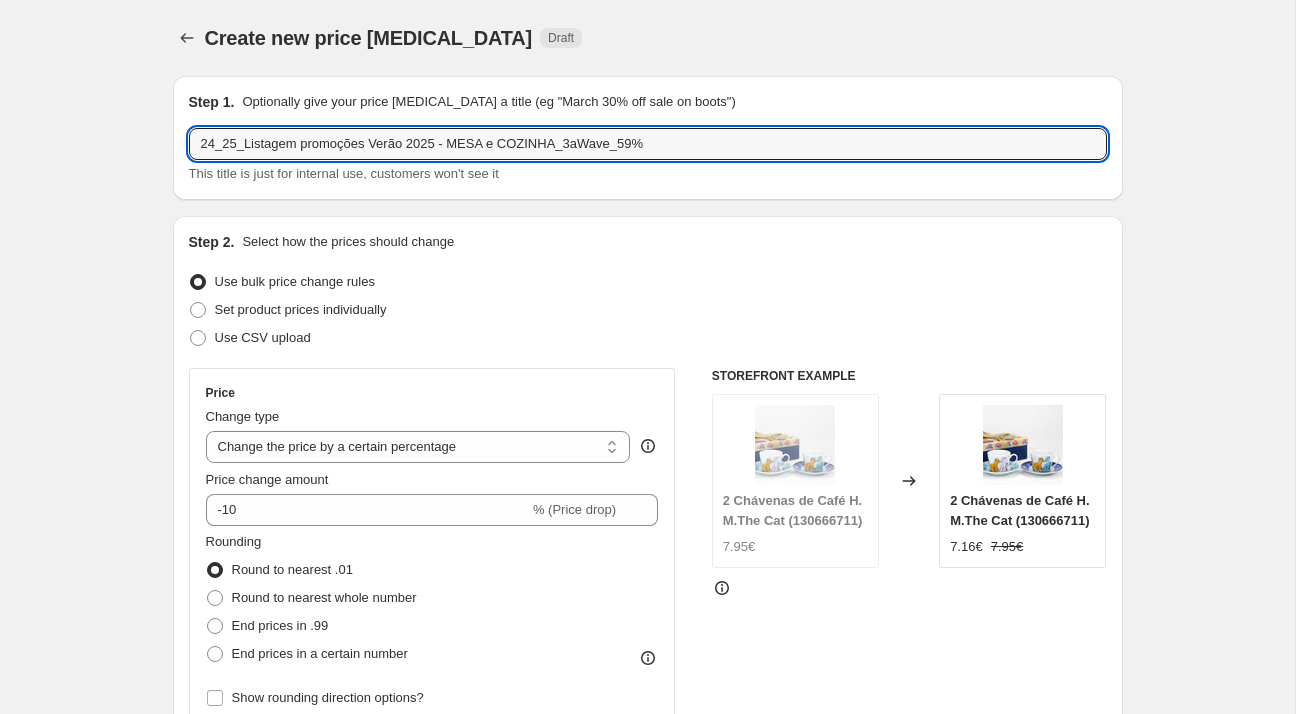 type on "24_25_Listagem promoções Verão 2025 - MESA e COZINHA_3aWave_59%" 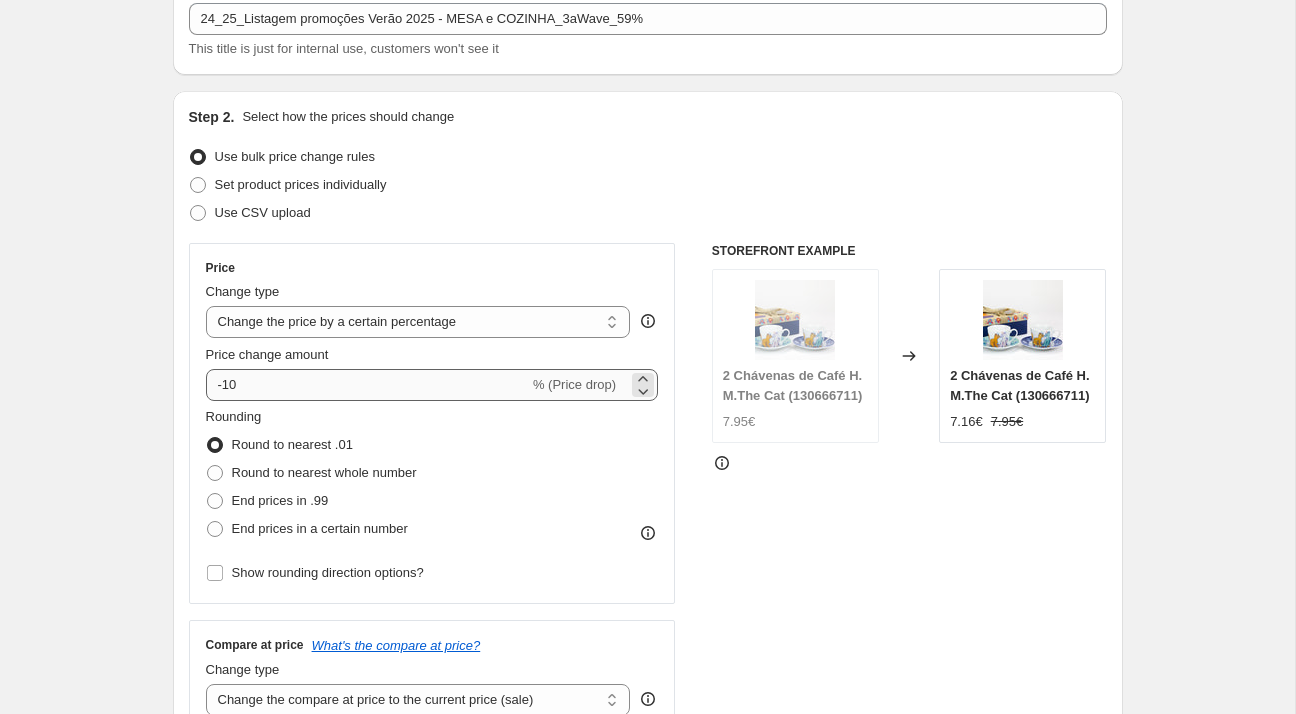 scroll, scrollTop: 128, scrollLeft: 0, axis: vertical 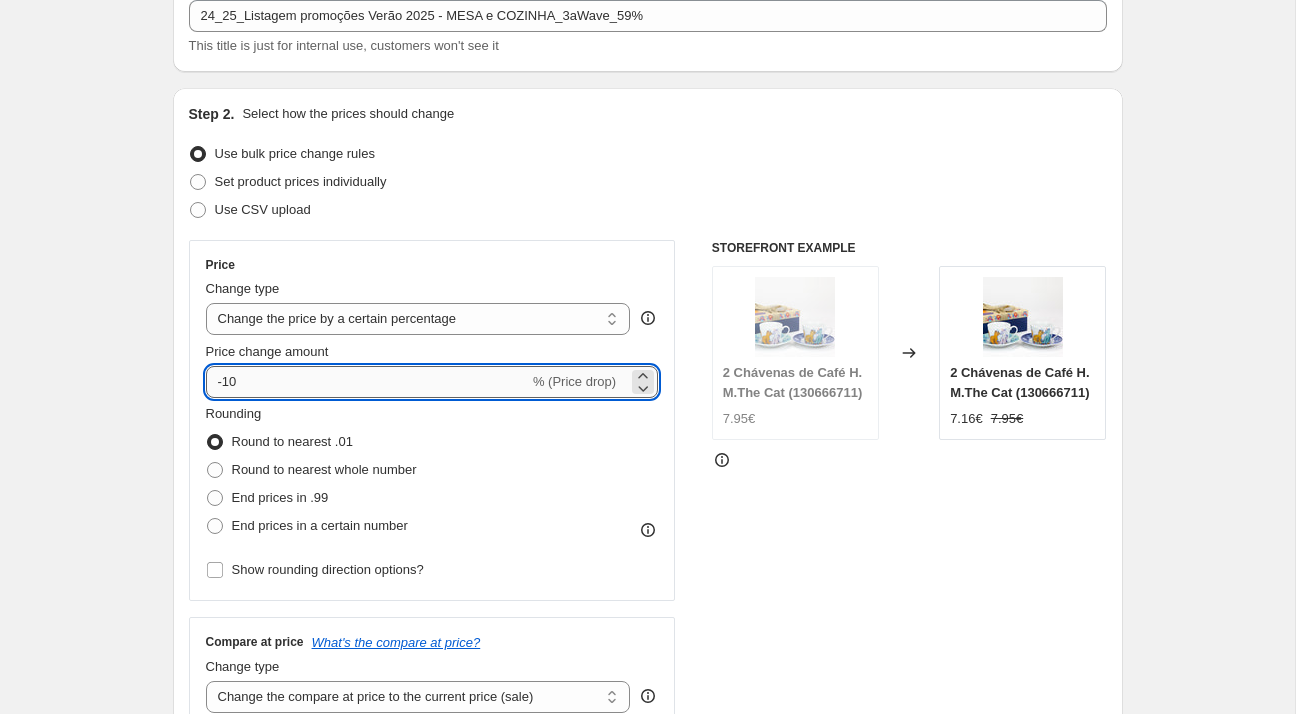 click on "-10" at bounding box center (367, 382) 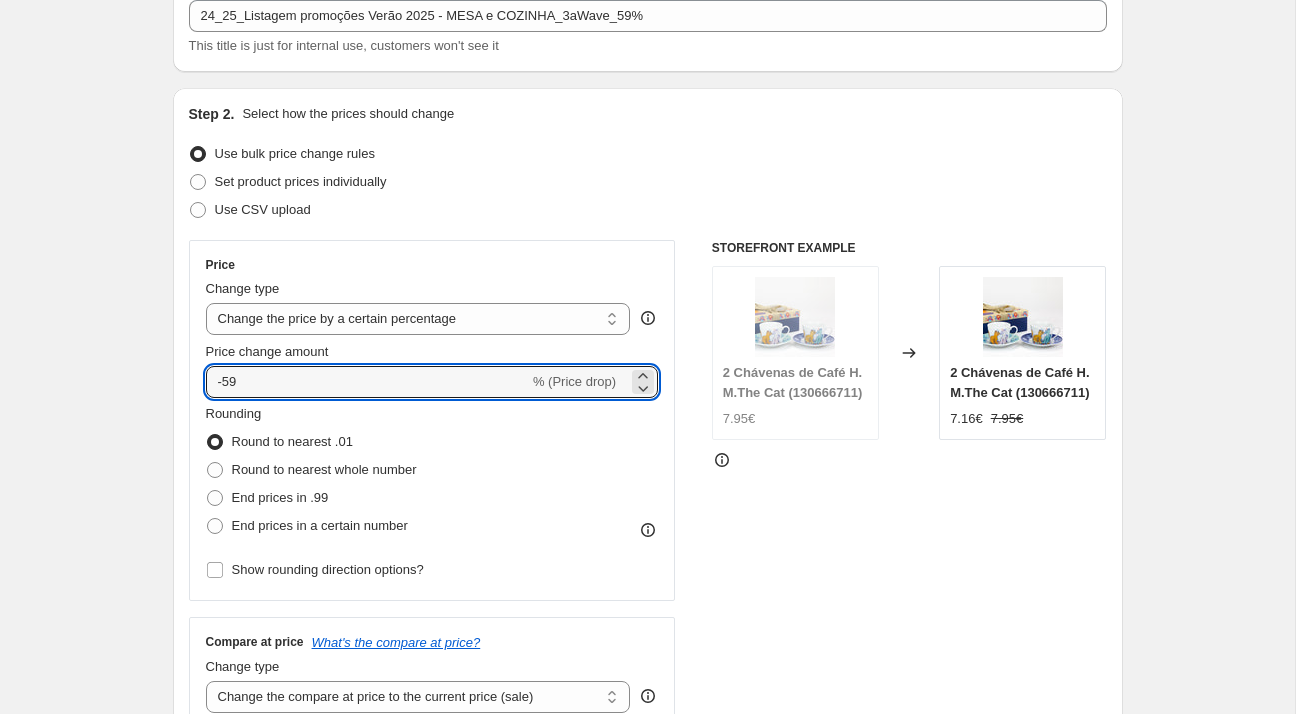 type on "-59" 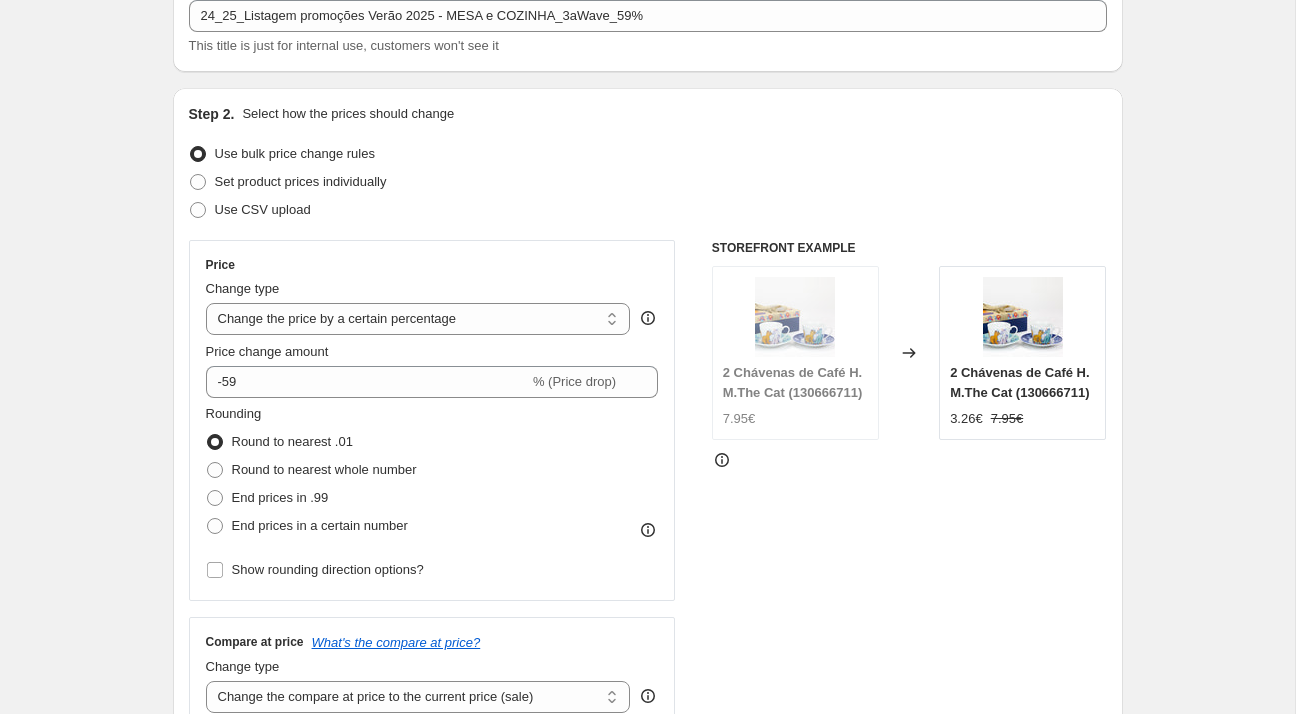 scroll, scrollTop: 139, scrollLeft: 0, axis: vertical 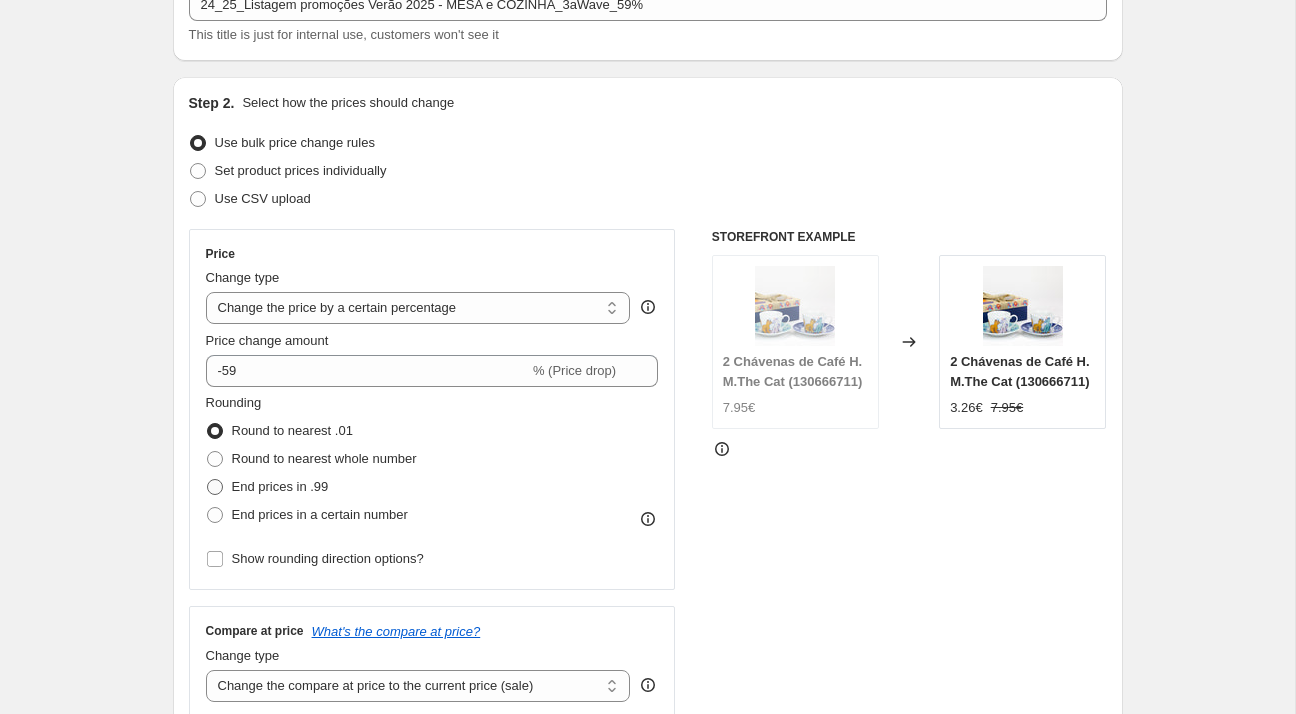 click on "End prices in .99" at bounding box center (280, 486) 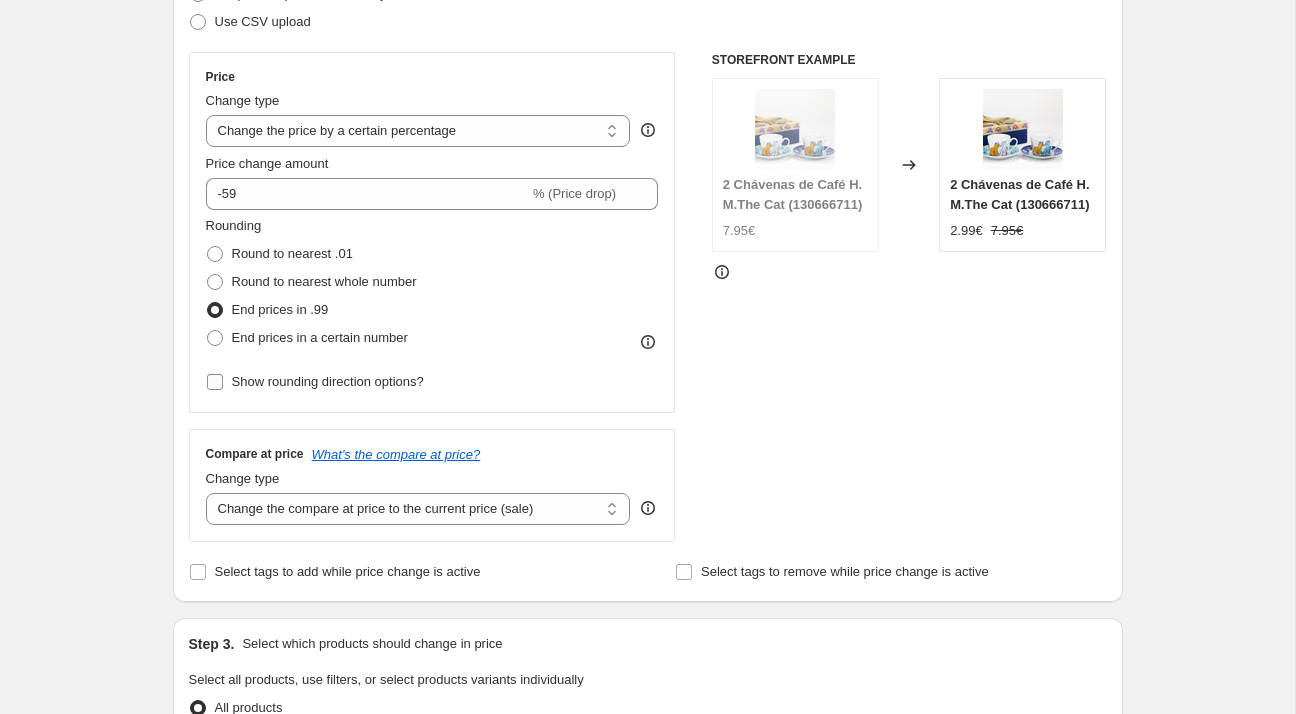 scroll, scrollTop: 348, scrollLeft: 0, axis: vertical 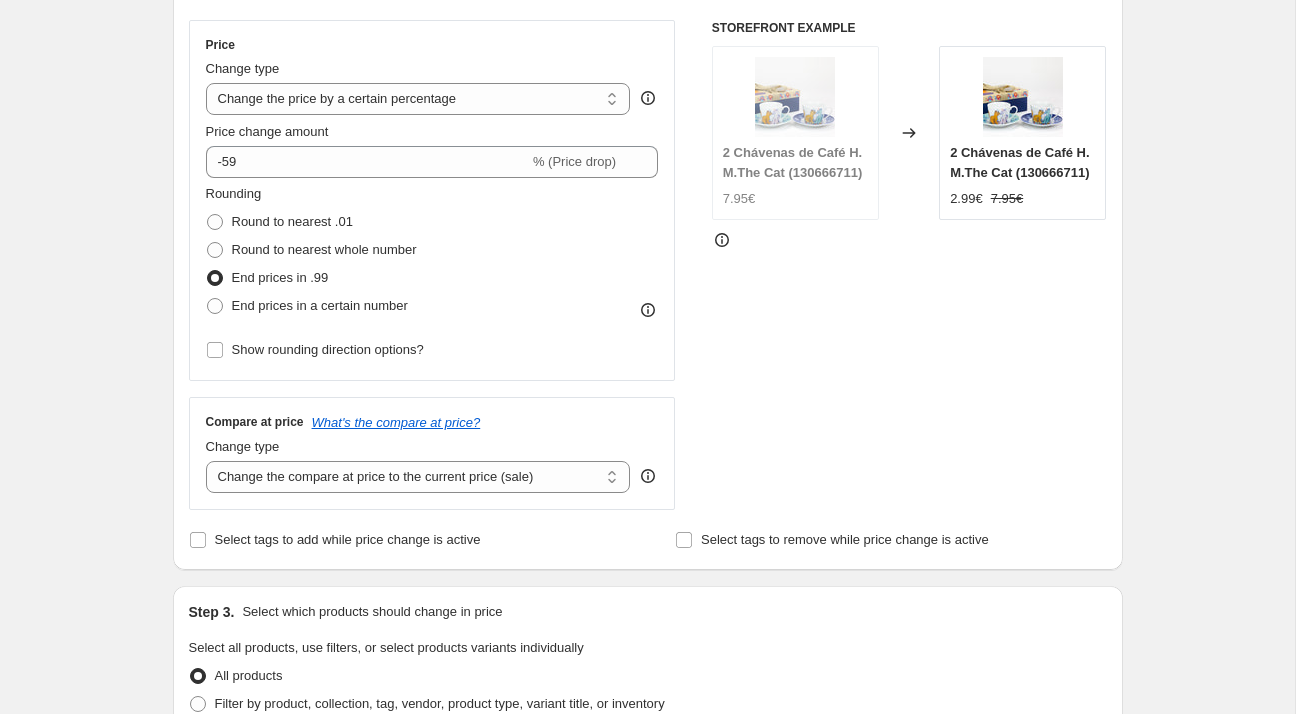 click on "Rounding Round to nearest .01 Round to nearest whole number End prices in .99 End prices in a certain number Show rounding direction options?" at bounding box center (432, 274) 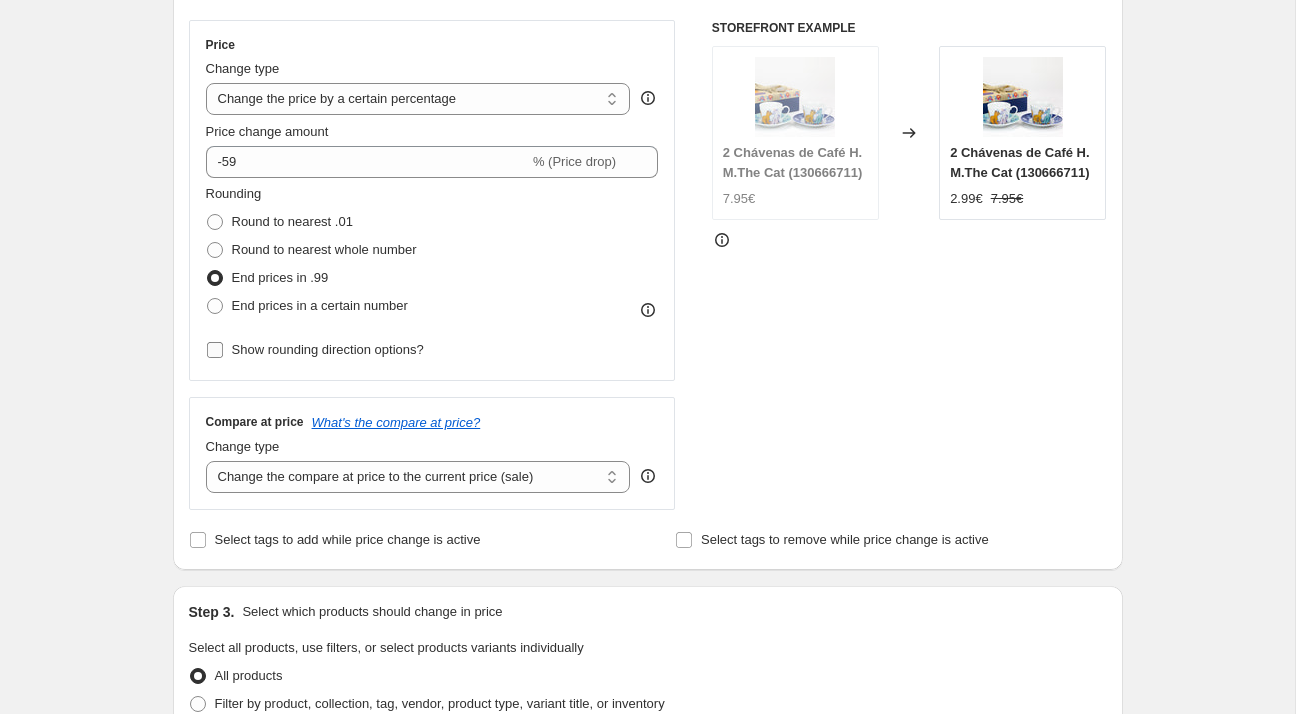 click on "Show rounding direction options?" at bounding box center [328, 349] 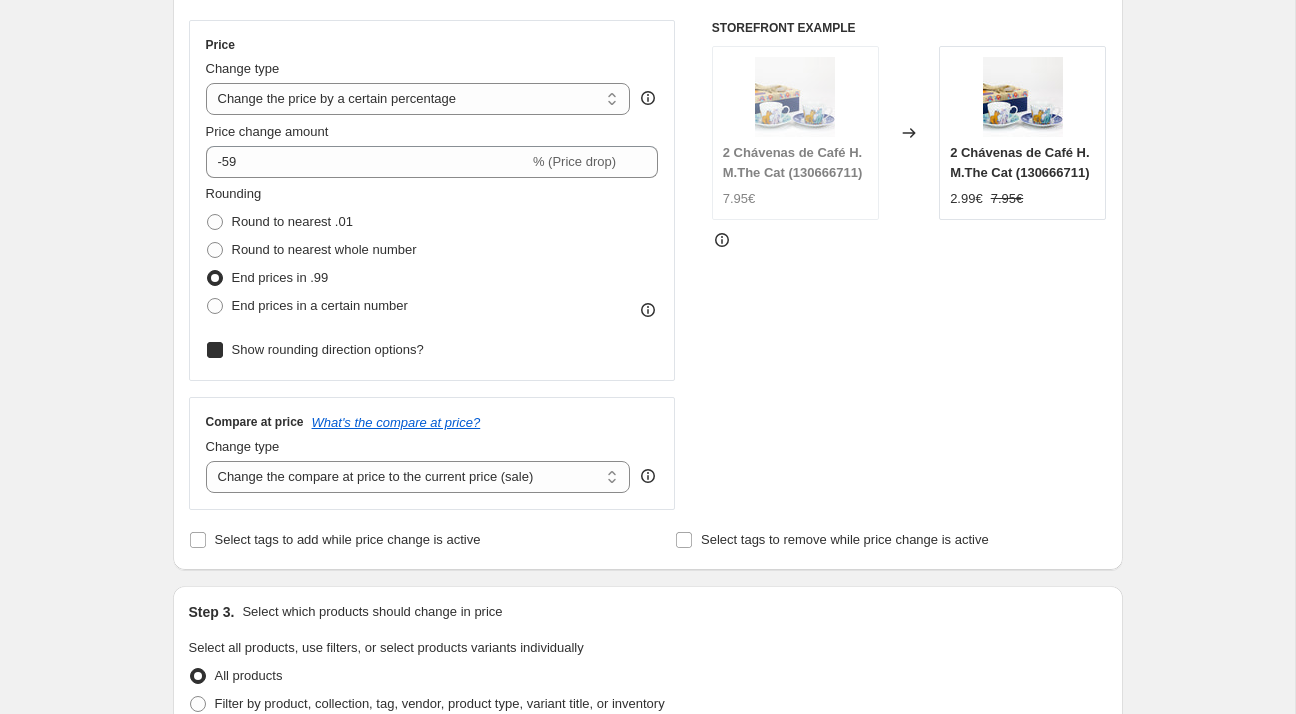 checkbox on "true" 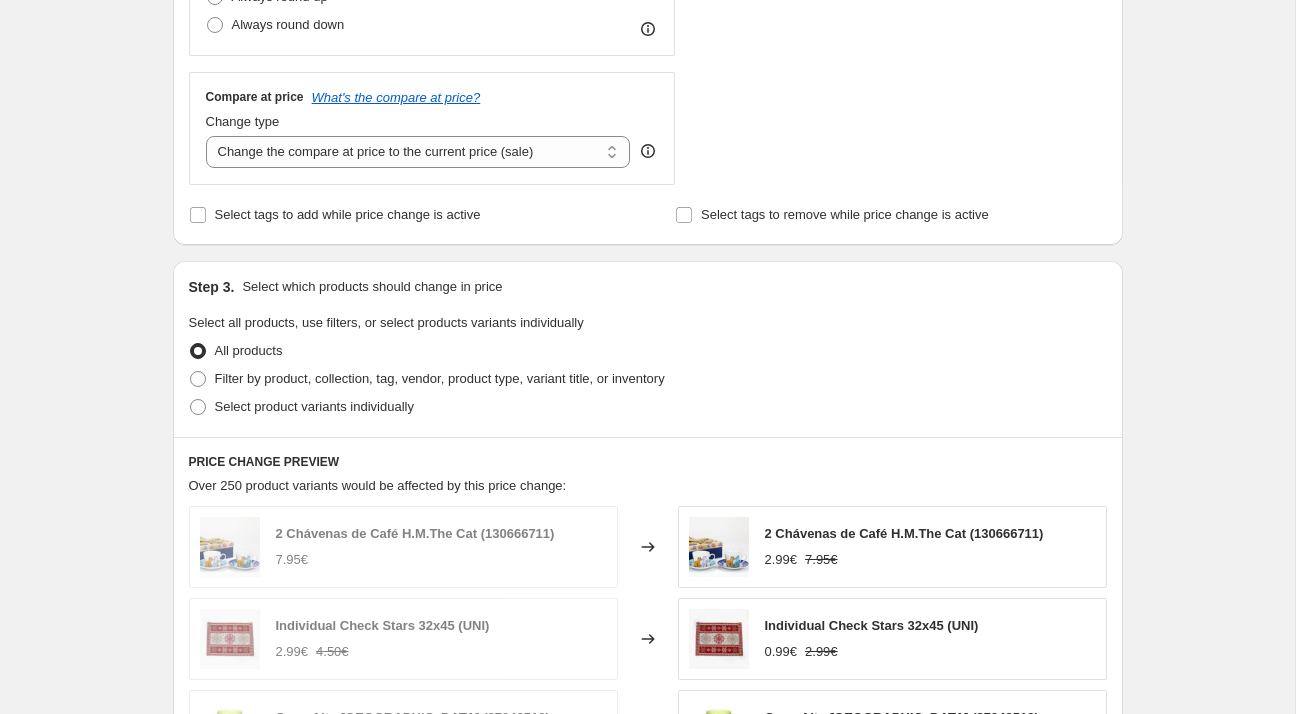 scroll, scrollTop: 802, scrollLeft: 0, axis: vertical 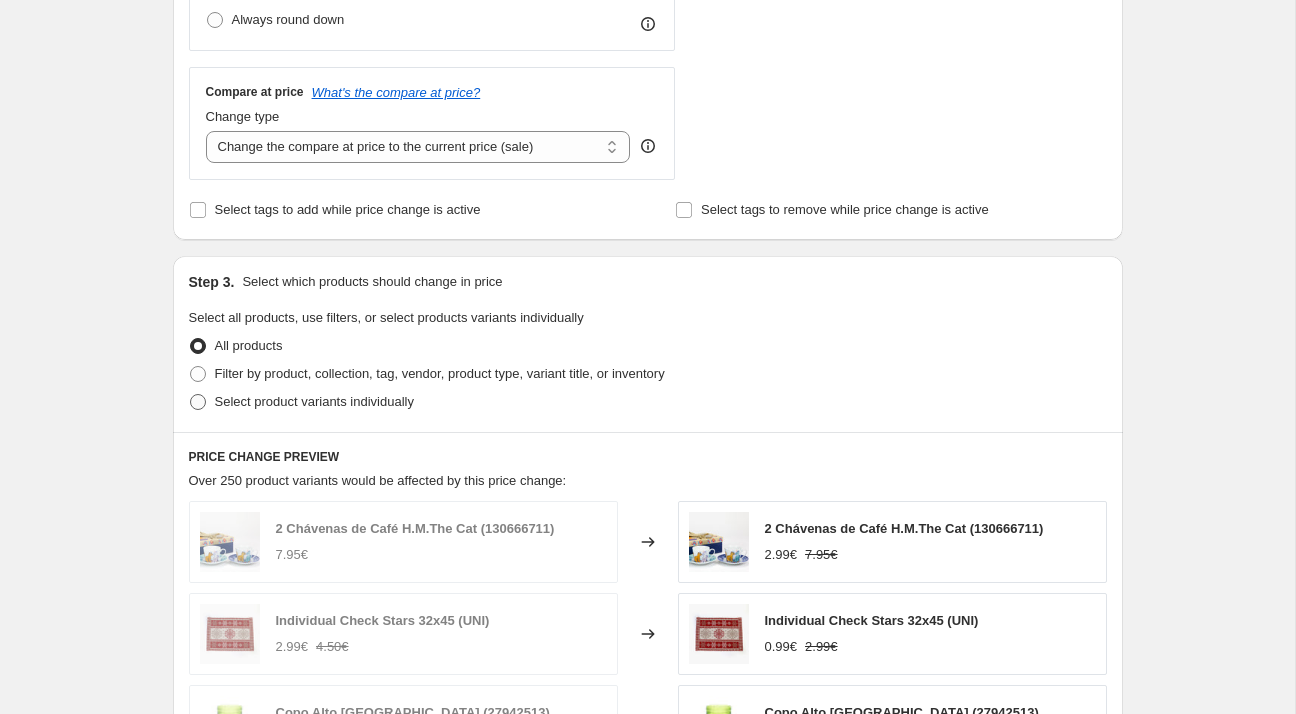 click on "Select product variants individually" at bounding box center (314, 401) 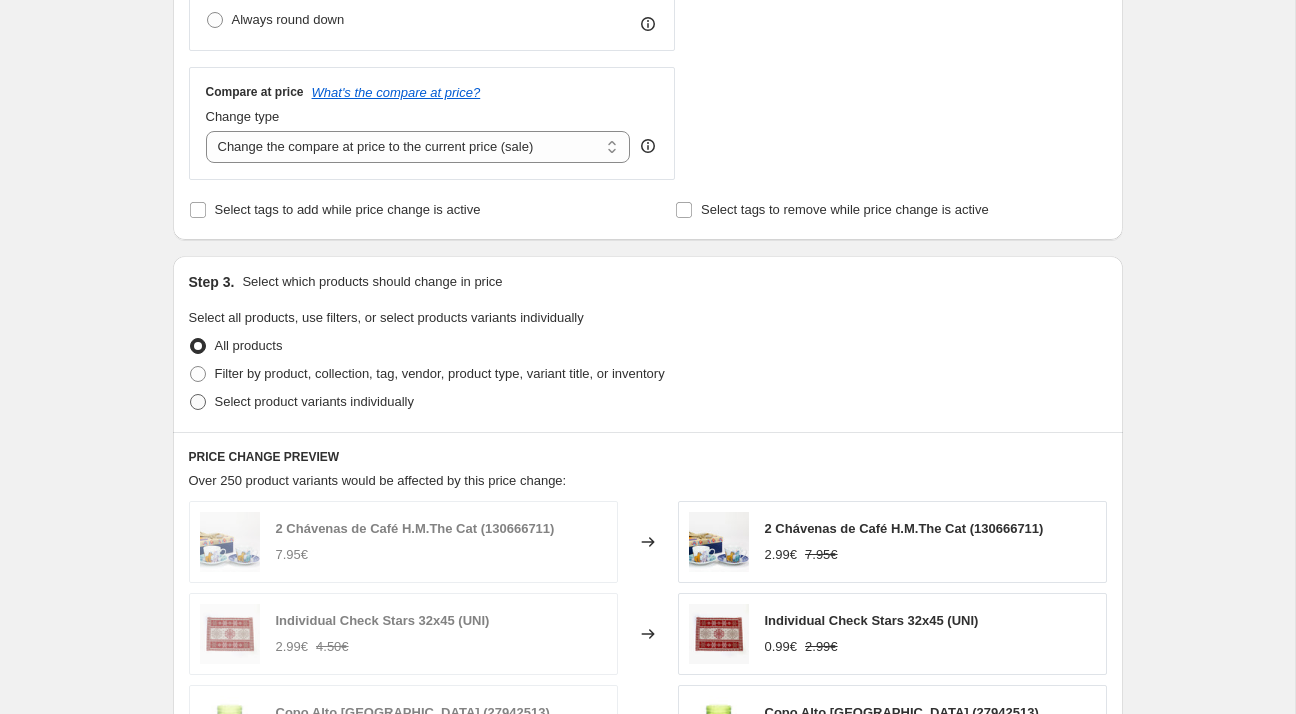 radio on "true" 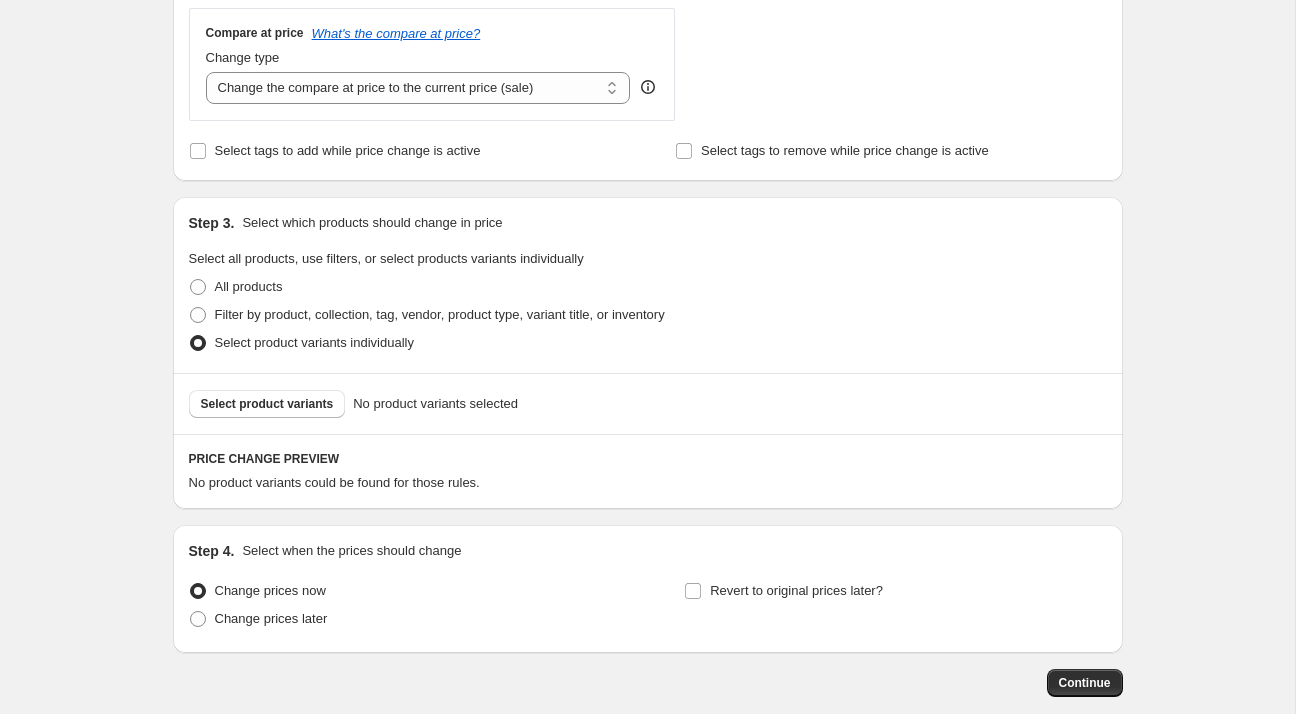 scroll, scrollTop: 964, scrollLeft: 0, axis: vertical 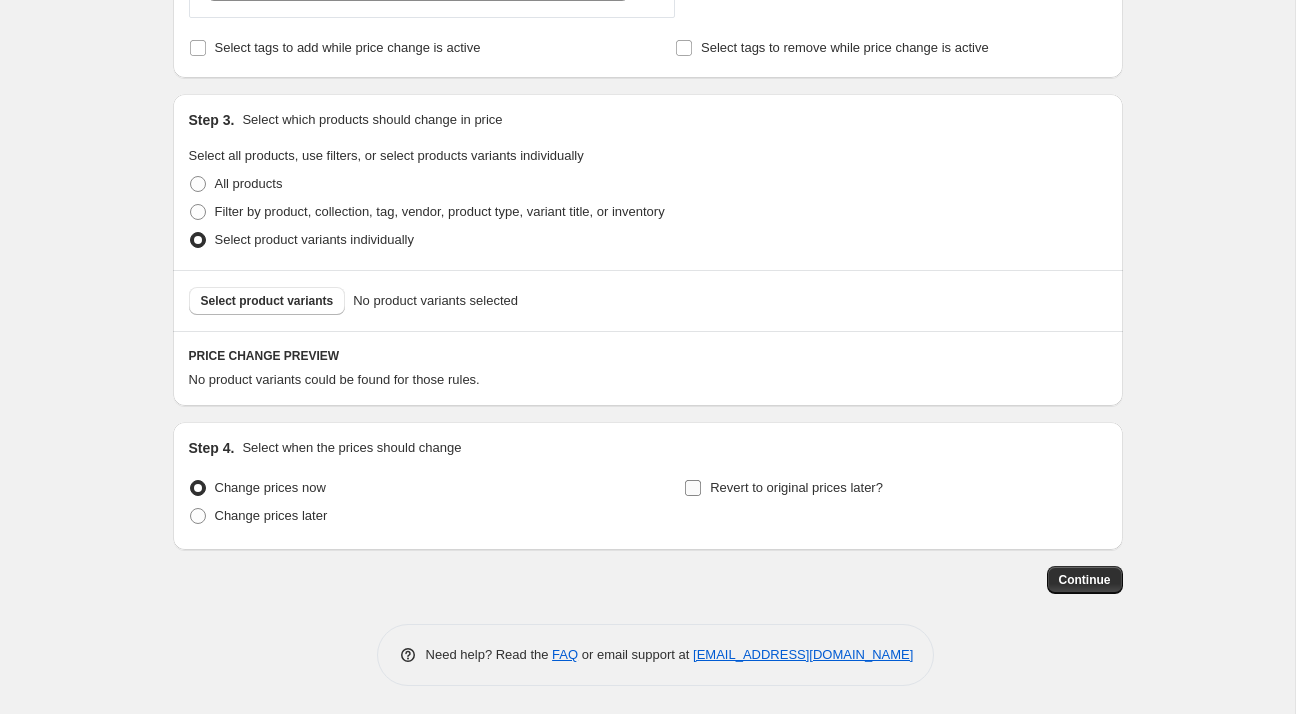 click on "Revert to original prices later?" at bounding box center (796, 487) 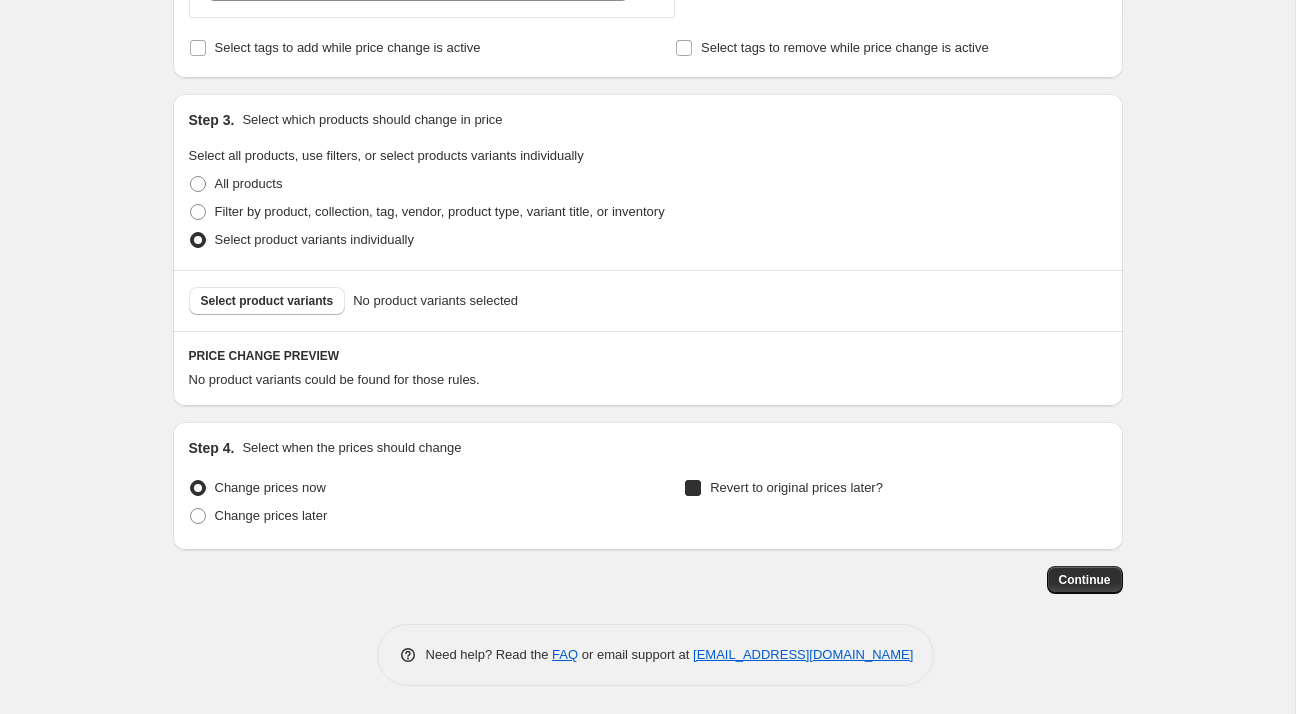 checkbox on "true" 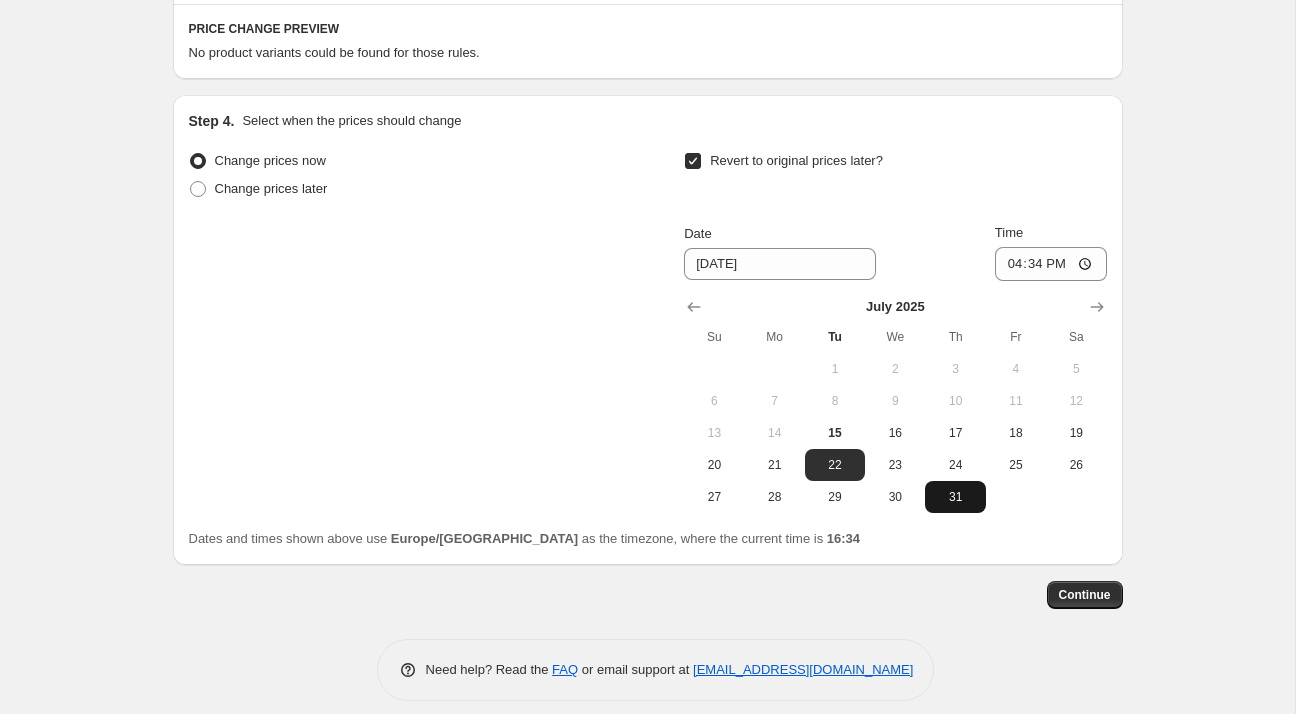 scroll, scrollTop: 1307, scrollLeft: 0, axis: vertical 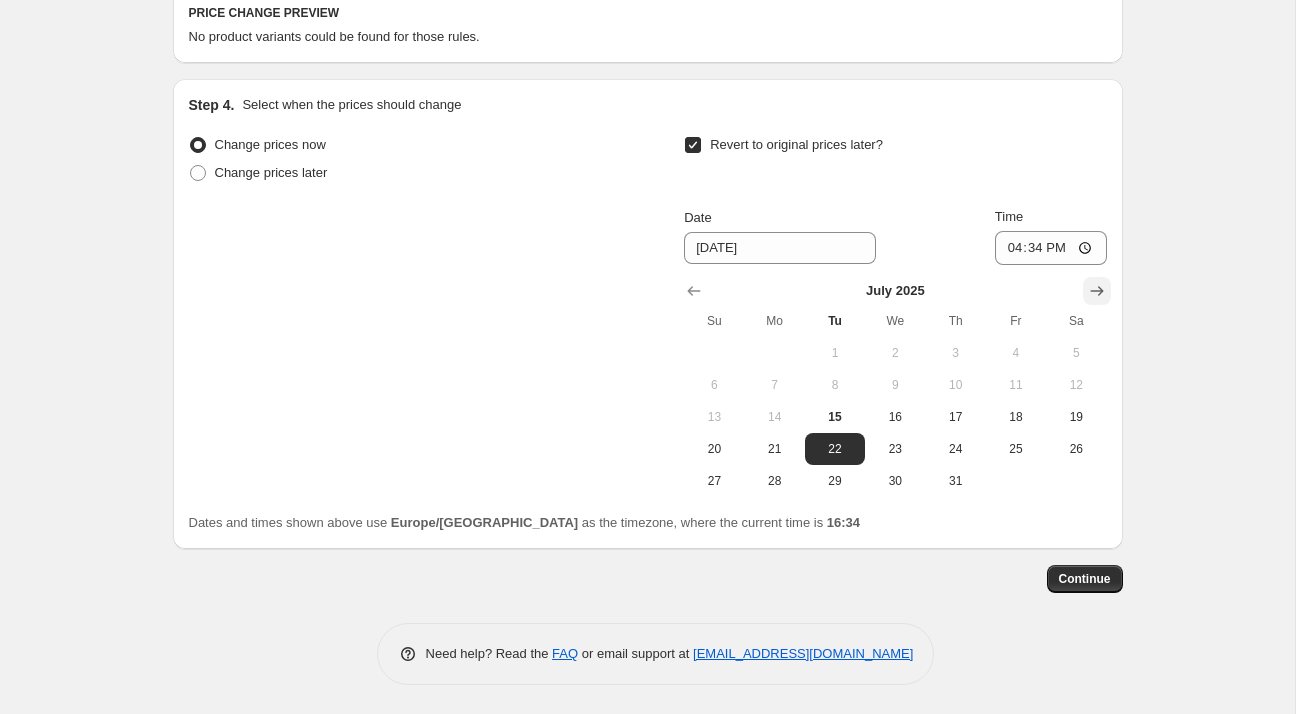 click 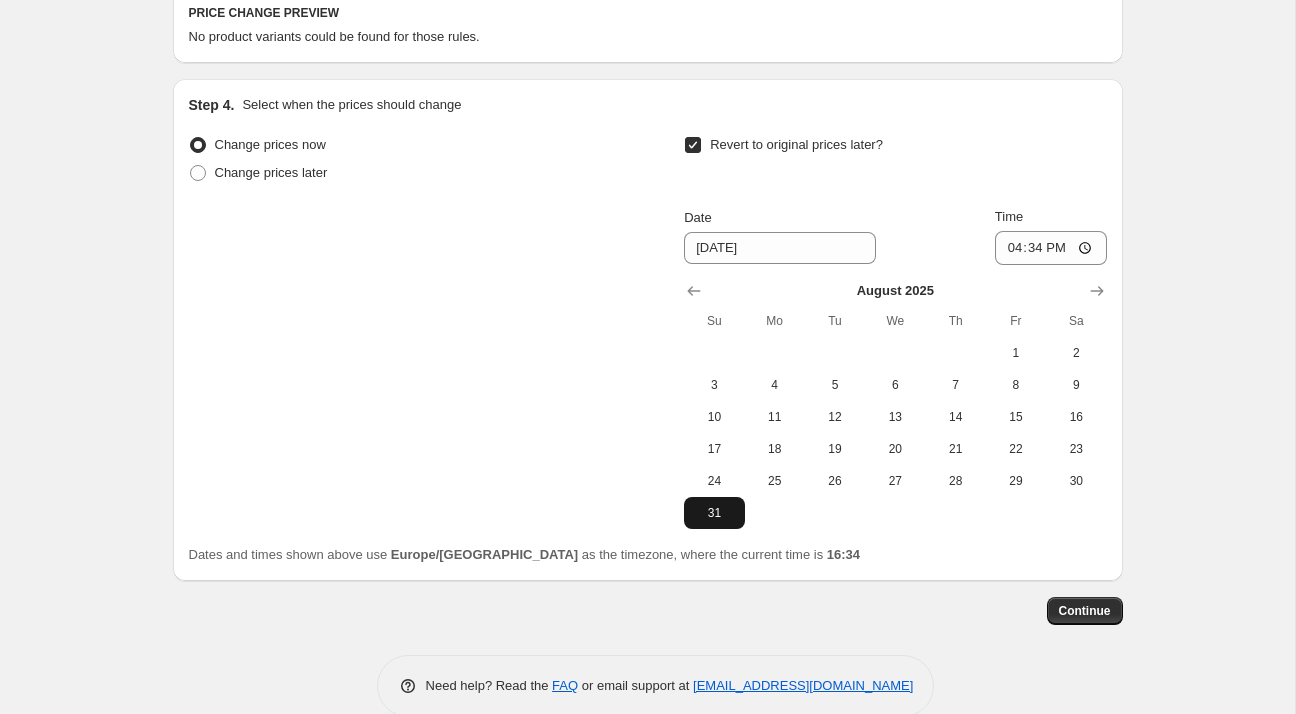 click on "31" at bounding box center [714, 513] 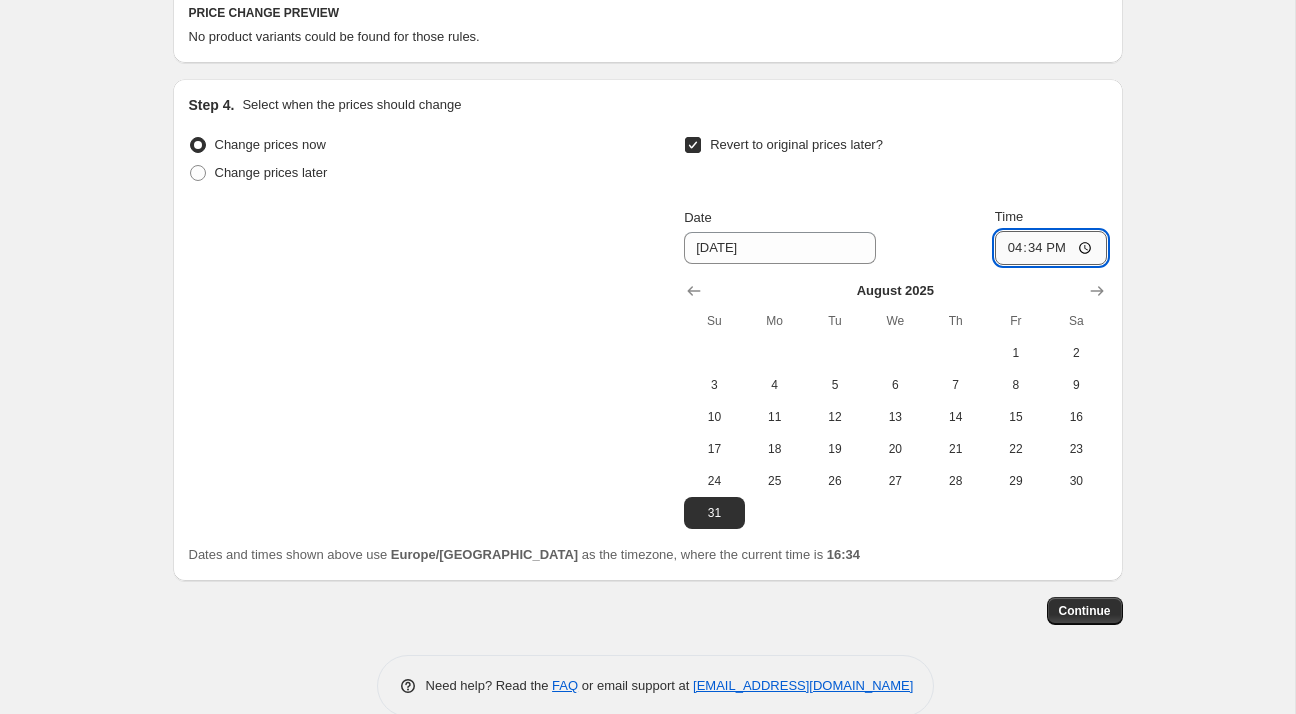 click on "16:34" at bounding box center (1051, 248) 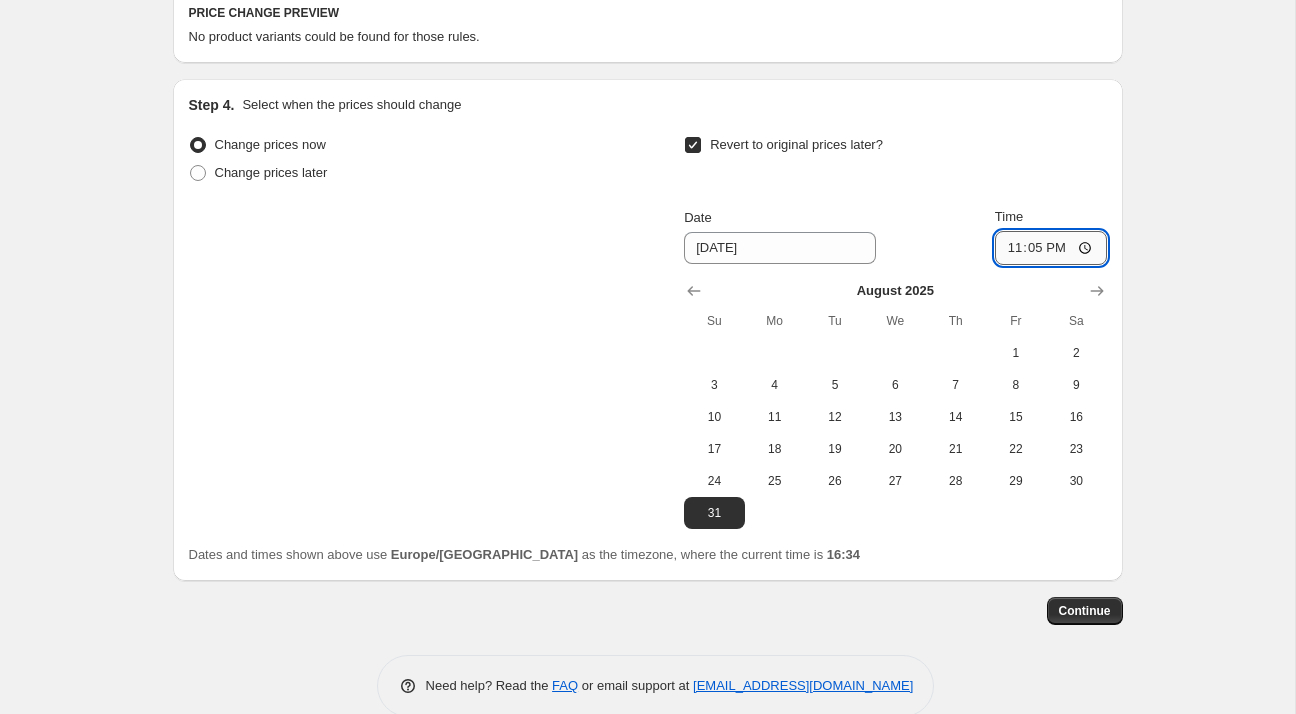 type on "23:59" 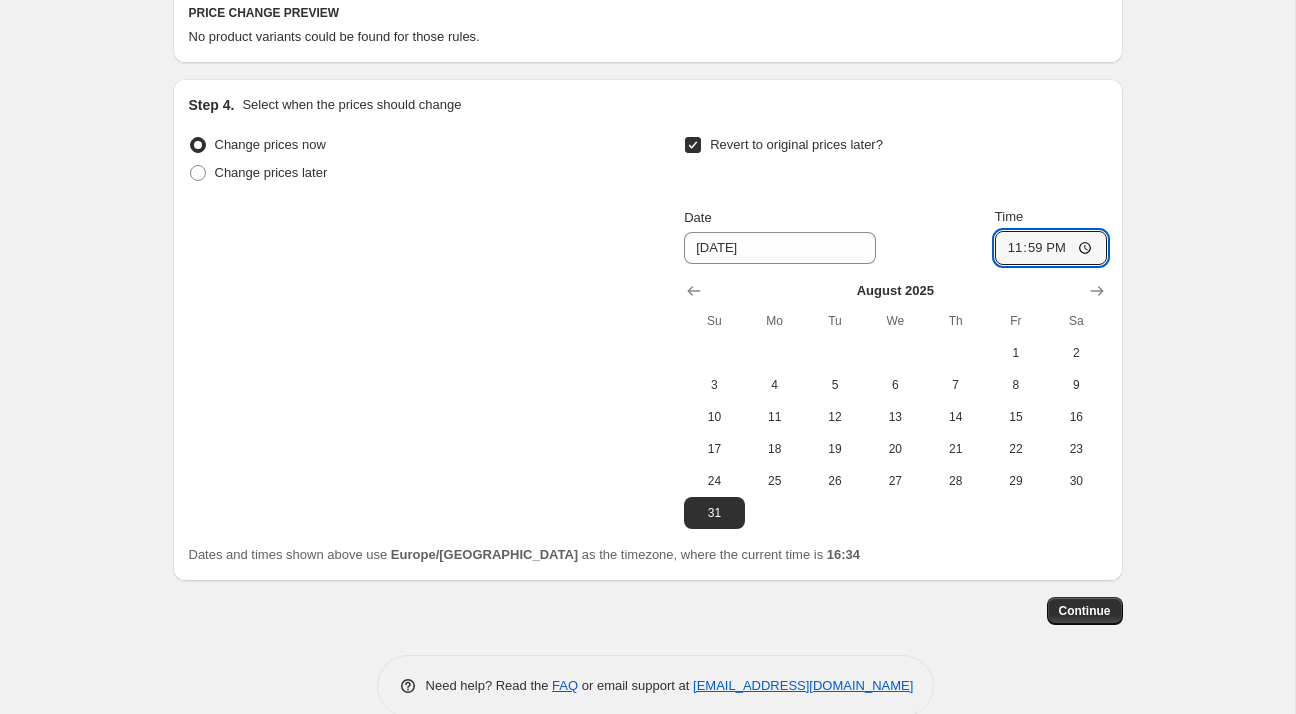 click on "Change prices now Change prices later Revert to original prices later? Date [DATE] Time 23:59 [DATE] Su Mo Tu We Th Fr Sa 1 2 3 4 5 6 7 8 9 10 11 12 13 14 15 16 17 18 19 20 21 22 23 24 25 26 27 28 29 30 31" at bounding box center [648, 330] 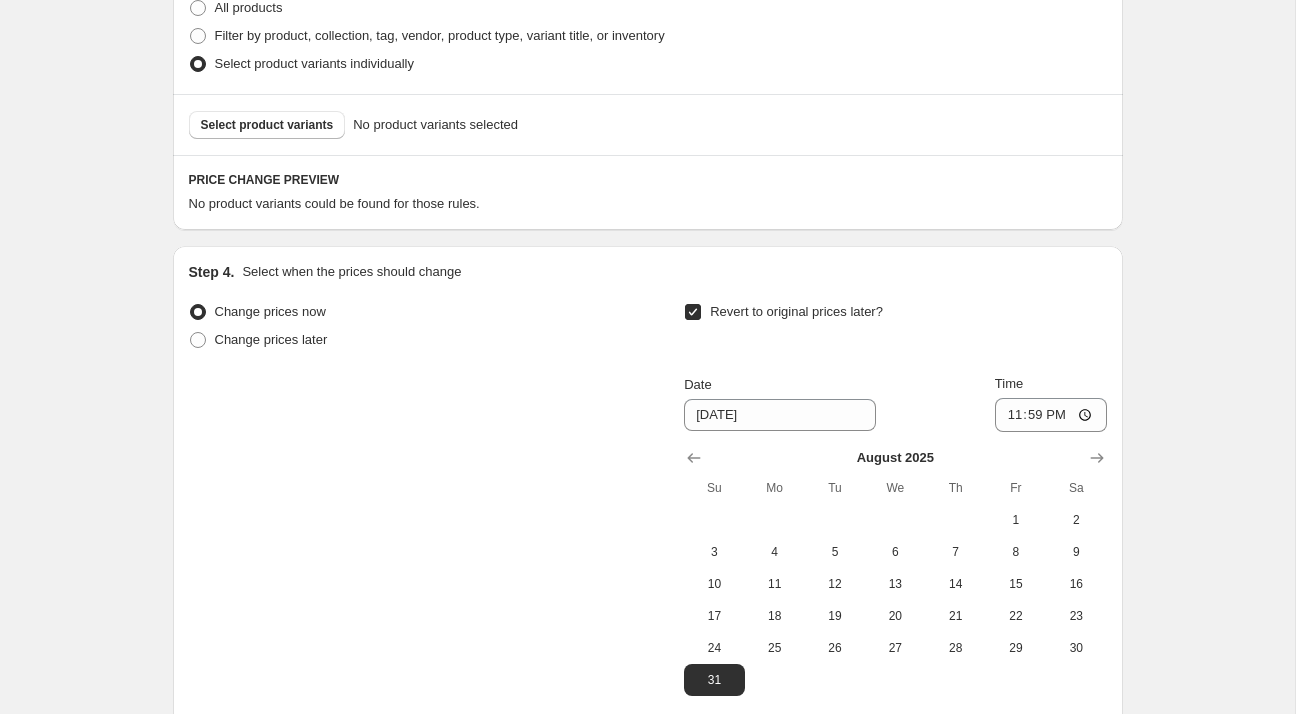 scroll, scrollTop: 1134, scrollLeft: 0, axis: vertical 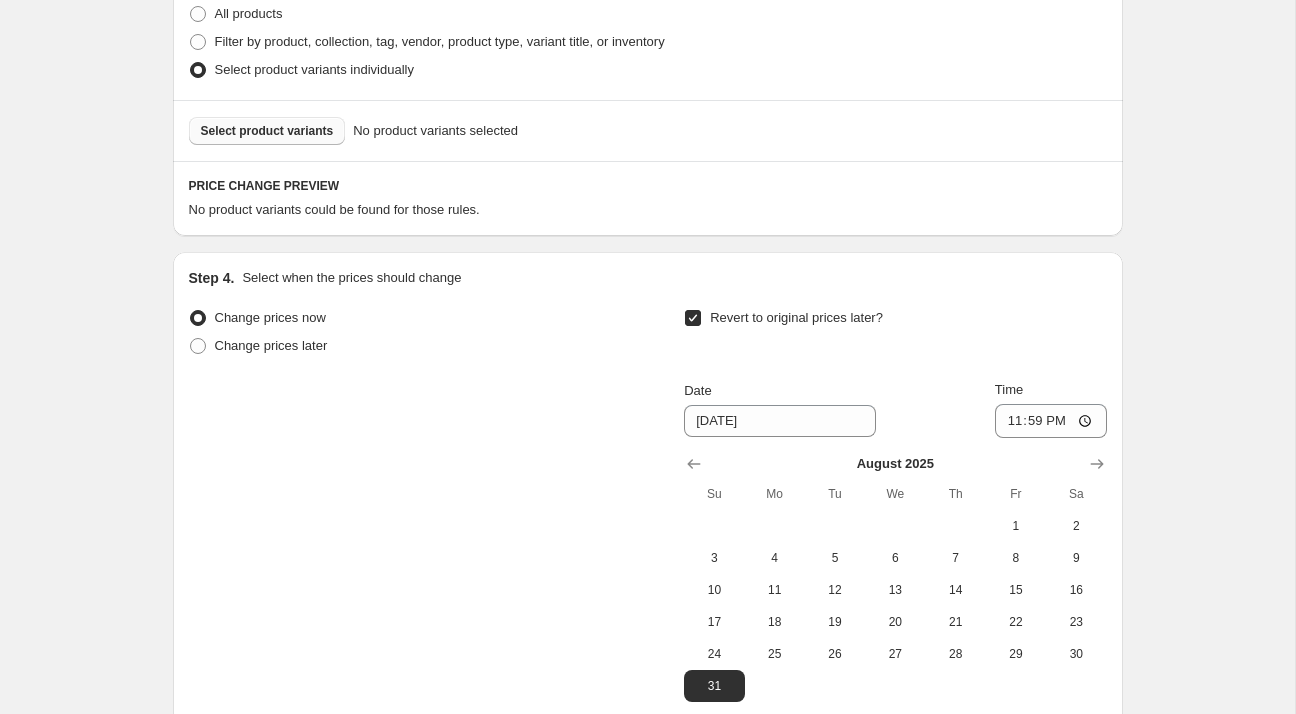 click on "Select product variants" at bounding box center (267, 131) 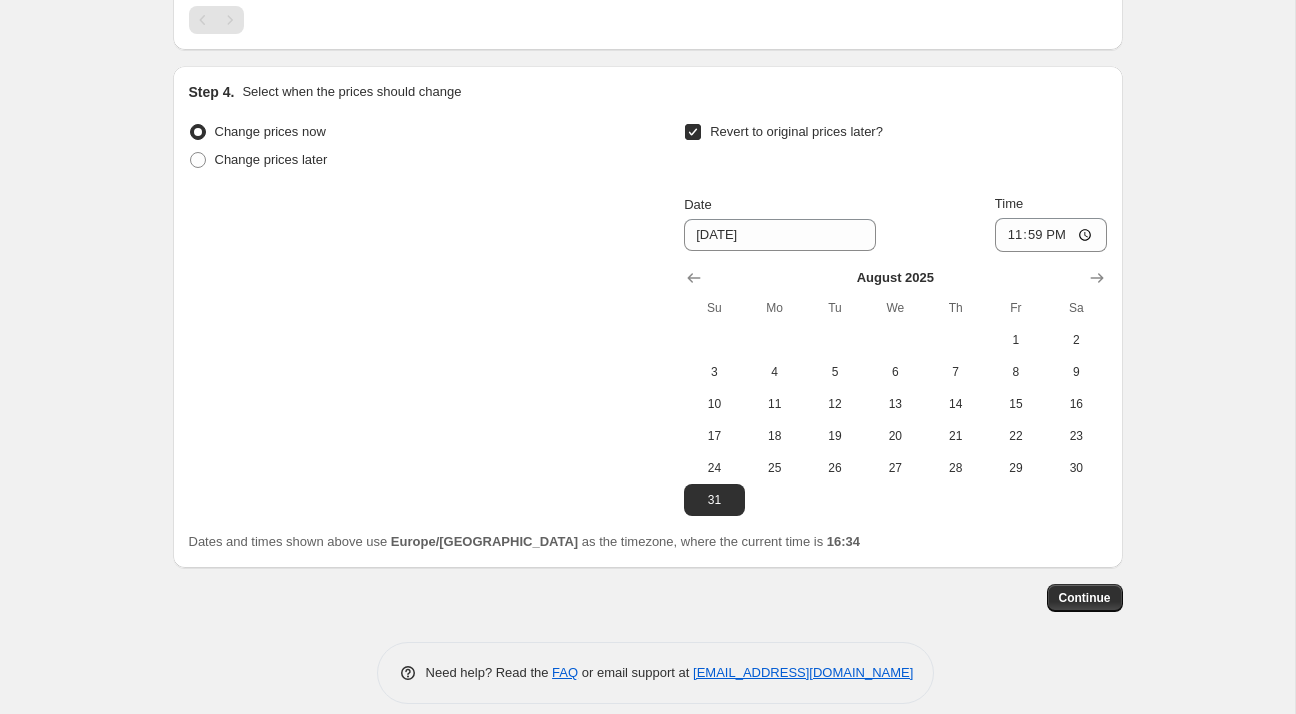 scroll, scrollTop: 1644, scrollLeft: 0, axis: vertical 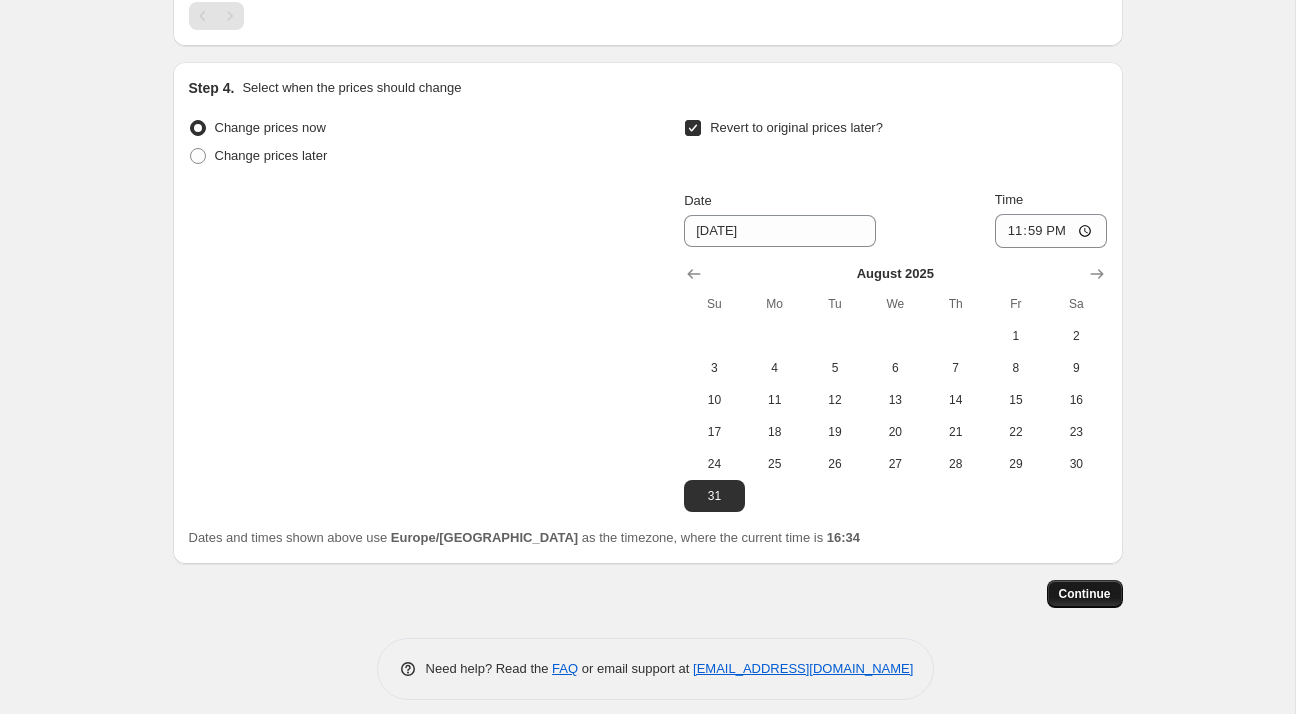 click on "Continue" at bounding box center (1085, 594) 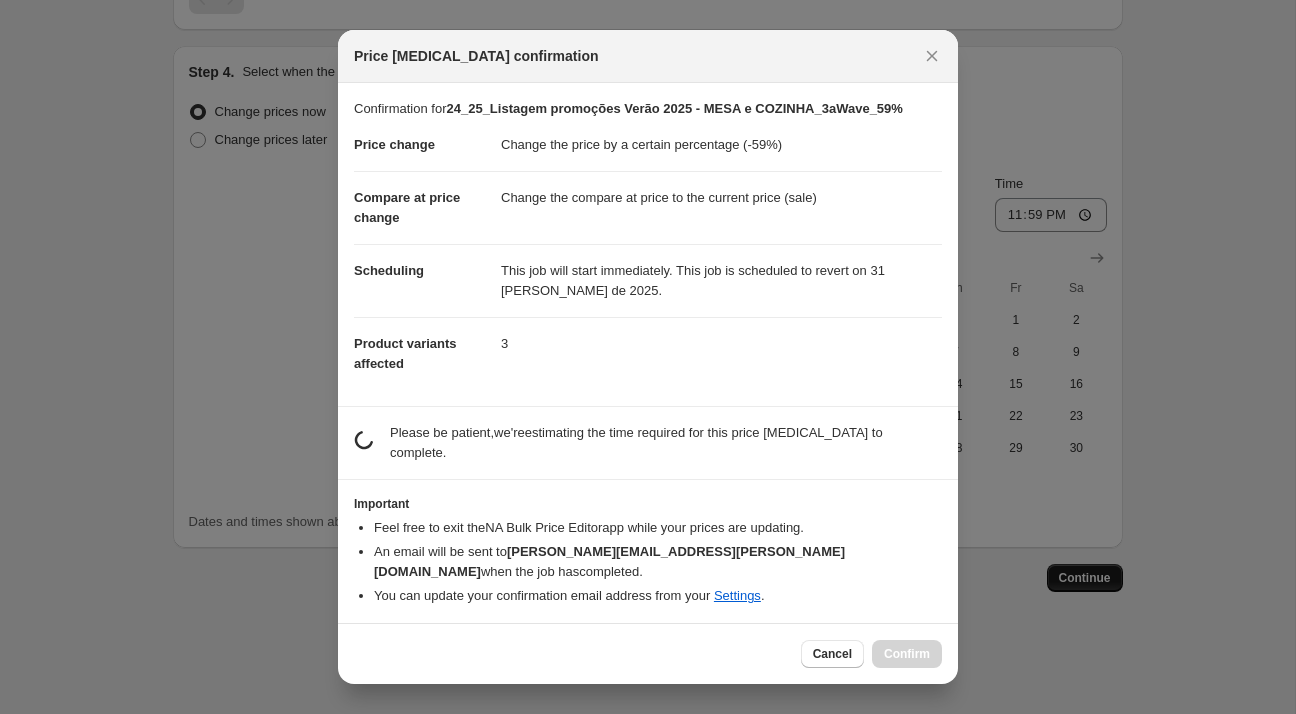 scroll, scrollTop: 0, scrollLeft: 0, axis: both 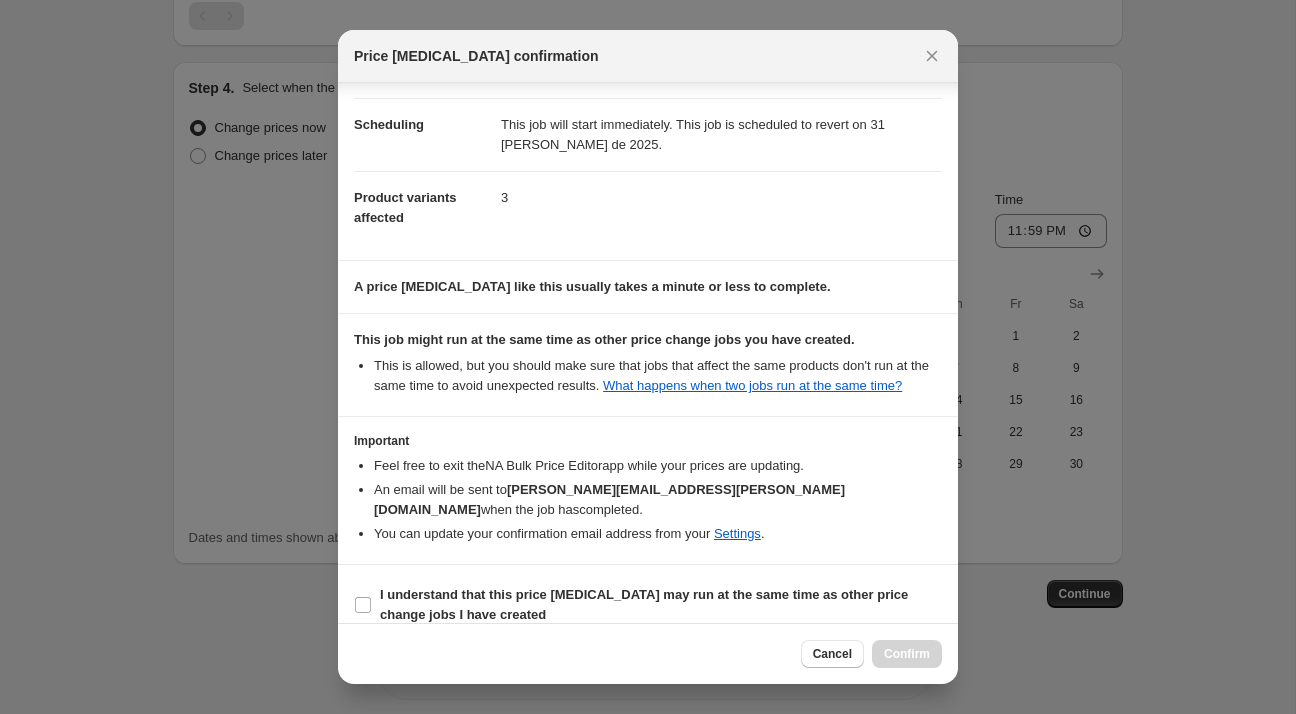 click on "Important Feel free to exit the  NA Bulk Price Editor  app while your prices are updating. An email will be sent to  flavio.aquino@budwing.com  when the job has  completed . You can update your confirmation email address from your   Settings ." at bounding box center [648, 490] 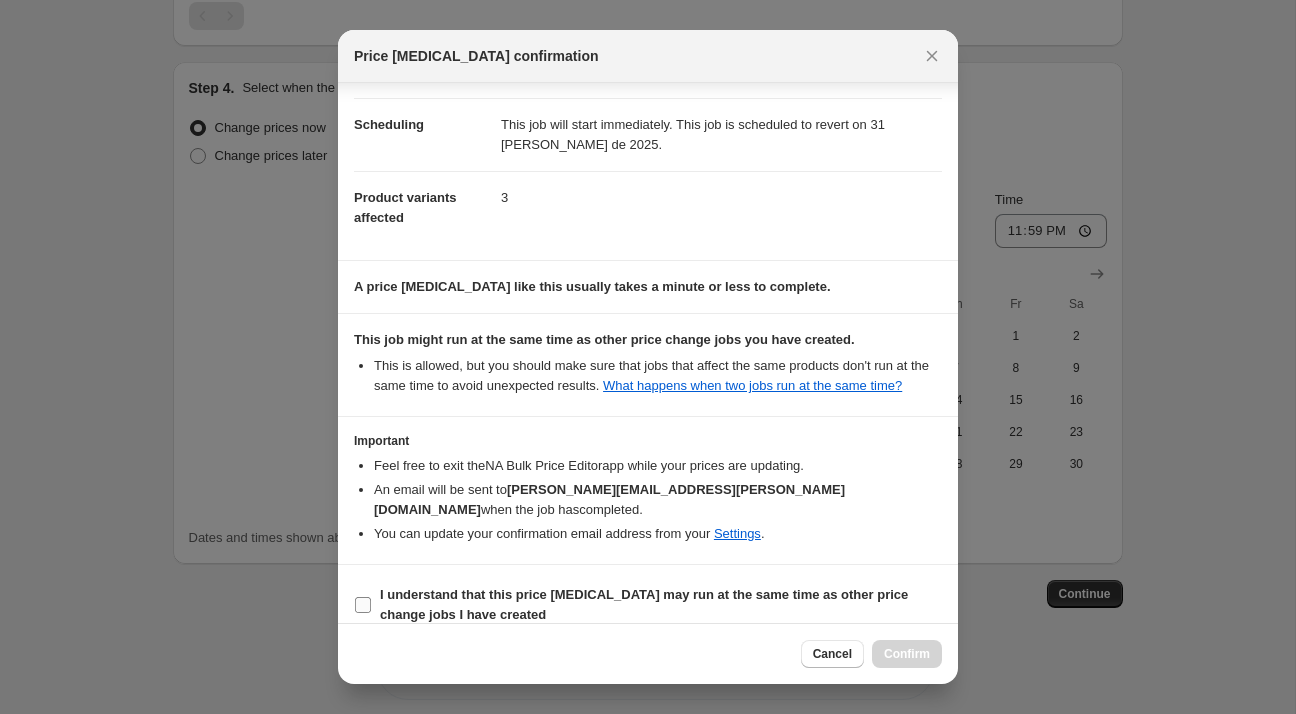click on "I understand that this price [MEDICAL_DATA] may run at the same time as other price change jobs I have created" at bounding box center (644, 604) 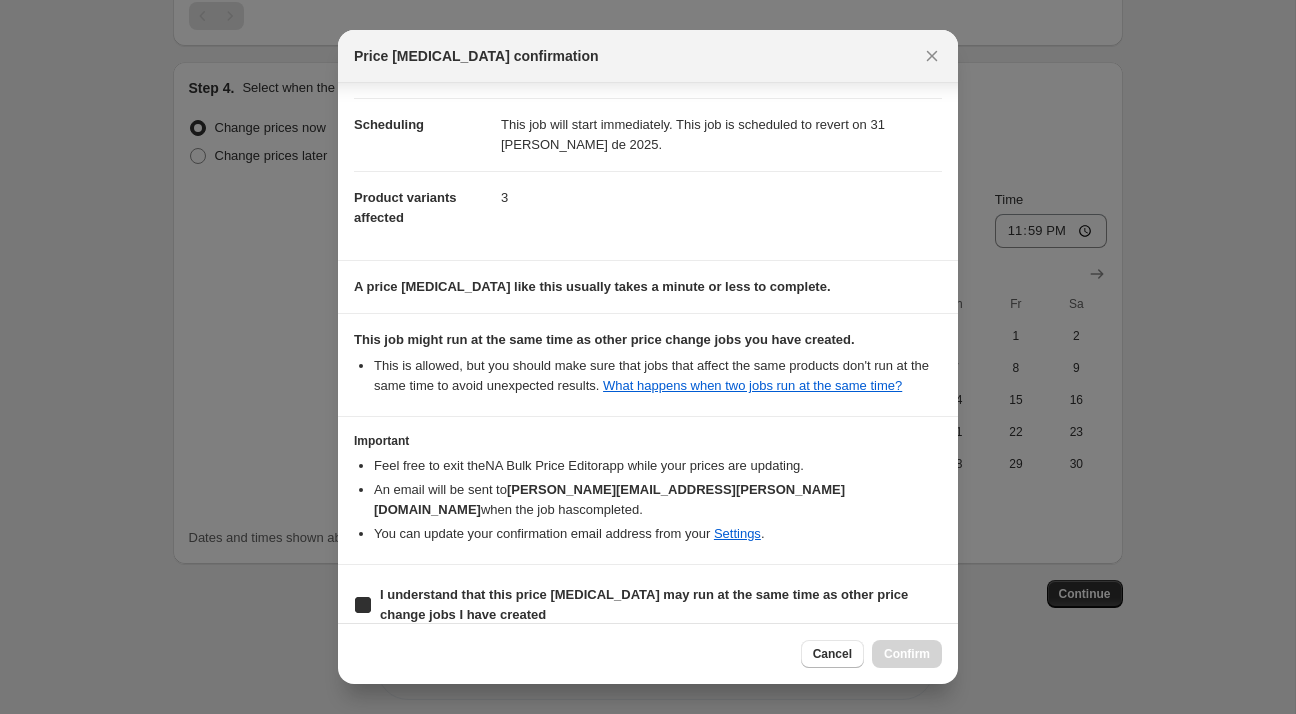 checkbox on "true" 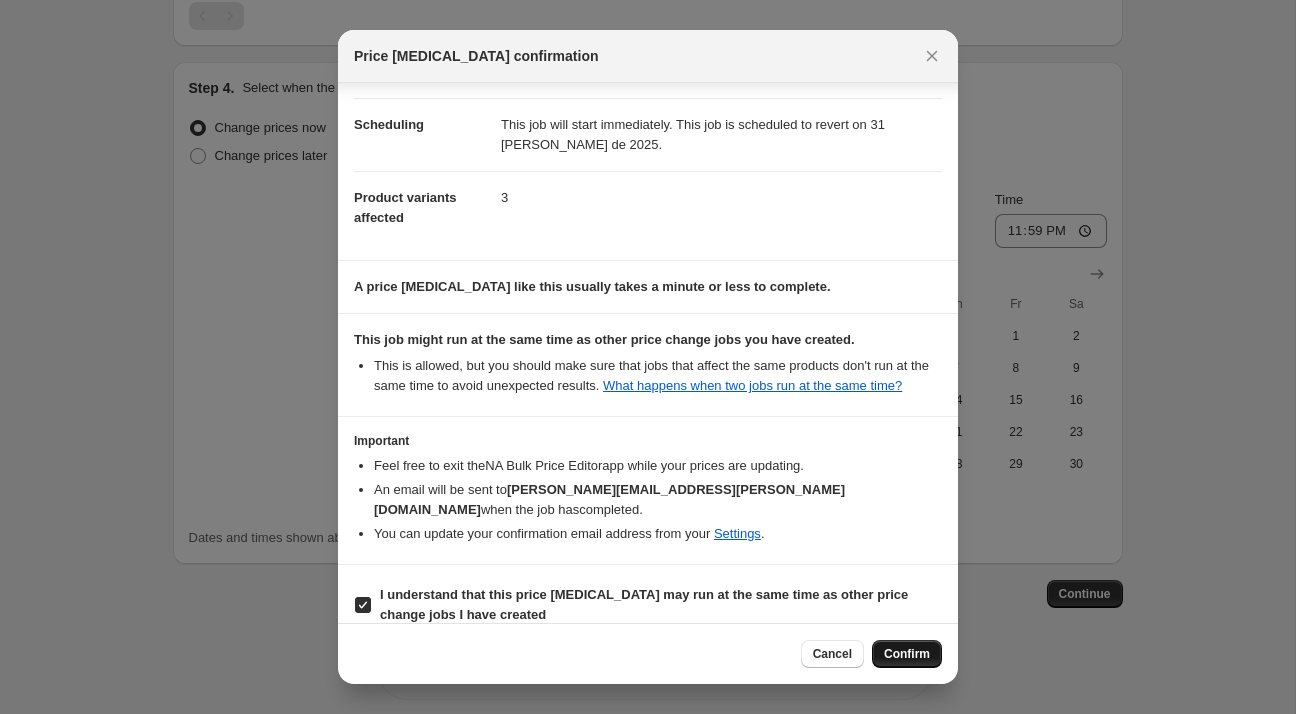 click on "Confirm" at bounding box center [907, 654] 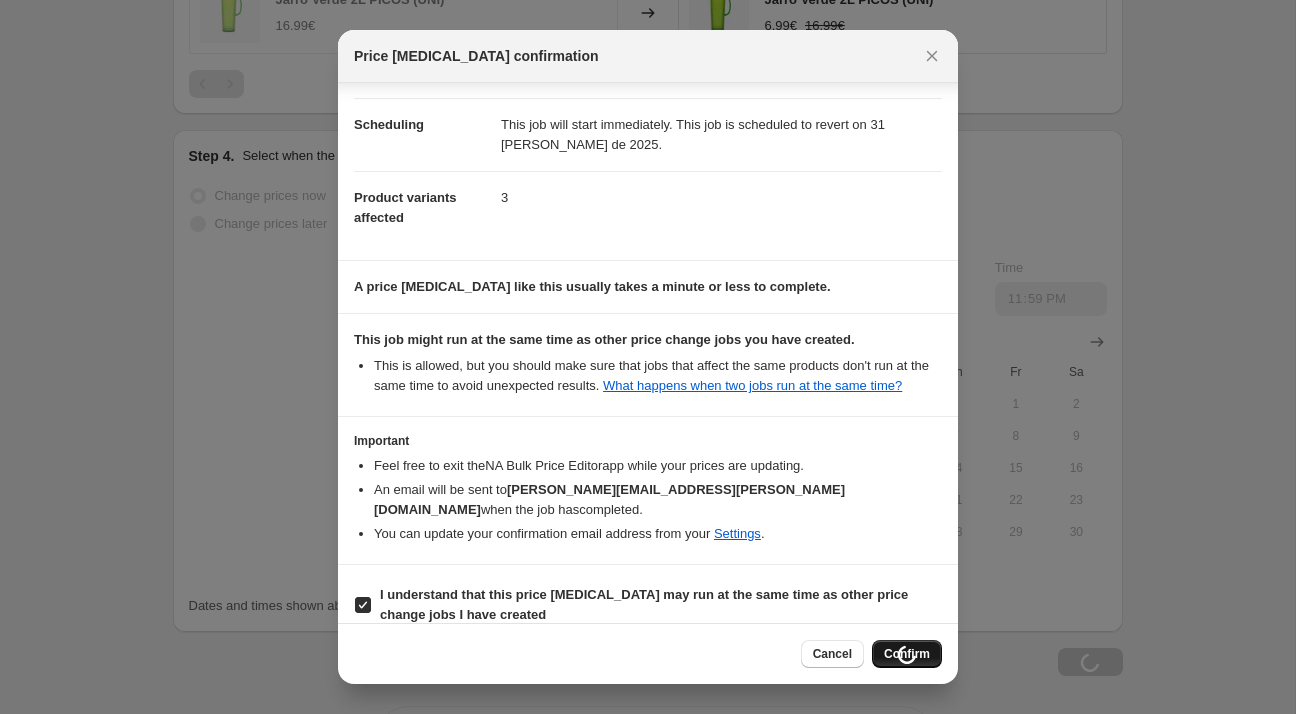 scroll, scrollTop: 1712, scrollLeft: 0, axis: vertical 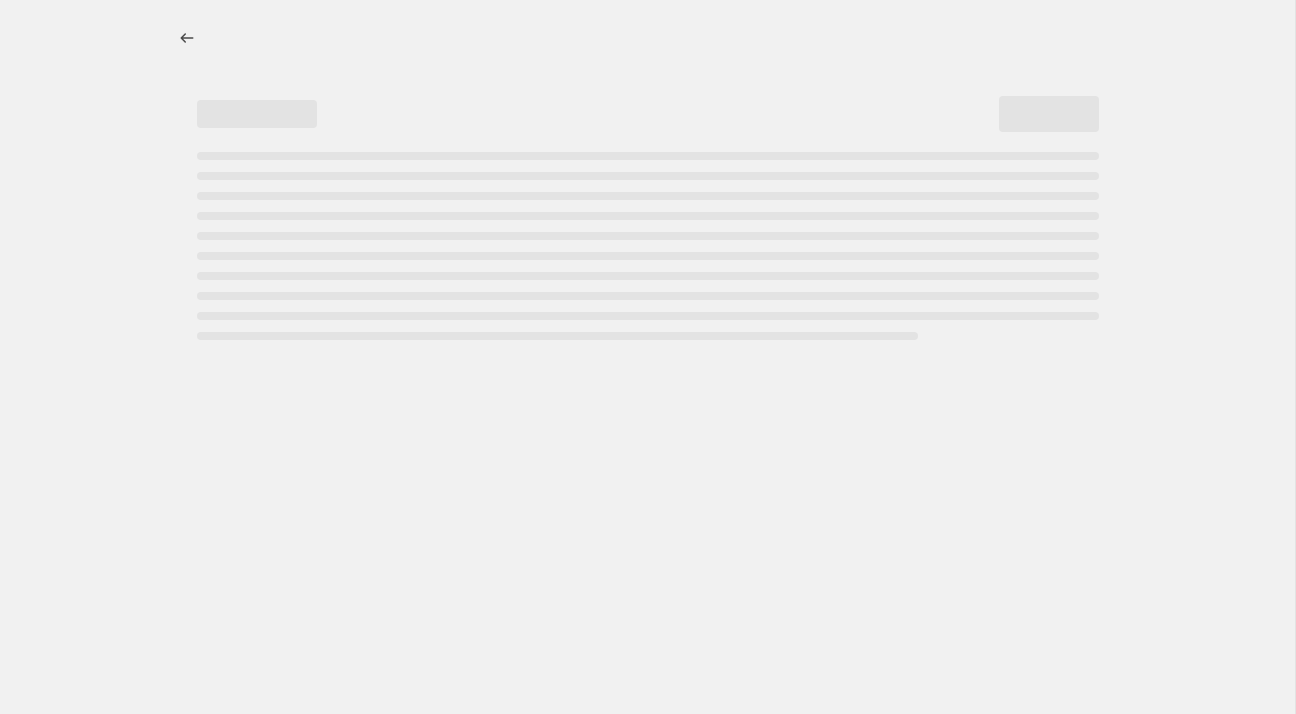 select on "percentage" 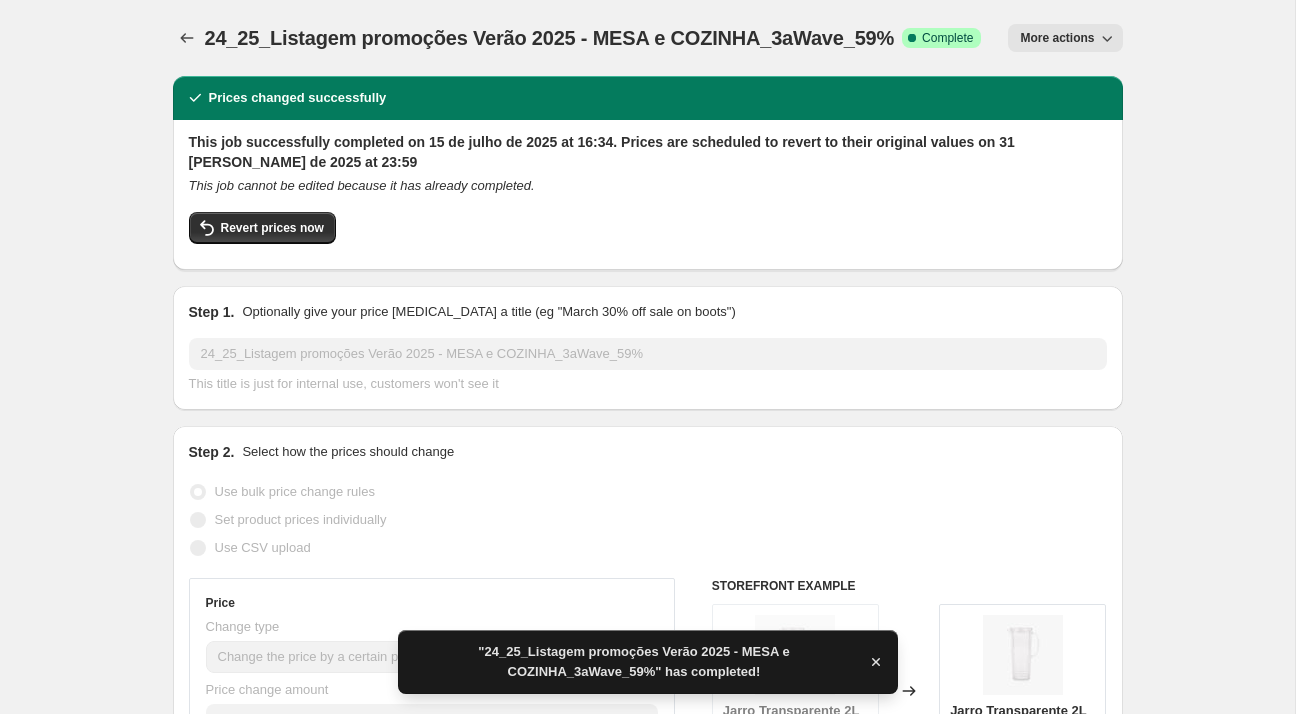 click on "24_25_Listagem promoções Verão 2025 - MESA e COZINHA_3aWave_59%" at bounding box center [550, 38] 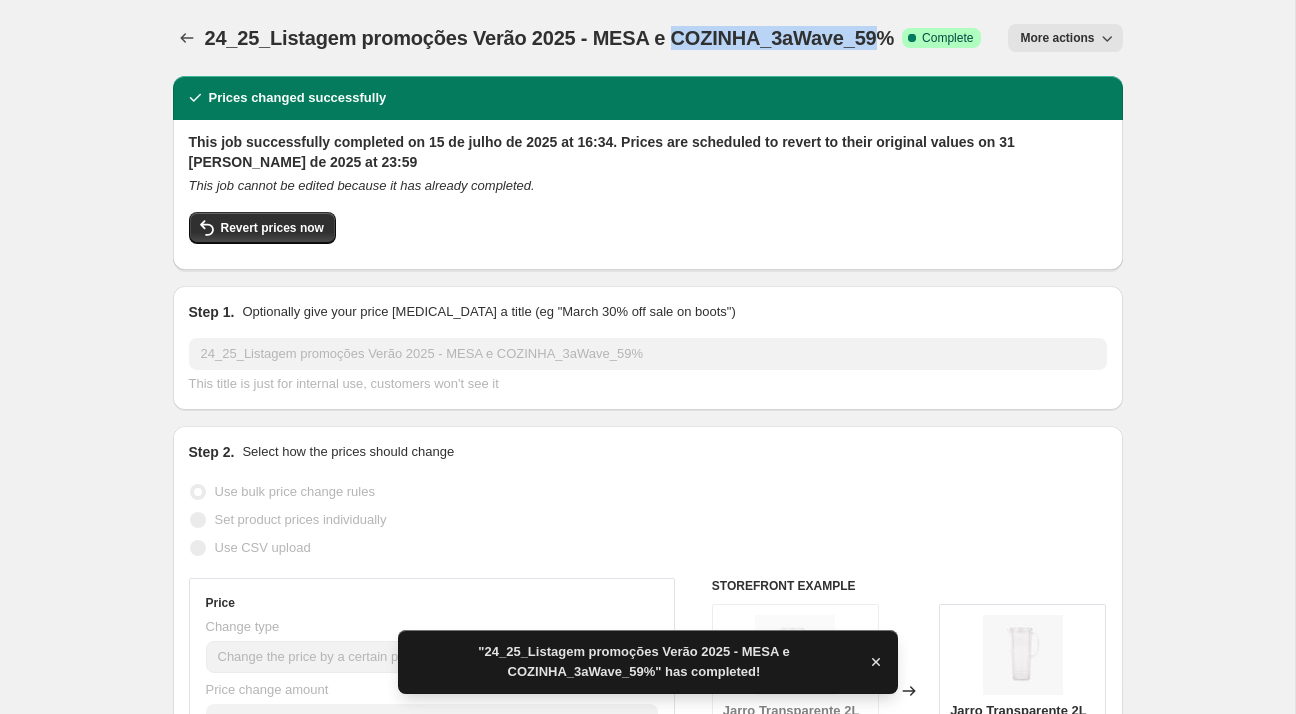 click on "24_25_Listagem promoções Verão 2025 - MESA e COZINHA_3aWave_59%" at bounding box center [550, 38] 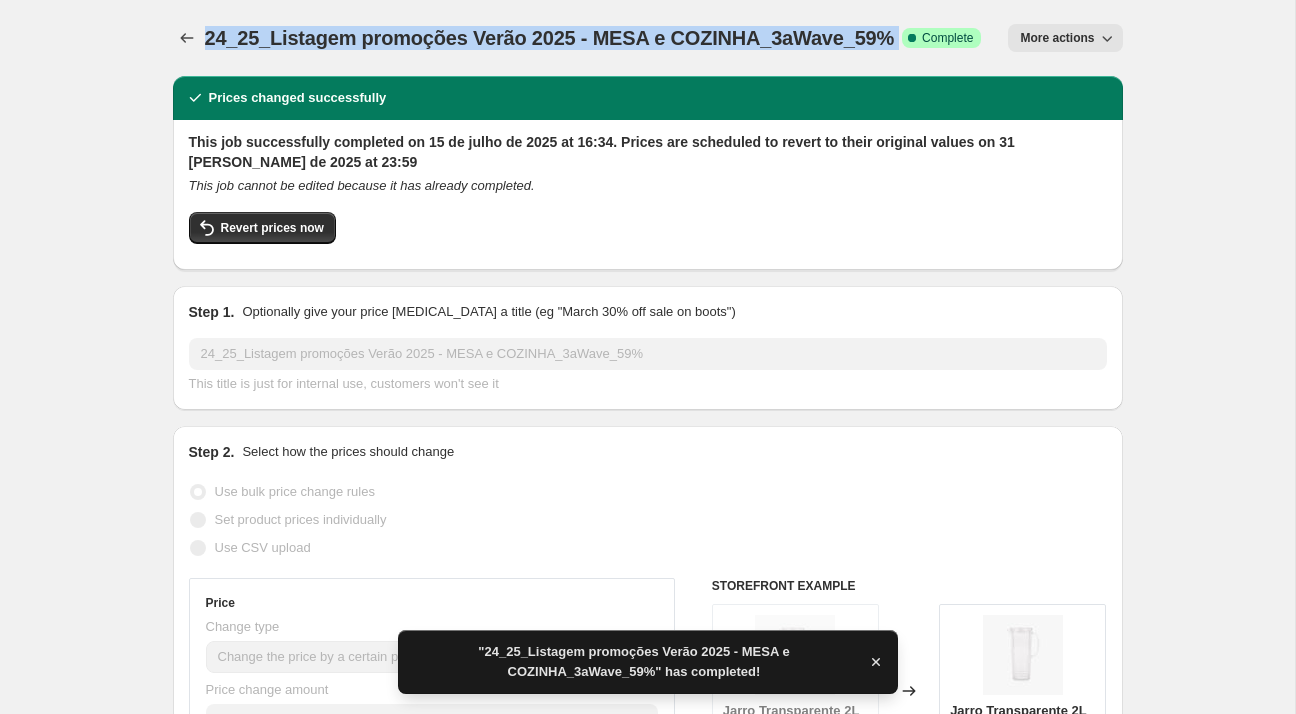 click on "24_25_Listagem promoções Verão 2025 - MESA e COZINHA_3aWave_59%" at bounding box center (550, 38) 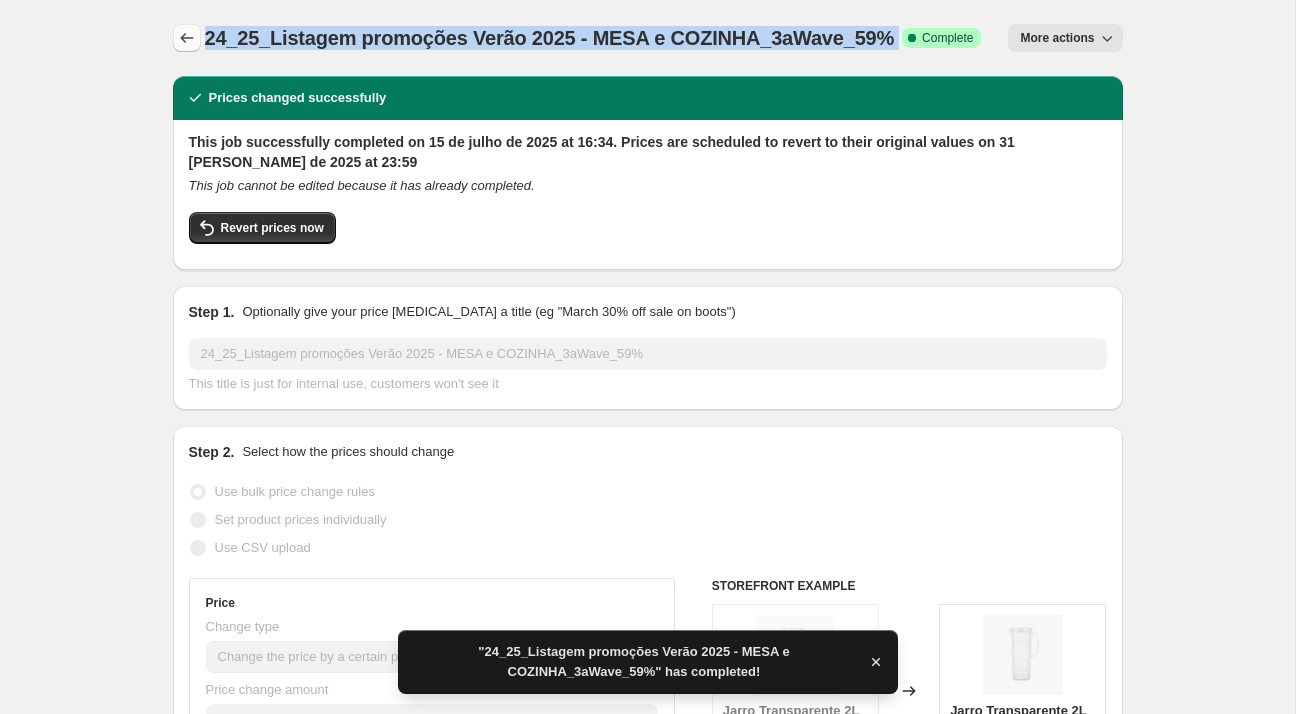 click 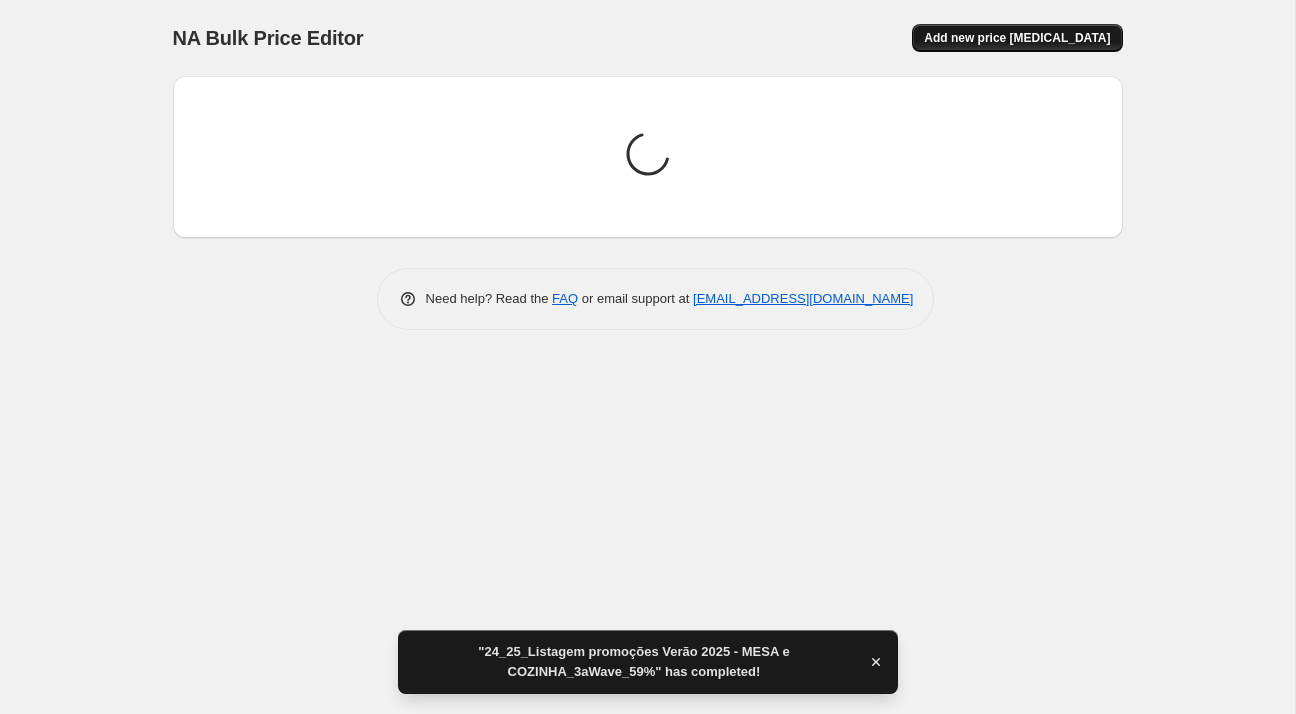 click on "Add new price [MEDICAL_DATA]" at bounding box center [1017, 38] 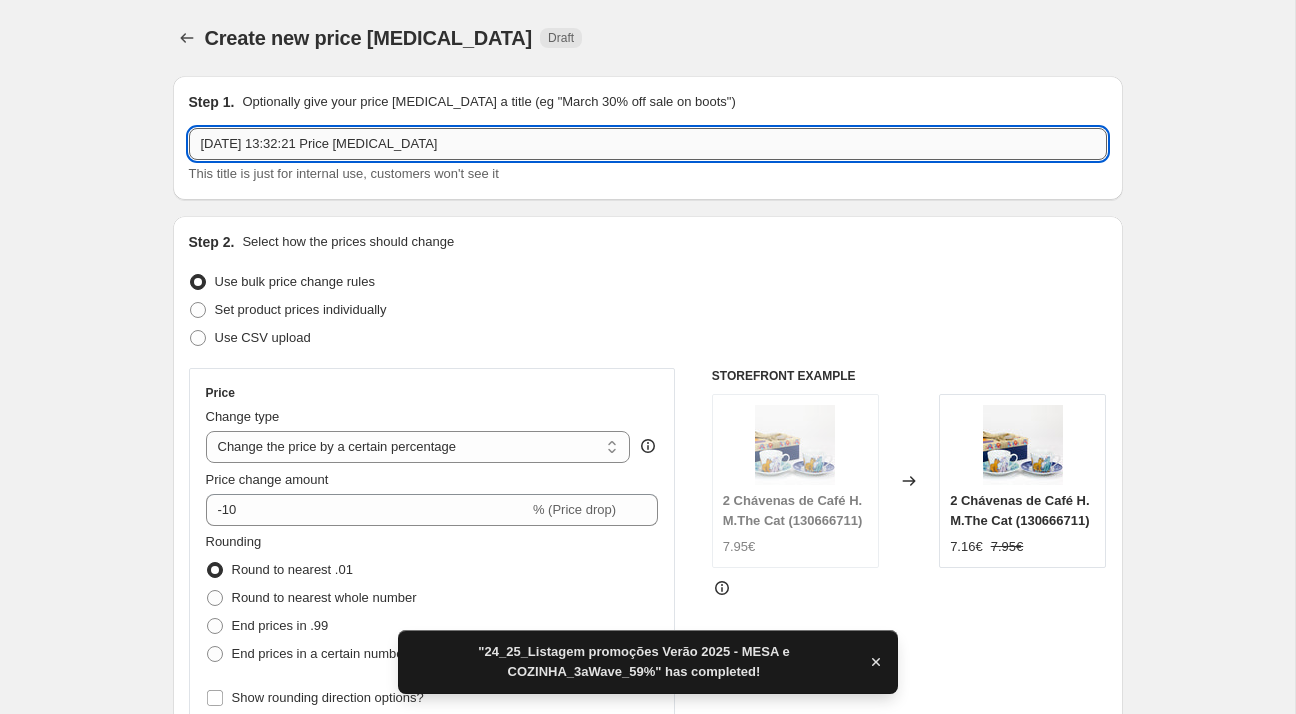click on "[DATE] 13:32:21 Price [MEDICAL_DATA]" at bounding box center (648, 144) 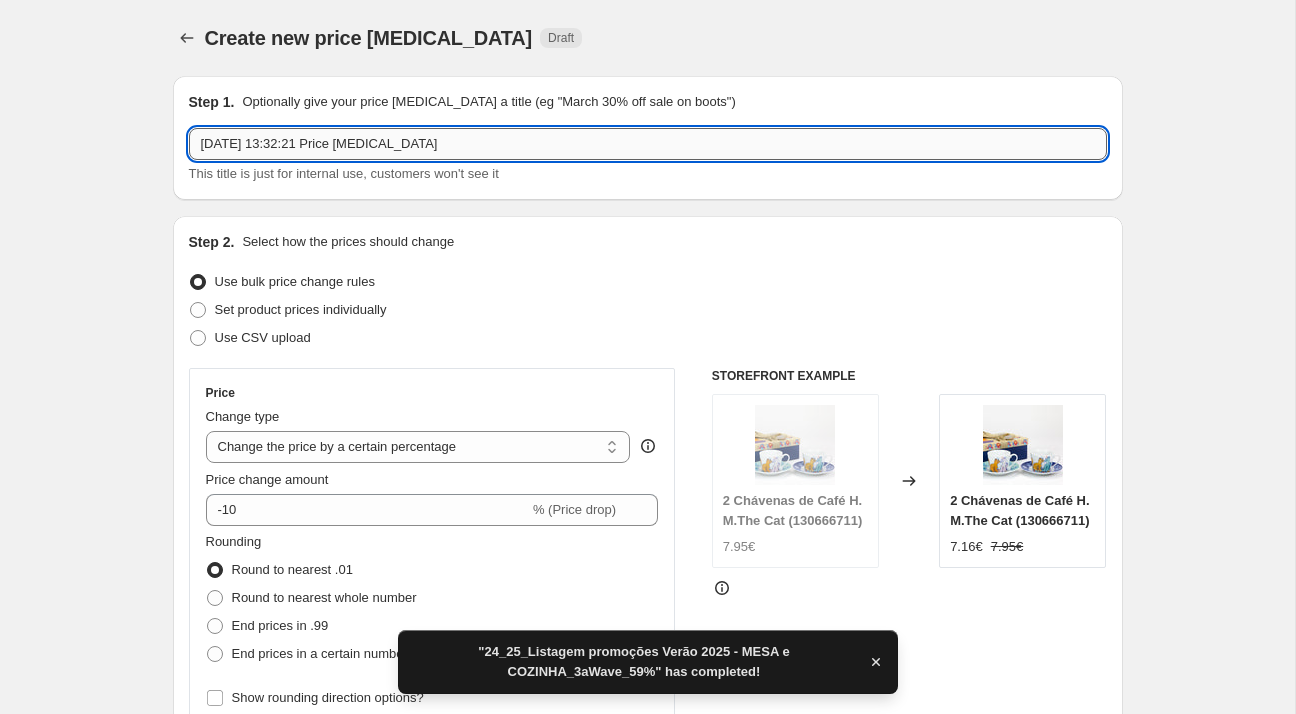 click on "[DATE] 13:32:21 Price [MEDICAL_DATA]" at bounding box center (648, 144) 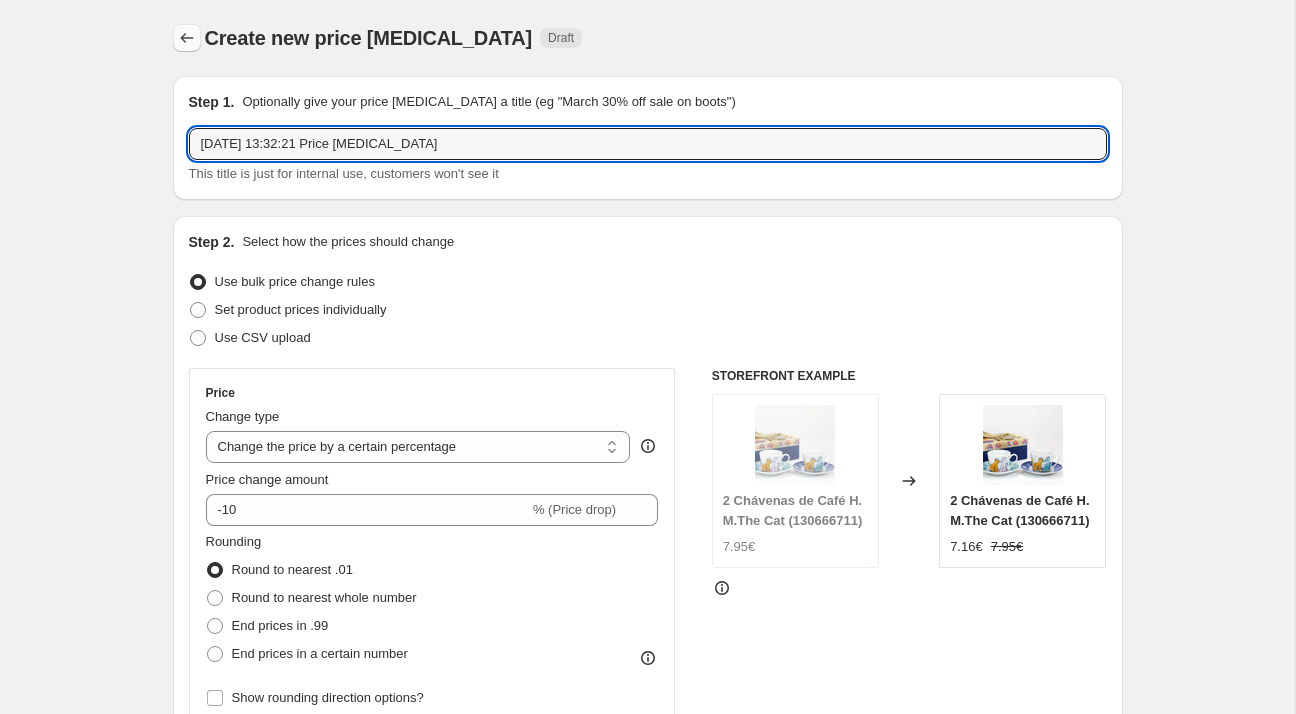click at bounding box center (187, 38) 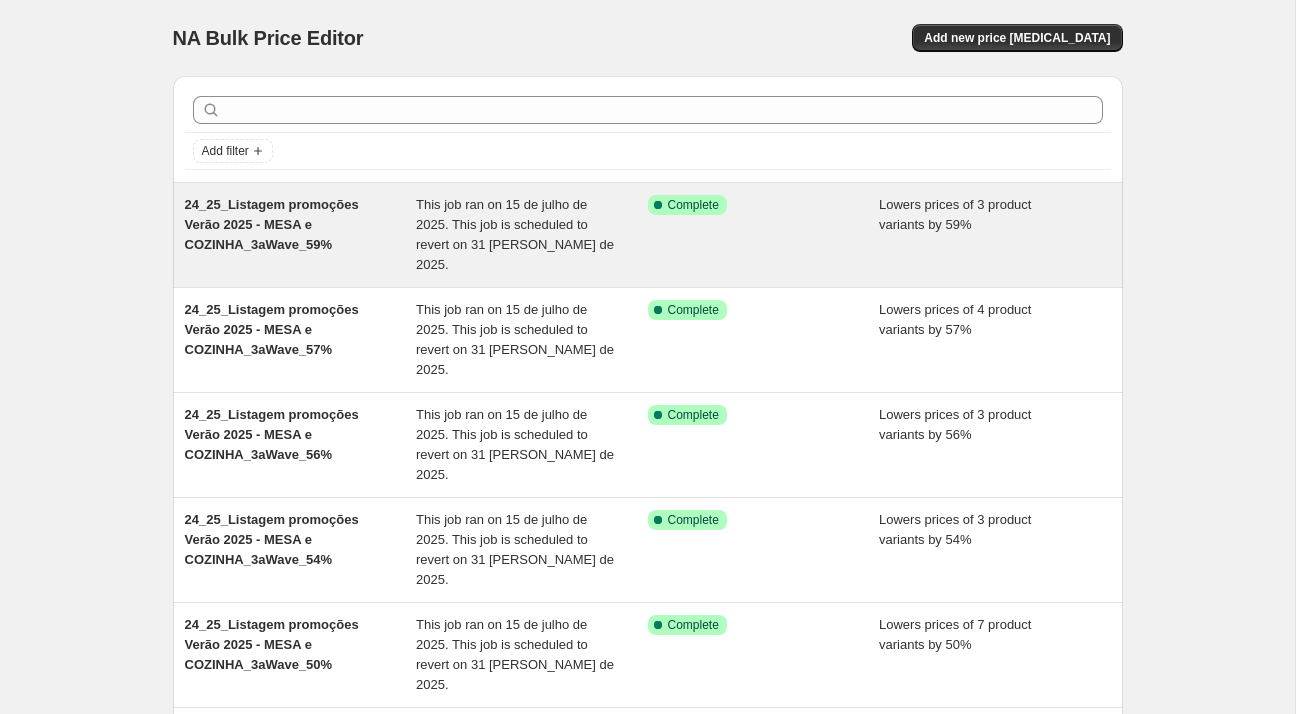 click on "24_25_Listagem promoções Verão 2025 - MESA e COZINHA_3aWave_59%" at bounding box center [301, 235] 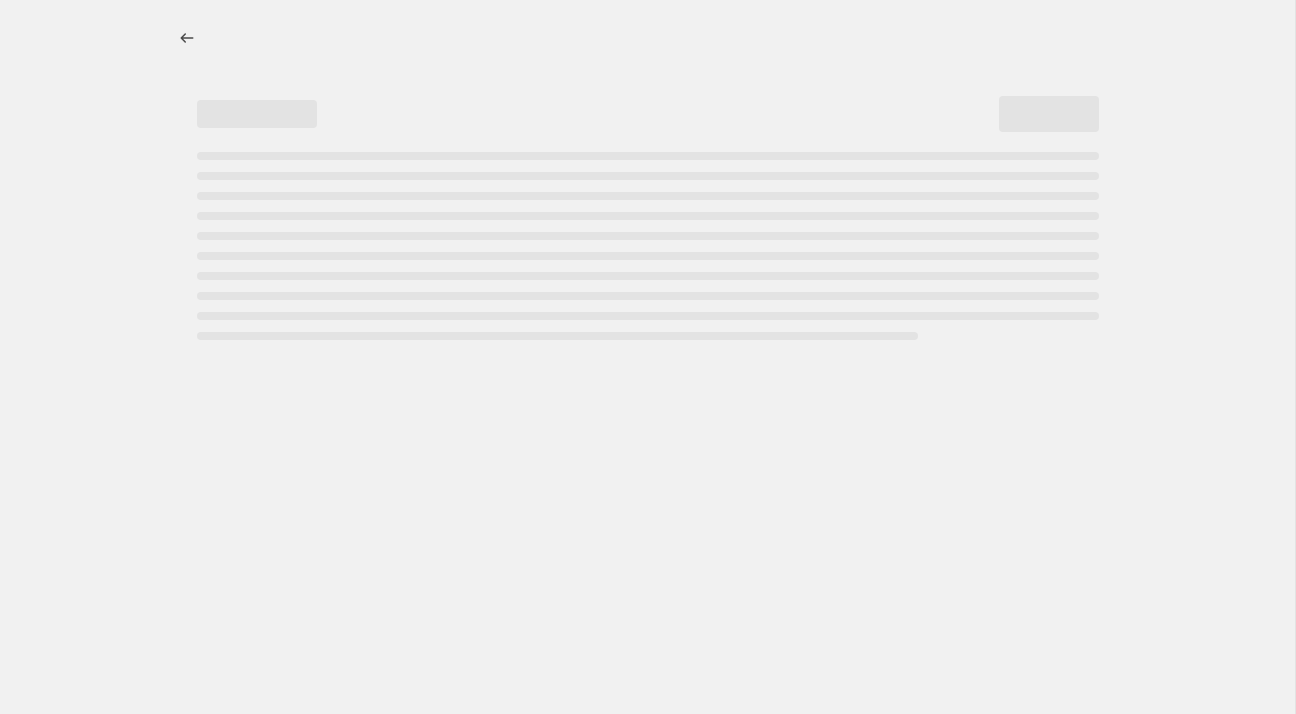 select on "percentage" 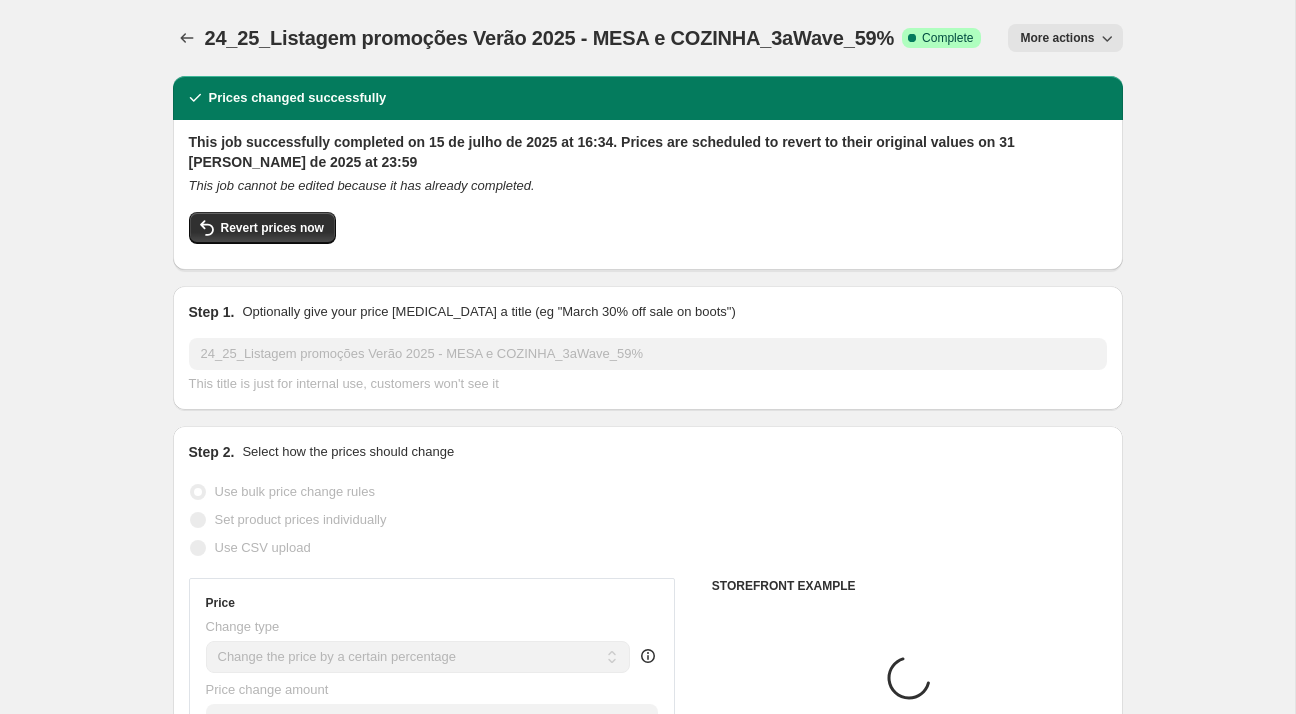 click on "24_25_Listagem promoções Verão 2025 - MESA e COZINHA_3aWave_59%. This page is ready 24_25_Listagem promoções Verão 2025 - MESA e COZINHA_3aWave_59% Success Complete Complete Price revert scheduling Copy to new job Export Recap CSV Delete job More actions More actions" at bounding box center [648, 38] 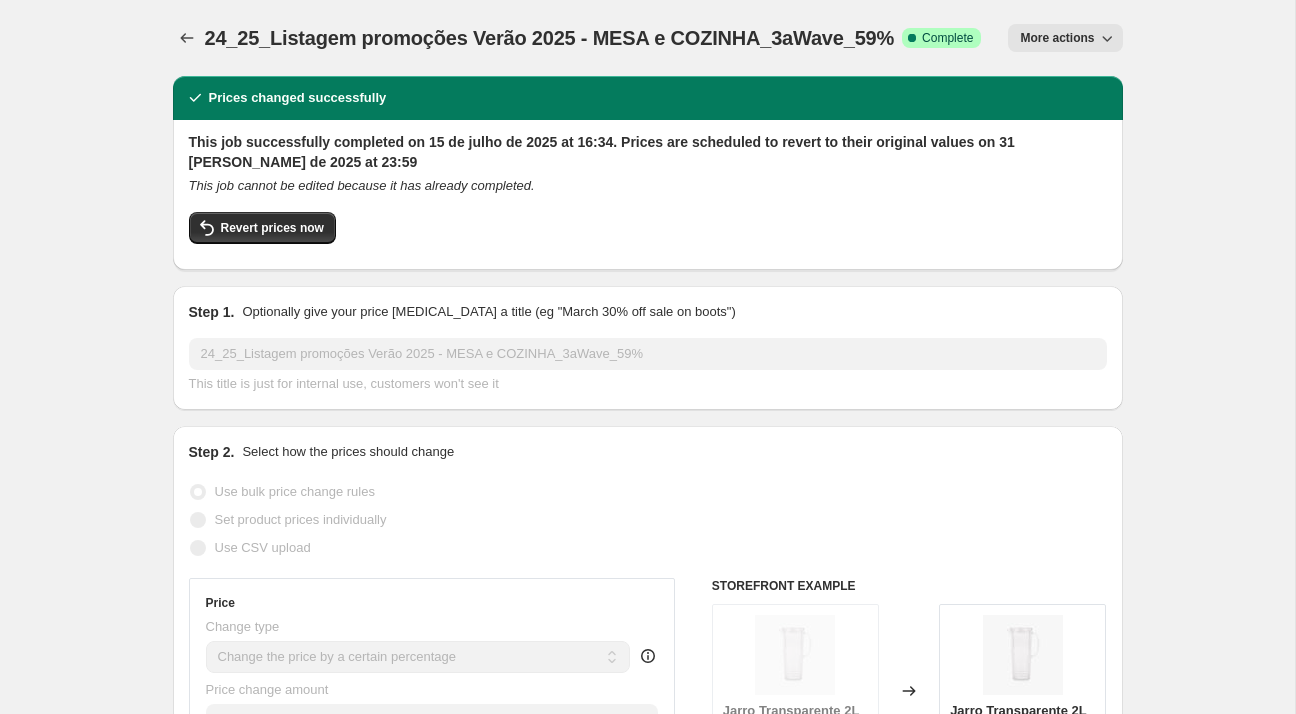 click on "24_25_Listagem promoções Verão 2025 - MESA e COZINHA_3aWave_59%" at bounding box center [550, 38] 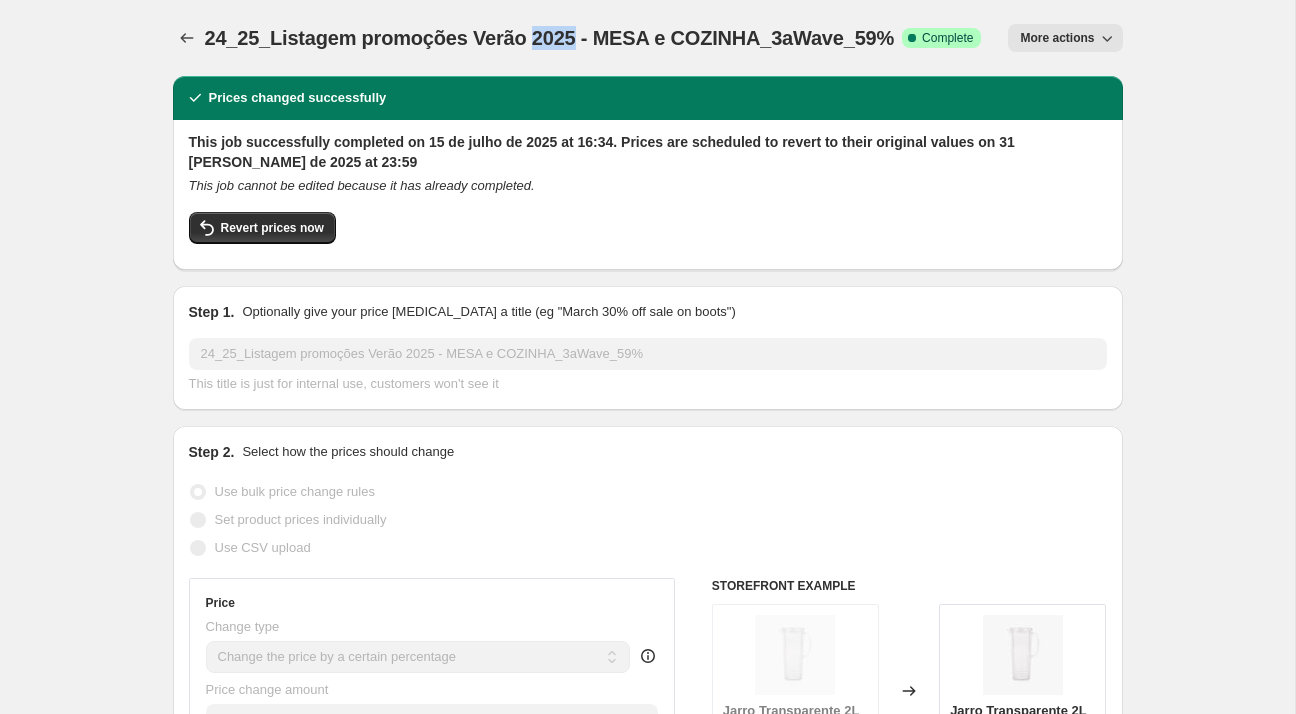 click on "24_25_Listagem promoções Verão 2025 - MESA e COZINHA_3aWave_59%" at bounding box center (550, 38) 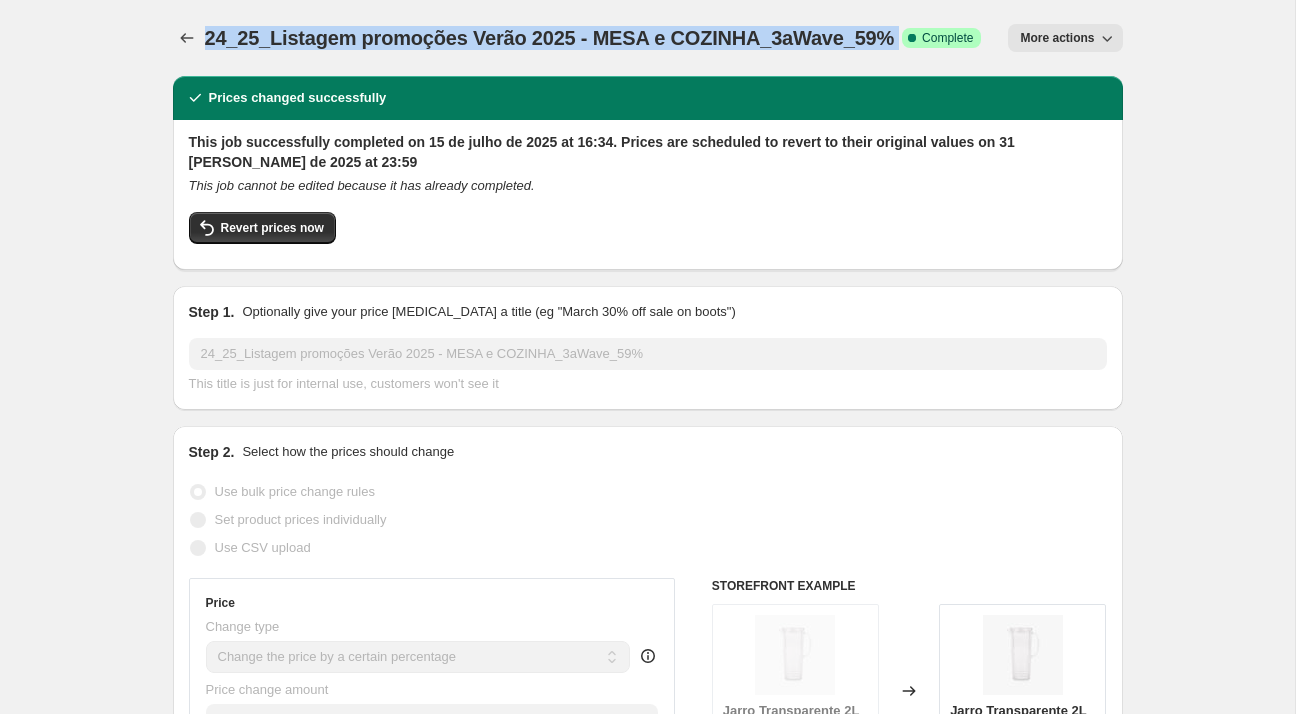 click on "24_25_Listagem promoções Verão 2025 - MESA e COZINHA_3aWave_59%" at bounding box center (550, 38) 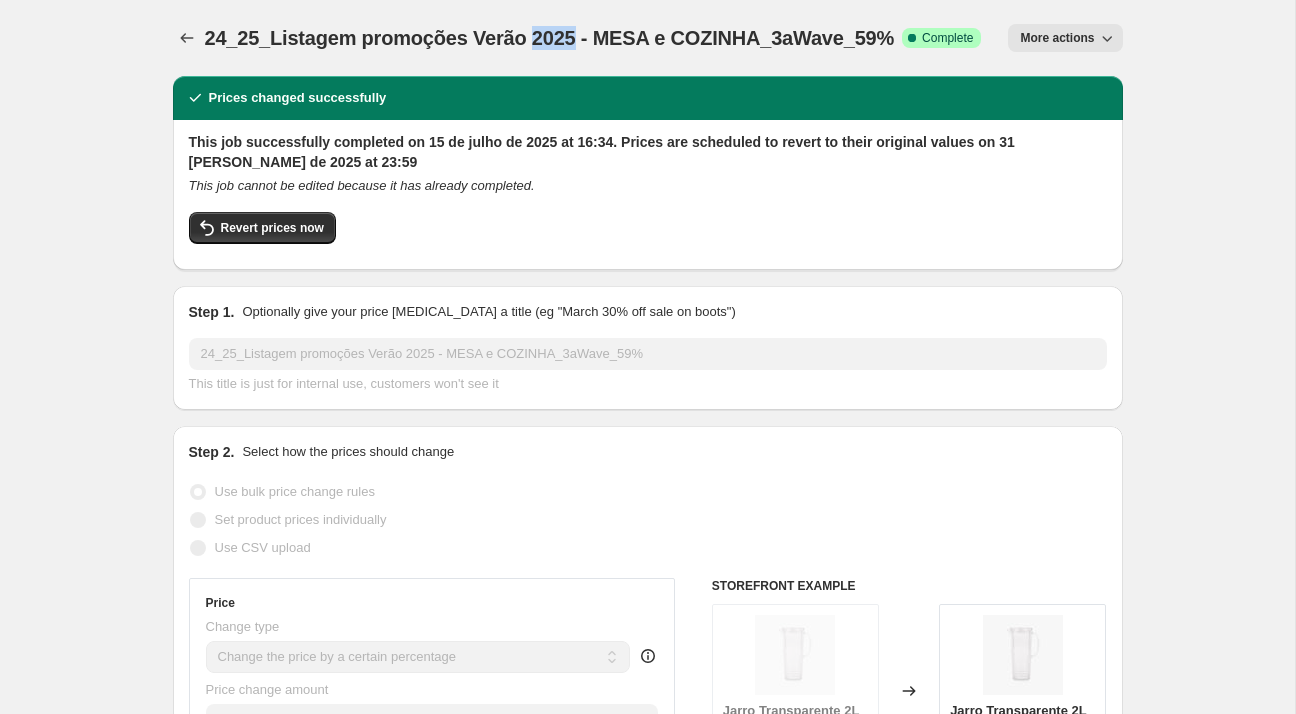 click on "24_25_Listagem promoções Verão 2025 - MESA e COZINHA_3aWave_59%" at bounding box center [550, 38] 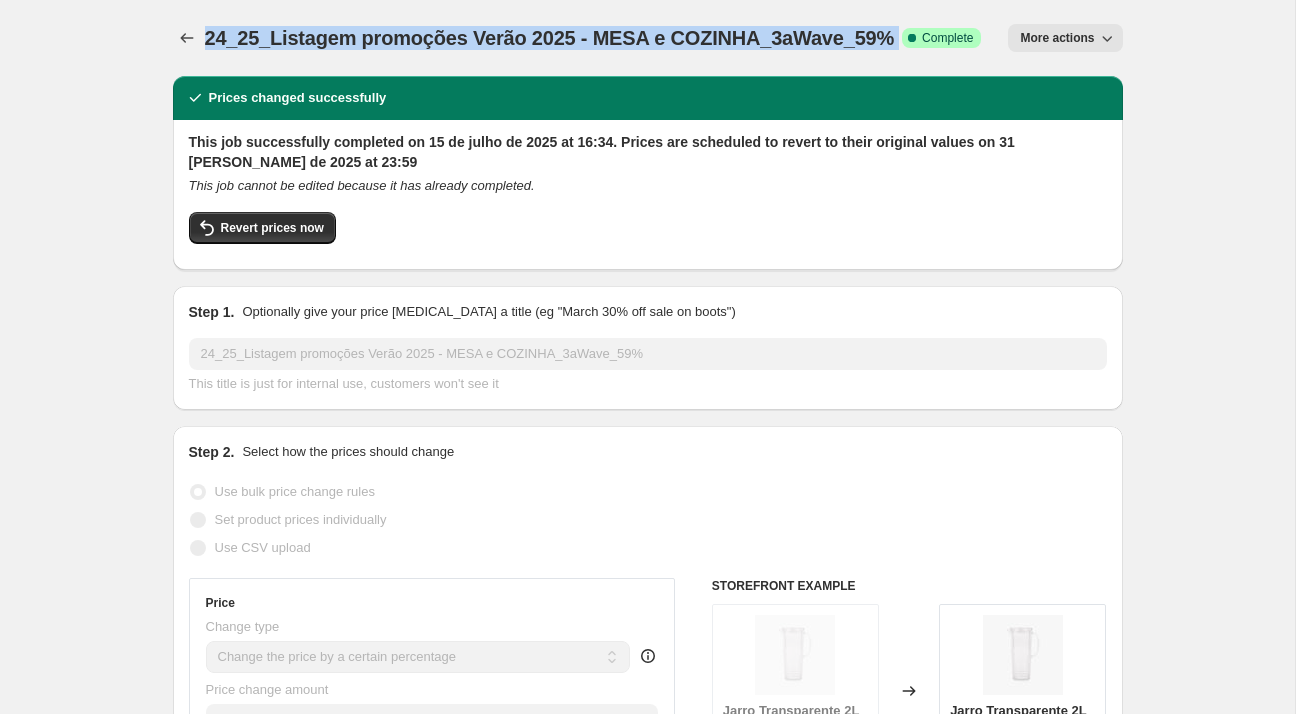 click on "24_25_Listagem promoções Verão 2025 - MESA e COZINHA_3aWave_59%" at bounding box center [550, 38] 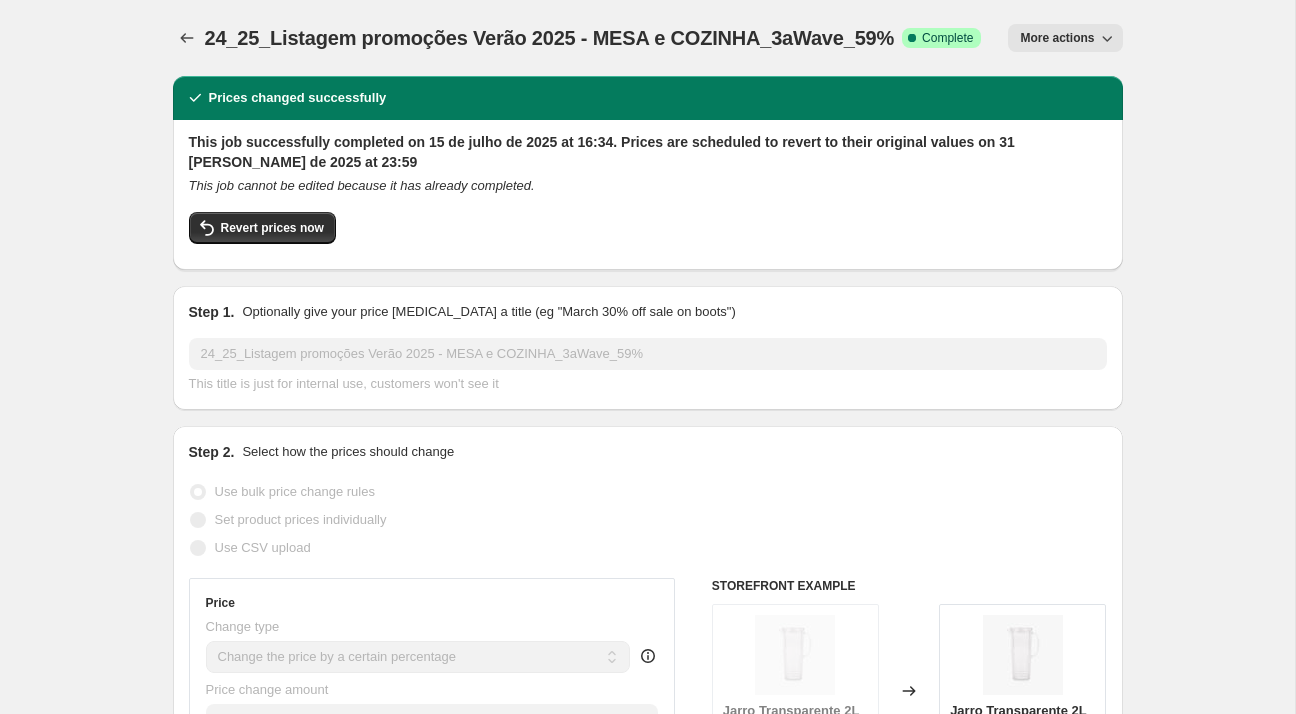 click on "24_25_Listagem promoções Verão 2025 - MESA e COZINHA_3aWave_59%. This page is ready 24_25_Listagem promoções Verão 2025 - MESA e COZINHA_3aWave_59% Success Complete Complete Price revert scheduling Copy to new job Export Recap CSV Delete job More actions More actions Prices changed successfully This job successfully completed on 15 de julho de 2025 at 16:34. Prices are scheduled to revert to their original values on 31 de agosto de 2025 at 23:59 This job cannot be edited because it has already completed. Revert prices now Step 1. Optionally give your price change job a title (eg "March 30% off sale on boots") 24_25_Listagem promoções Verão 2025 - MESA e COZINHA_3aWave_59% This title is just for internal use, customers won't see it Step 2. Select how the prices should change Use bulk price change rules Set product prices individually Use CSV upload Price Change type Change the price to a certain amount Change the price by a certain amount Change the price by a certain percentage Don't change the price" at bounding box center (648, 1208) 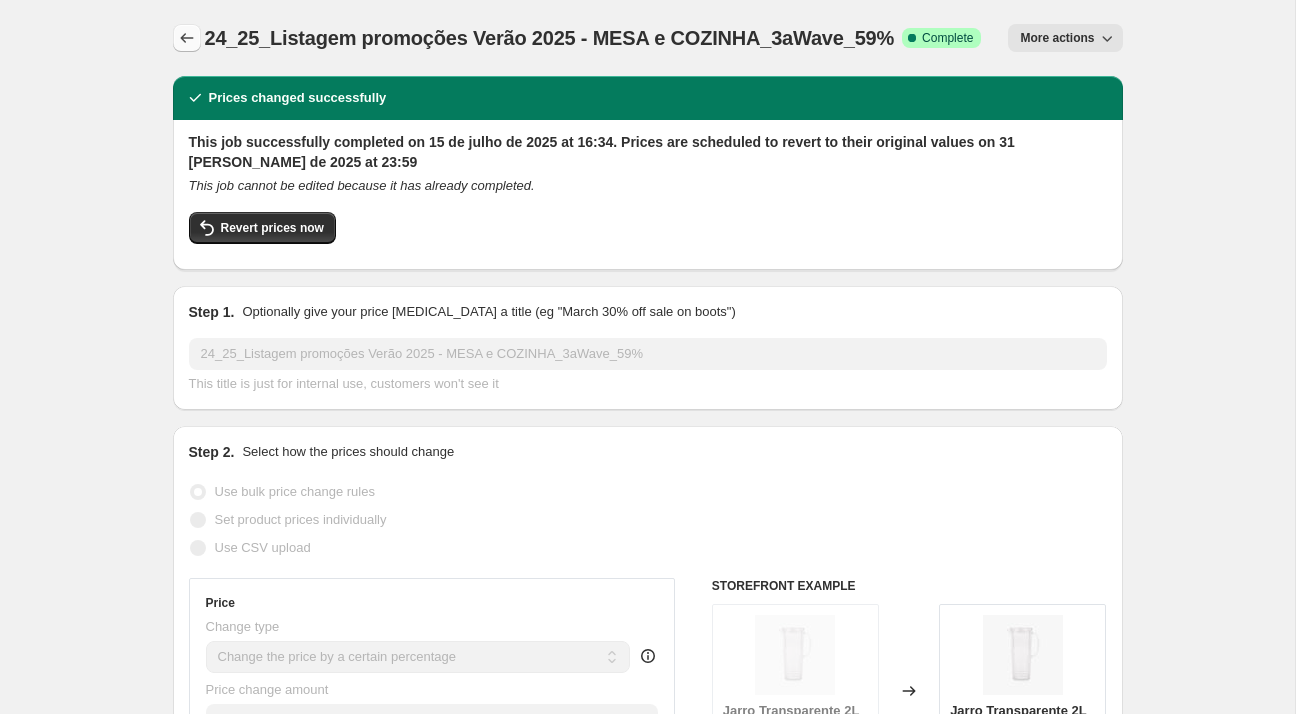 click 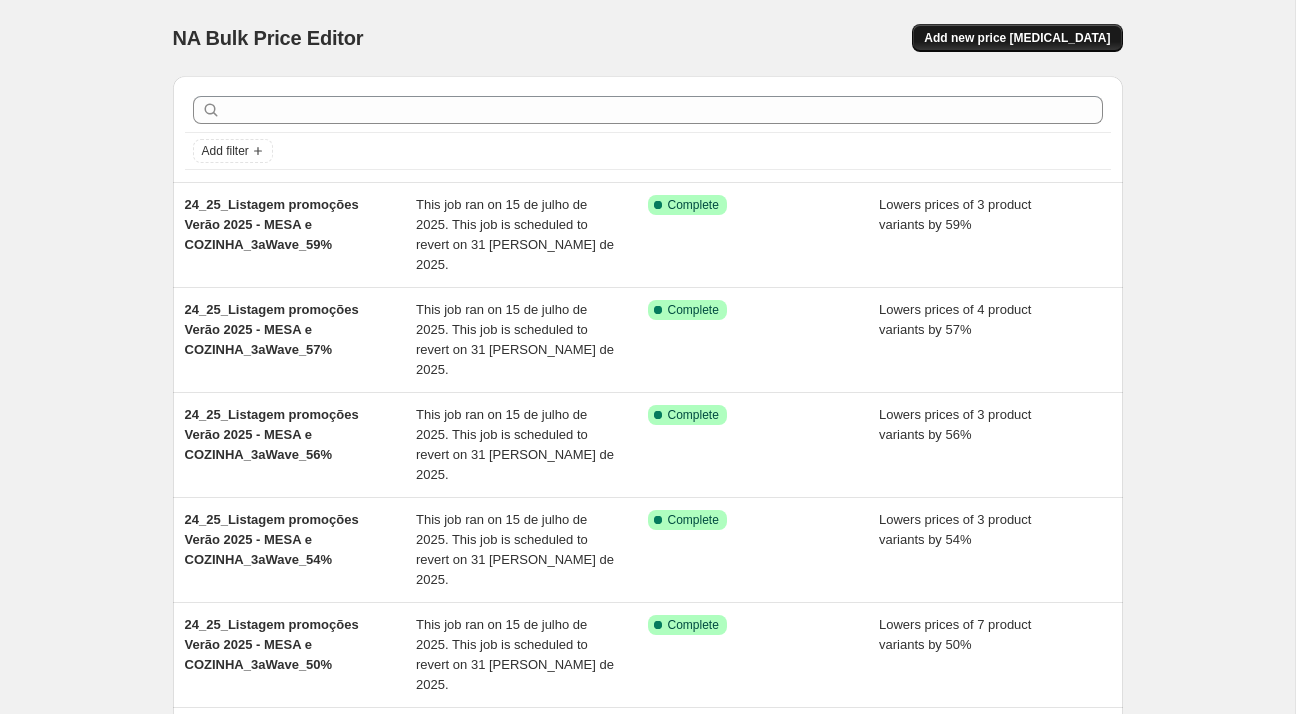 click on "Add new price [MEDICAL_DATA]" at bounding box center [1017, 38] 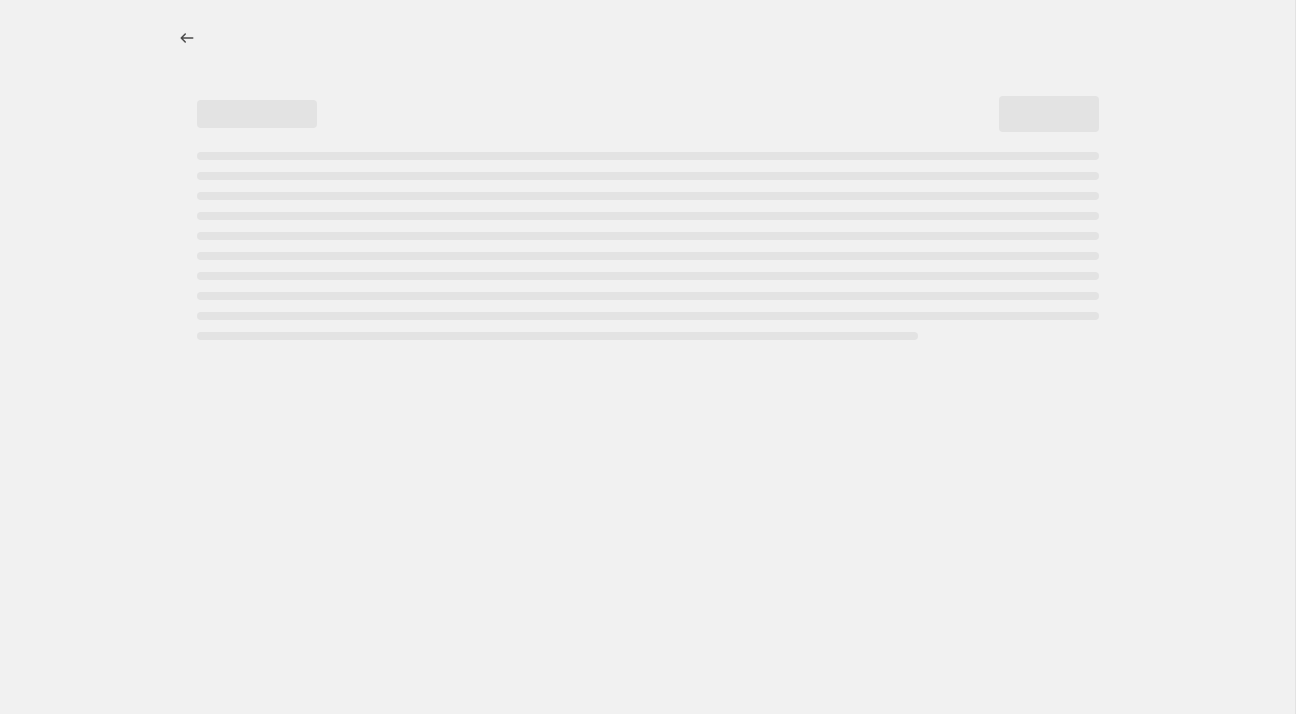 select on "percentage" 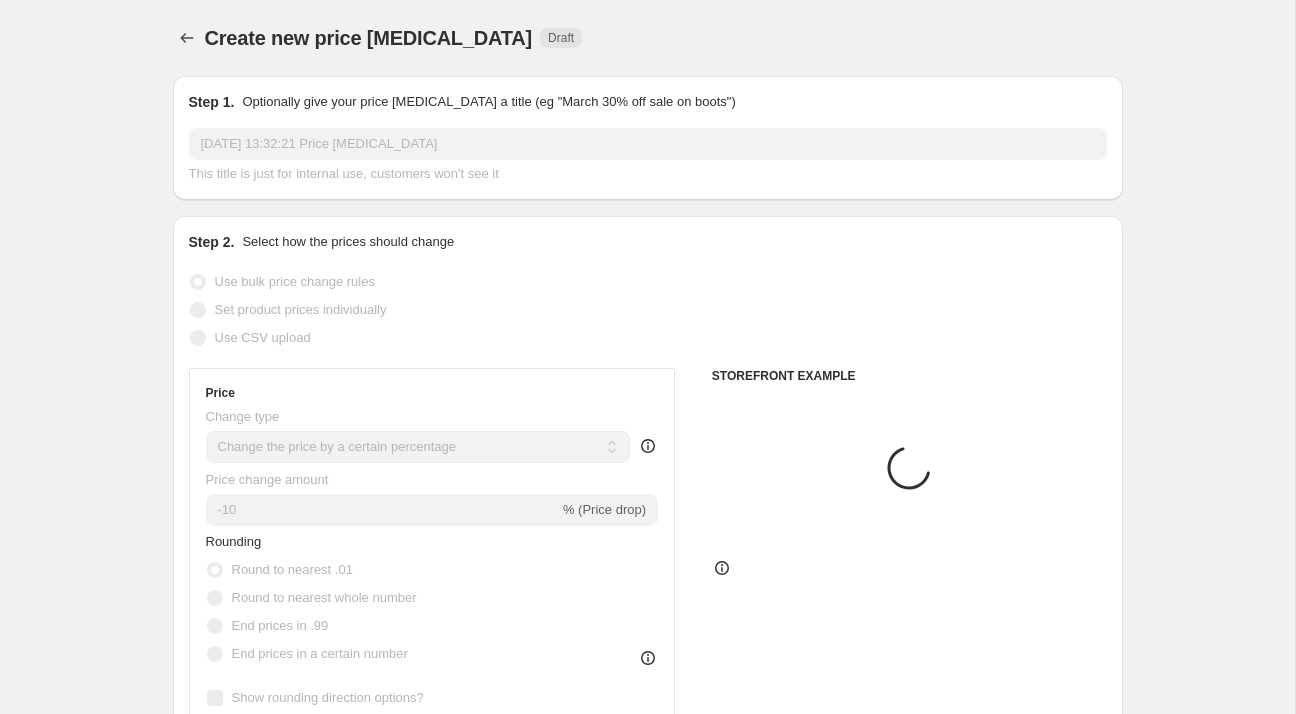 click on "Step 1. Optionally give your price change job a title (eg "March 30% off sale on boots") 15/07/2025, 13:32:21 Price change job This title is just for internal use, customers won't see it" at bounding box center (648, 138) 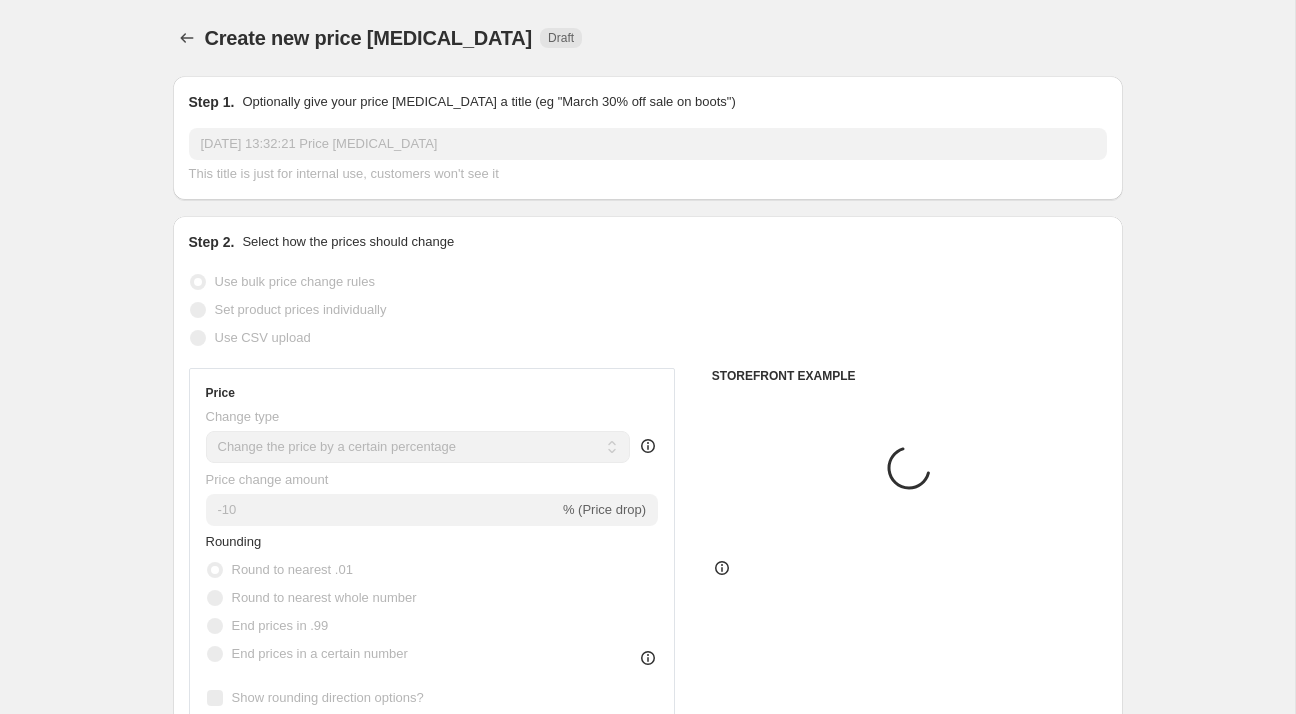 click on "[DATE] 13:32:21 Price [MEDICAL_DATA]" at bounding box center (648, 144) 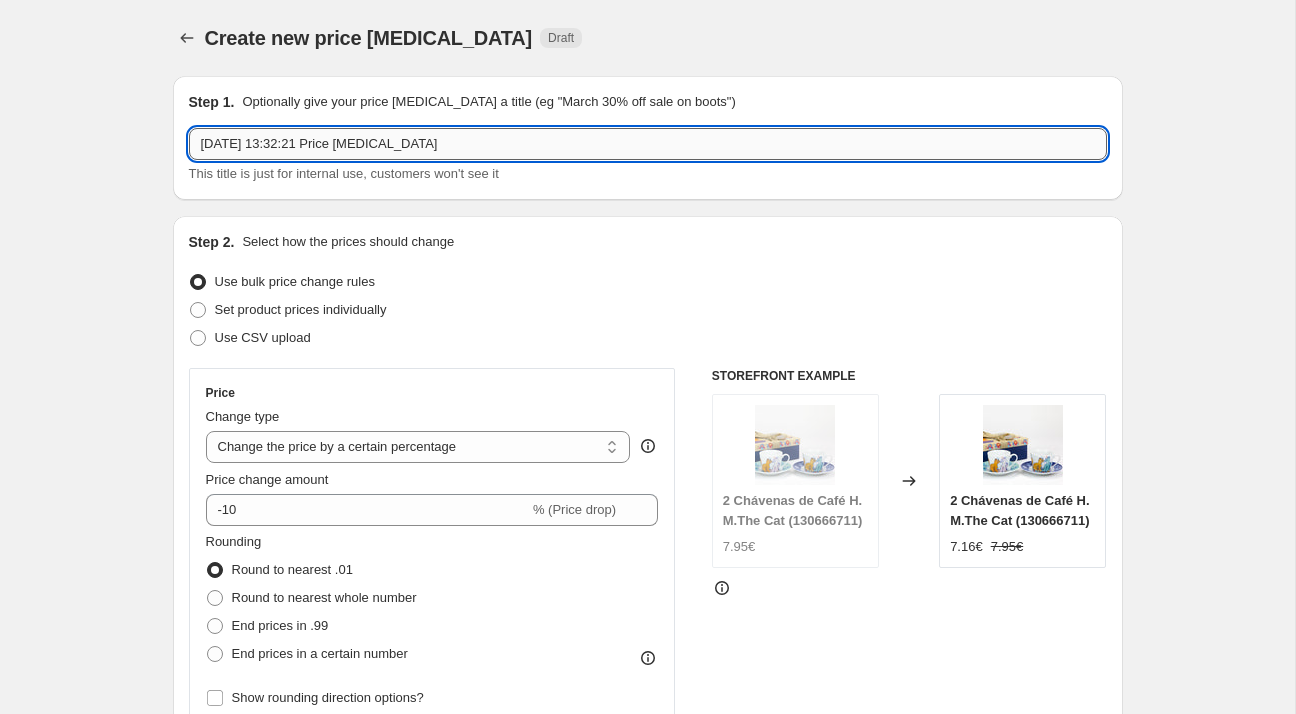 click on "[DATE] 13:32:21 Price [MEDICAL_DATA]" at bounding box center [648, 144] 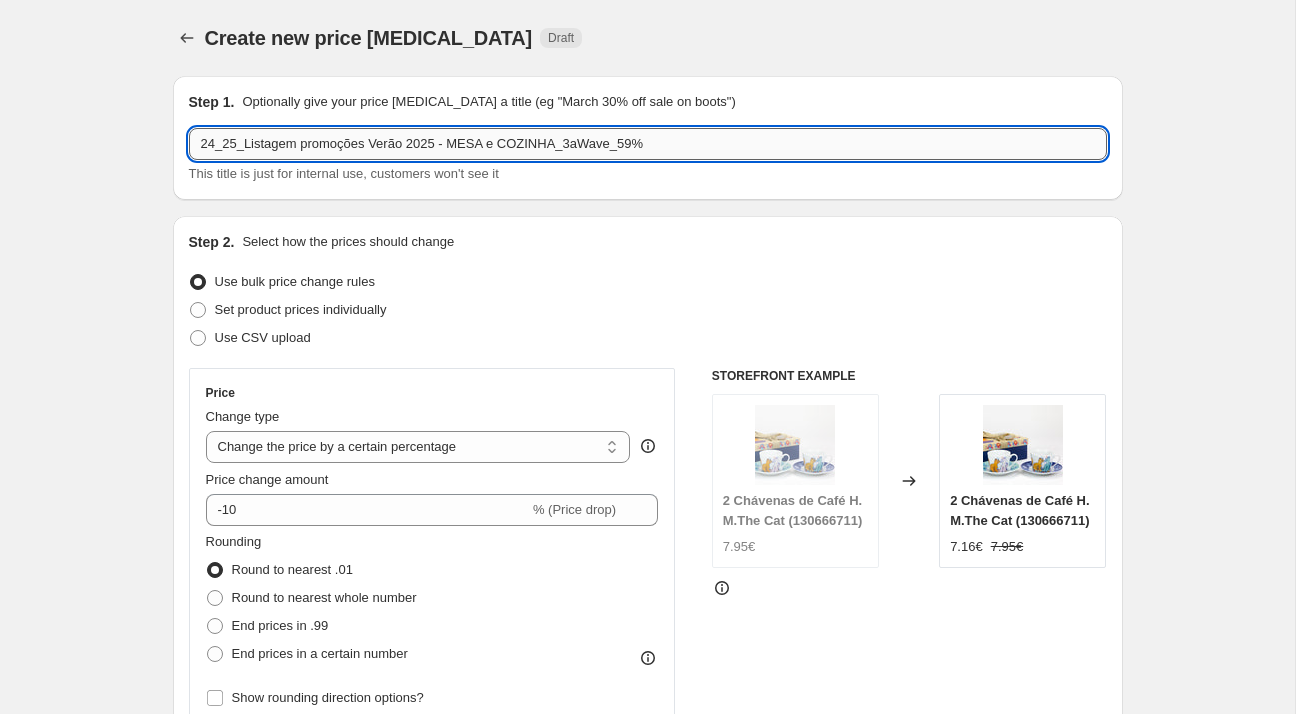 drag, startPoint x: 608, startPoint y: 145, endPoint x: 621, endPoint y: 145, distance: 13 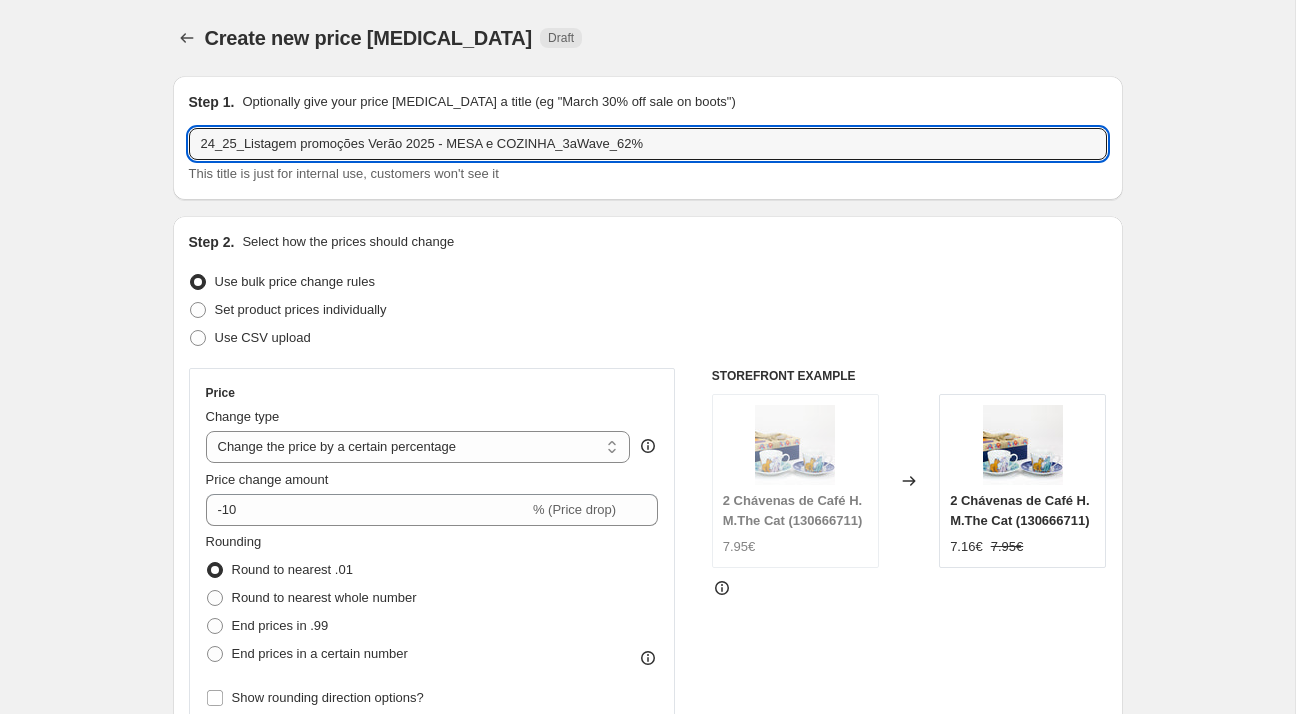 type on "24_25_Listagem promoções Verão 2025 - MESA e COZINHA_3aWave_62%" 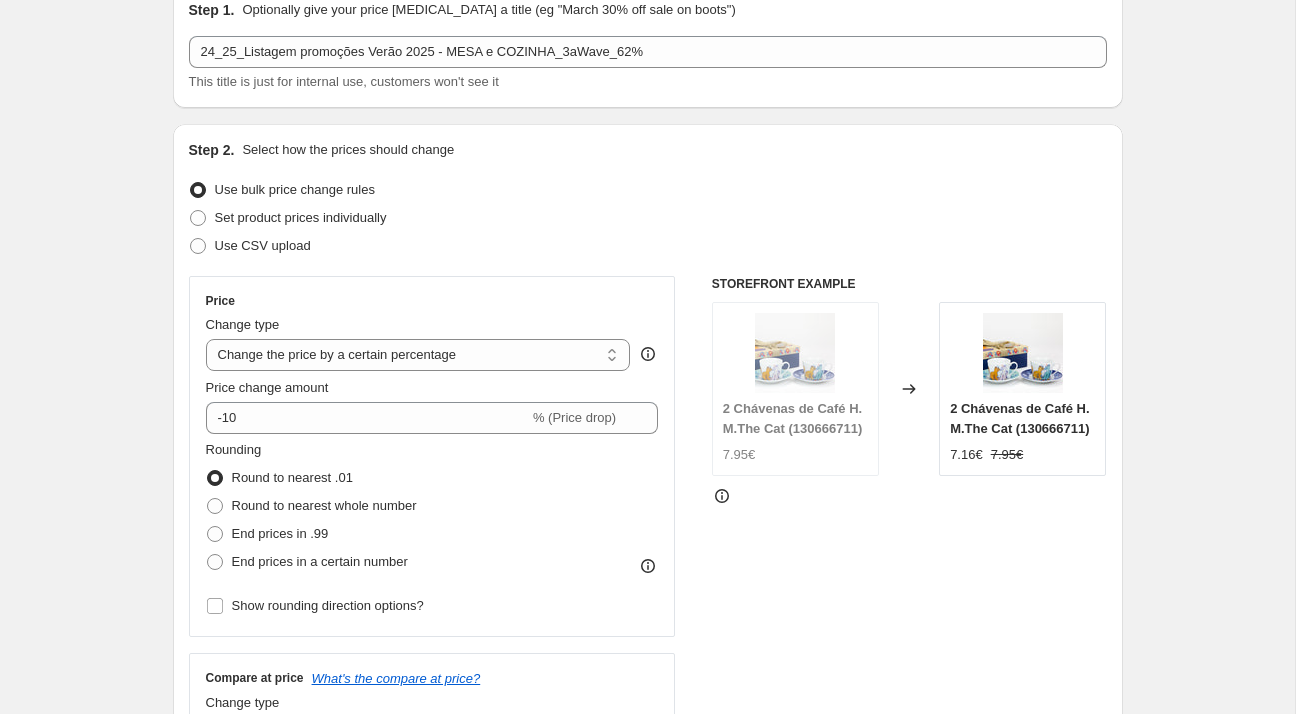scroll, scrollTop: 235, scrollLeft: 0, axis: vertical 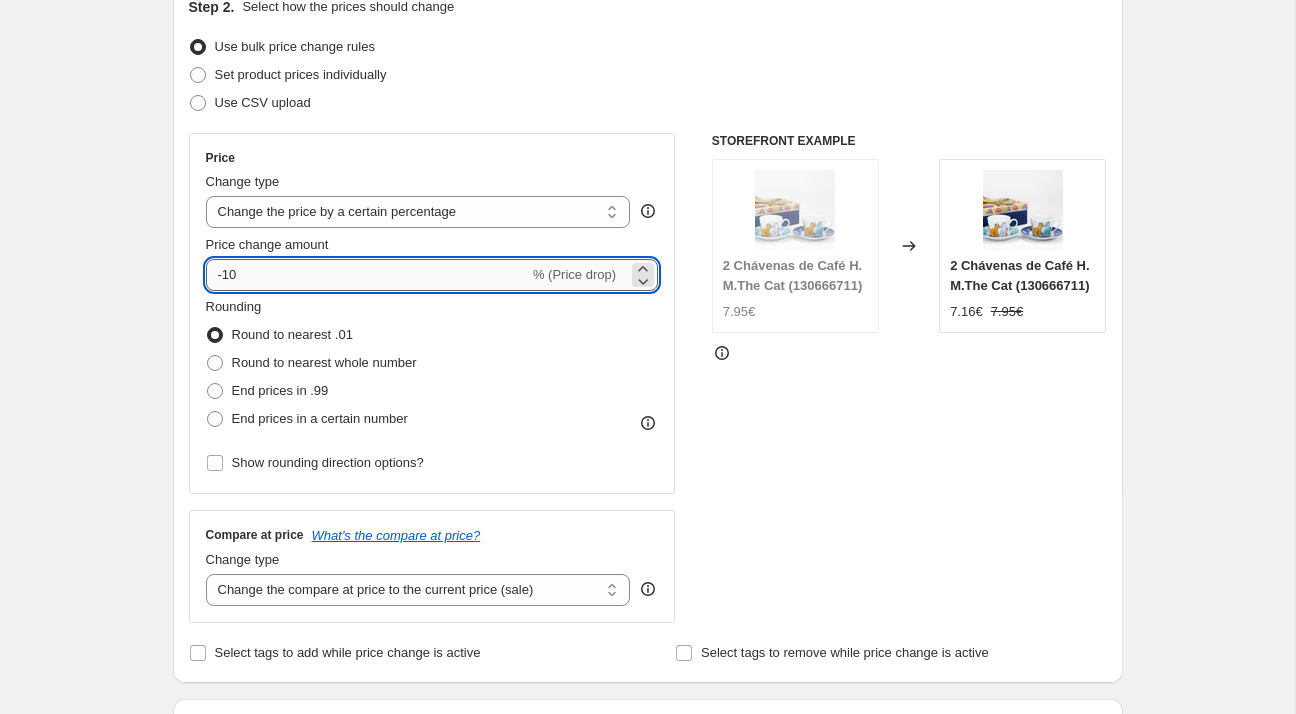 click on "-10" at bounding box center (367, 275) 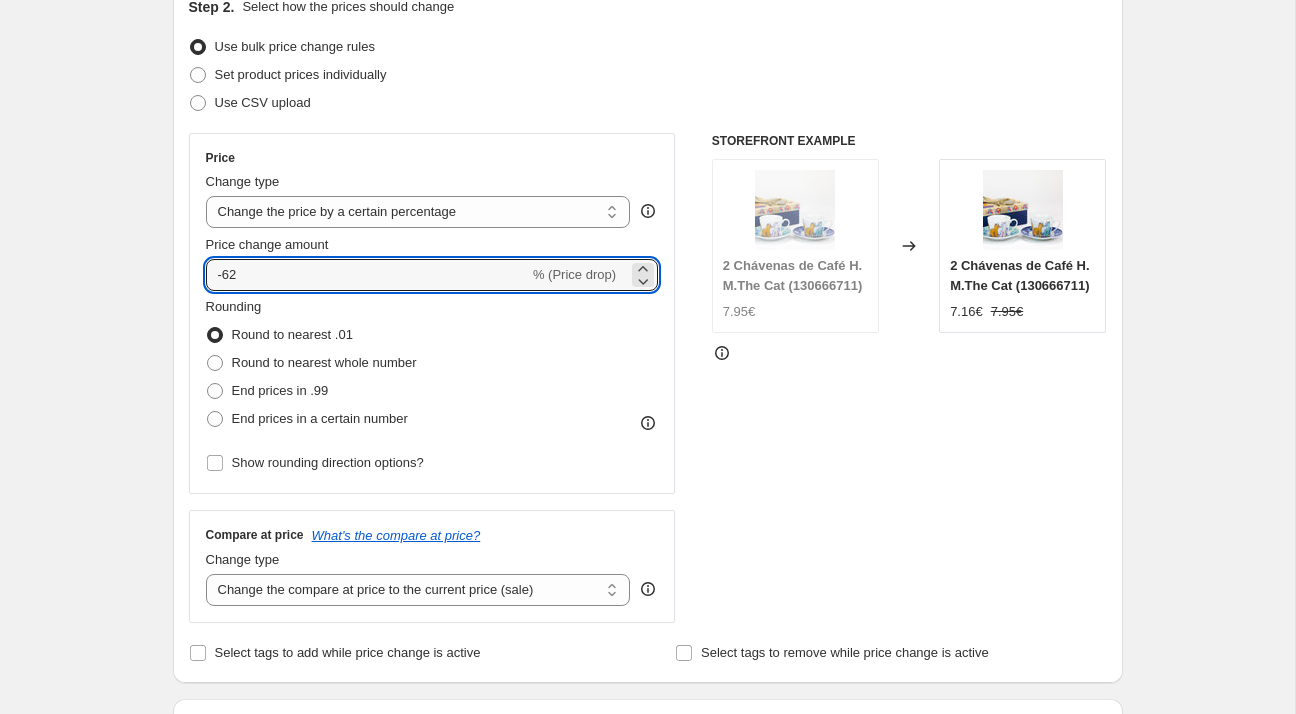 type on "-62" 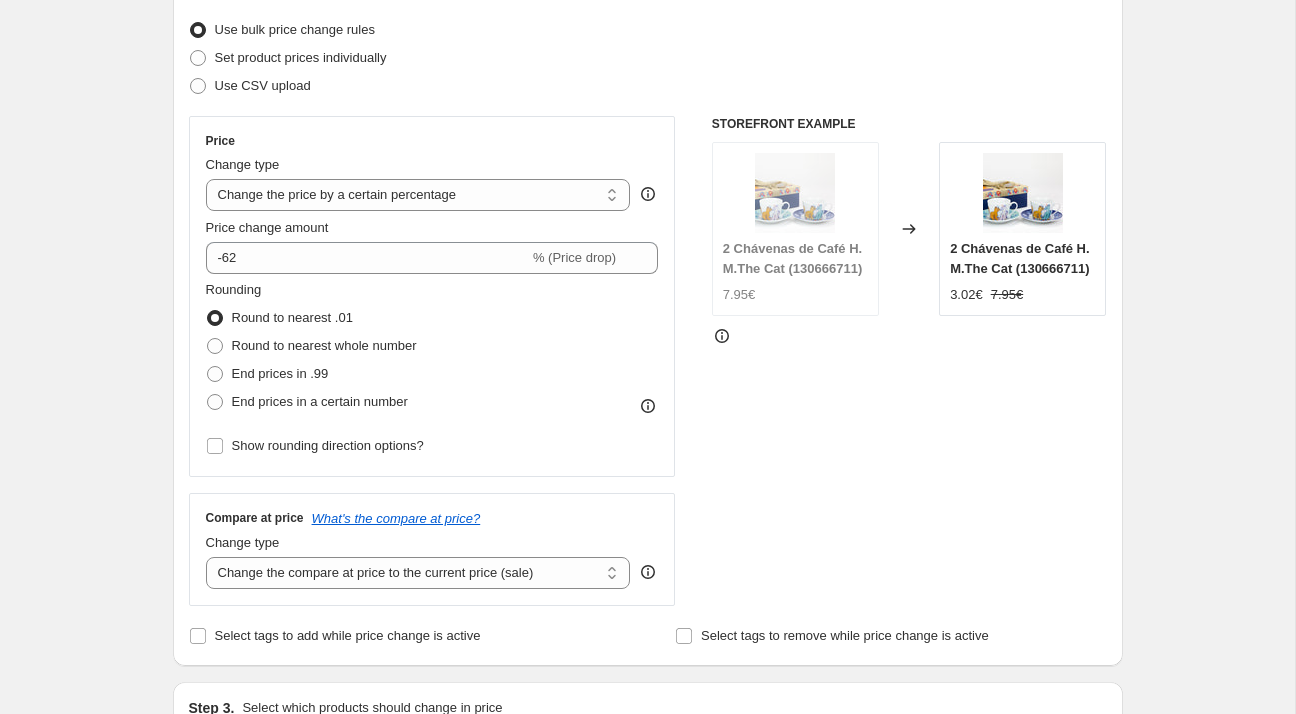 scroll, scrollTop: 392, scrollLeft: 0, axis: vertical 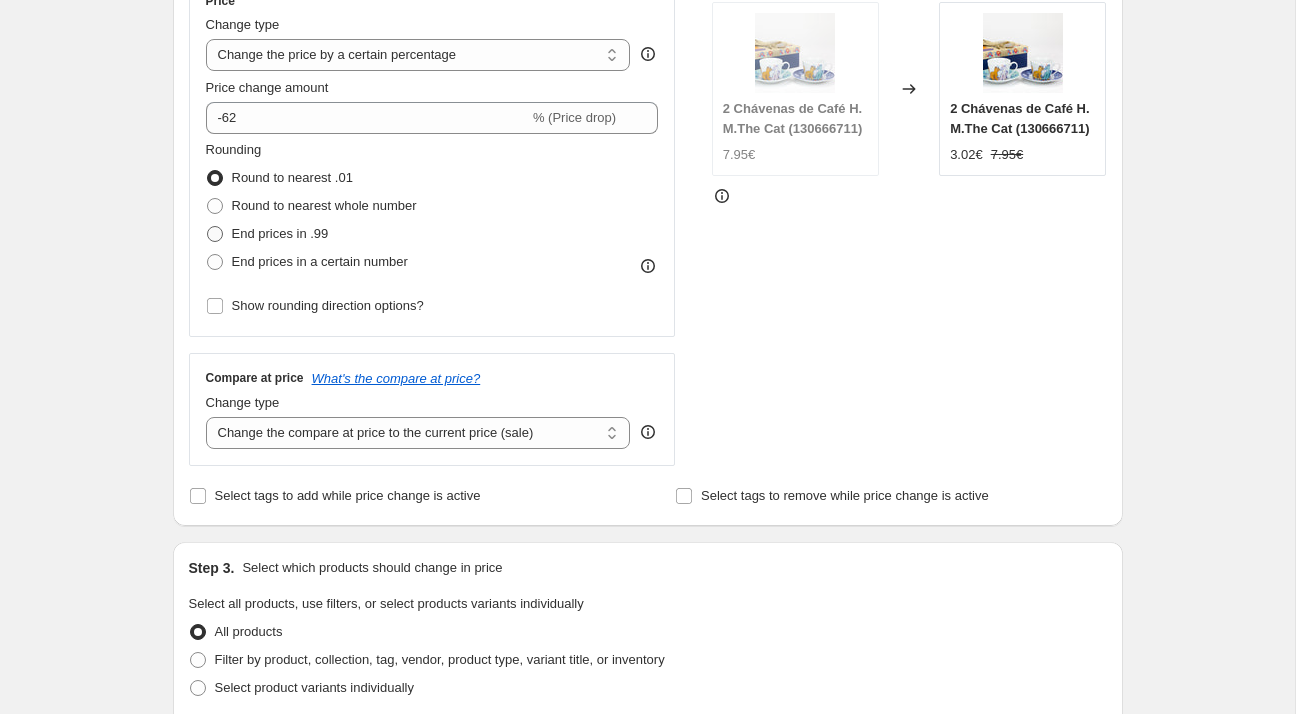 click on "End prices in .99" at bounding box center [280, 233] 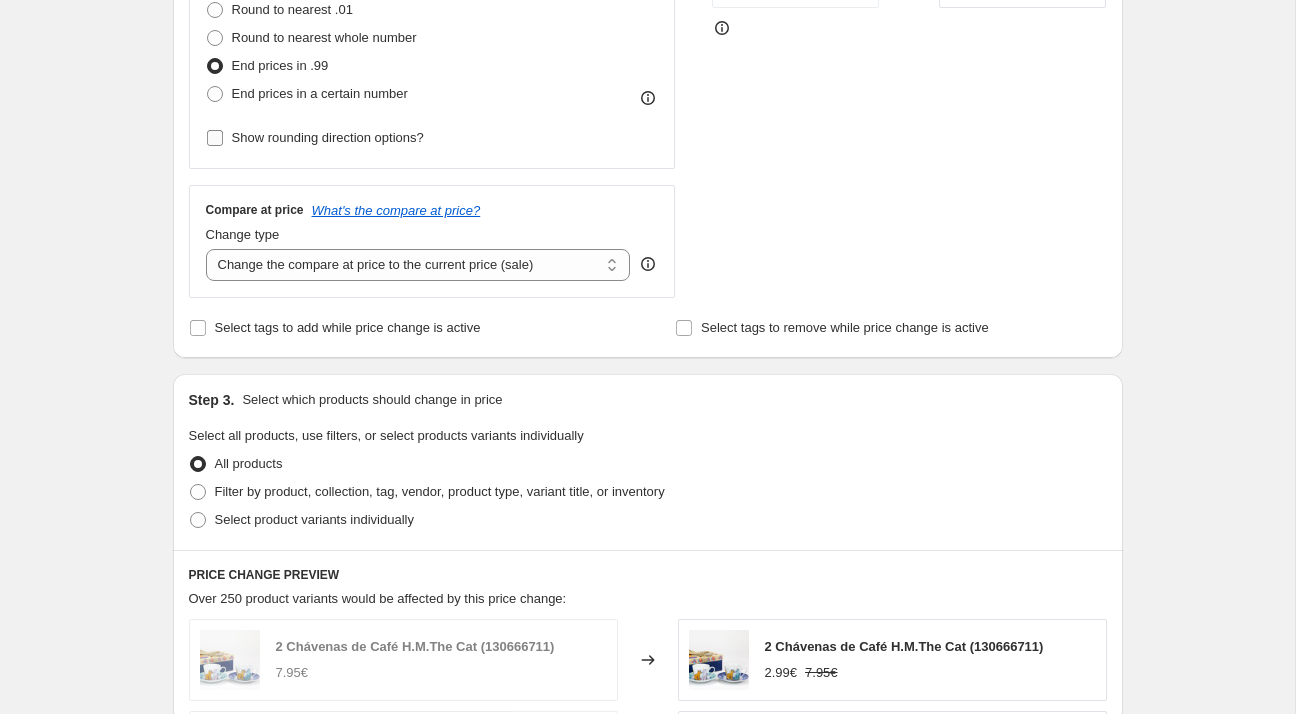 click on "Show rounding direction options?" at bounding box center (328, 137) 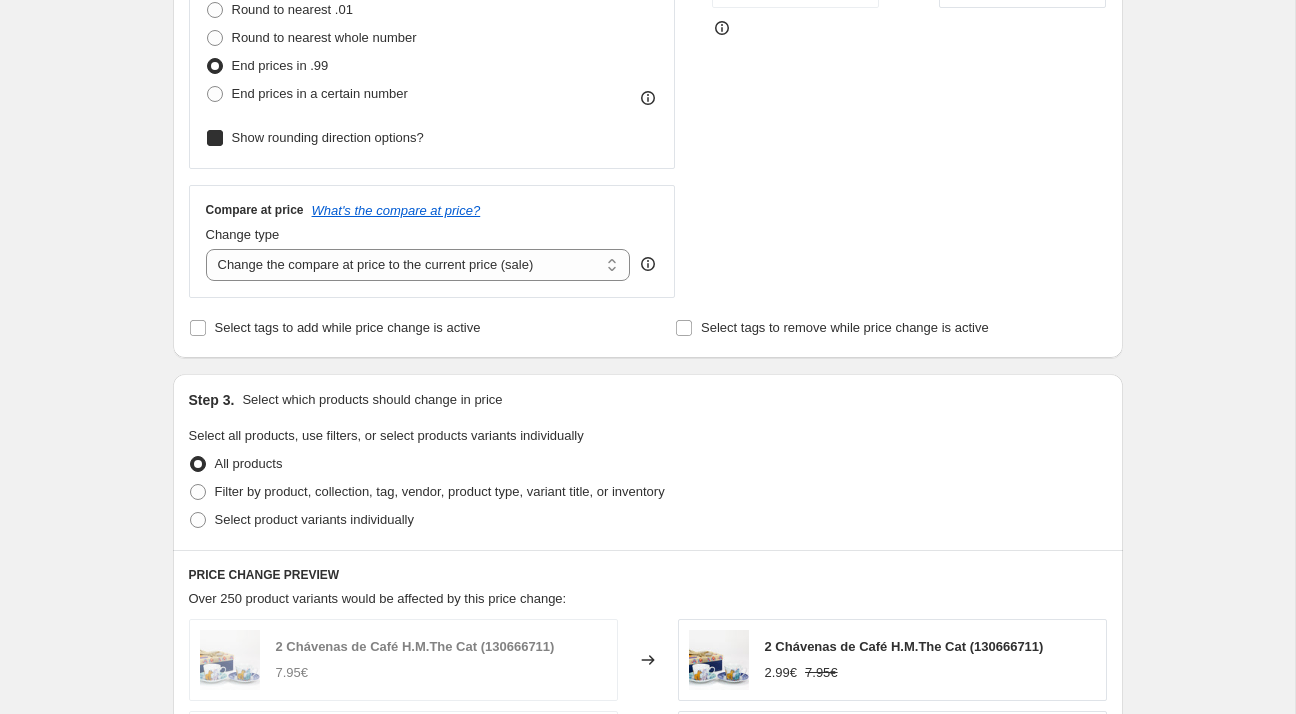 checkbox on "true" 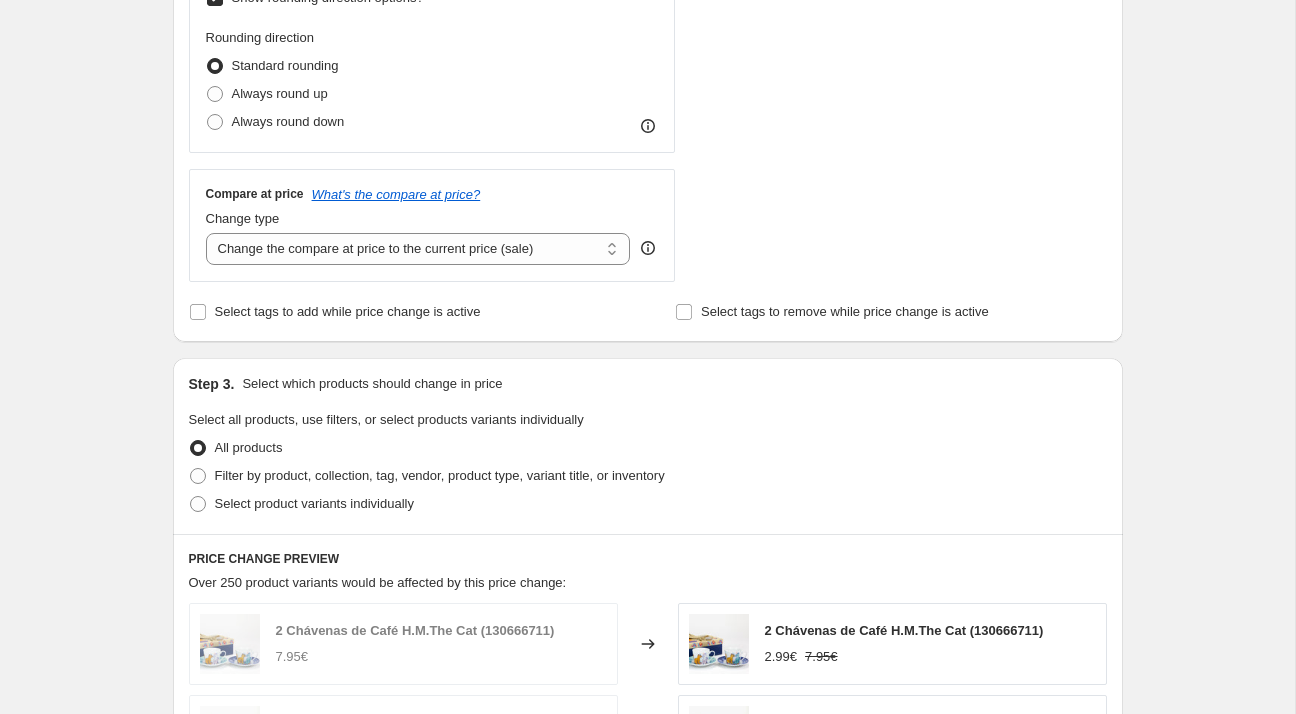 scroll, scrollTop: 720, scrollLeft: 0, axis: vertical 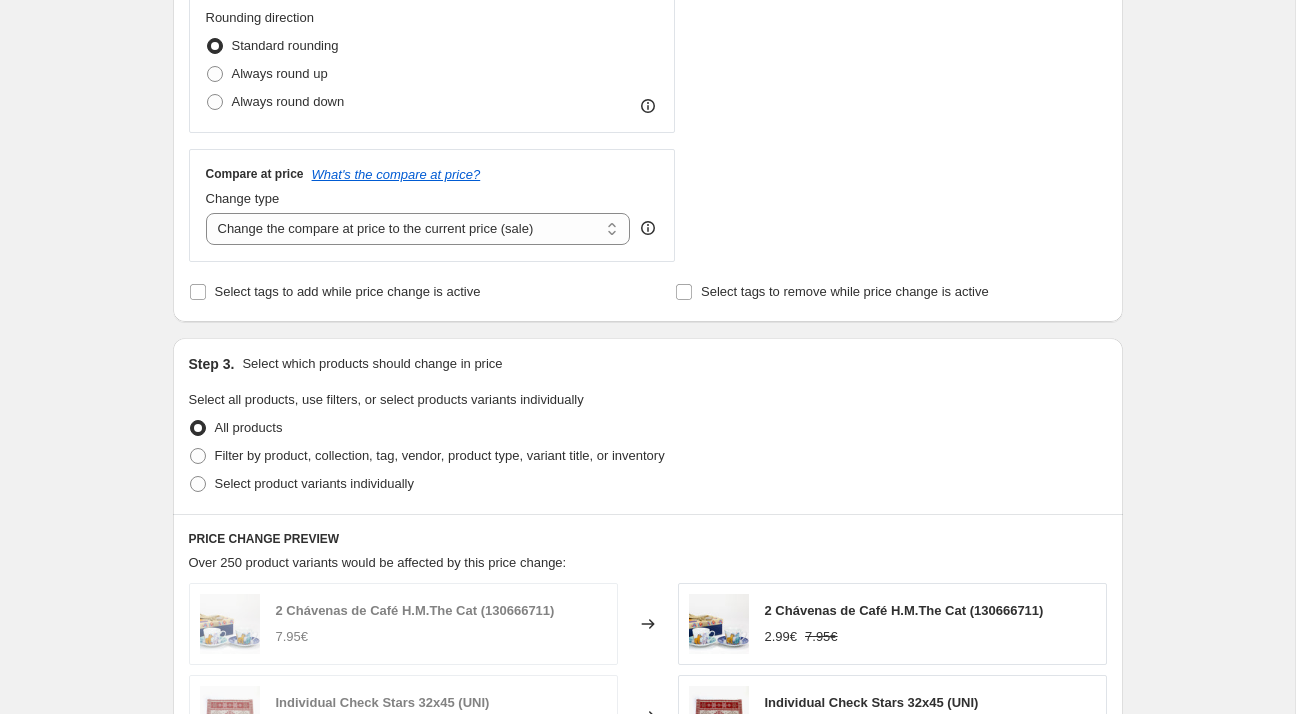 click on "Step 3. Select which products should change in price Select all products, use filters, or select products variants individually All products Filter by product, collection, tag, vendor, product type, variant title, or inventory Select product variants individually" at bounding box center (648, 426) 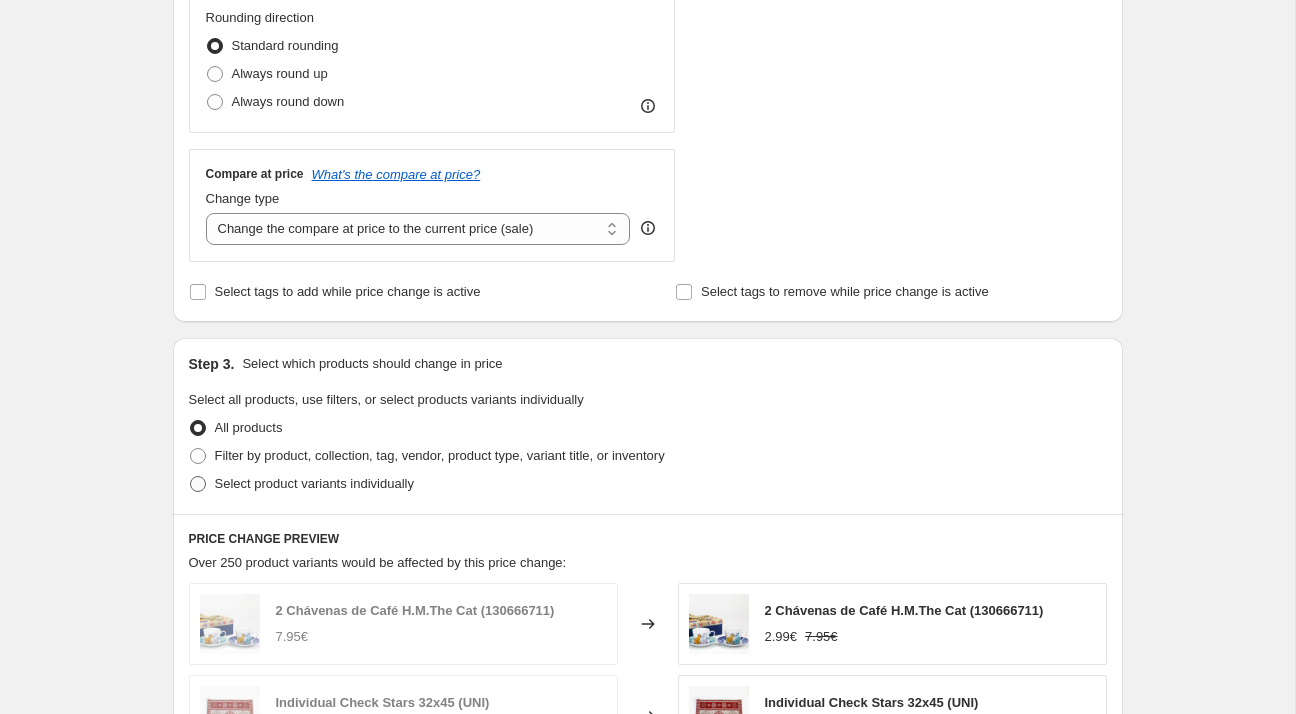 click on "Select product variants individually" at bounding box center [314, 483] 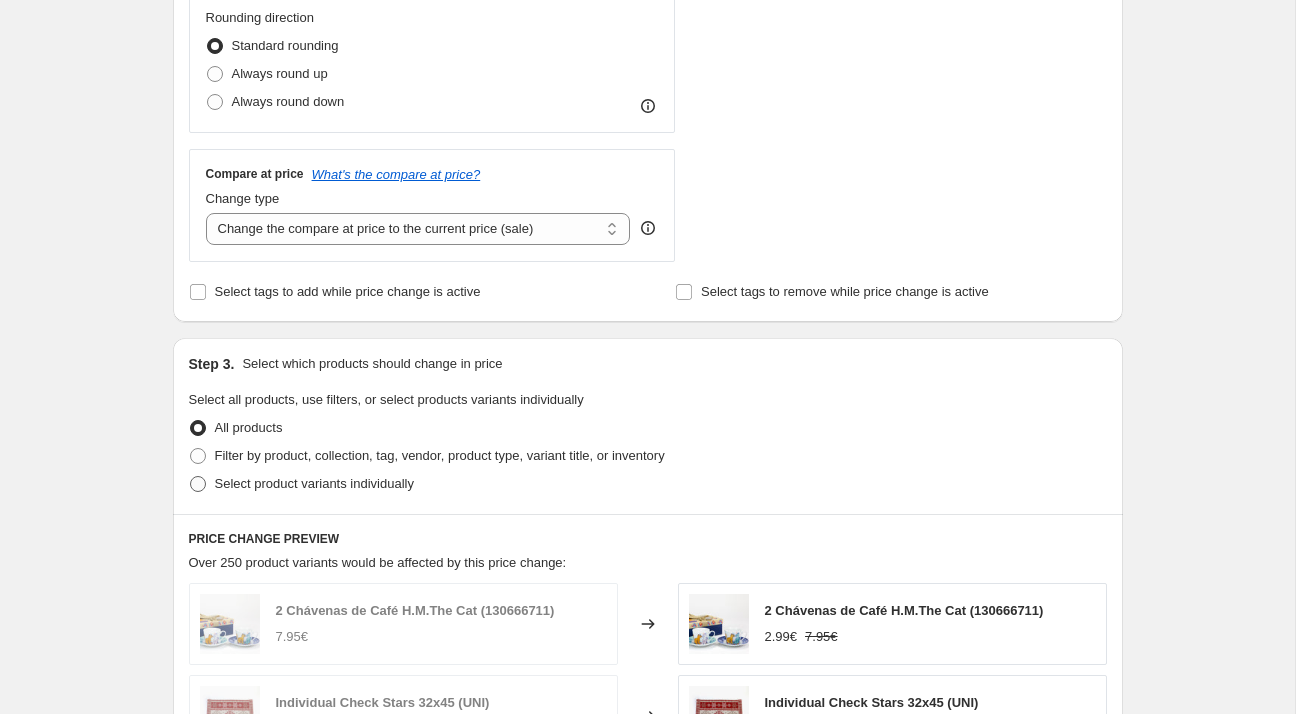 radio on "true" 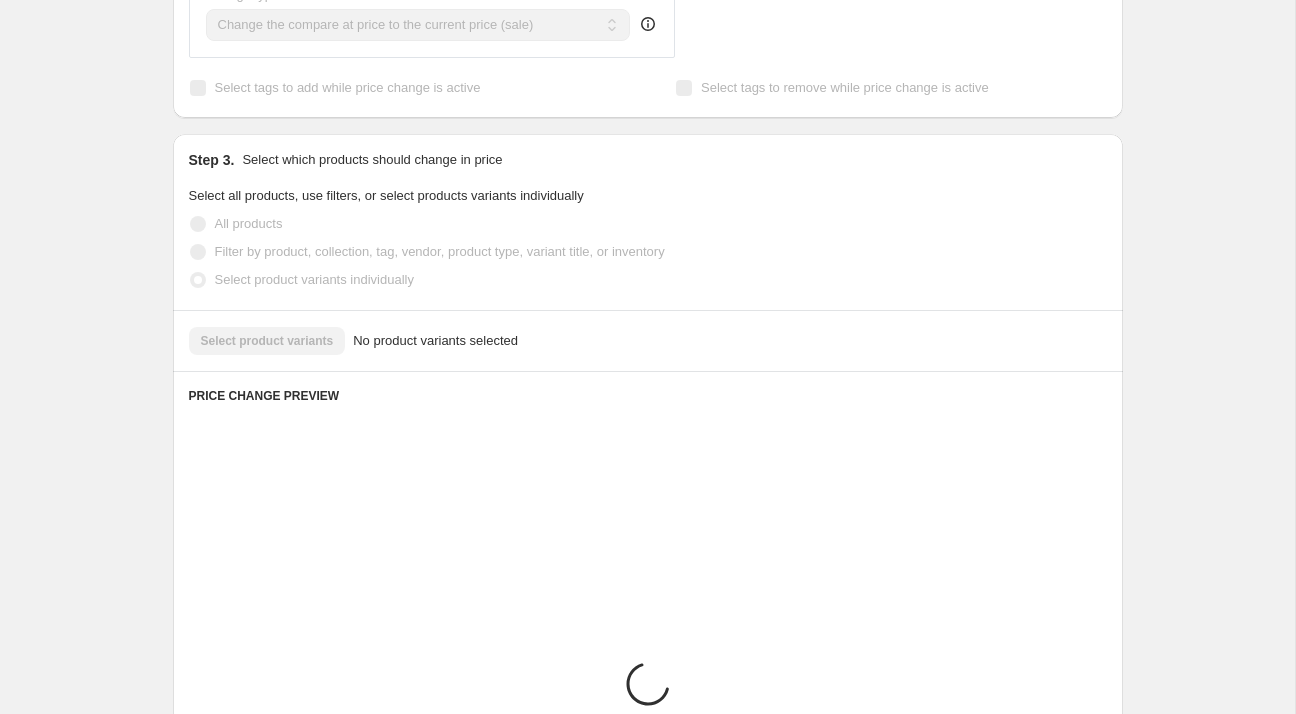 scroll, scrollTop: 964, scrollLeft: 0, axis: vertical 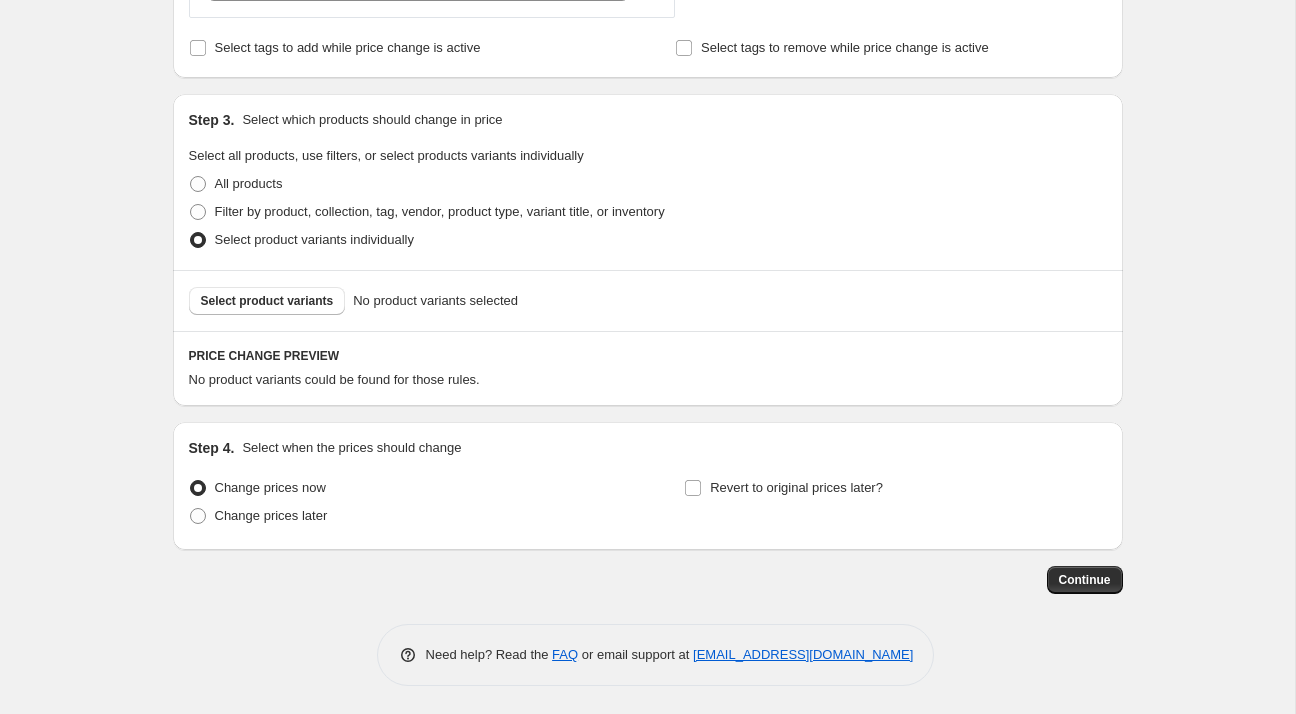 click on "Step 4. Select when the prices should change Change prices now Change prices later Revert to original prices later?" at bounding box center (648, 486) 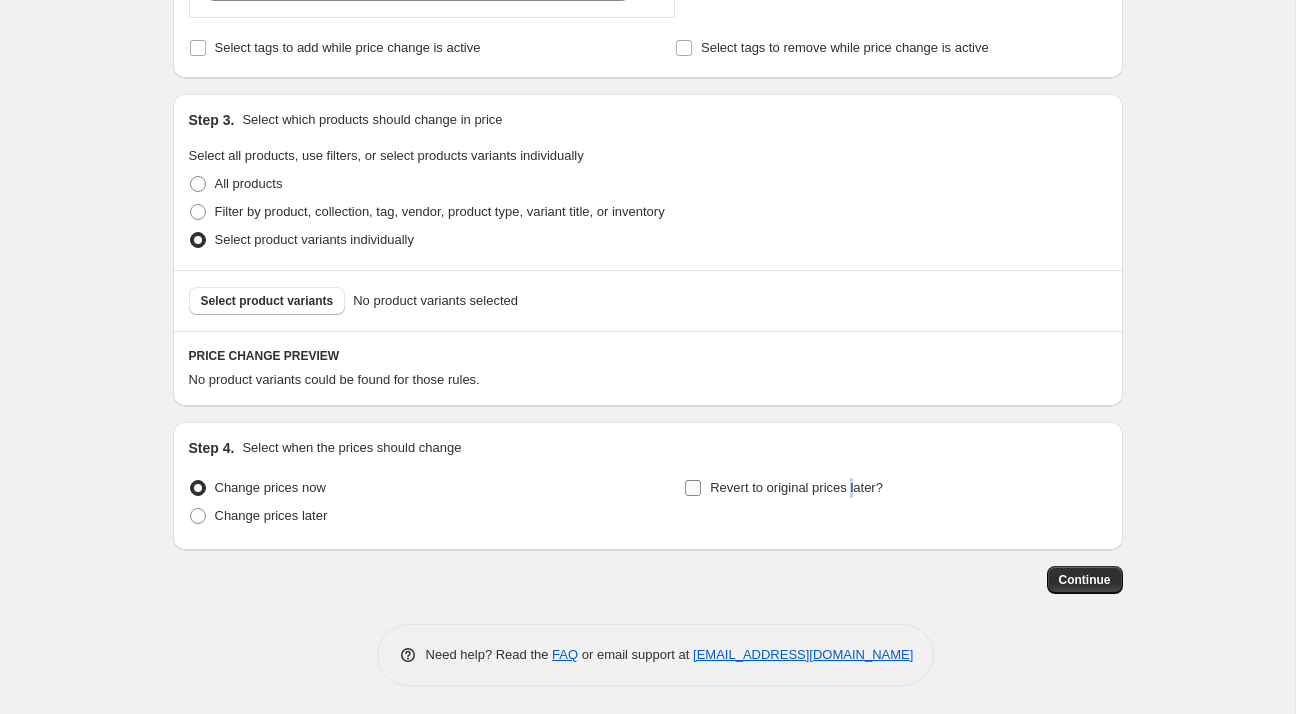 click on "Revert to original prices later?" at bounding box center (796, 487) 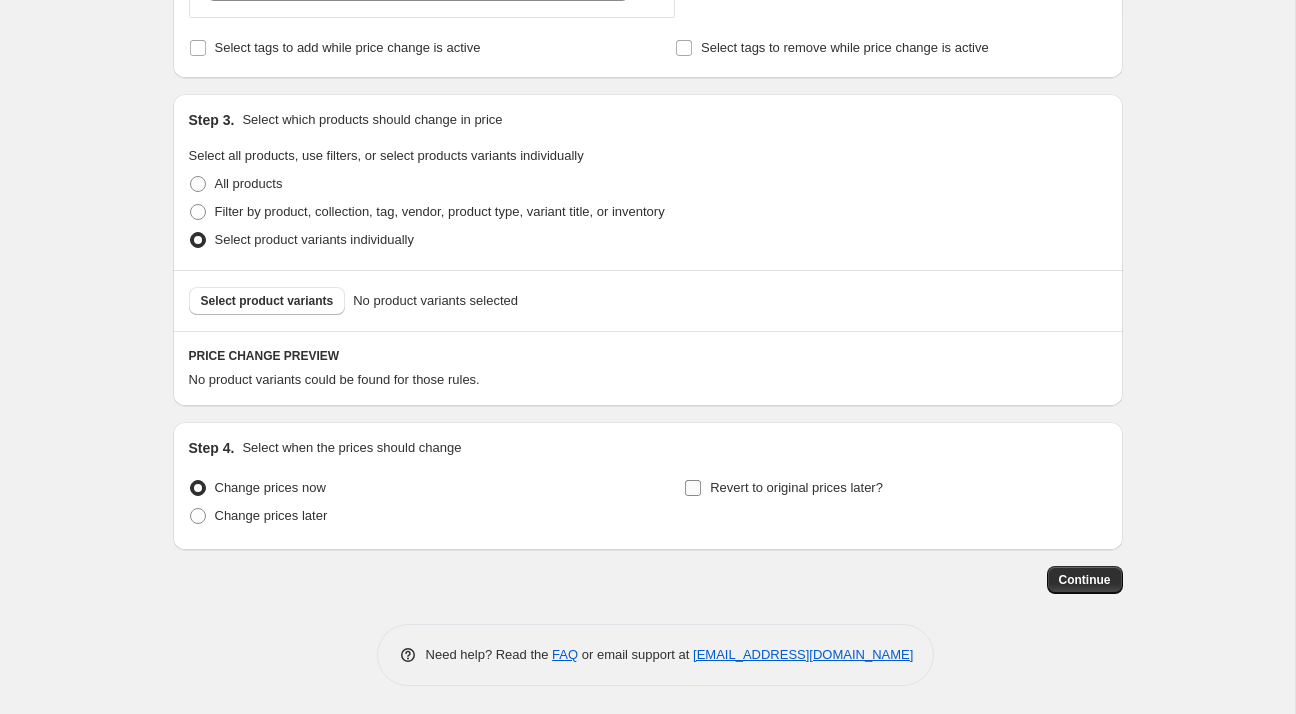 click on "Revert to original prices later?" at bounding box center (796, 488) 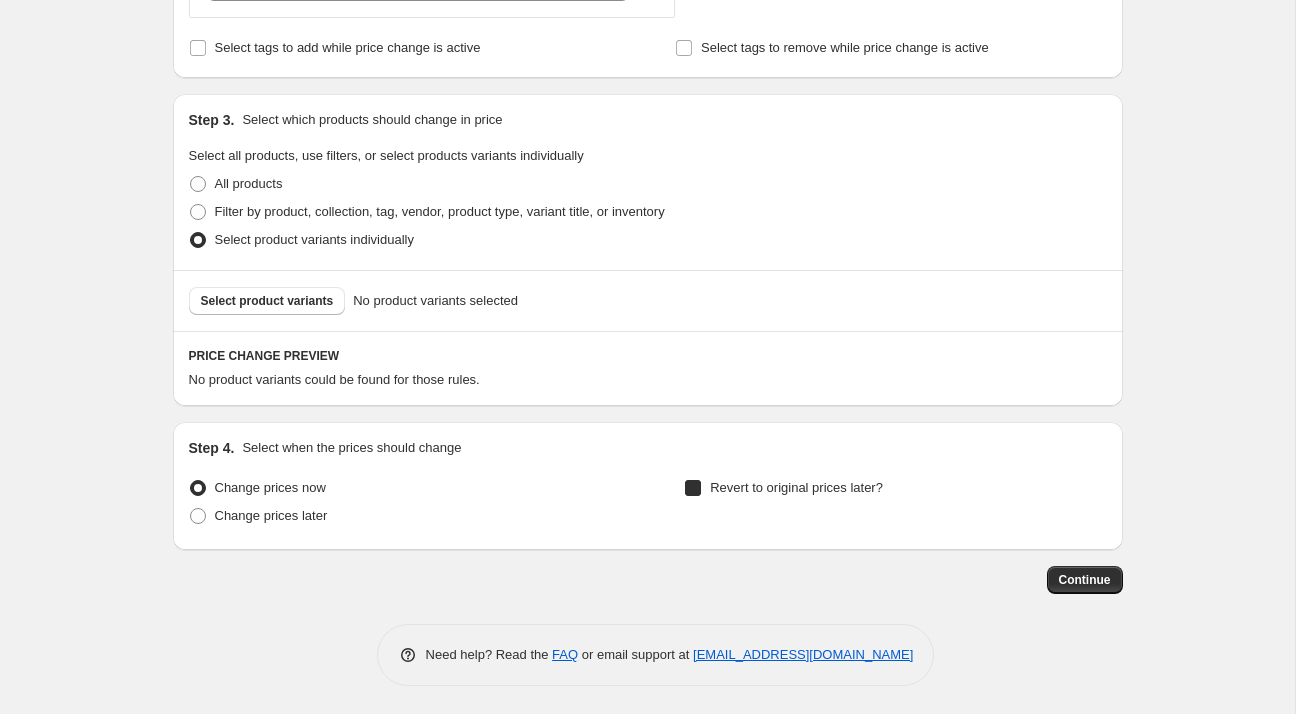 checkbox on "true" 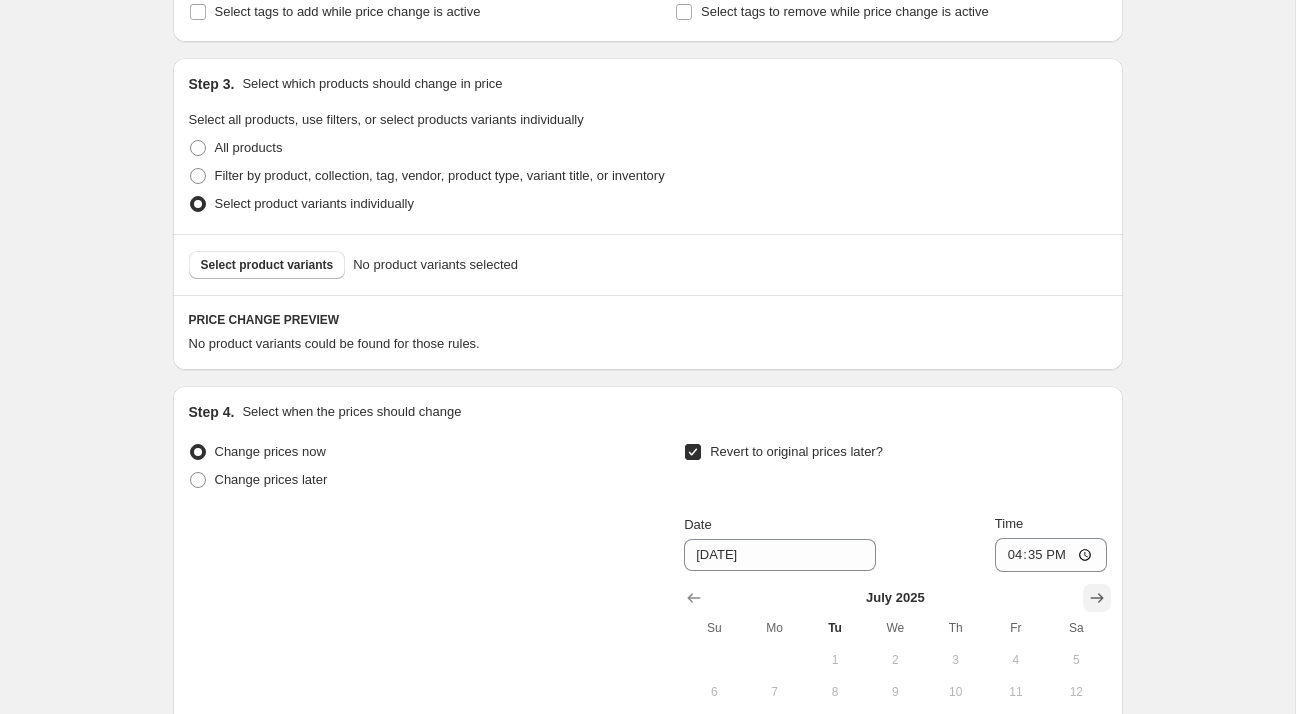 click 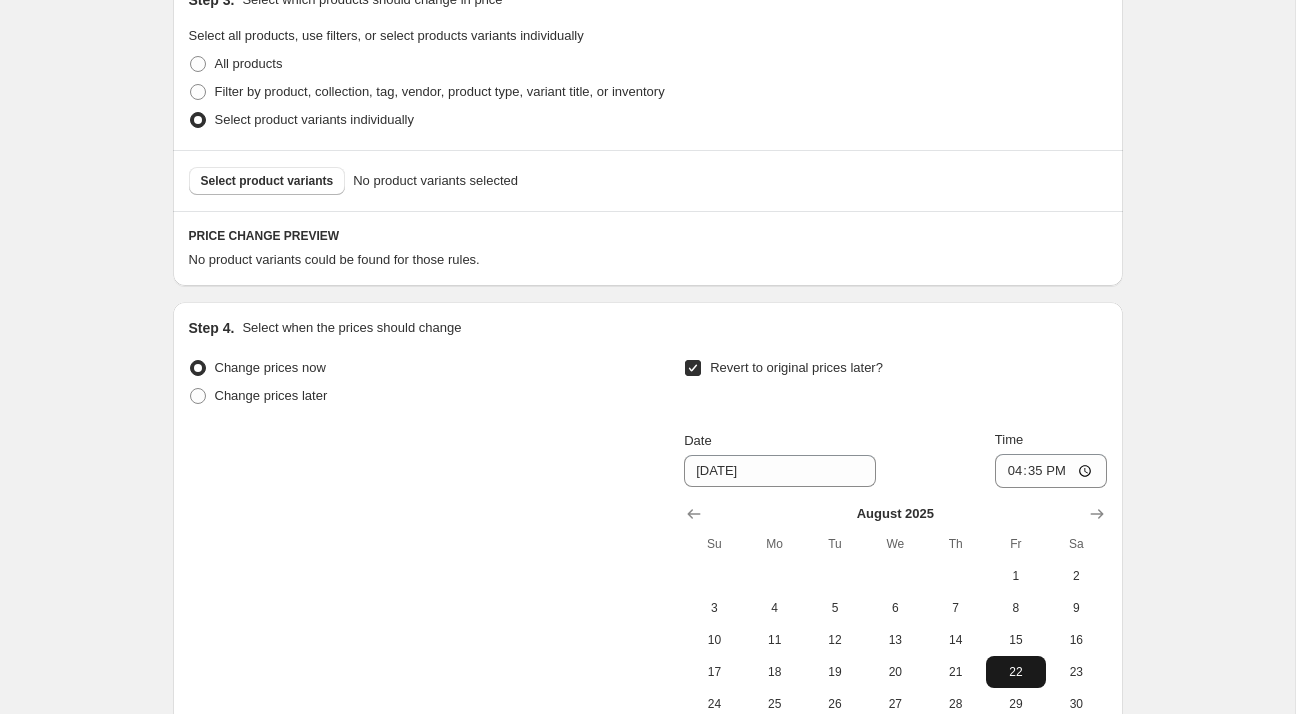 scroll, scrollTop: 1260, scrollLeft: 0, axis: vertical 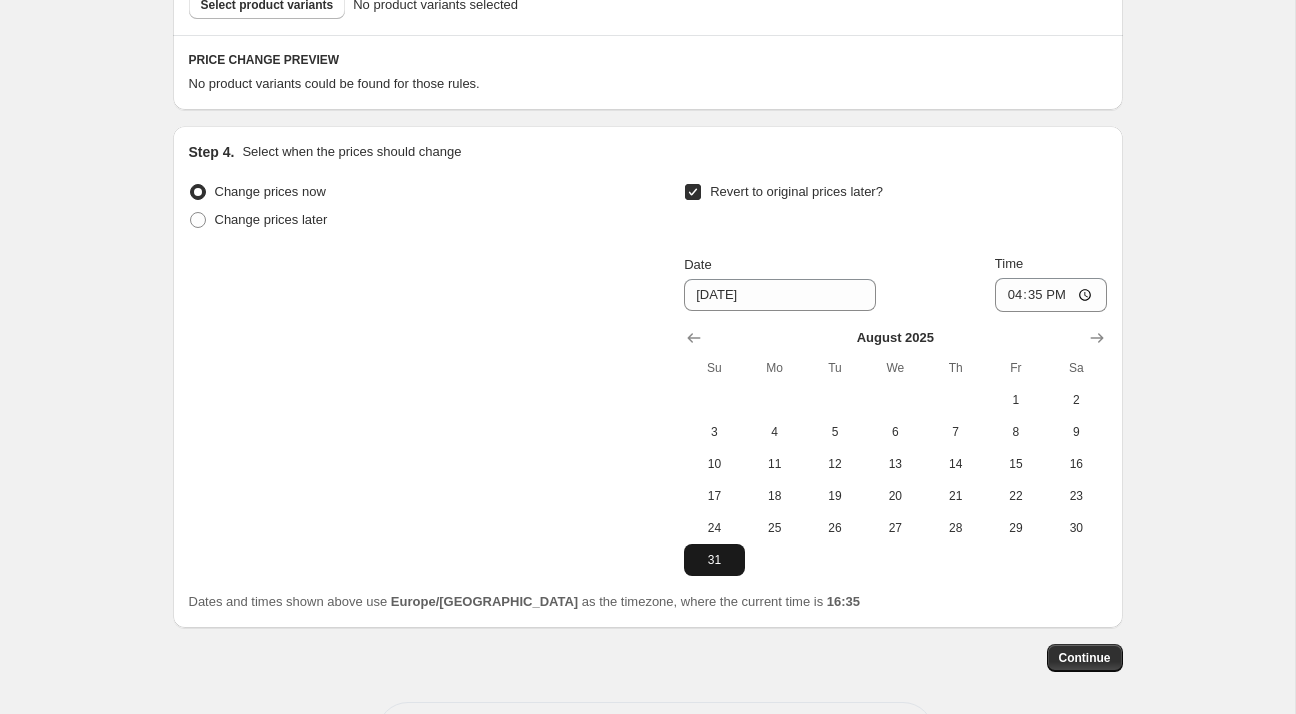 click on "31" at bounding box center (714, 560) 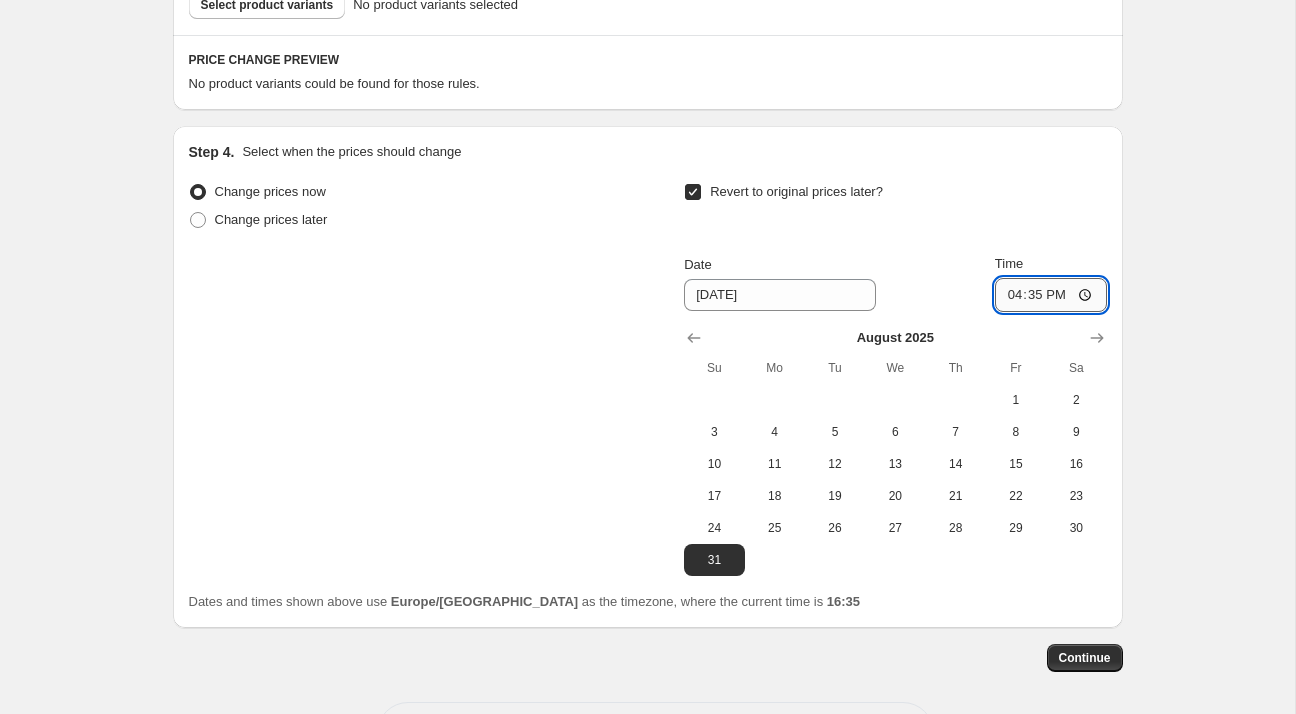 click on "16:35" at bounding box center (1051, 295) 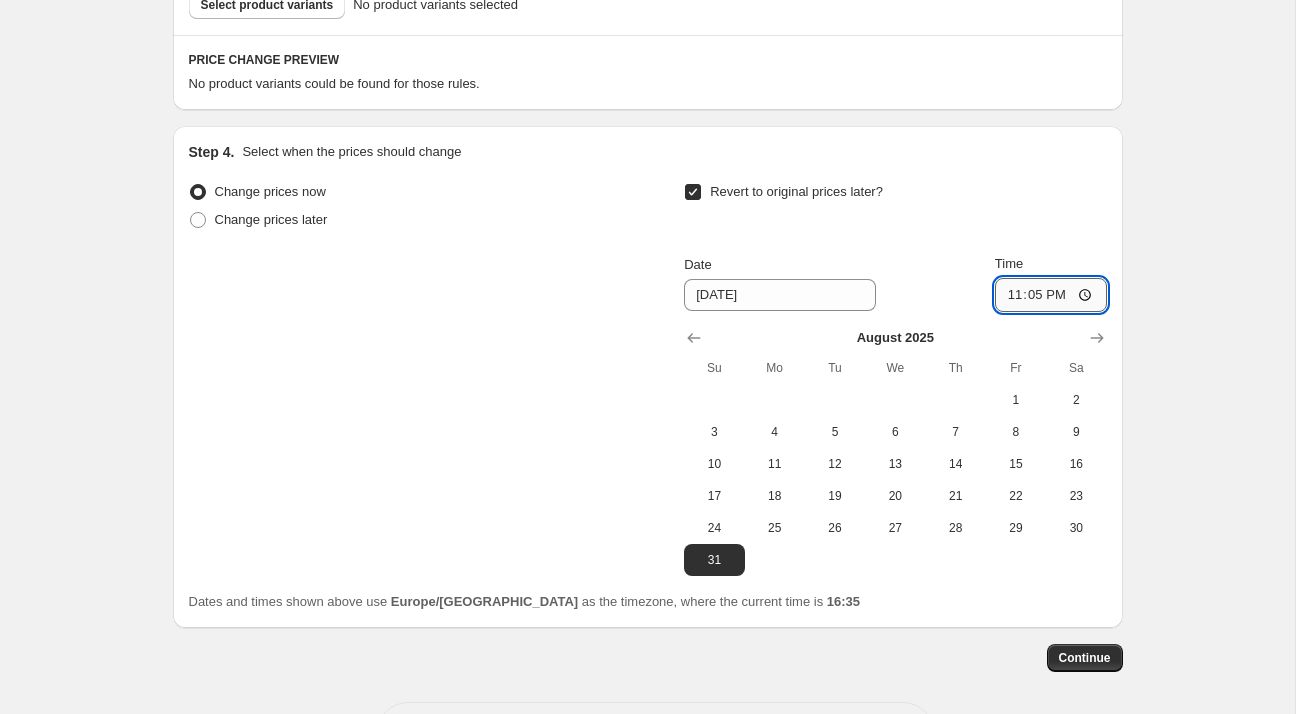 type on "23:59" 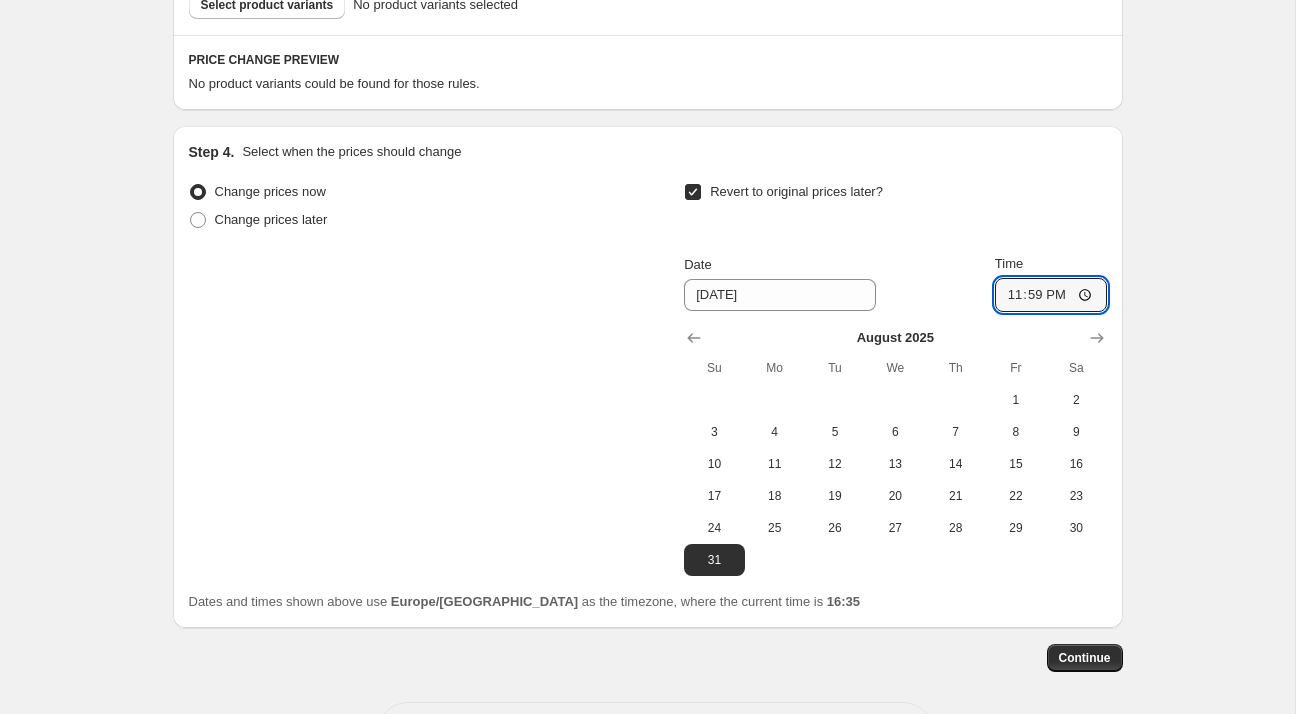 click on "Change prices now Change prices later Revert to original prices later? Date [DATE] Time 23:59 [DATE] Su Mo Tu We Th Fr Sa 1 2 3 4 5 6 7 8 9 10 11 12 13 14 15 16 17 18 19 20 21 22 23 24 25 26 27 28 29 30 31" at bounding box center [648, 377] 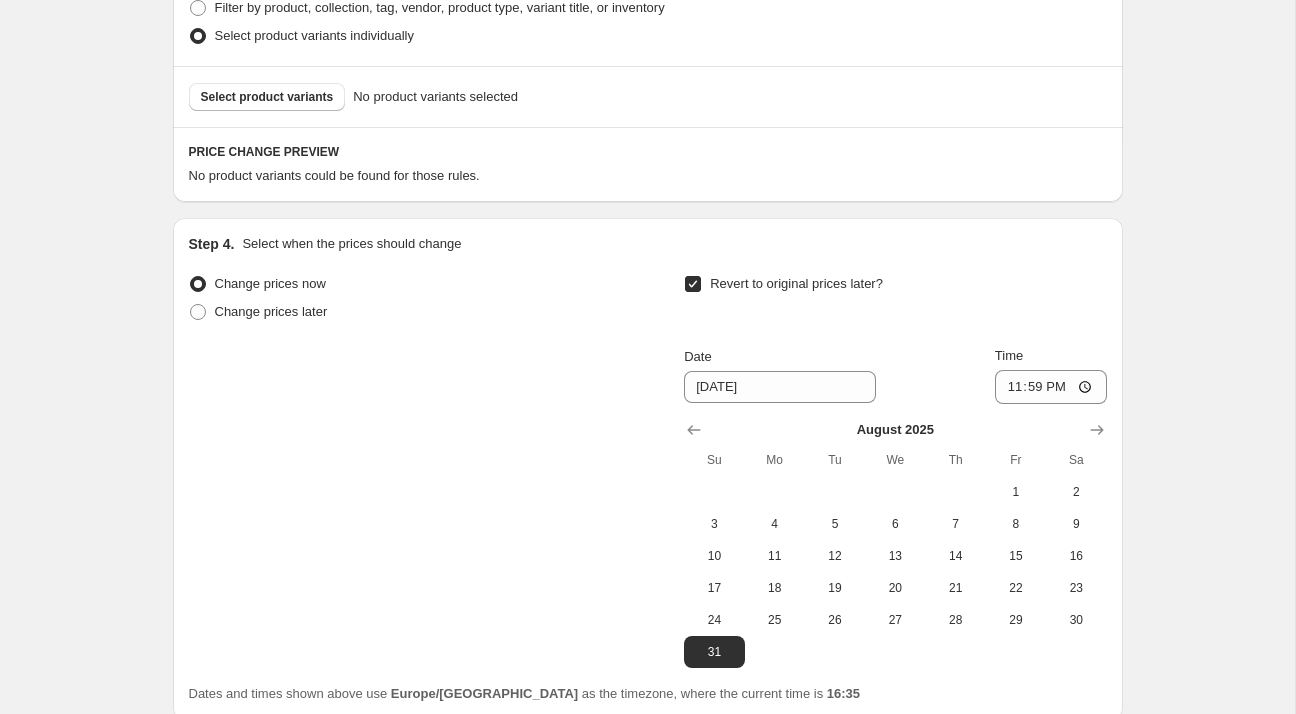 scroll, scrollTop: 1164, scrollLeft: 0, axis: vertical 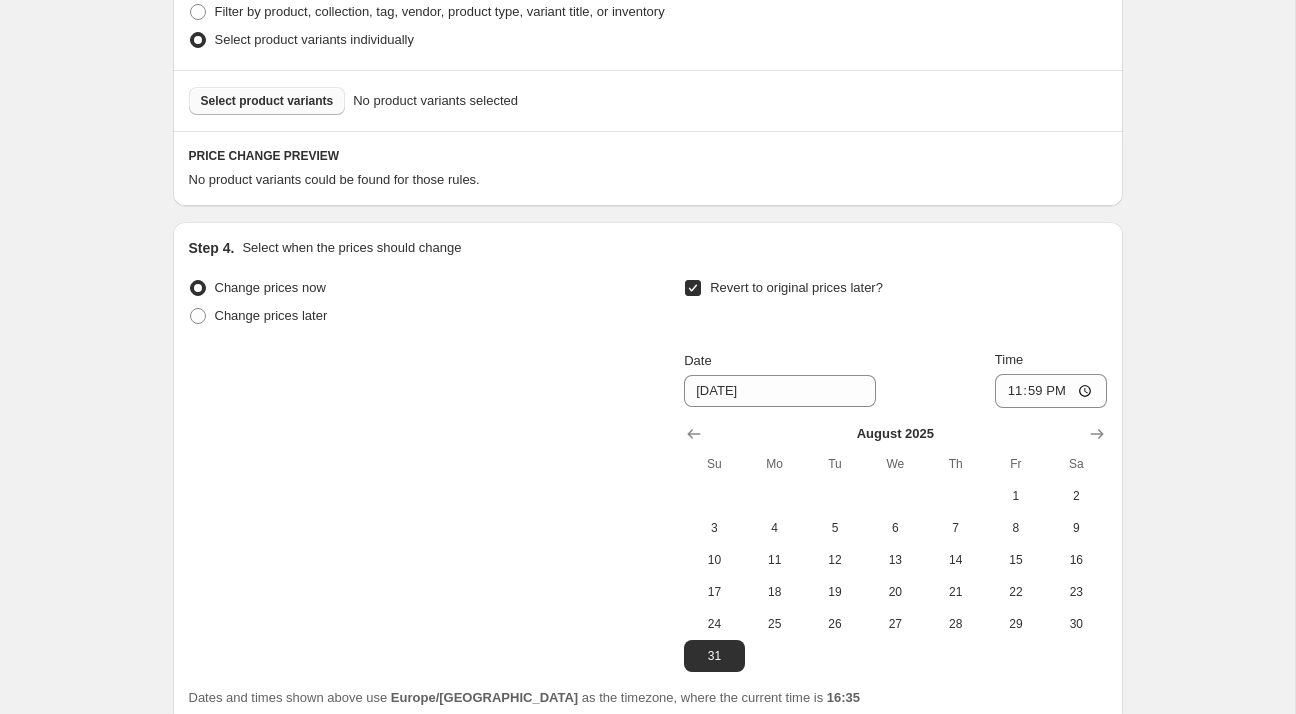 click on "Select product variants" at bounding box center (267, 101) 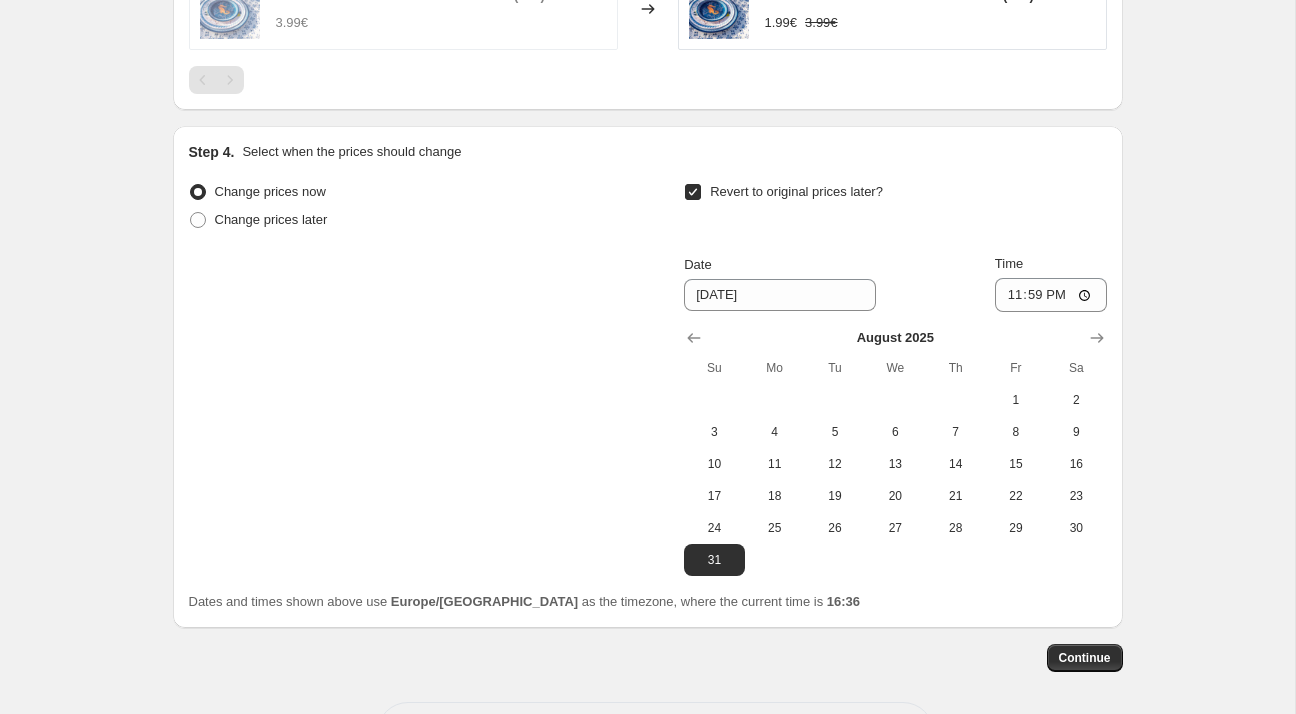 scroll, scrollTop: 1749, scrollLeft: 0, axis: vertical 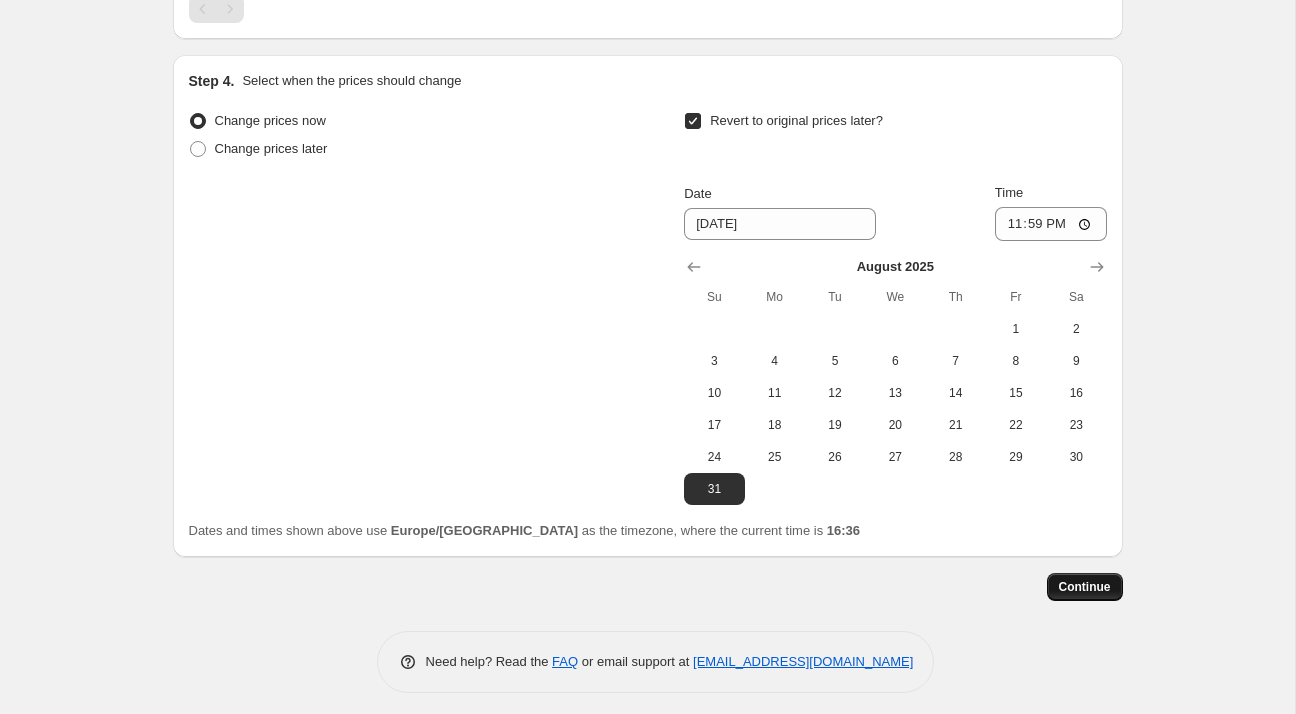 click on "Continue" at bounding box center [1085, 587] 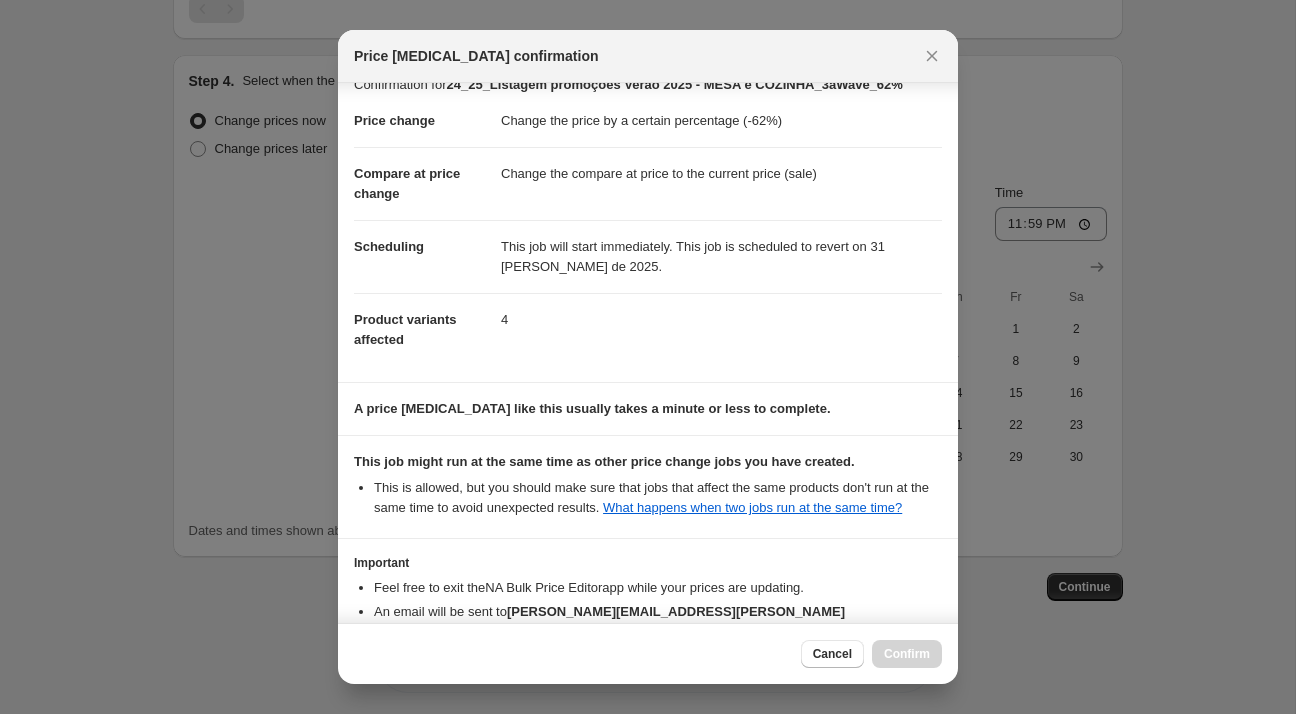 scroll, scrollTop: 146, scrollLeft: 0, axis: vertical 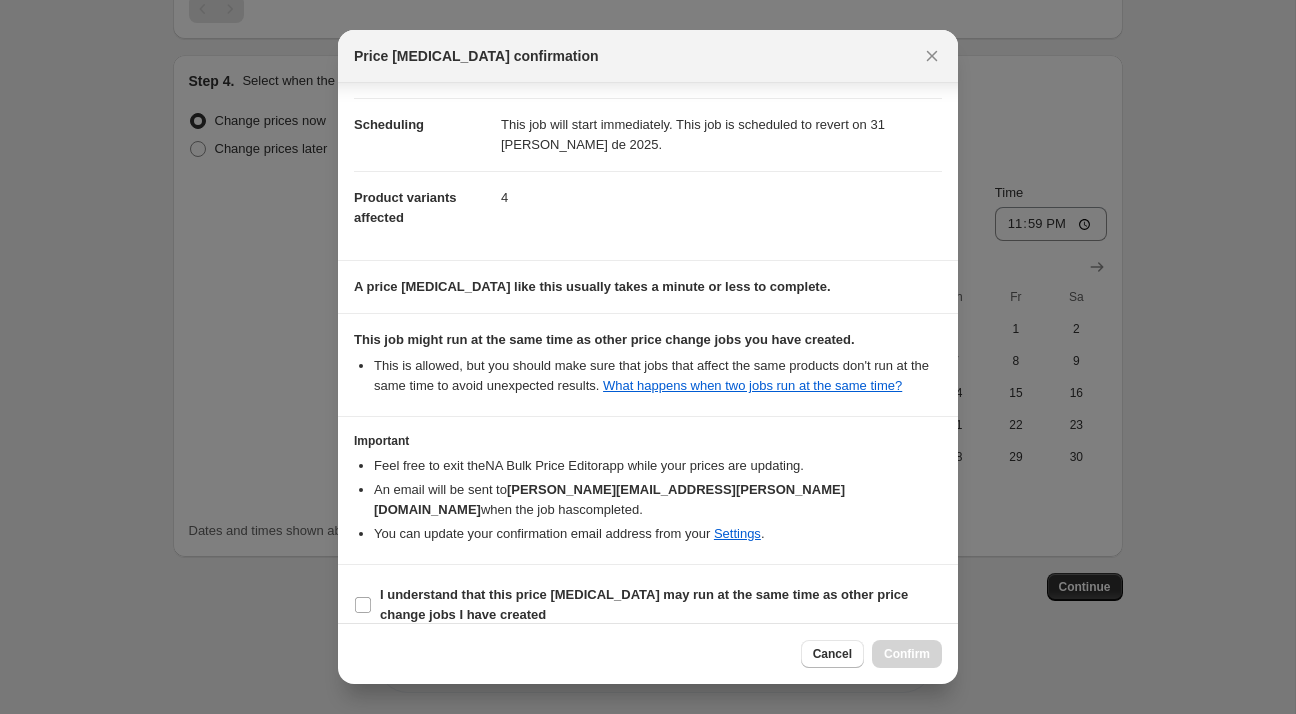 click on "I understand that this price [MEDICAL_DATA] may run at the same time as other price change jobs I have created" at bounding box center (661, 605) 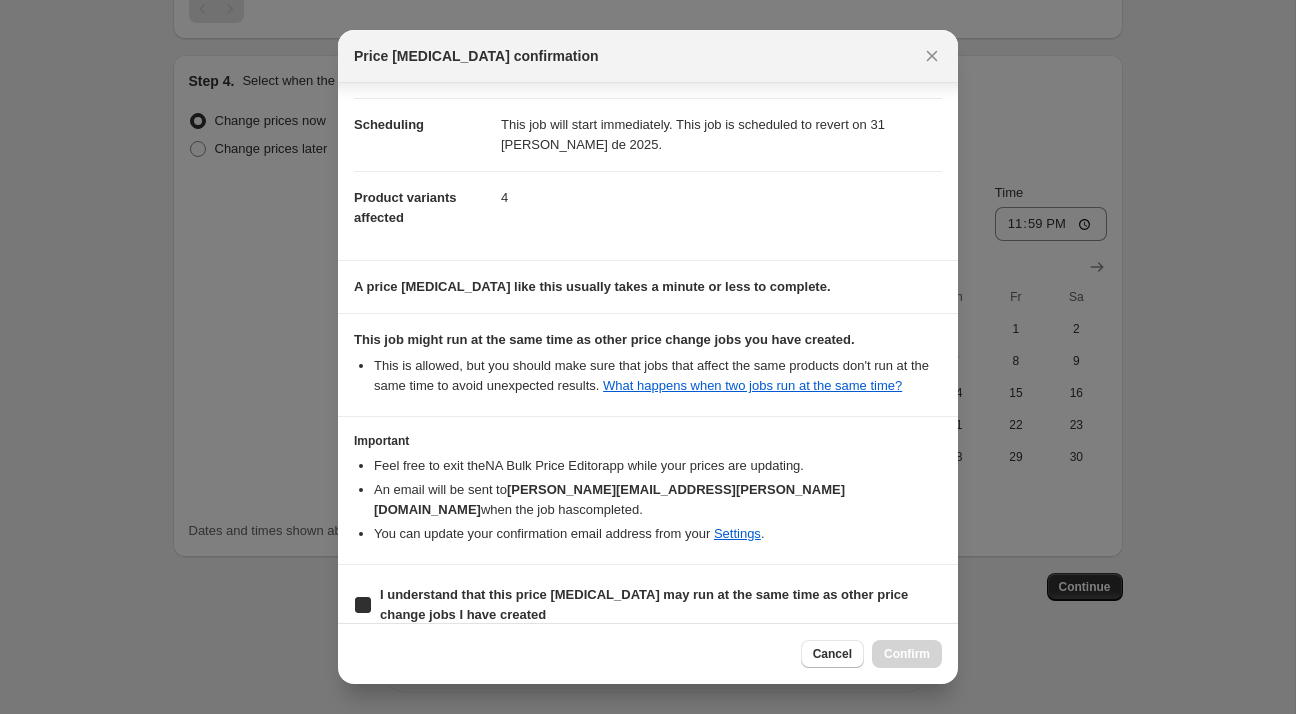 checkbox on "true" 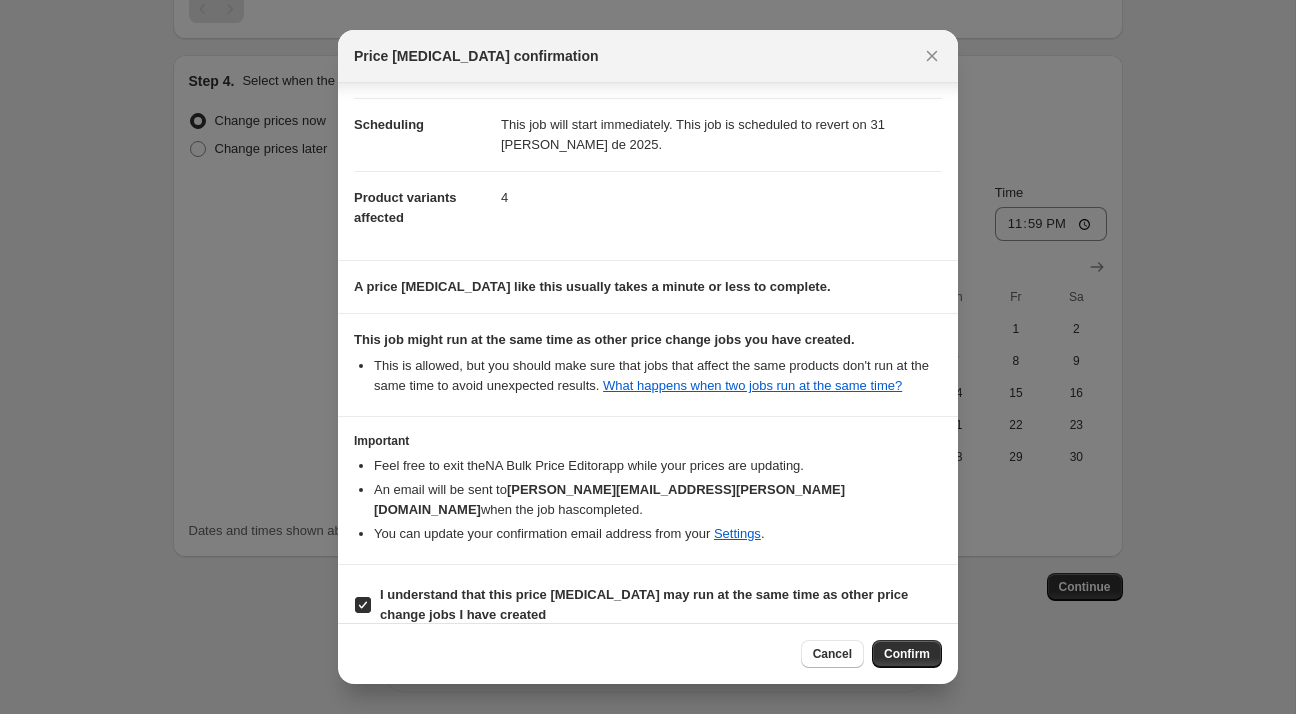 click on "Cancel Confirm" at bounding box center (648, 653) 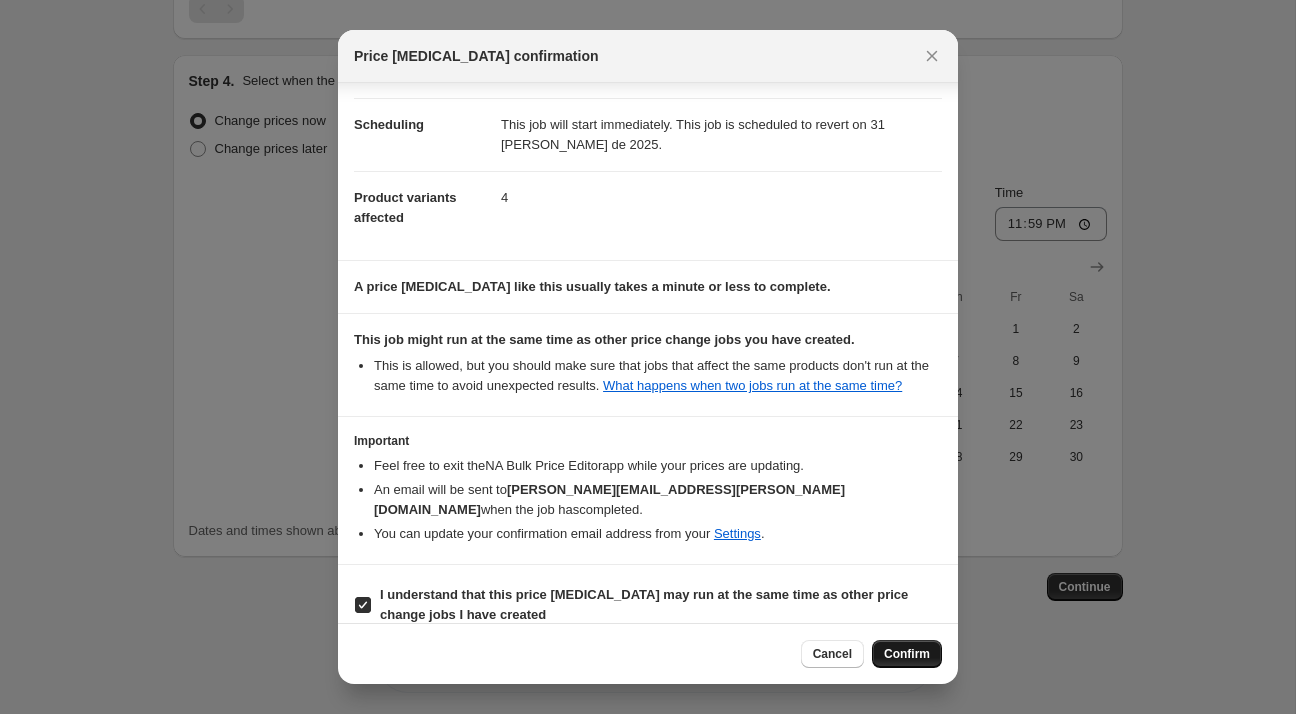 click on "Confirm" at bounding box center (907, 654) 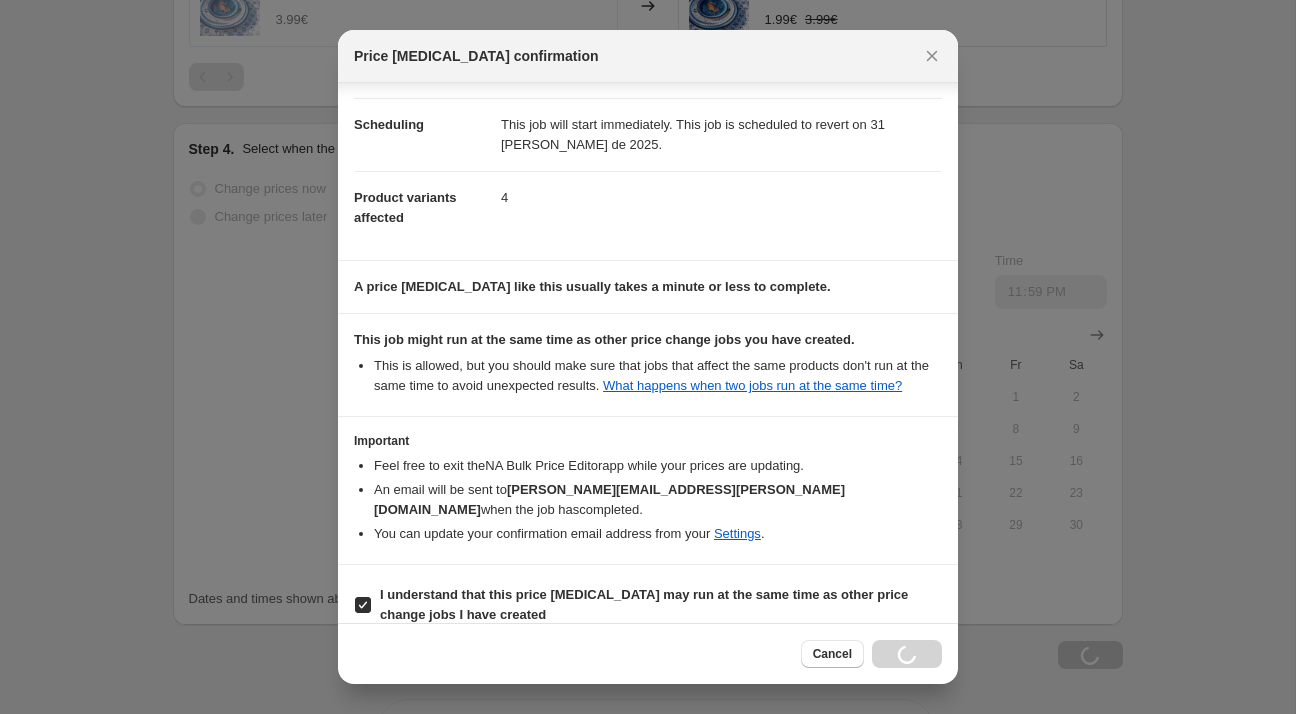 scroll, scrollTop: 1817, scrollLeft: 0, axis: vertical 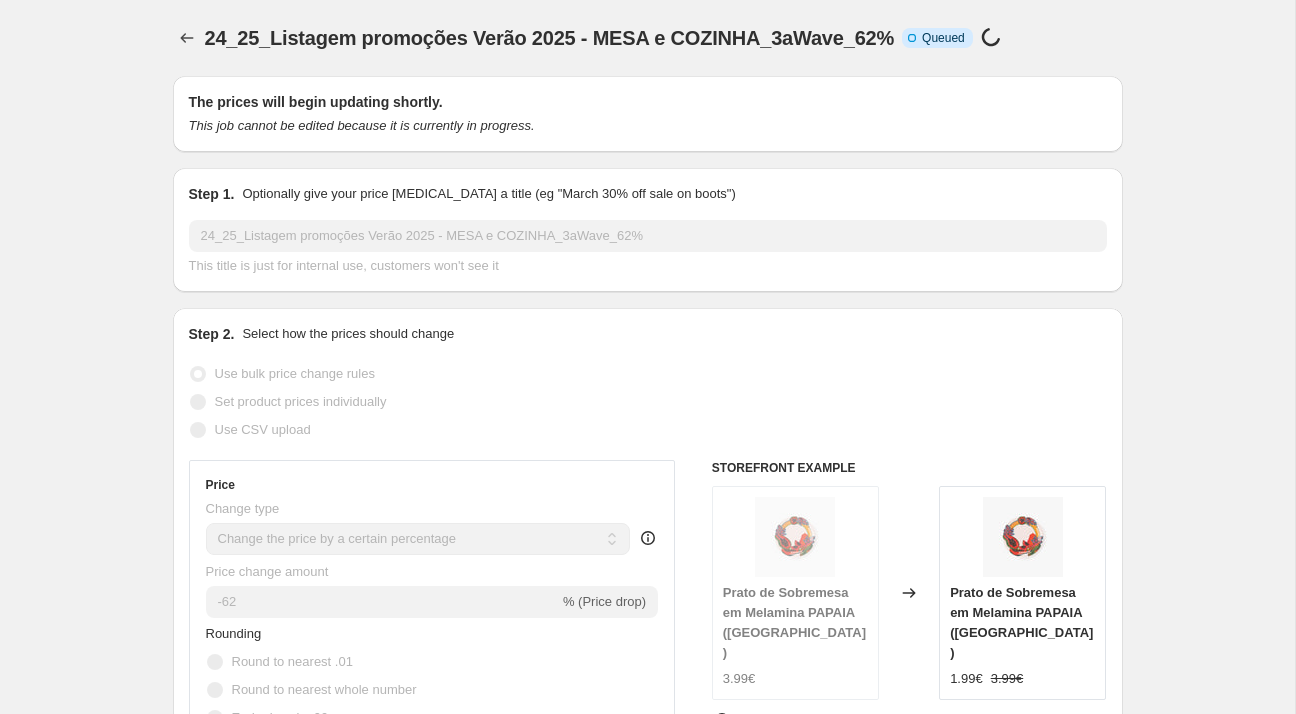 select on "percentage" 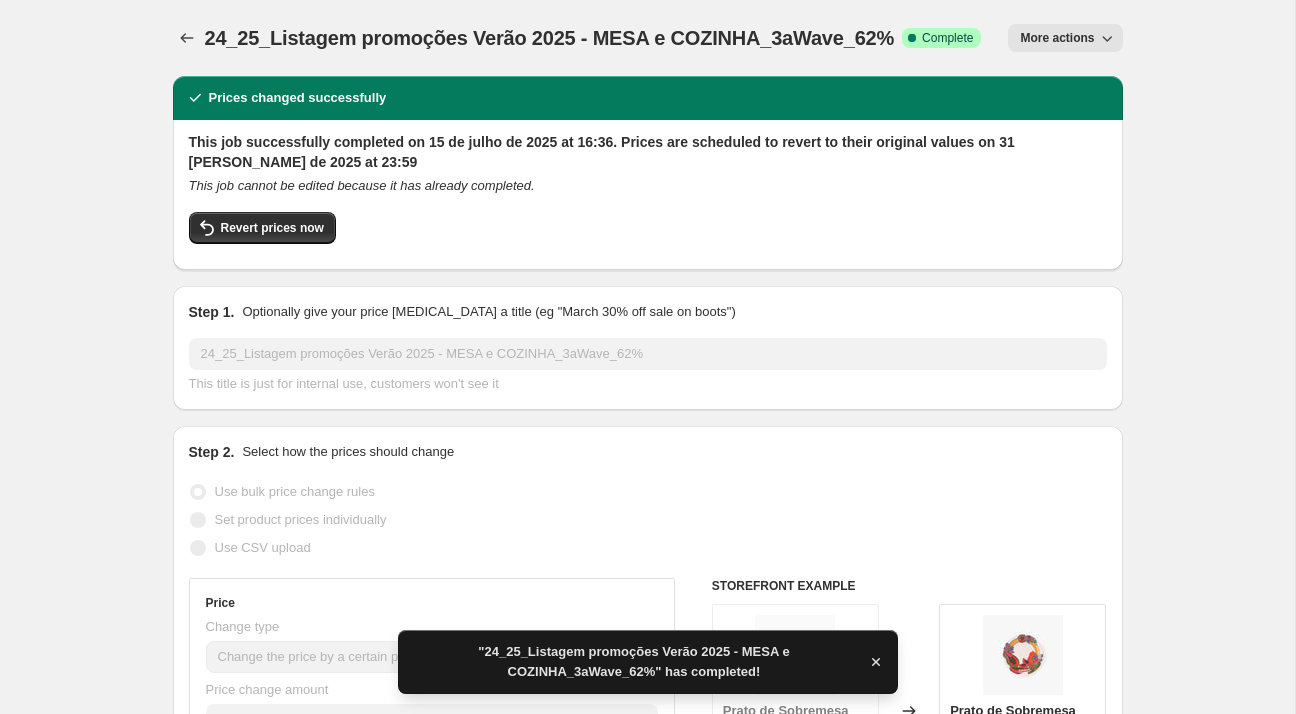 click on "24_25_Listagem promoções Verão 2025 - MESA e COZINHA_3aWave_62%" at bounding box center (550, 38) 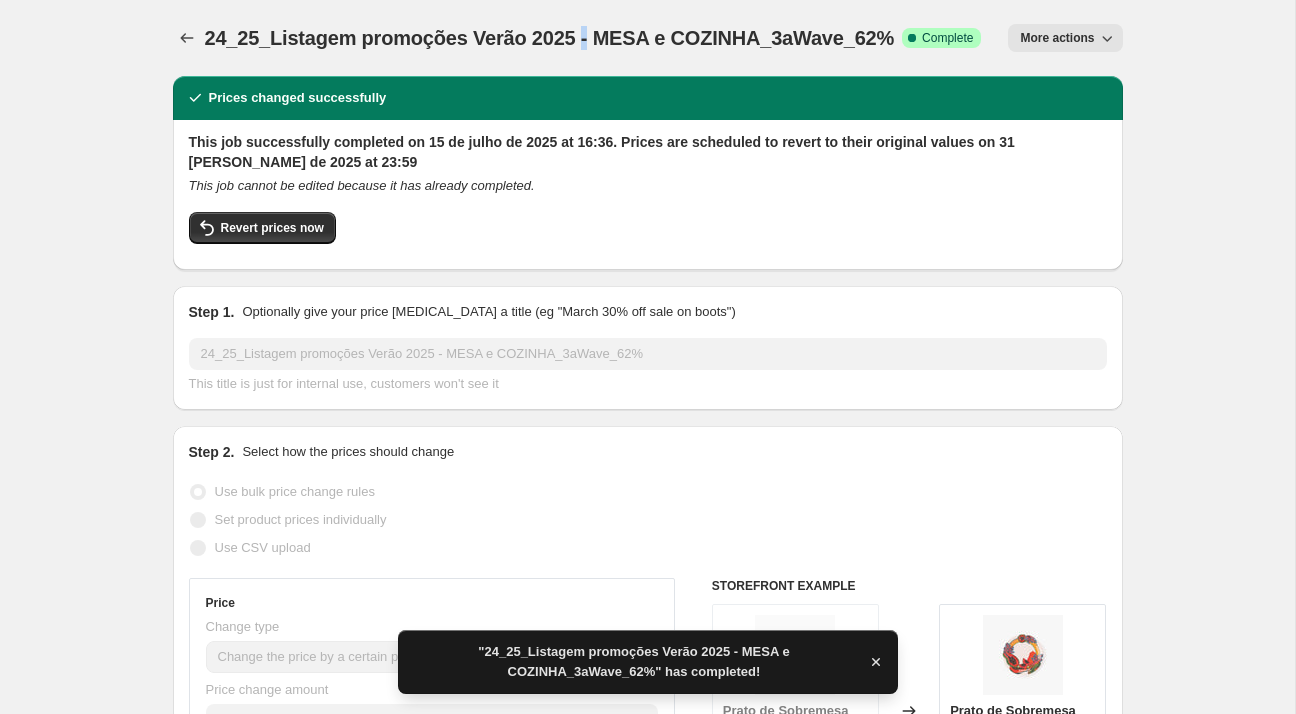 click on "24_25_Listagem promoções Verão 2025 - MESA e COZINHA_3aWave_62%" at bounding box center [550, 38] 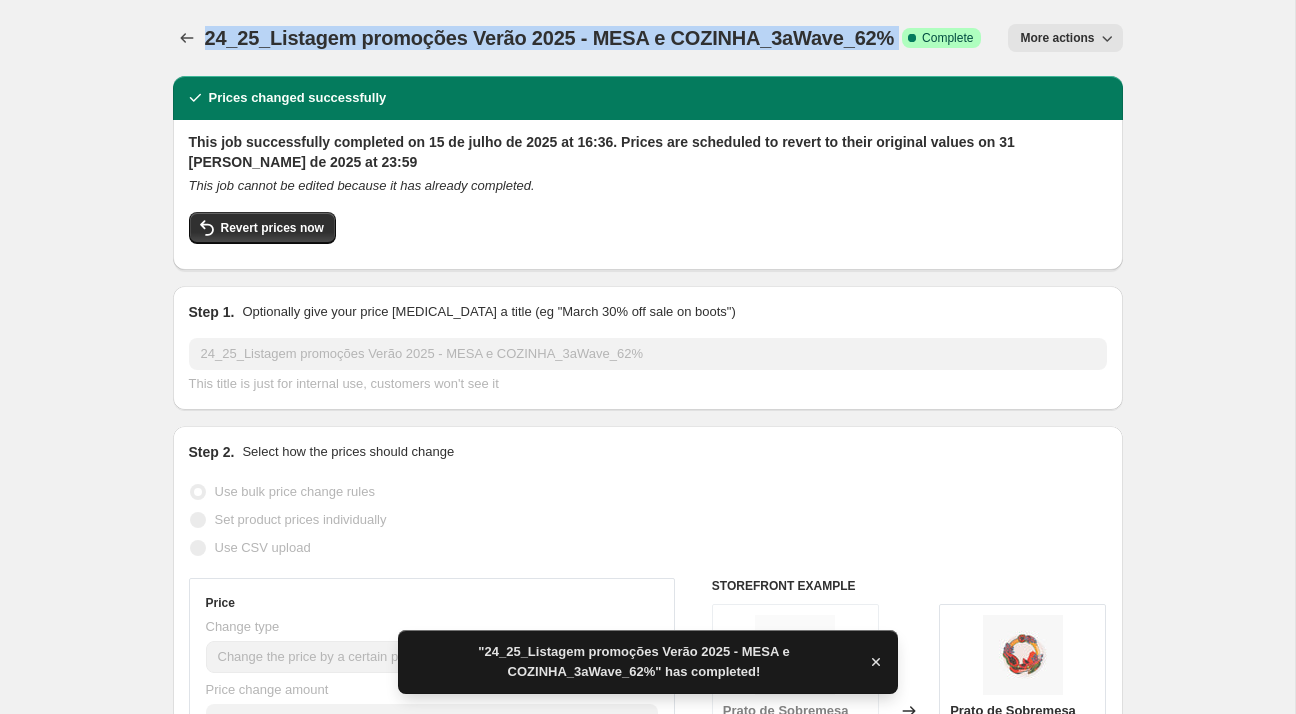 click on "24_25_Listagem promoções Verão 2025 - MESA e COZINHA_3aWave_62%" at bounding box center (550, 38) 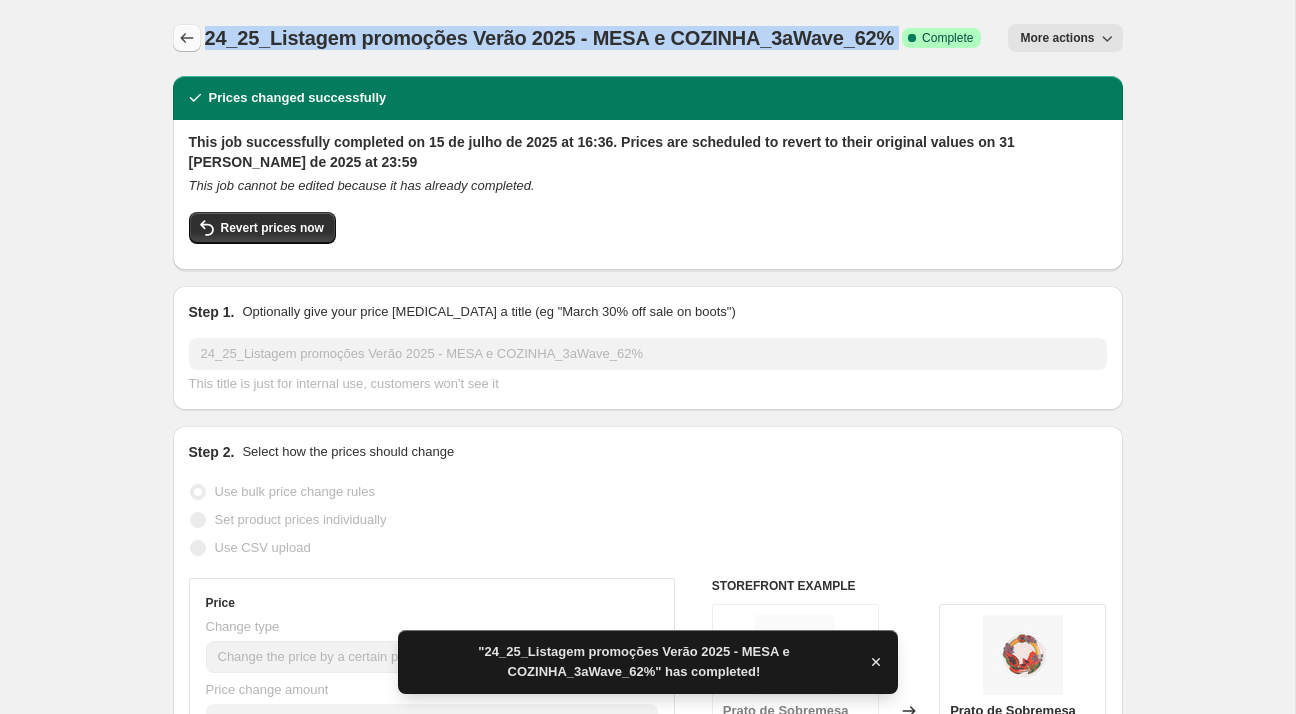 click at bounding box center [187, 38] 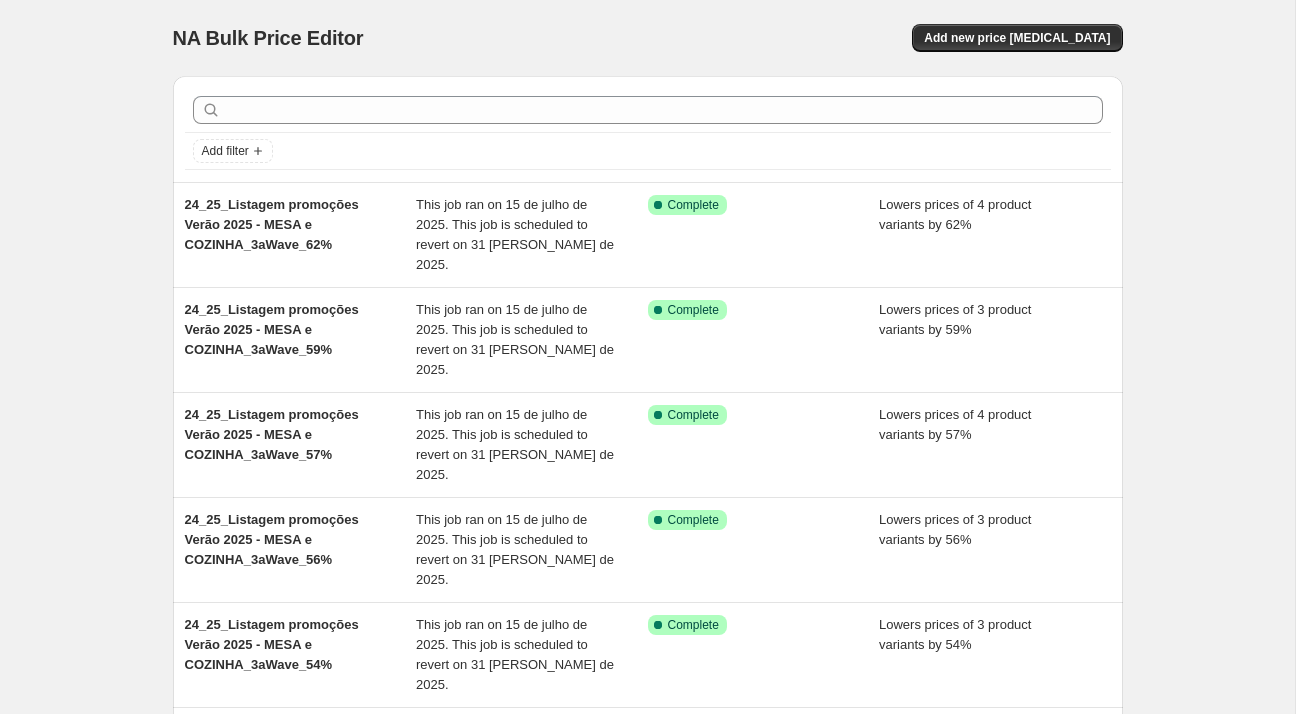 click on "NA Bulk Price Editor. This page is ready NA Bulk Price Editor Add new price change job" at bounding box center (648, 38) 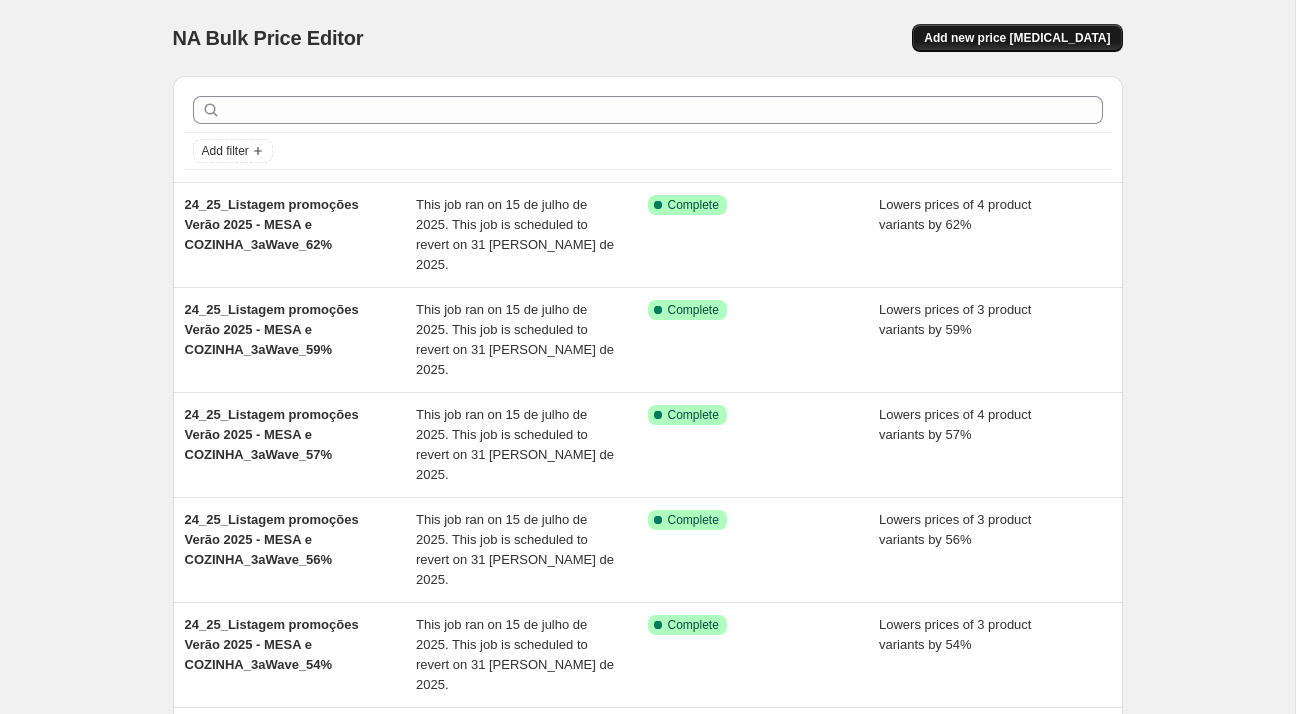 click on "Add new price [MEDICAL_DATA]" at bounding box center (1017, 38) 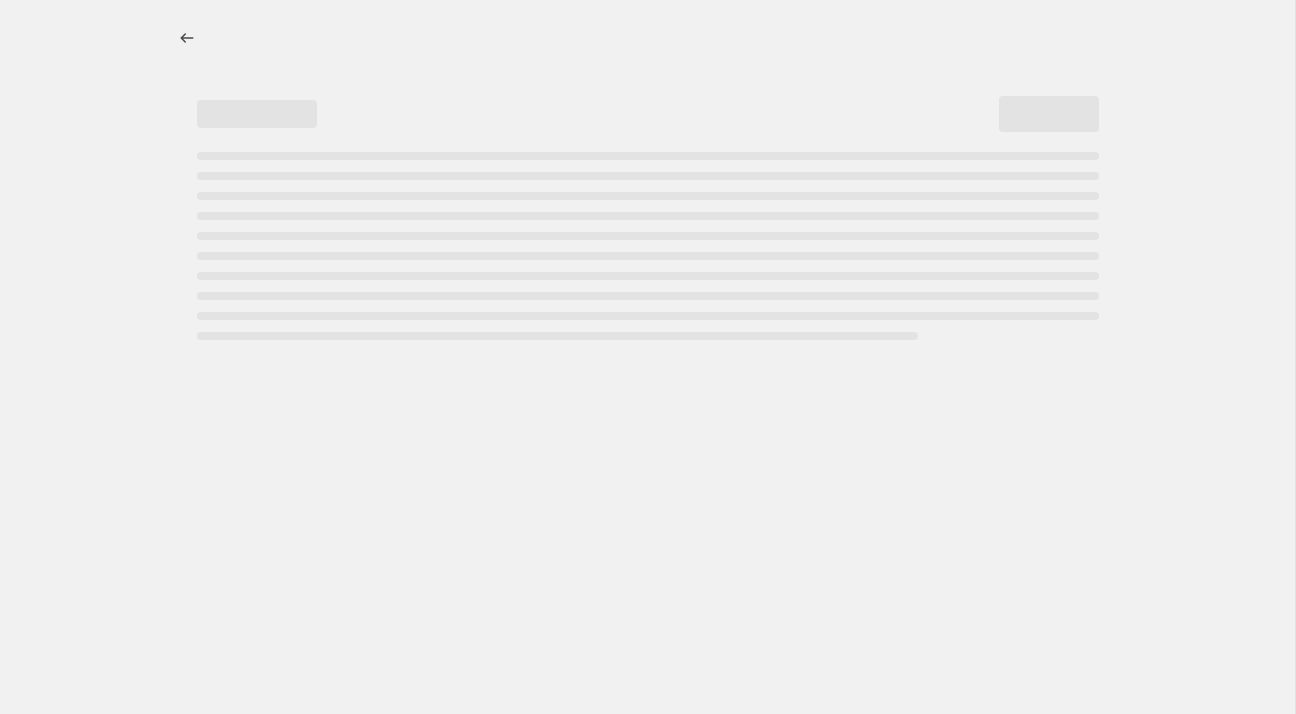 select on "percentage" 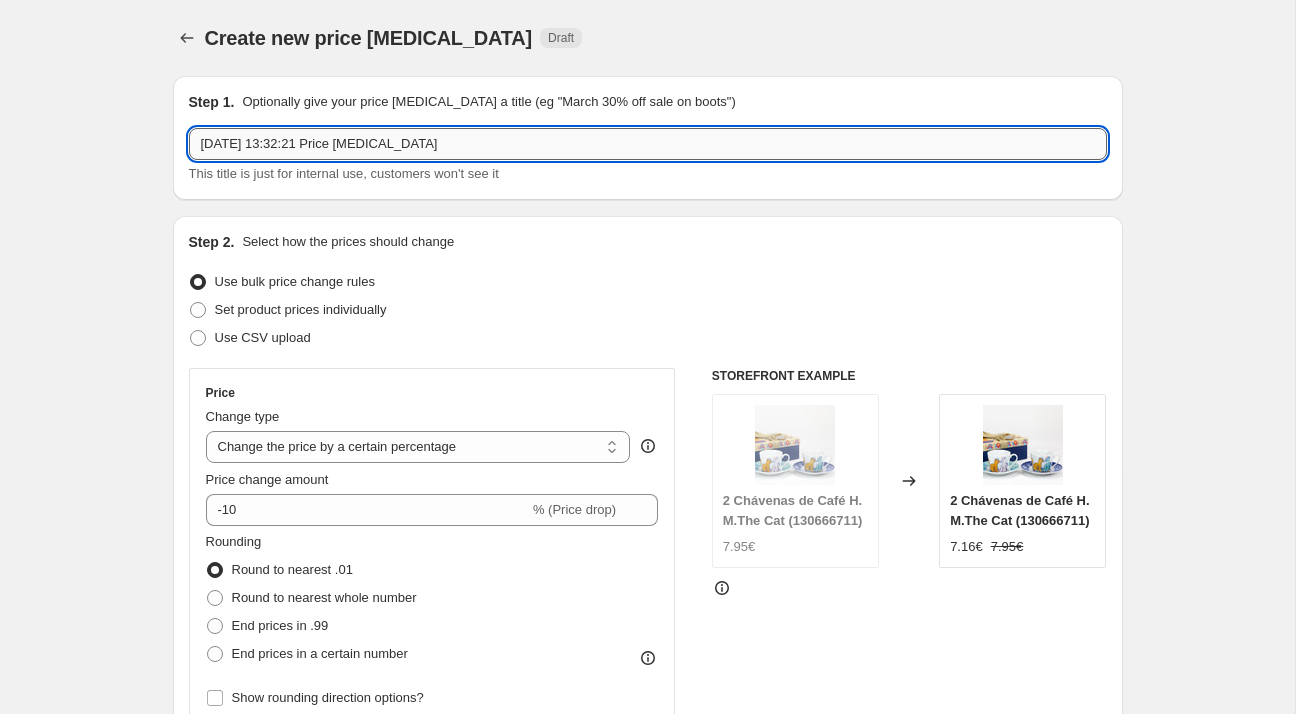 click on "[DATE] 13:32:21 Price [MEDICAL_DATA]" at bounding box center (648, 144) 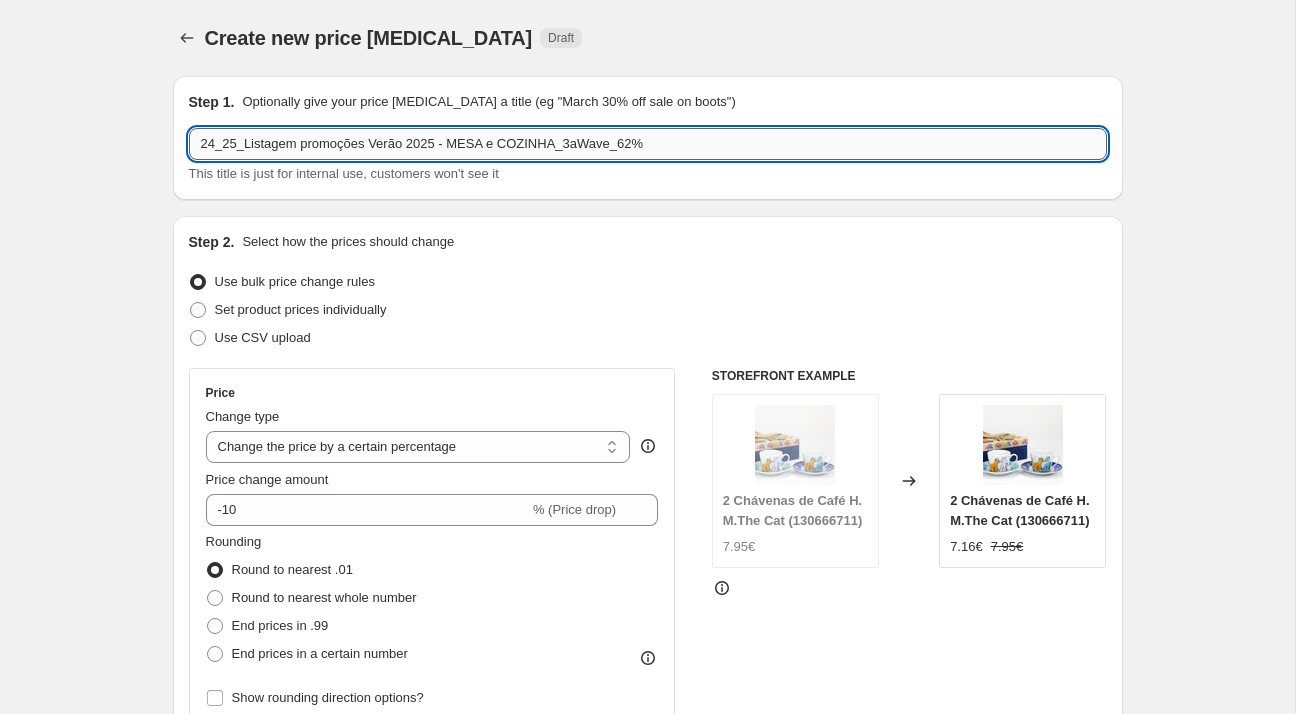 drag, startPoint x: 613, startPoint y: 144, endPoint x: 626, endPoint y: 144, distance: 13 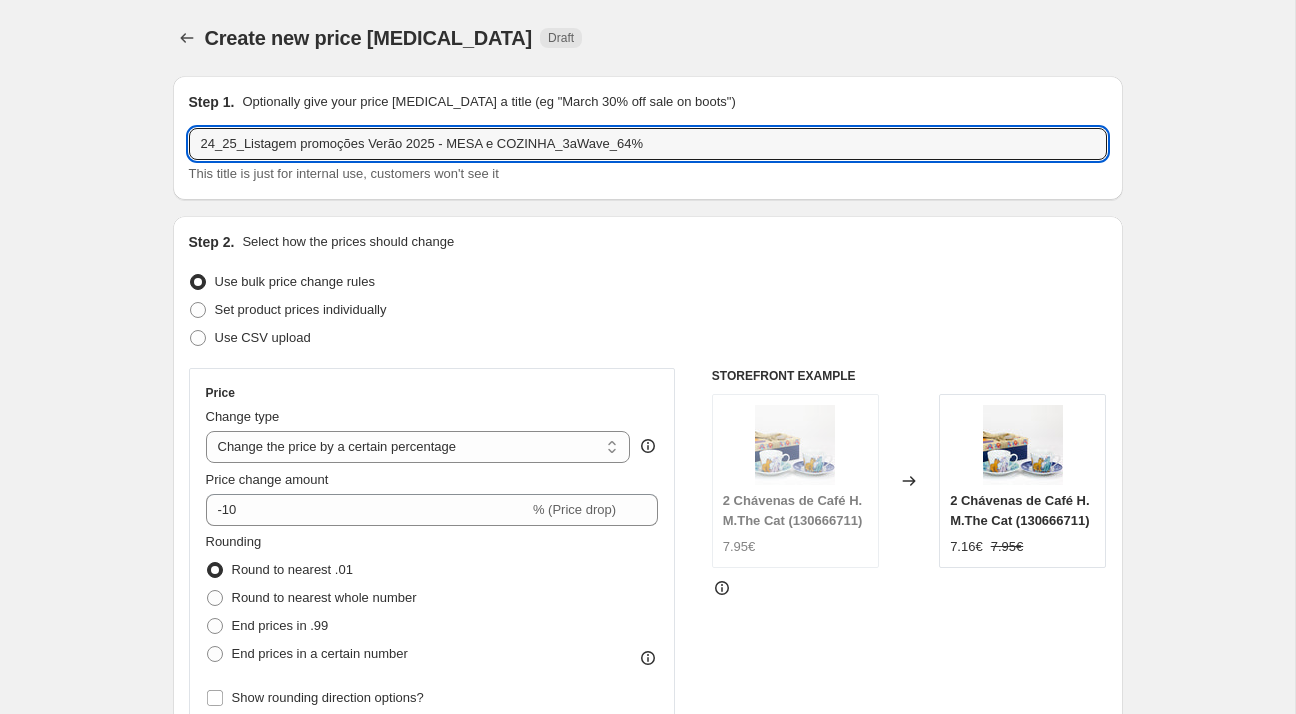 type on "24_25_Listagem promoções Verão 2025 - MESA e COZINHA_3aWave_64%" 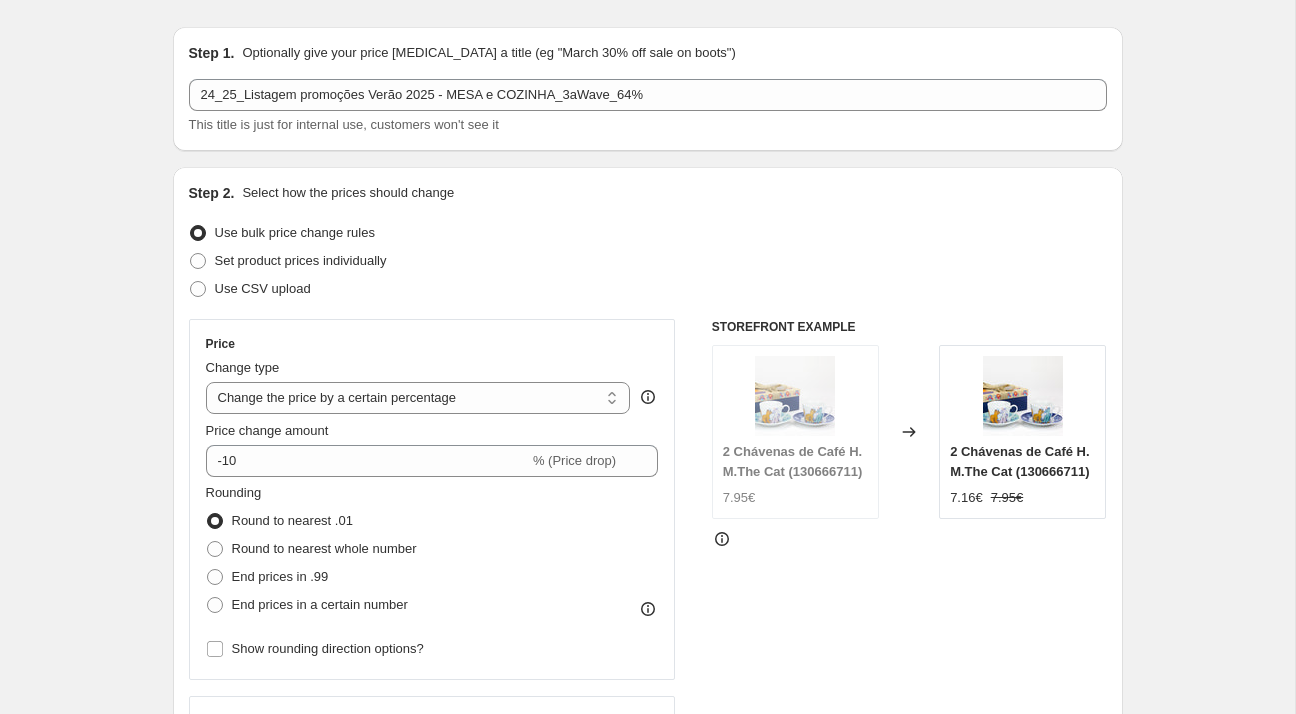 scroll, scrollTop: 64, scrollLeft: 0, axis: vertical 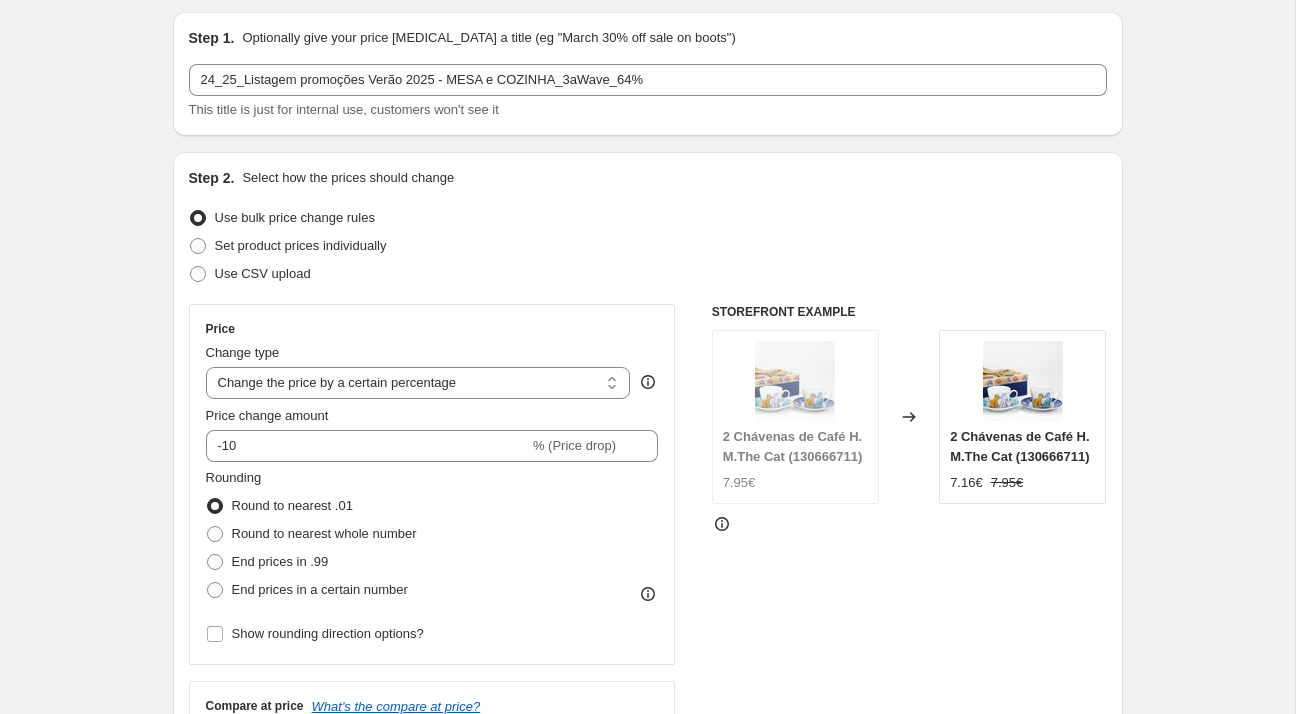 click on "Price change amount -10 % (Price drop)" at bounding box center [432, 434] 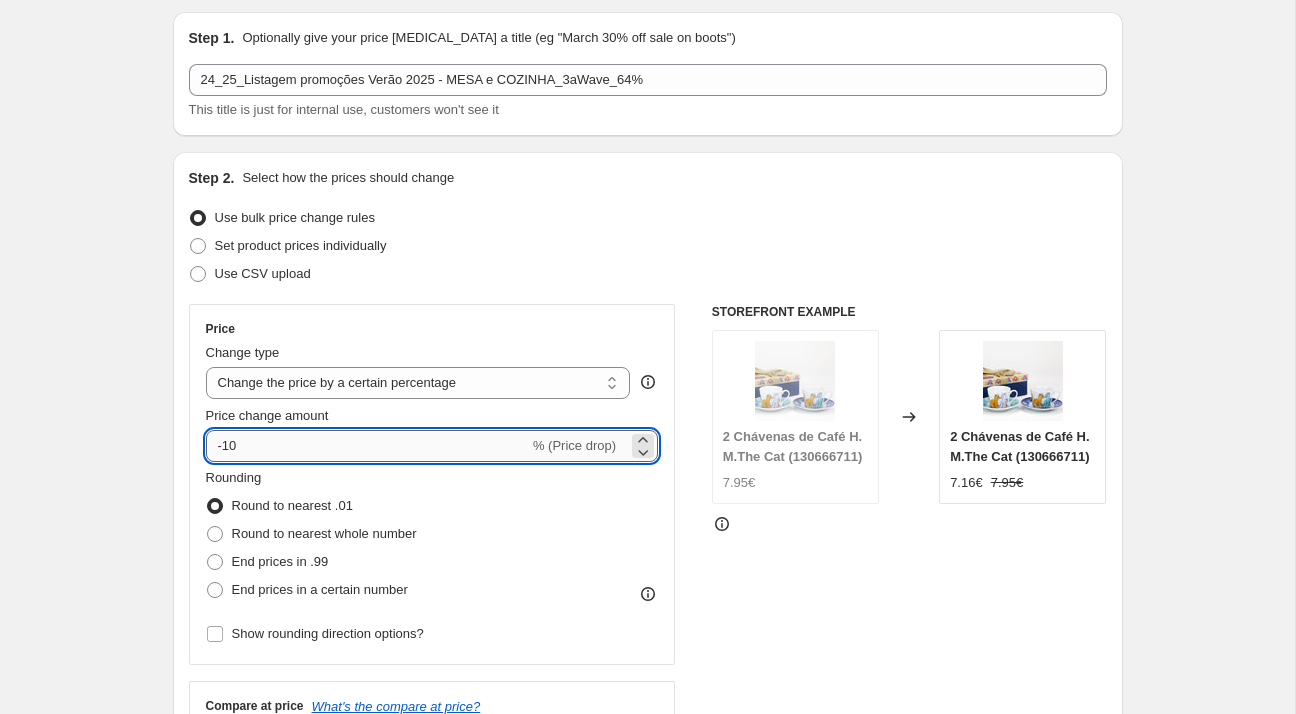 click on "-10" at bounding box center (367, 446) 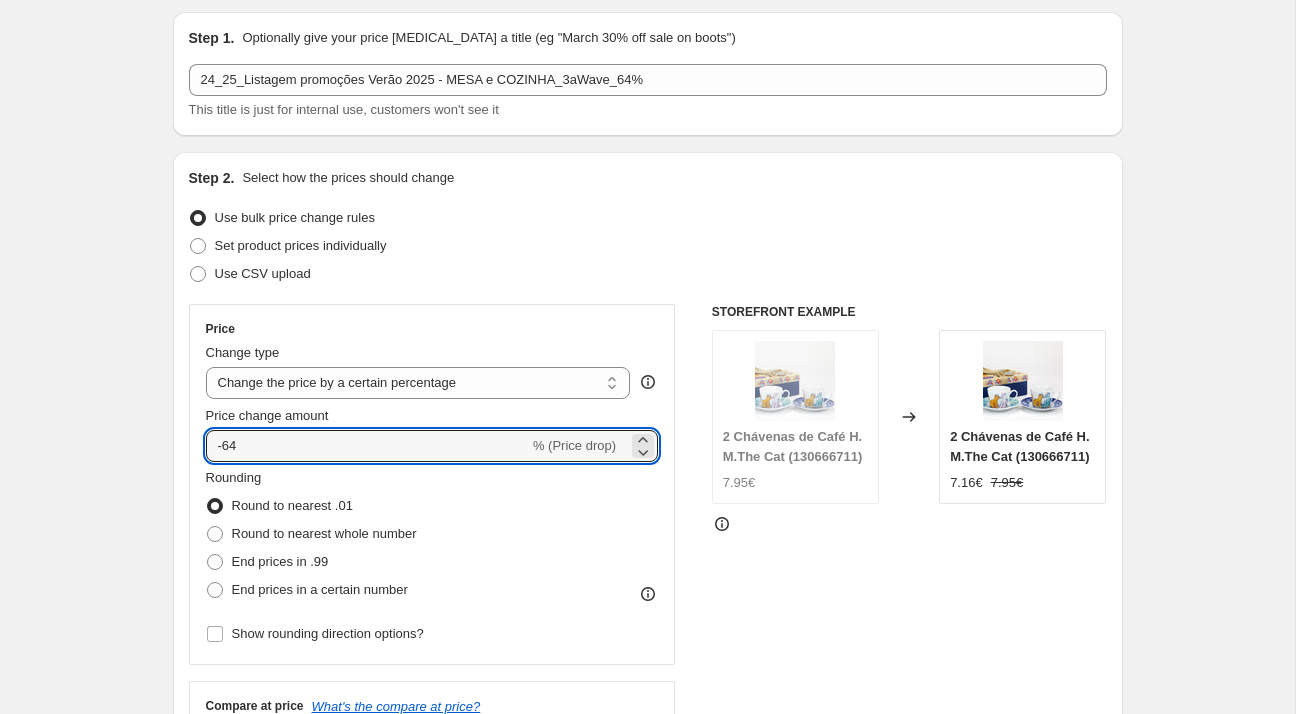 type on "-64" 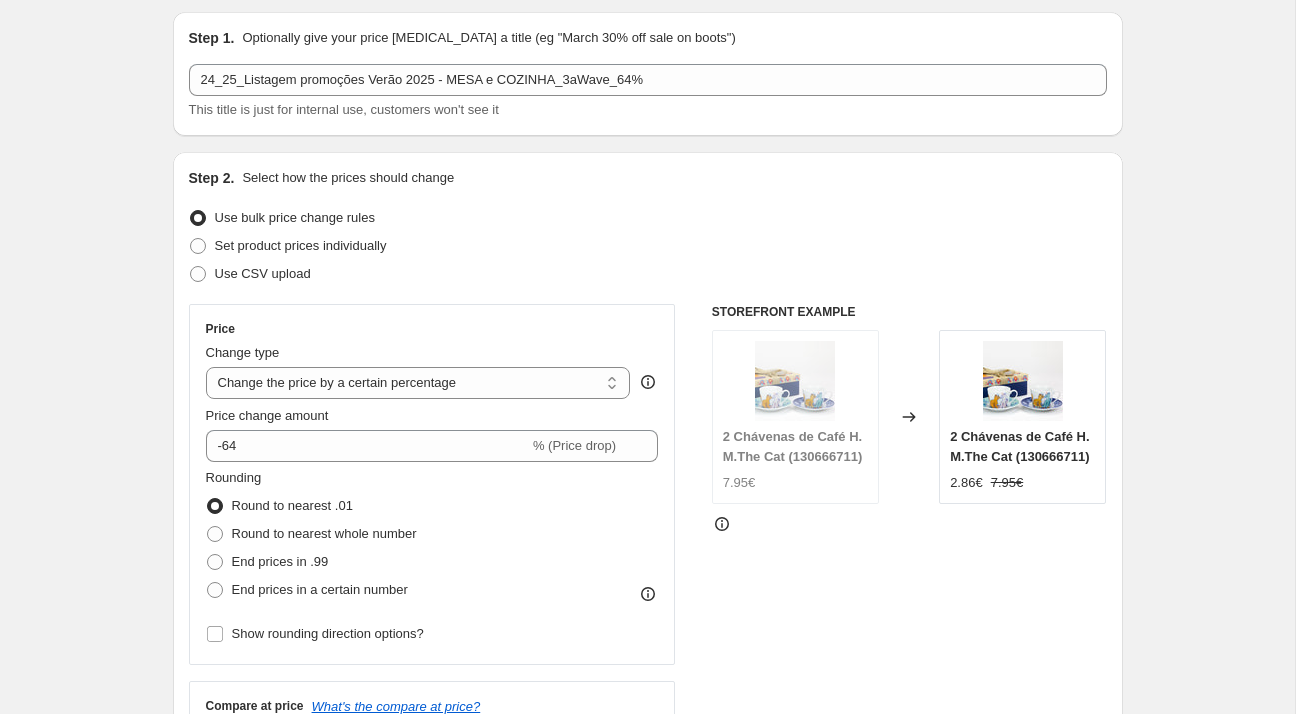 click on "Use CSV upload" at bounding box center (648, 274) 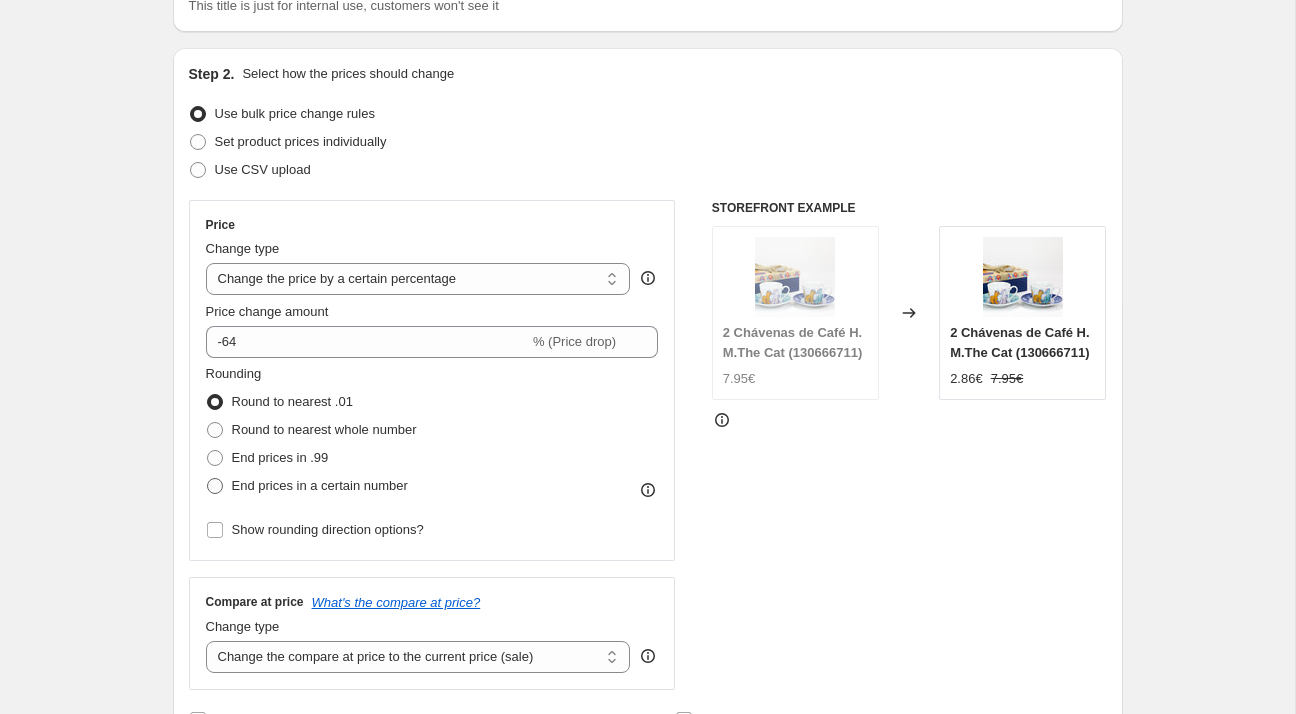 scroll, scrollTop: 196, scrollLeft: 0, axis: vertical 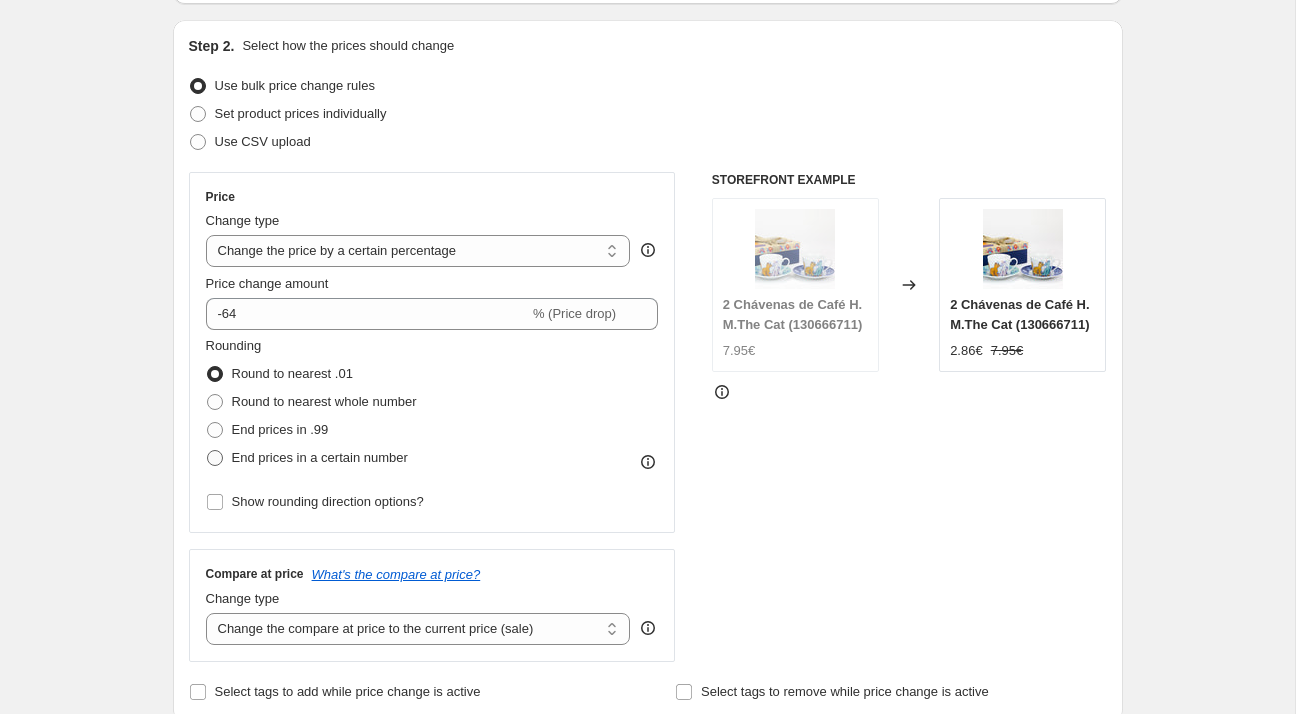 click on "End prices in a certain number" at bounding box center [320, 457] 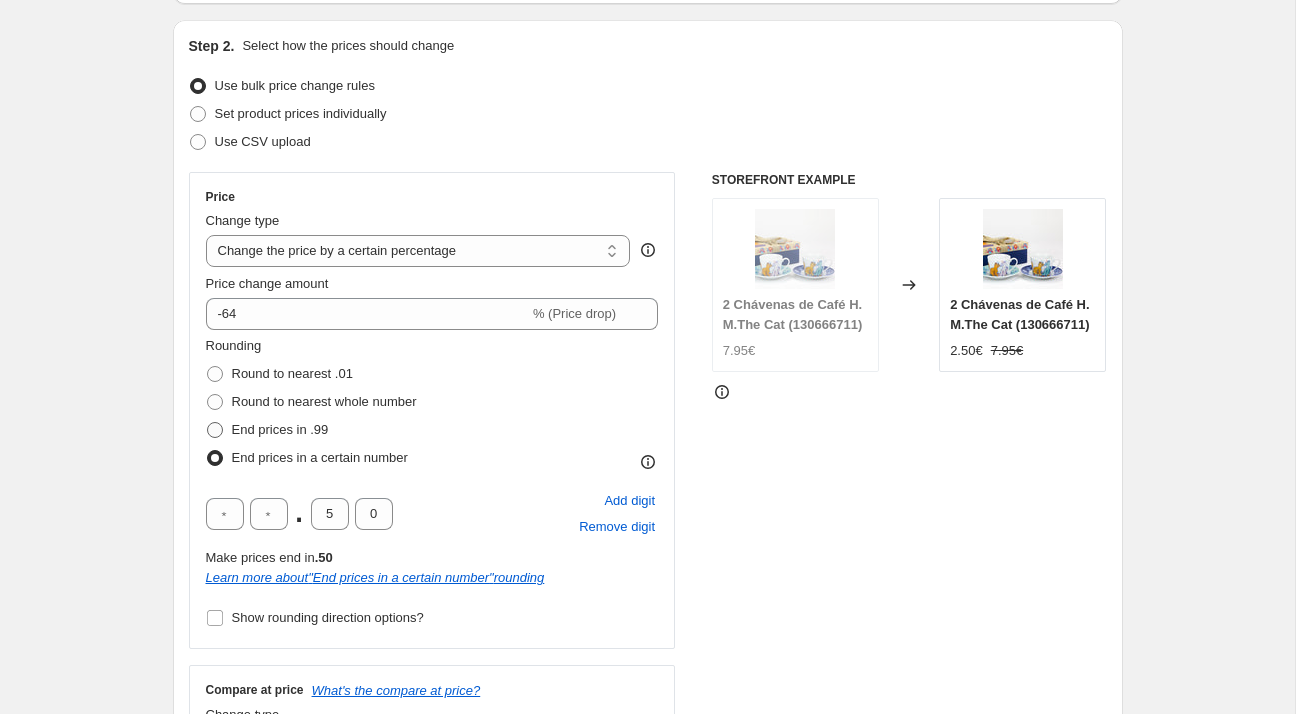 click on "End prices in .99" at bounding box center [280, 429] 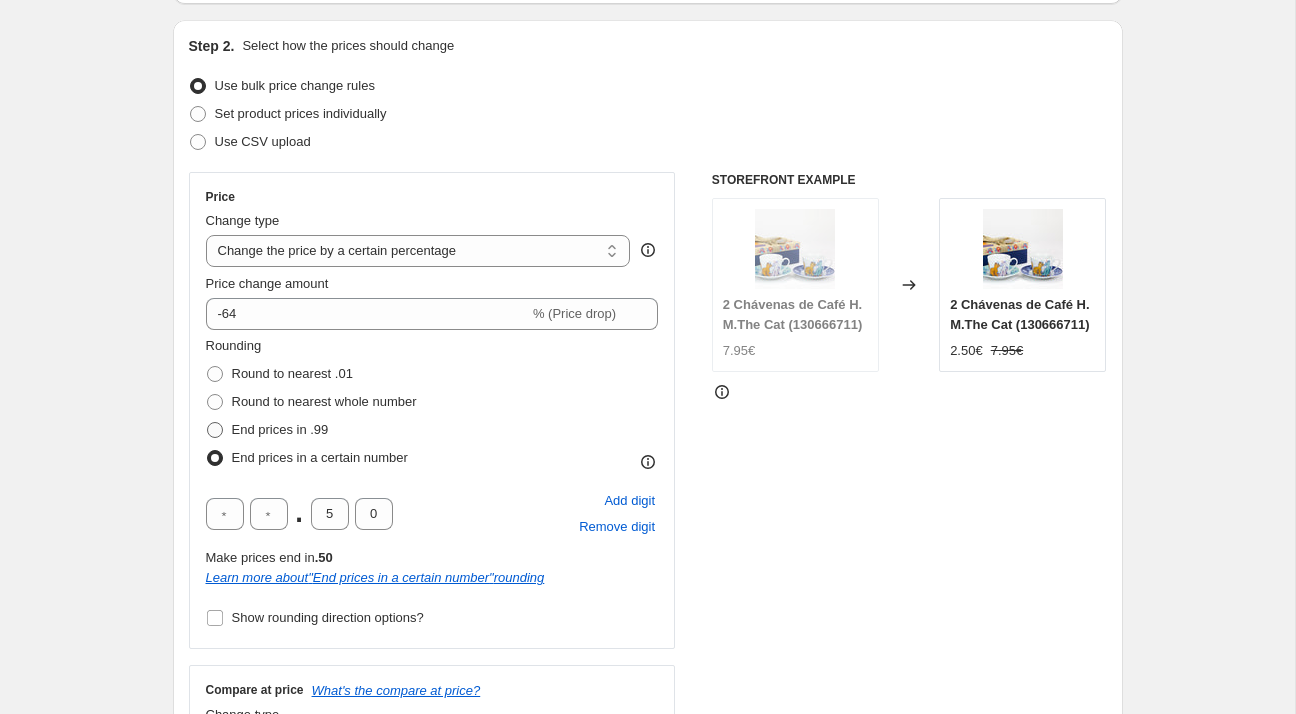 click on "End prices in .99" at bounding box center (207, 422) 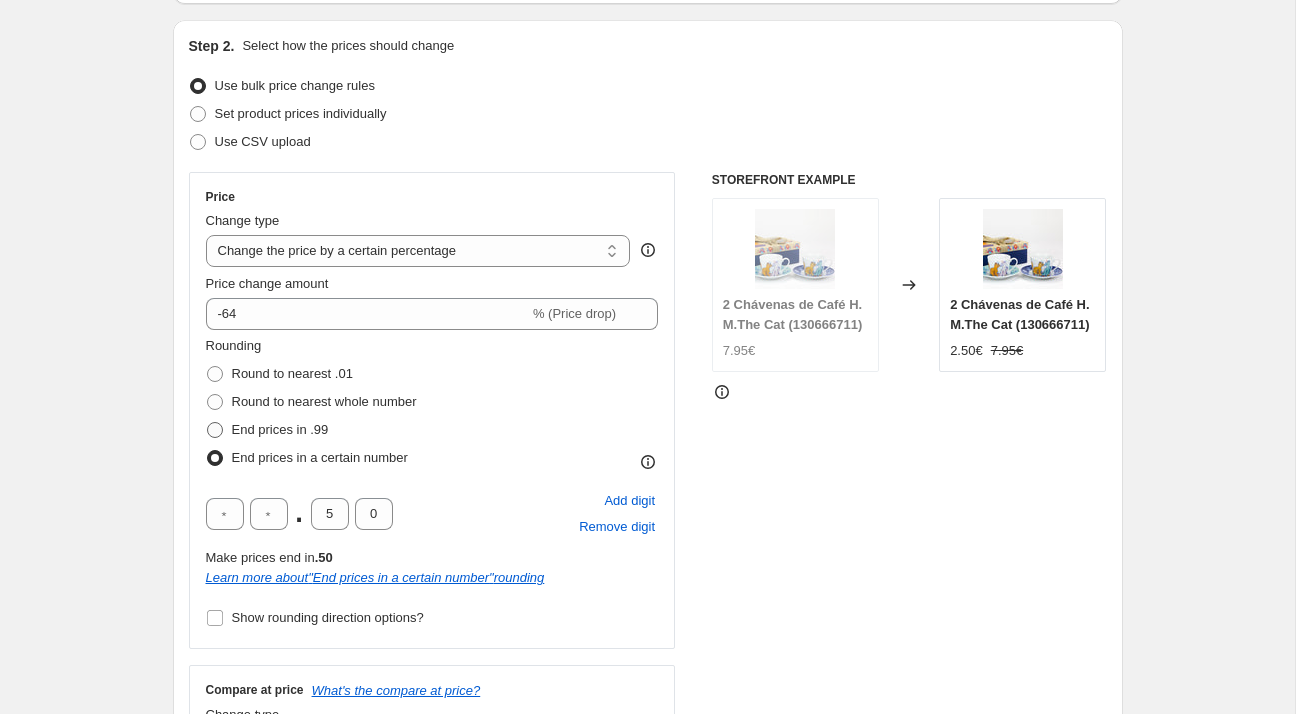 radio on "true" 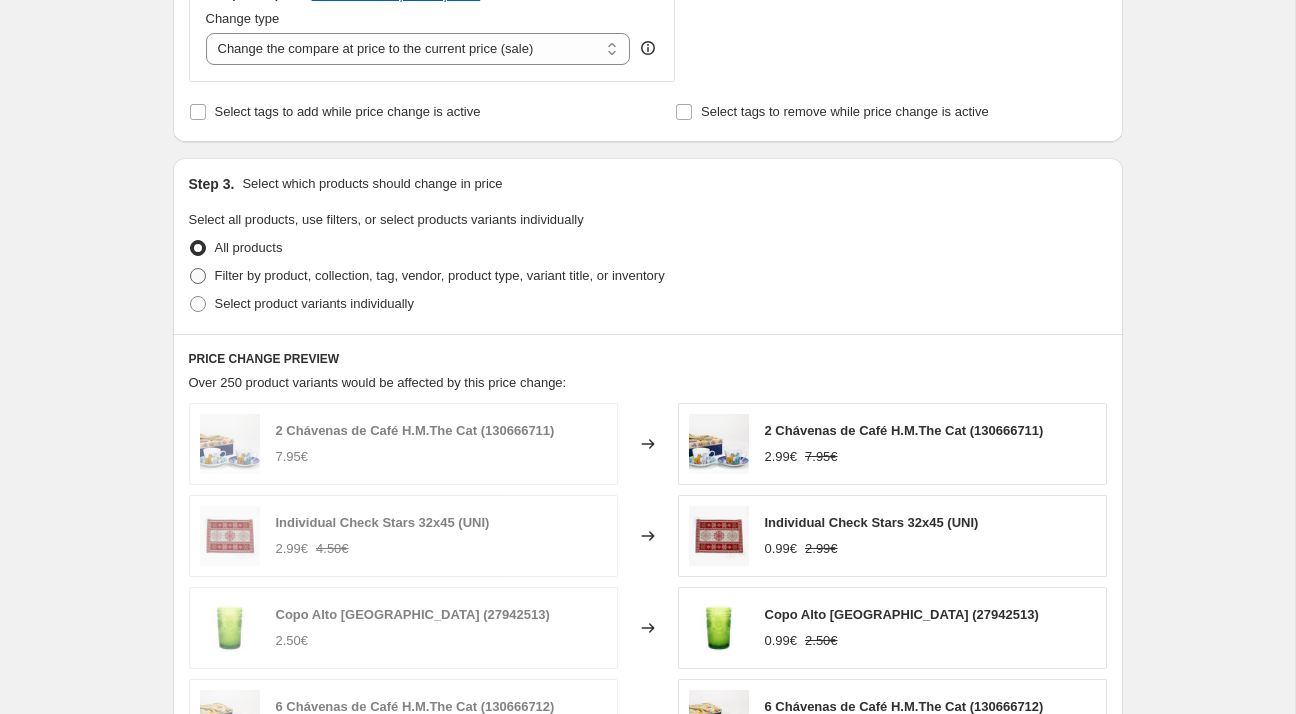 scroll, scrollTop: 791, scrollLeft: 0, axis: vertical 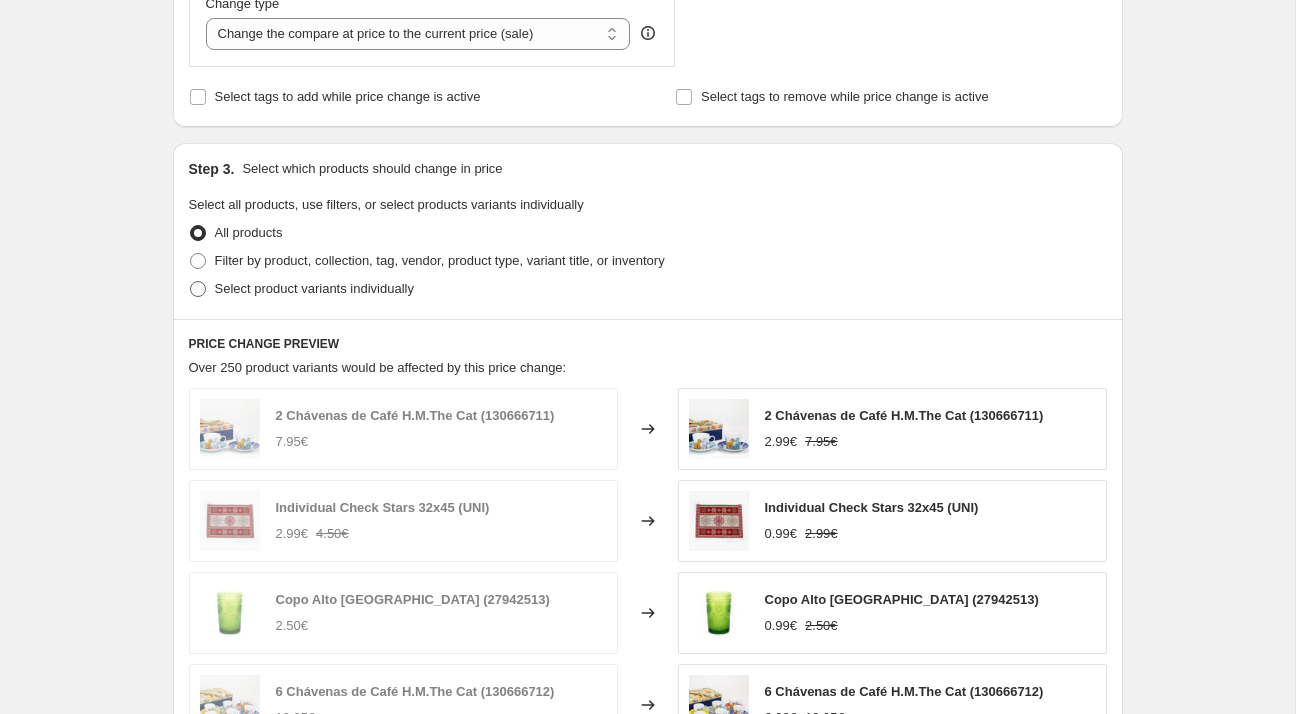 click on "Select product variants individually" at bounding box center (314, 288) 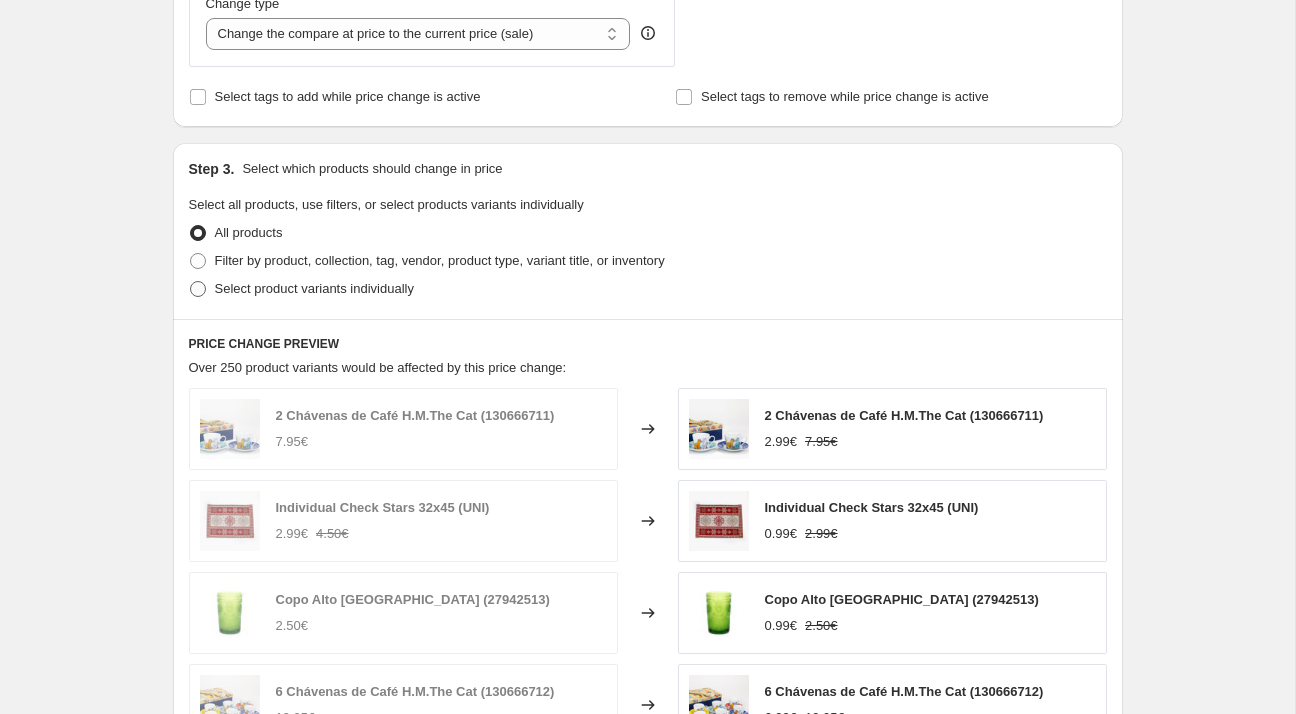 radio on "true" 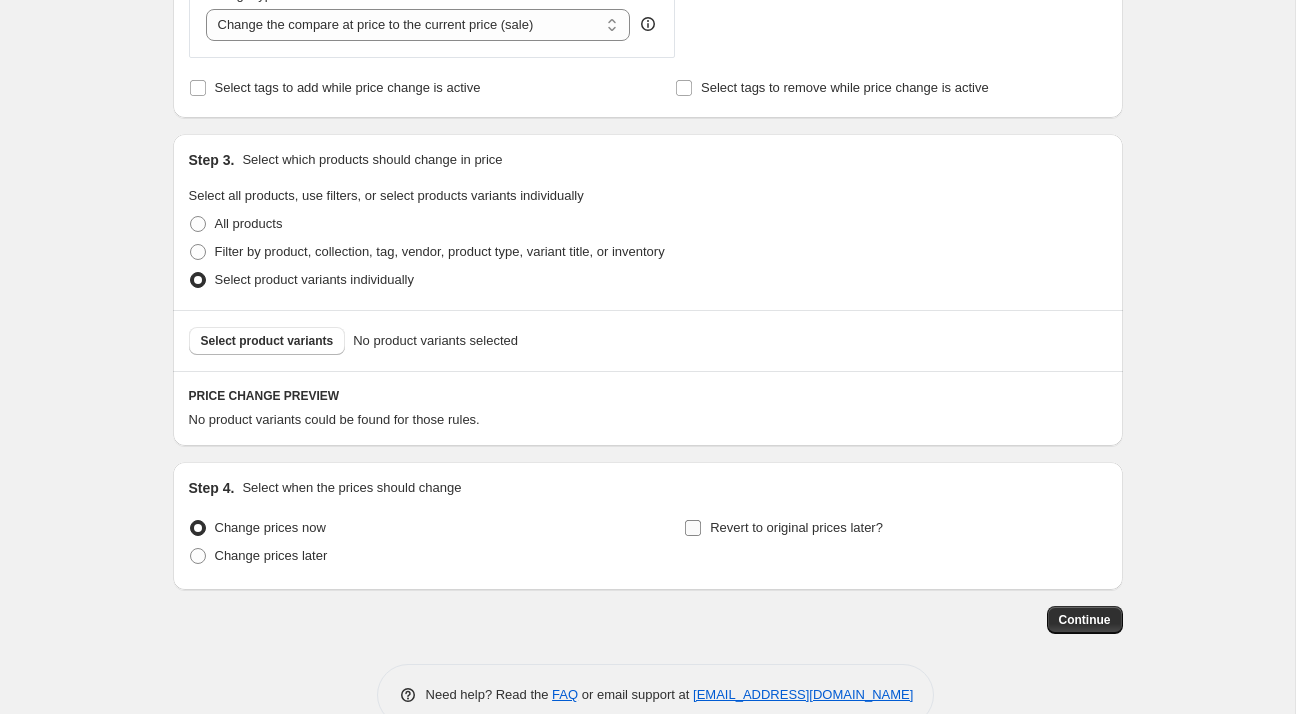 click on "Revert to original prices later?" at bounding box center [796, 527] 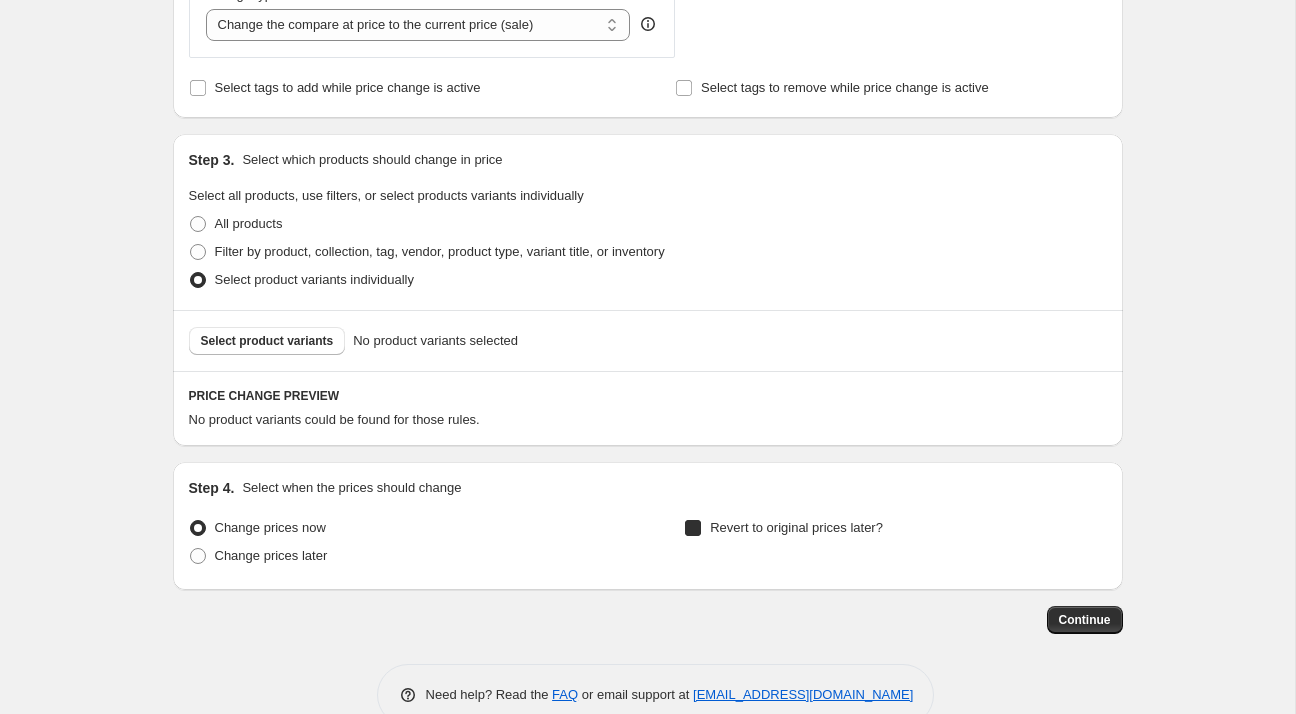 checkbox on "true" 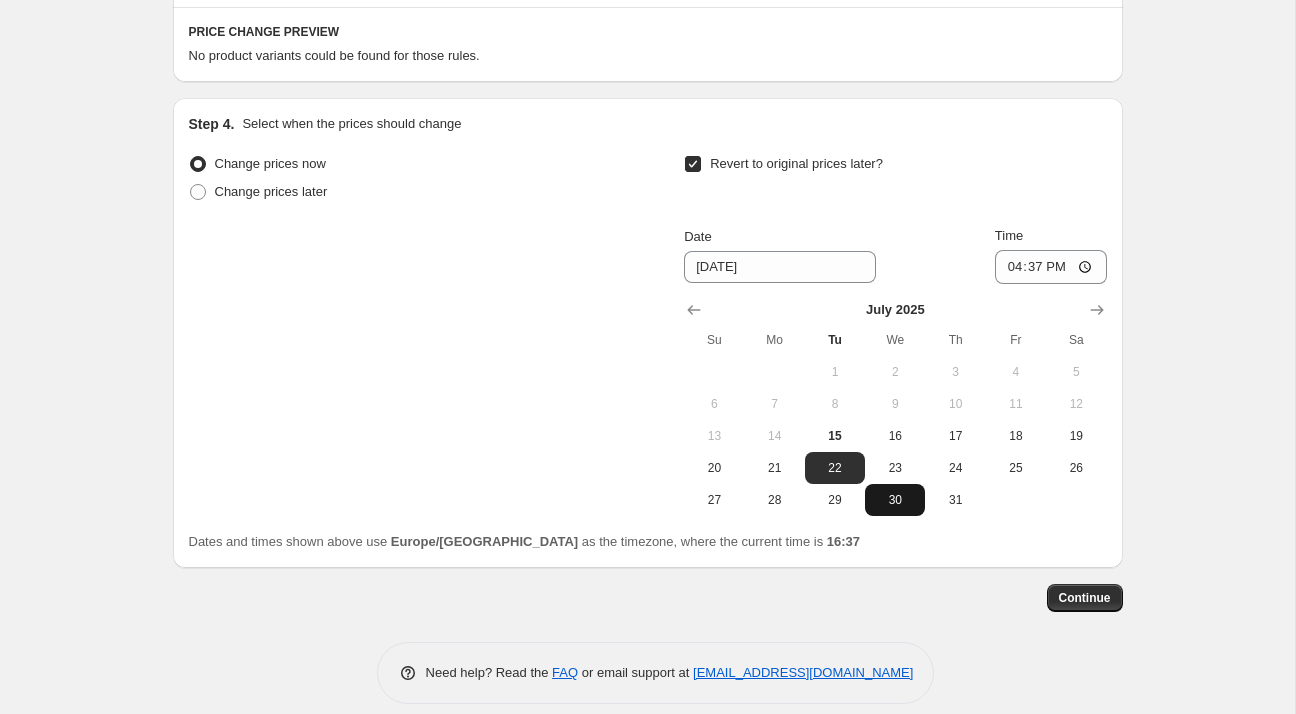 scroll, scrollTop: 1183, scrollLeft: 0, axis: vertical 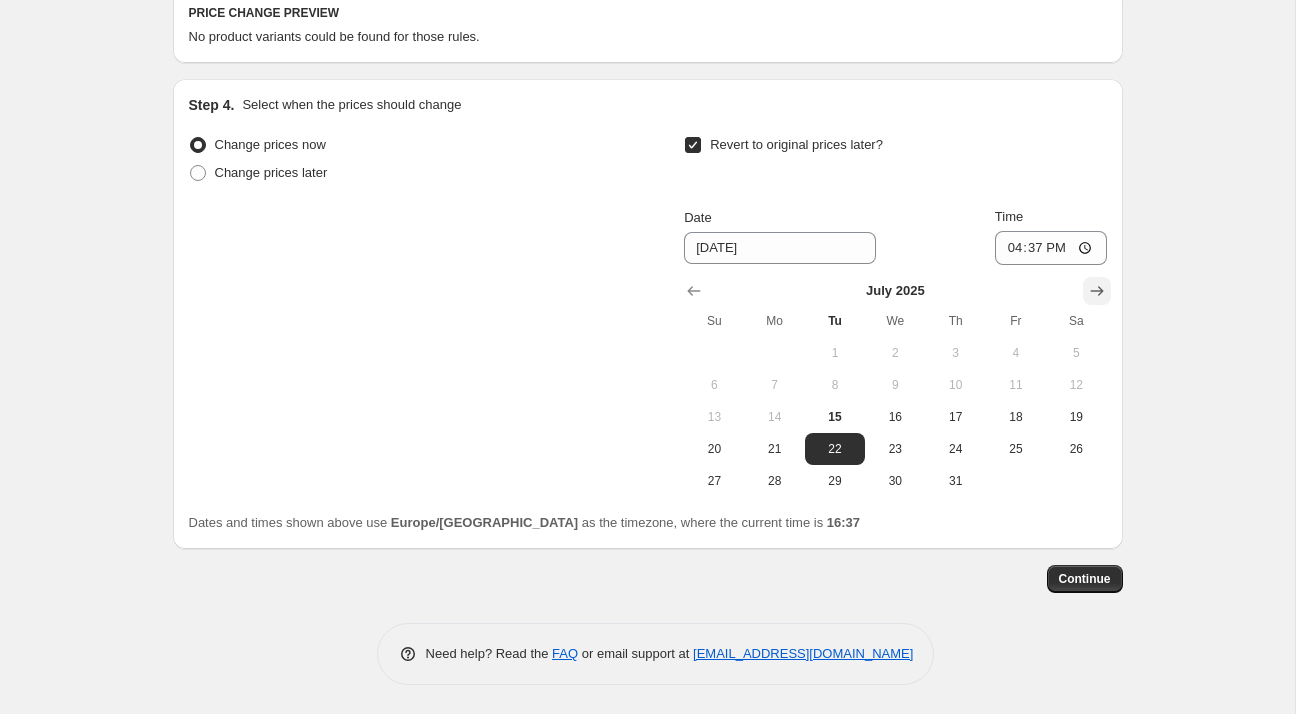 click 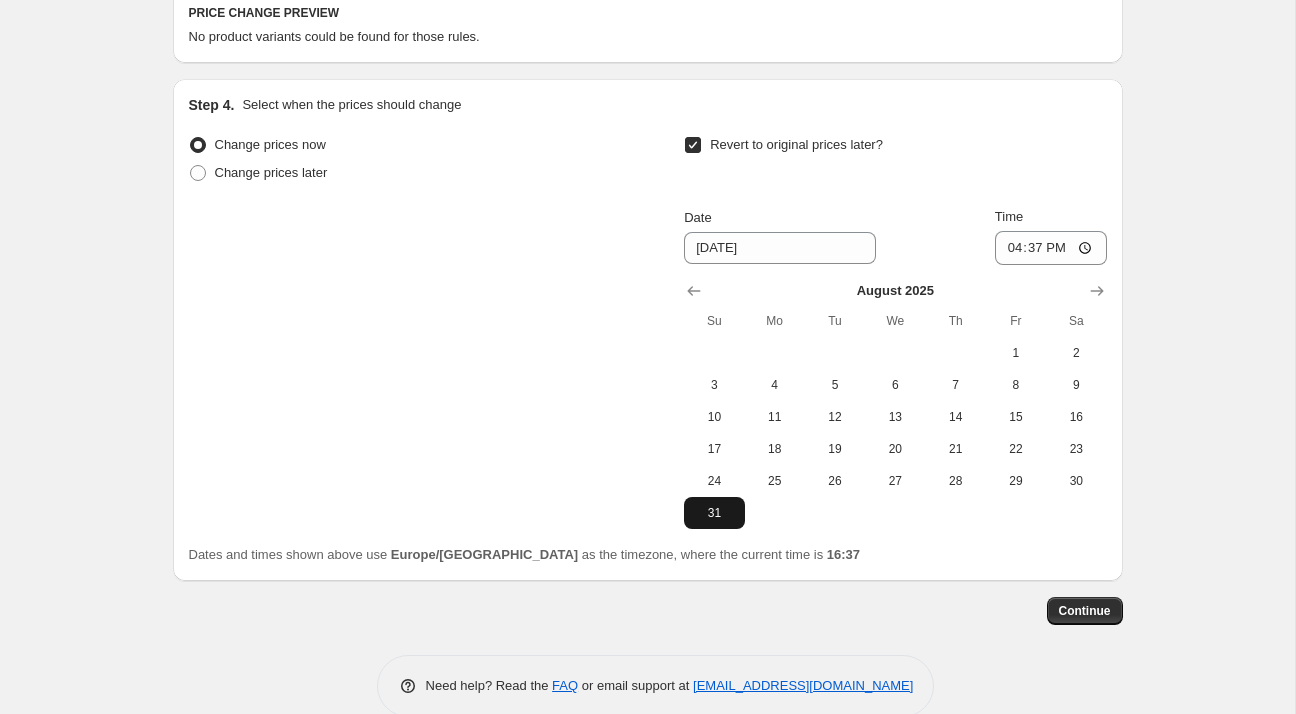 click on "31" at bounding box center [714, 513] 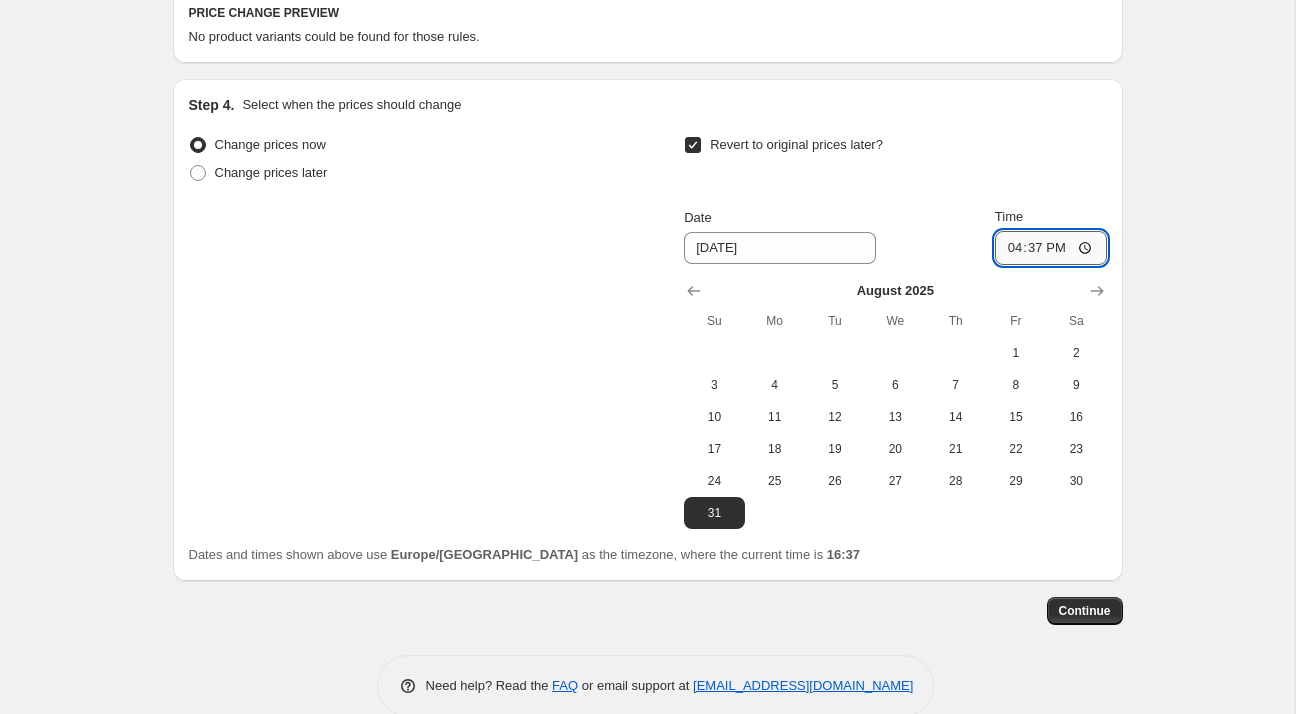 click on "16:37" at bounding box center [1051, 248] 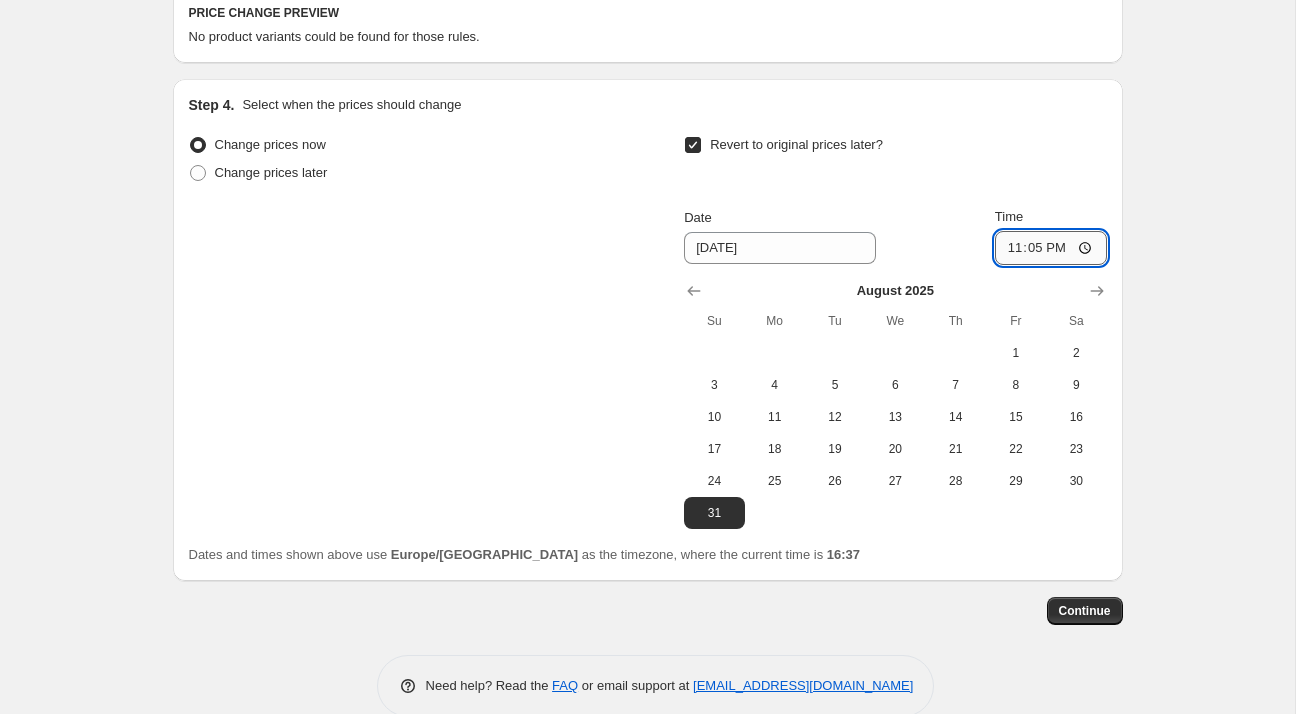 type on "23:59" 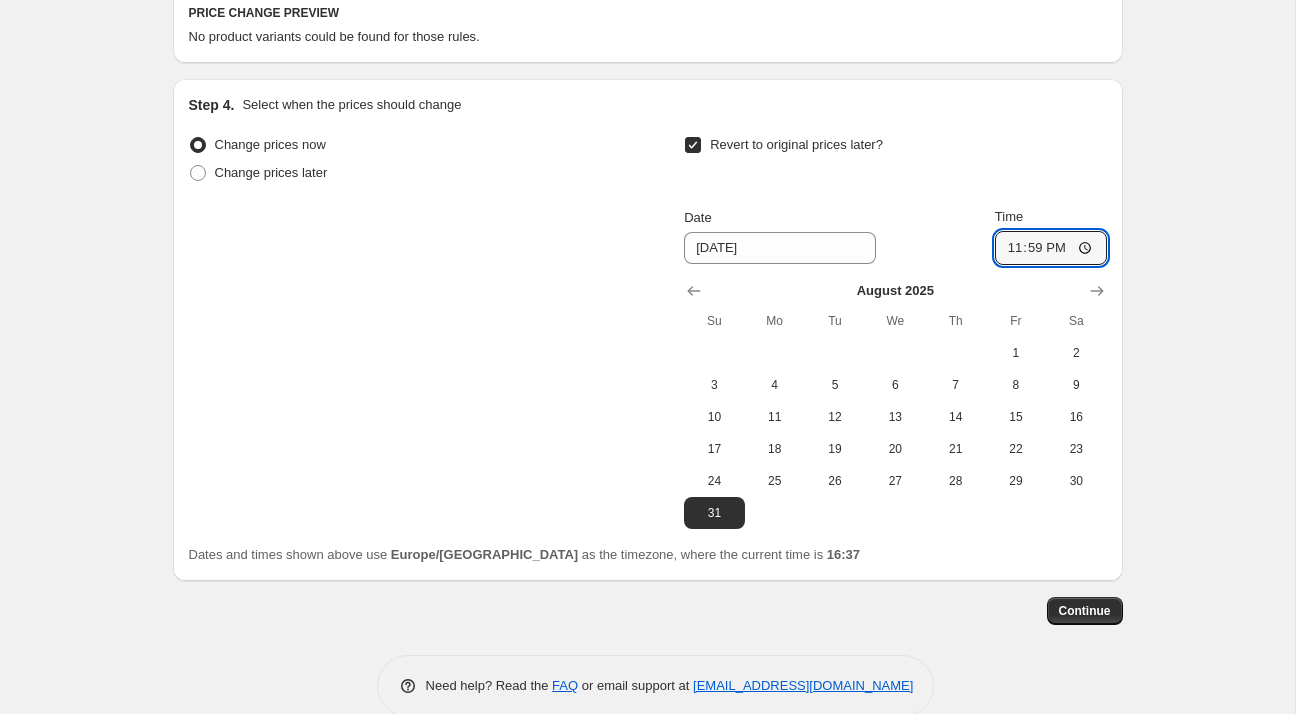 click on "Create new price change job. This page is ready Create new price change job Draft Step 1. Optionally give your price change job a title (eg "March 30% off sale on boots") 24_25_Listagem promoções Verão 2025 - MESA e COZINHA_3aWave_64% This title is just for internal use, customers won't see it Step 2. Select how the prices should change Use bulk price change rules Set product prices individually Use CSV upload Price Change type Change the price to a certain amount Change the price by a certain amount Change the price by a certain percentage Change the price to the current compare at price (price before sale) Change the price by a certain amount relative to the compare at price Change the price by a certain percentage relative to the compare at price Don't change the price Change the price by a certain percentage relative to the cost per item Change price to certain cost margin Change the price by a certain percentage Price change amount -64 % (Price drop) Rounding Round to nearest .01 End prices in .99 No" at bounding box center (647, -218) 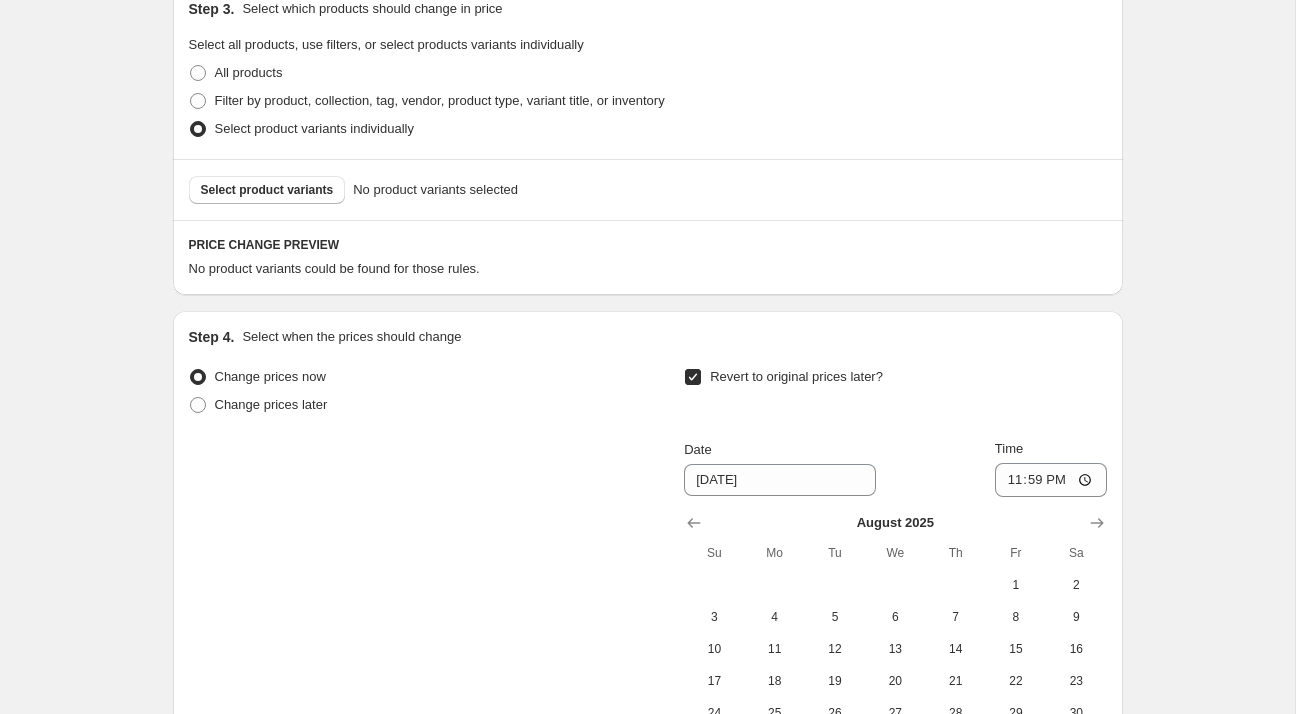 scroll, scrollTop: 948, scrollLeft: 0, axis: vertical 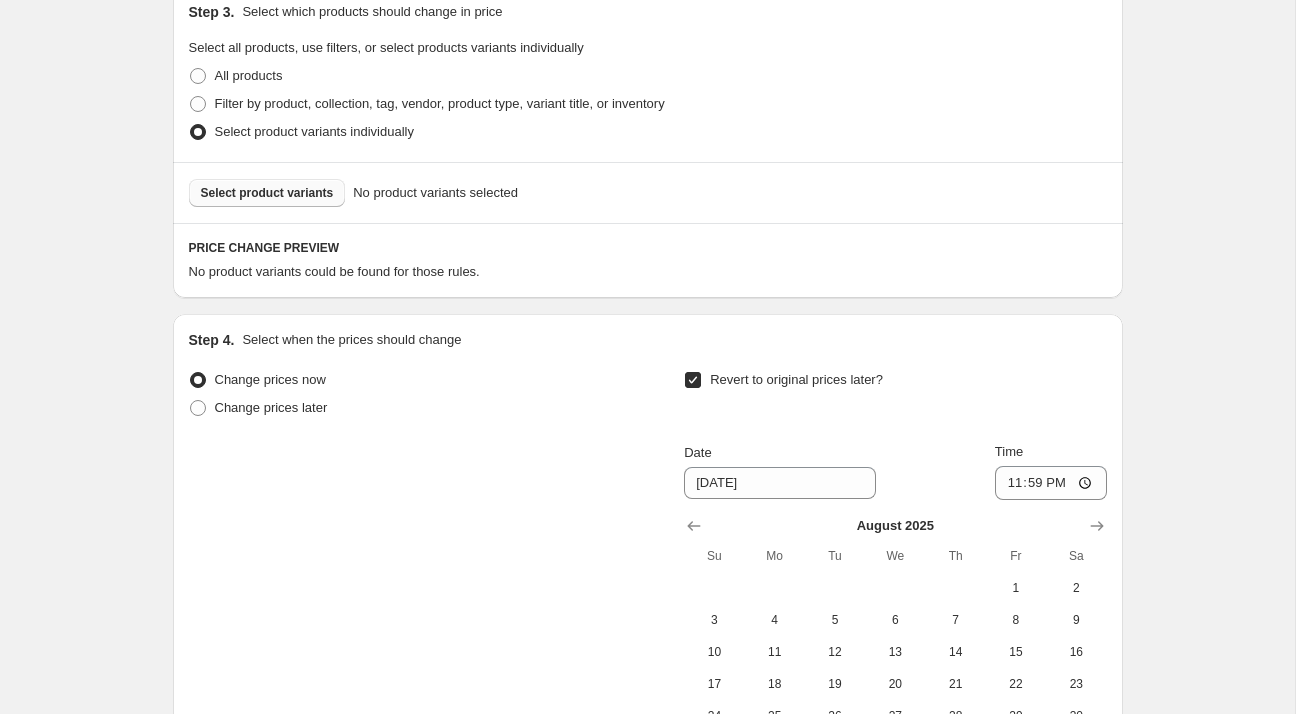 click on "Select product variants" at bounding box center [267, 193] 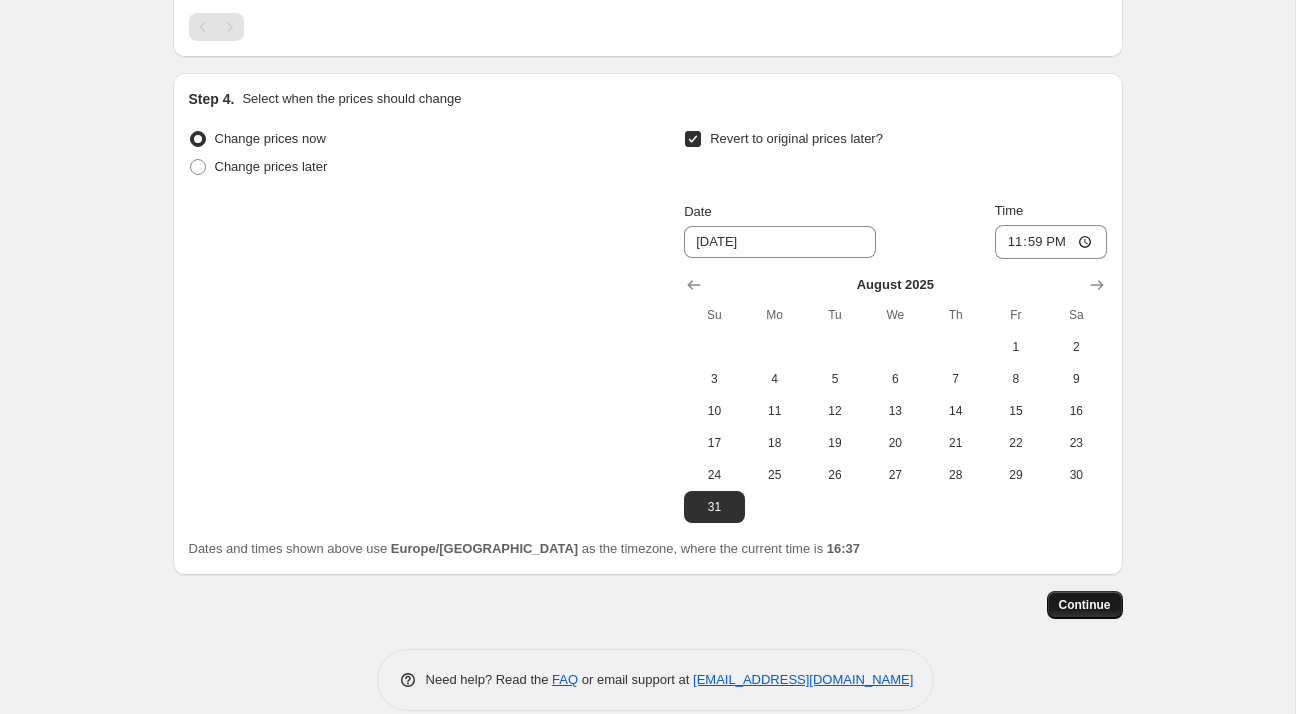 scroll, scrollTop: 1533, scrollLeft: 0, axis: vertical 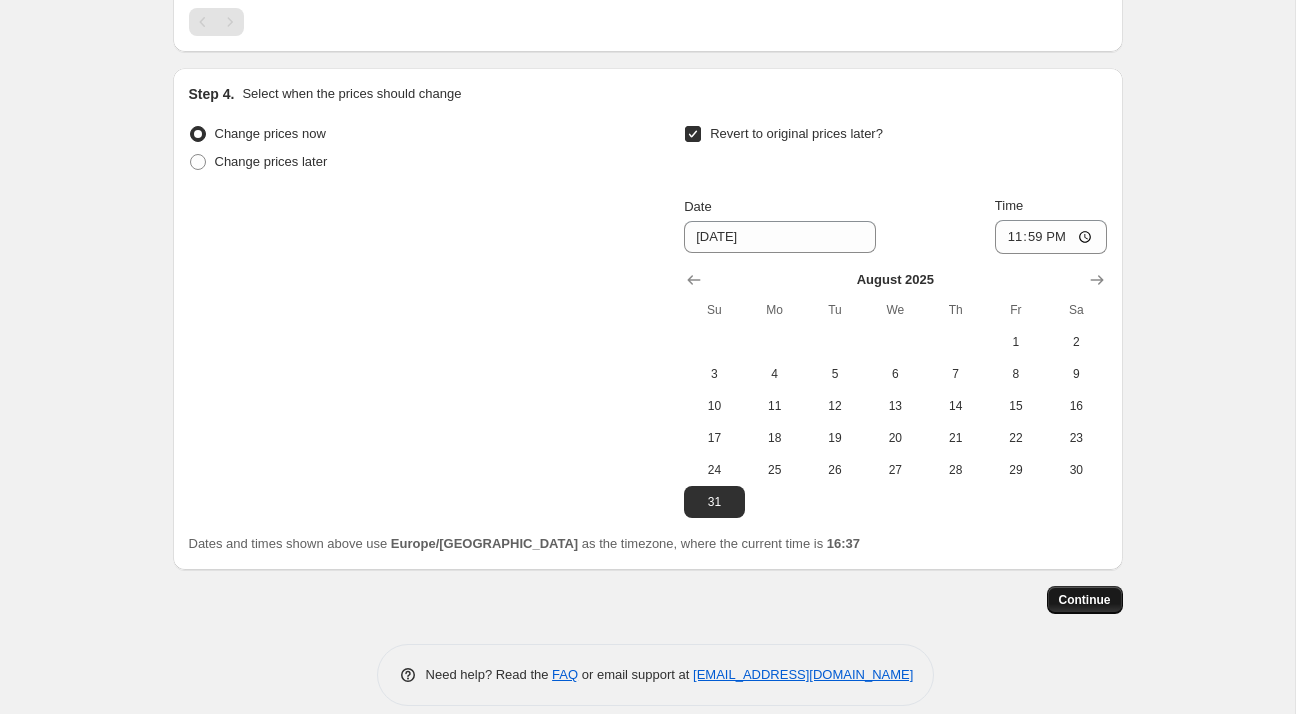 click on "Continue" at bounding box center [1085, 600] 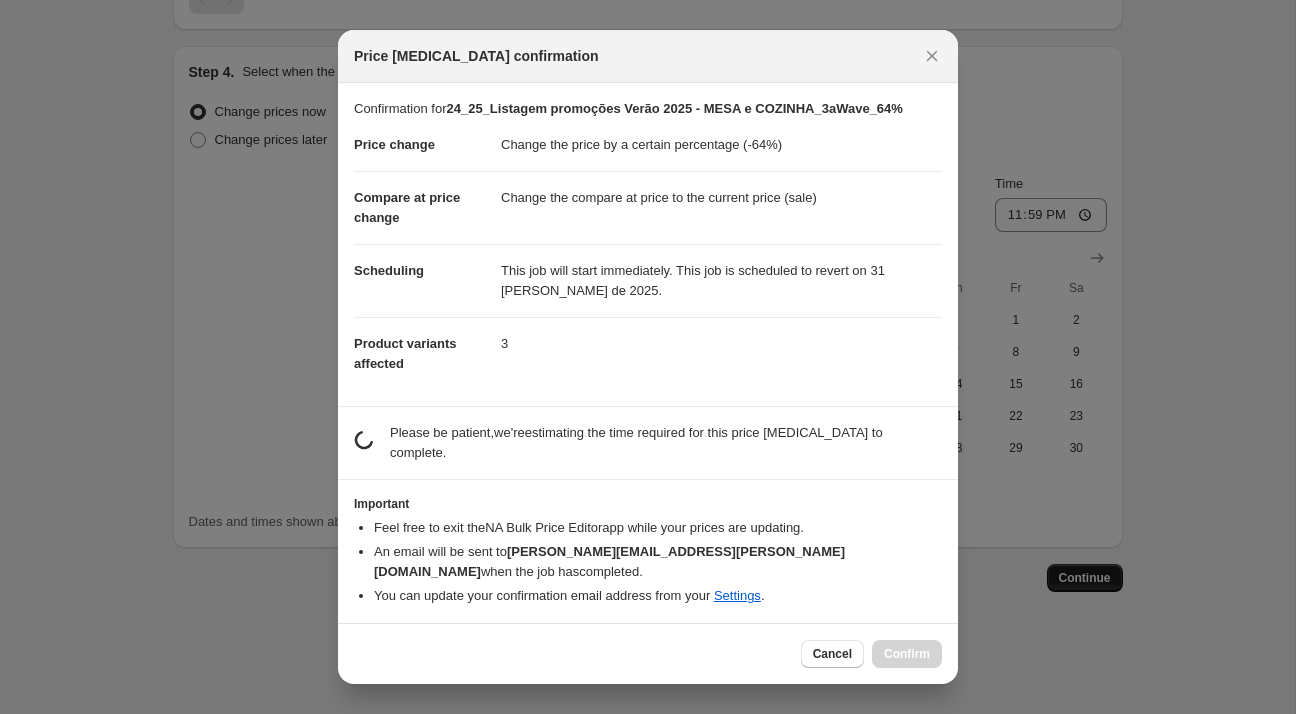 scroll, scrollTop: 0, scrollLeft: 0, axis: both 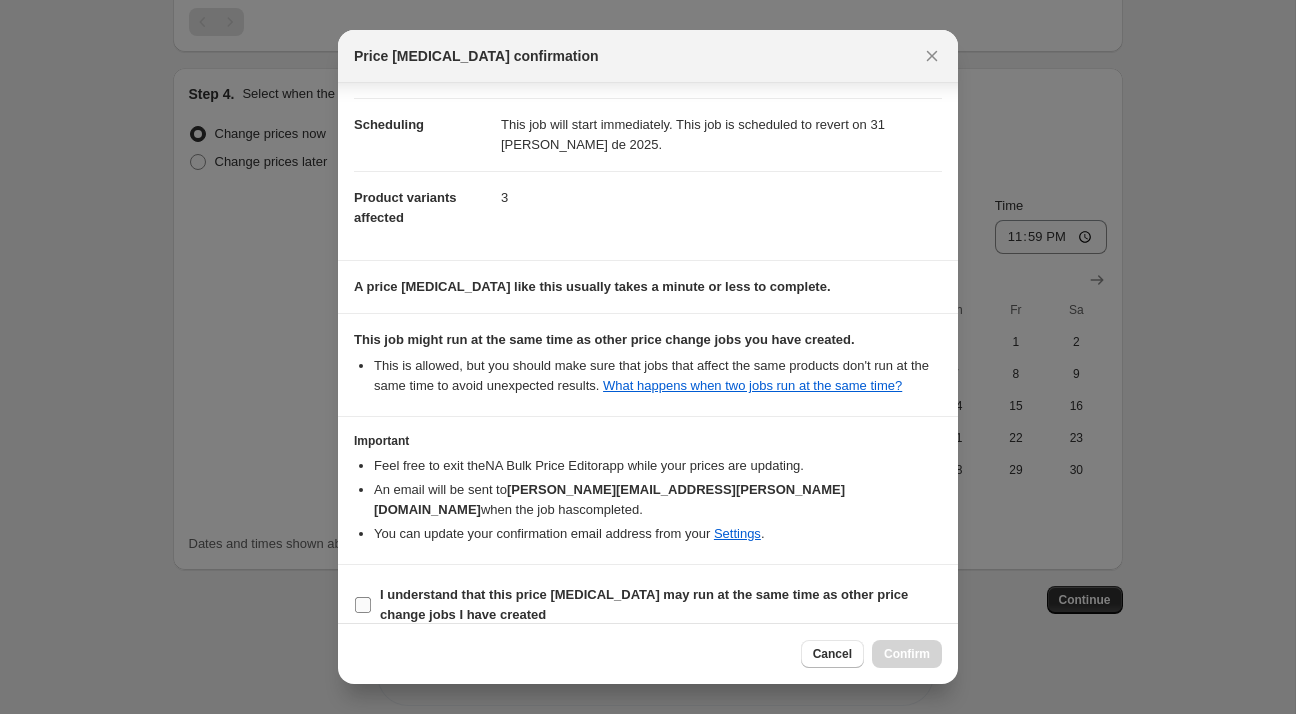 click on "I understand that this price [MEDICAL_DATA] may run at the same time as other price change jobs I have created" at bounding box center [648, 605] 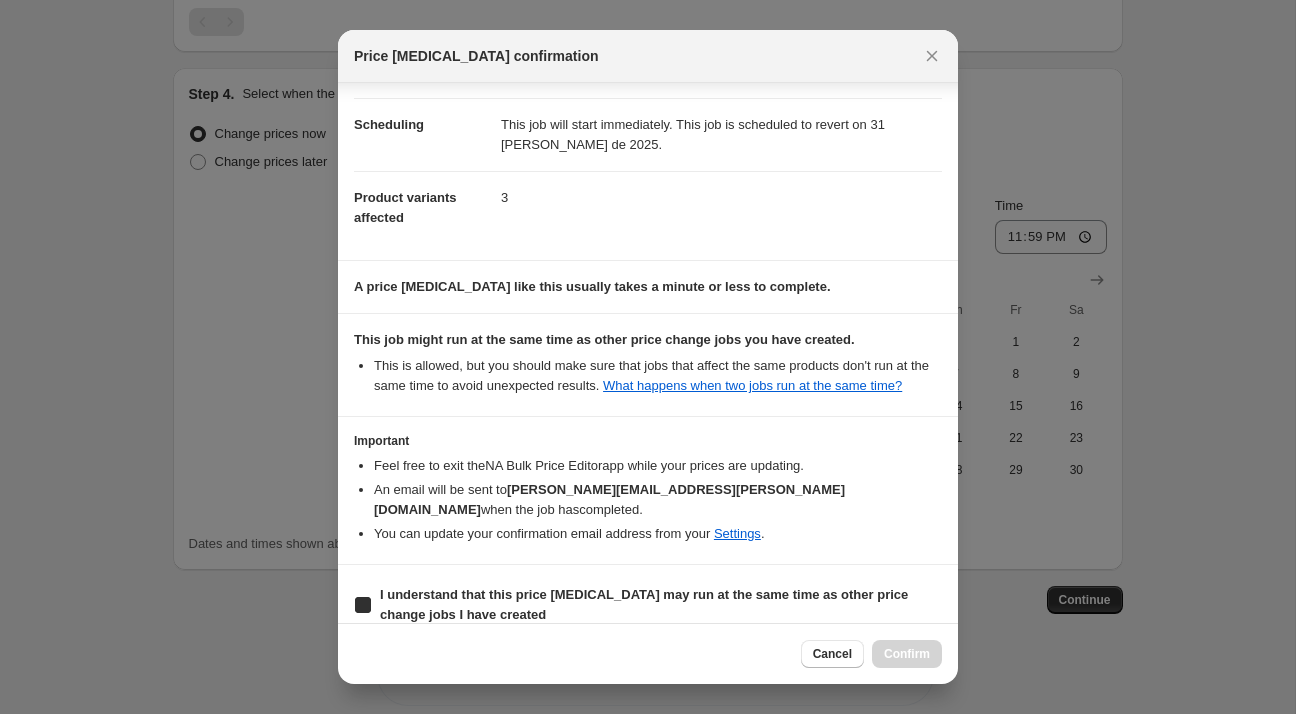 checkbox on "true" 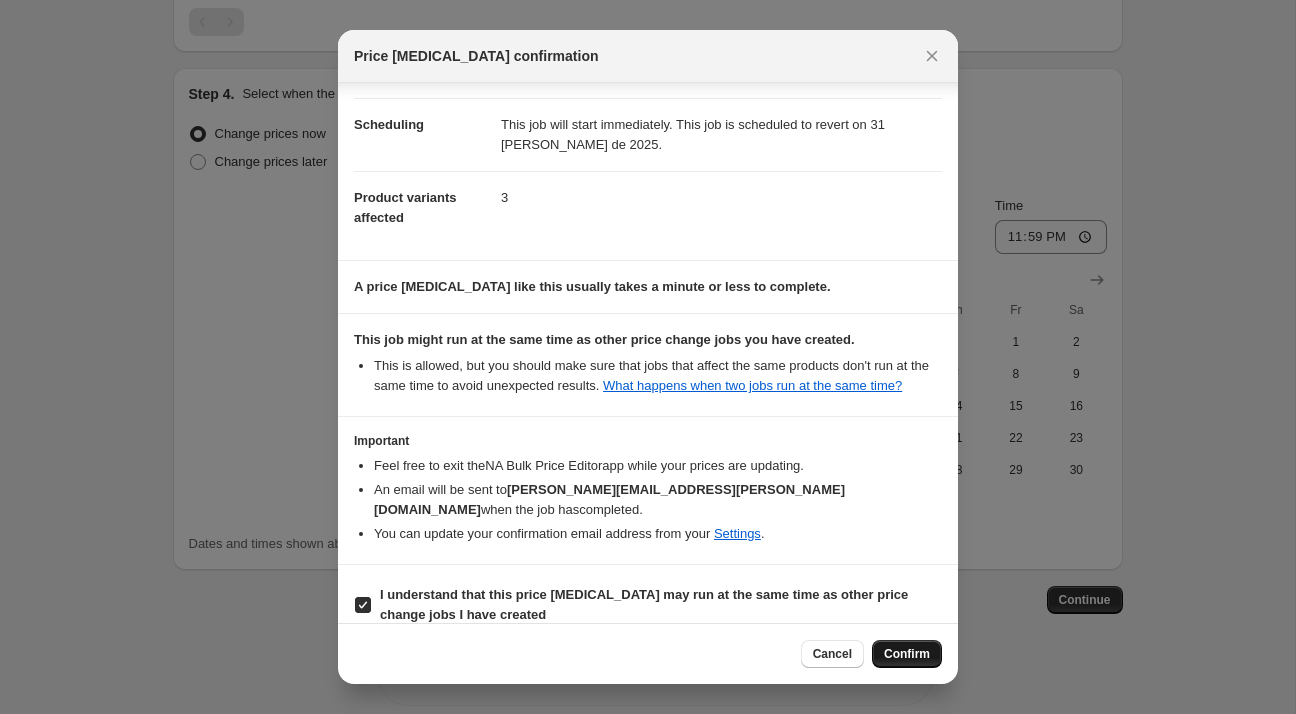 click on "Confirm" at bounding box center (907, 654) 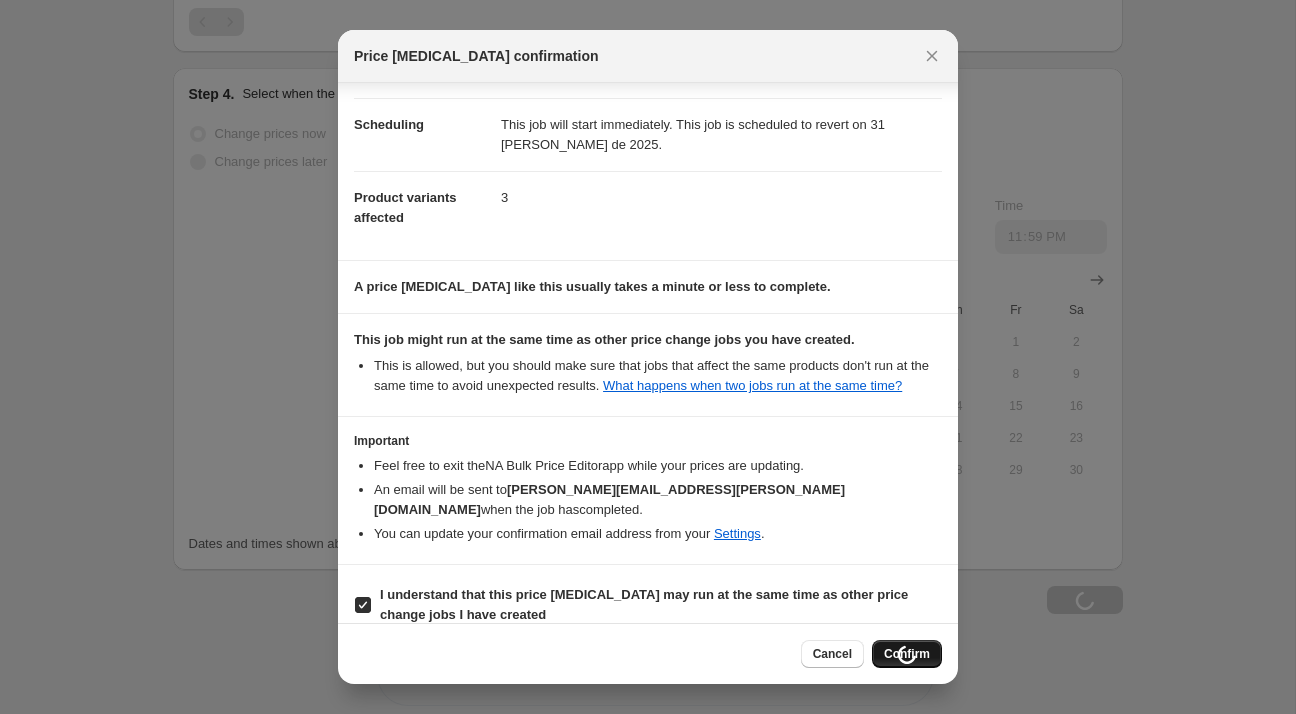 scroll, scrollTop: 1601, scrollLeft: 0, axis: vertical 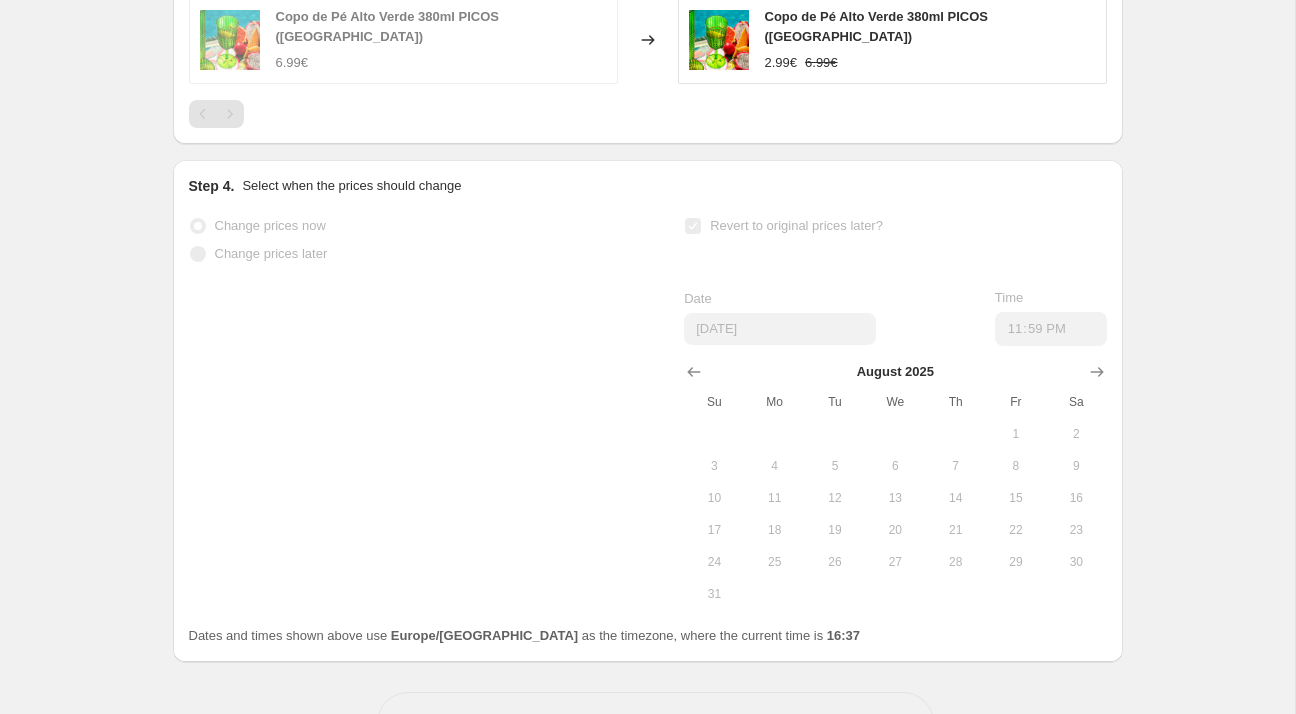 select on "percentage" 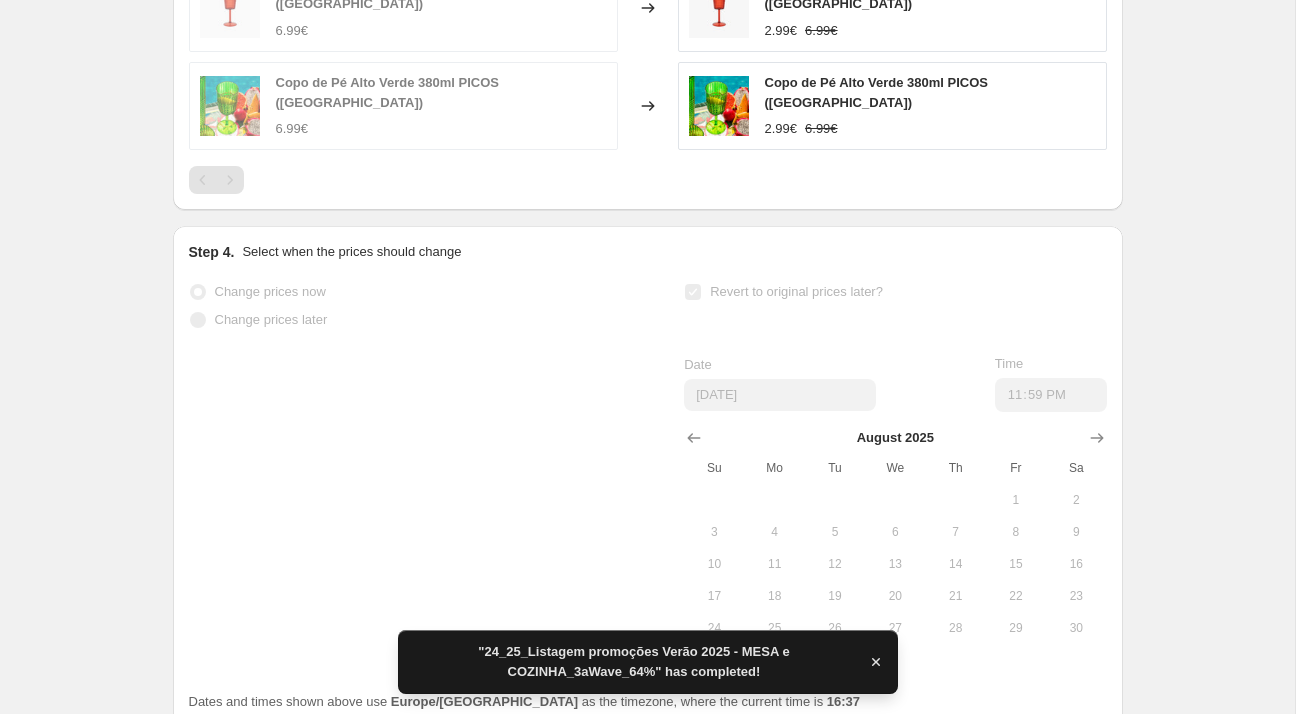scroll, scrollTop: 0, scrollLeft: 0, axis: both 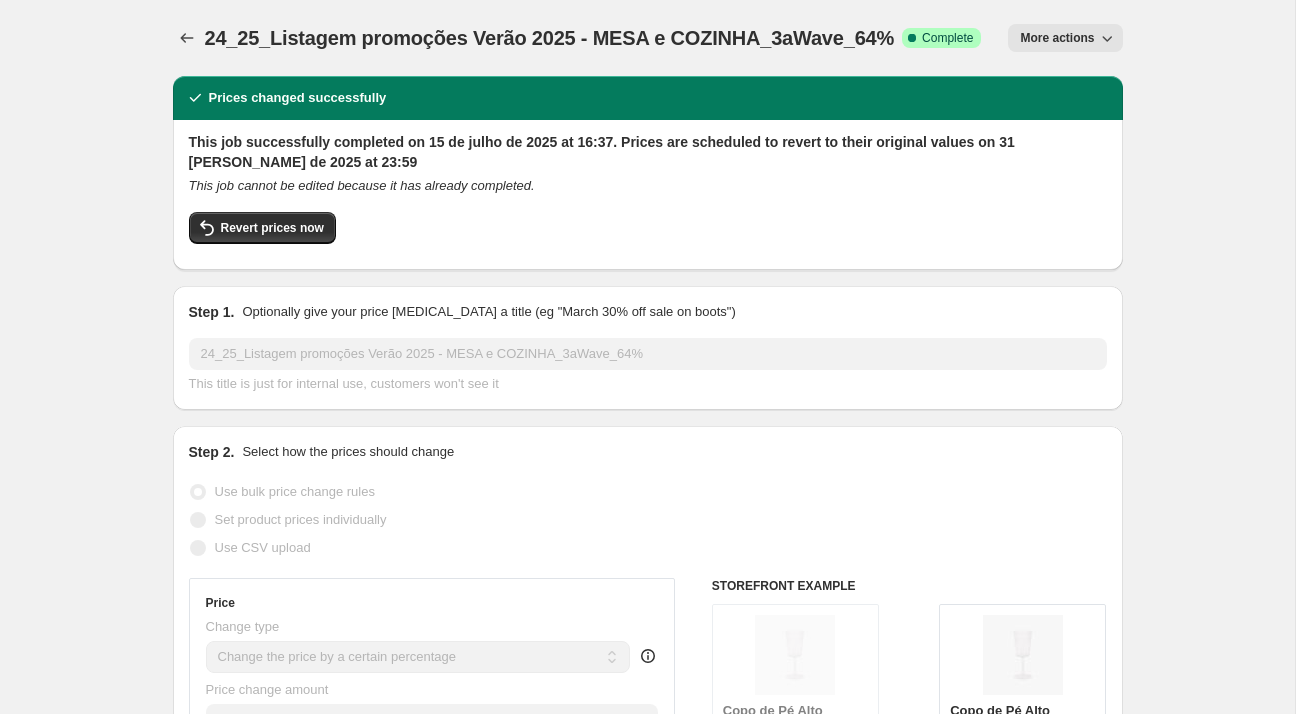 select on "percentage" 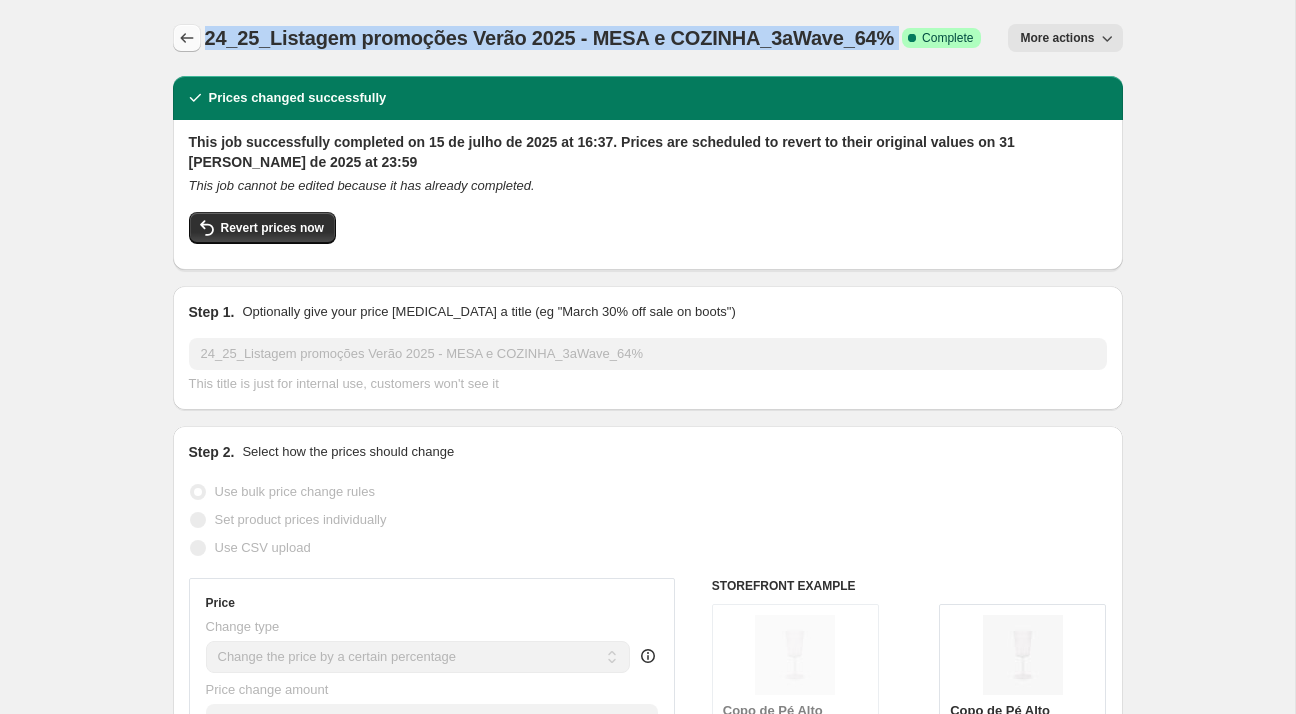 click 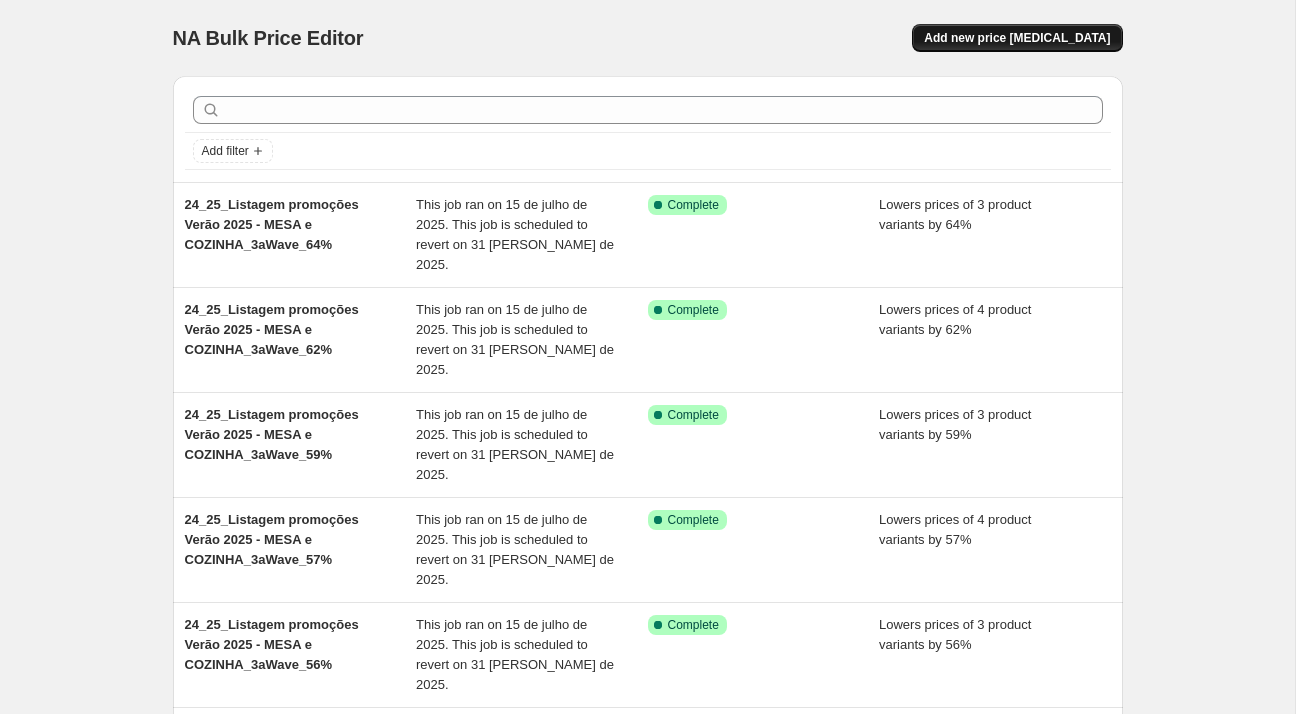 click on "Add new price [MEDICAL_DATA]" at bounding box center [1017, 38] 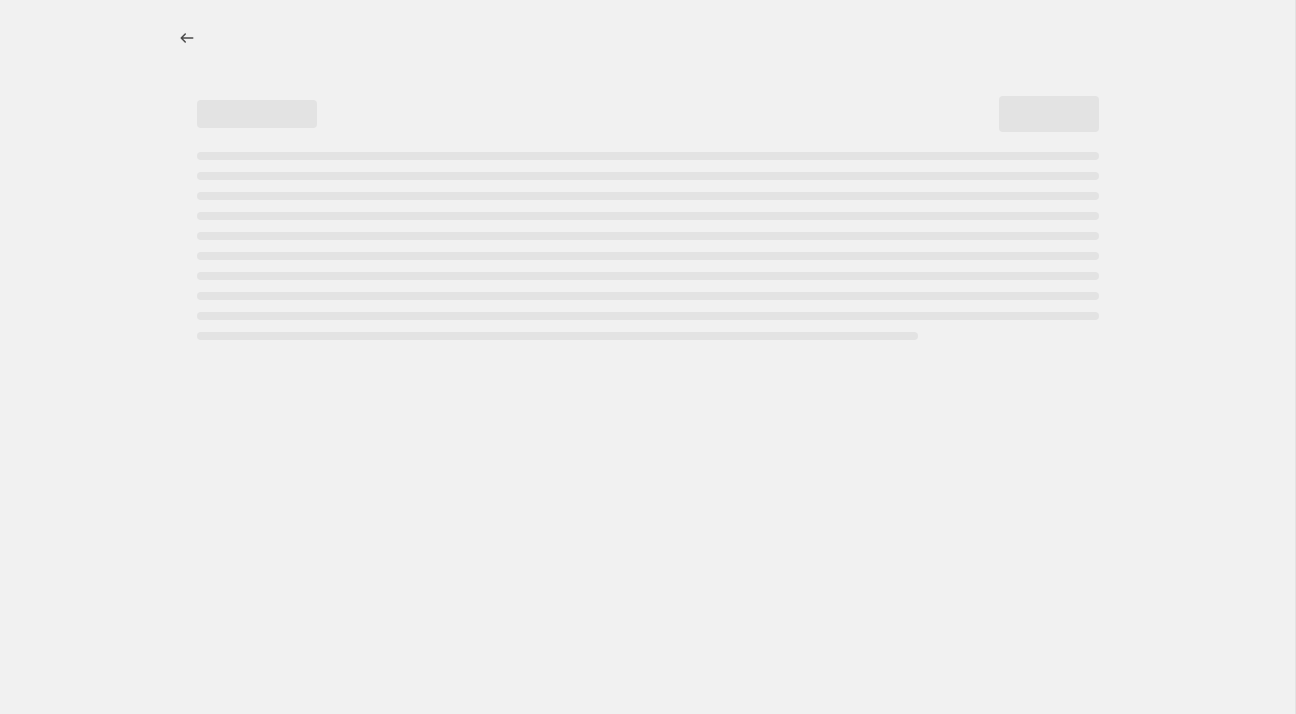 select on "percentage" 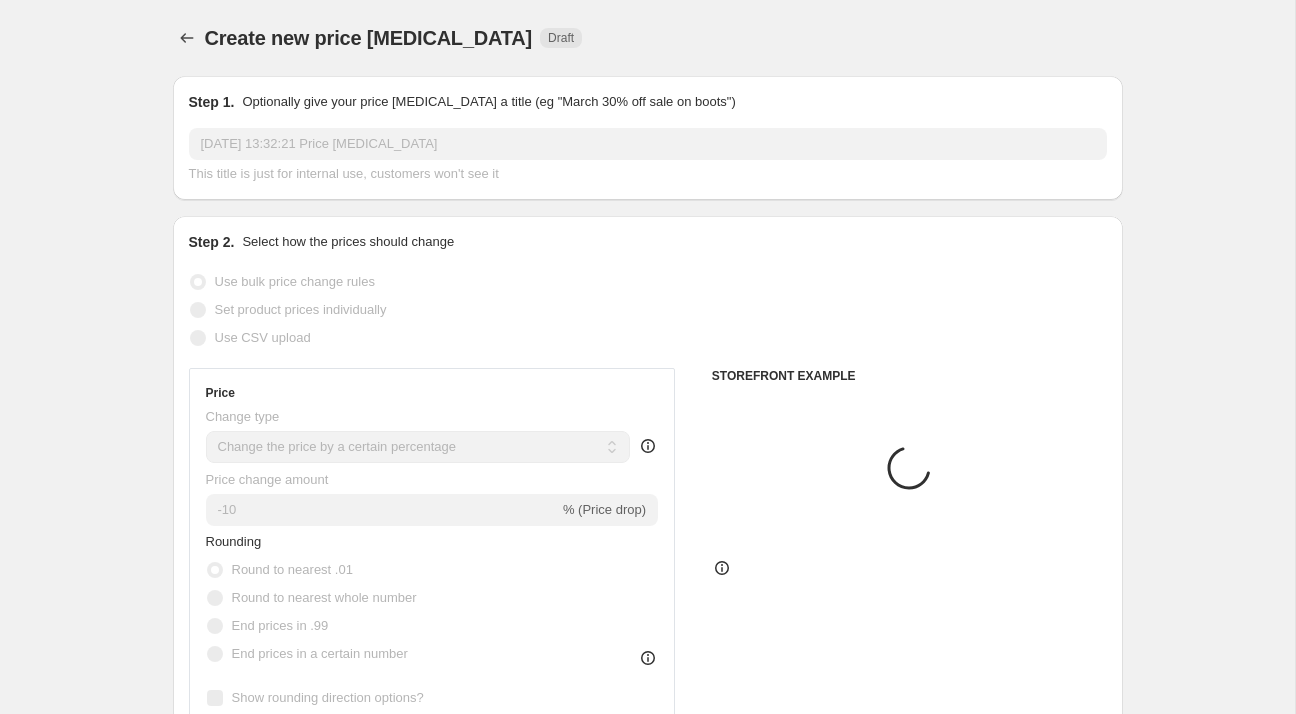 click on "[DATE] 13:32:21 Price [MEDICAL_DATA]" at bounding box center [648, 144] 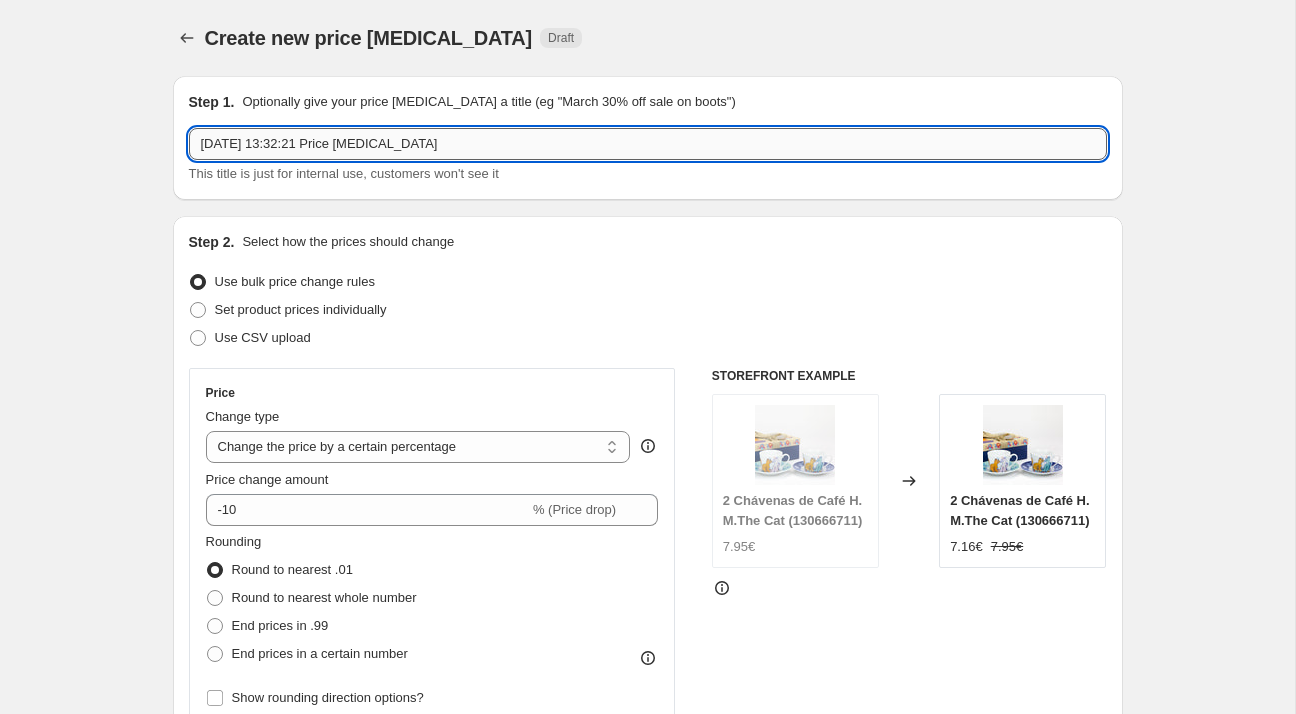 click on "[DATE] 13:32:21 Price [MEDICAL_DATA]" at bounding box center [648, 144] 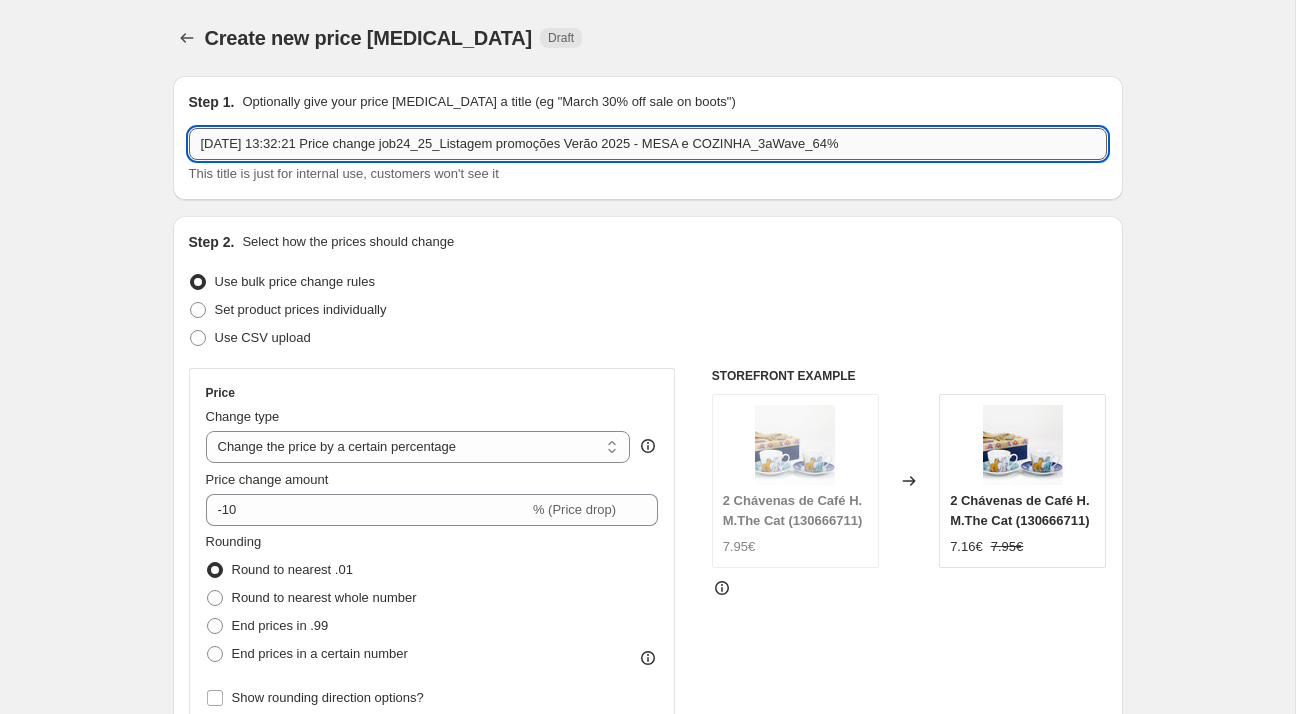 click on "[DATE] 13:32:21 Price change job24_25_Listagem promoções Verão 2025 - MESA e COZINHA_3aWave_64%" at bounding box center (648, 144) 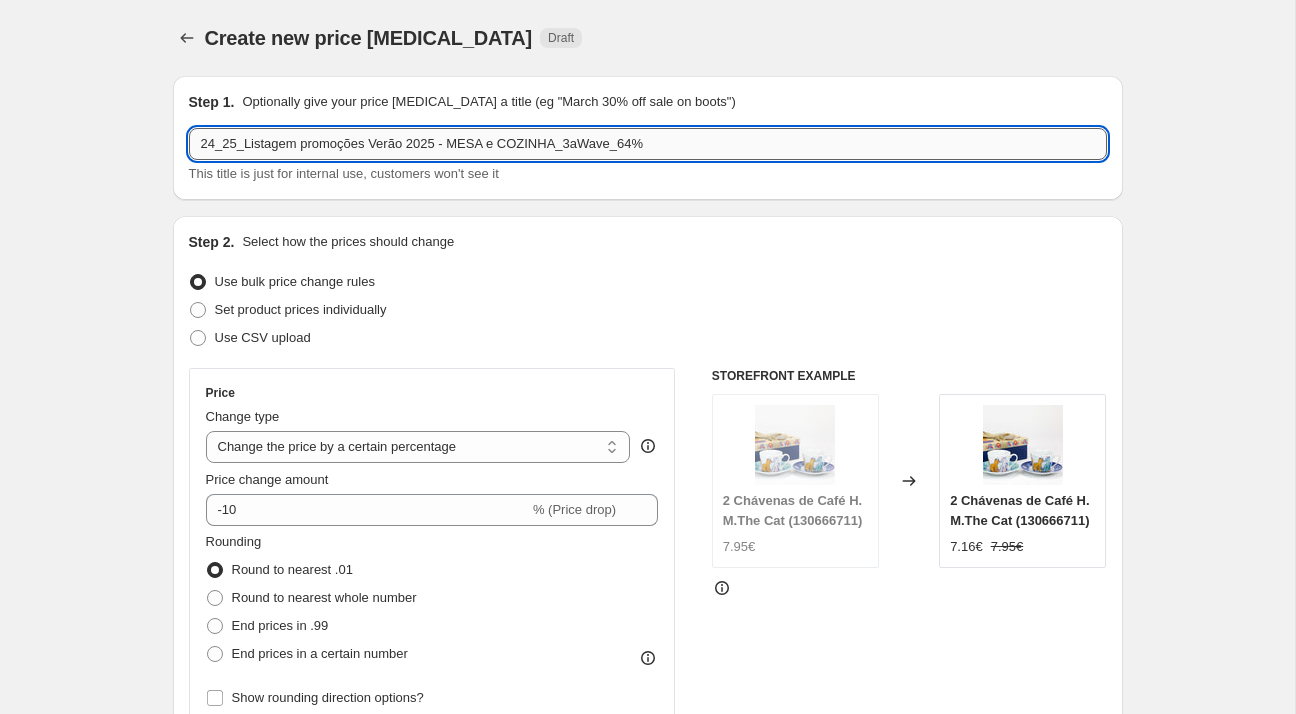 click on "24_25_Listagem promoções Verão 2025 - MESA e COZINHA_3aWave_64%" at bounding box center (648, 144) 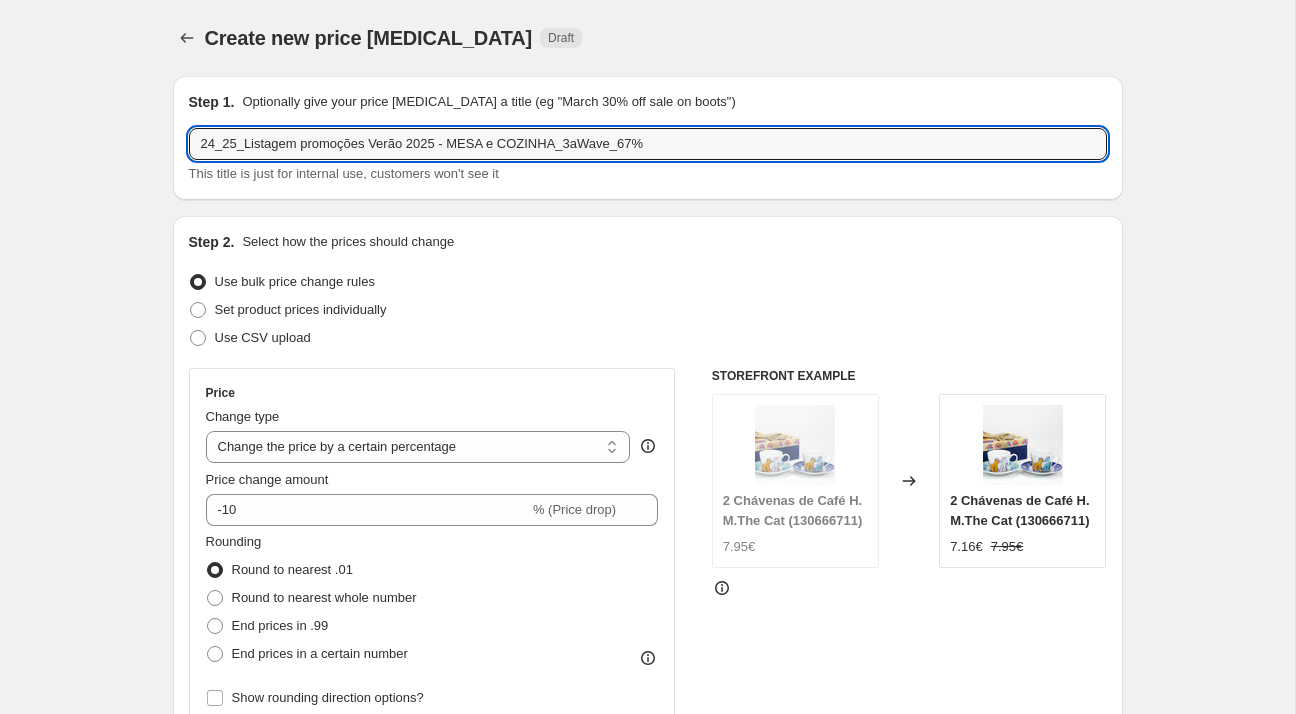 type on "24_25_Listagem promoções Verão 2025 - MESA e COZINHA_3aWave_67%" 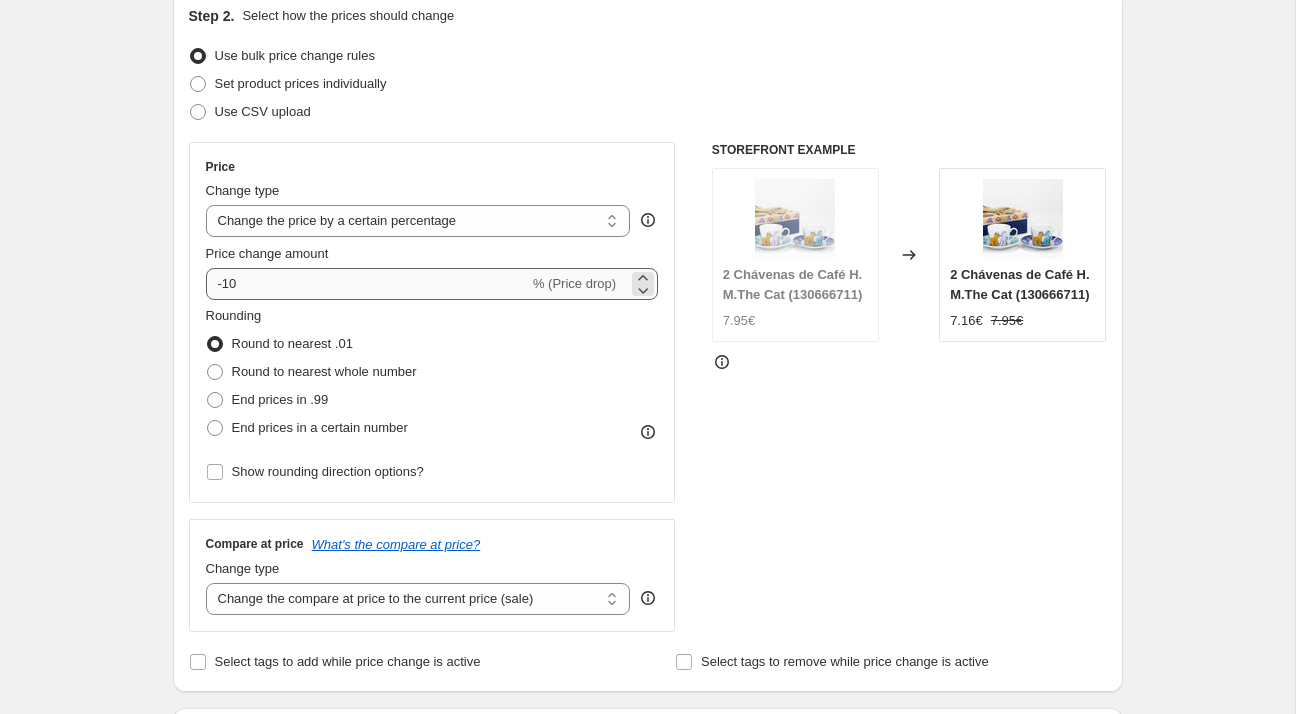 scroll, scrollTop: 239, scrollLeft: 0, axis: vertical 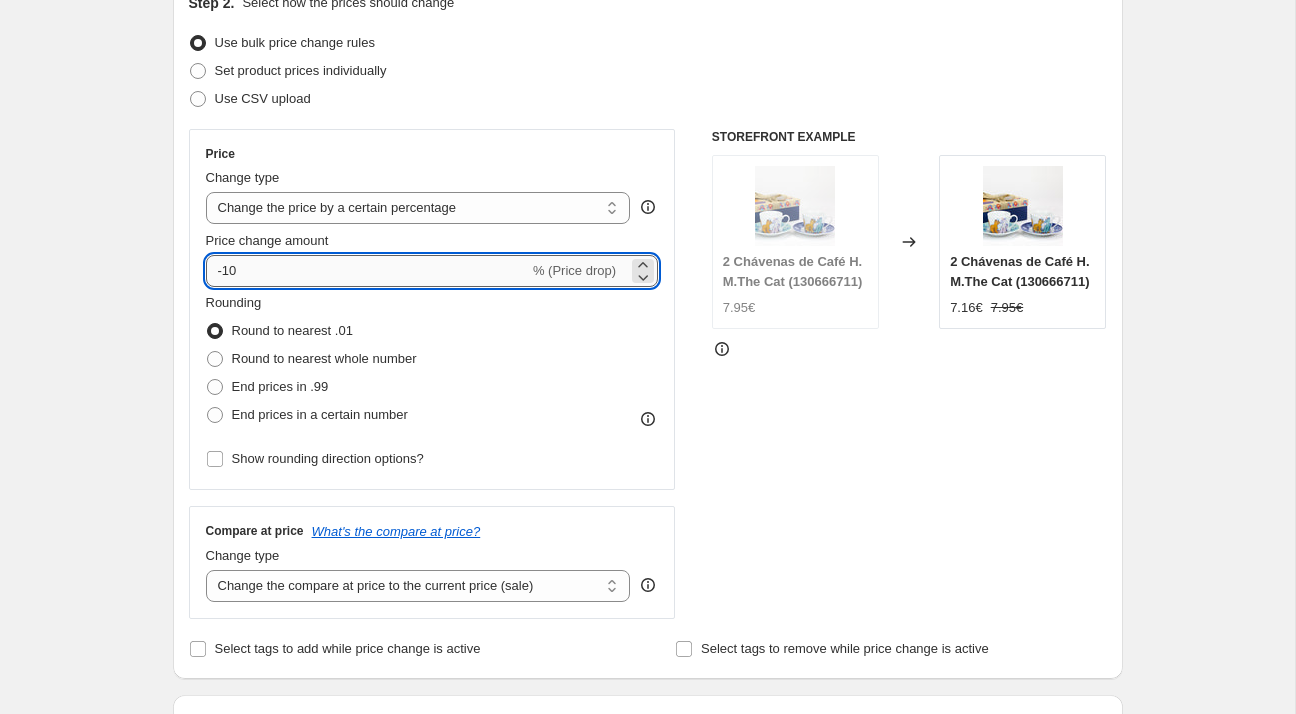 click on "-10" at bounding box center [367, 271] 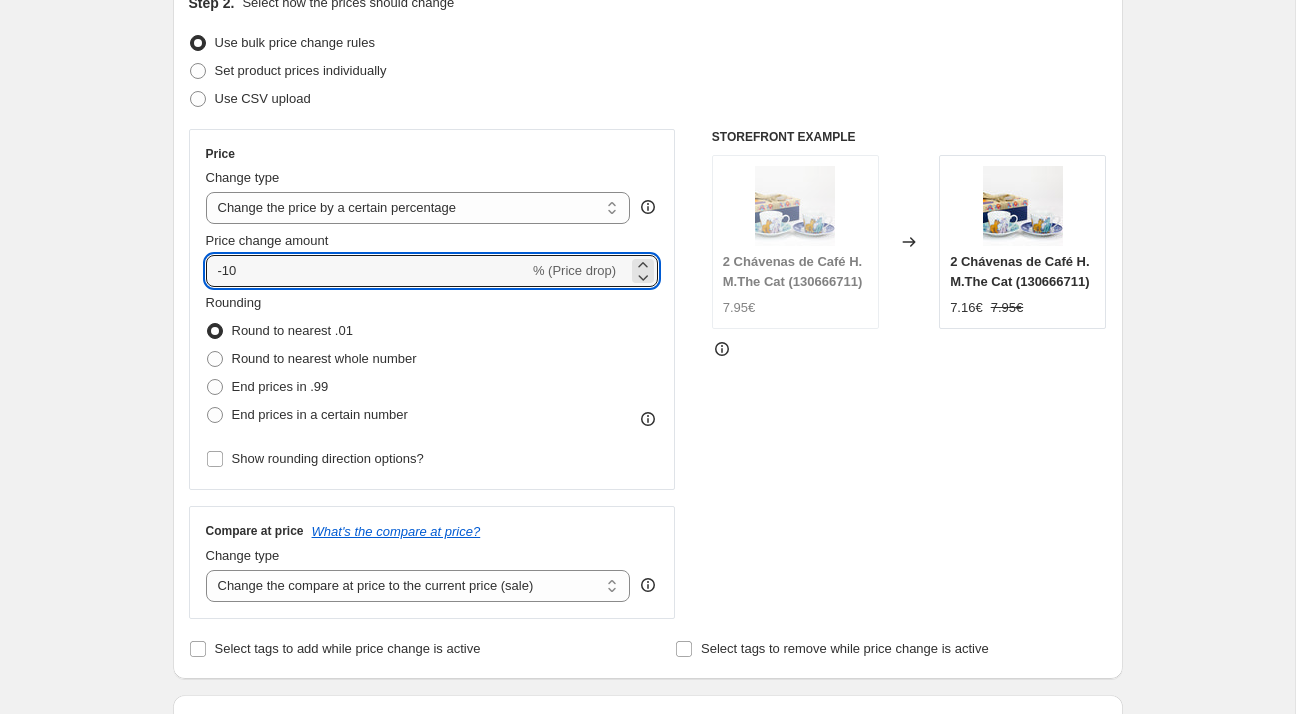 type on "-1" 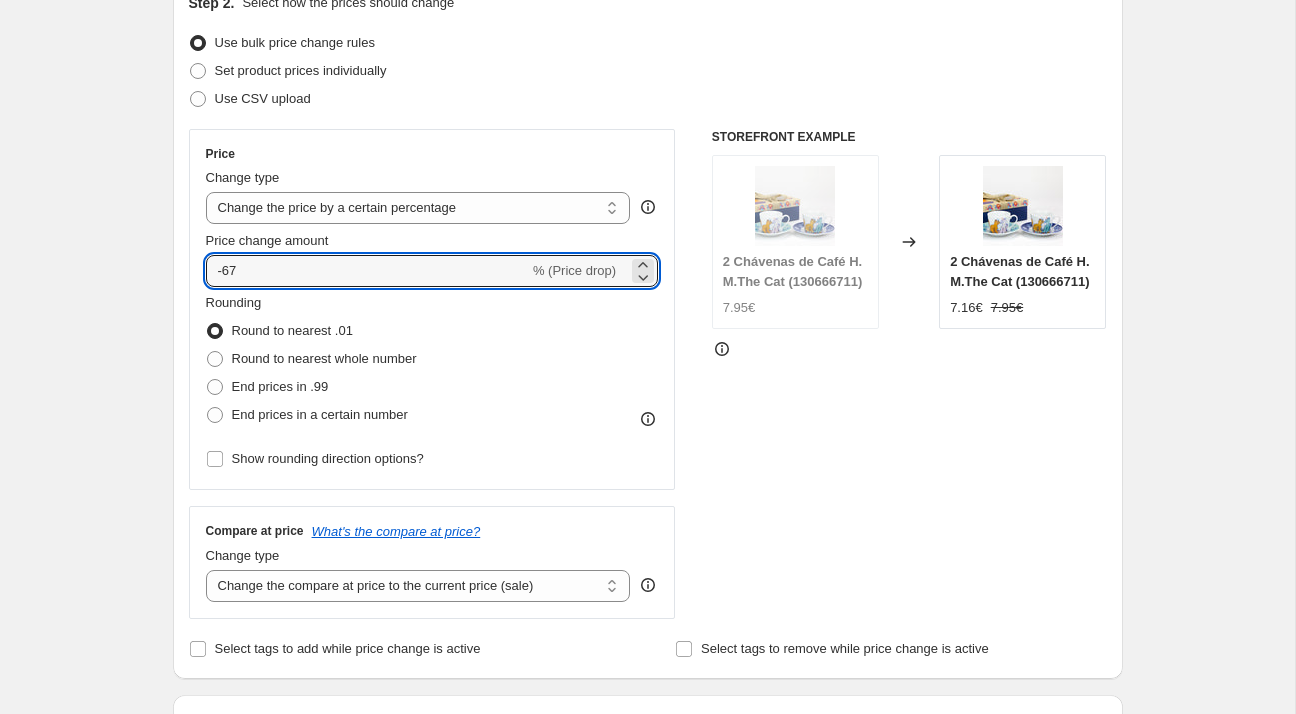 type on "-67" 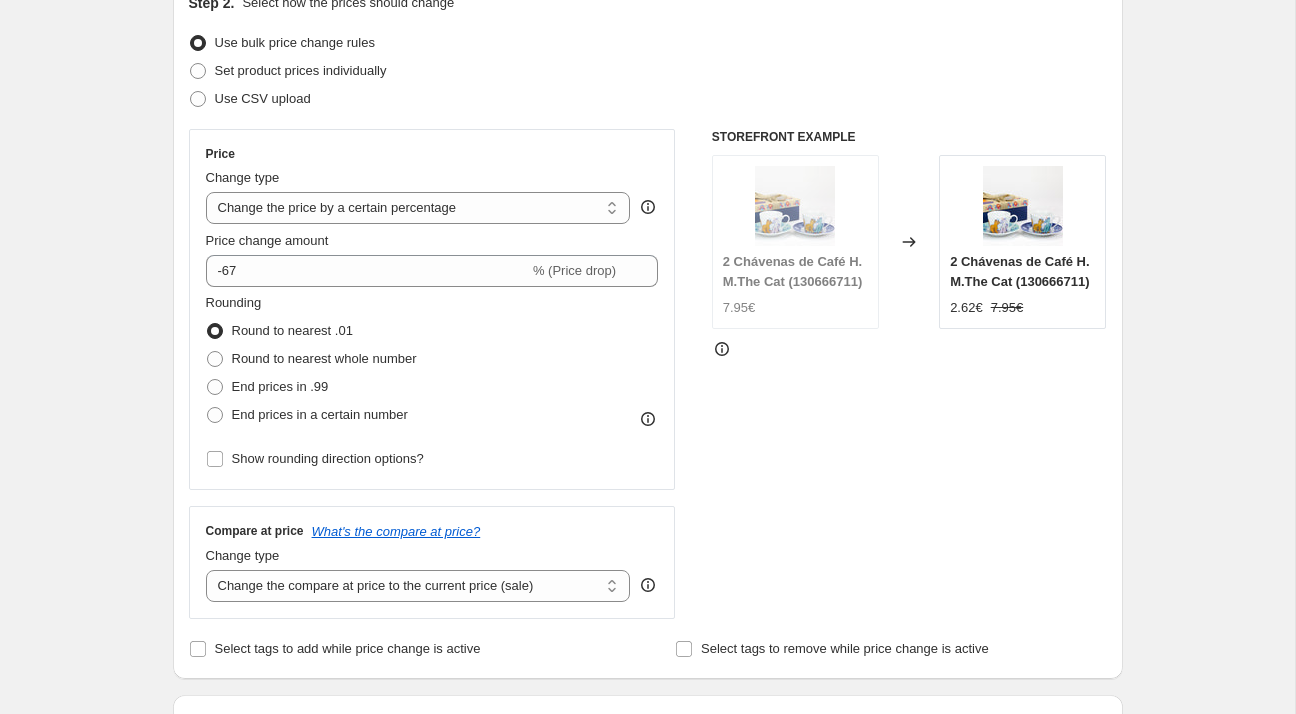 click on "Create new price [MEDICAL_DATA]. This page is ready Create new price [MEDICAL_DATA] Draft Step 1. Optionally give your price [MEDICAL_DATA] a title (eg "March 30% off sale on boots") 24_25_Listagem promoções Verão 2025 - MESA e COZINHA_3aWave_67% This title is just for internal use, customers won't see it Step 2. Select how the prices should change Use bulk price change rules Set product prices individually Use CSV upload Price Change type Change the price to a certain amount Change the price by a certain amount Change the price by a certain percentage Change the price to the current compare at price (price before sale) Change the price by a certain amount relative to the compare at price Change the price by a certain percentage relative to the compare at price Don't change the price Change the price by a certain percentage relative to the cost per item Change price to certain cost margin Change the price by a certain percentage Price change amount -67 % (Price drop) Rounding Round to nearest .01 End prices in .99" at bounding box center (647, 760) 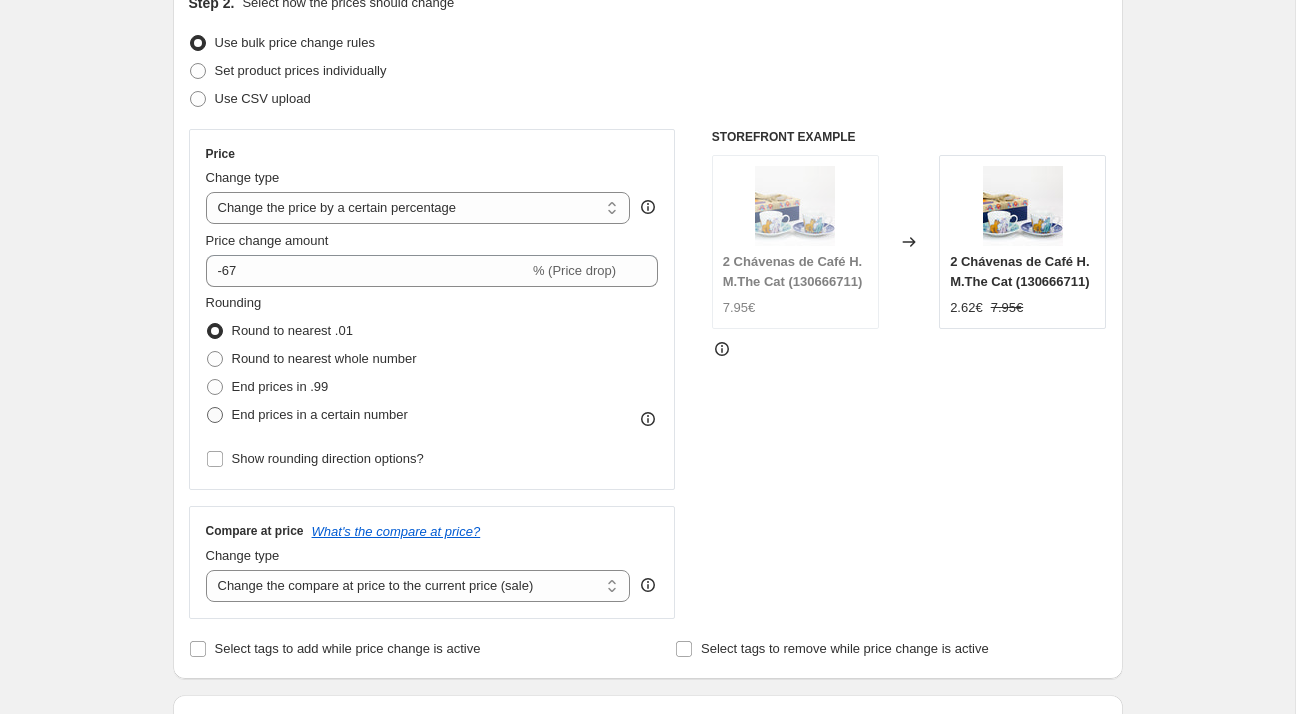 click on "End prices in a certain number" at bounding box center [320, 414] 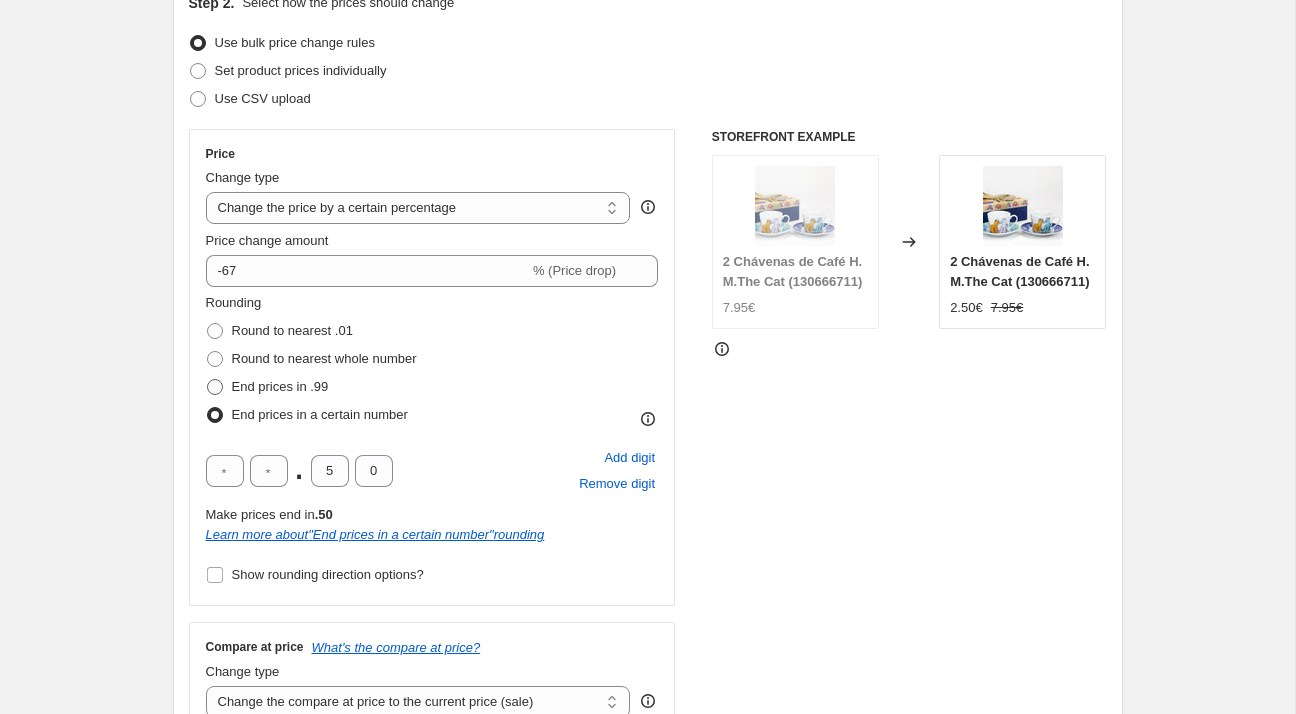 click on "End prices in .99" at bounding box center (280, 386) 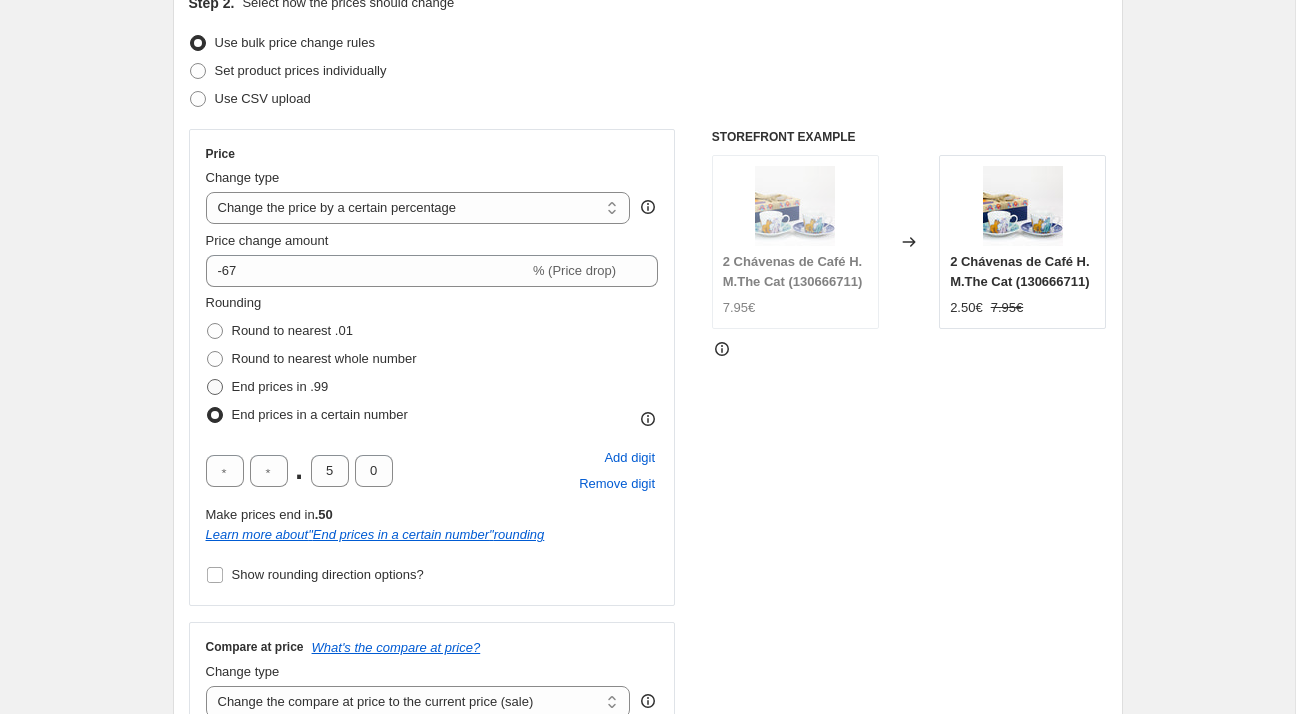 radio on "true" 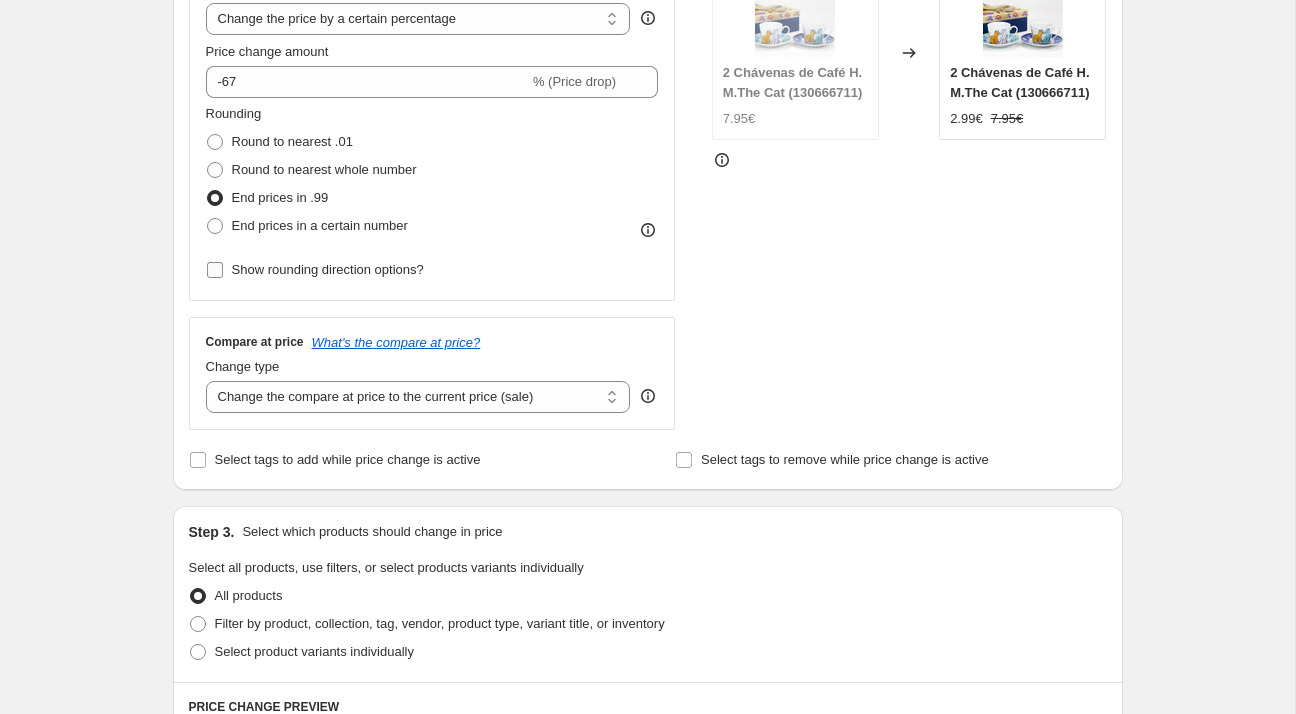 click on "Show rounding direction options?" at bounding box center [328, 269] 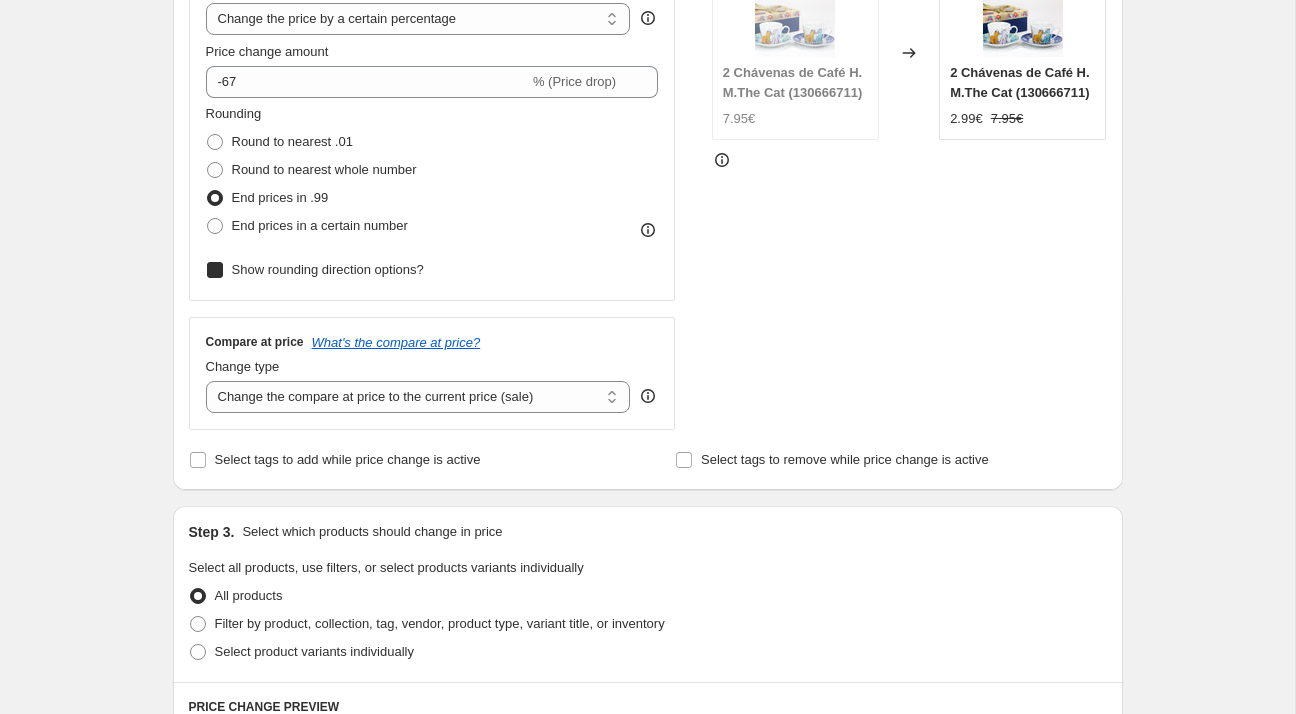 checkbox on "true" 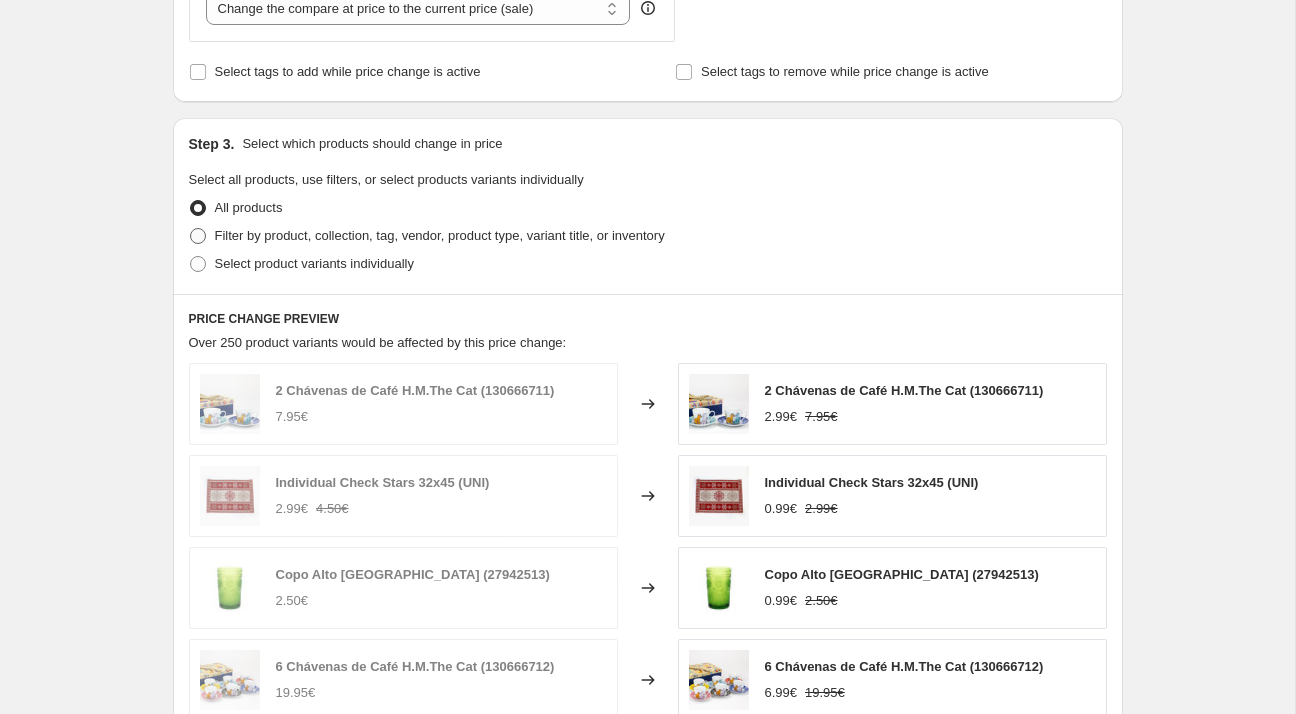 scroll, scrollTop: 936, scrollLeft: 0, axis: vertical 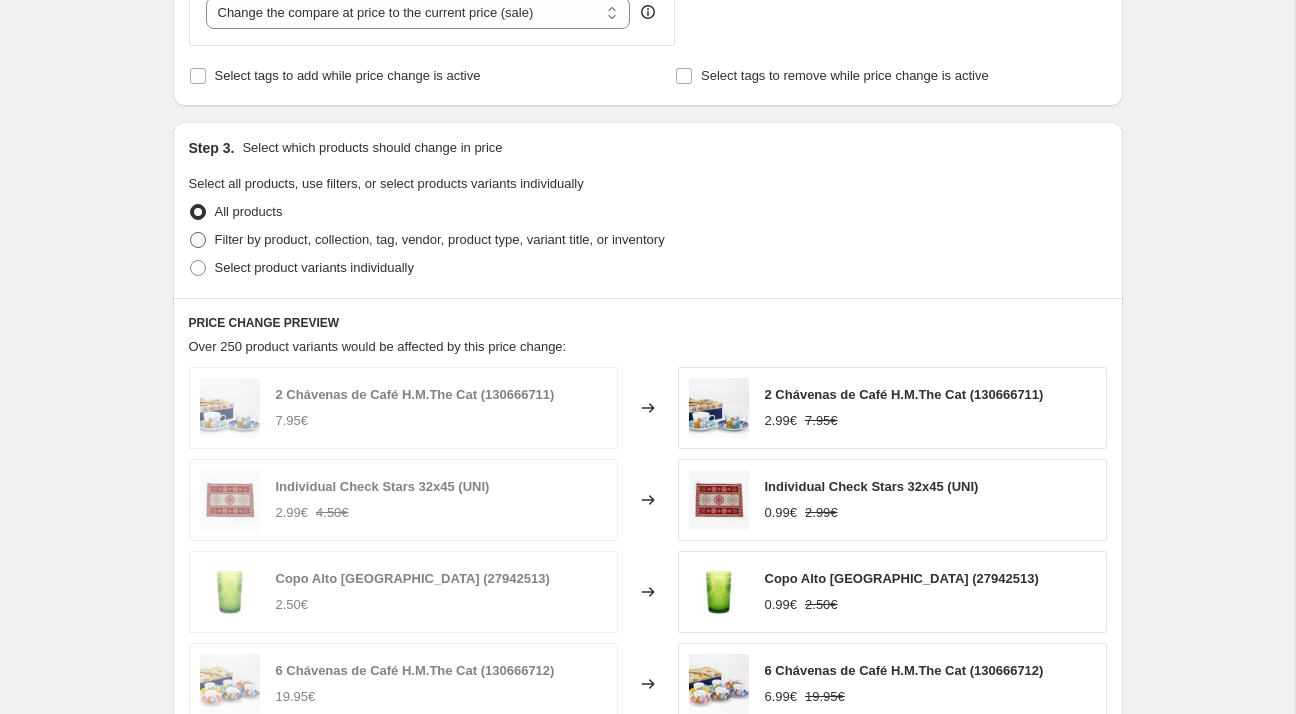 click on "Filter by product, collection, tag, vendor, product type, variant title, or inventory" at bounding box center [440, 239] 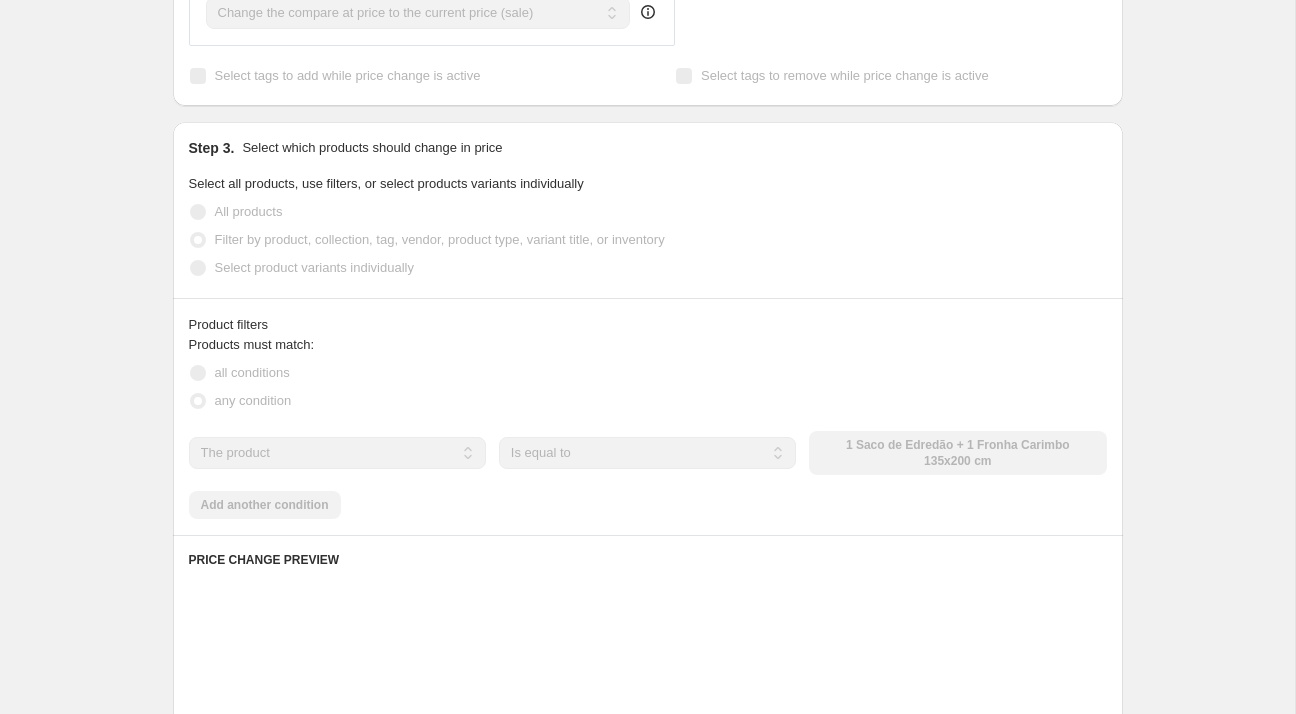 click on "Select product variants individually" at bounding box center [314, 267] 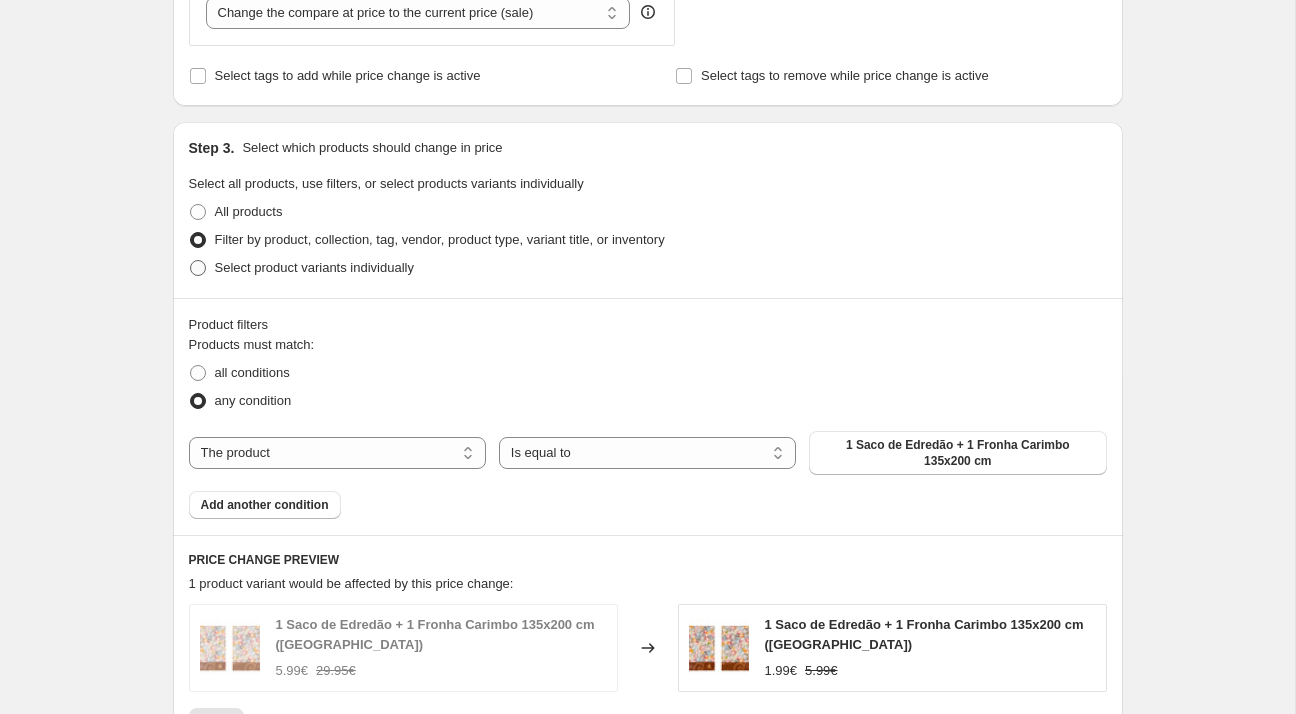click on "Select product variants individually" at bounding box center (314, 267) 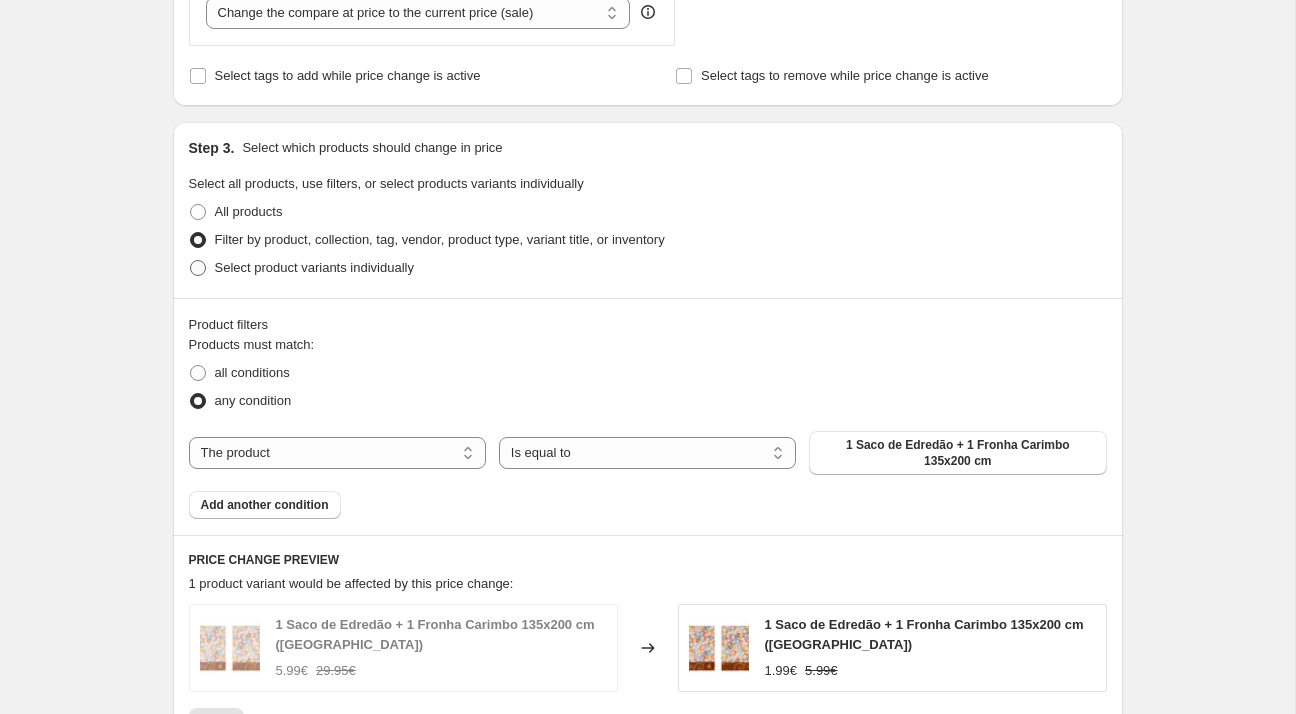 radio on "true" 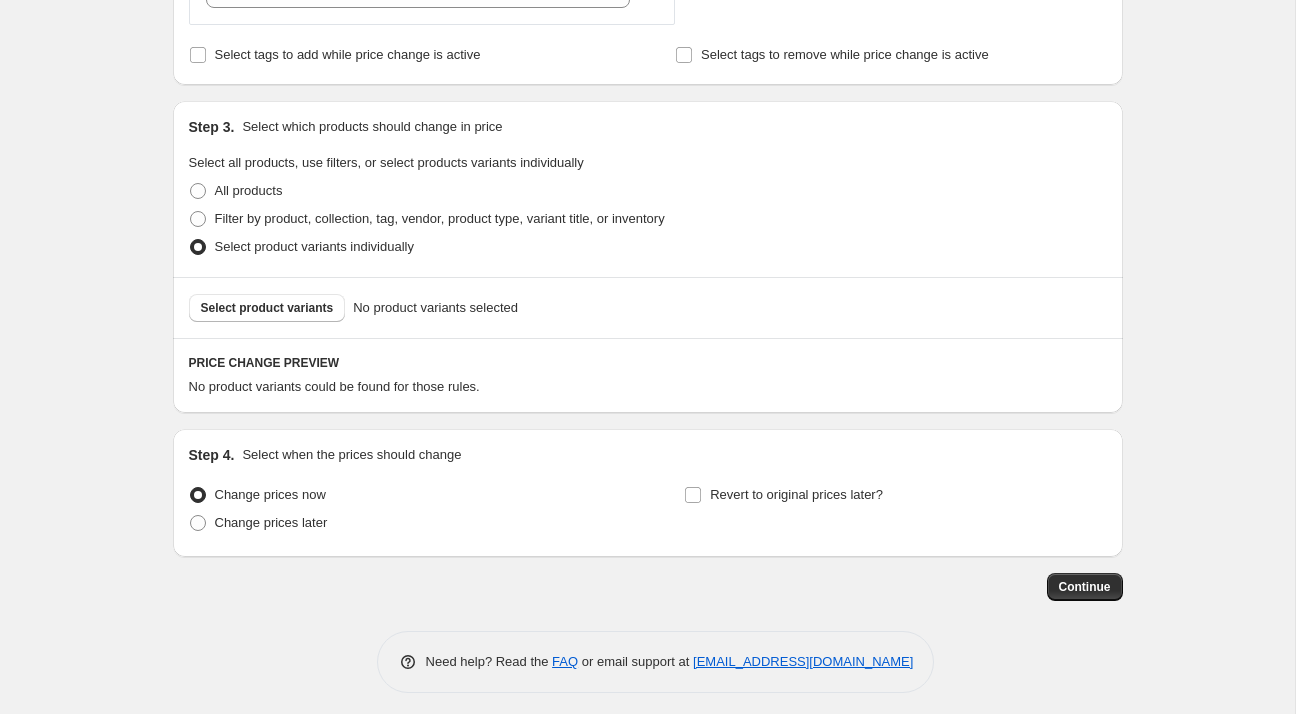 scroll, scrollTop: 964, scrollLeft: 0, axis: vertical 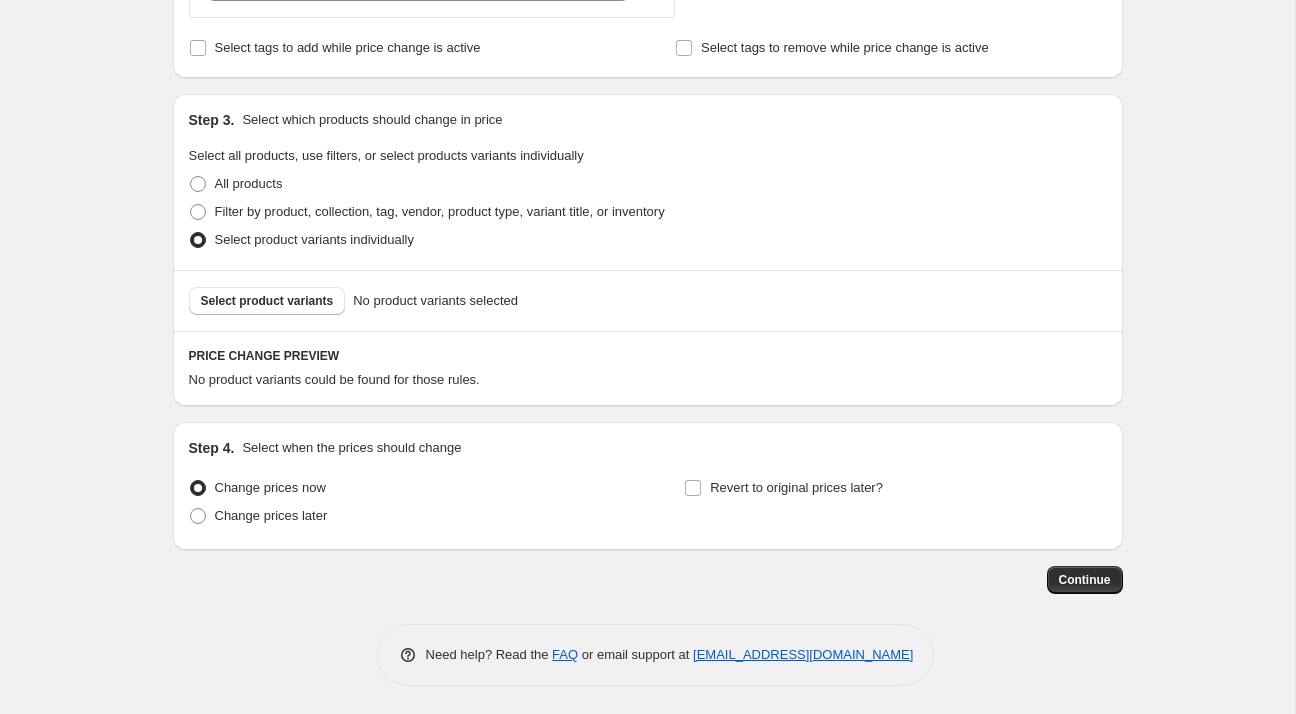 click on "Step 4. Select when the prices should change Change prices now Change prices later Revert to original prices later?" at bounding box center (648, 486) 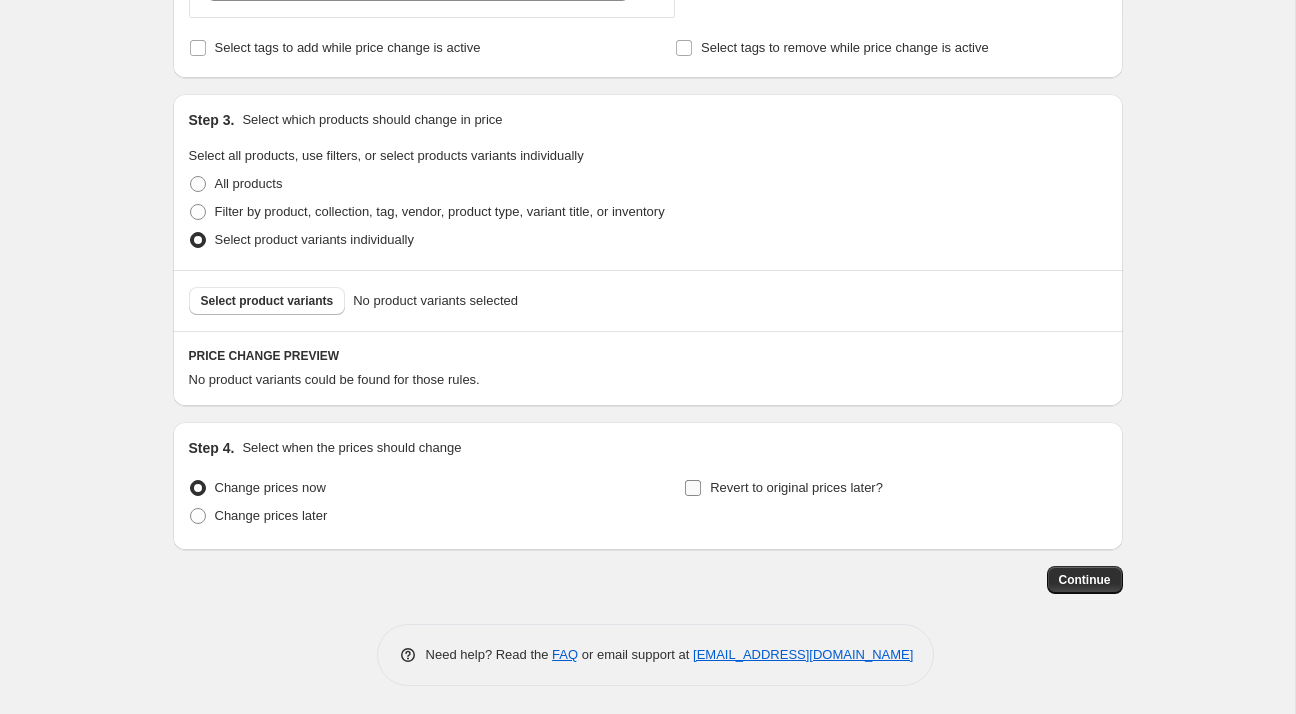 click on "Revert to original prices later?" at bounding box center (796, 487) 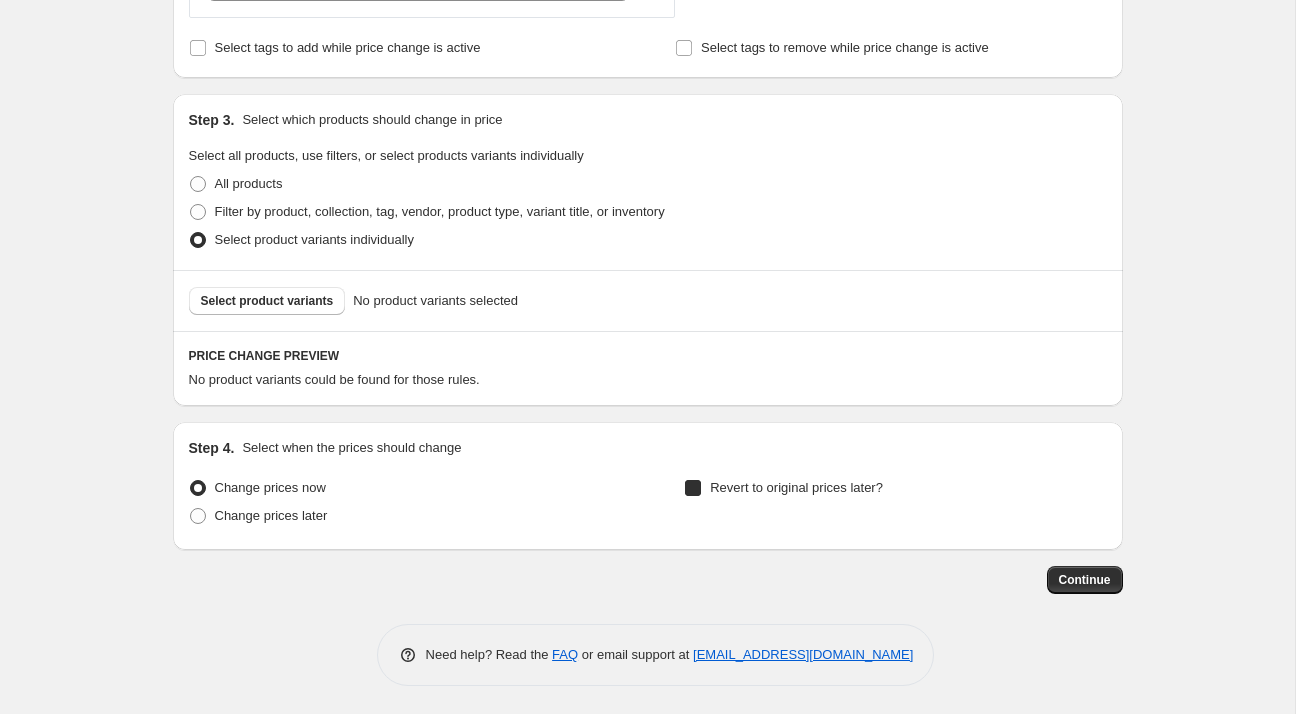 checkbox on "true" 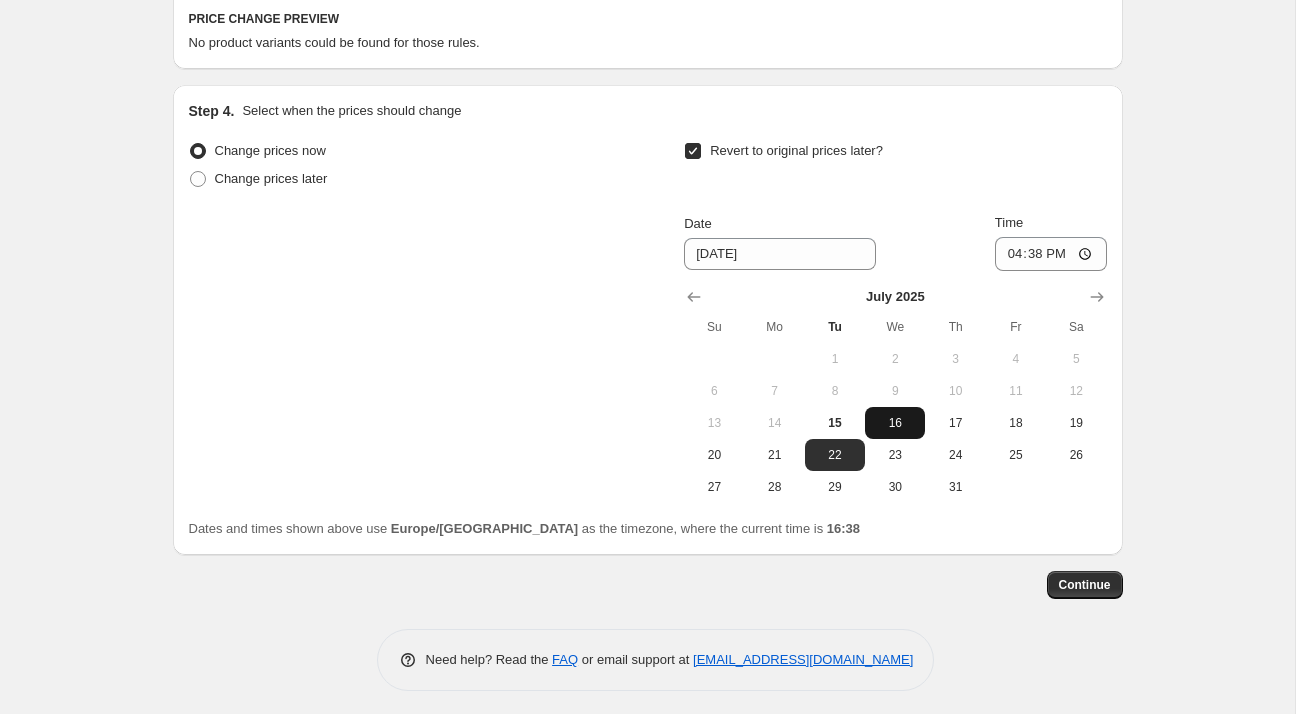 scroll, scrollTop: 1307, scrollLeft: 0, axis: vertical 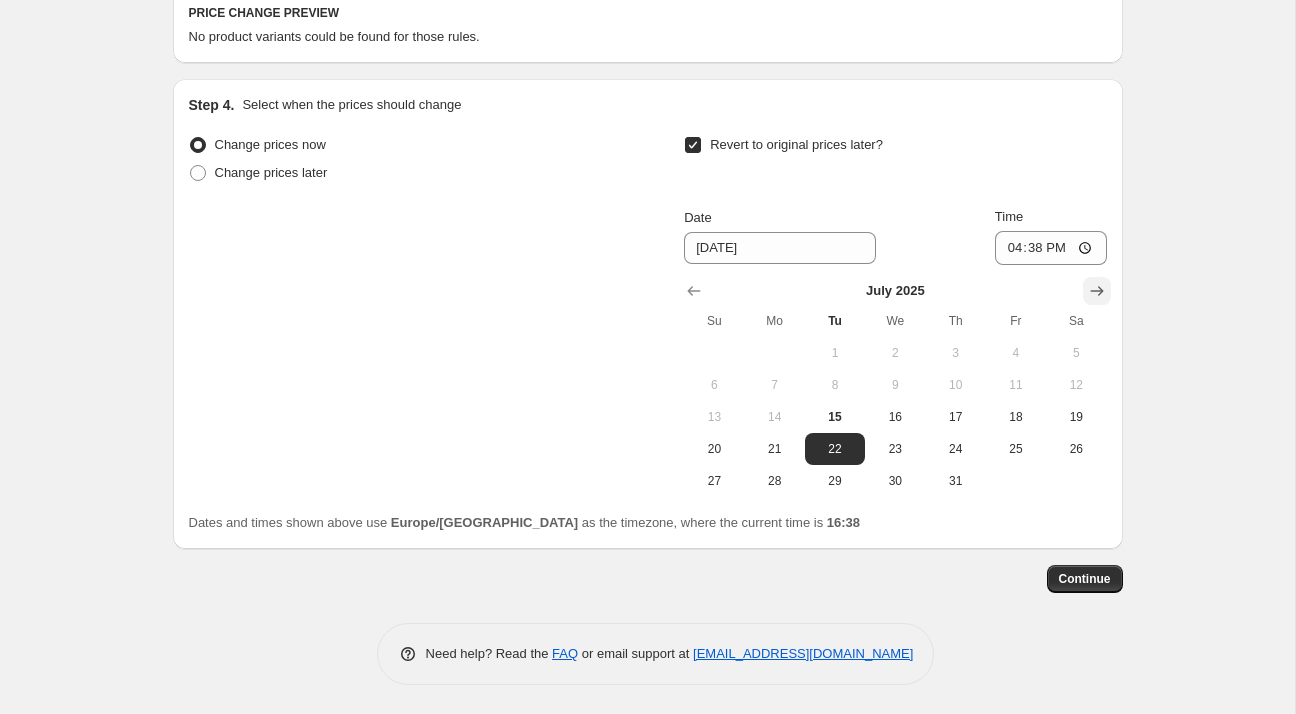 click 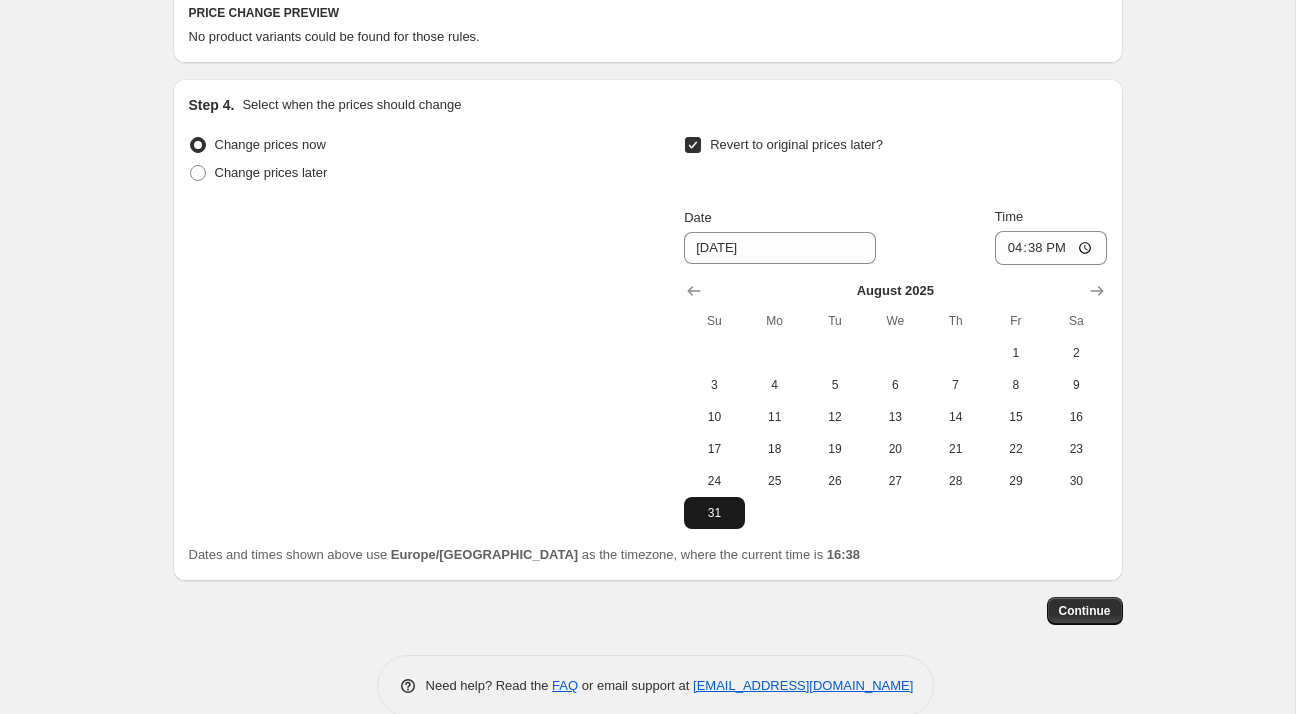click on "31" at bounding box center (714, 513) 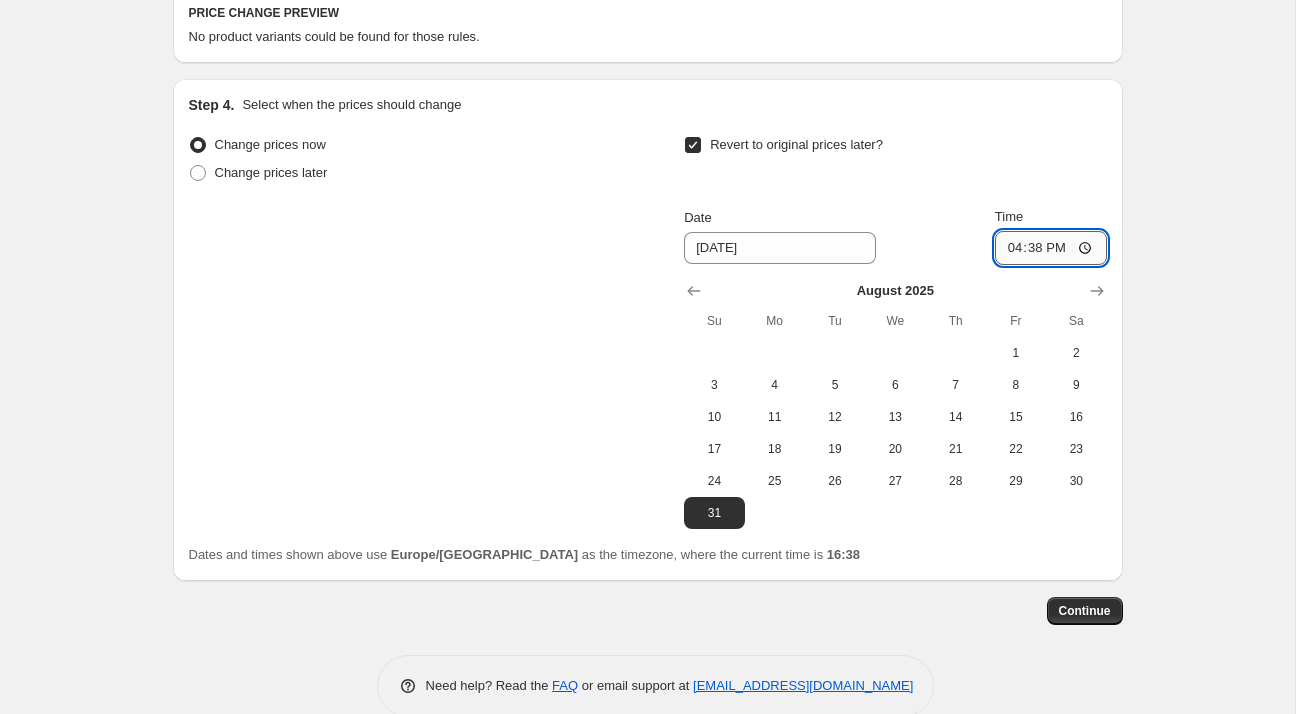 click on "16:38" at bounding box center [1051, 248] 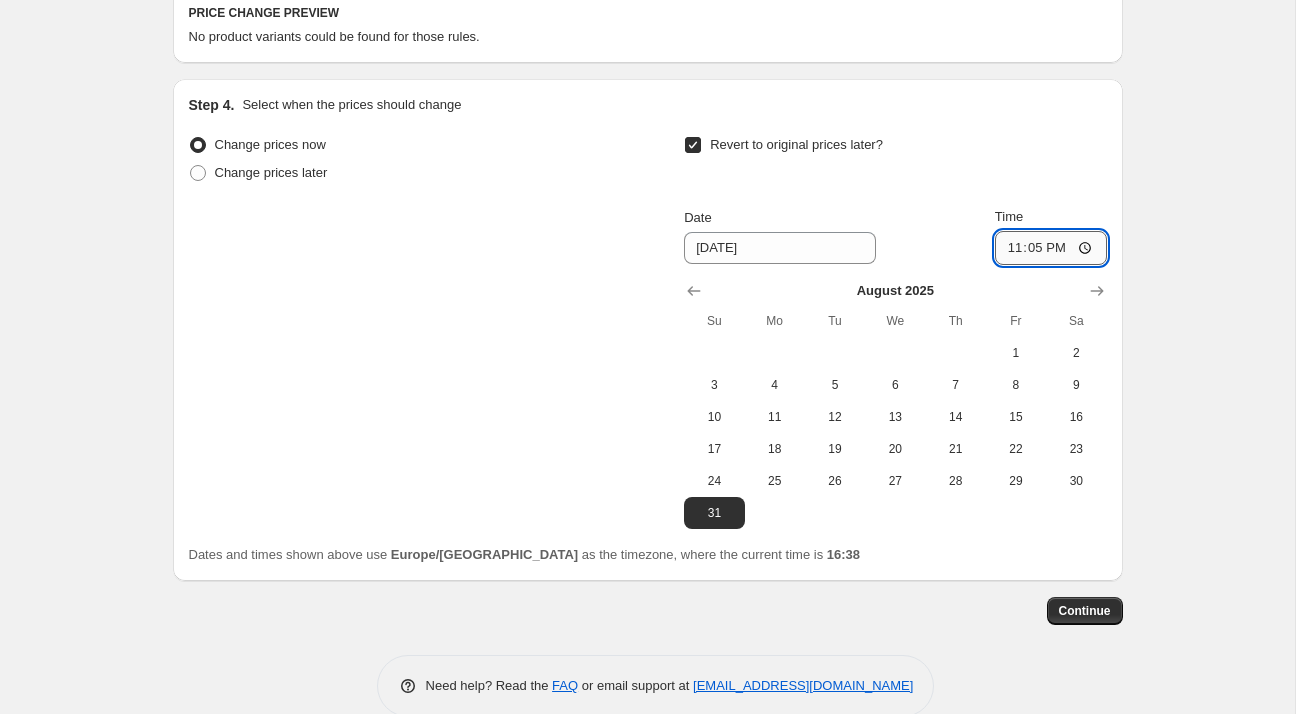 type on "23:59" 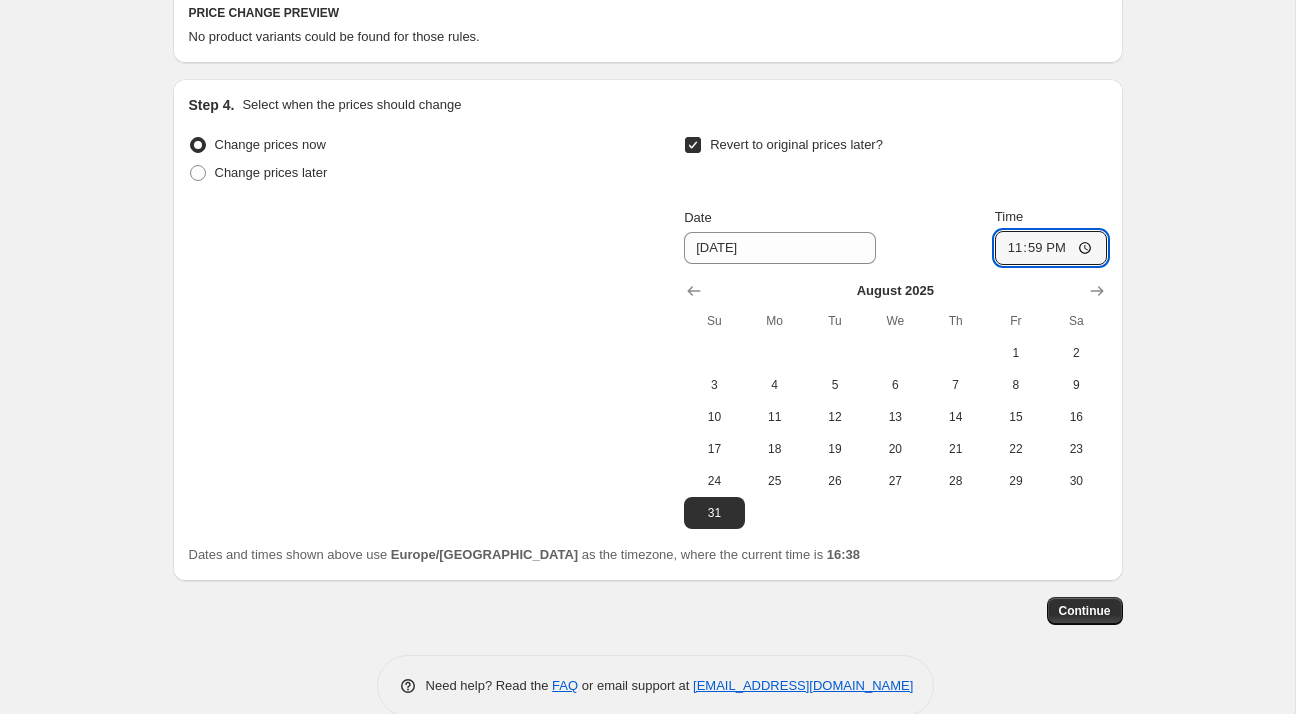 click on "Step 4. Select when the prices should change Change prices now Change prices later Revert to original prices later? Date [DATE] Time 23:59 [DATE] Su Mo Tu We Th Fr Sa 1 2 3 4 5 6 7 8 9 10 11 12 13 14 15 16 17 18 19 20 21 22 23 24 25 26 27 28 29 30 31 Dates and times shown above use   [GEOGRAPHIC_DATA]/[GEOGRAPHIC_DATA]   as the timezone, where the current time is   16:38" at bounding box center (648, 330) 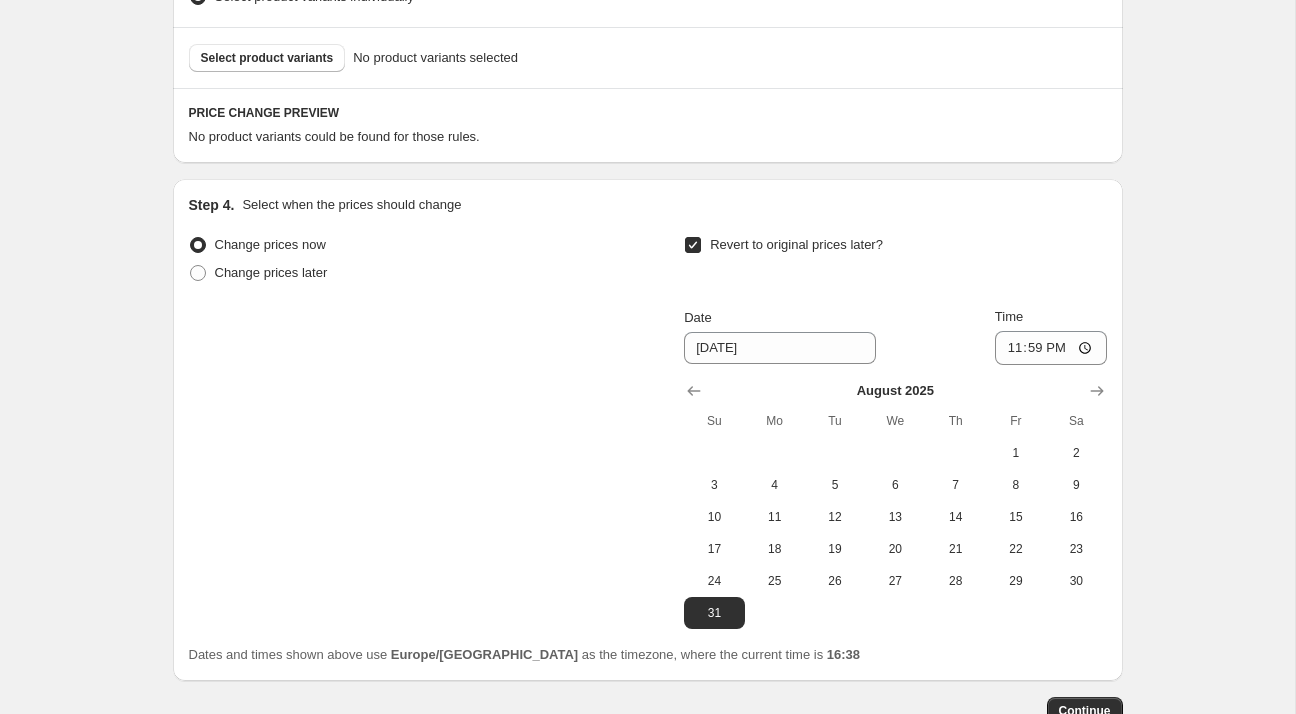 scroll, scrollTop: 1205, scrollLeft: 0, axis: vertical 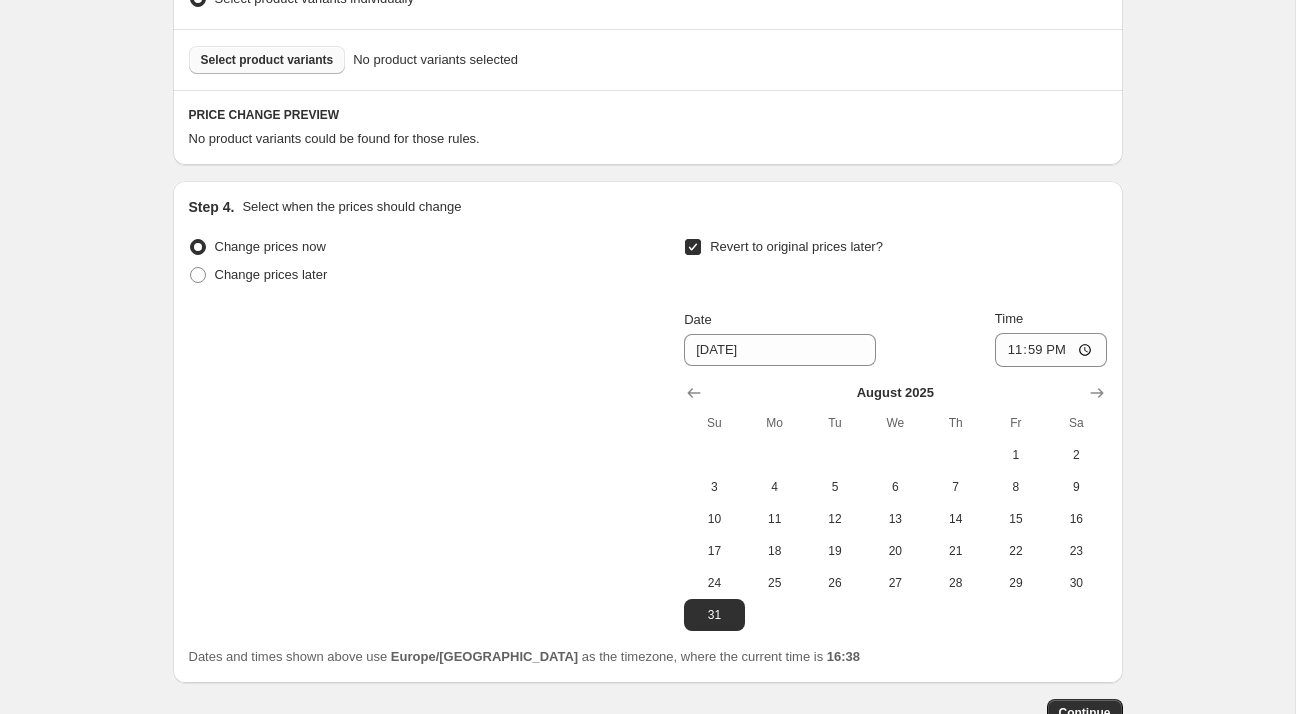 click on "Select product variants" at bounding box center [267, 60] 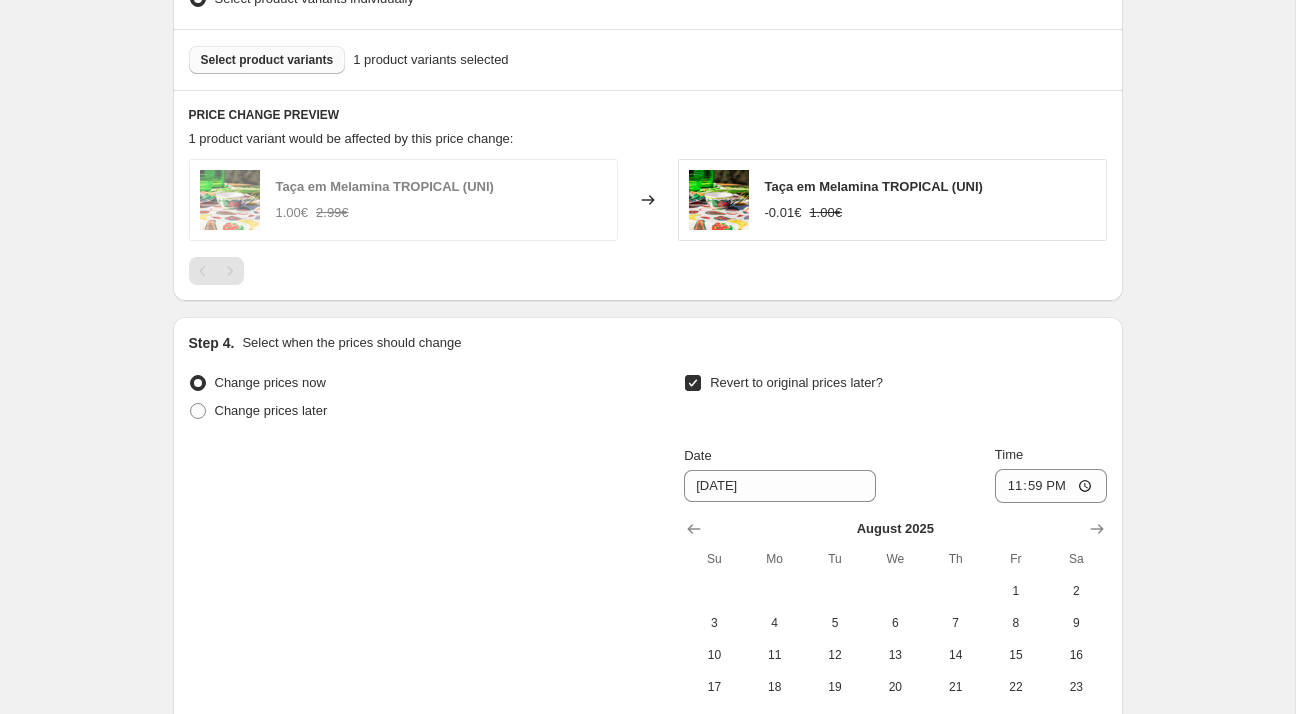 click on "Select product variants" at bounding box center [267, 60] 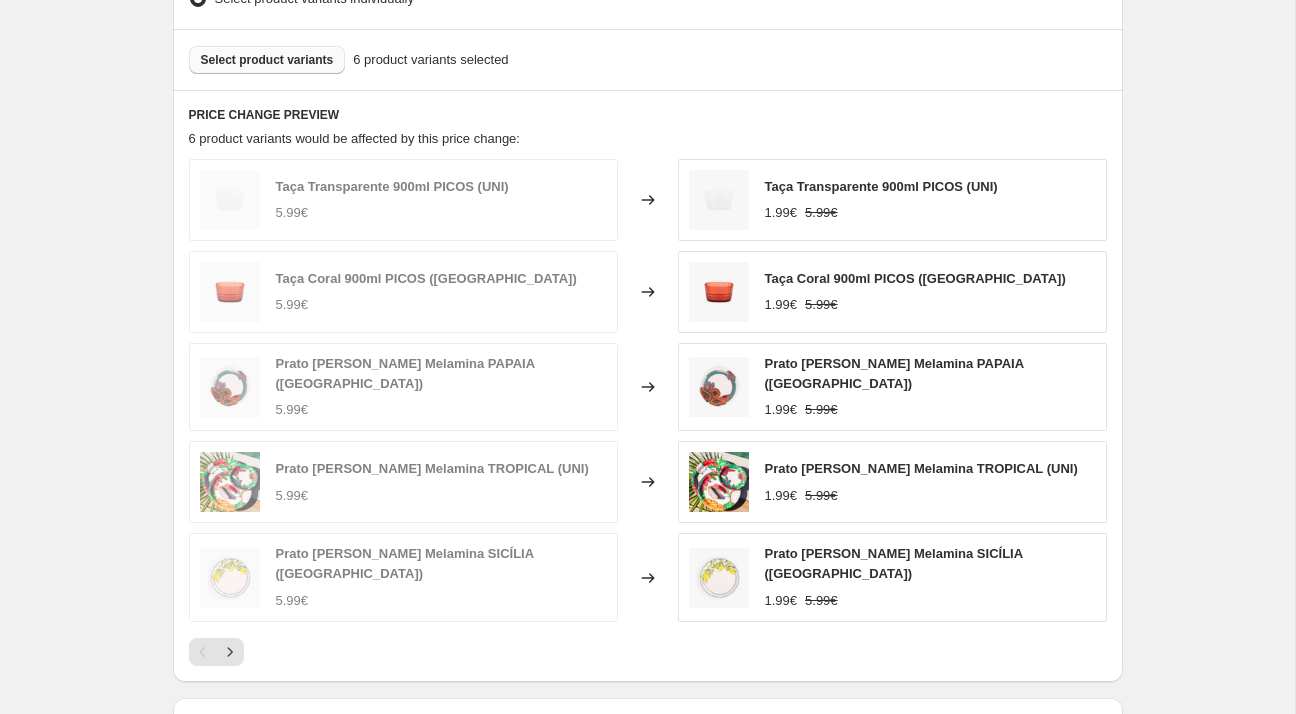 click on "Select product variants" at bounding box center (267, 60) 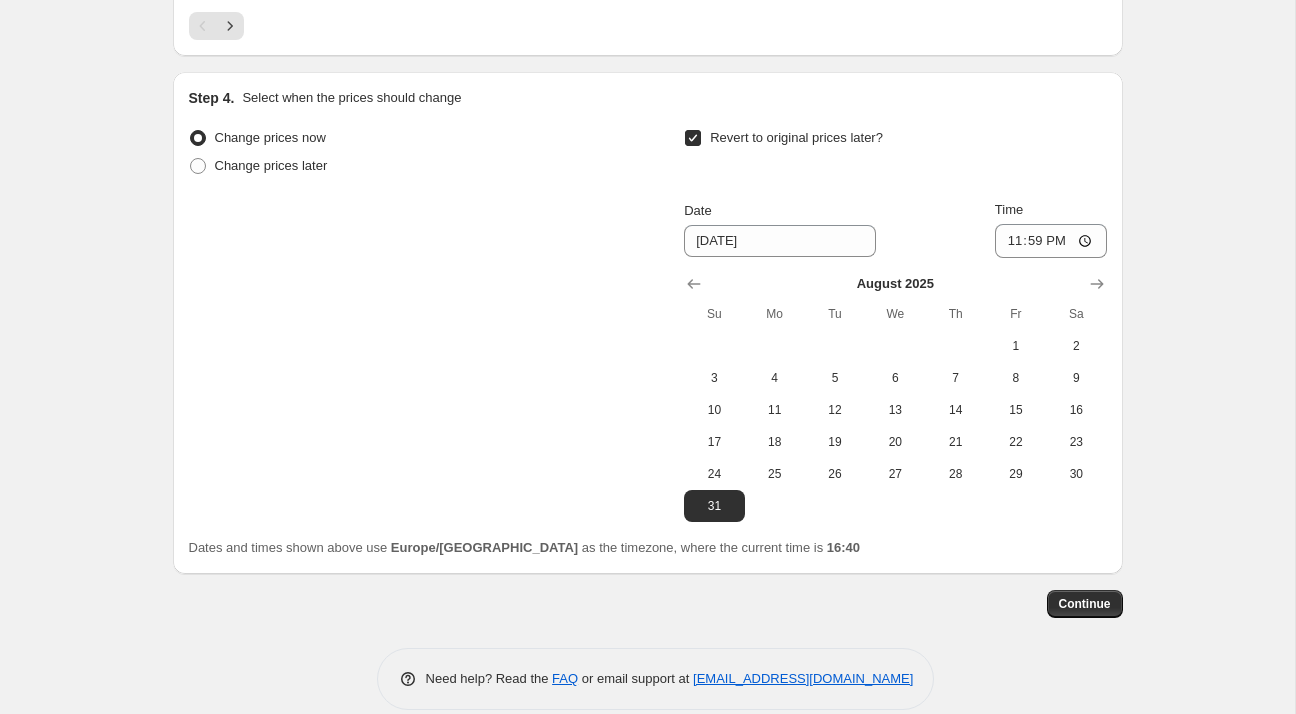 scroll, scrollTop: 1840, scrollLeft: 0, axis: vertical 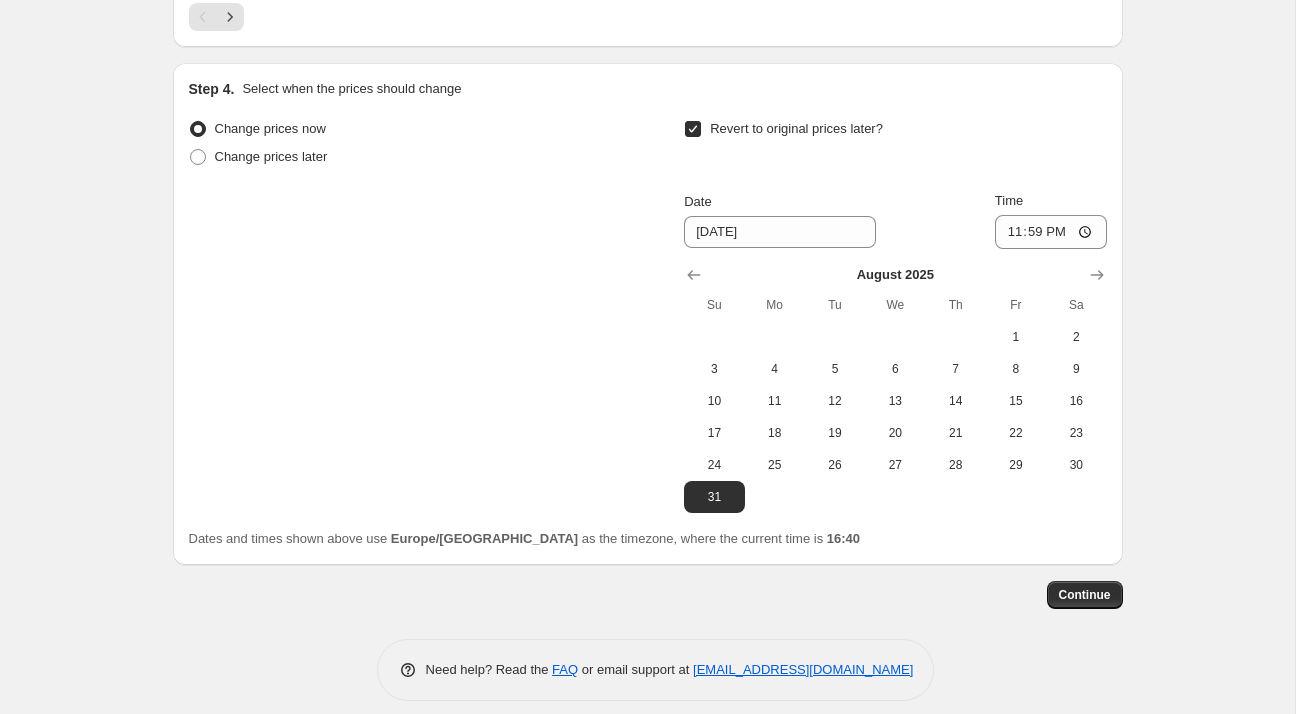 click on "Step 1. Optionally give your price [MEDICAL_DATA] a title (eg "March 30% off sale on boots") 24_25_Listagem promoções Verão 2025 - MESA e COZINHA_3aWave_67% This title is just for internal use, customers won't see it Step 2. Select how the prices should change Use bulk price change rules Set product prices individually Use CSV upload Price Change type Change the price to a certain amount Change the price by a certain amount Change the price by a certain percentage Change the price to the current compare at price (price before sale) Change the price by a certain amount relative to the compare at price Change the price by a certain percentage relative to the compare at price Don't change the price Change the price by a certain percentage relative to the cost per item Change price to certain cost margin Change the price by a certain percentage Price change amount -67 % (Price drop) Rounding Round to nearest .01 Round to nearest whole number End prices in .99 End prices in a certain number Rounding direction 7" at bounding box center (640, -586) 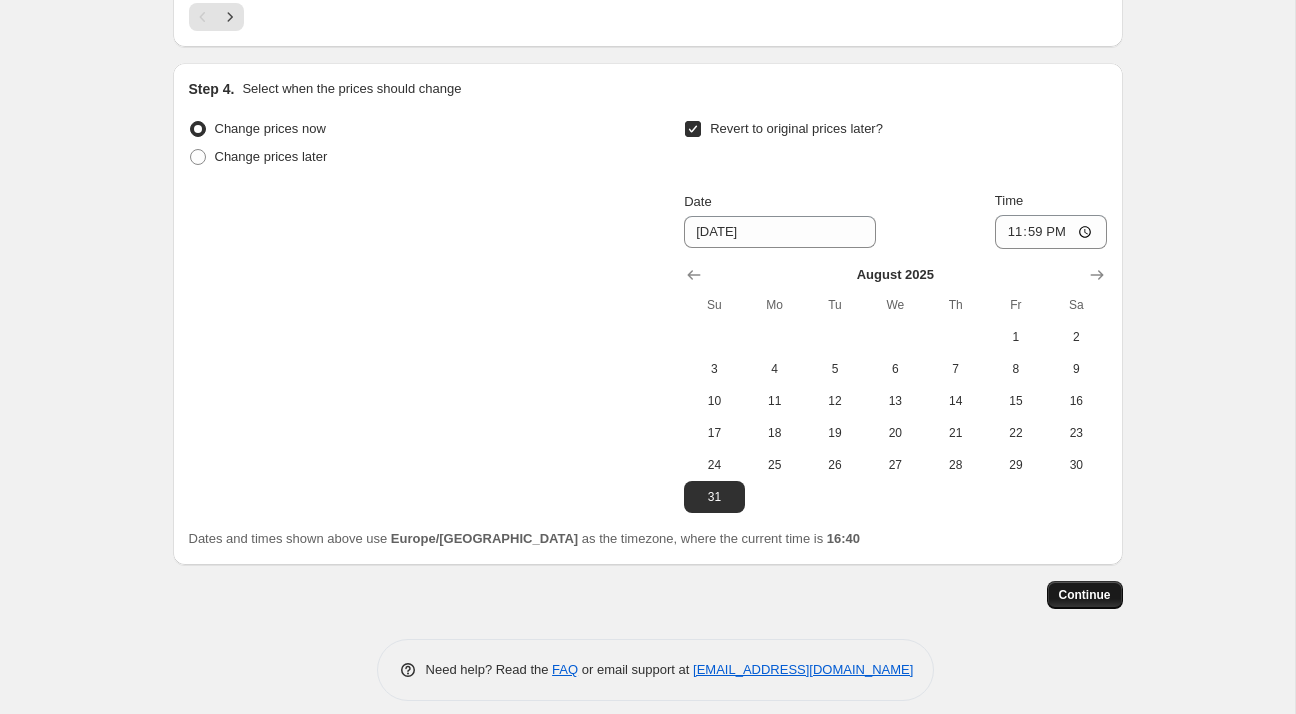 click on "Continue" at bounding box center [1085, 595] 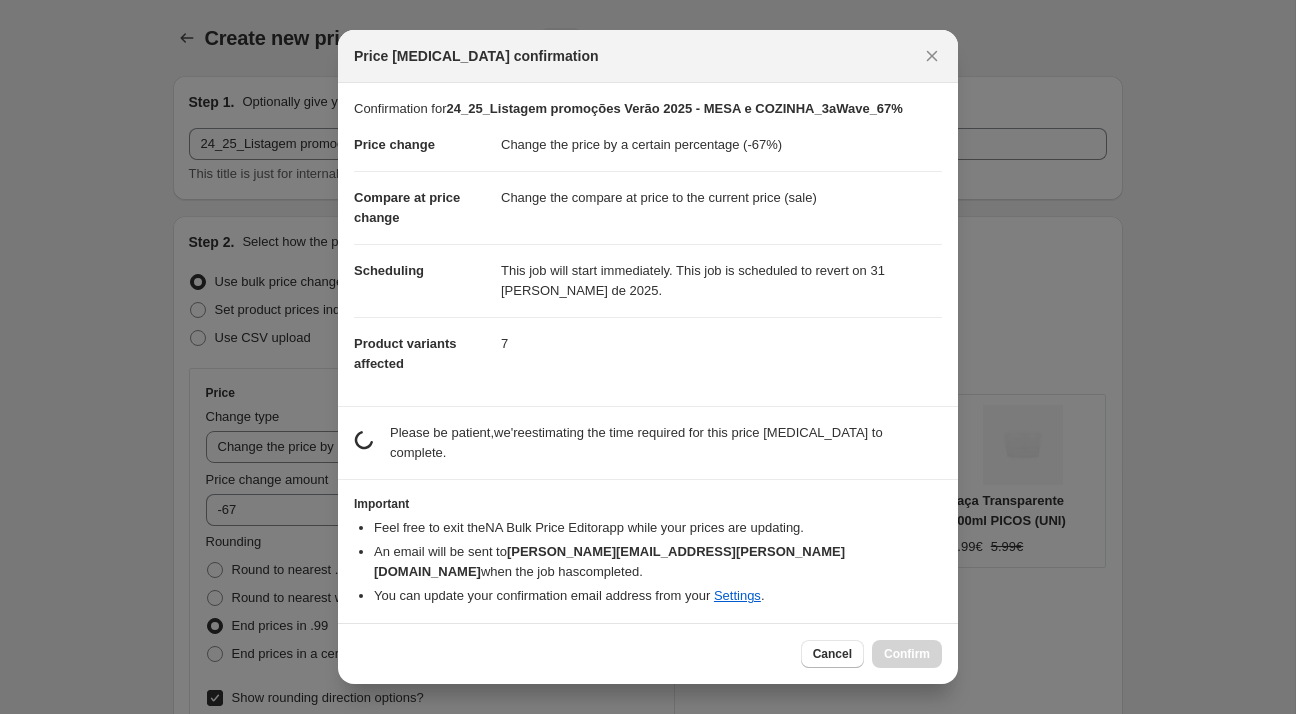 scroll, scrollTop: 0, scrollLeft: 0, axis: both 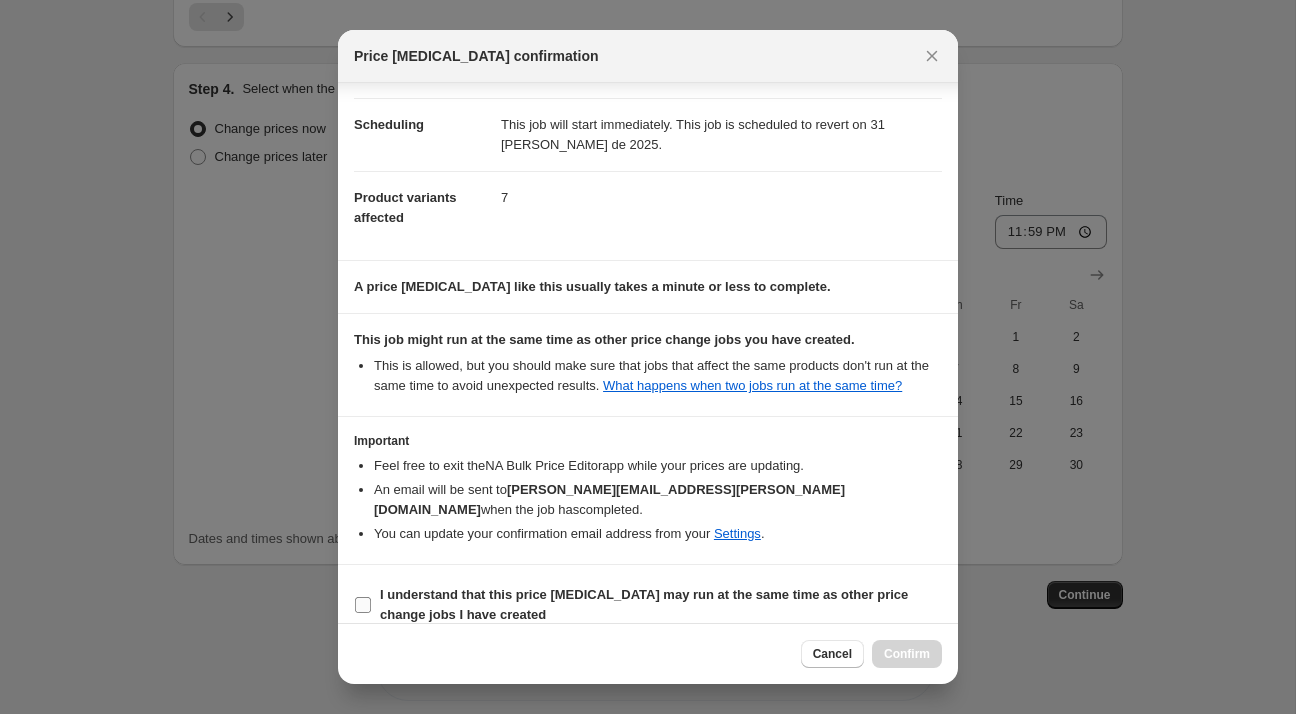 click on "I understand that this price [MEDICAL_DATA] may run at the same time as other price change jobs I have created" at bounding box center (644, 604) 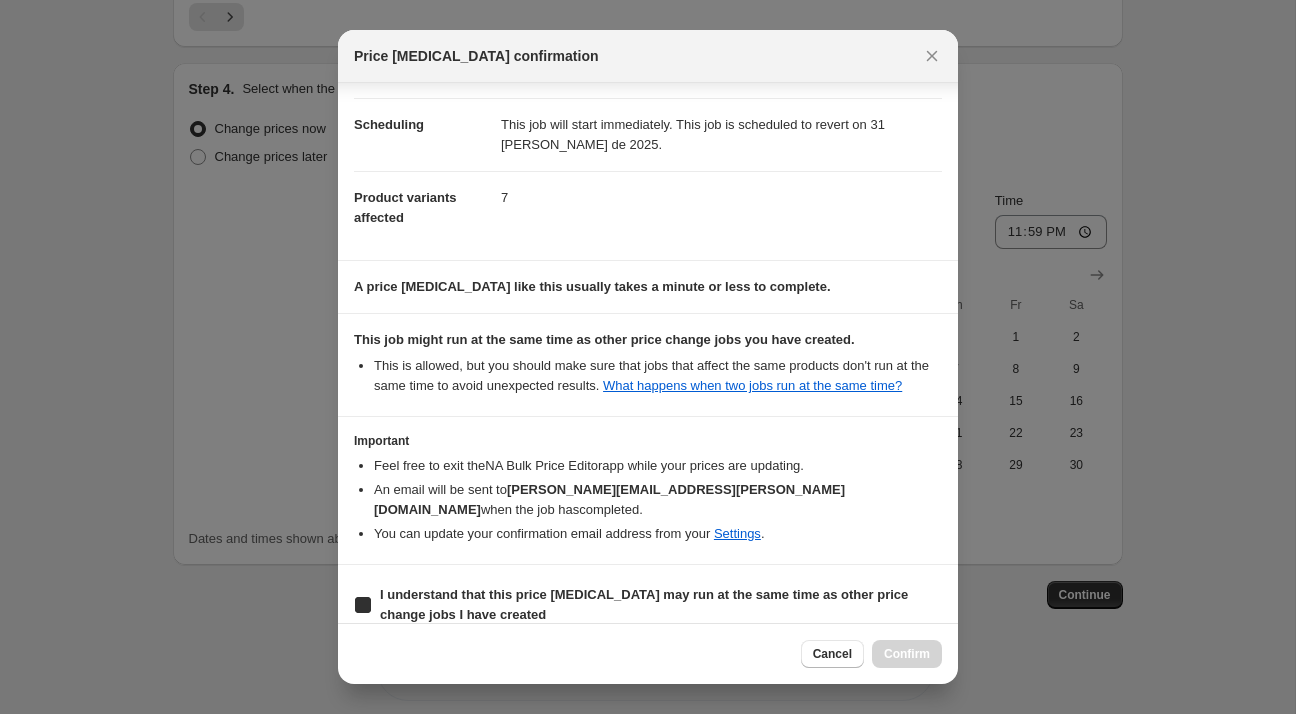 checkbox on "true" 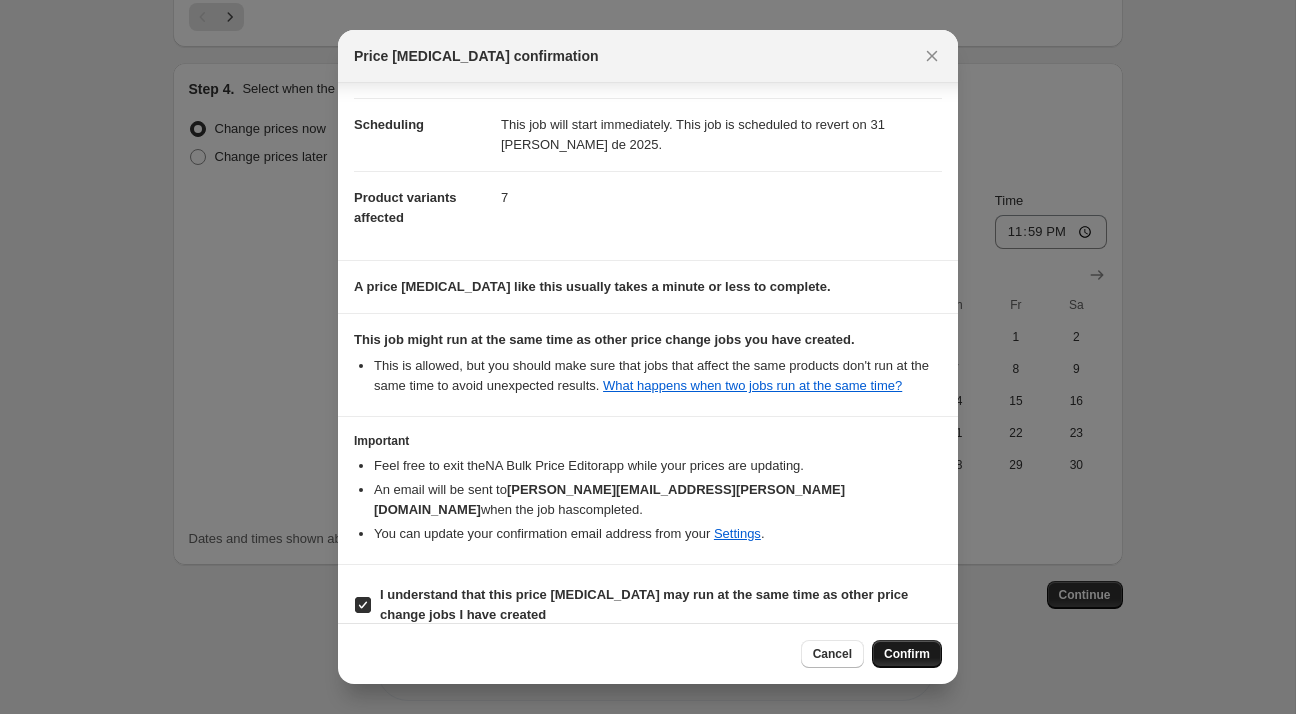 click on "Confirm" at bounding box center (907, 654) 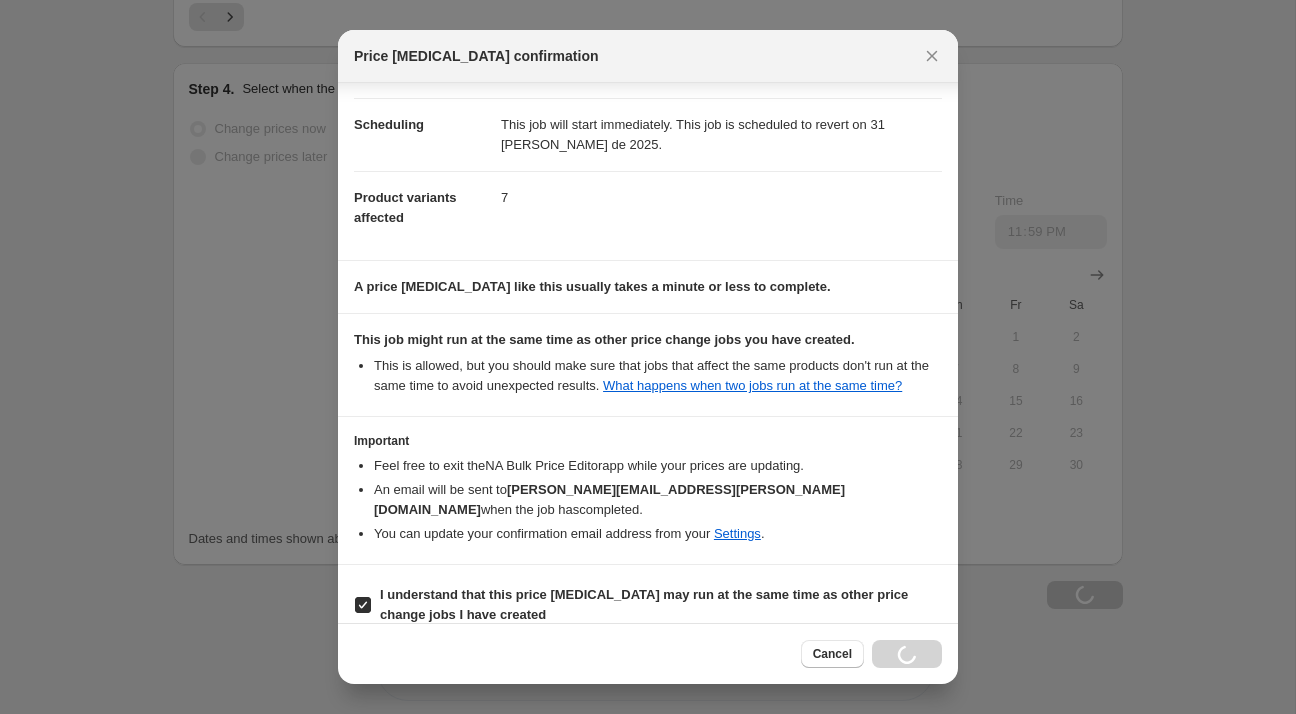 scroll, scrollTop: 1908, scrollLeft: 0, axis: vertical 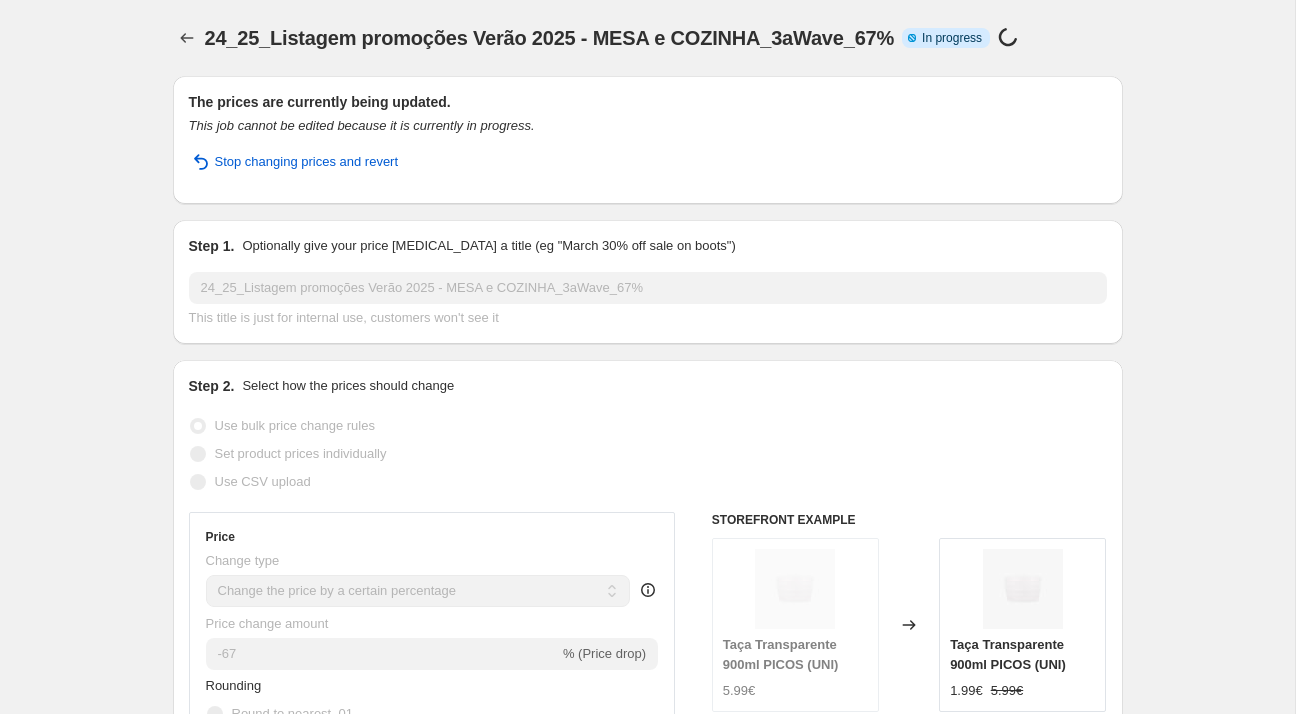 click on "24_25_Listagem promoções Verão 2025 - MESA e COZINHA_3aWave_67% Info Partially complete In progress Price [MEDICAL_DATA] in progress..." at bounding box center (648, 38) 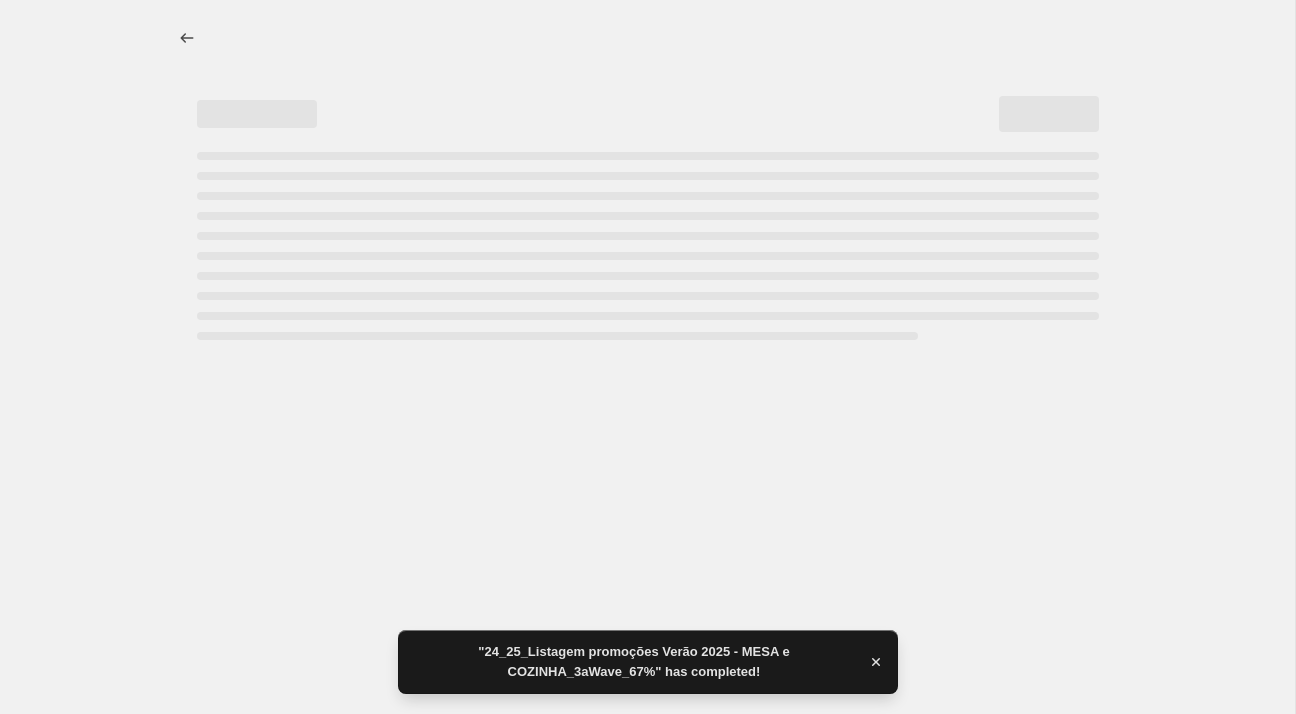 click at bounding box center (648, 38) 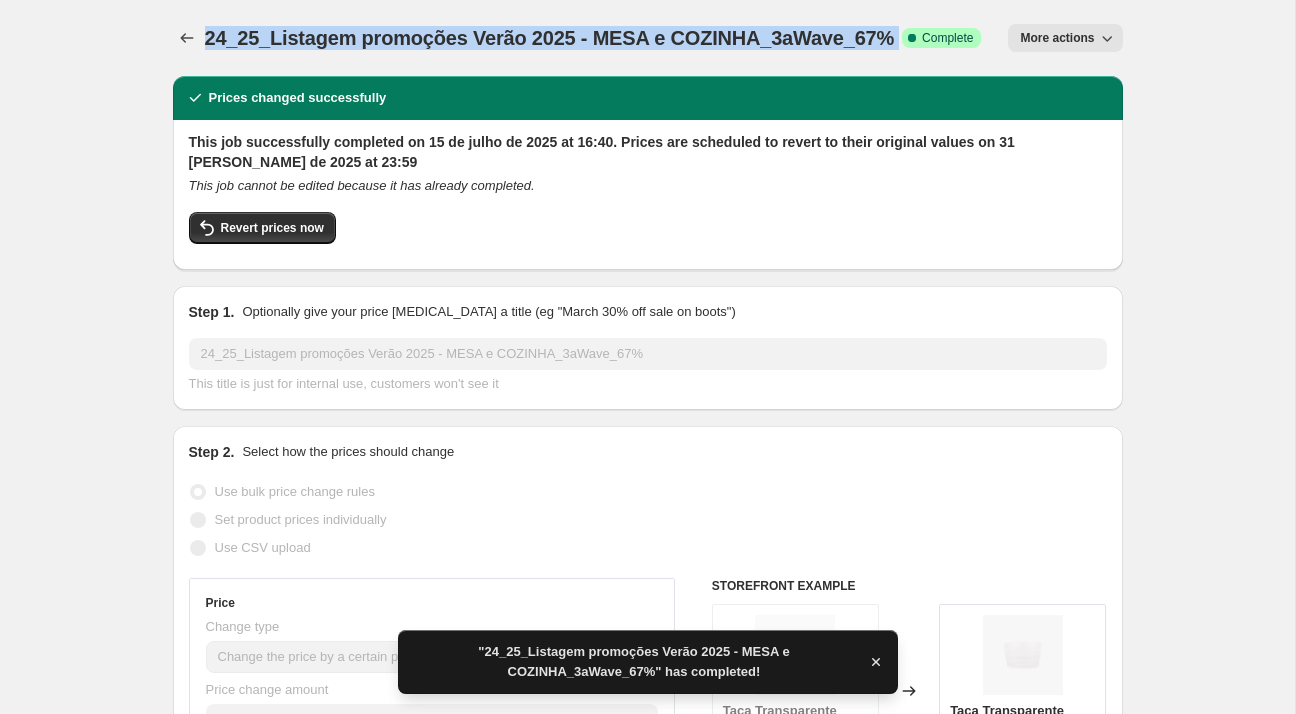 click on "24_25_Listagem promoções Verão 2025 - MESA e COZINHA_3aWave_67%" at bounding box center (550, 38) 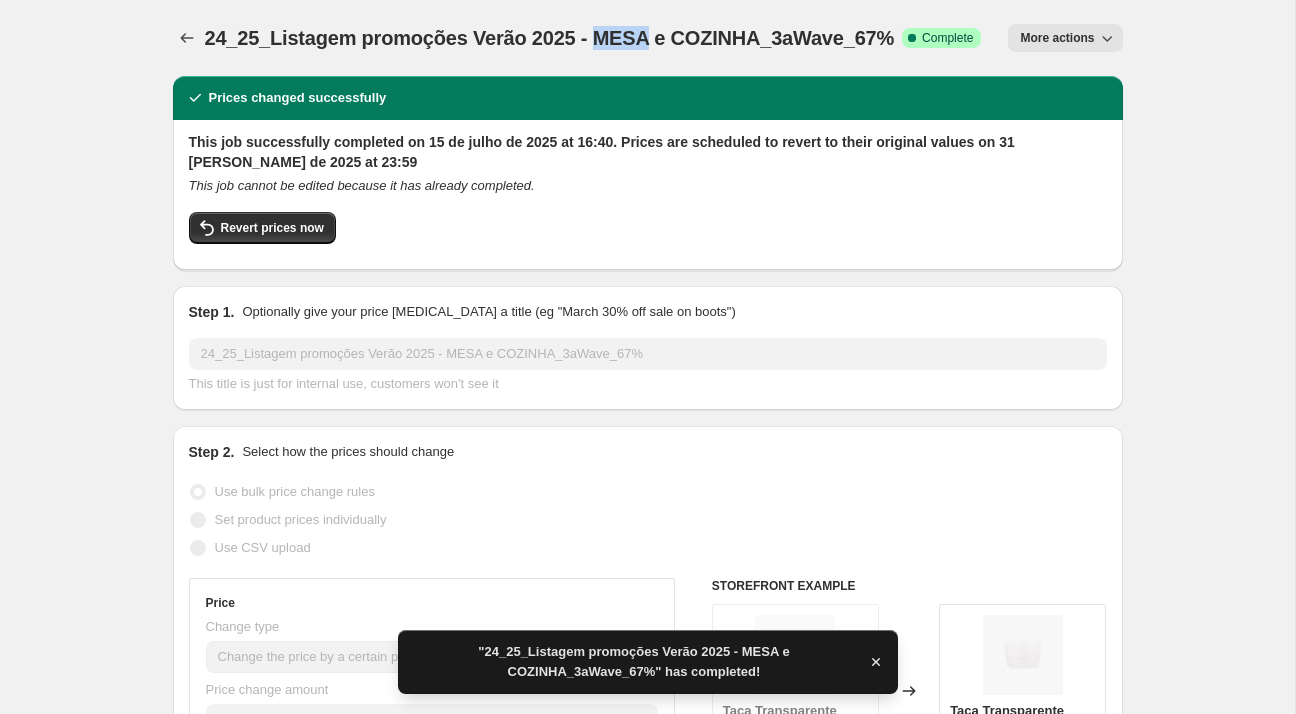 click on "24_25_Listagem promoções Verão 2025 - MESA e COZINHA_3aWave_67%" at bounding box center [550, 38] 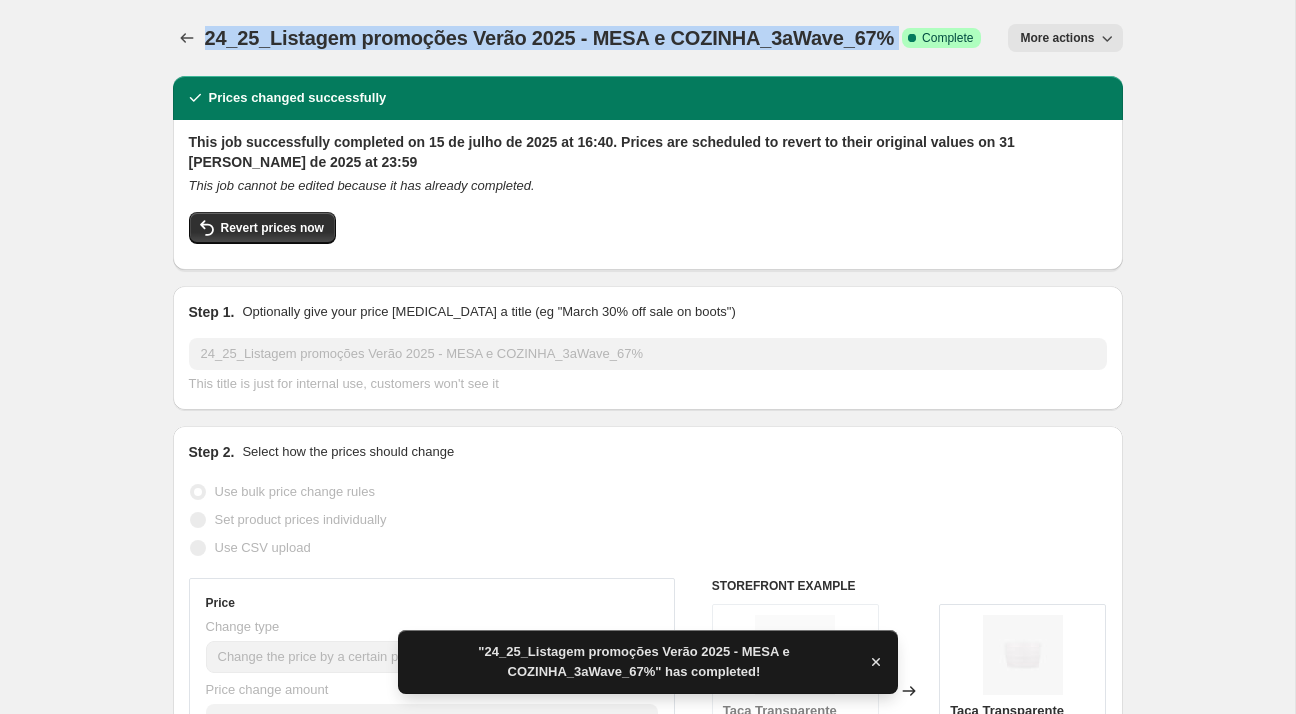 click on "24_25_Listagem promoções Verão 2025 - MESA e COZINHA_3aWave_67%" at bounding box center [550, 38] 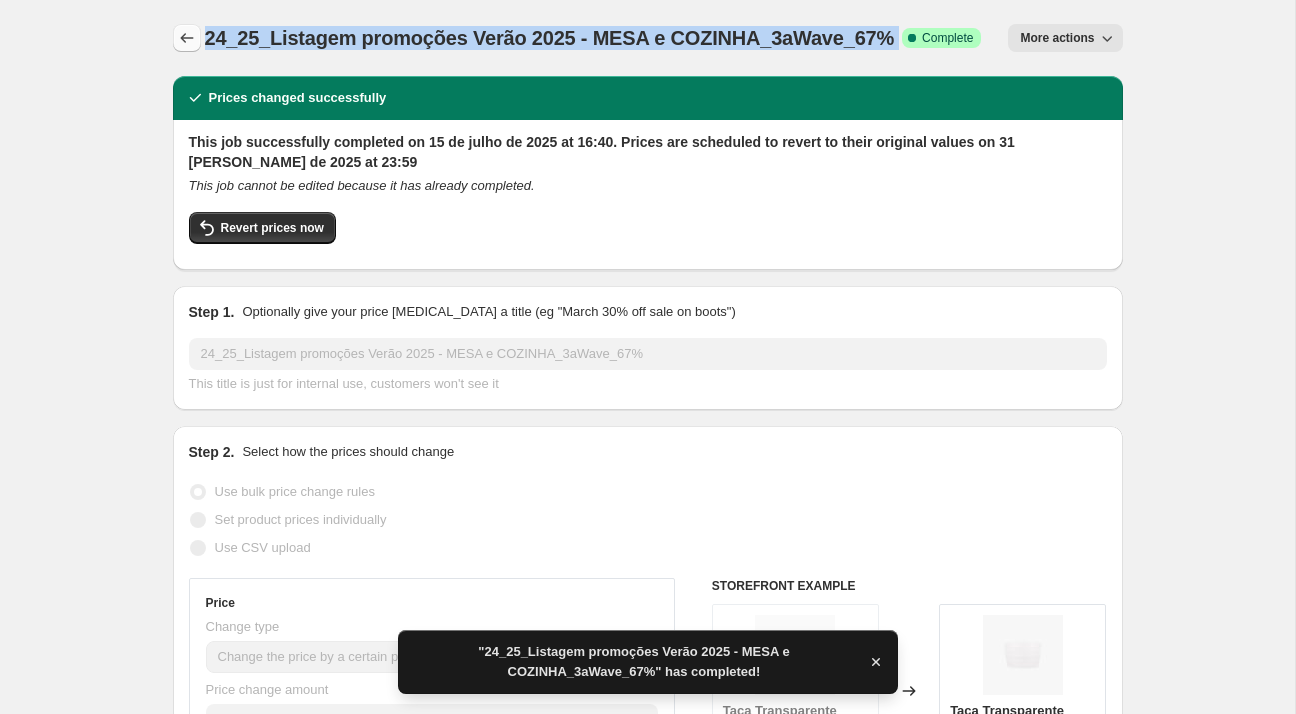 click 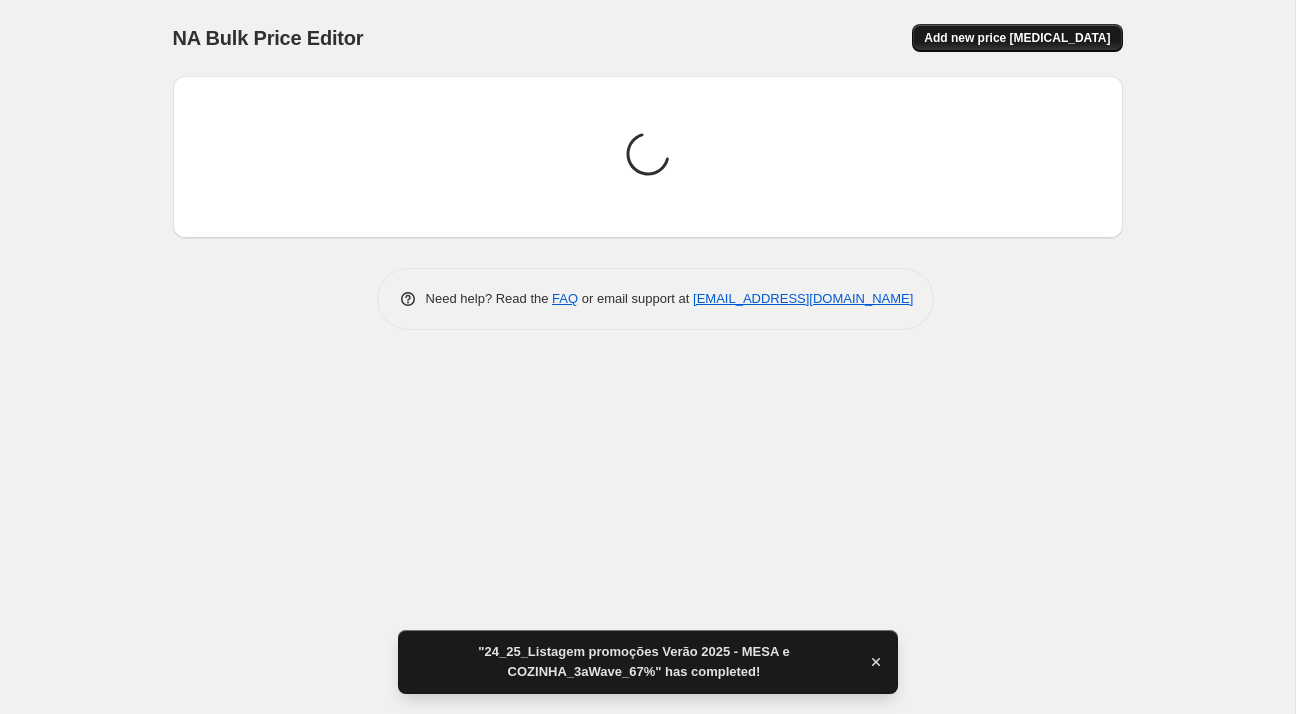 click on "Add new price [MEDICAL_DATA]" at bounding box center (1017, 38) 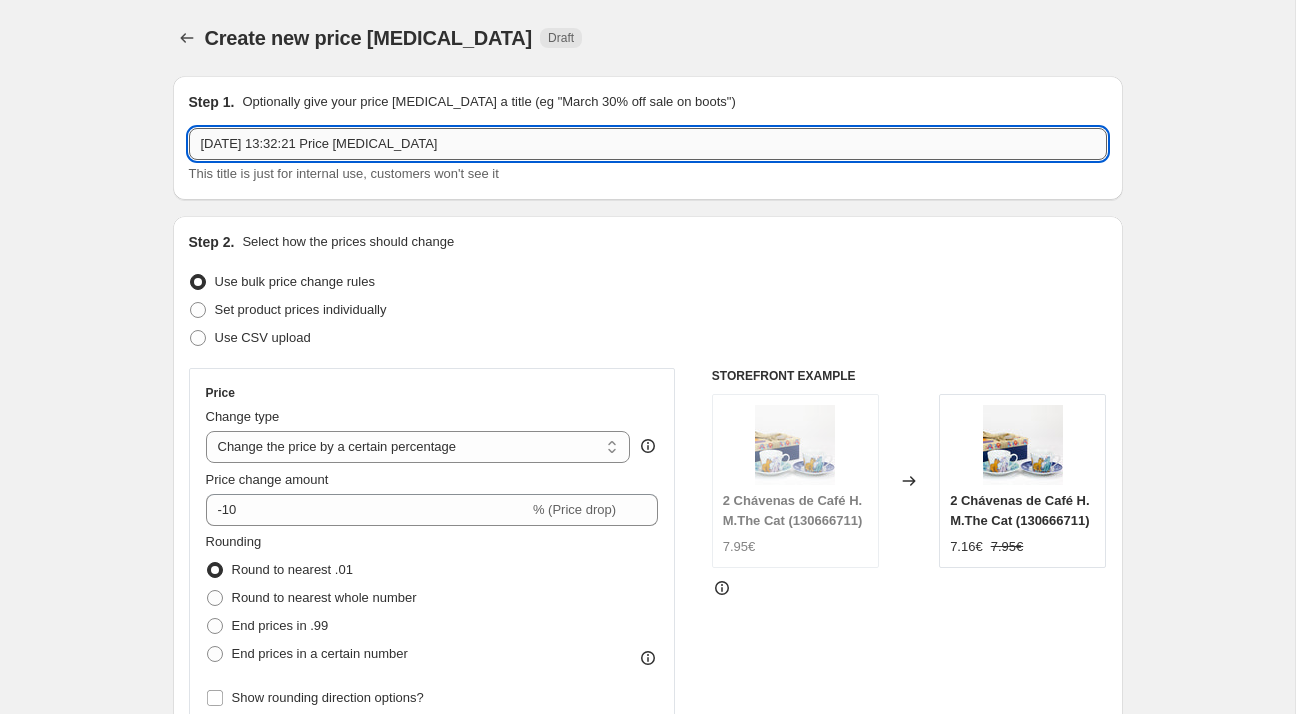 click on "[DATE] 13:32:21 Price [MEDICAL_DATA]" at bounding box center [648, 144] 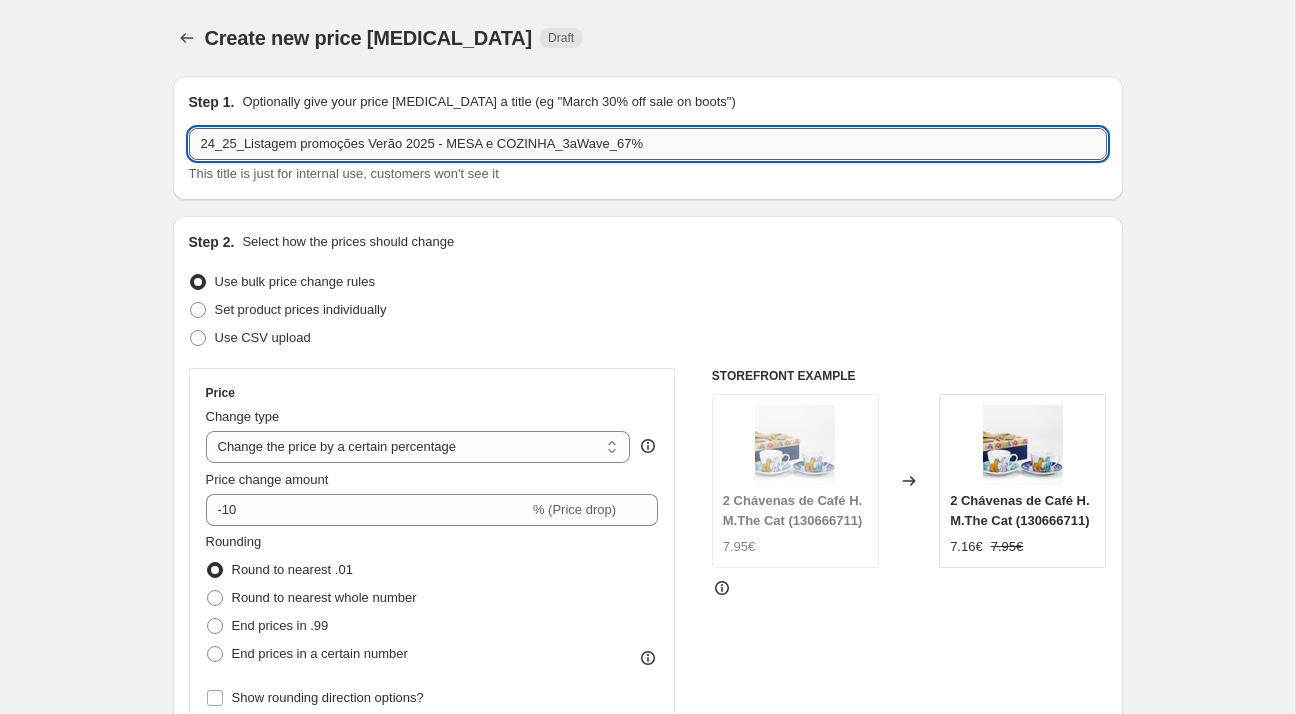 drag, startPoint x: 606, startPoint y: 136, endPoint x: 622, endPoint y: 140, distance: 16.492422 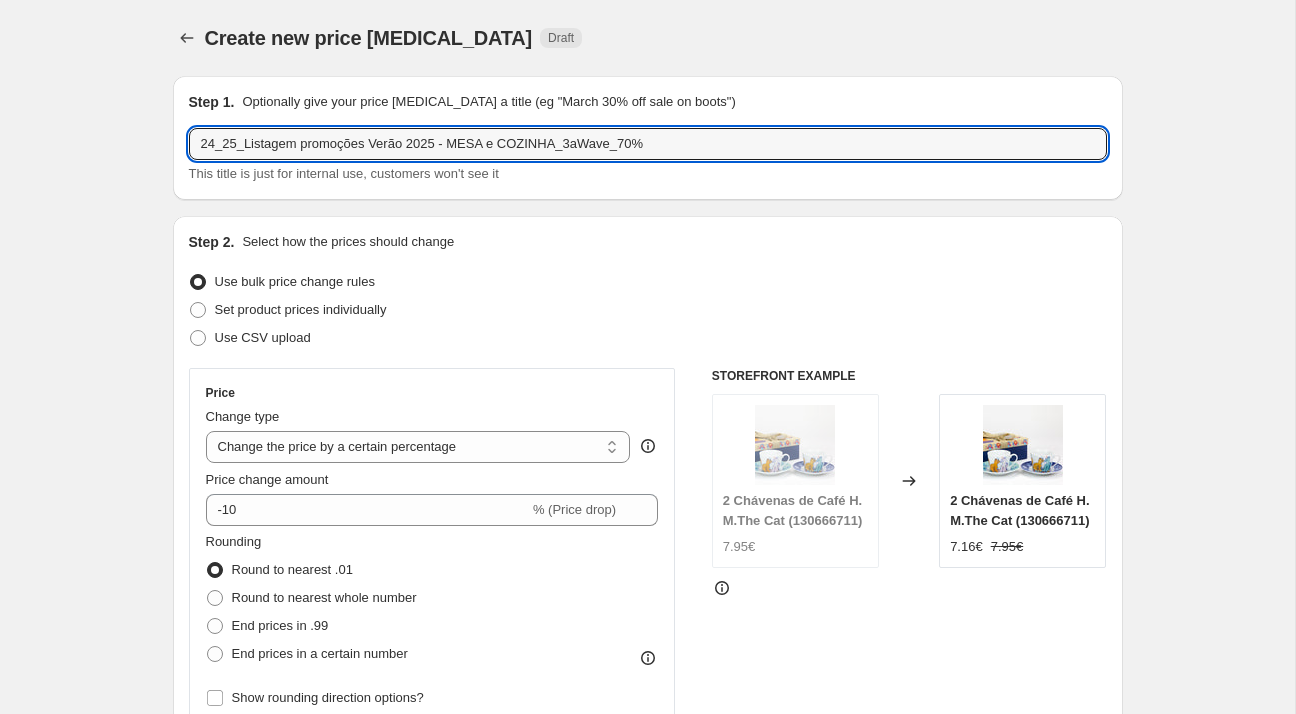 type on "24_25_Listagem promoções Verão 2025 - MESA e COZINHA_3aWave_70%" 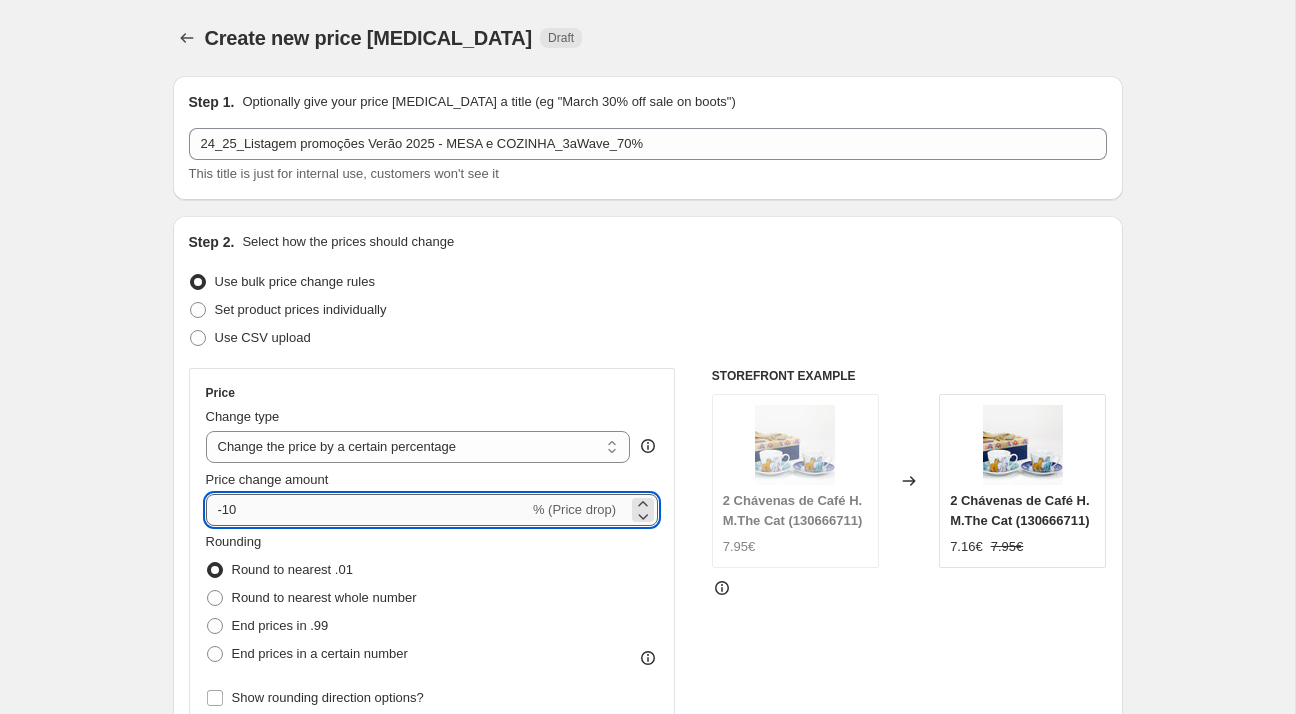 click on "-10" at bounding box center [367, 510] 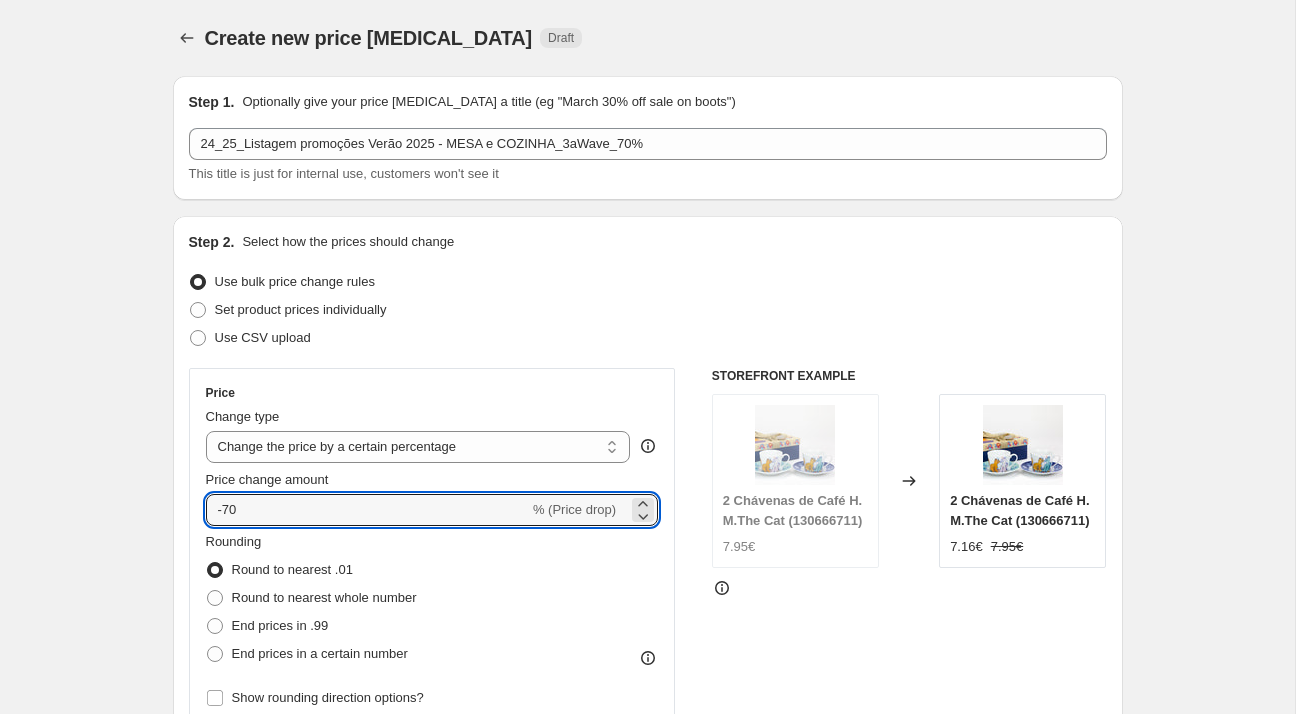 type on "-70" 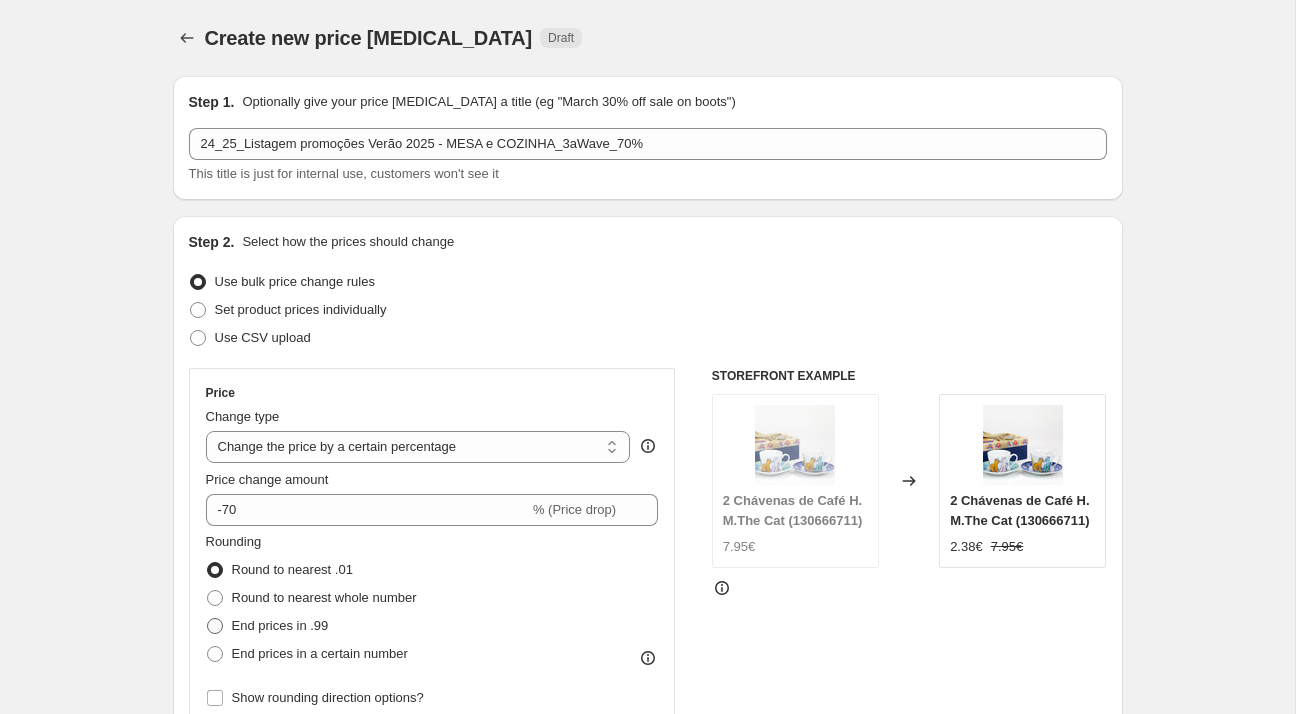 click on "End prices in .99" at bounding box center [280, 625] 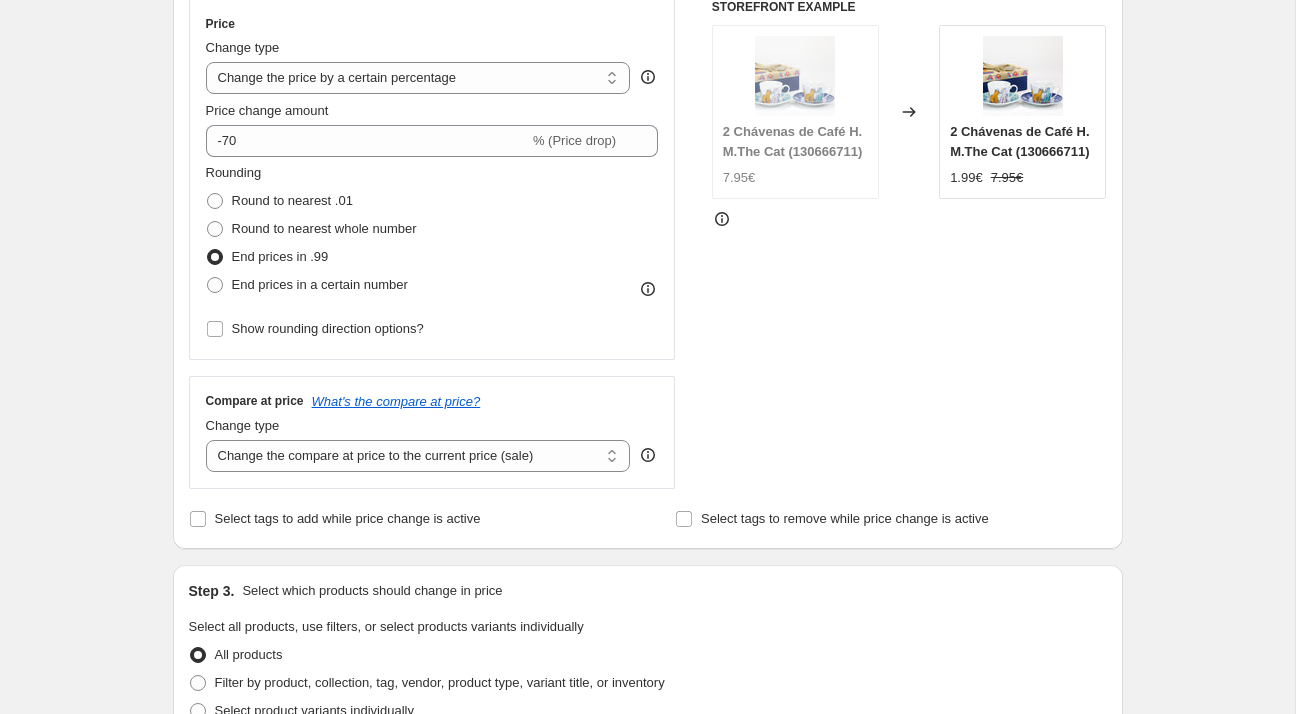 scroll, scrollTop: 603, scrollLeft: 0, axis: vertical 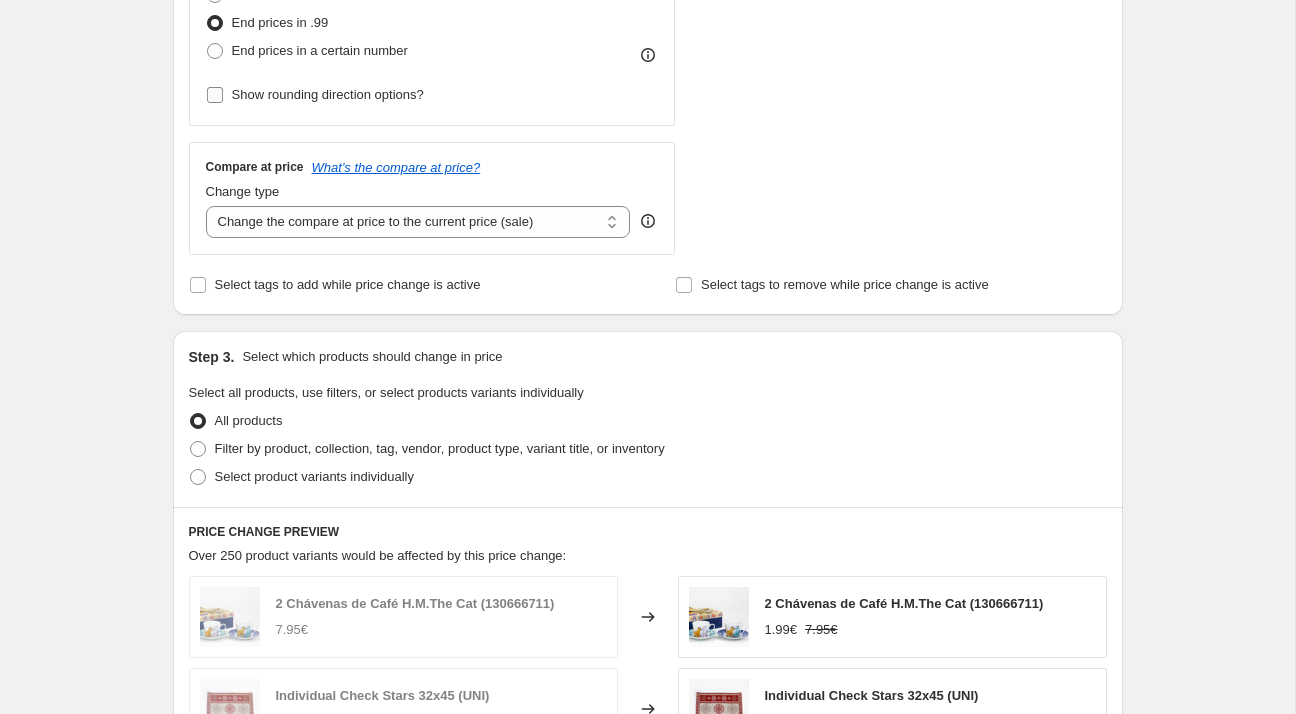 click on "Show rounding direction options?" at bounding box center (328, 94) 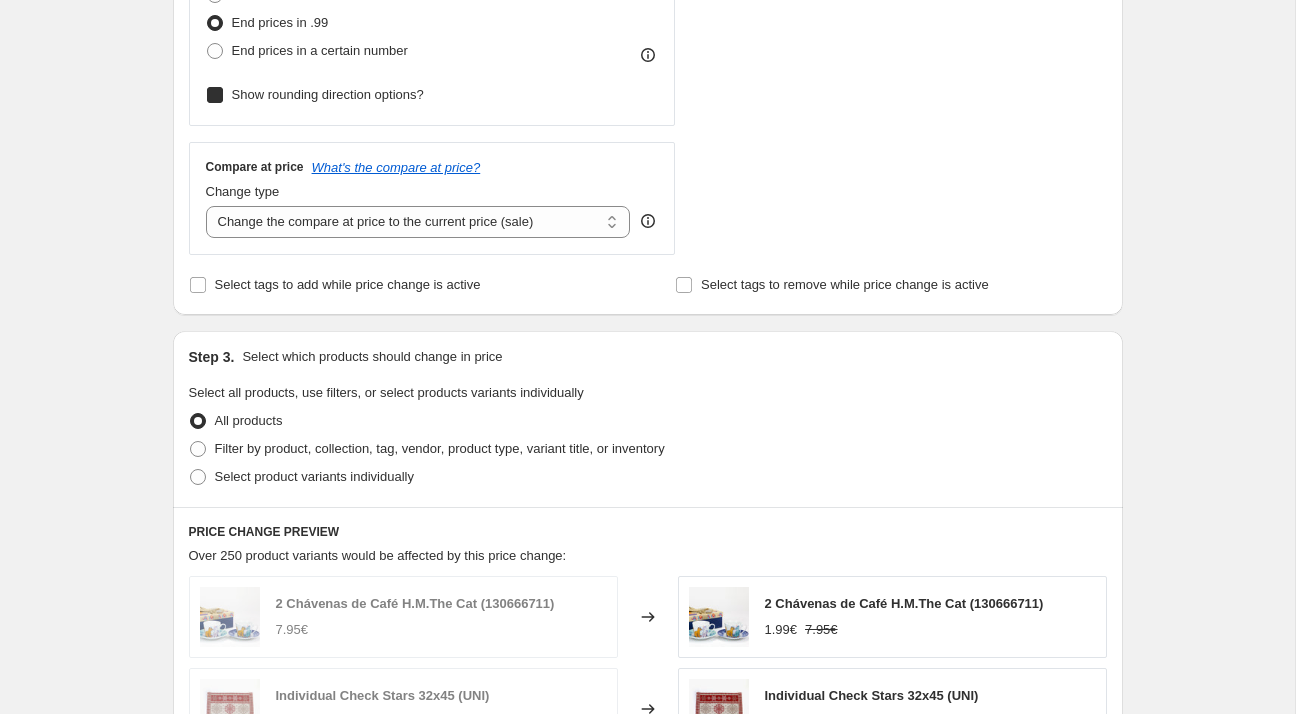 checkbox on "true" 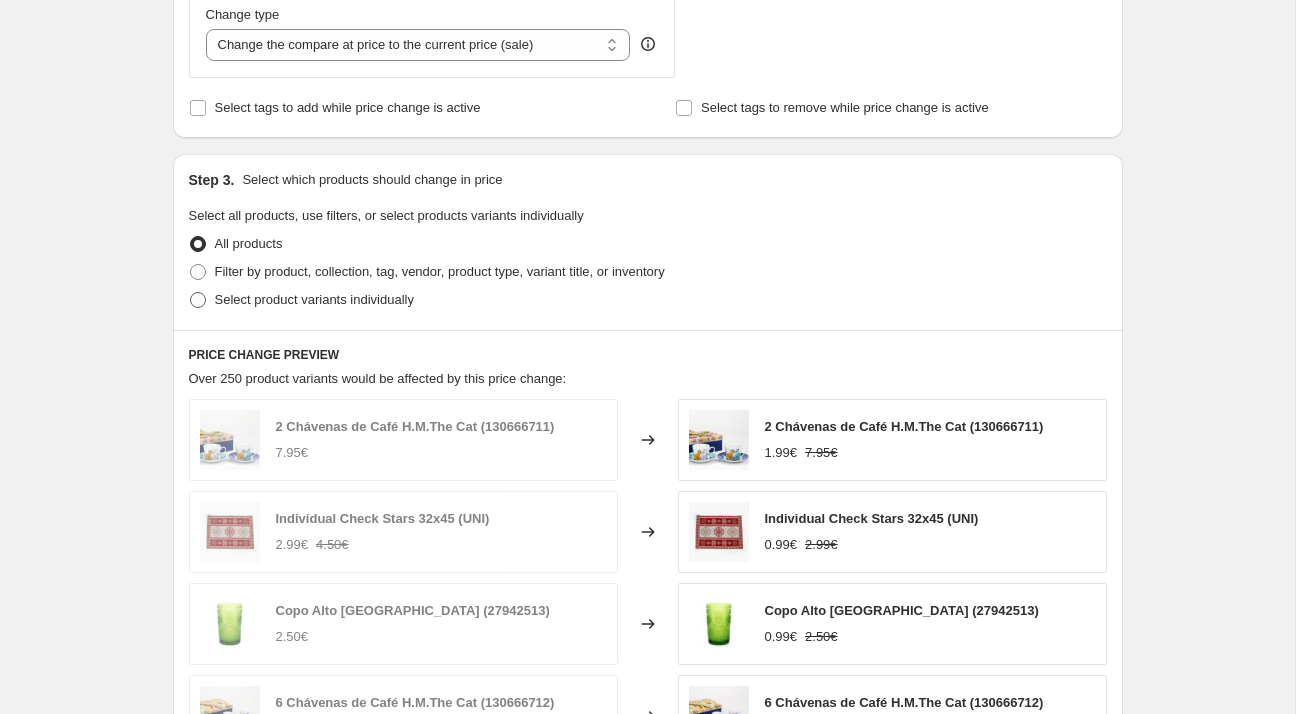 click on "Select product variants individually" at bounding box center (314, 299) 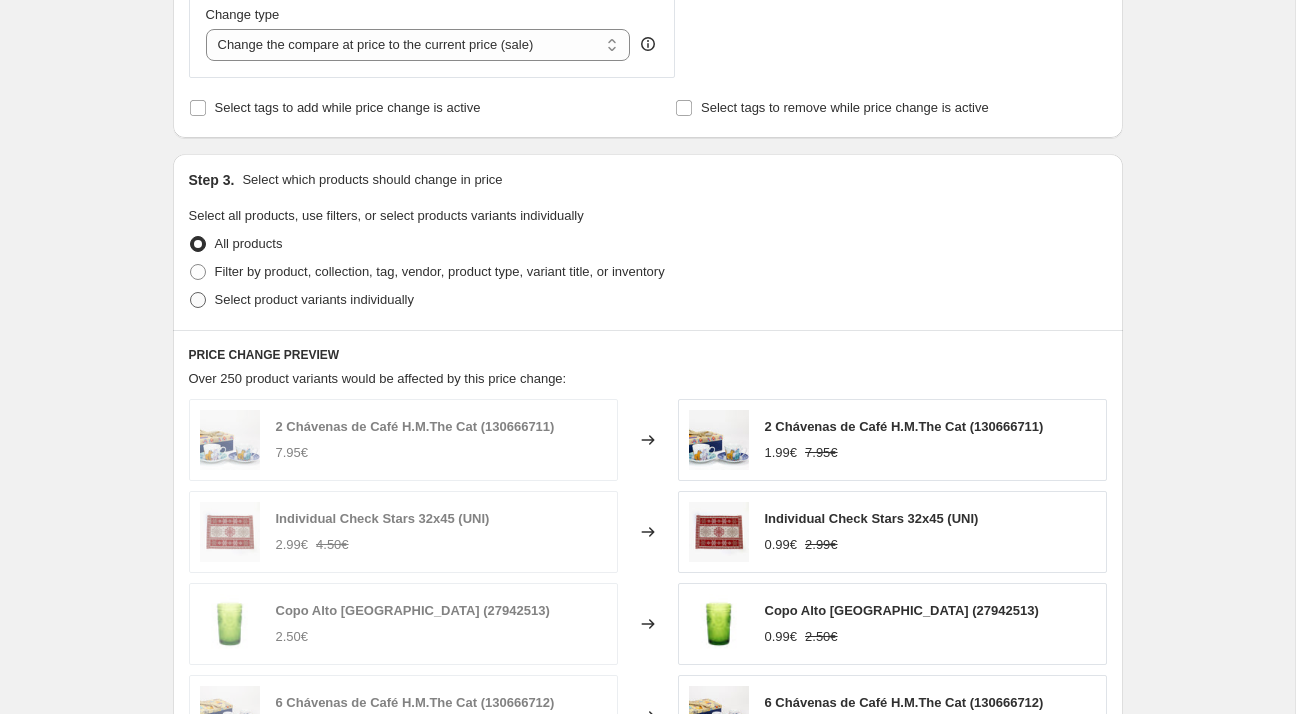 radio on "true" 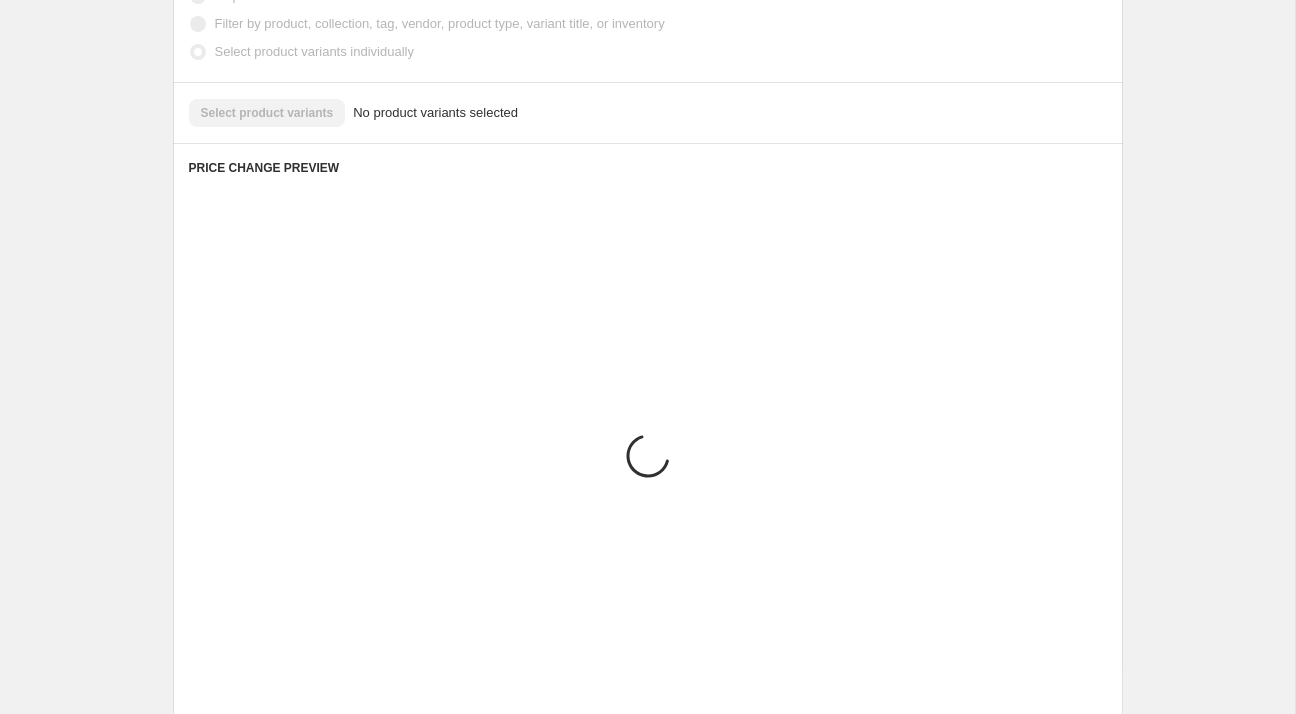 scroll, scrollTop: 964, scrollLeft: 0, axis: vertical 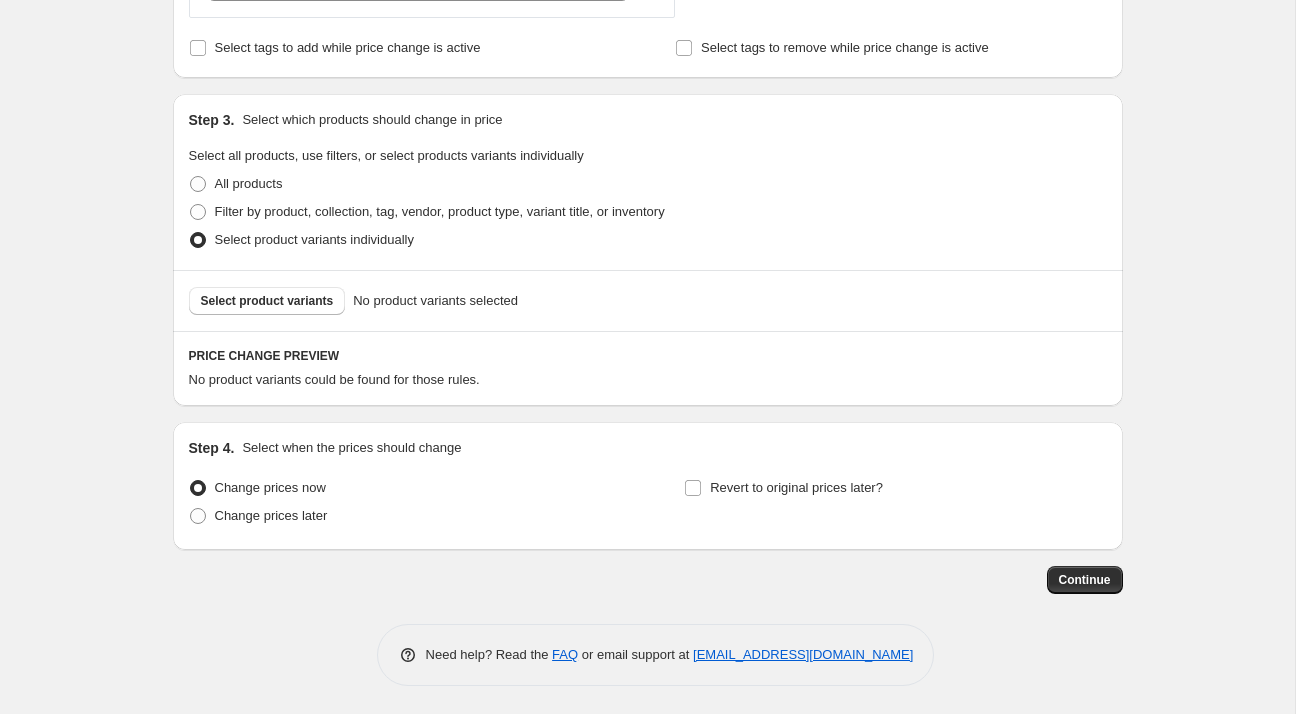 click on "Step 4. Select when the prices should change Change prices now Change prices later Revert to original prices later?" at bounding box center (648, 486) 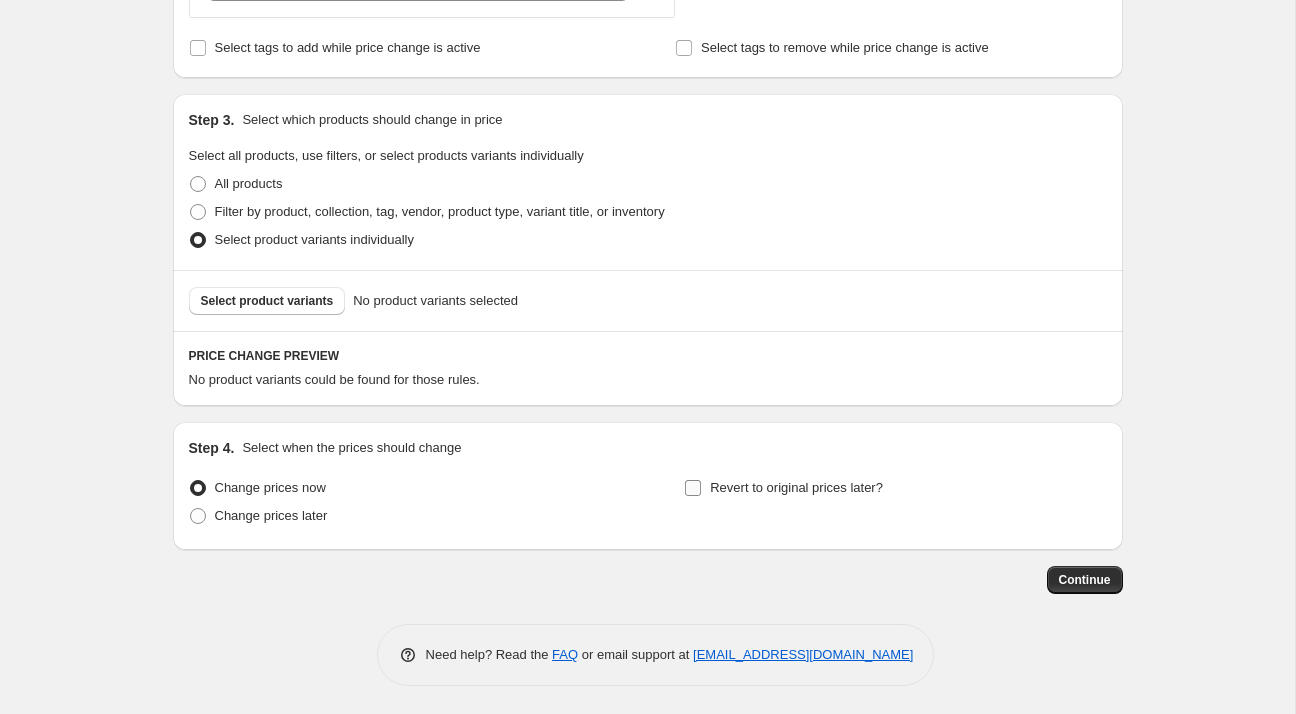 click on "Revert to original prices later?" at bounding box center (796, 487) 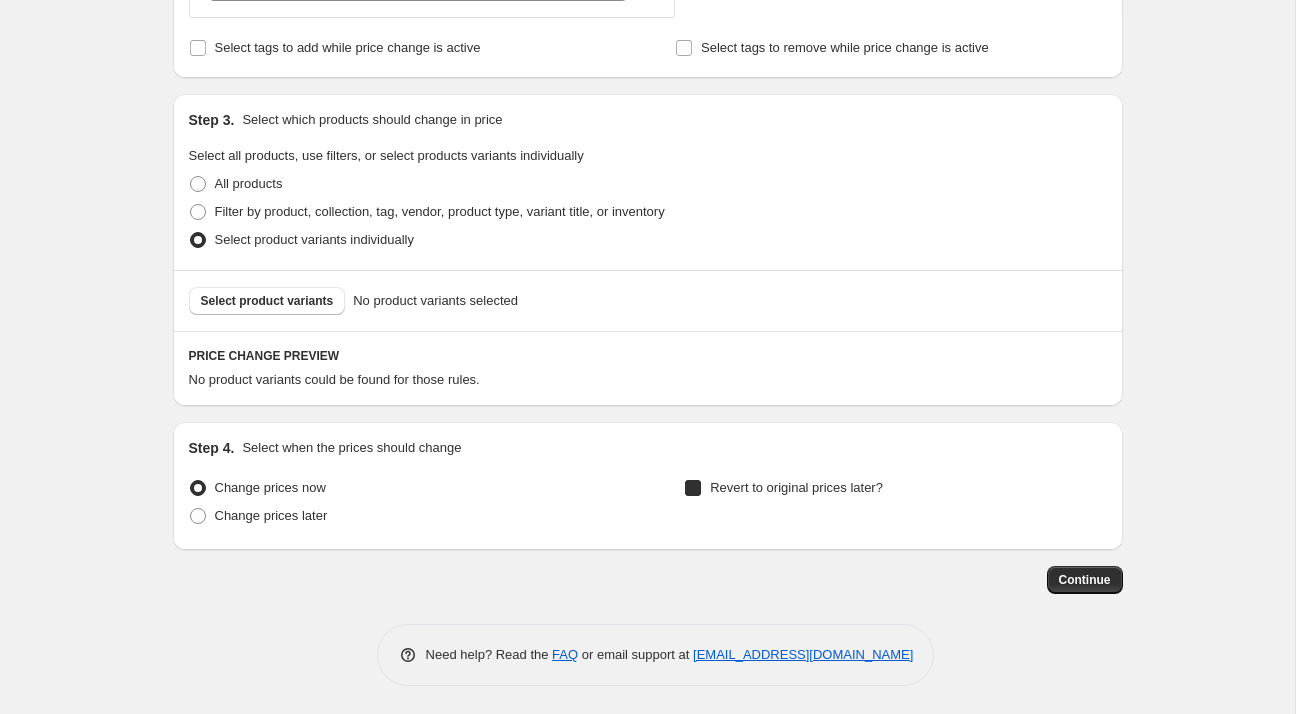 checkbox on "true" 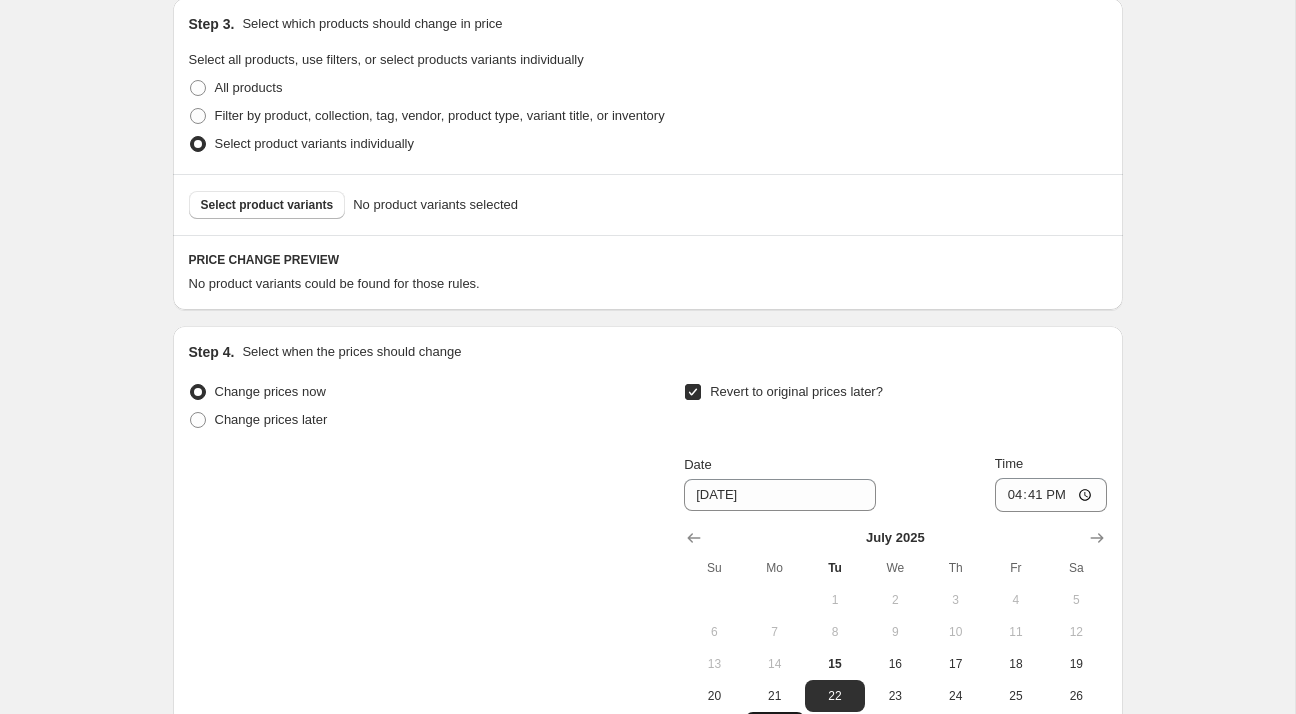 scroll, scrollTop: 1263, scrollLeft: 0, axis: vertical 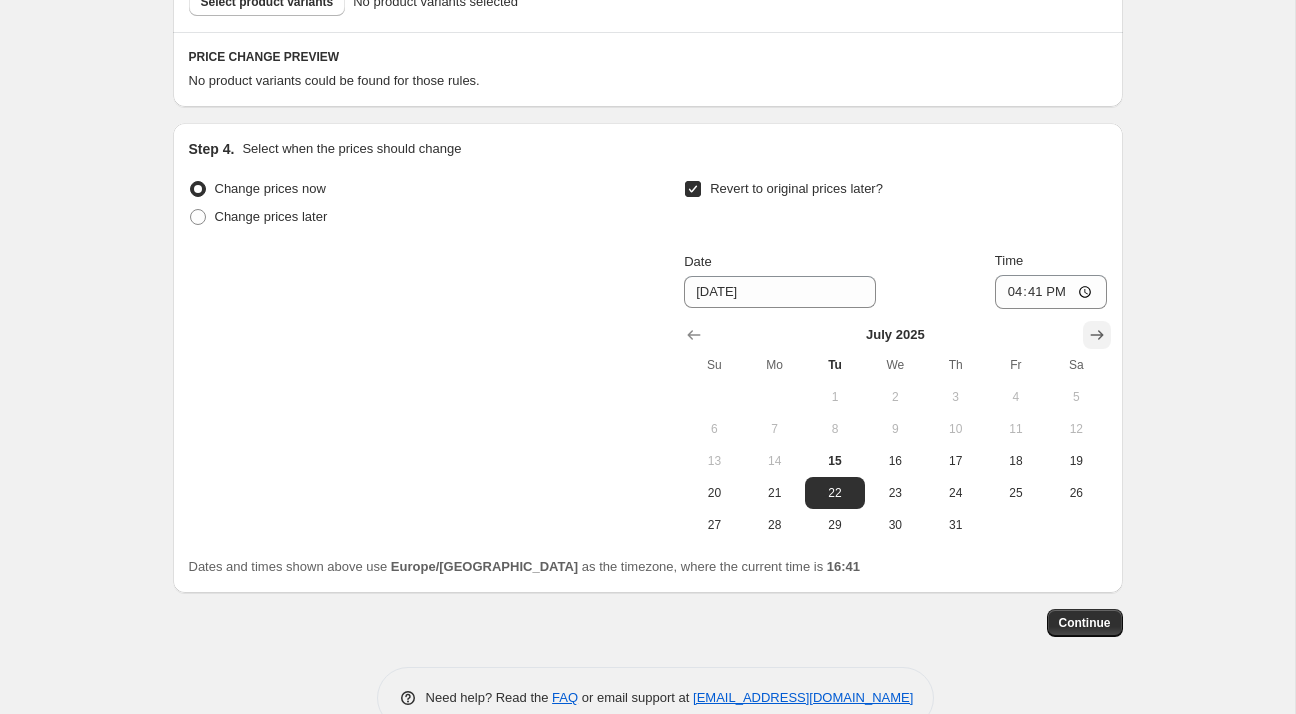 click 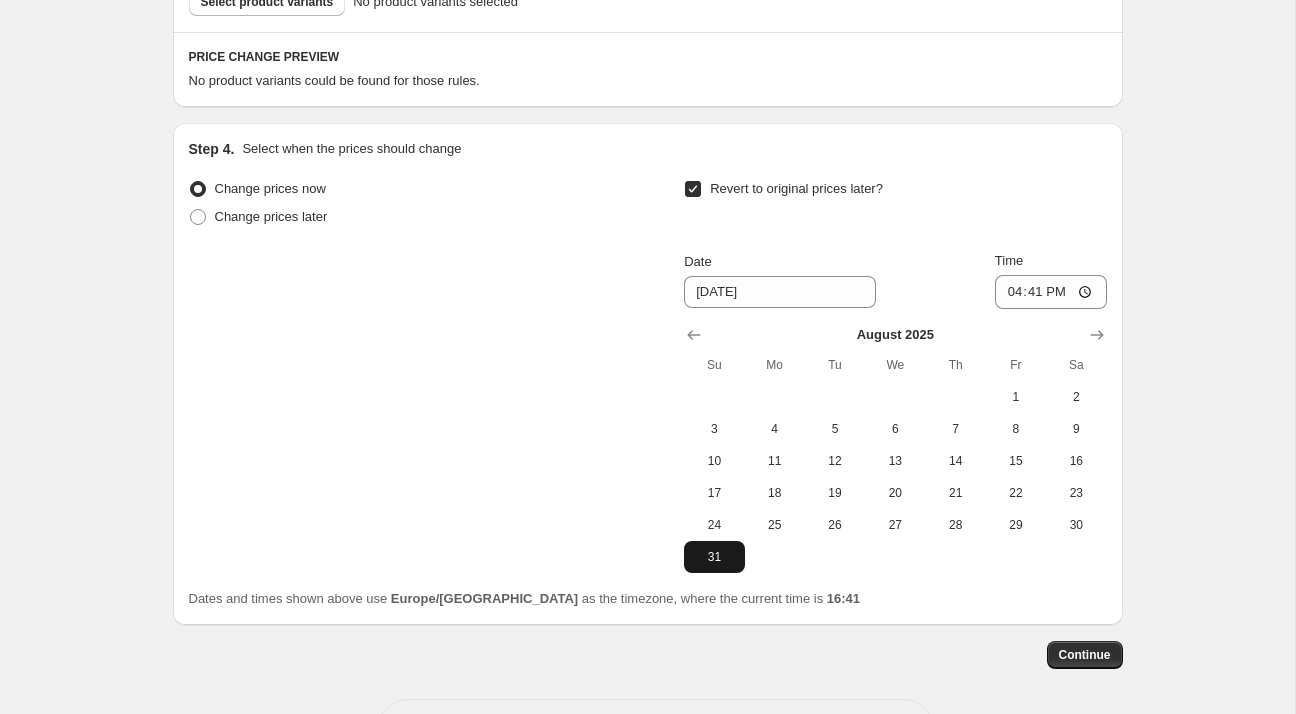 click on "31" at bounding box center (714, 557) 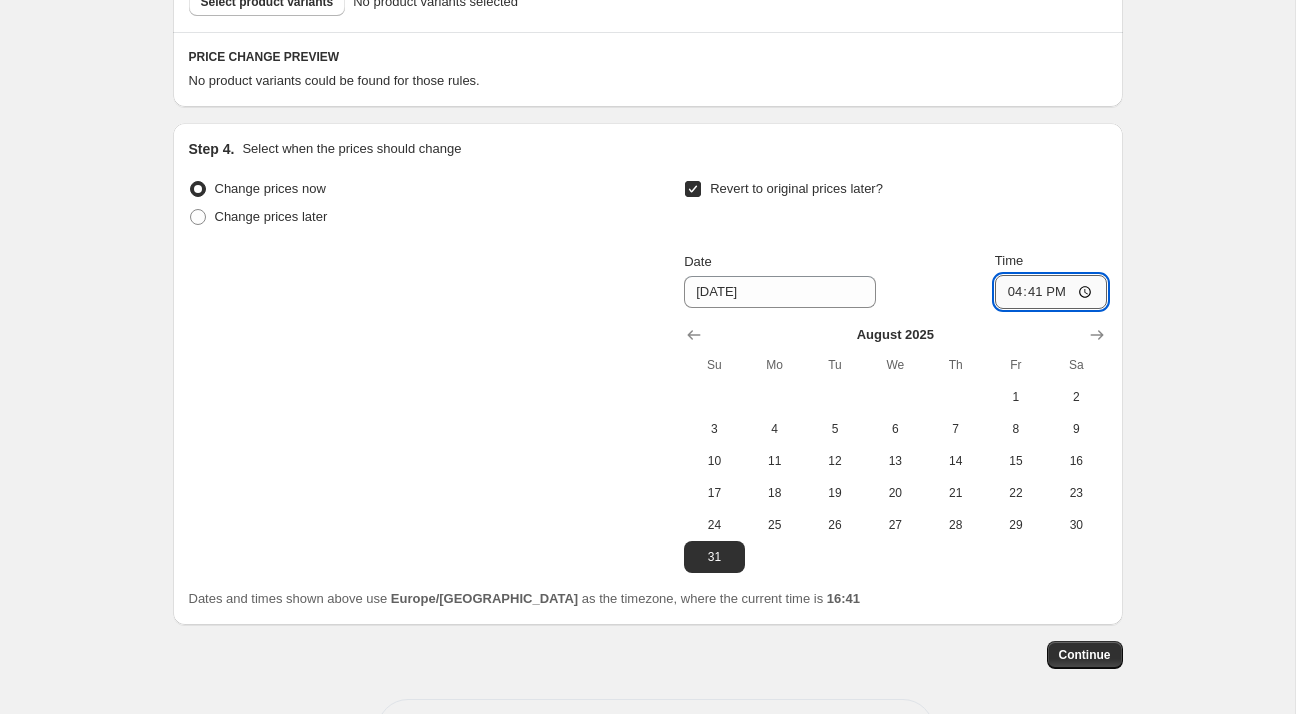 click on "16:41" at bounding box center [1051, 292] 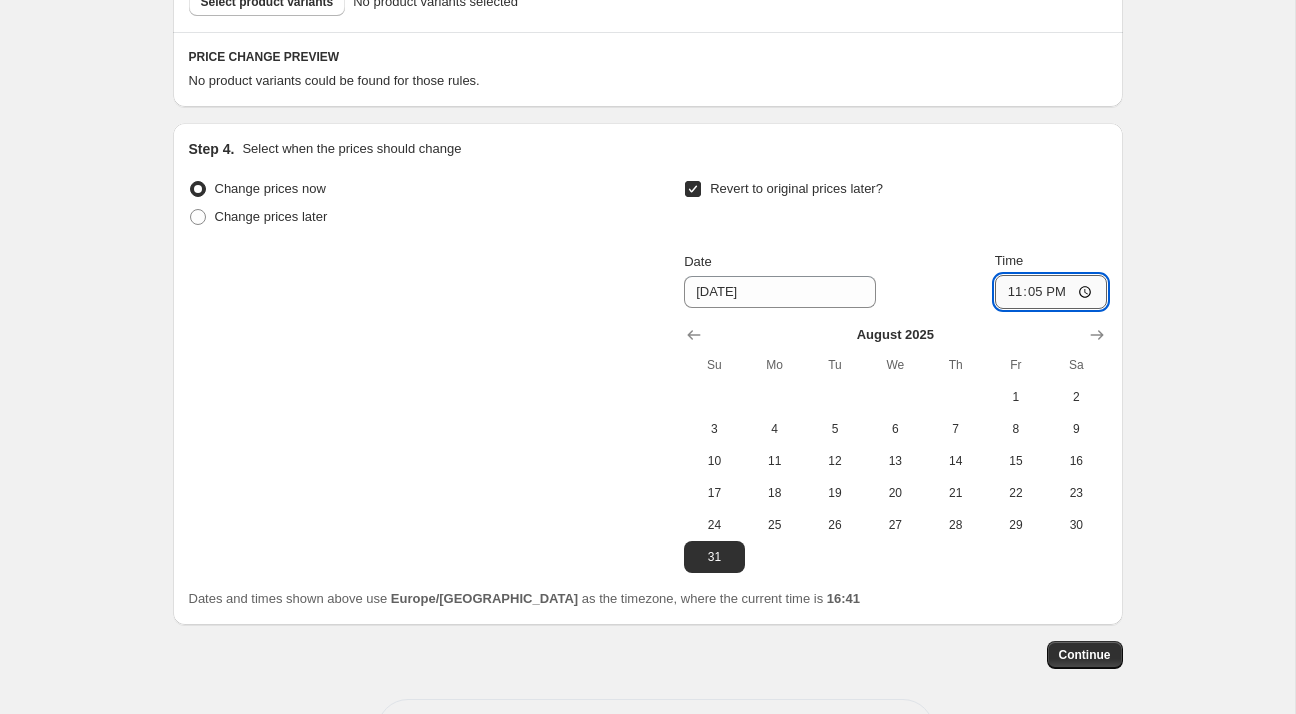 type on "23:59" 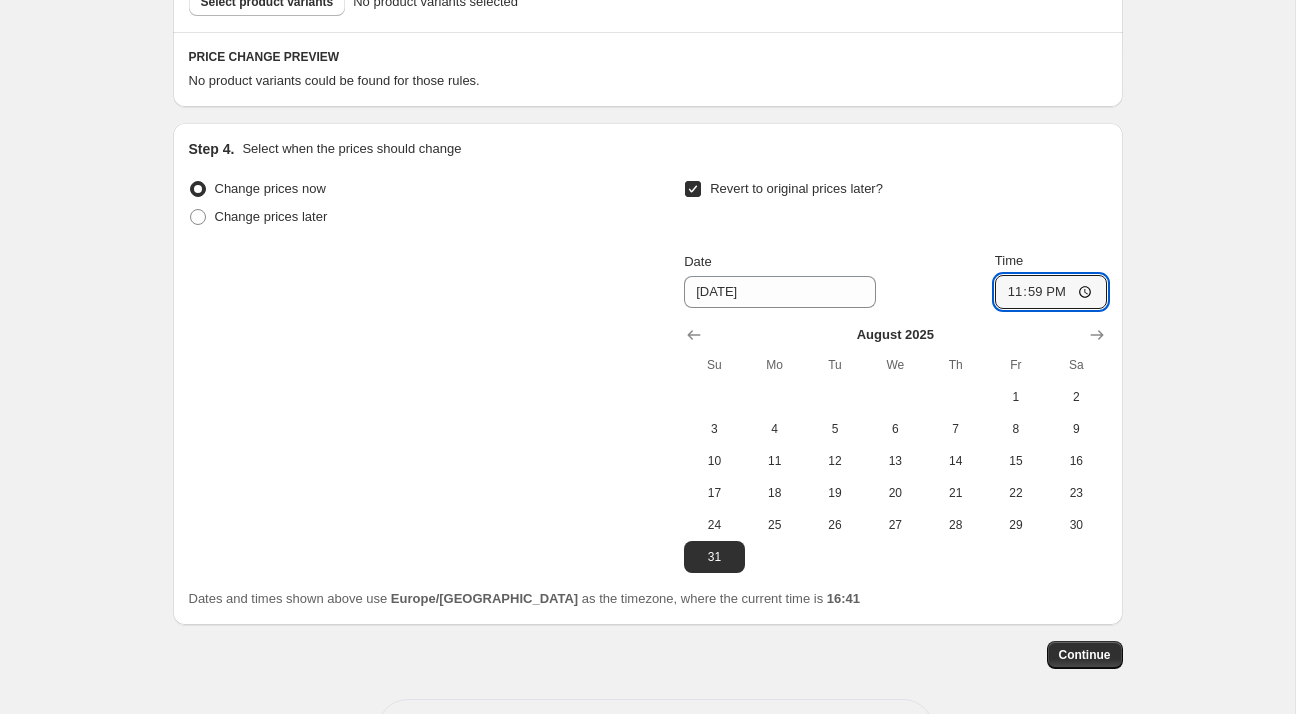 click on "Change prices now Change prices later Revert to original prices later? Date [DATE] Time 23:59 [DATE] Su Mo Tu We Th Fr Sa 1 2 3 4 5 6 7 8 9 10 11 12 13 14 15 16 17 18 19 20 21 22 23 24 25 26 27 28 29 30 31" at bounding box center [648, 374] 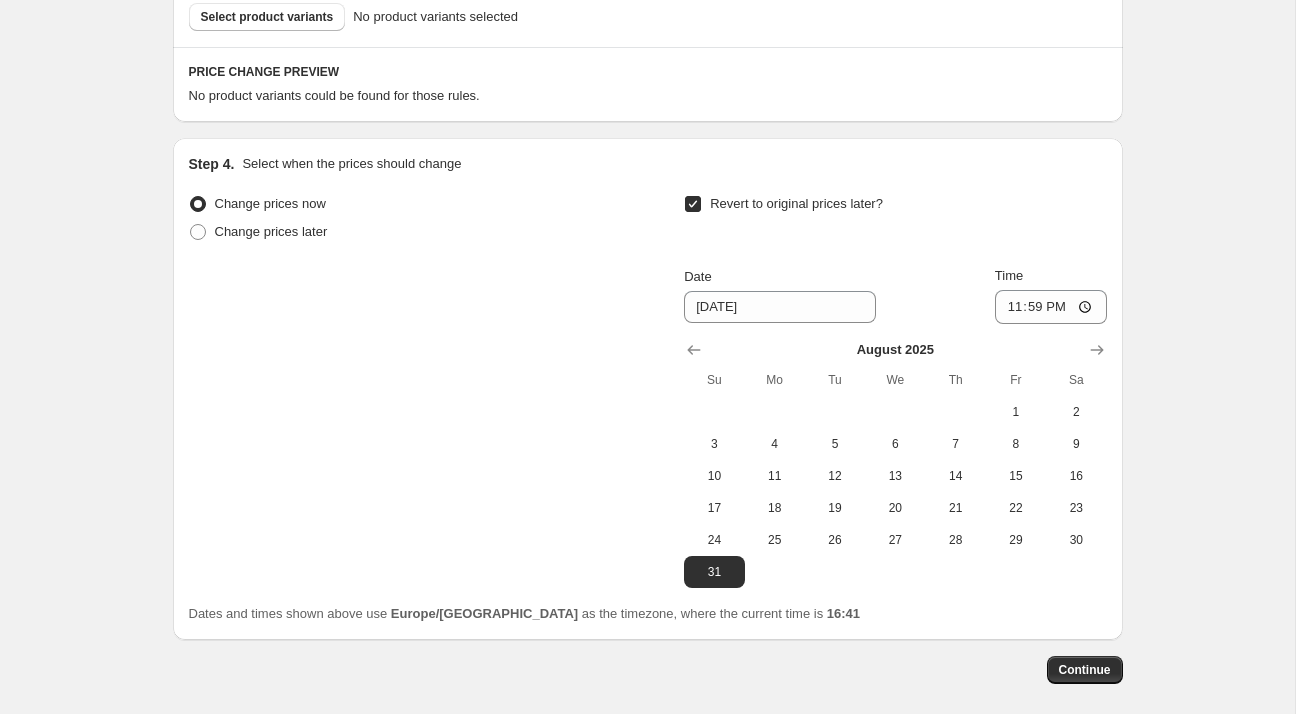 scroll, scrollTop: 1180, scrollLeft: 0, axis: vertical 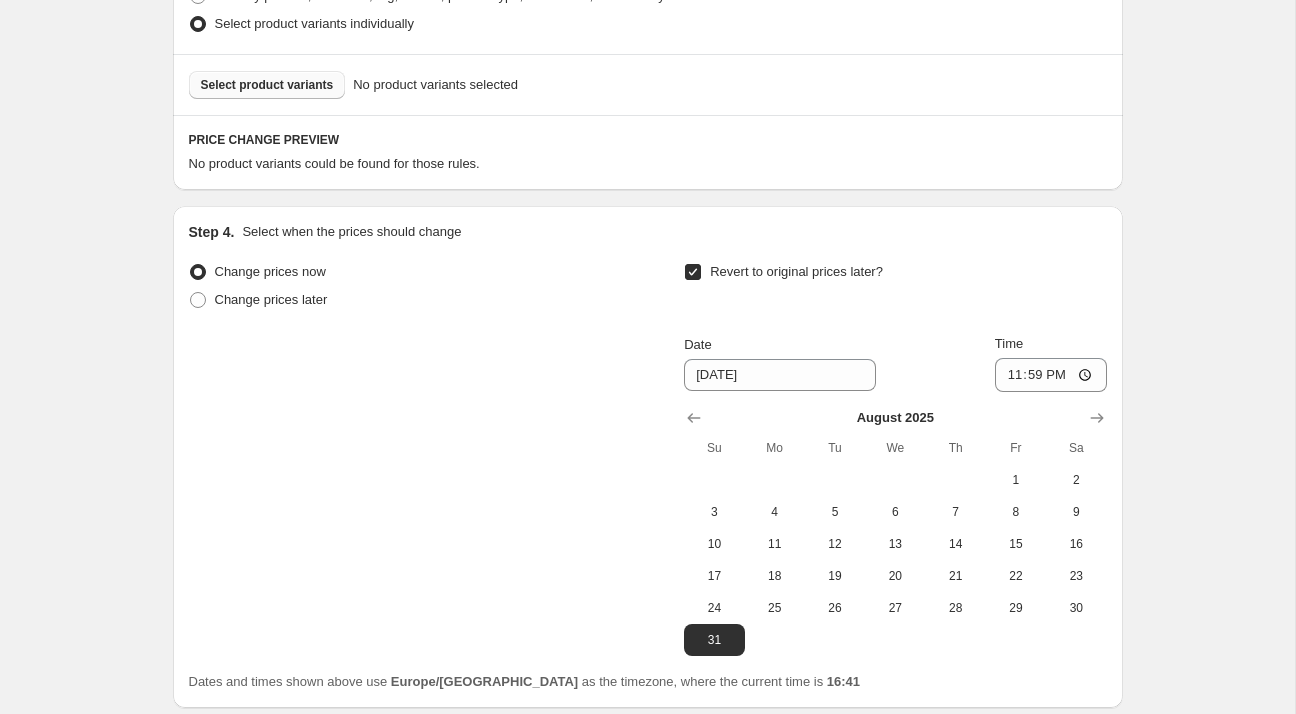 click on "Select product variants" at bounding box center (267, 85) 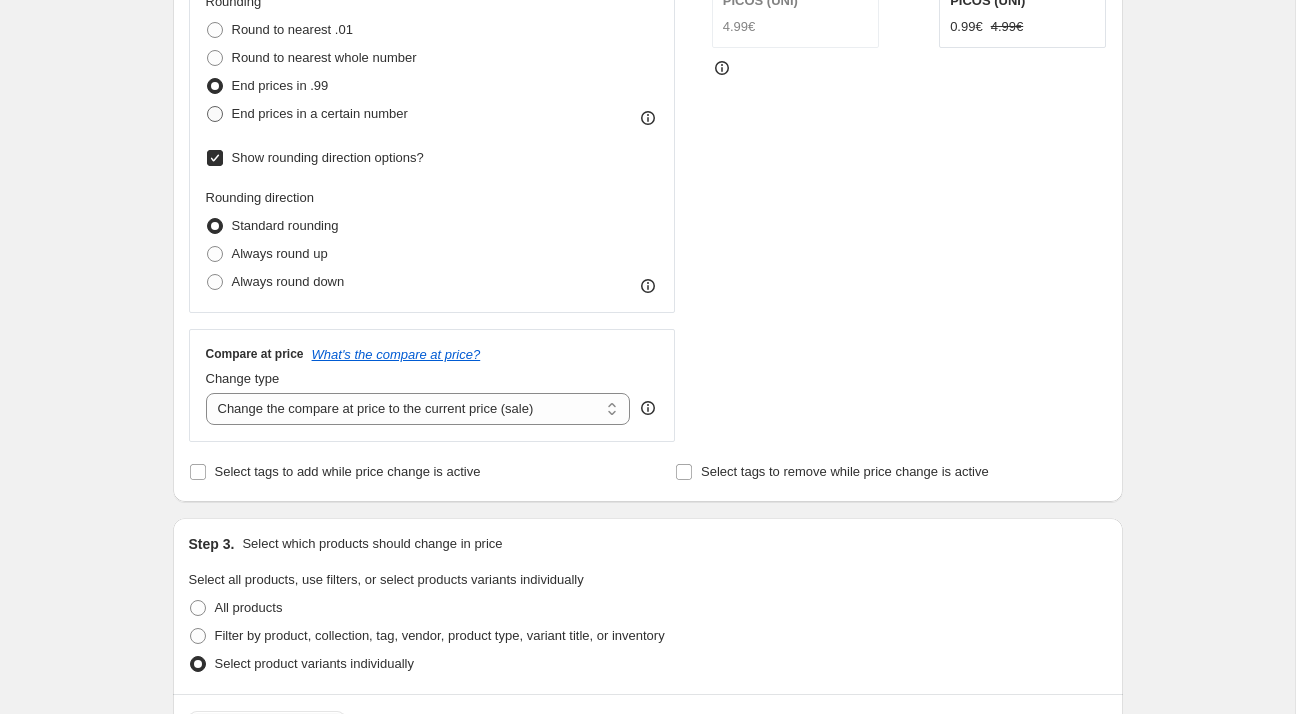 scroll, scrollTop: 540, scrollLeft: 0, axis: vertical 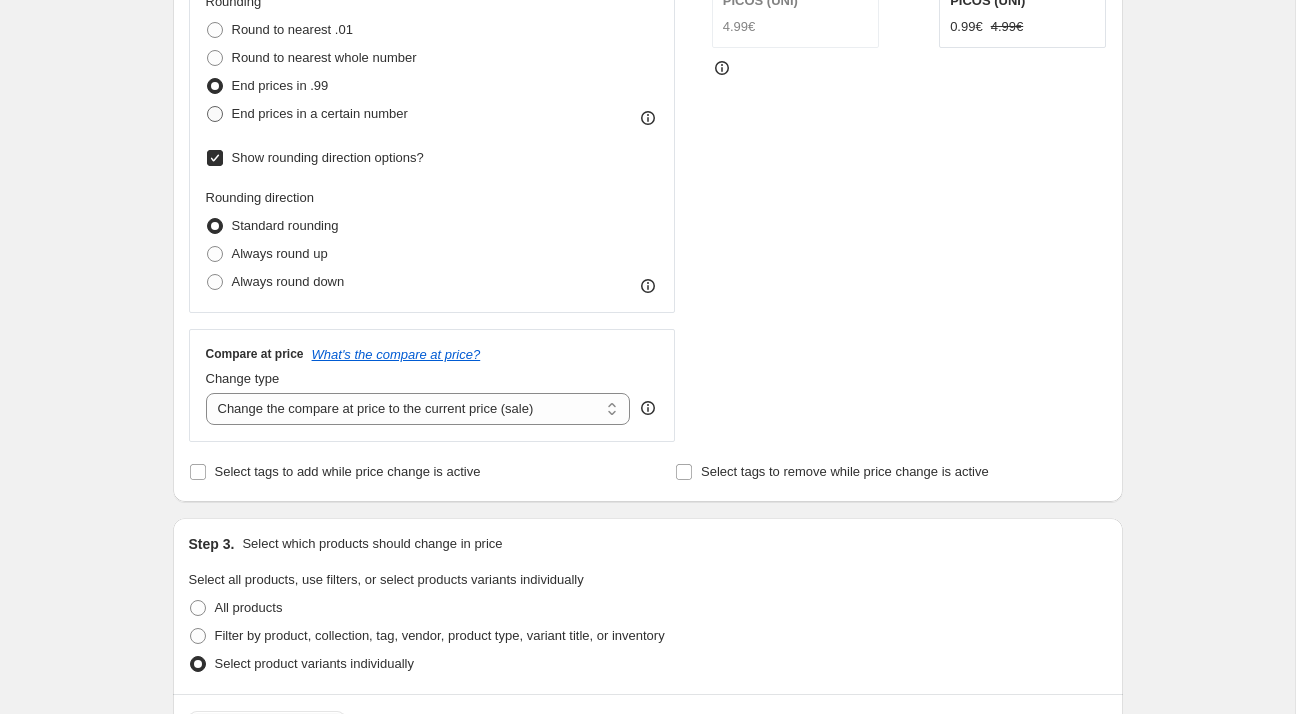 radio on "true" 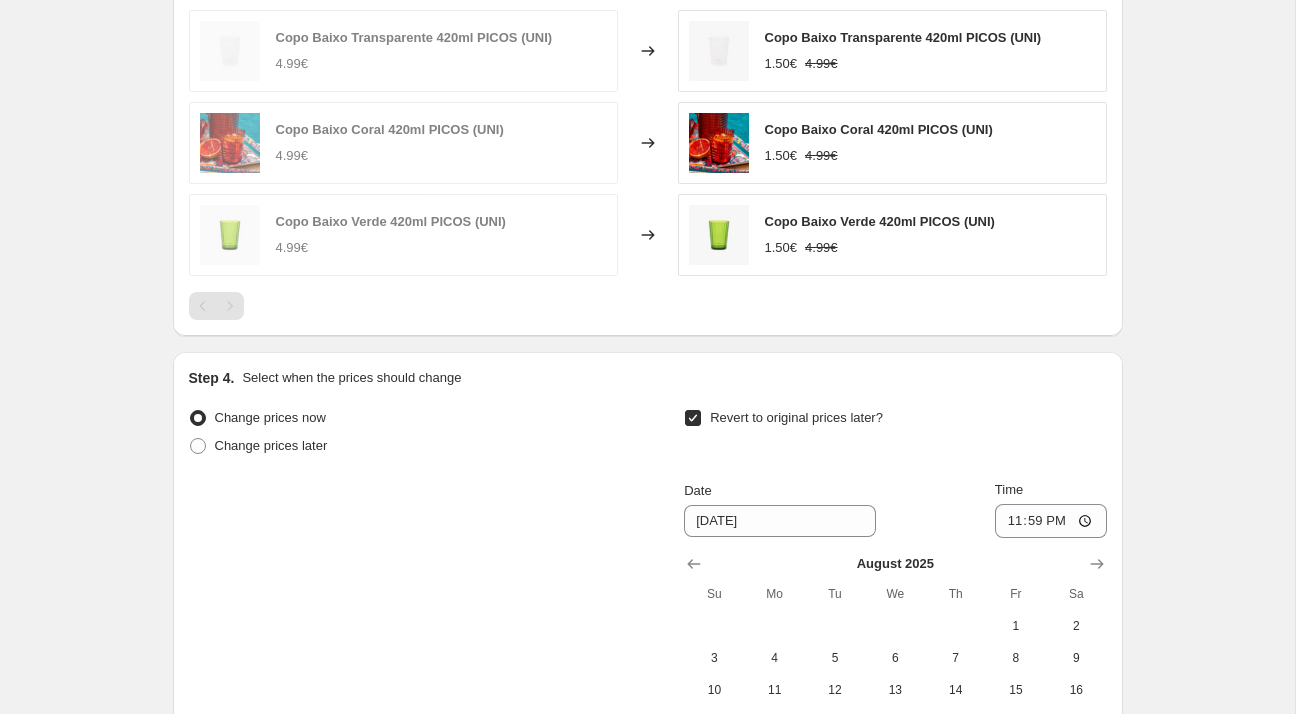 scroll, scrollTop: 1773, scrollLeft: 0, axis: vertical 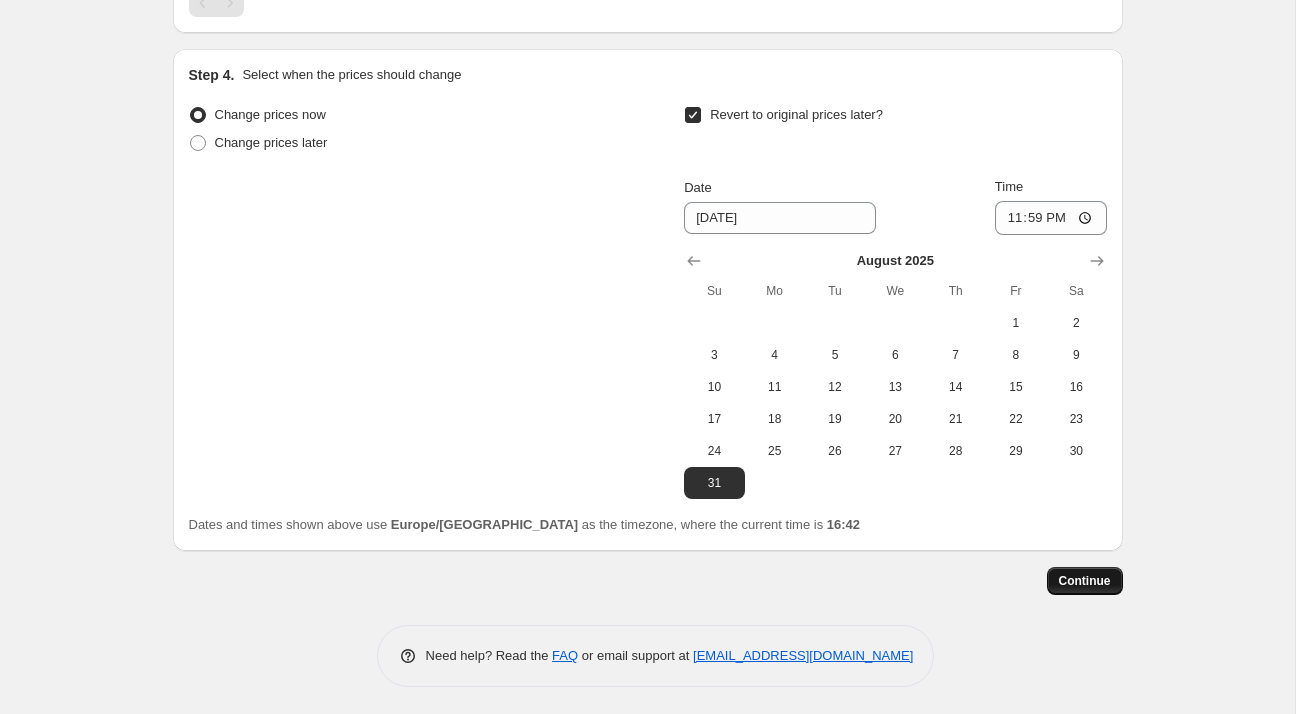 click on "Continue" at bounding box center (1085, 581) 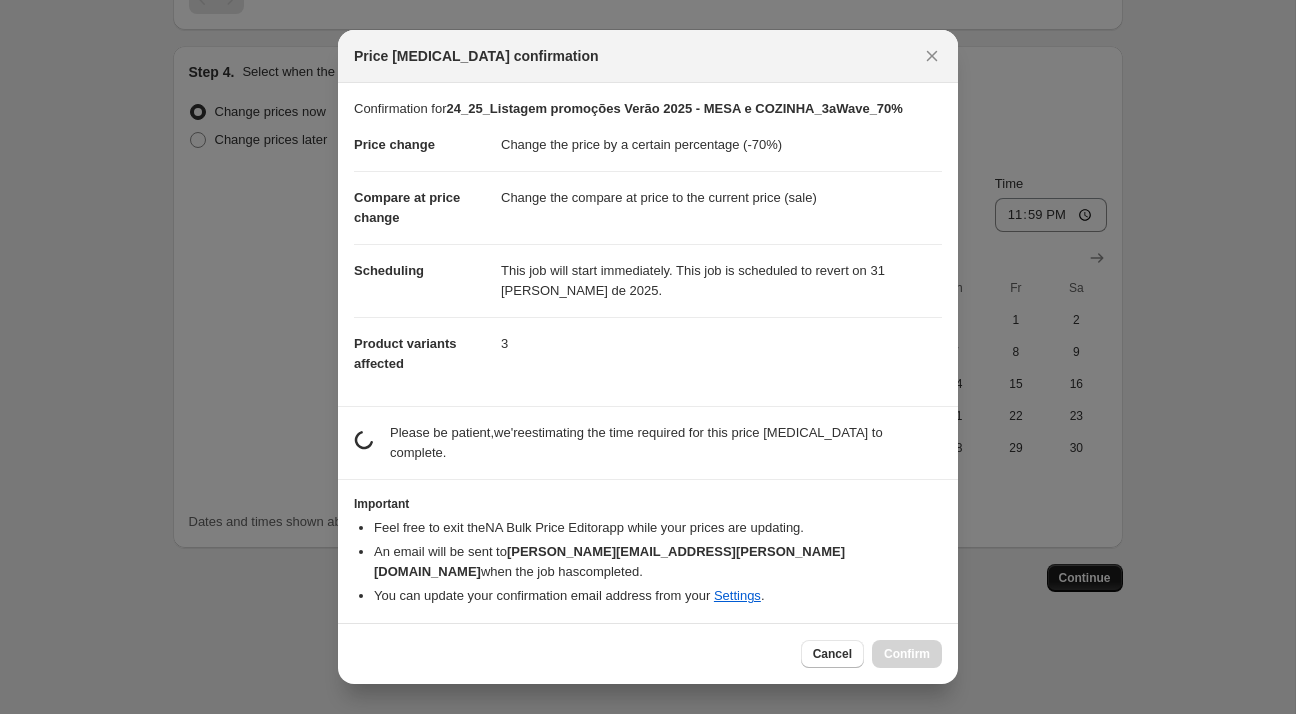 scroll, scrollTop: 0, scrollLeft: 0, axis: both 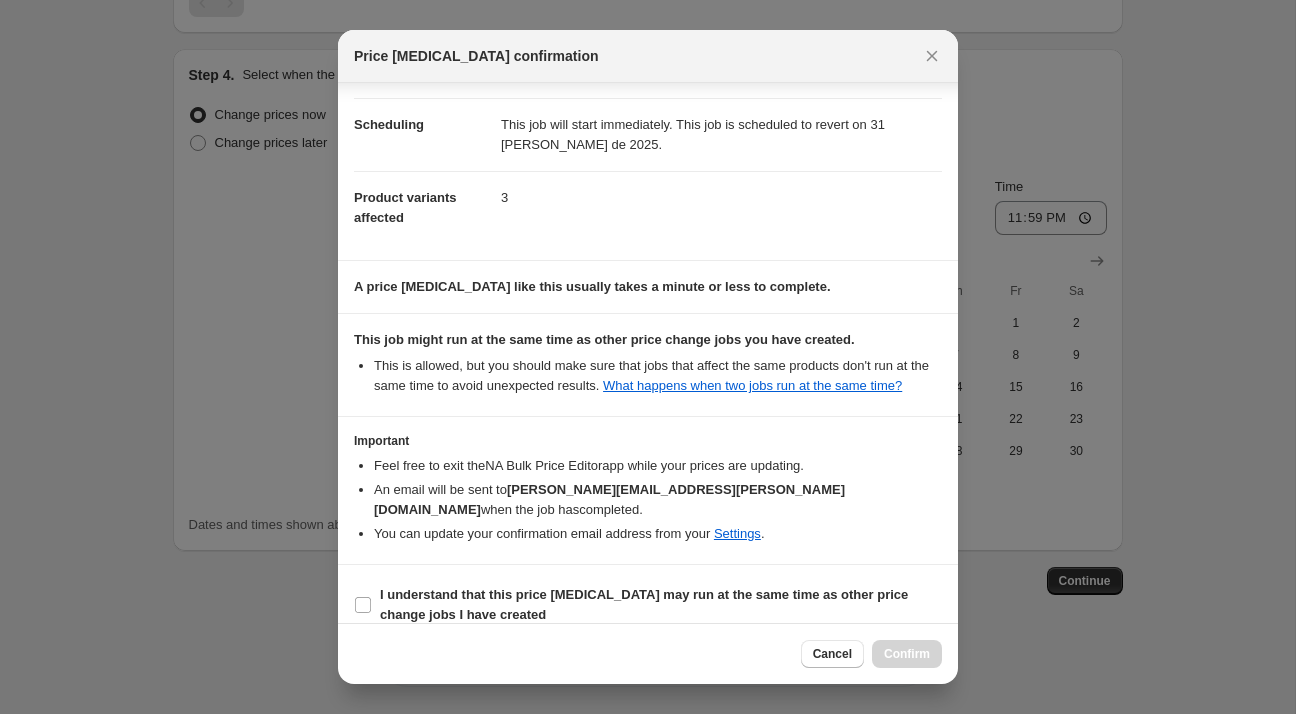 click on "I understand that this price [MEDICAL_DATA] may run at the same time as other price change jobs I have created" at bounding box center (648, 605) 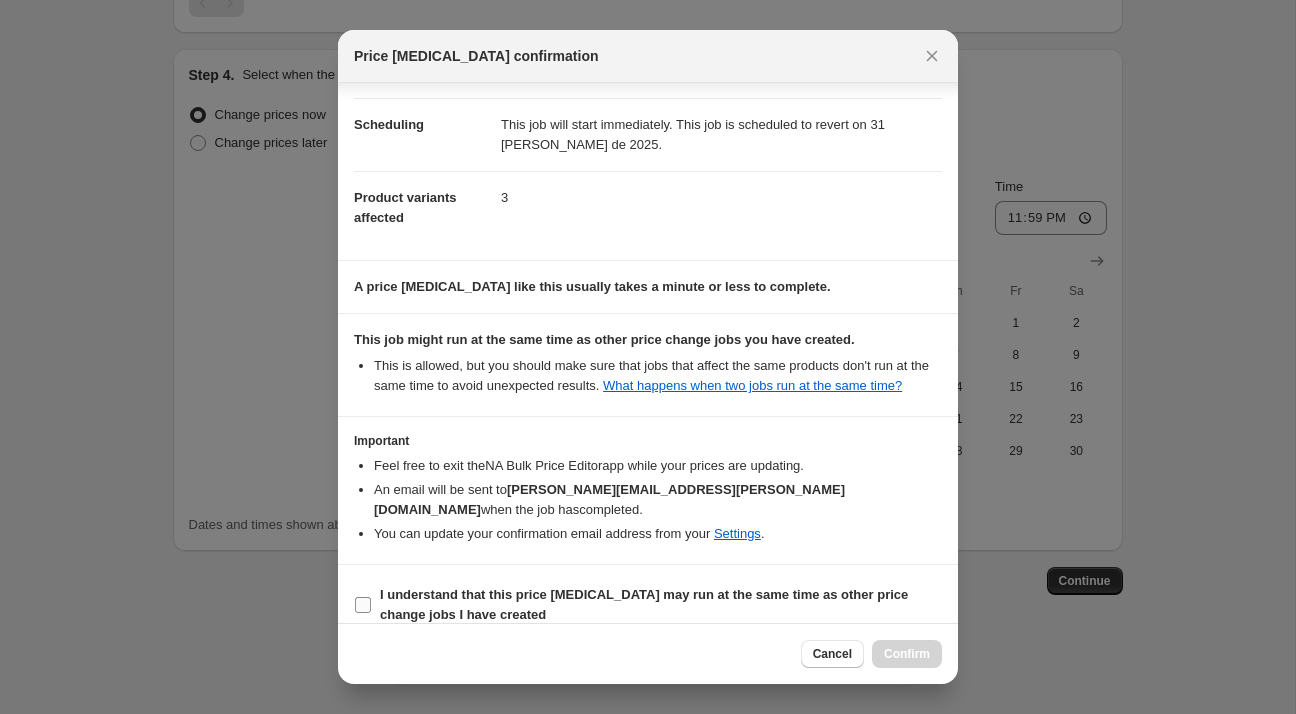 click on "I understand that this price [MEDICAL_DATA] may run at the same time as other price change jobs I have created" at bounding box center [661, 605] 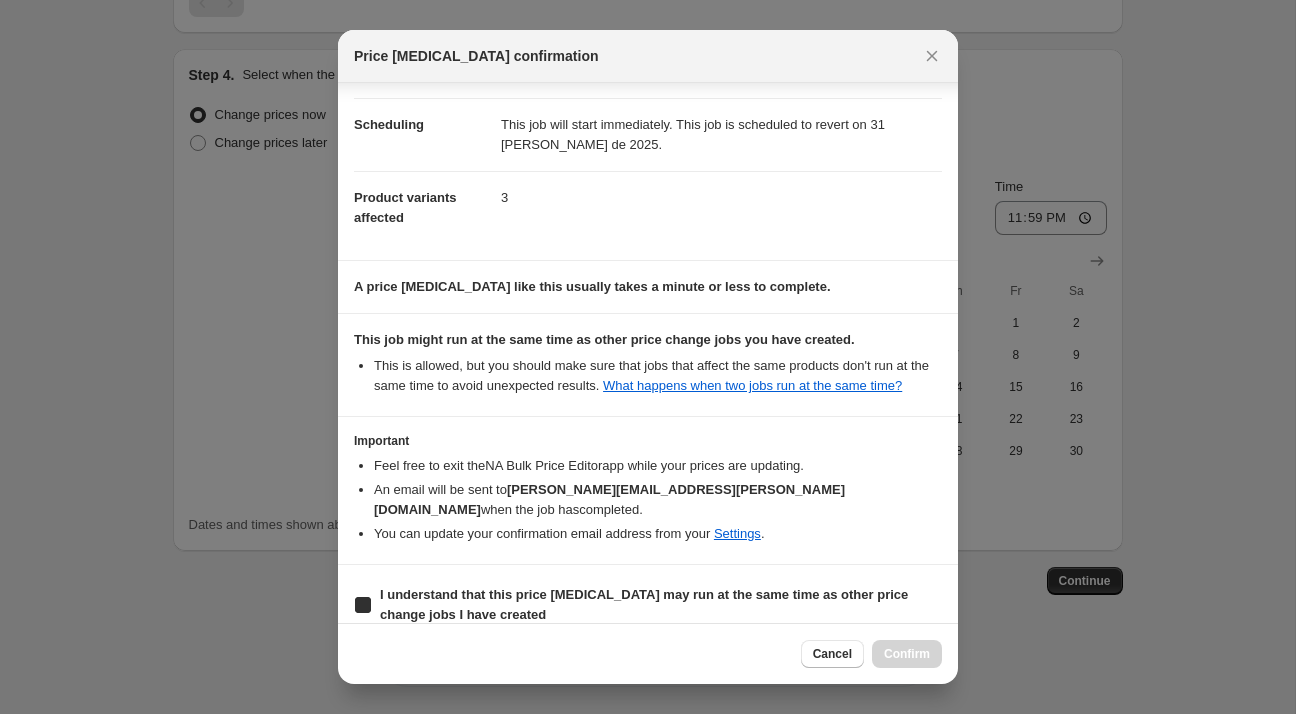 checkbox on "true" 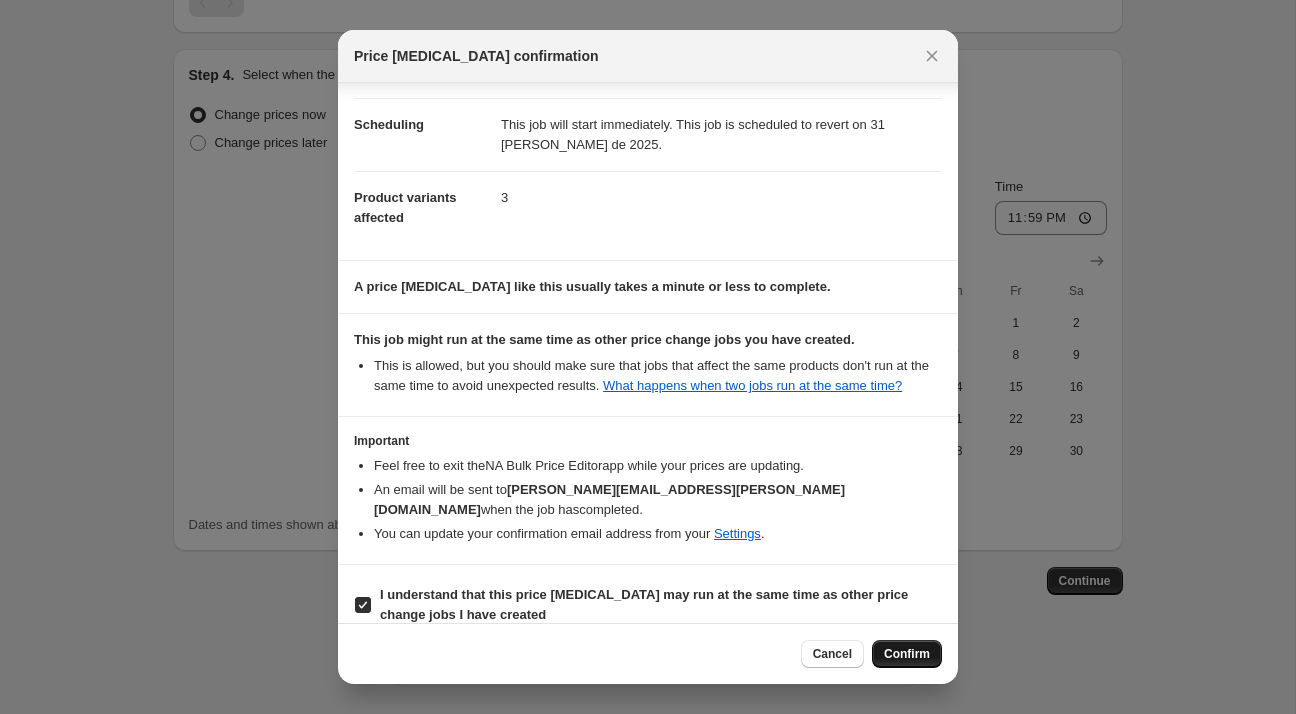click on "Confirm" at bounding box center (907, 654) 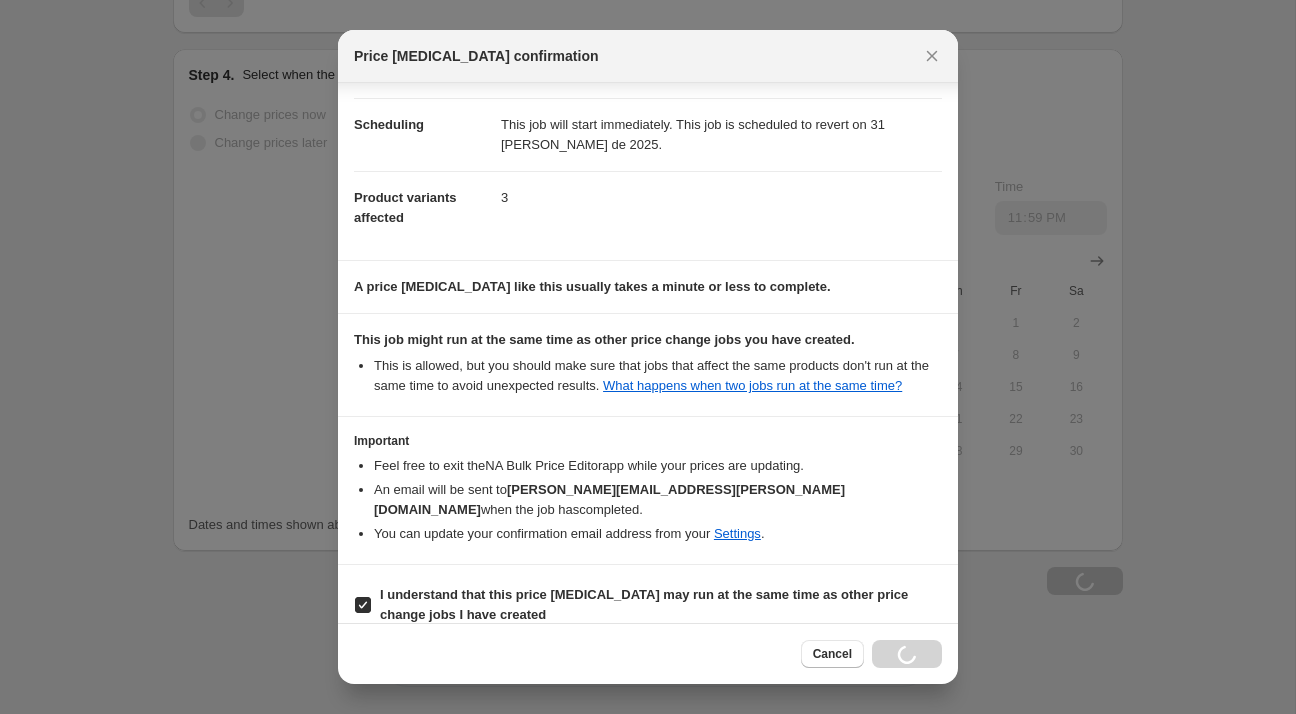 scroll, scrollTop: 1841, scrollLeft: 0, axis: vertical 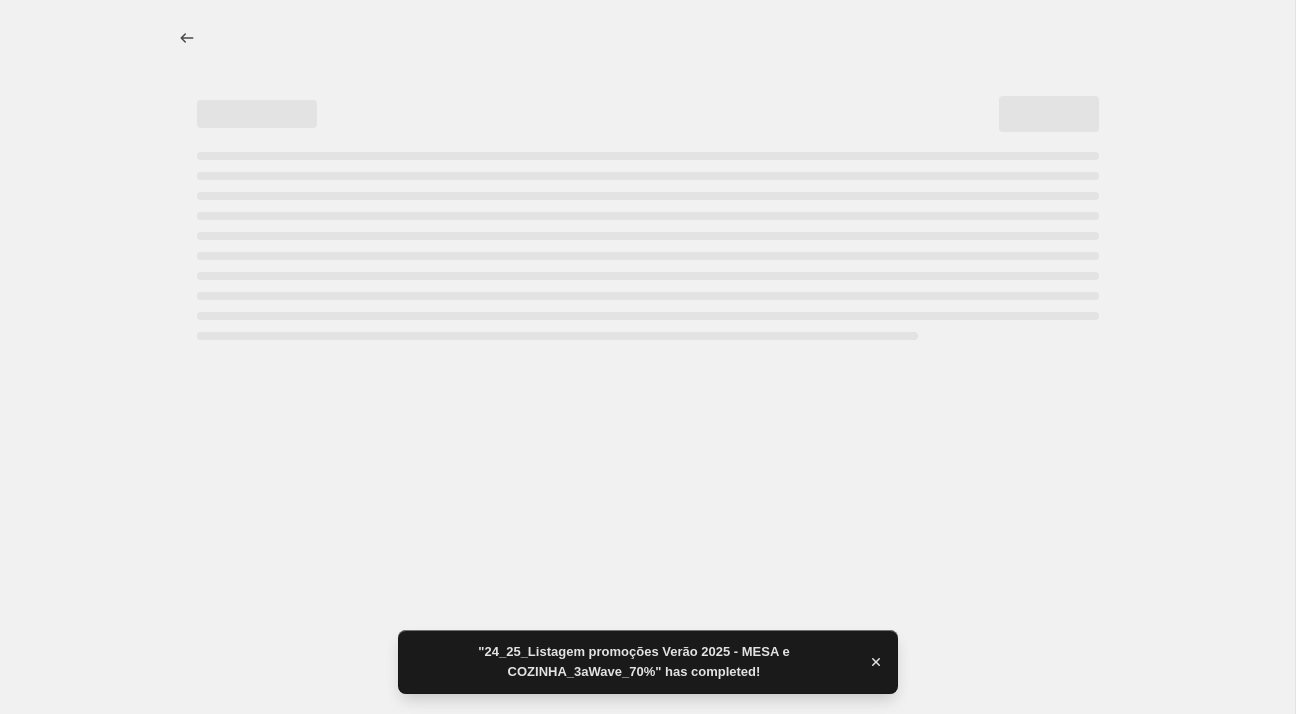 select on "percentage" 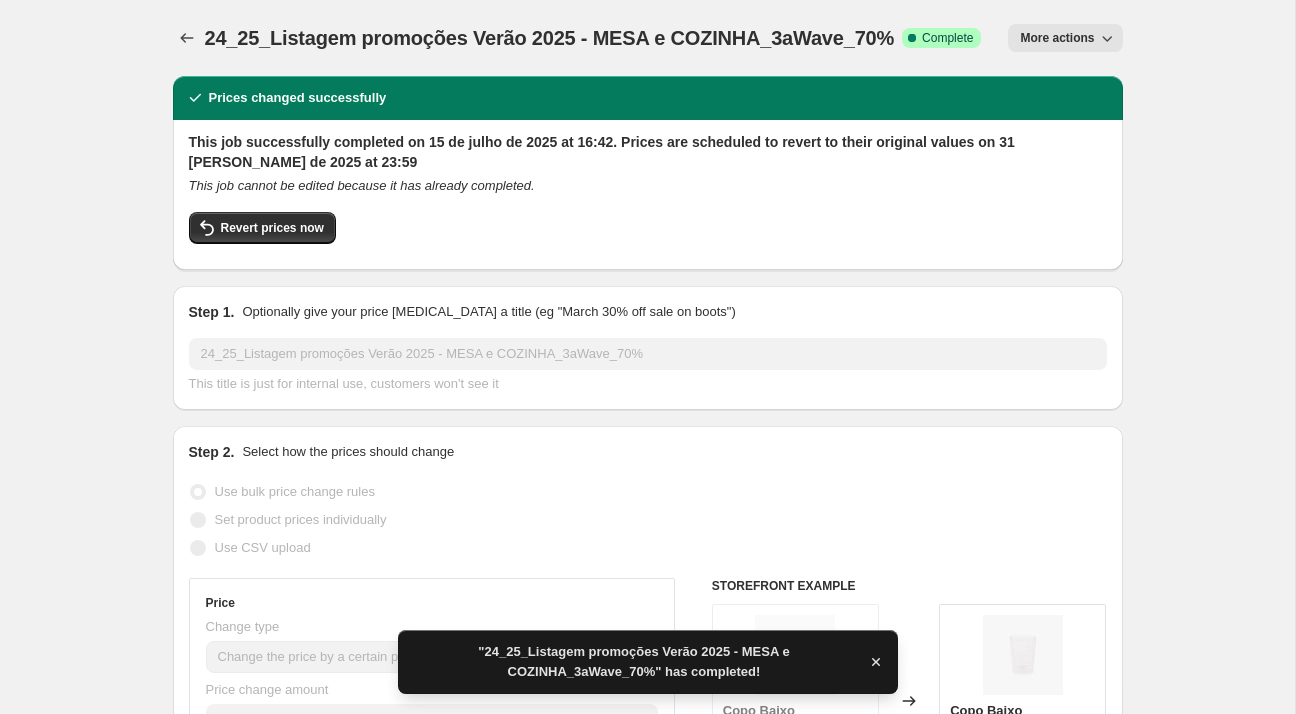 click on "24_25_Listagem promoções Verão 2025 - MESA e COZINHA_3aWave_70%" at bounding box center [550, 38] 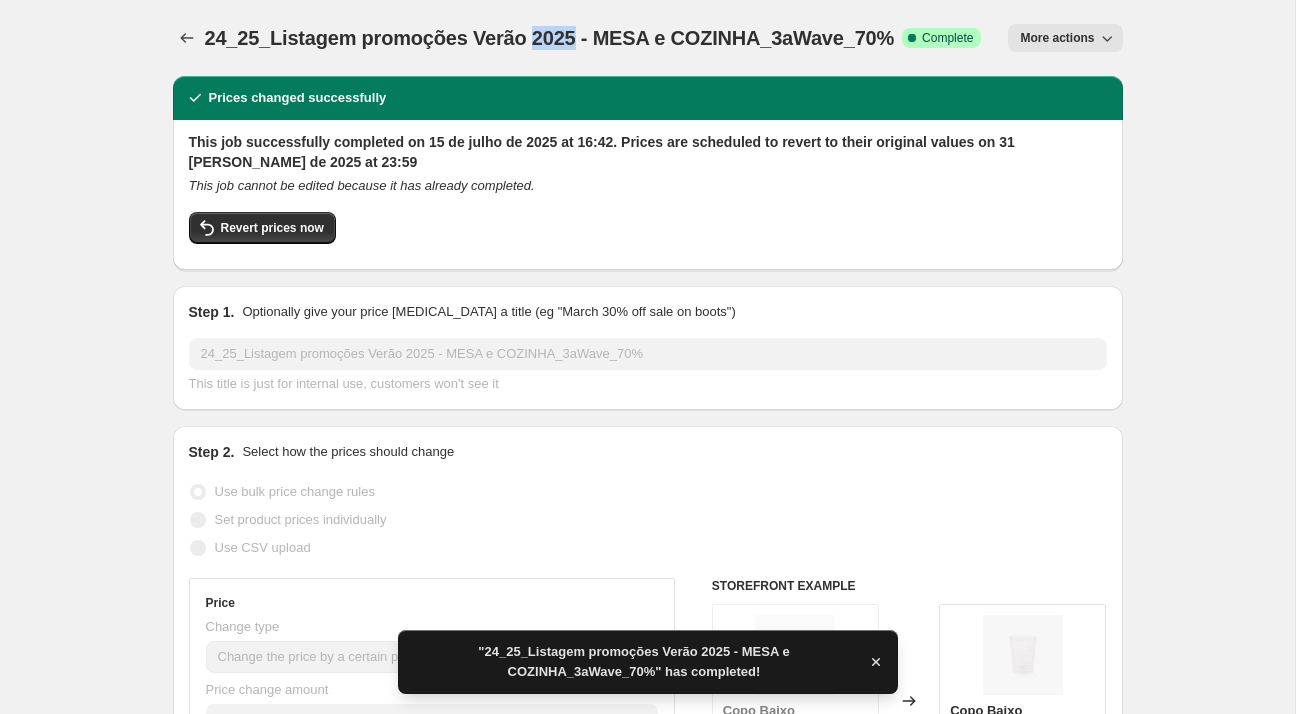 click on "24_25_Listagem promoções Verão 2025 - MESA e COZINHA_3aWave_70%" at bounding box center [550, 38] 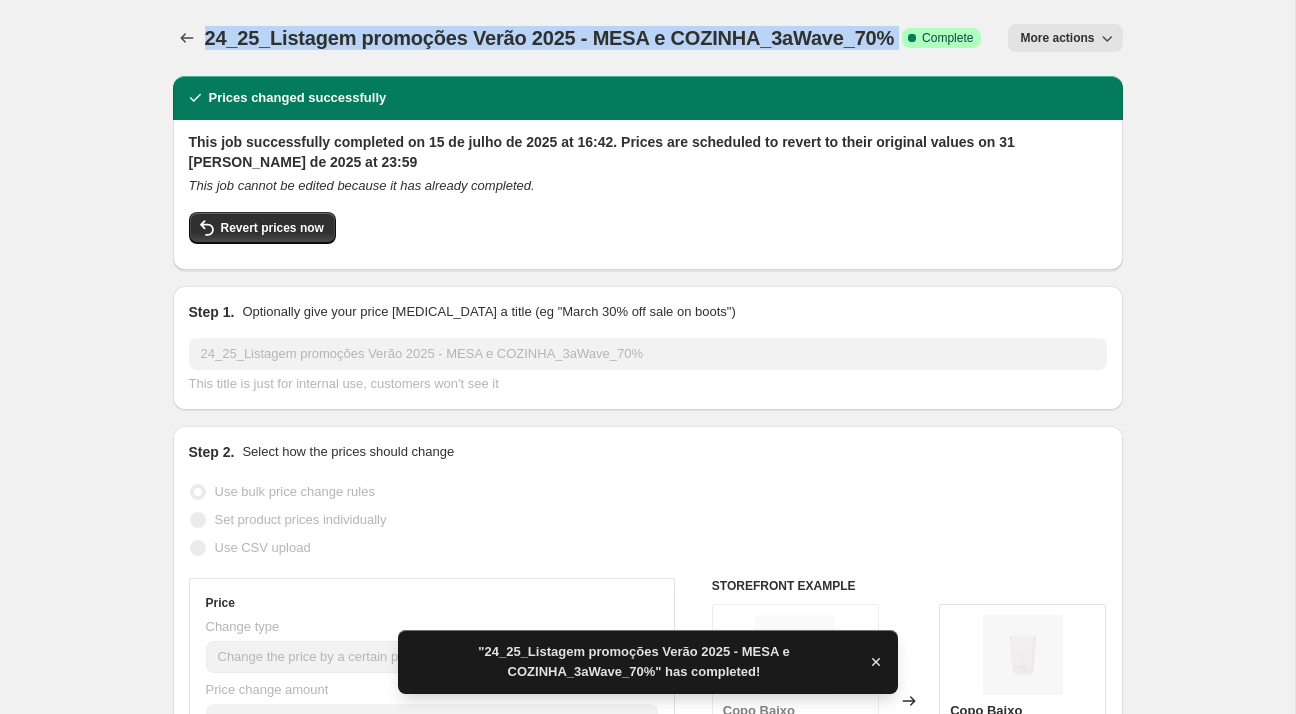 click on "24_25_Listagem promoções Verão 2025 - MESA e COZINHA_3aWave_70%" at bounding box center [550, 38] 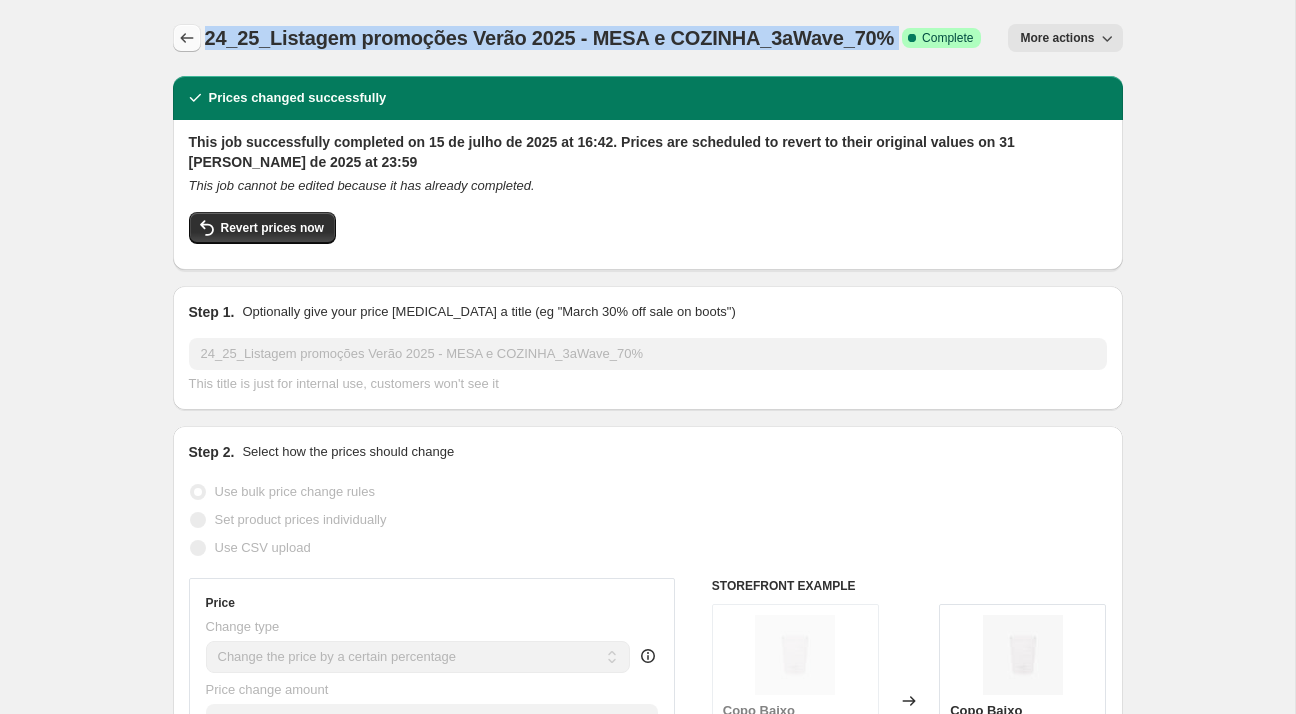 click 